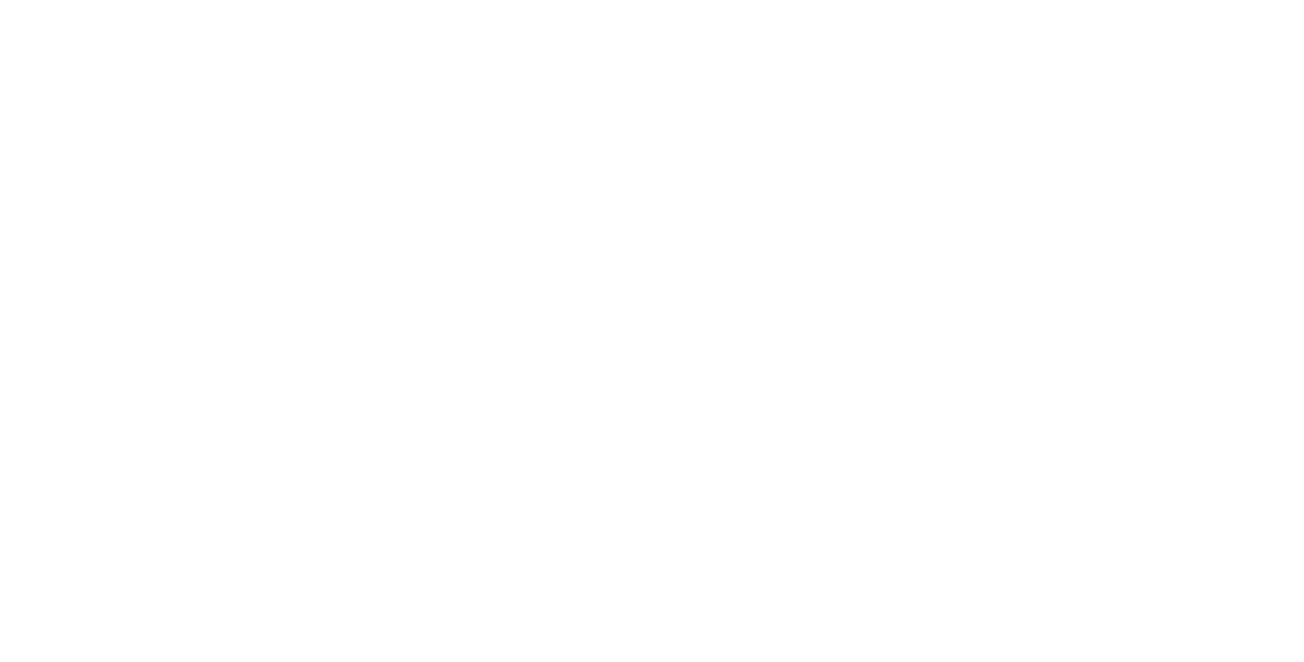 scroll, scrollTop: 0, scrollLeft: 0, axis: both 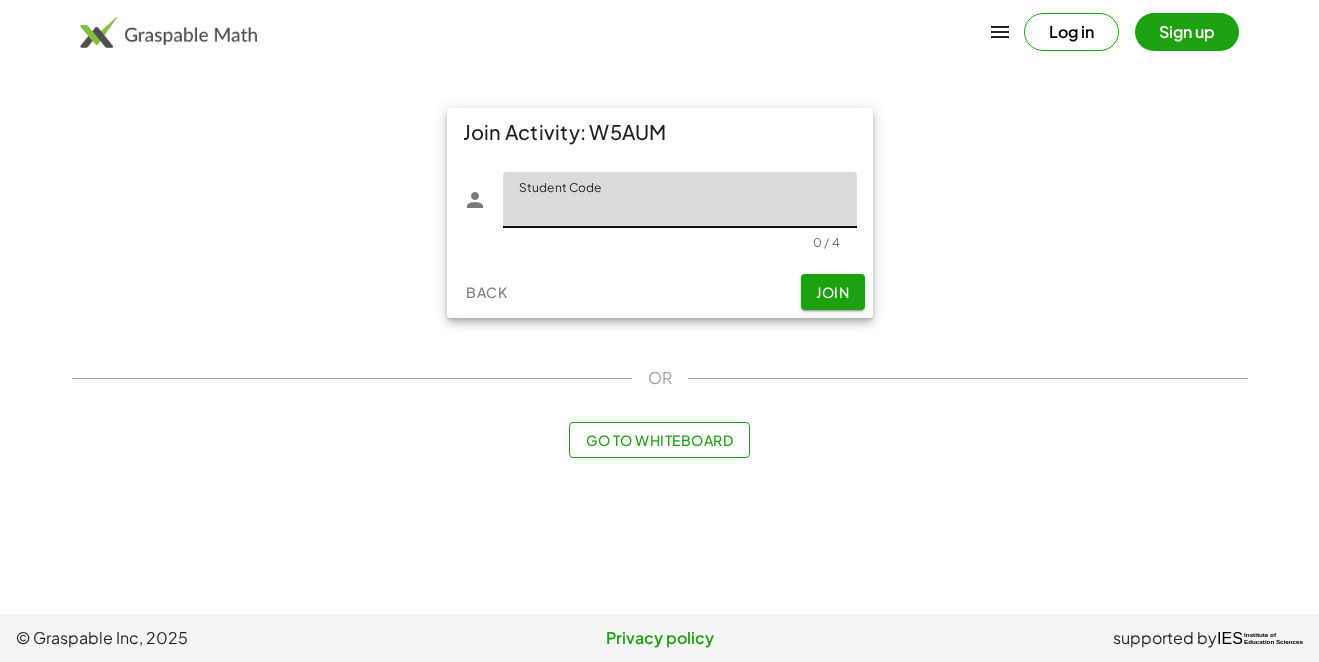 click on "Student Code" 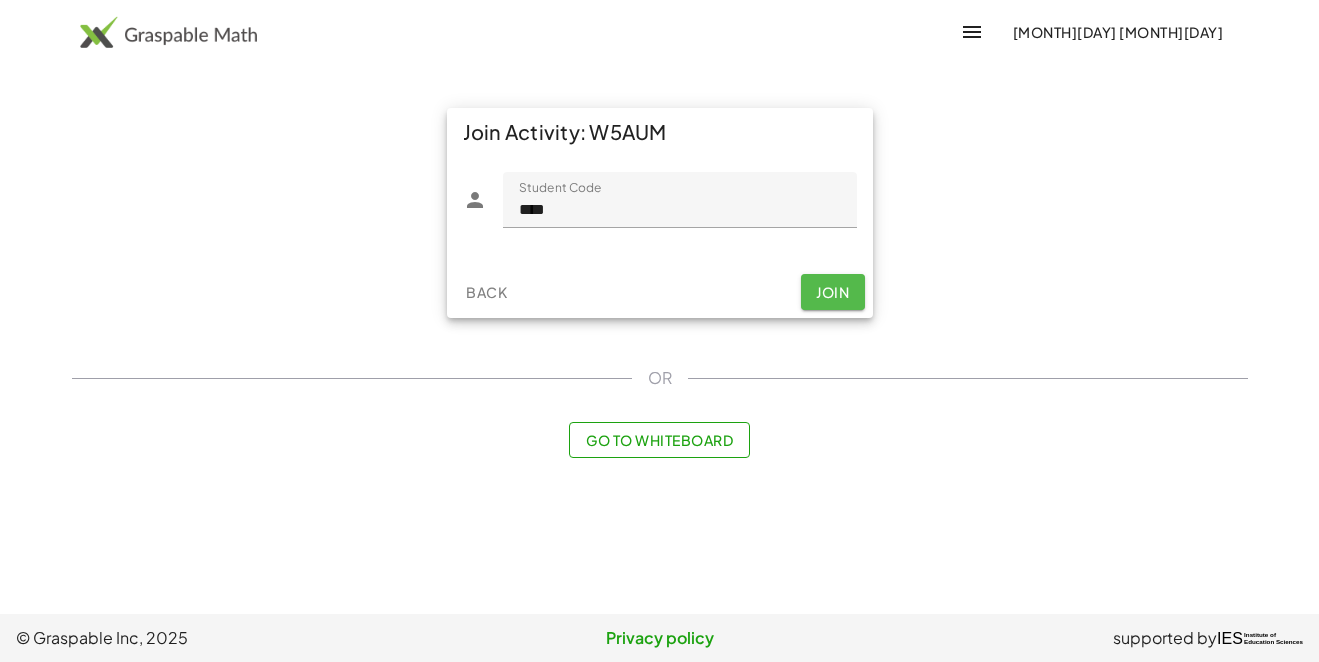 click on "Join" 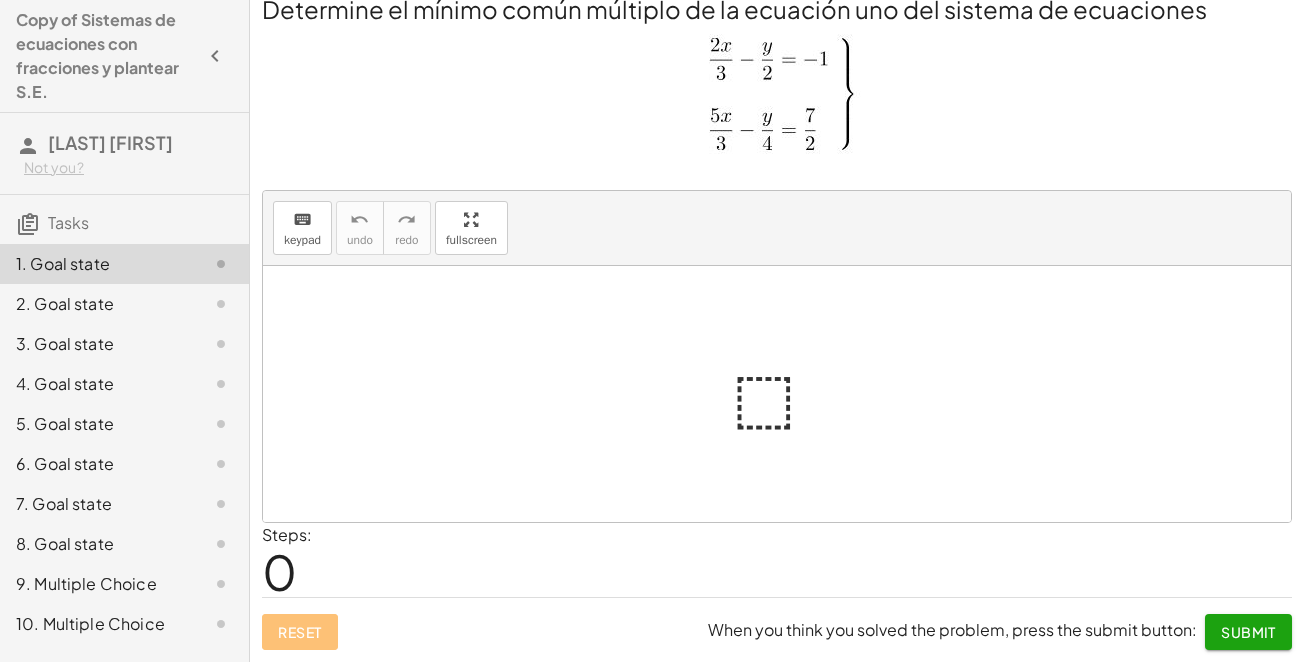 scroll, scrollTop: 0, scrollLeft: 0, axis: both 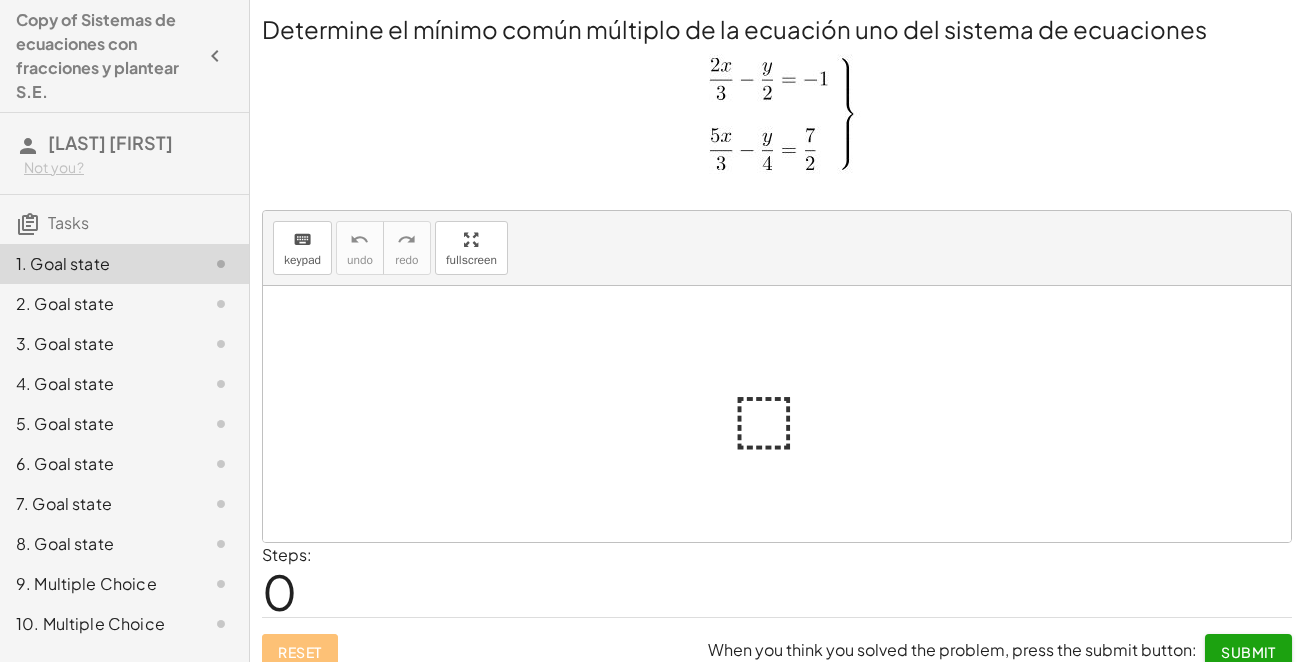 click at bounding box center (785, 414) 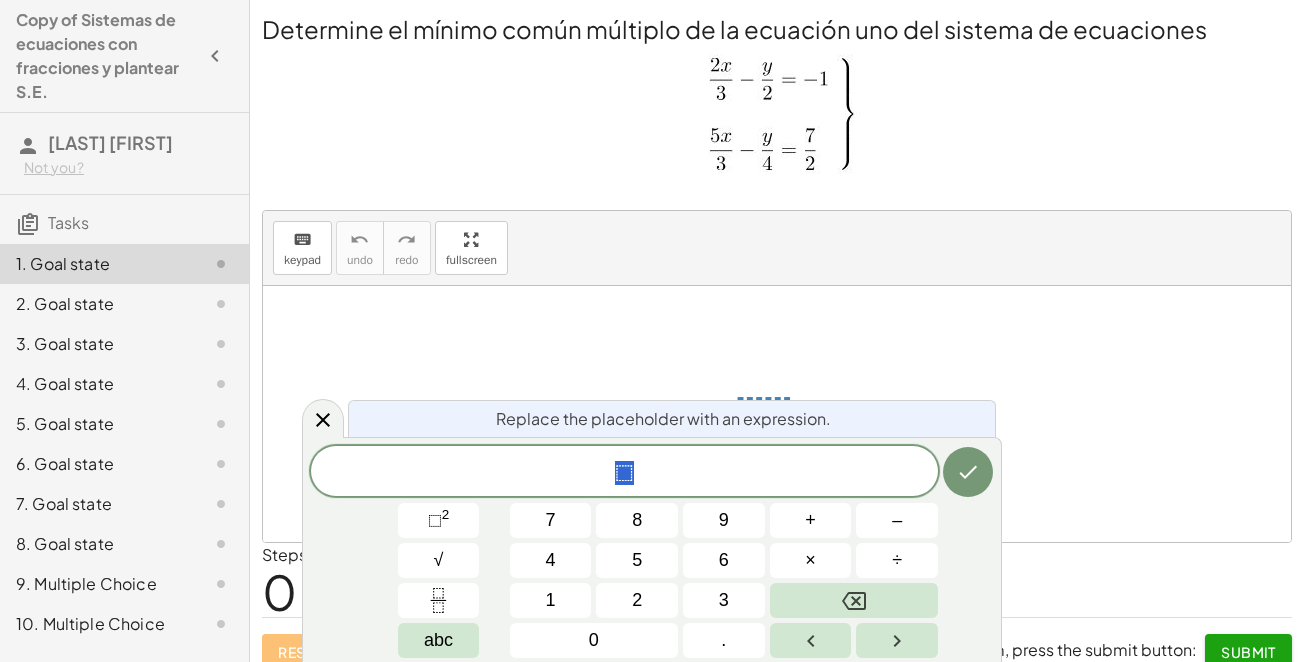 click on "⬚ 7 8 9 + – 4 5 6 × ÷ ⬚ 2 √ abc 1 2 3 0 ." at bounding box center [652, 552] 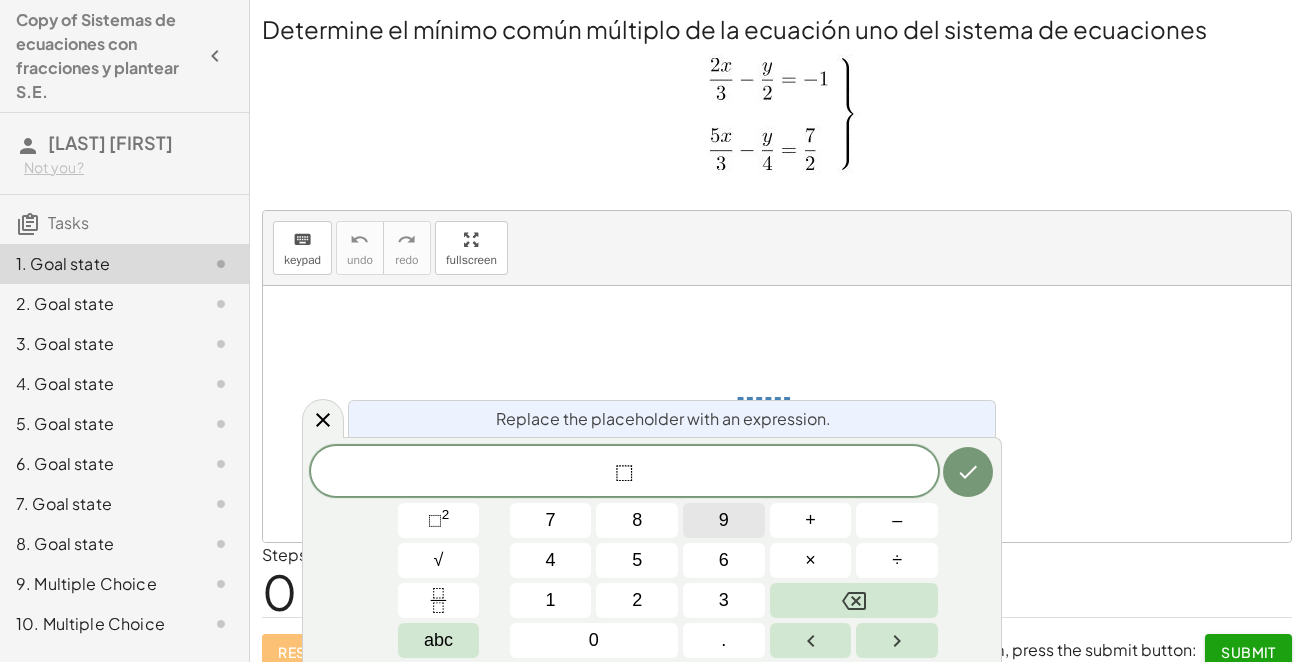 click on "9" at bounding box center [724, 520] 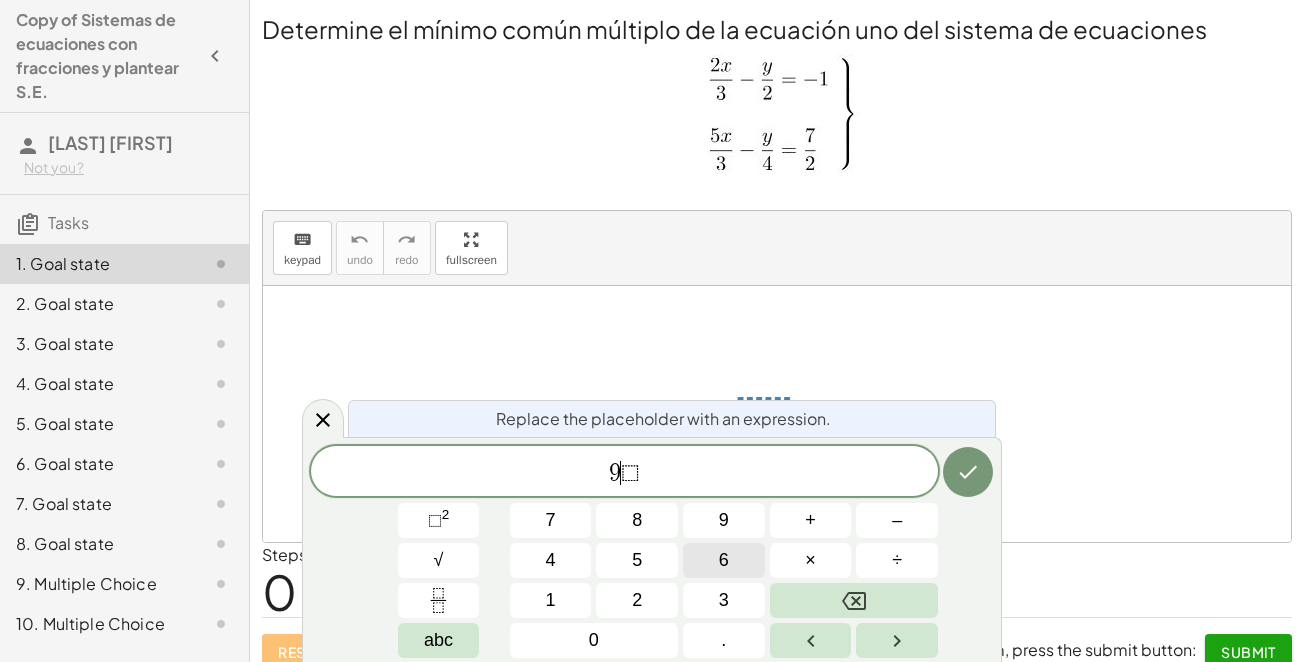 click on "6" at bounding box center [724, 560] 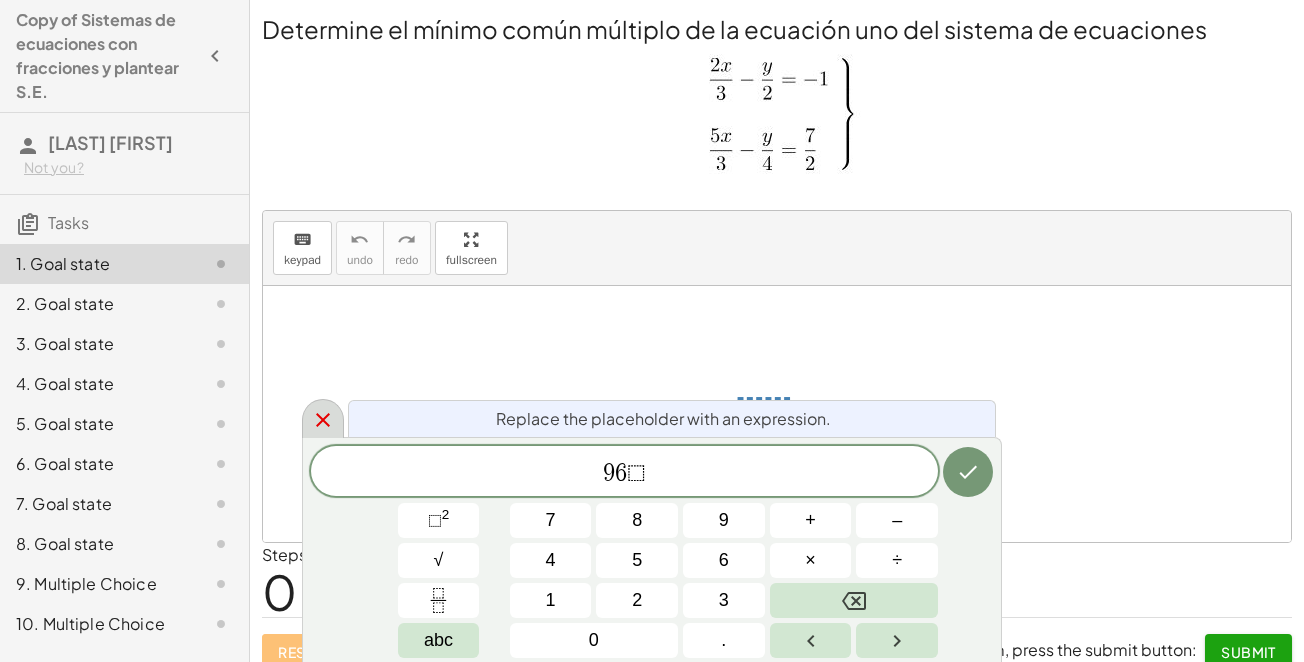 click at bounding box center (323, 418) 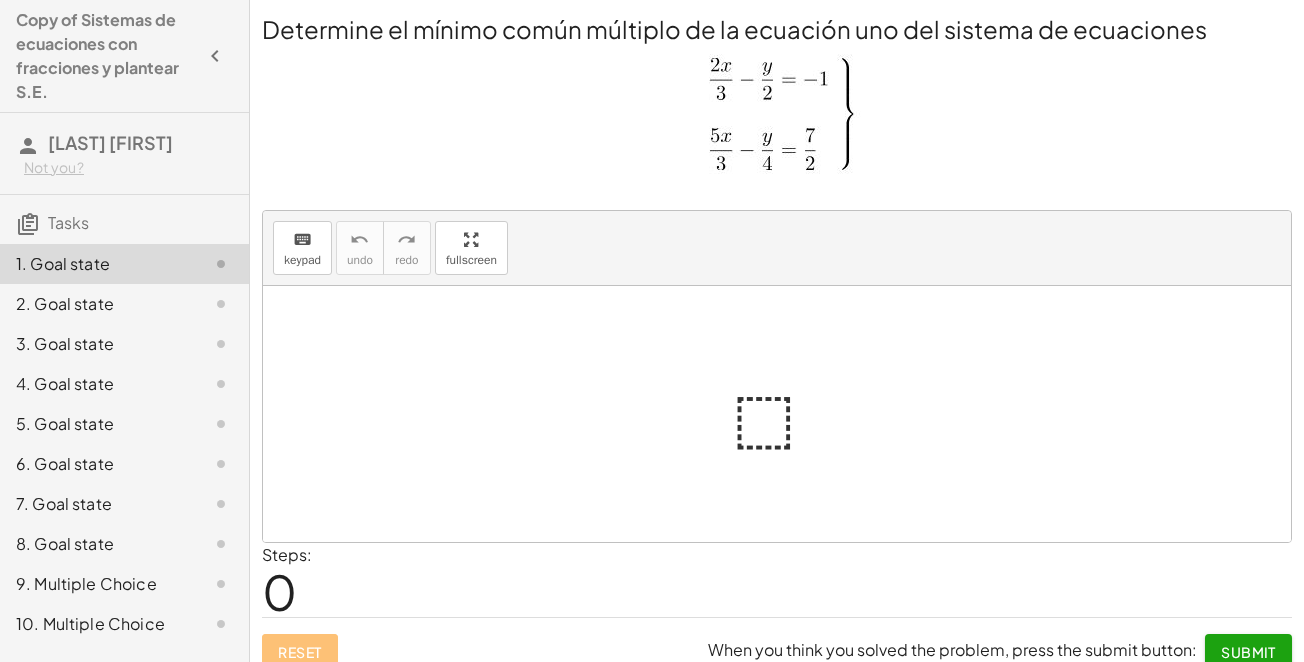 click at bounding box center (785, 414) 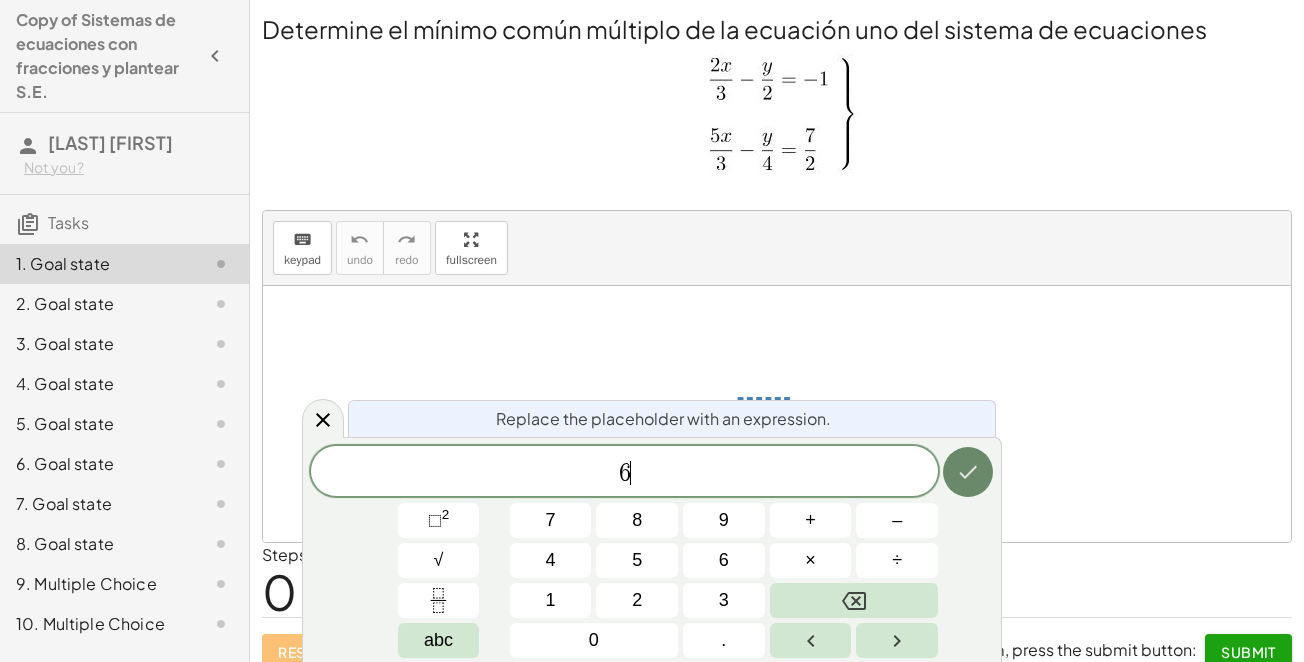 click 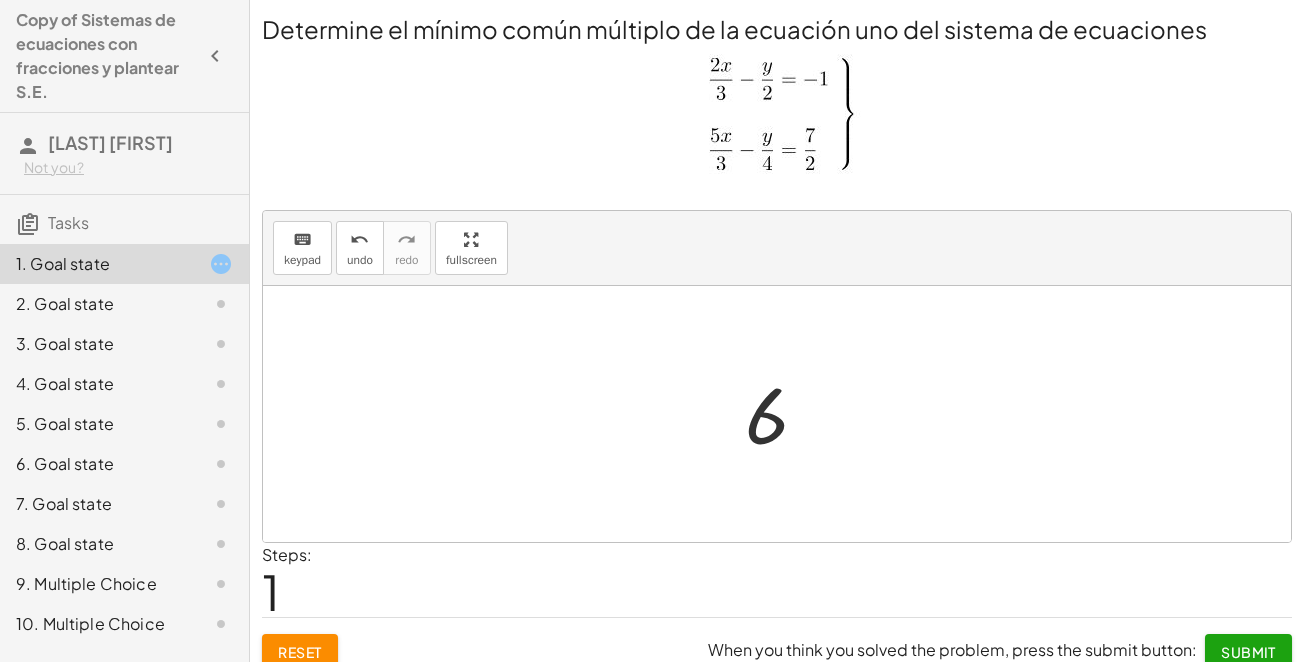 scroll, scrollTop: 20, scrollLeft: 0, axis: vertical 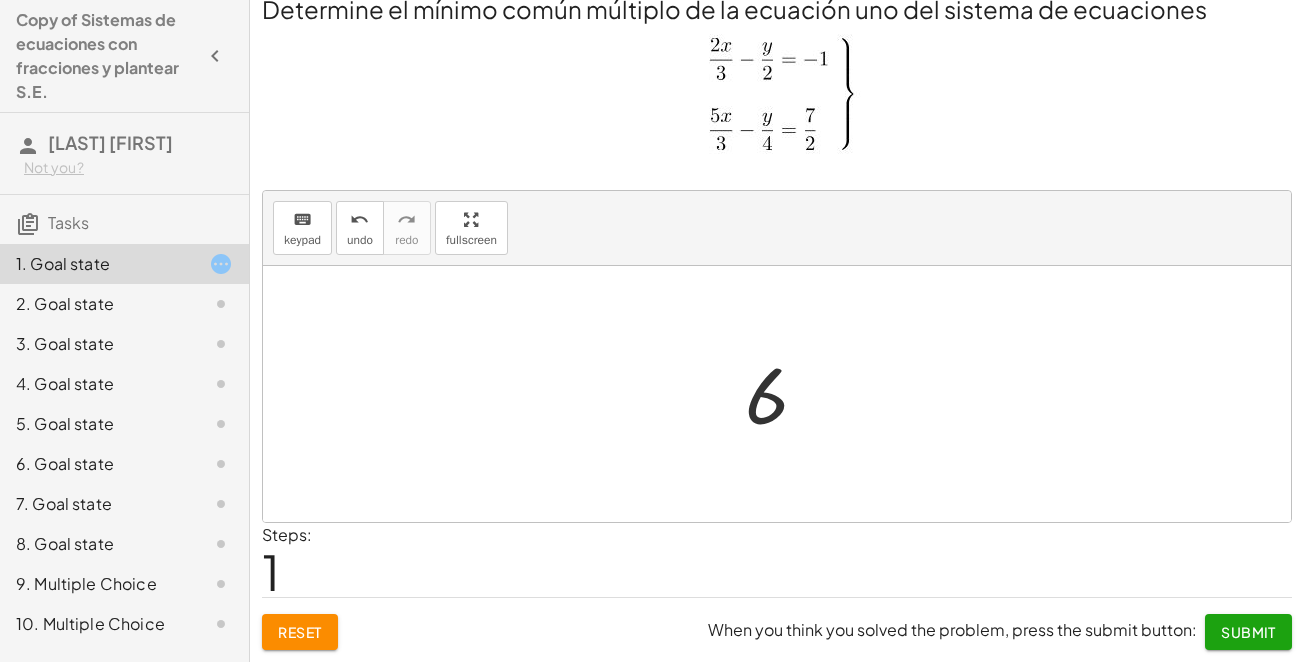 click on "Submit" 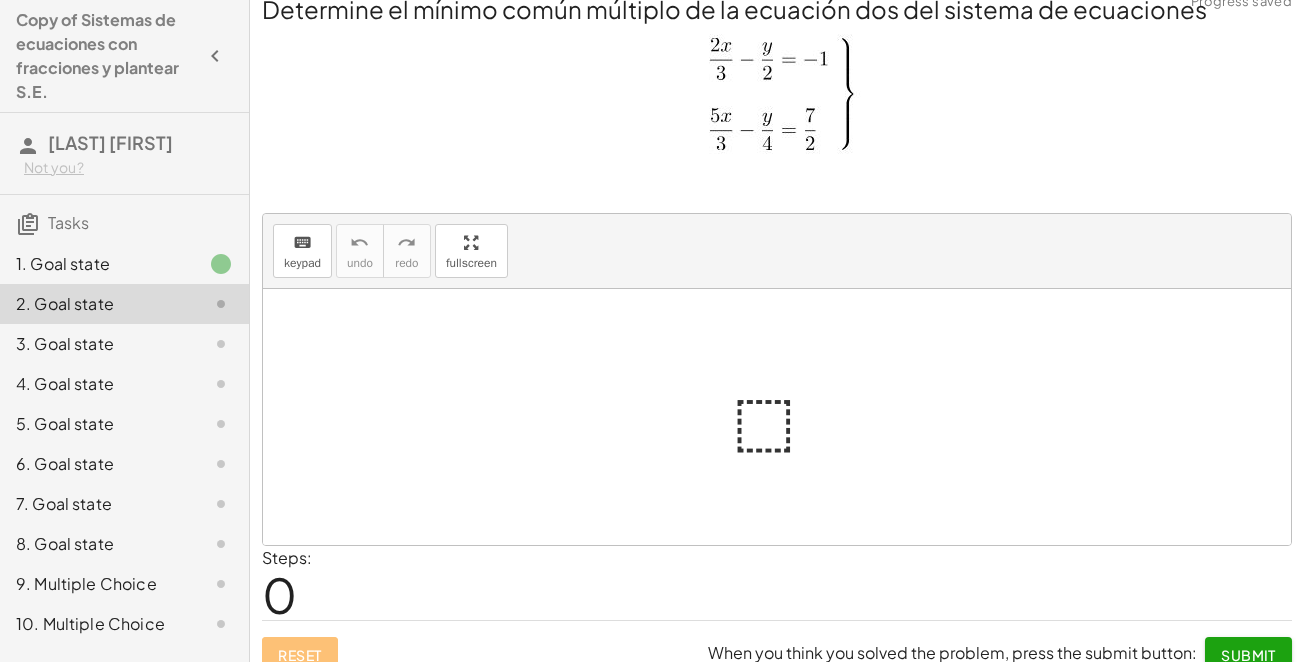 scroll, scrollTop: 0, scrollLeft: 0, axis: both 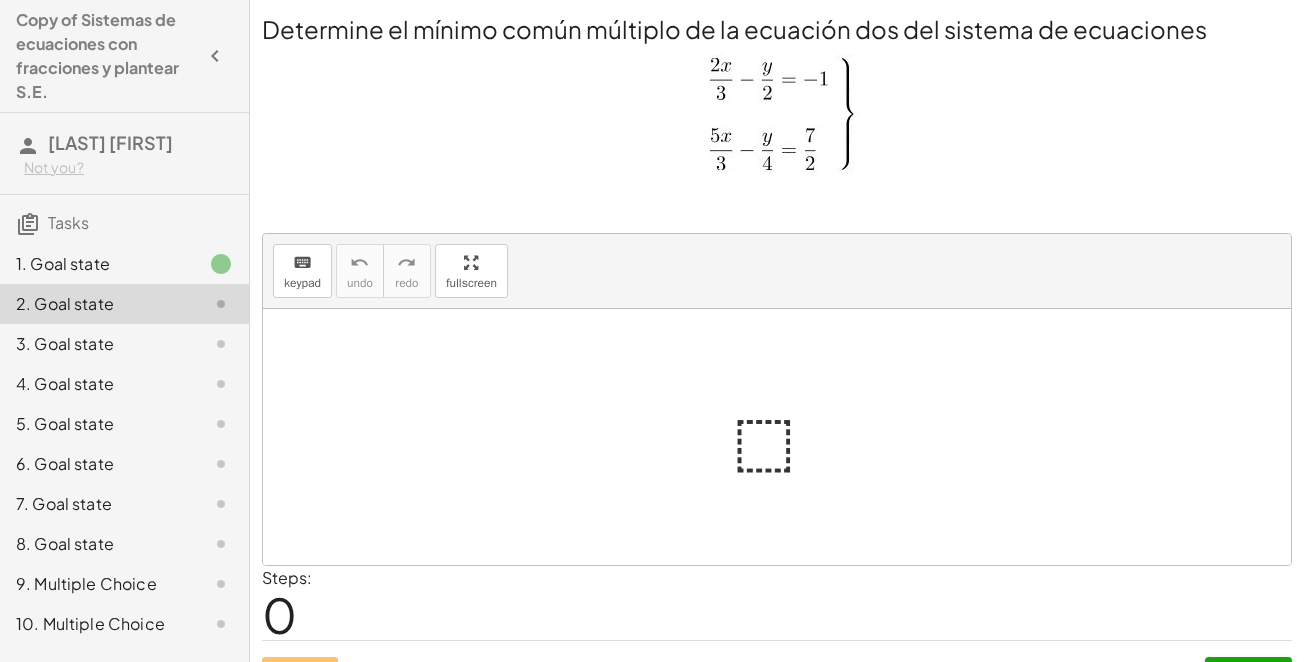 click at bounding box center [785, 437] 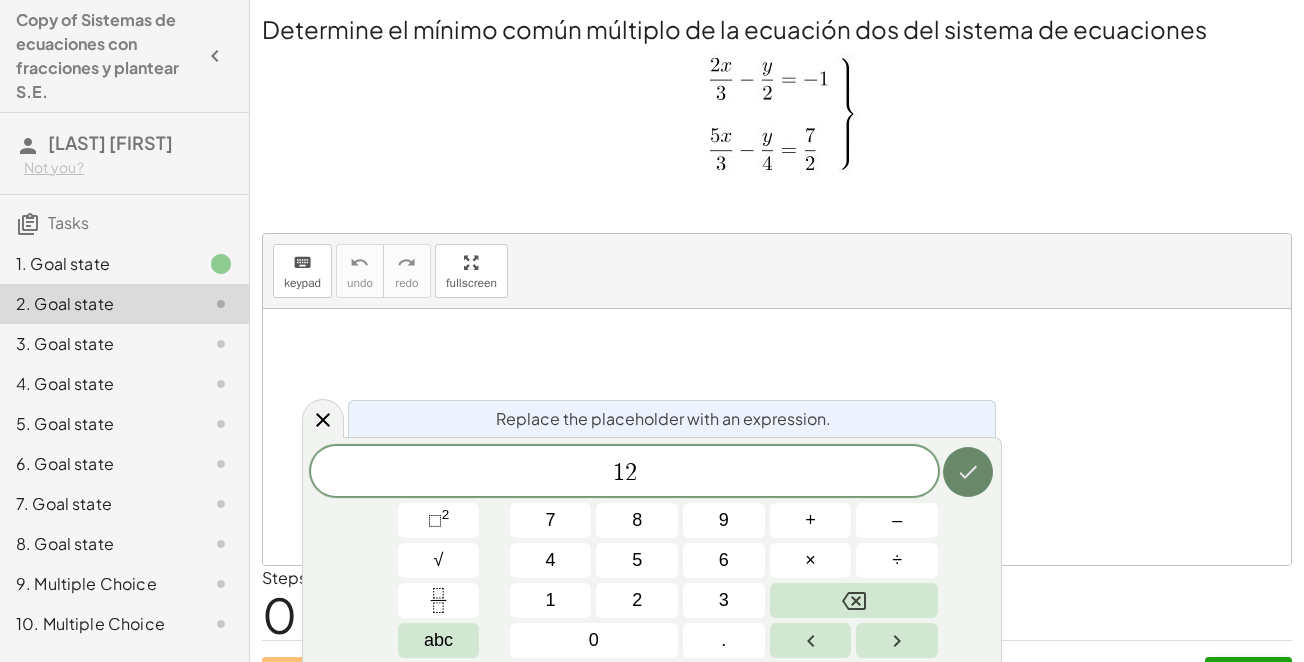 click 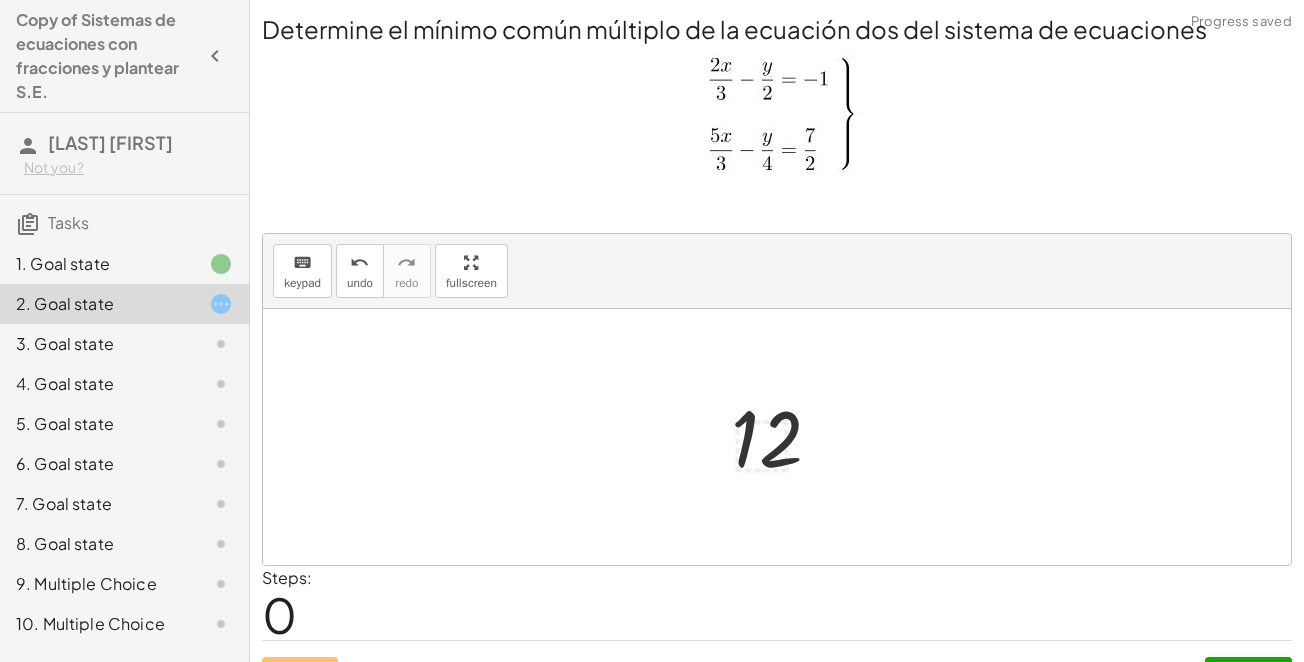 scroll, scrollTop: 43, scrollLeft: 0, axis: vertical 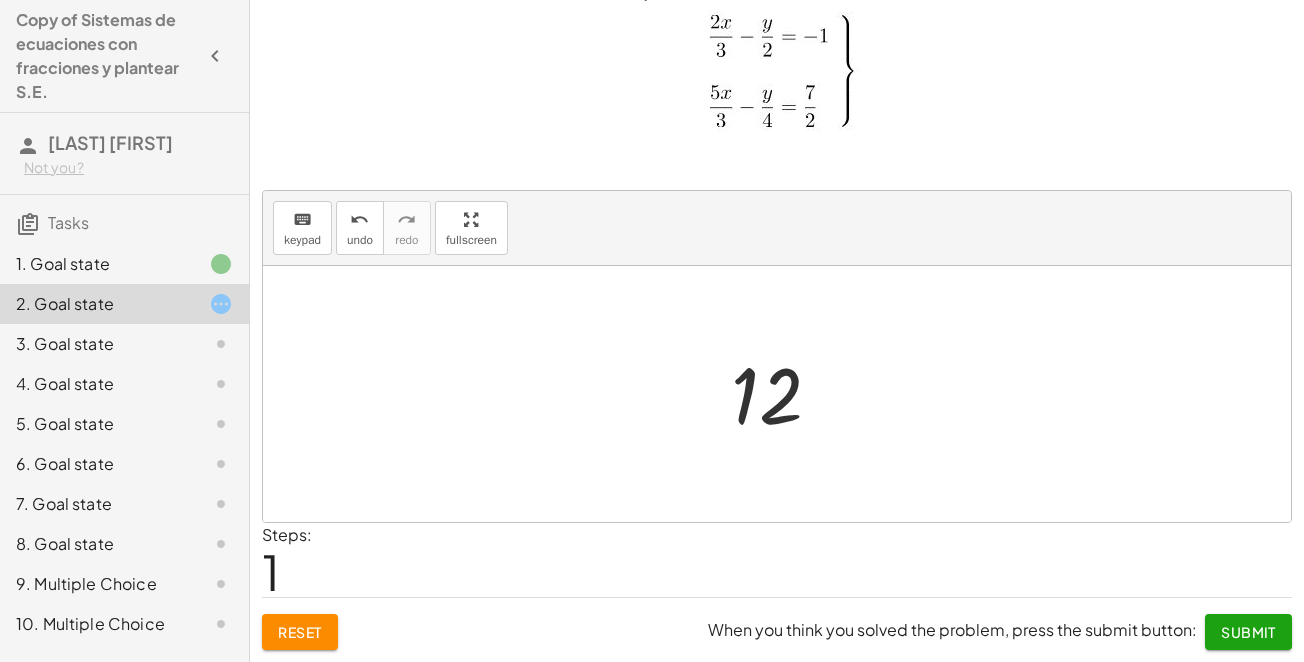 click on "Submit" 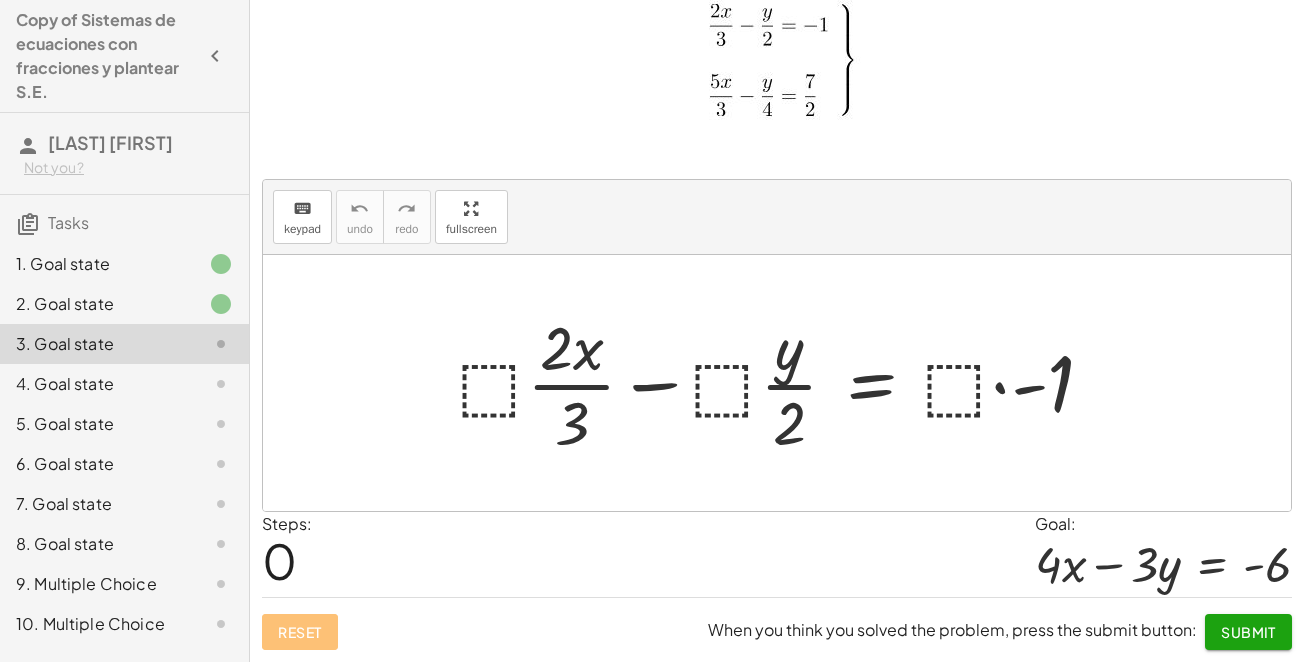 scroll, scrollTop: 0, scrollLeft: 0, axis: both 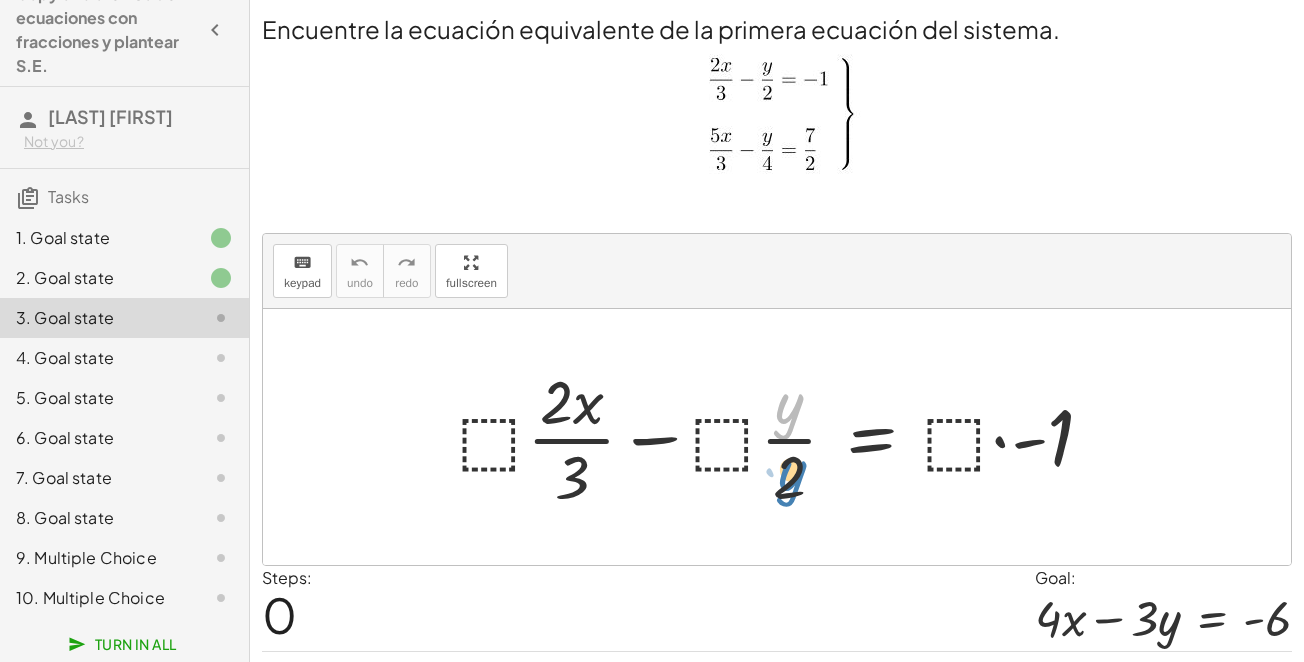 drag, startPoint x: 789, startPoint y: 408, endPoint x: 792, endPoint y: 475, distance: 67.06713 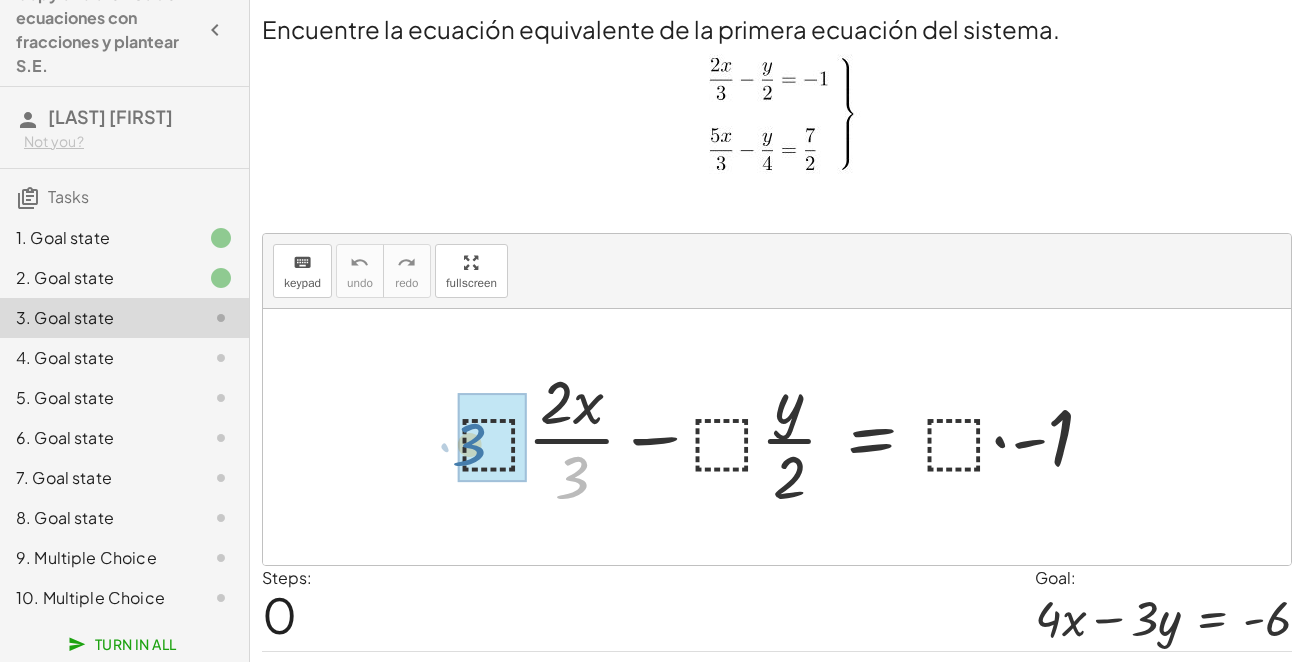 drag, startPoint x: 553, startPoint y: 485, endPoint x: 465, endPoint y: 454, distance: 93.30059 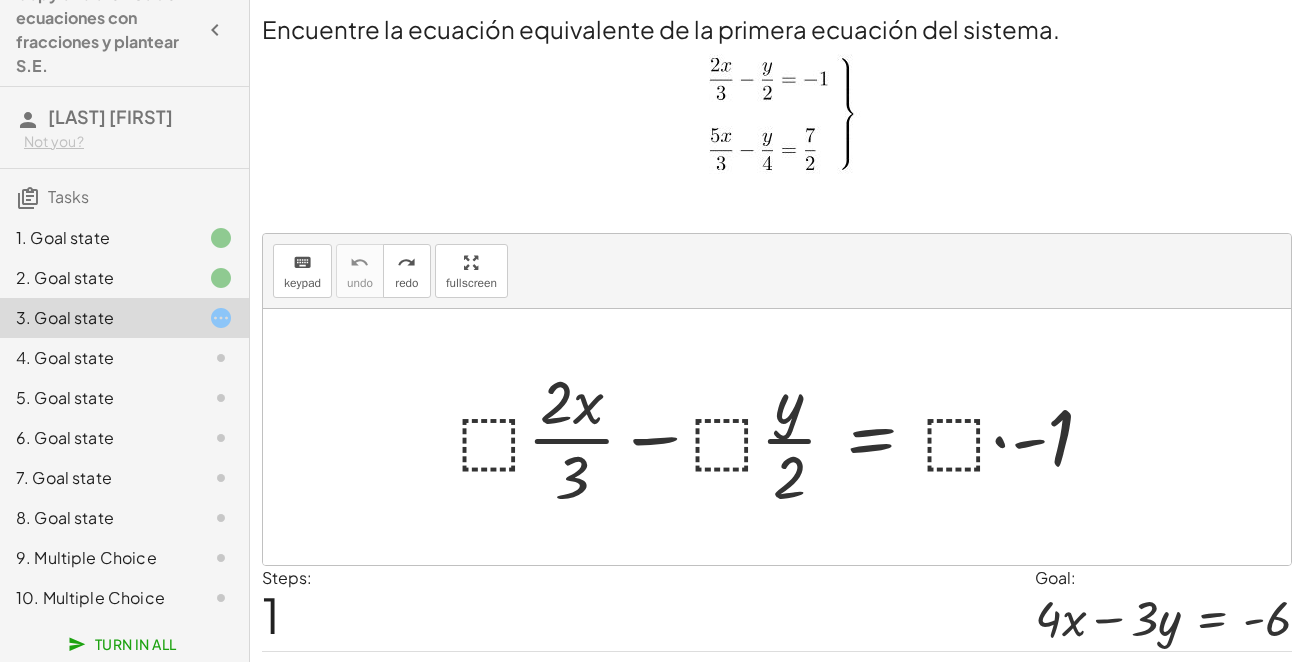 scroll, scrollTop: 54, scrollLeft: 0, axis: vertical 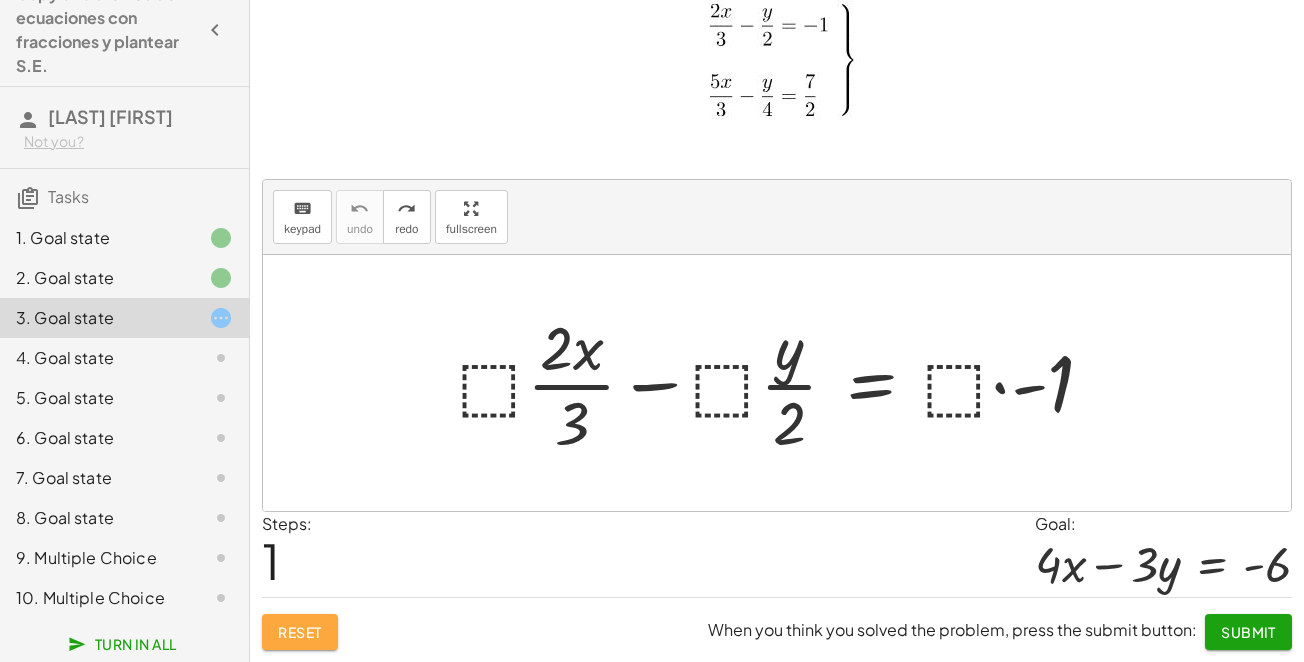 click on "Reset" 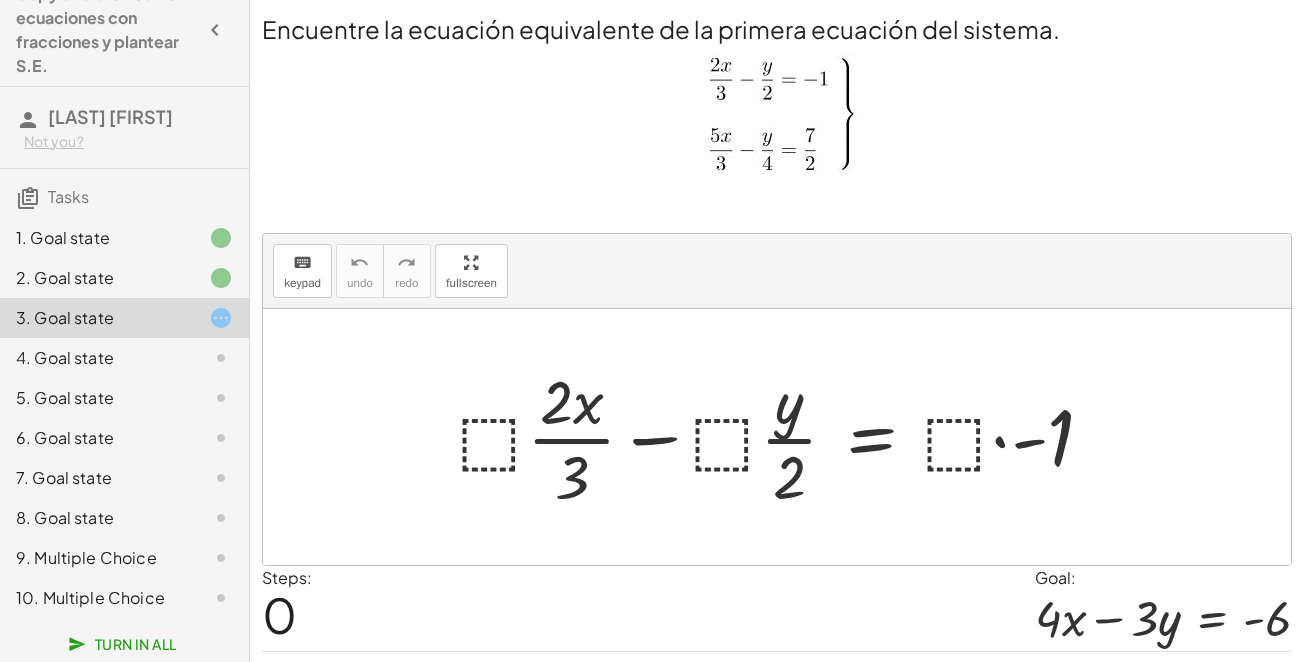 scroll, scrollTop: 54, scrollLeft: 0, axis: vertical 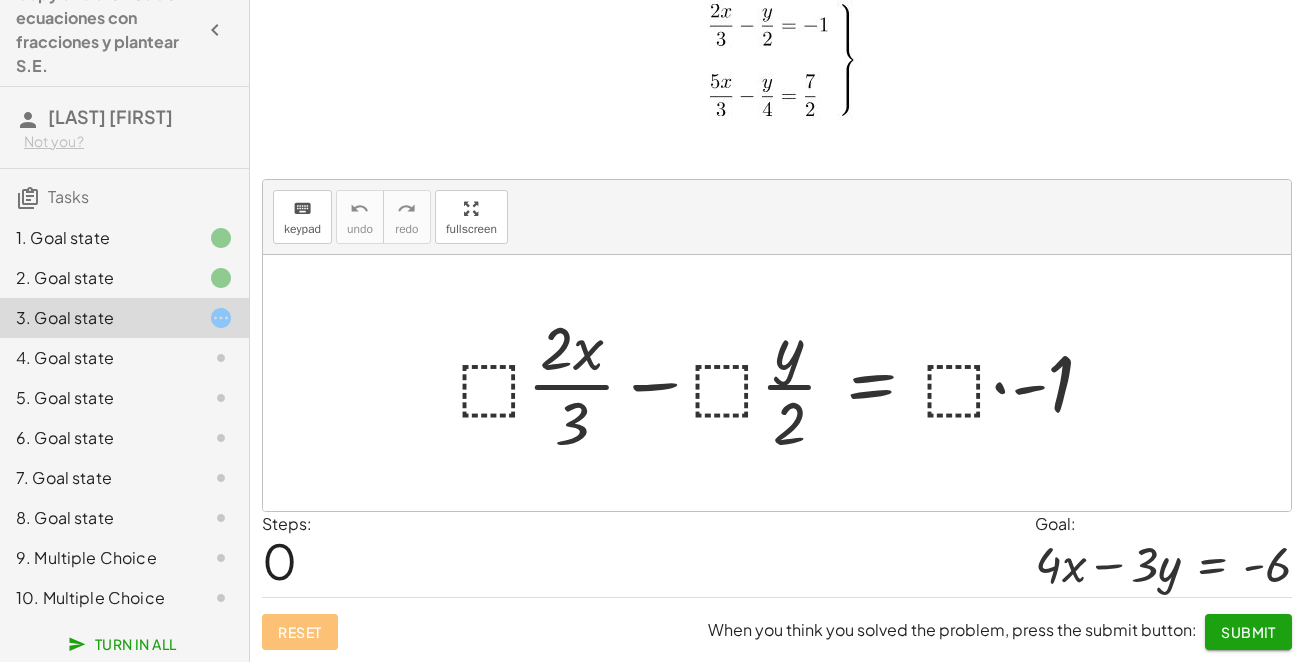 click at bounding box center (784, 383) 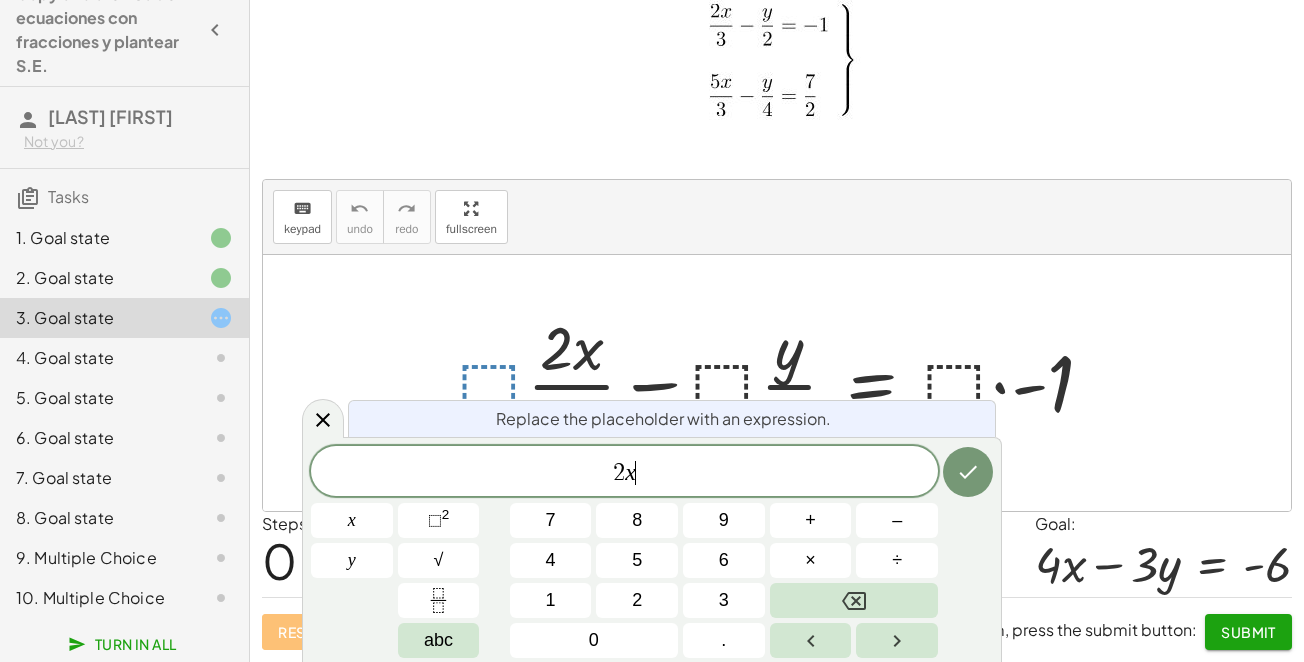 click at bounding box center [784, 383] 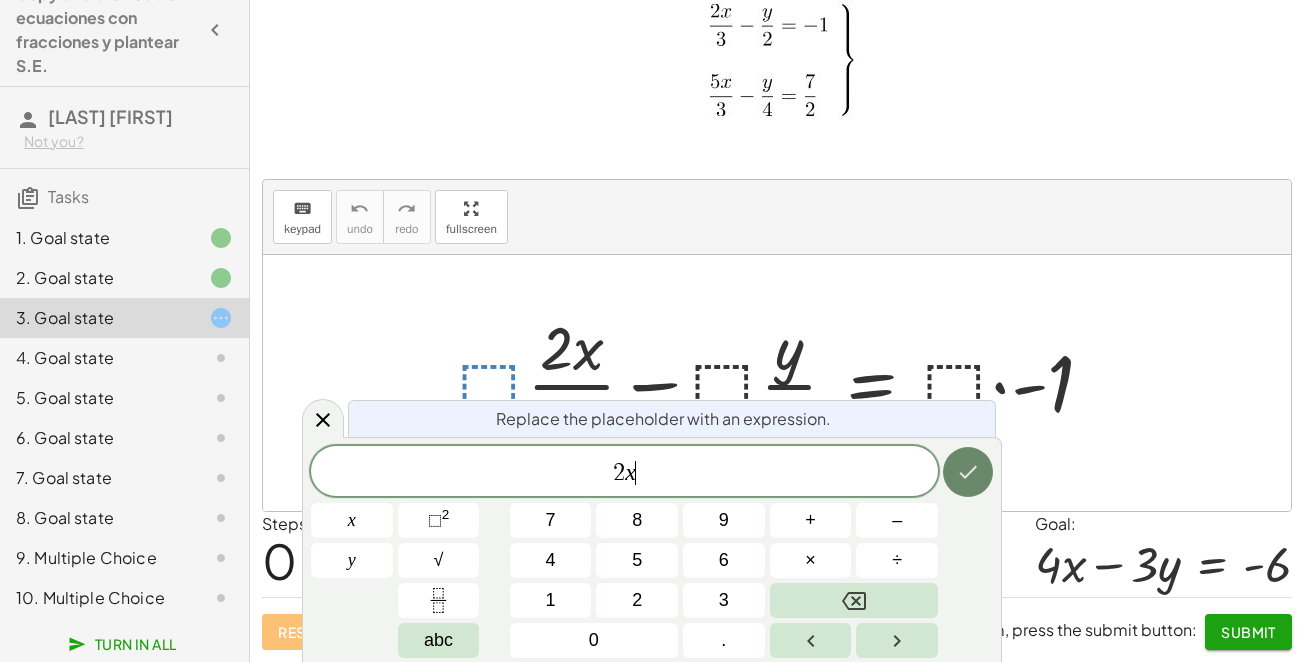 click 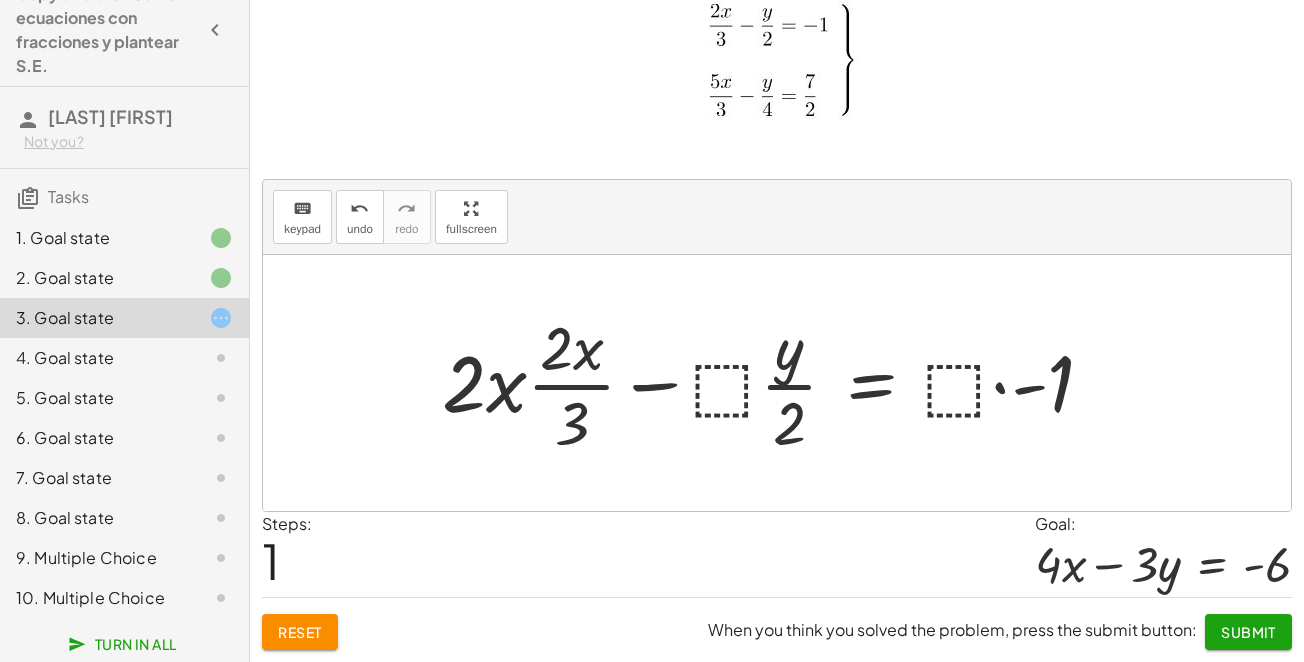 click at bounding box center (776, 383) 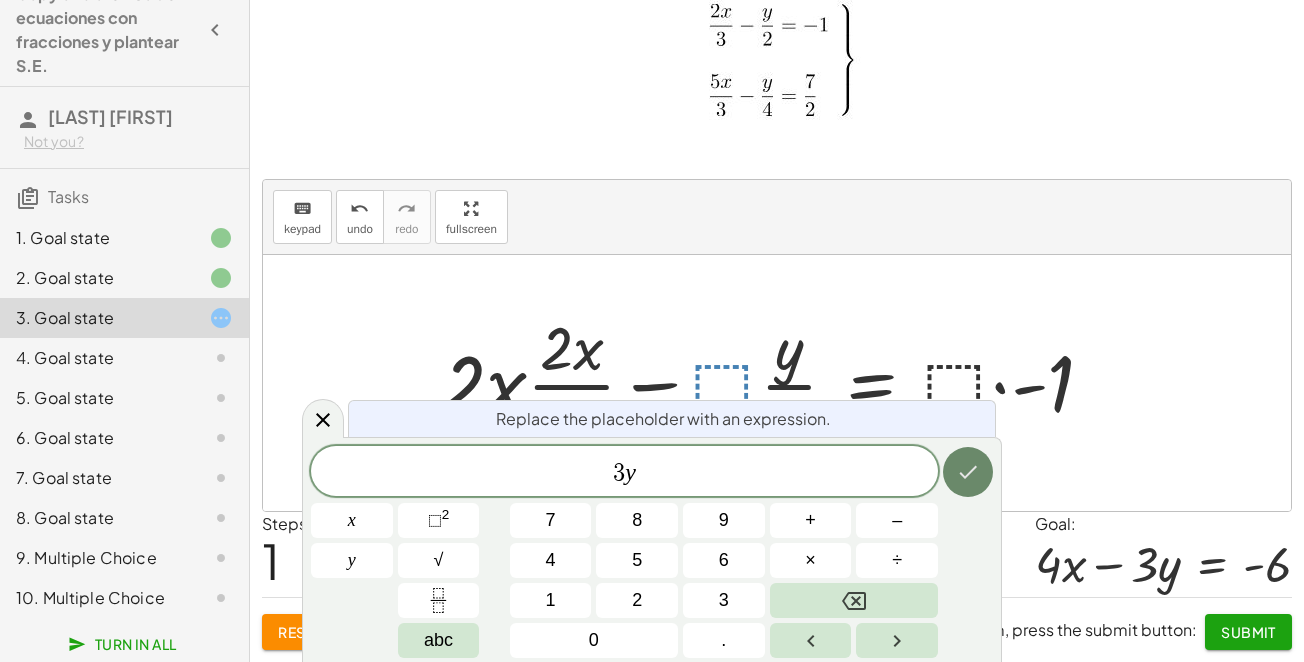 click at bounding box center (968, 472) 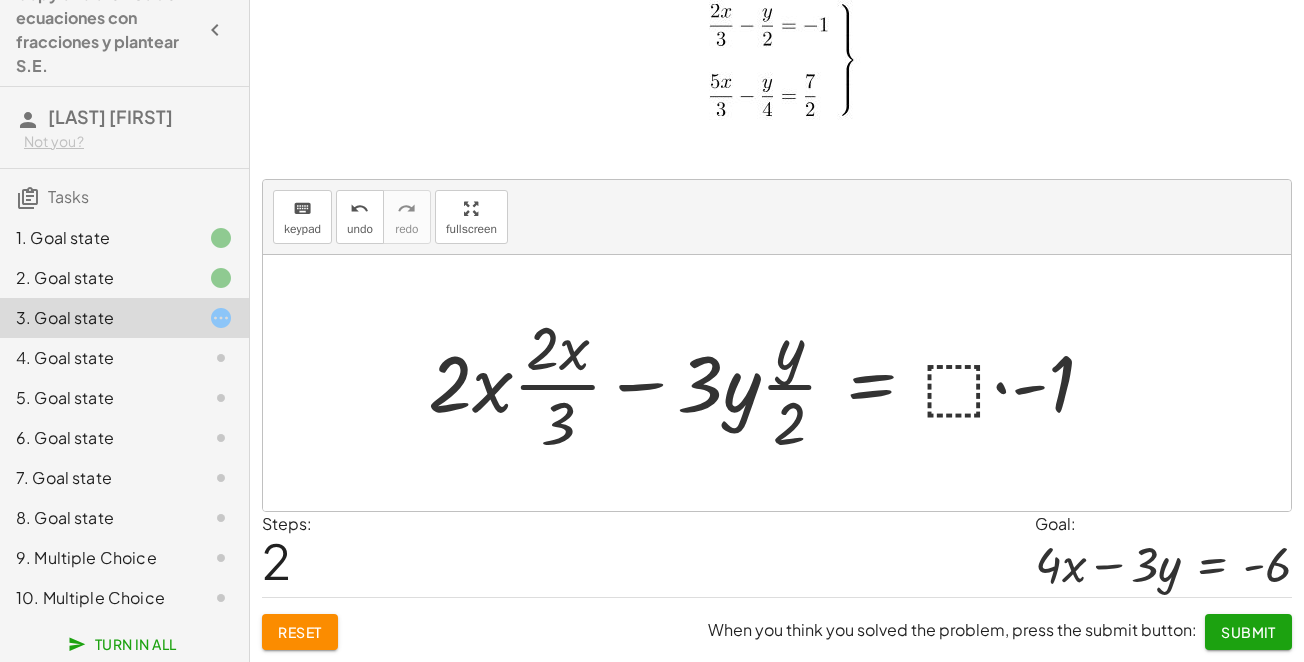 click at bounding box center [769, 383] 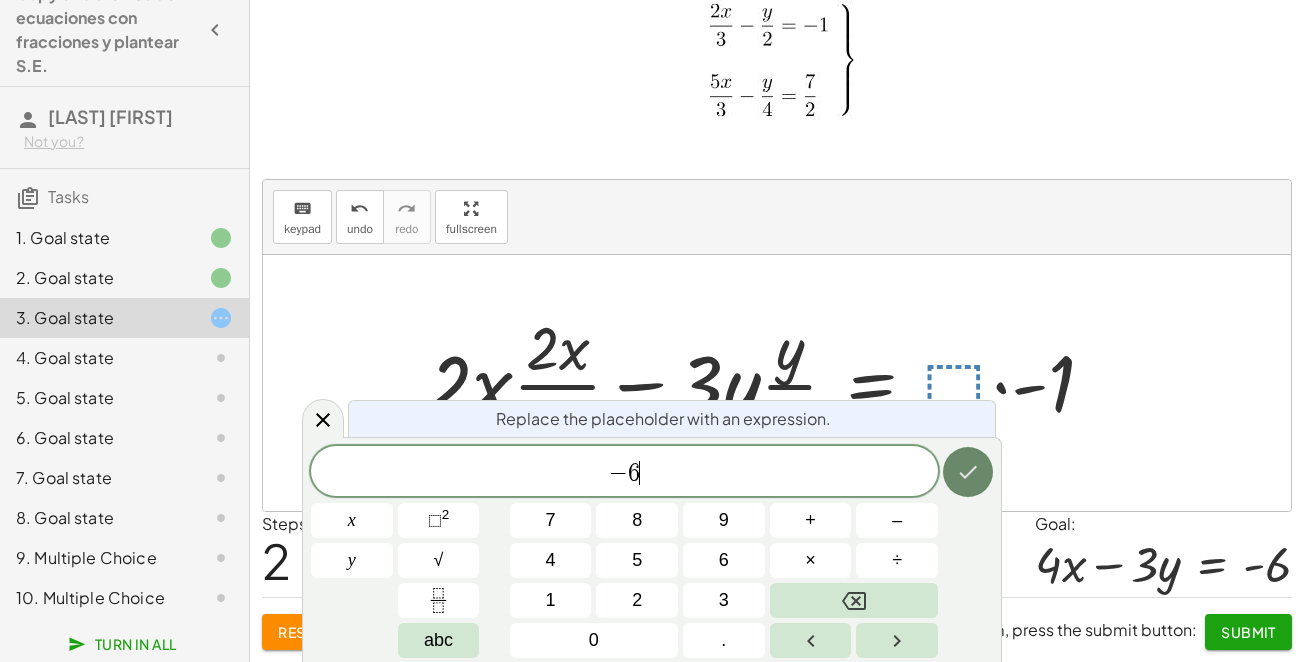 click 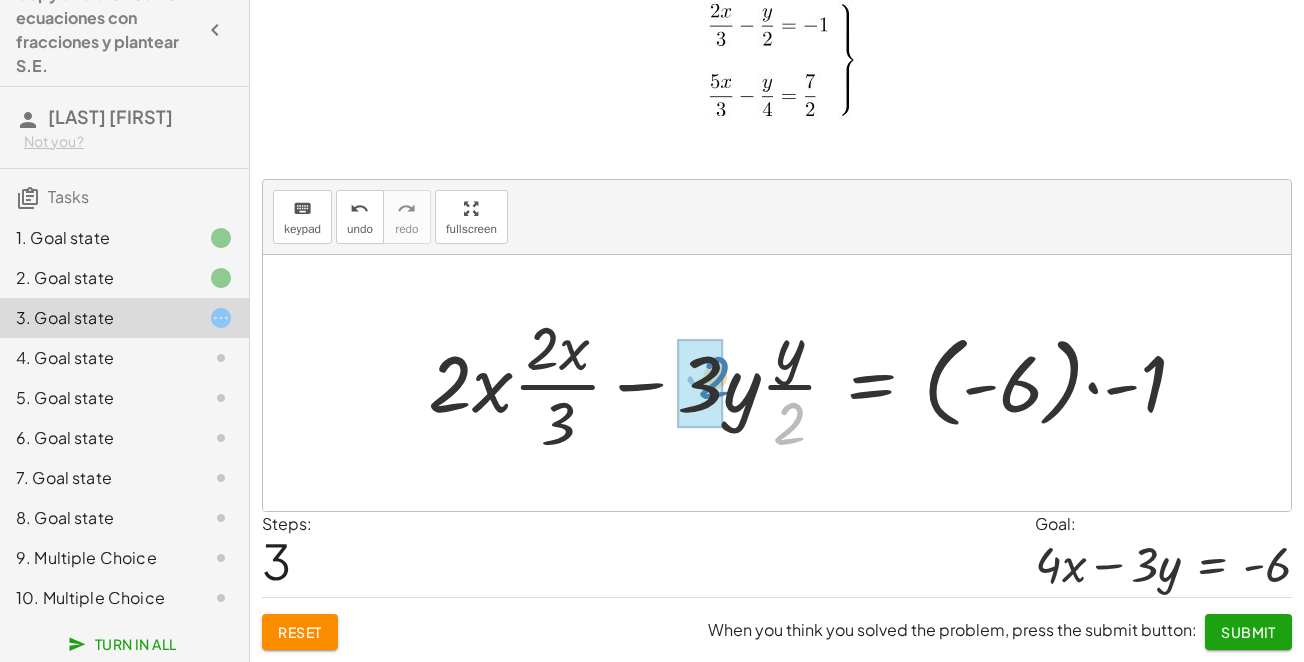 drag, startPoint x: 786, startPoint y: 423, endPoint x: 711, endPoint y: 377, distance: 87.982956 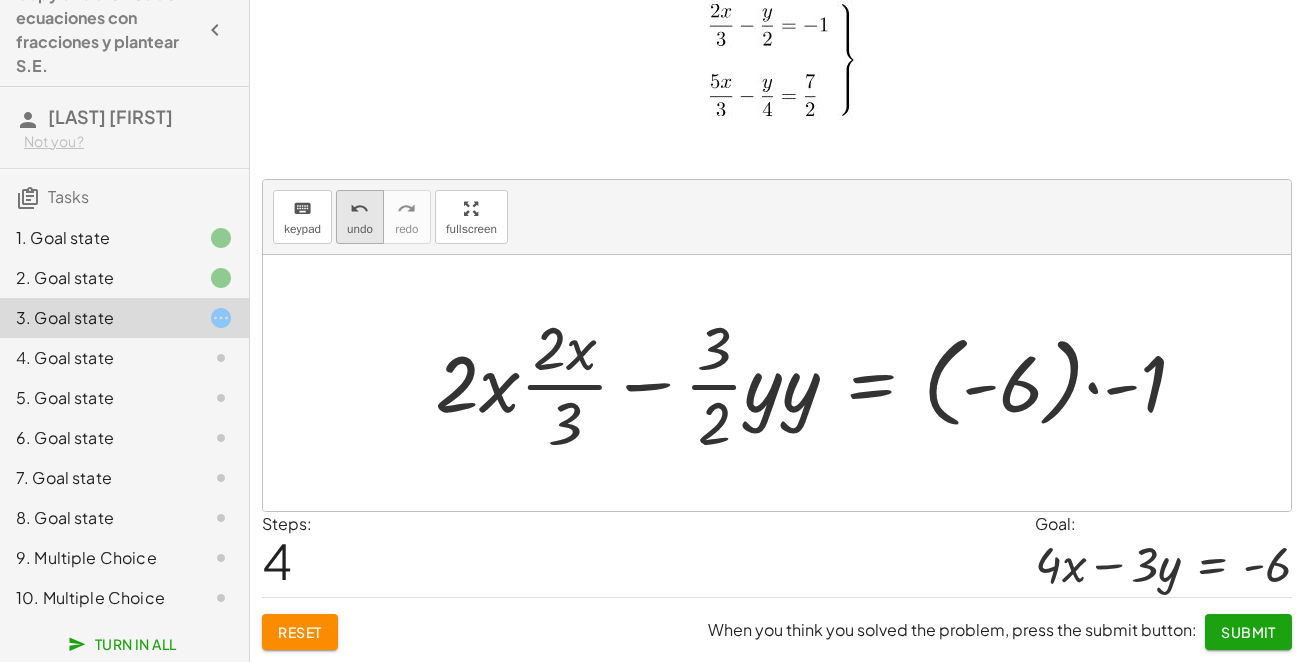 click on "undo" at bounding box center [360, 229] 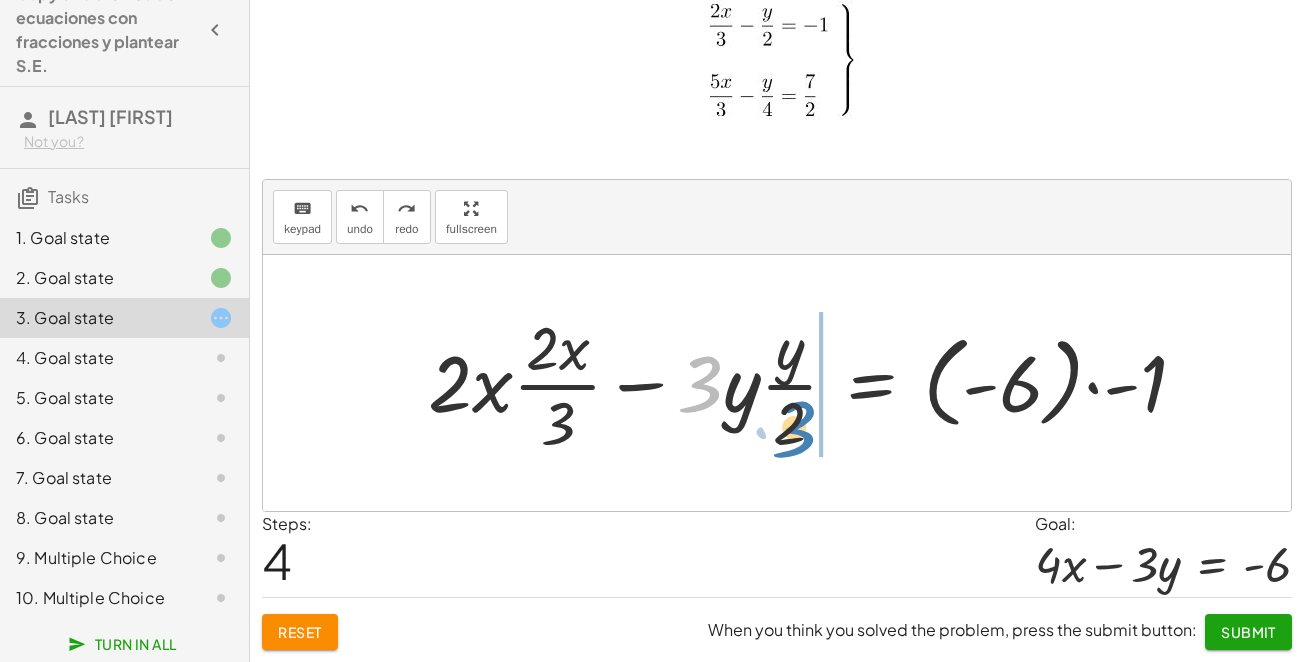 drag, startPoint x: 716, startPoint y: 378, endPoint x: 810, endPoint y: 423, distance: 104.21612 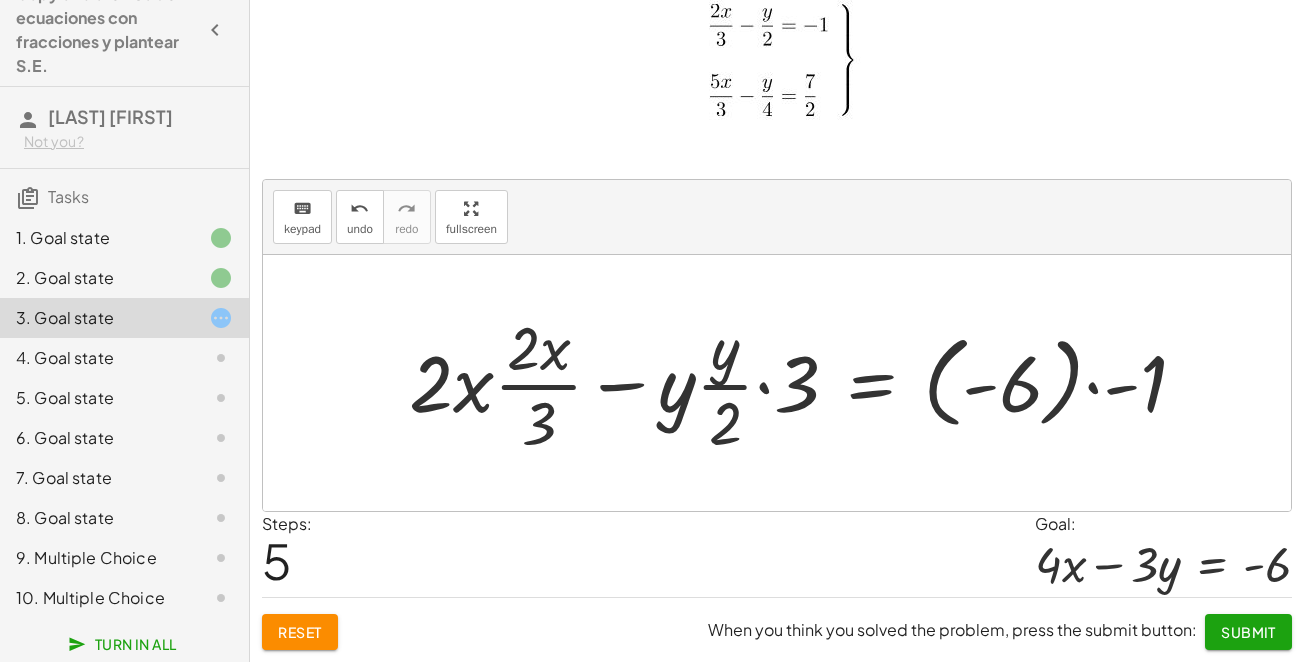 click at bounding box center (806, 383) 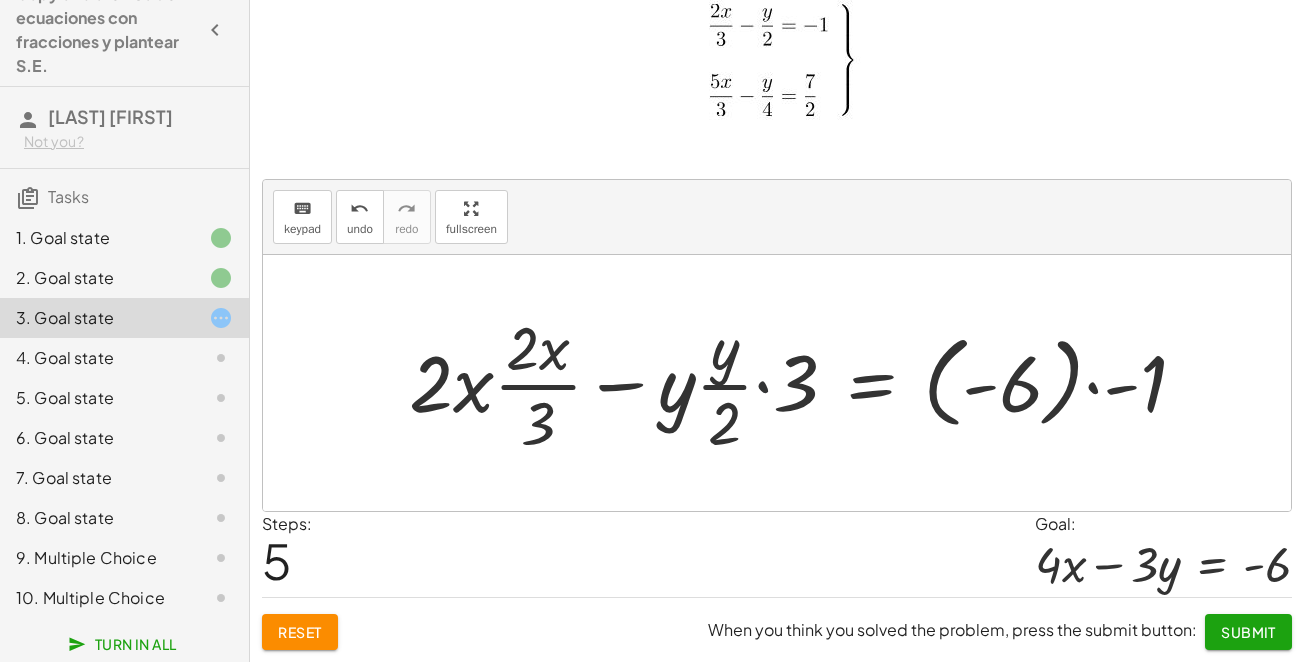 click at bounding box center (823, 383) 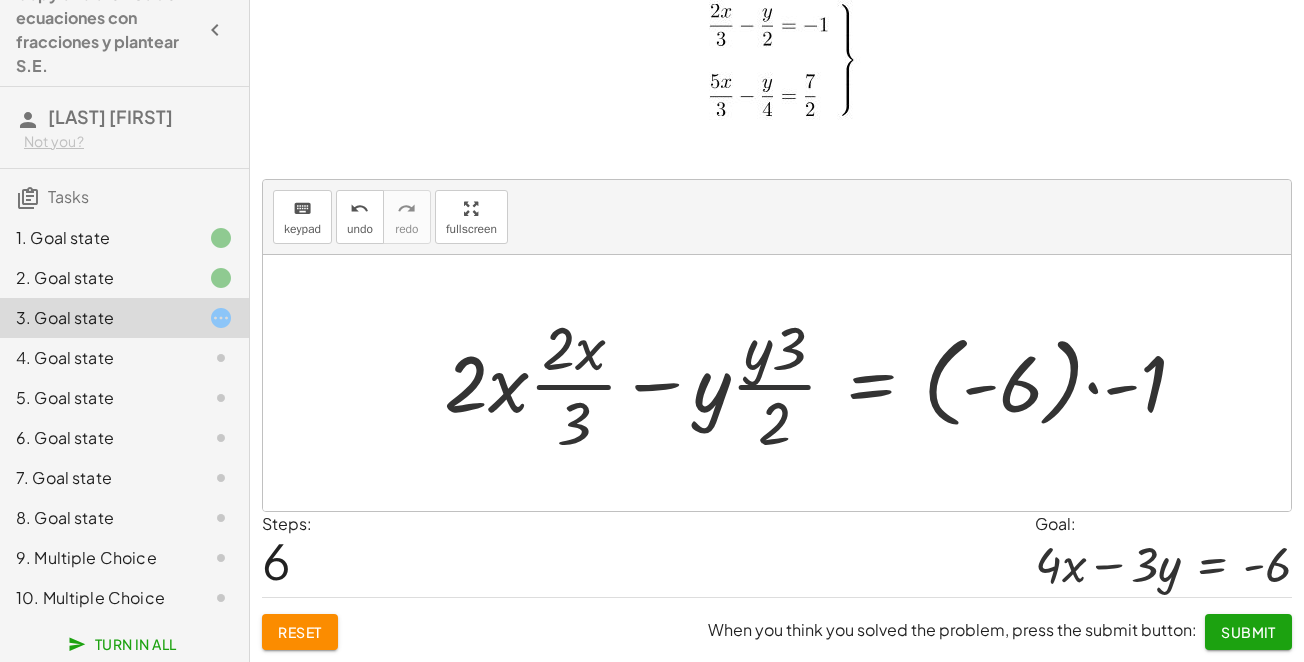 click at bounding box center (823, 383) 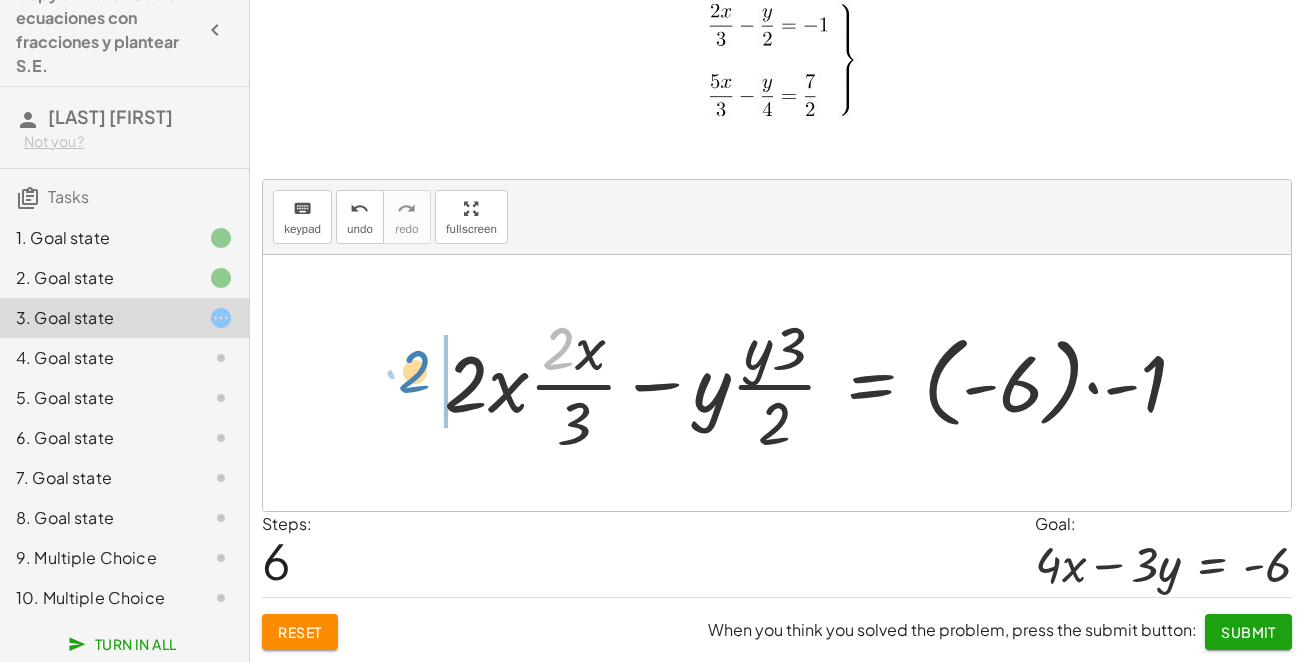 drag, startPoint x: 561, startPoint y: 344, endPoint x: 417, endPoint y: 367, distance: 145.82524 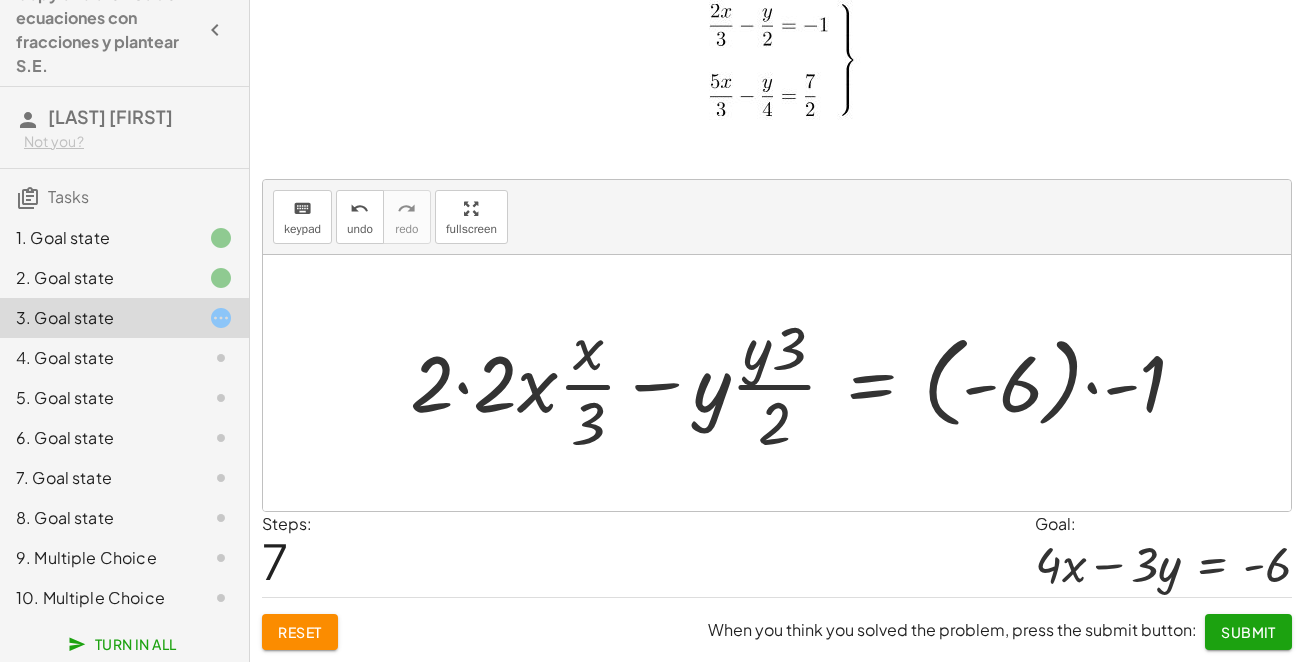 click at bounding box center [806, 383] 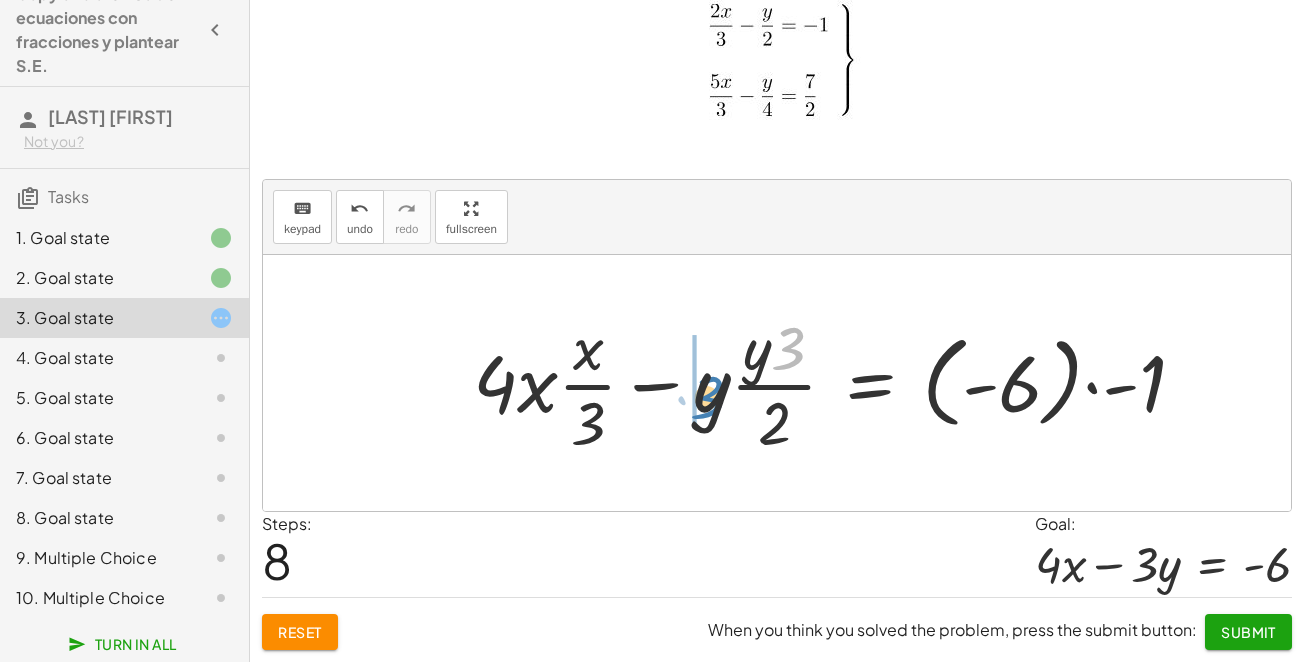 drag, startPoint x: 789, startPoint y: 360, endPoint x: 707, endPoint y: 409, distance: 95.524864 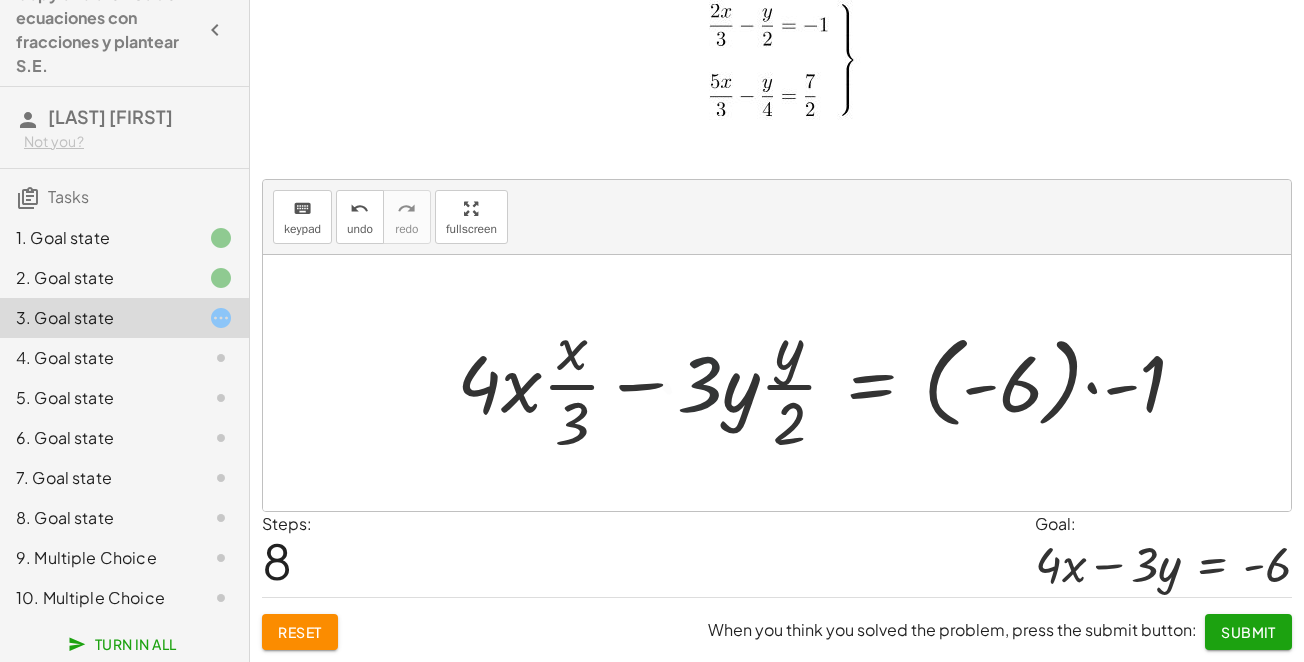 click at bounding box center (829, 383) 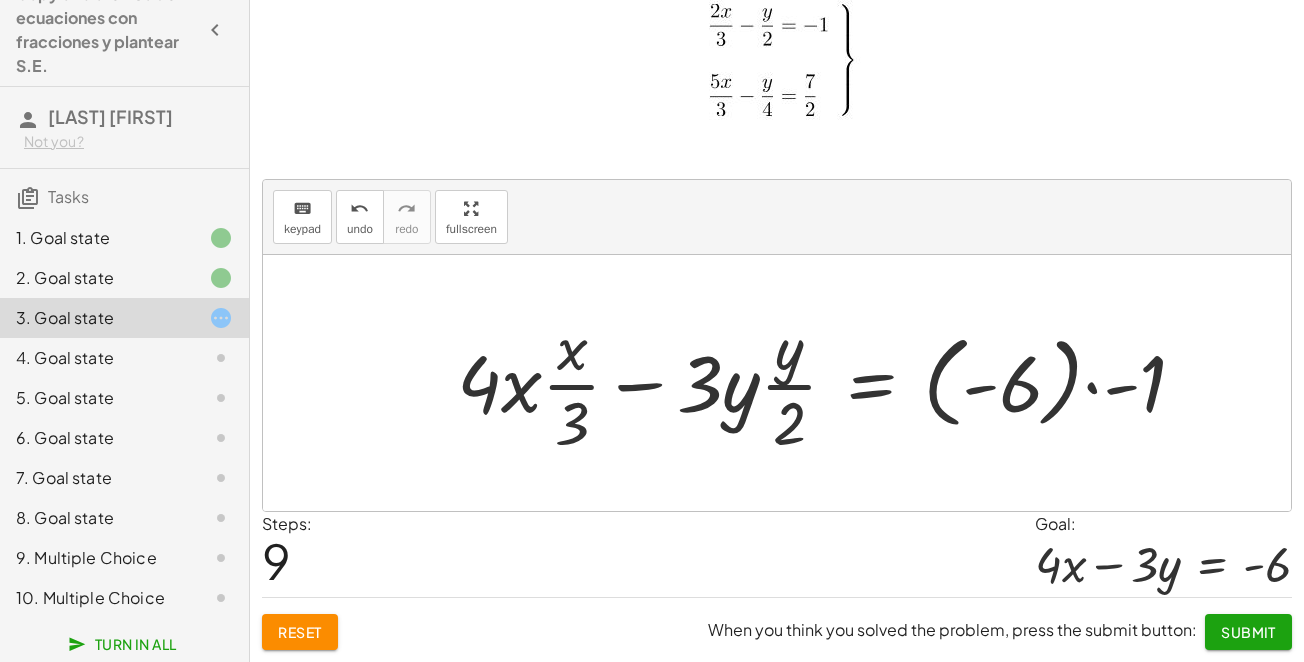drag, startPoint x: 531, startPoint y: 435, endPoint x: 555, endPoint y: 422, distance: 27.294687 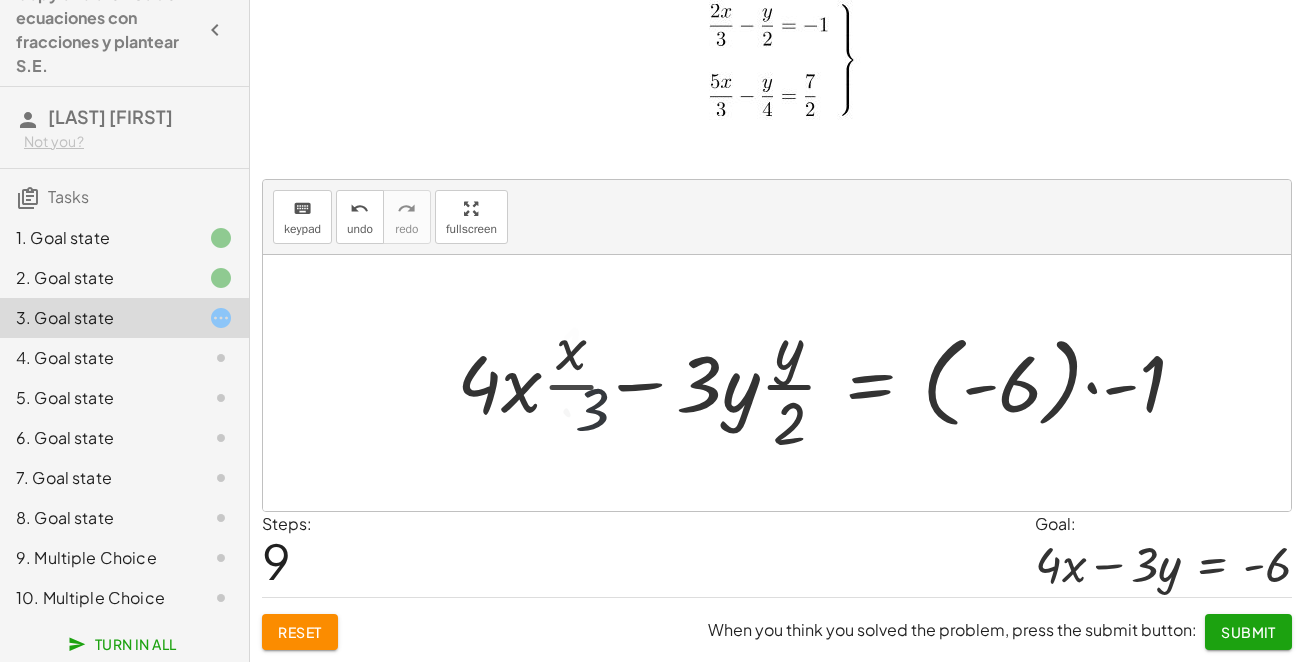 drag, startPoint x: 568, startPoint y: 419, endPoint x: 632, endPoint y: 414, distance: 64.195015 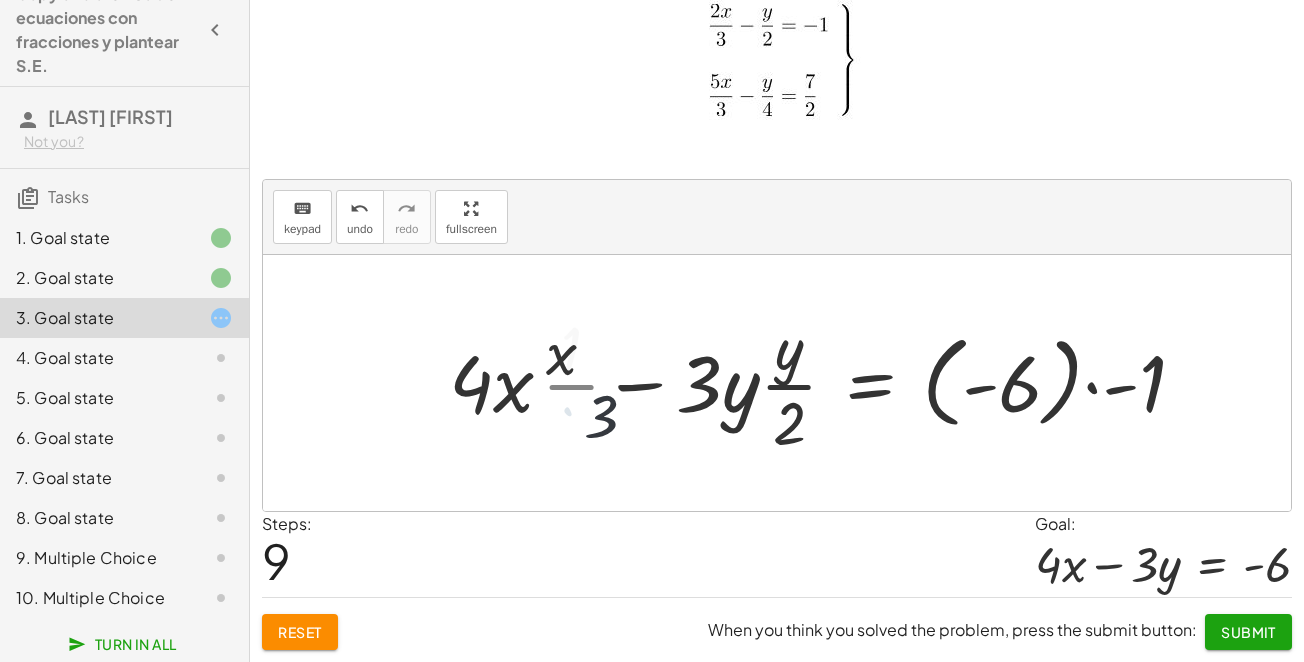drag, startPoint x: 692, startPoint y: 414, endPoint x: 712, endPoint y: 414, distance: 20 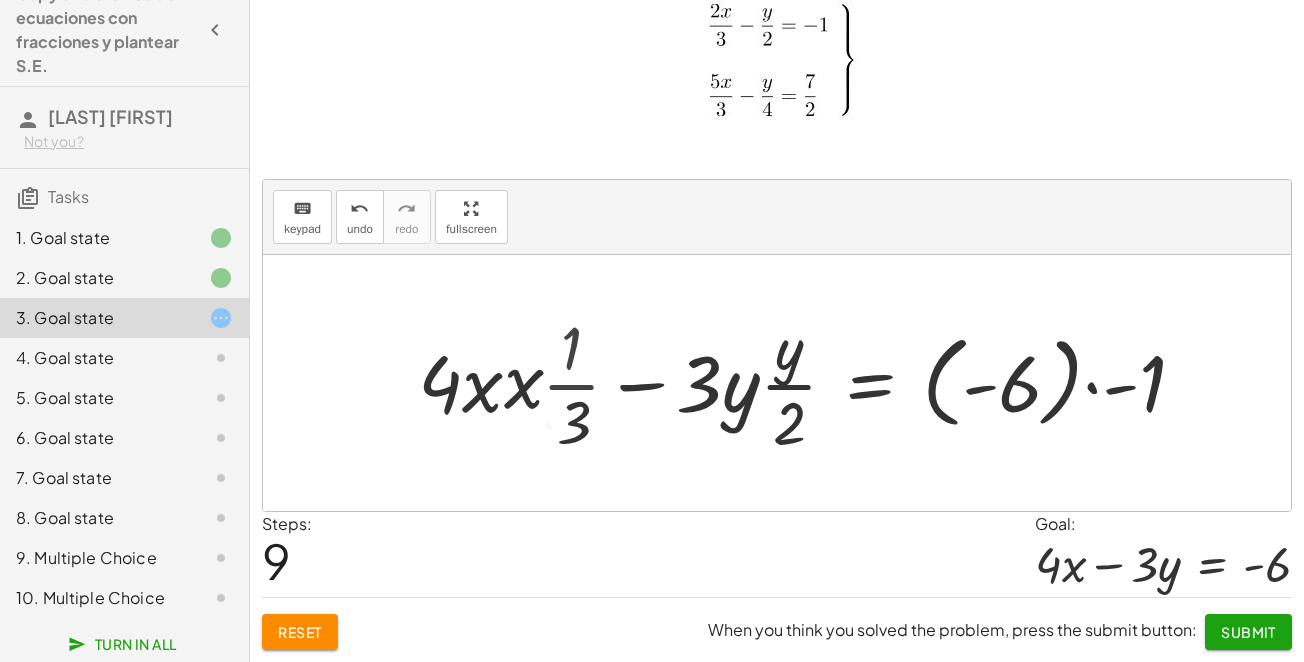 click at bounding box center [809, 383] 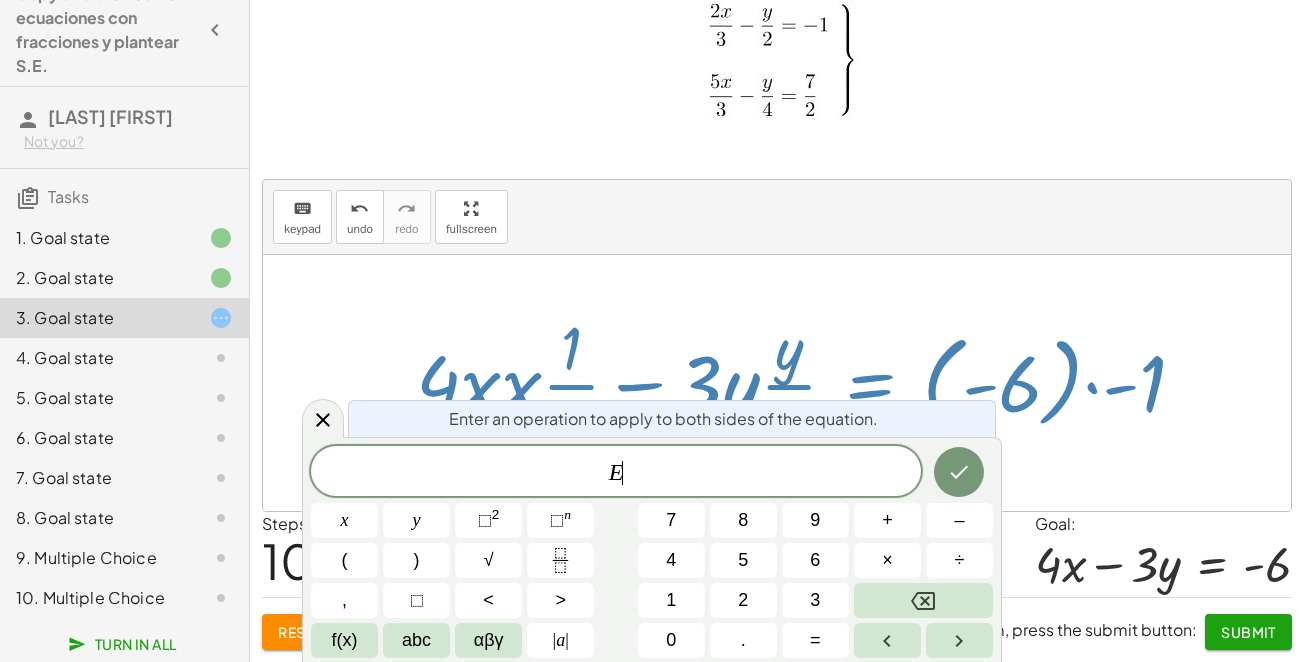 drag, startPoint x: 831, startPoint y: 395, endPoint x: 782, endPoint y: 397, distance: 49.0408 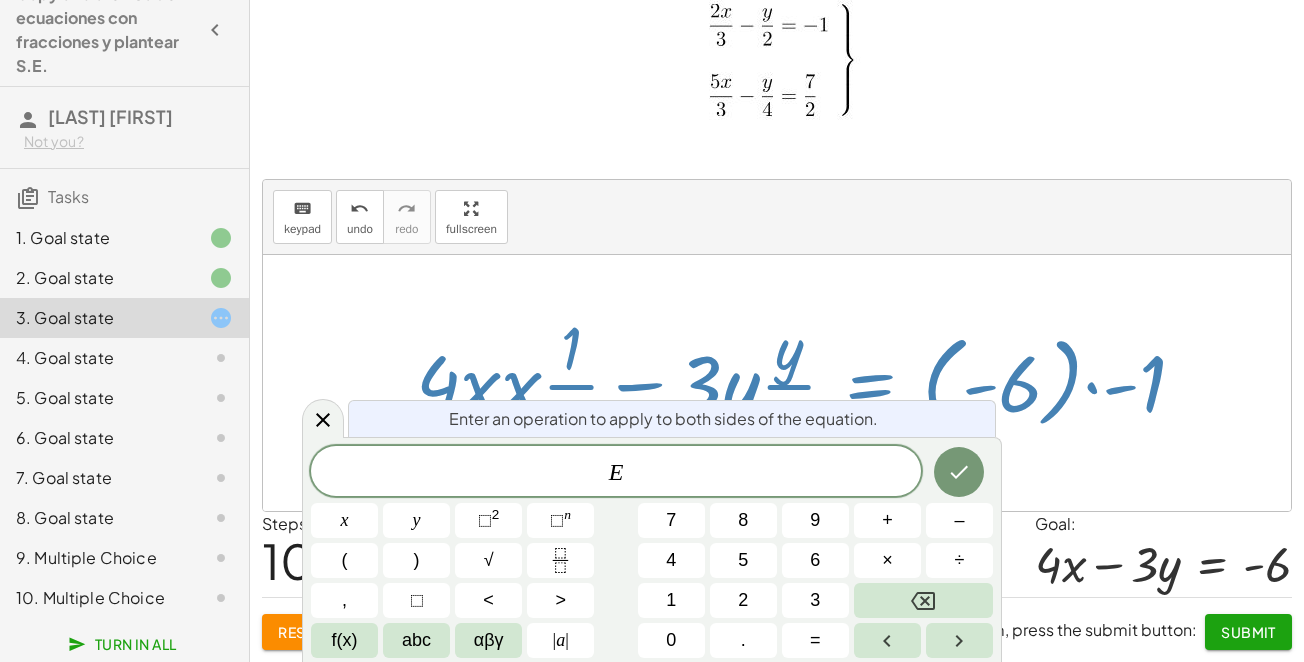 click on "+ · ⬚ · · 2 · x · 3 − · ⬚ · · y · 2 = · ⬚ · - 1 + · 2 · x · · 2 · x · 3 − · ⬚ · · y · 2 = · ⬚ · - 1 + · 2 · x · · 2 · x · 3 − · 3 · y · · y · 2 = · ⬚ · - 1 + · 2 · x · · 2 · x · 3 − · 3 · y · · y · 2 = · ( - 6 ) · - 1 + · 2 · x · · 2 · x · 3 − · y · · y · 2 · 3 = · ( - 6 ) · - 1 + · 2 · x · · 2 · x · 3 − · y · · y · 3 · 2 = · ( - 6 ) · - 1 + · 2 · 2 · x · · x · 3 − · y · · y · 3 · 2 = · ( - 6 ) · - 1 + · 4 · x · · x · 3 − · y · · y · 3 · 2 = · ( - 6 ) · - 1 + · 4 · x · · x · 3 − · 3 · y · · y · 2 = · ( - 6 ) · - 1 + · x · · x 3 − · 3 · y · · y · 2 = · ( - 6 ) · - 1 4 · · 1 ·" at bounding box center (801, 383) 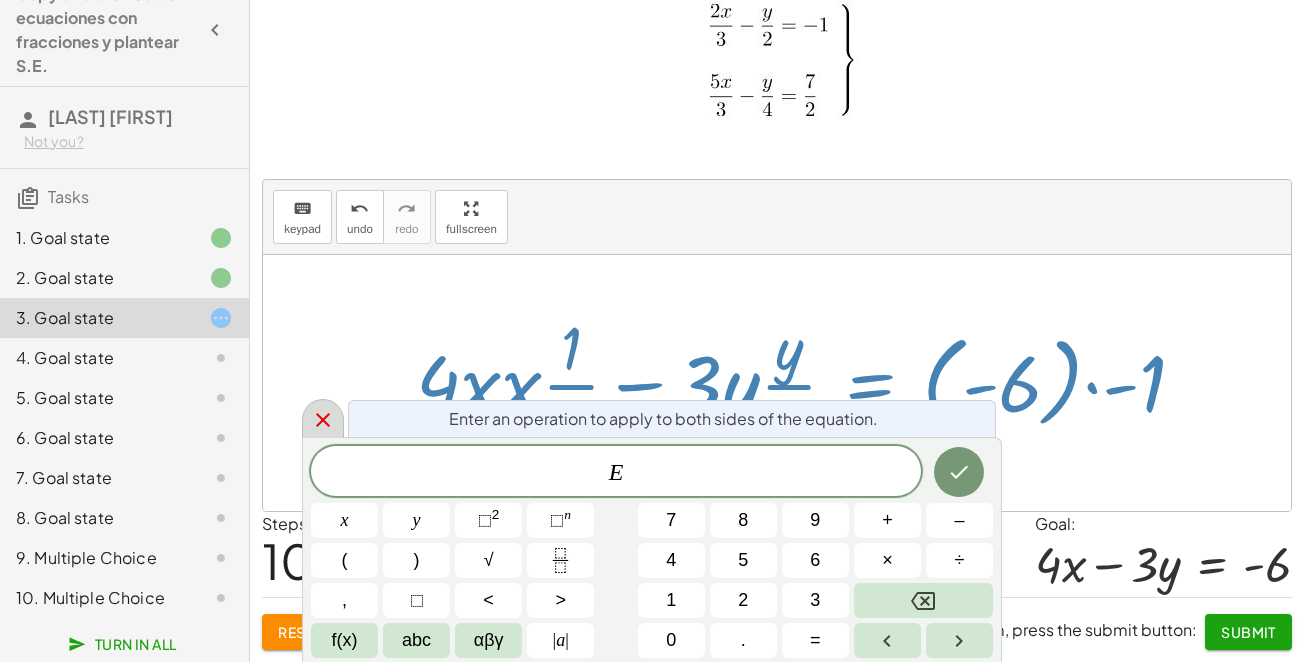 click 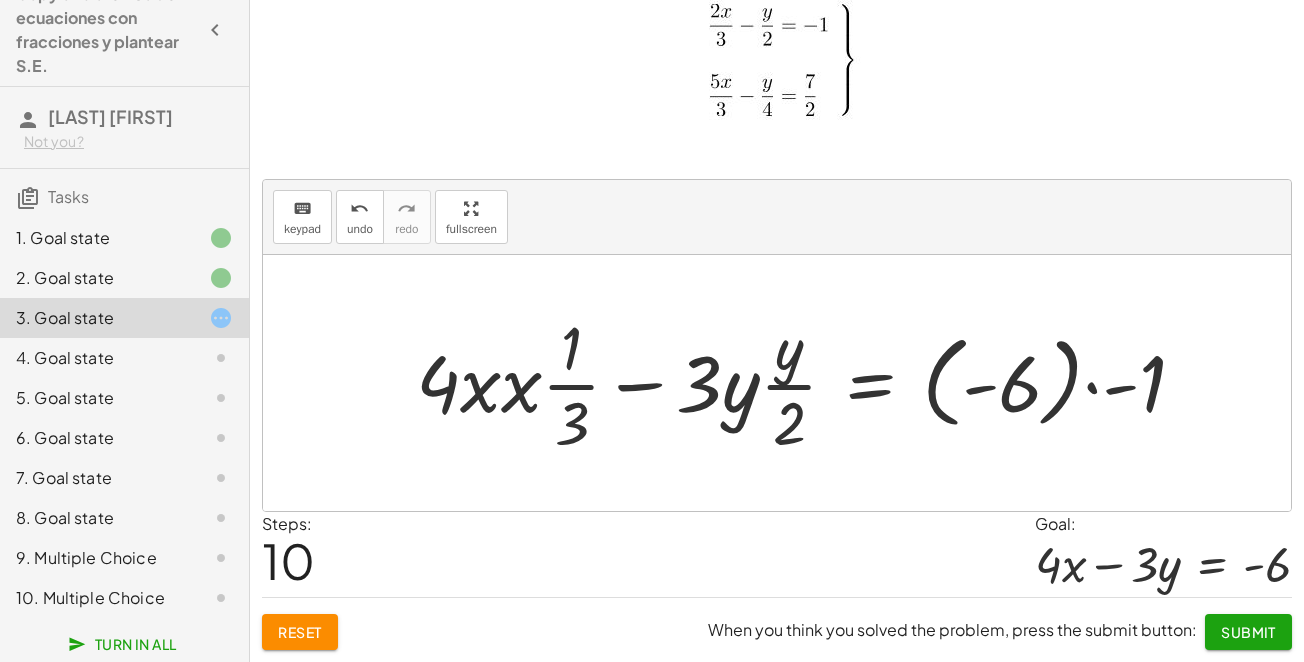 click on "Reset" 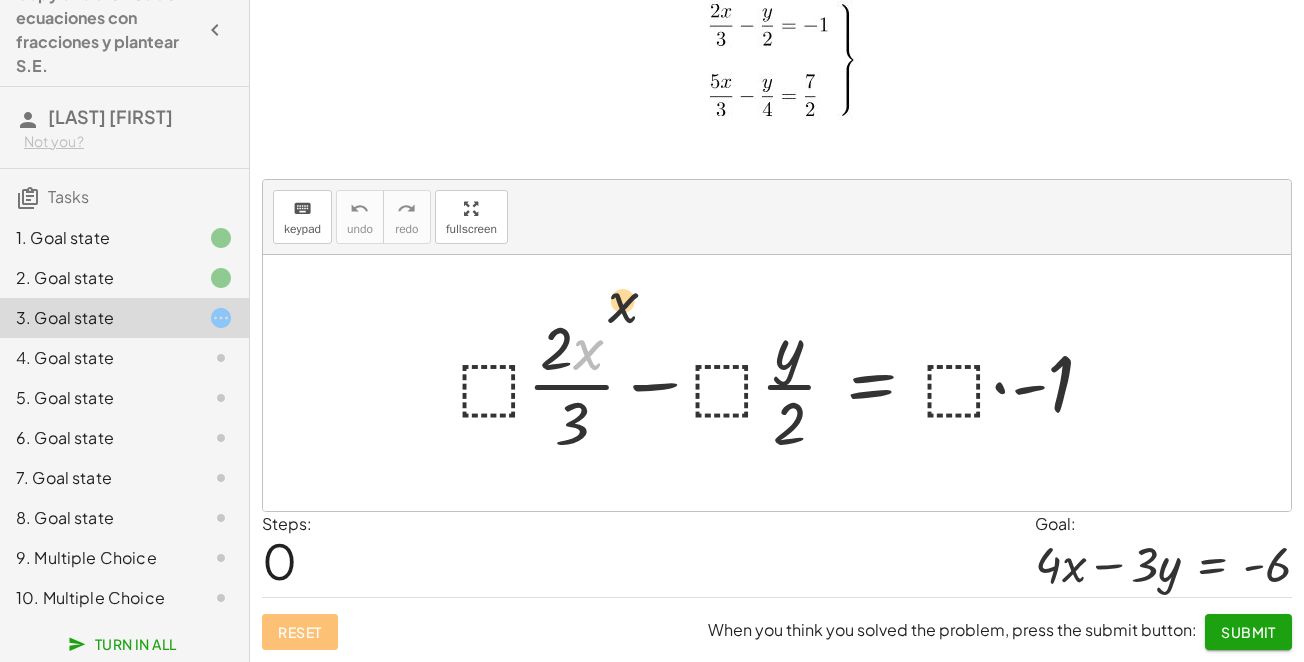 drag, startPoint x: 667, startPoint y: 237, endPoint x: 723, endPoint y: 167, distance: 89.64374 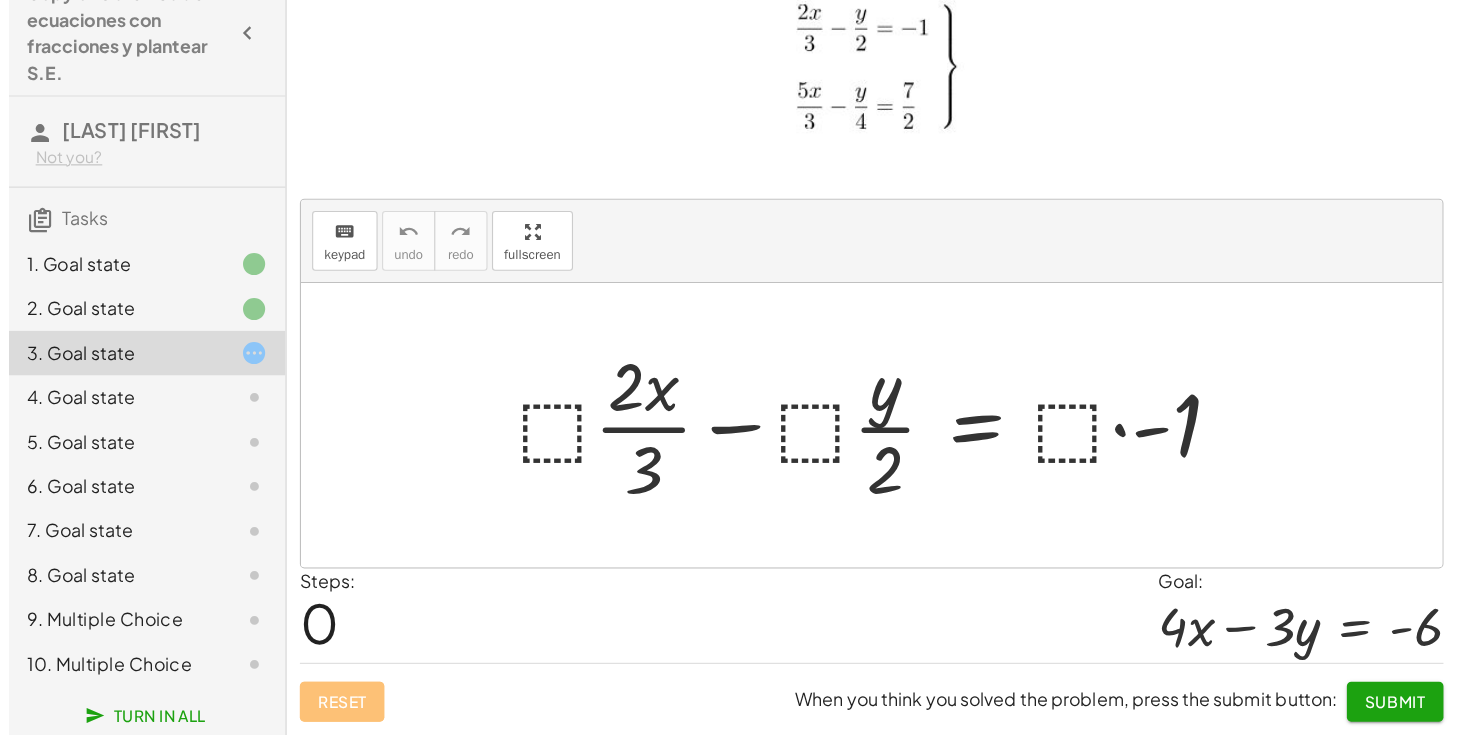 scroll, scrollTop: 0, scrollLeft: 0, axis: both 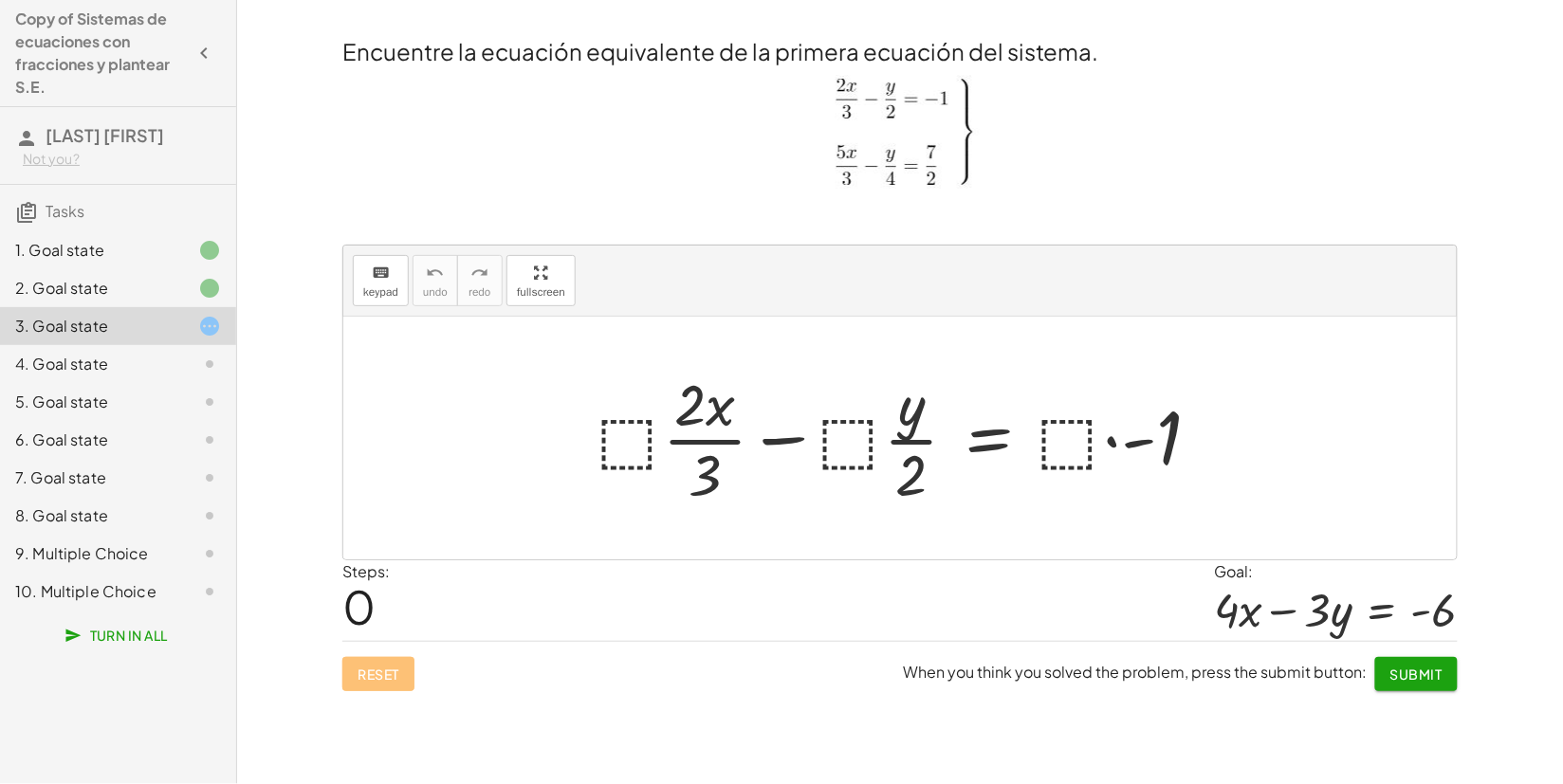click on "Encuentre la ecuación equivalente de la primera ecuación del sistema. keyboard keypad undo undo redo redo fullscreen + · ⬚ · · 2 · x · 3 − · ⬚ · · y · 2 = · ⬚ · - 1 × Steps:  0 Goal: + · 4 · x − · 3 · y = - 6 Reset  When you think you solved the problem, press the submit button: Submit" 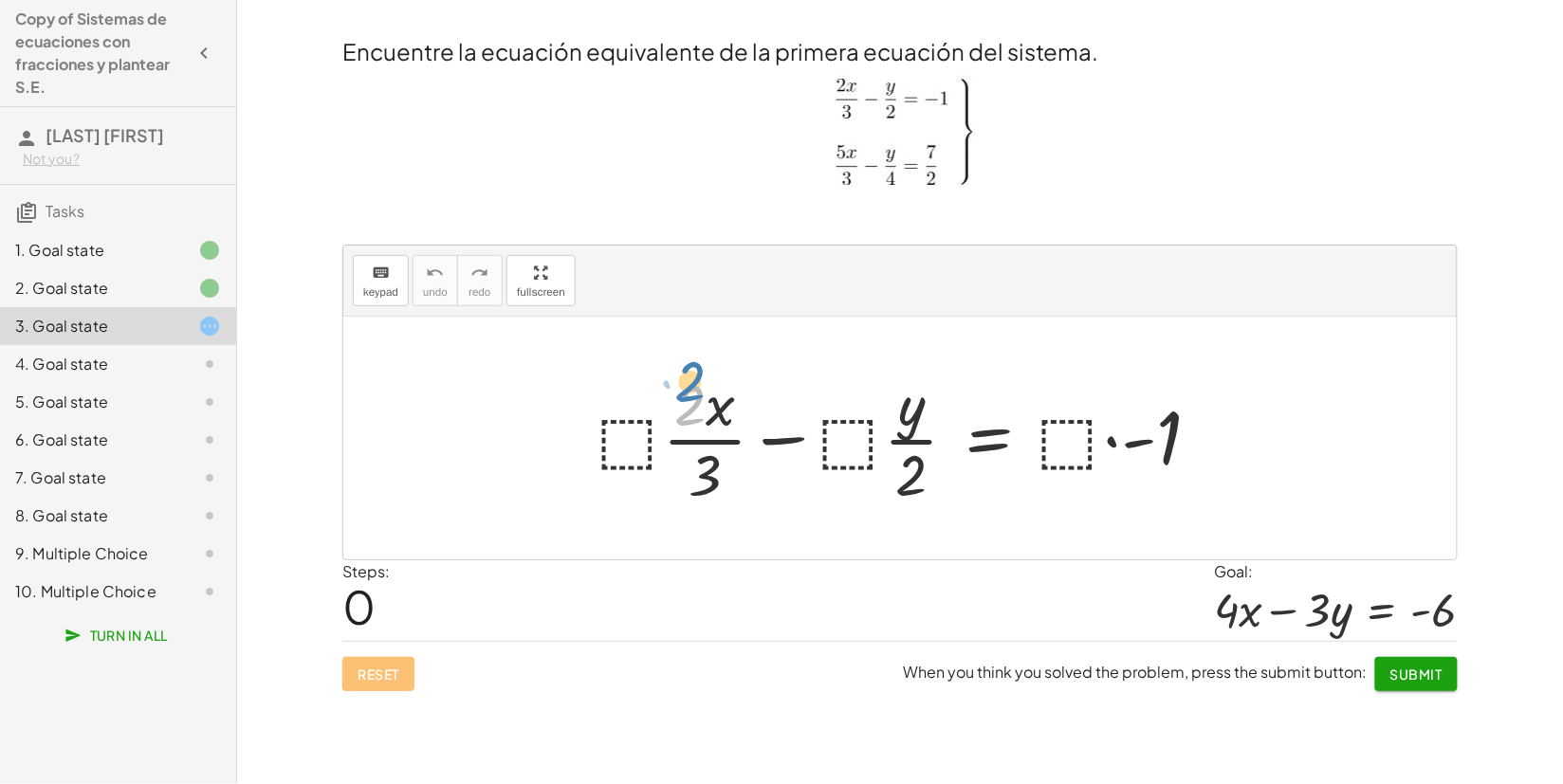 drag, startPoint x: 702, startPoint y: 410, endPoint x: 705, endPoint y: 392, distance: 18.24829 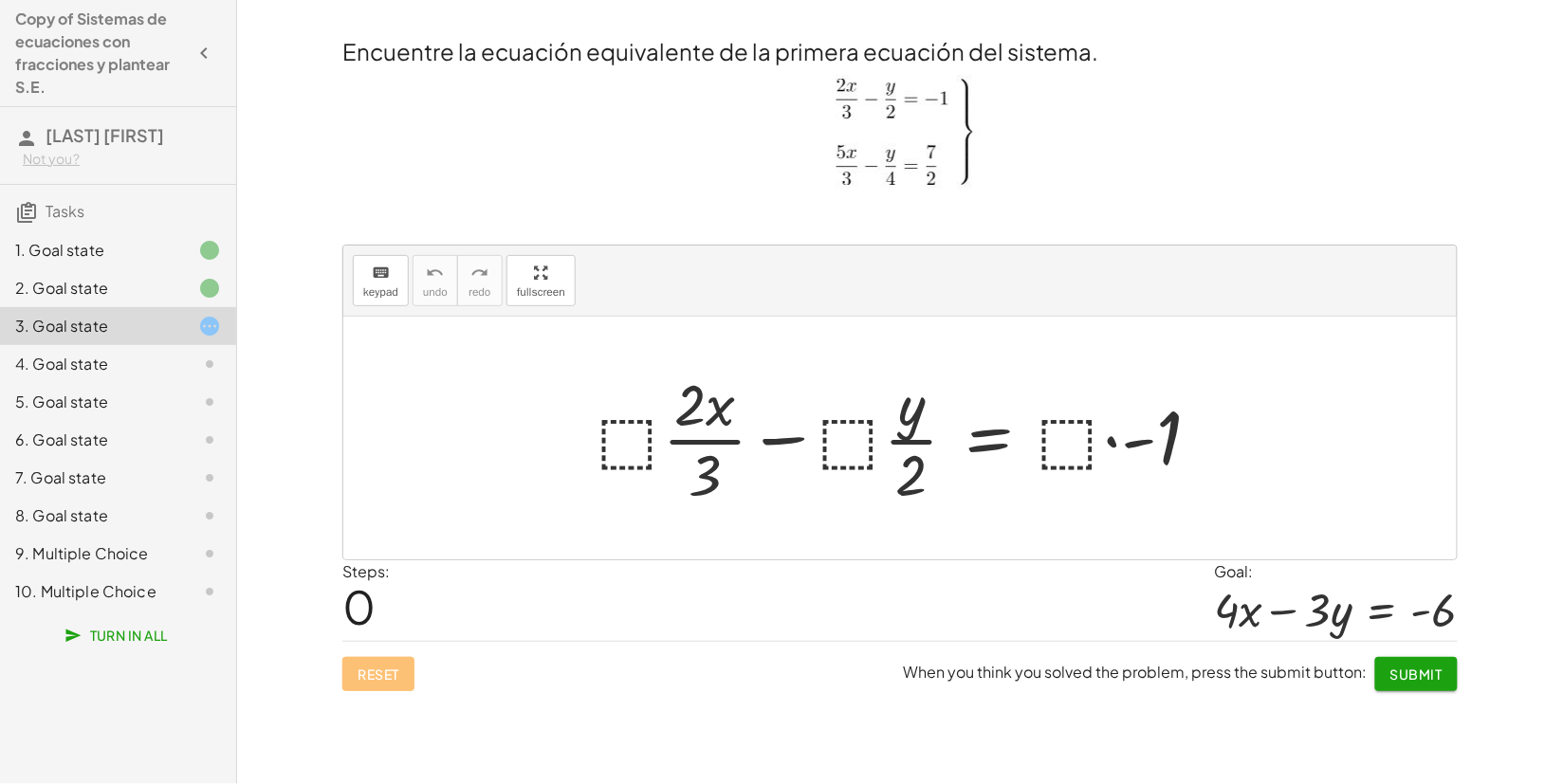 click at bounding box center (907, 438) 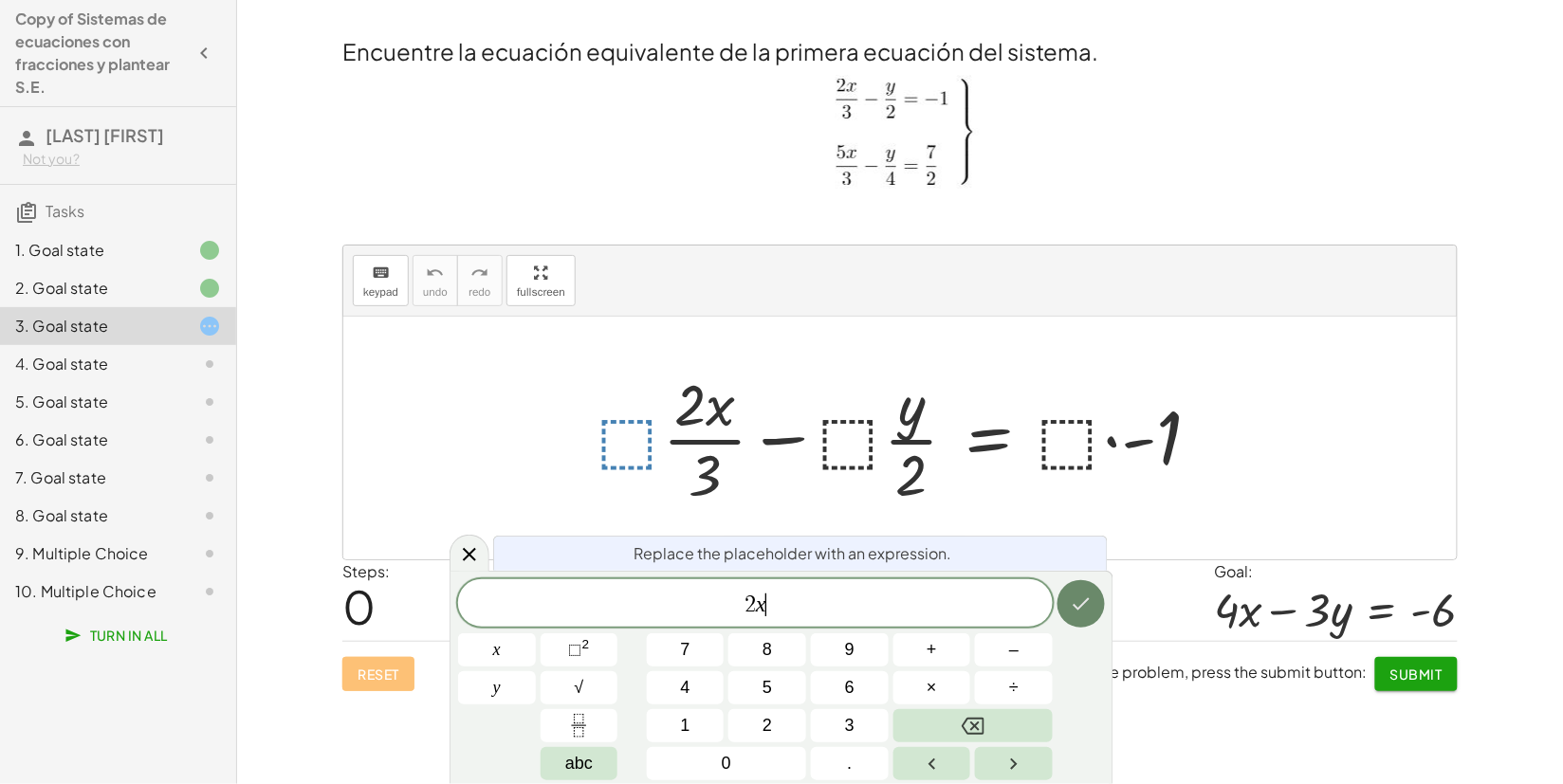 click 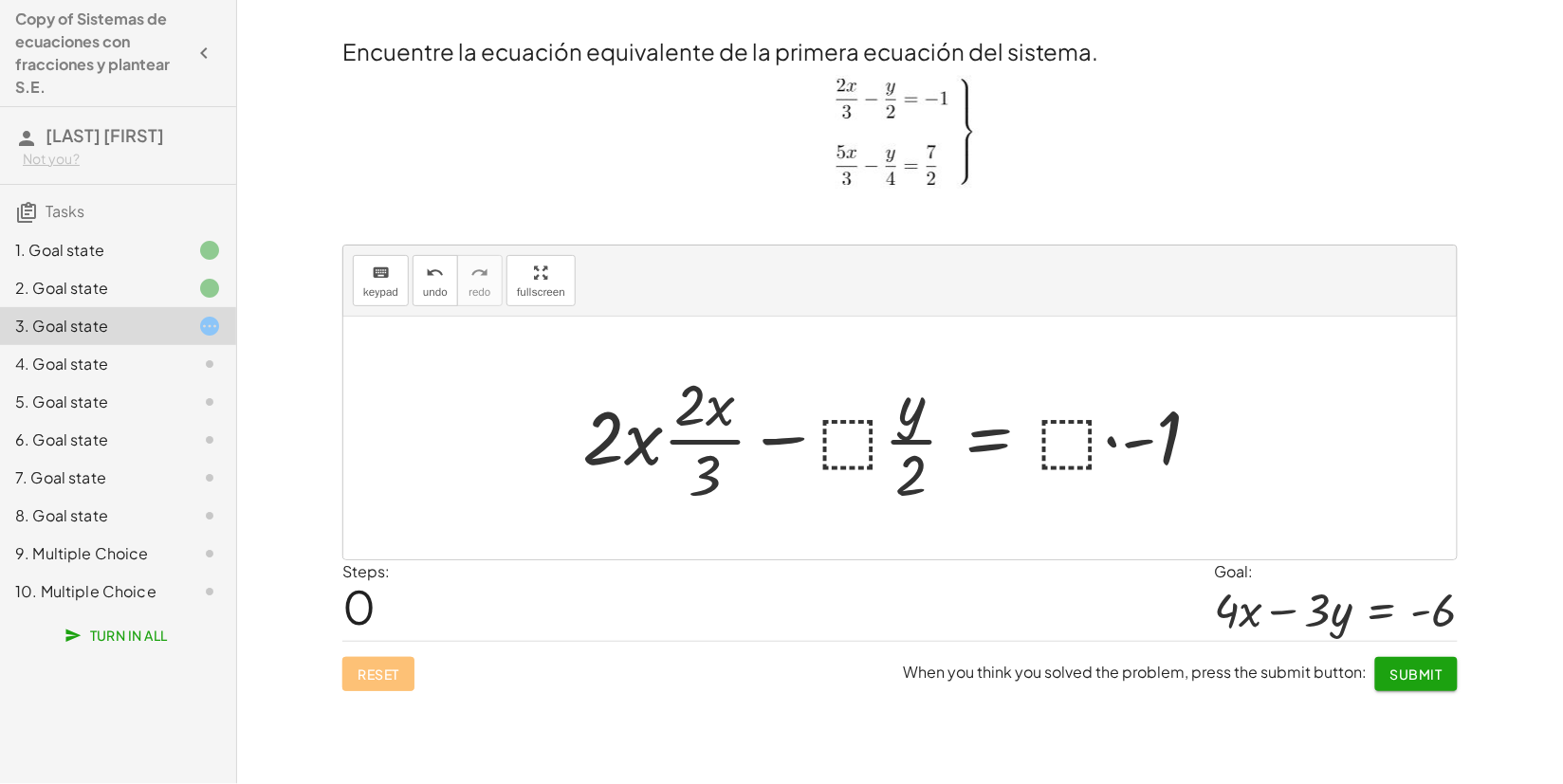 click at bounding box center (899, 438) 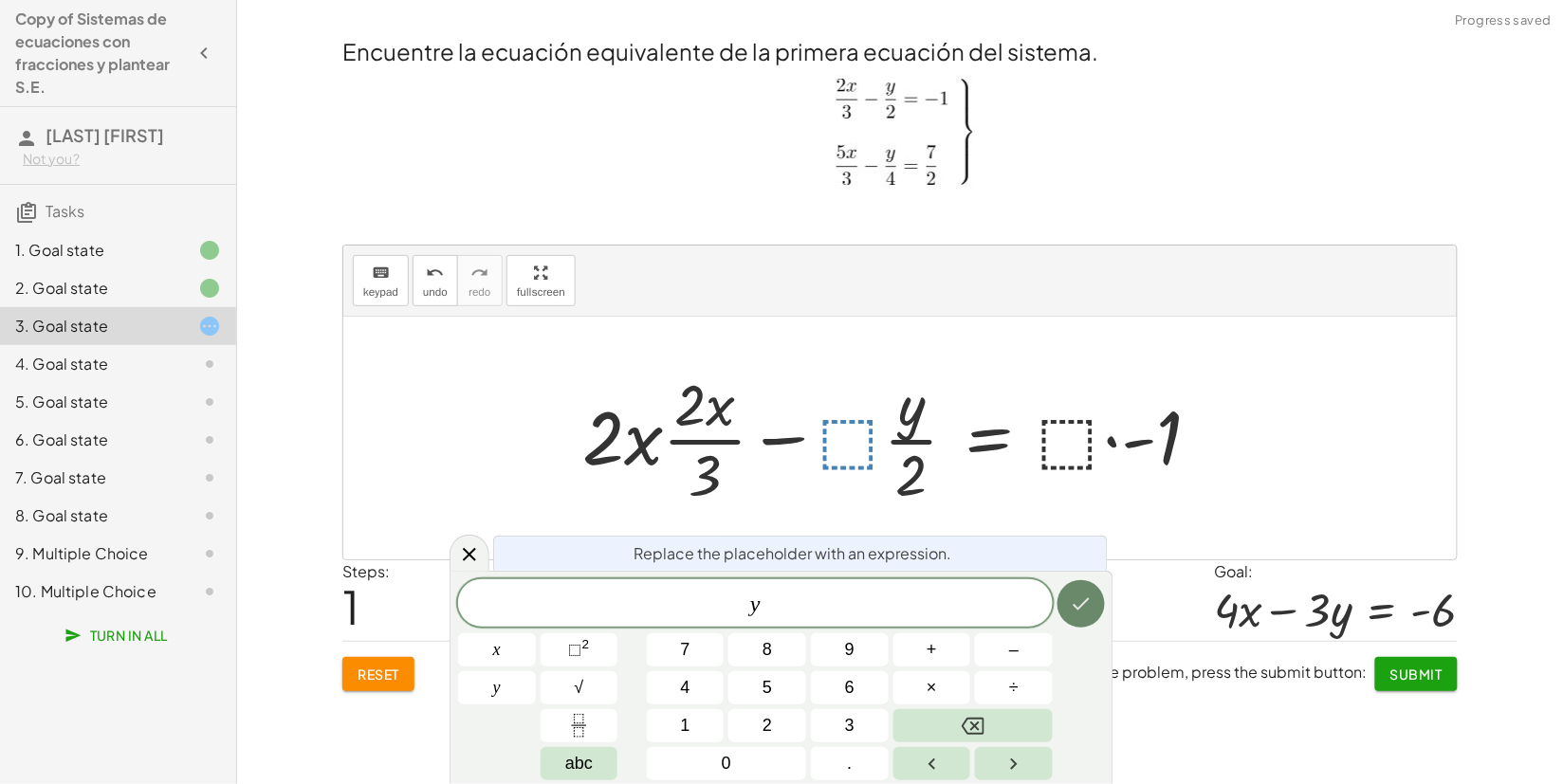 click at bounding box center (1081, 604) 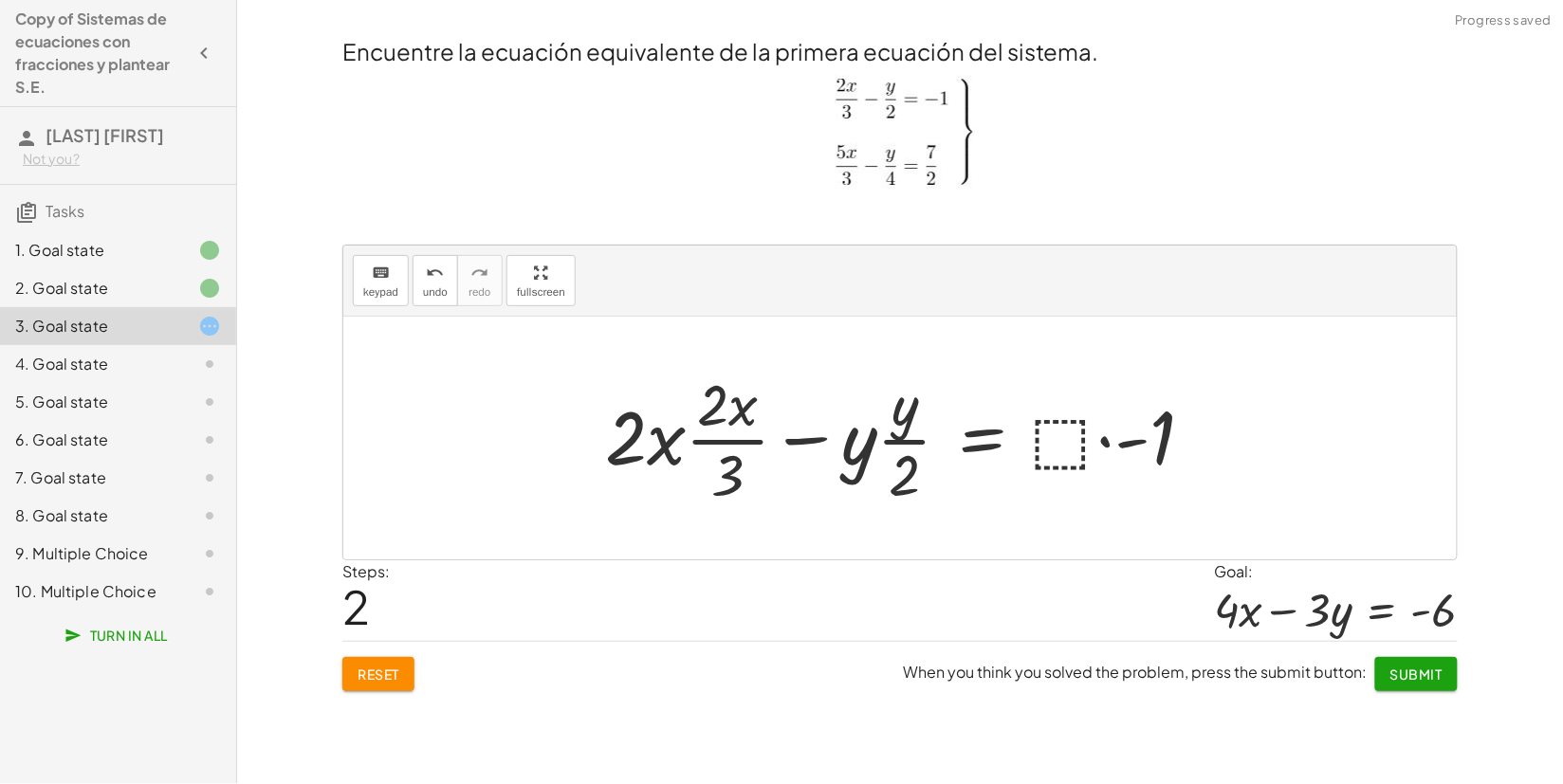 click at bounding box center (907, 438) 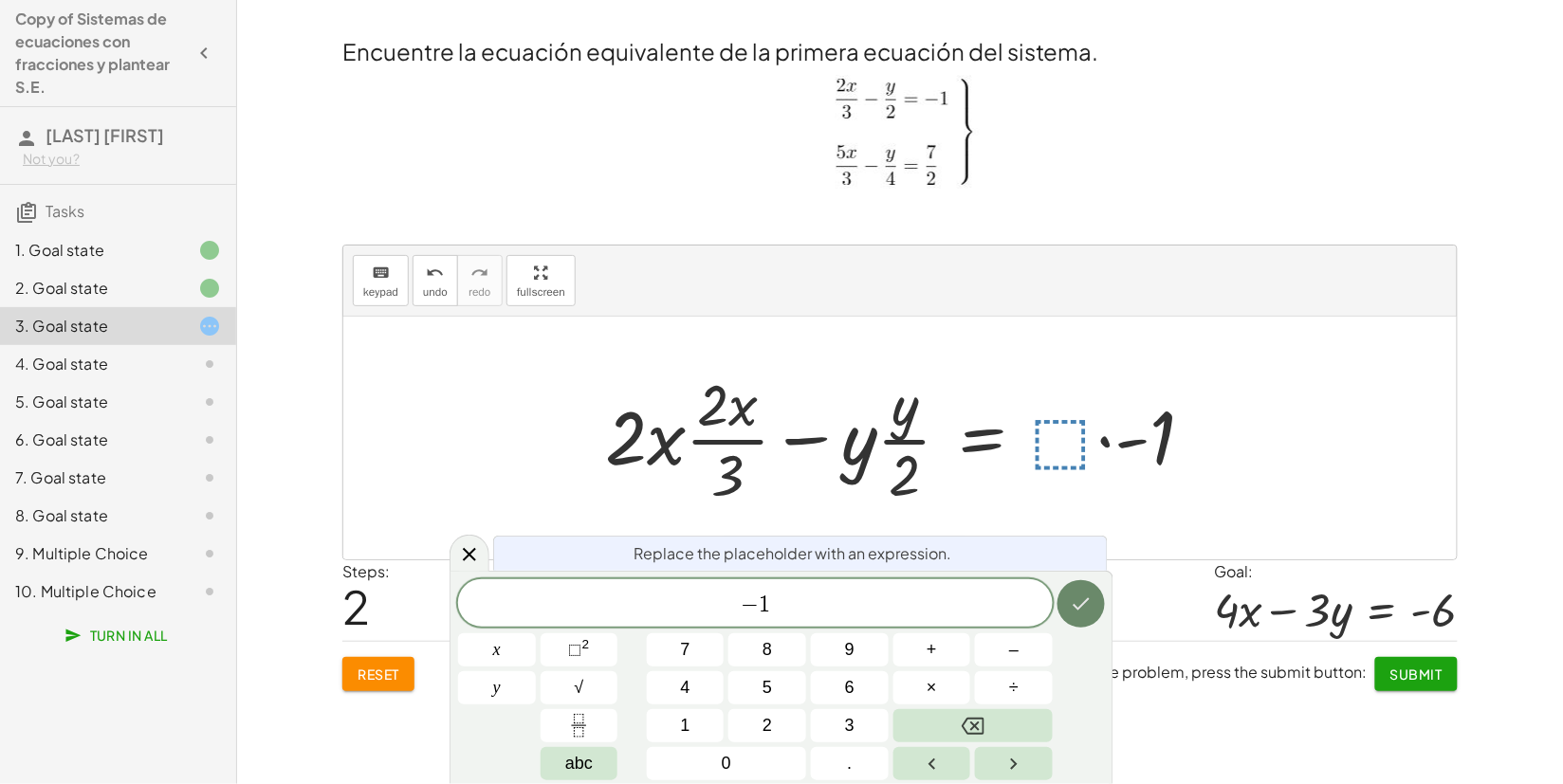 click at bounding box center [1081, 604] 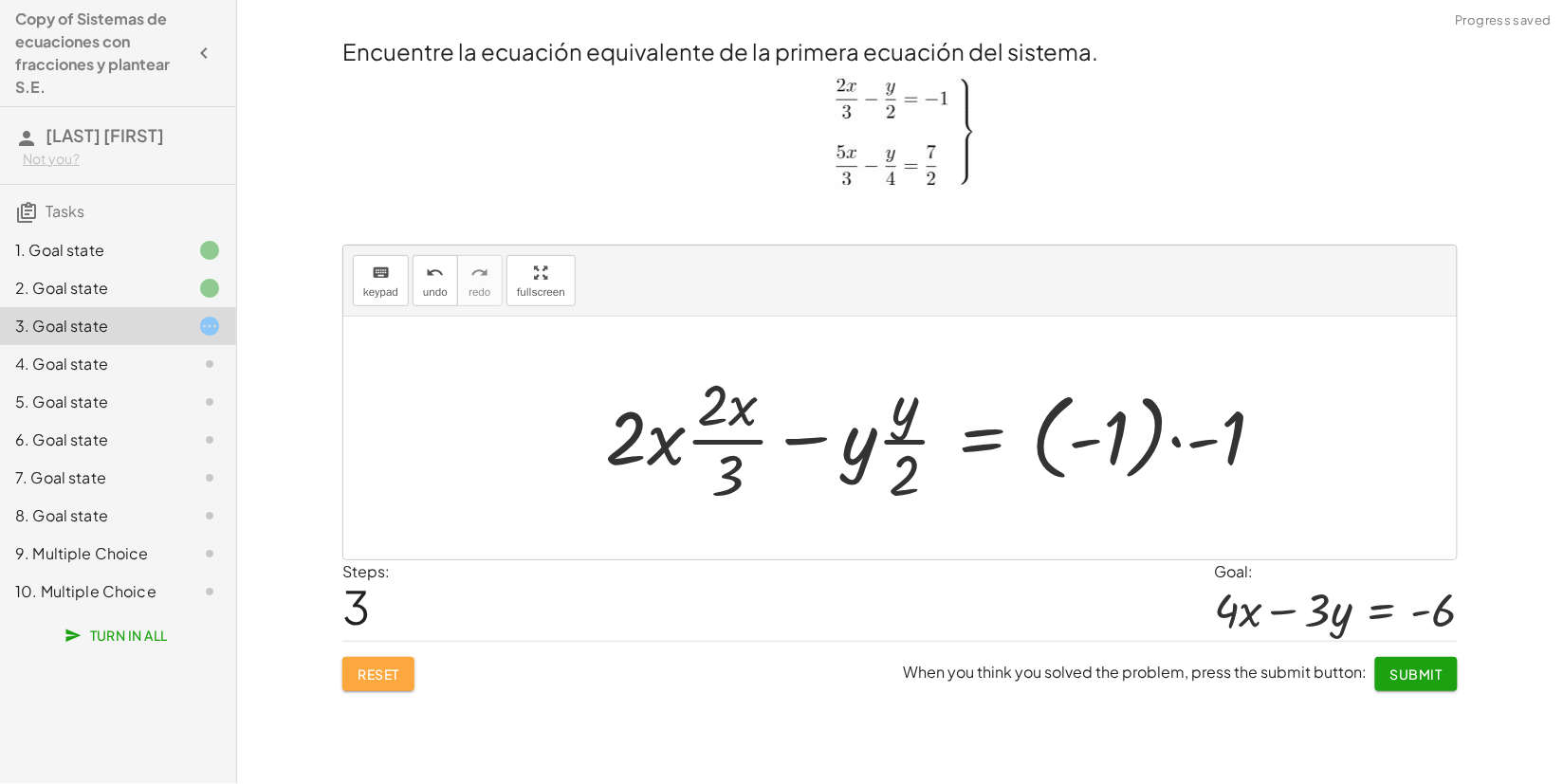 click on "Reset" 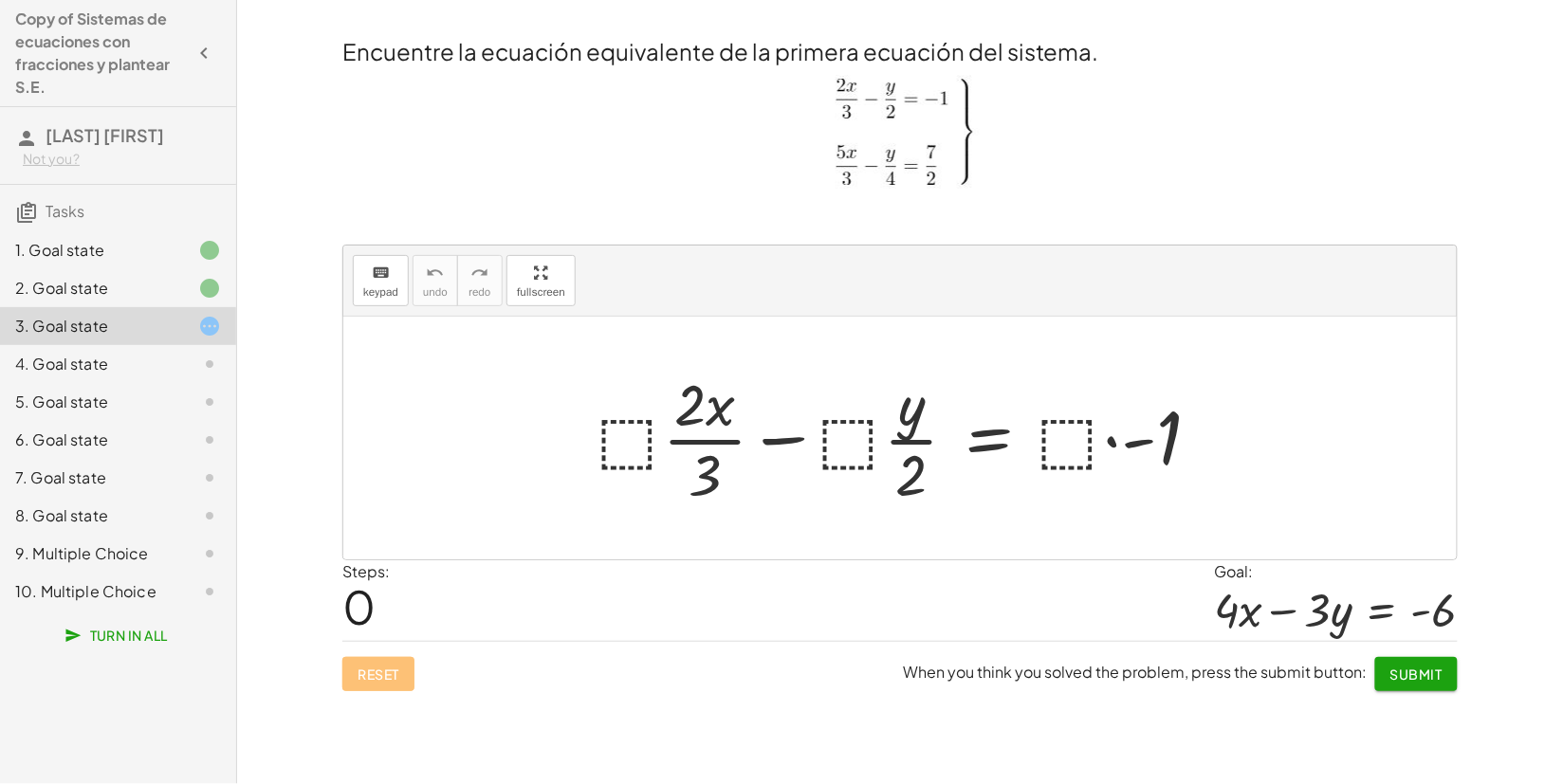 click at bounding box center [907, 438] 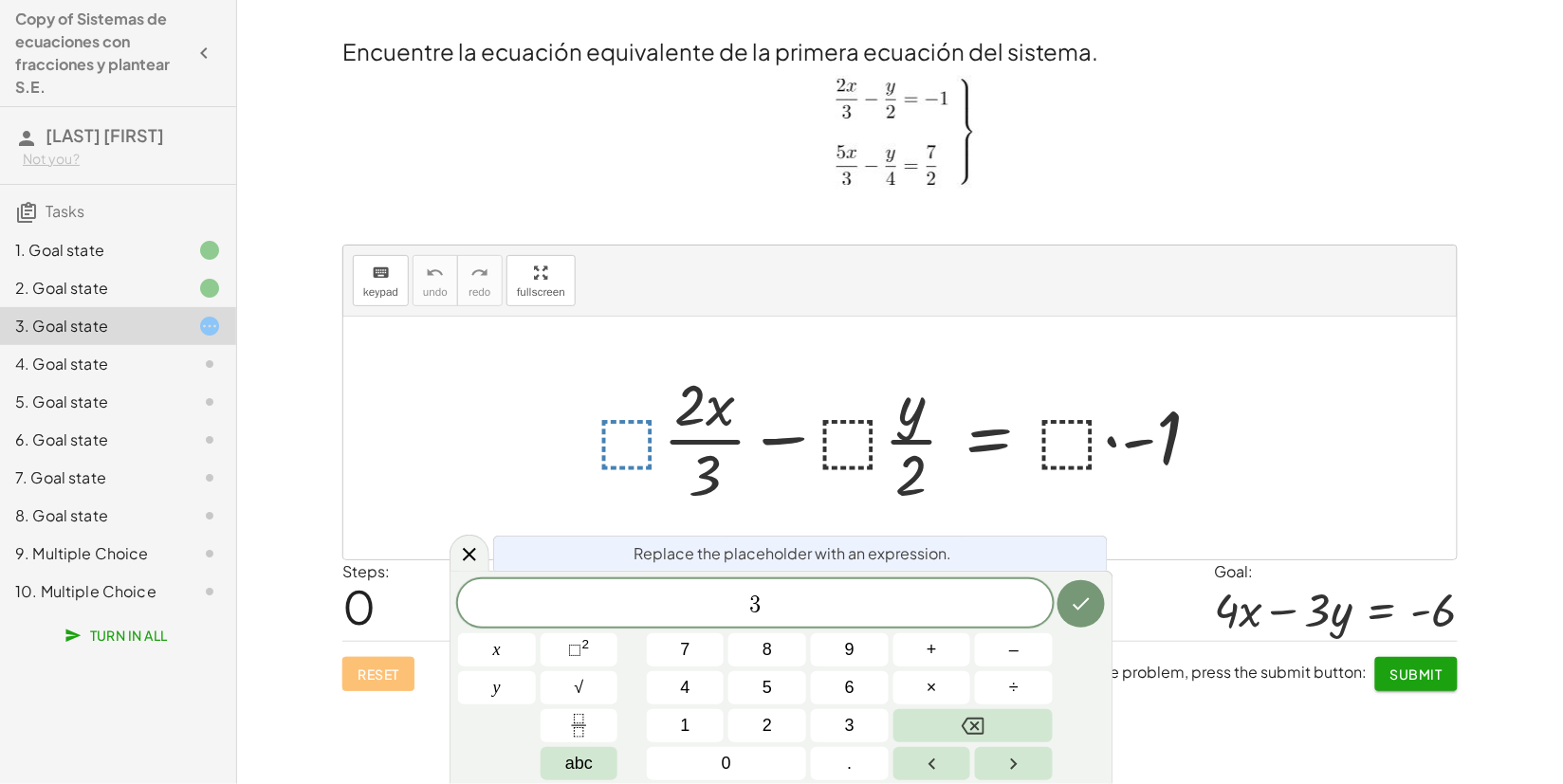 click at bounding box center (907, 438) 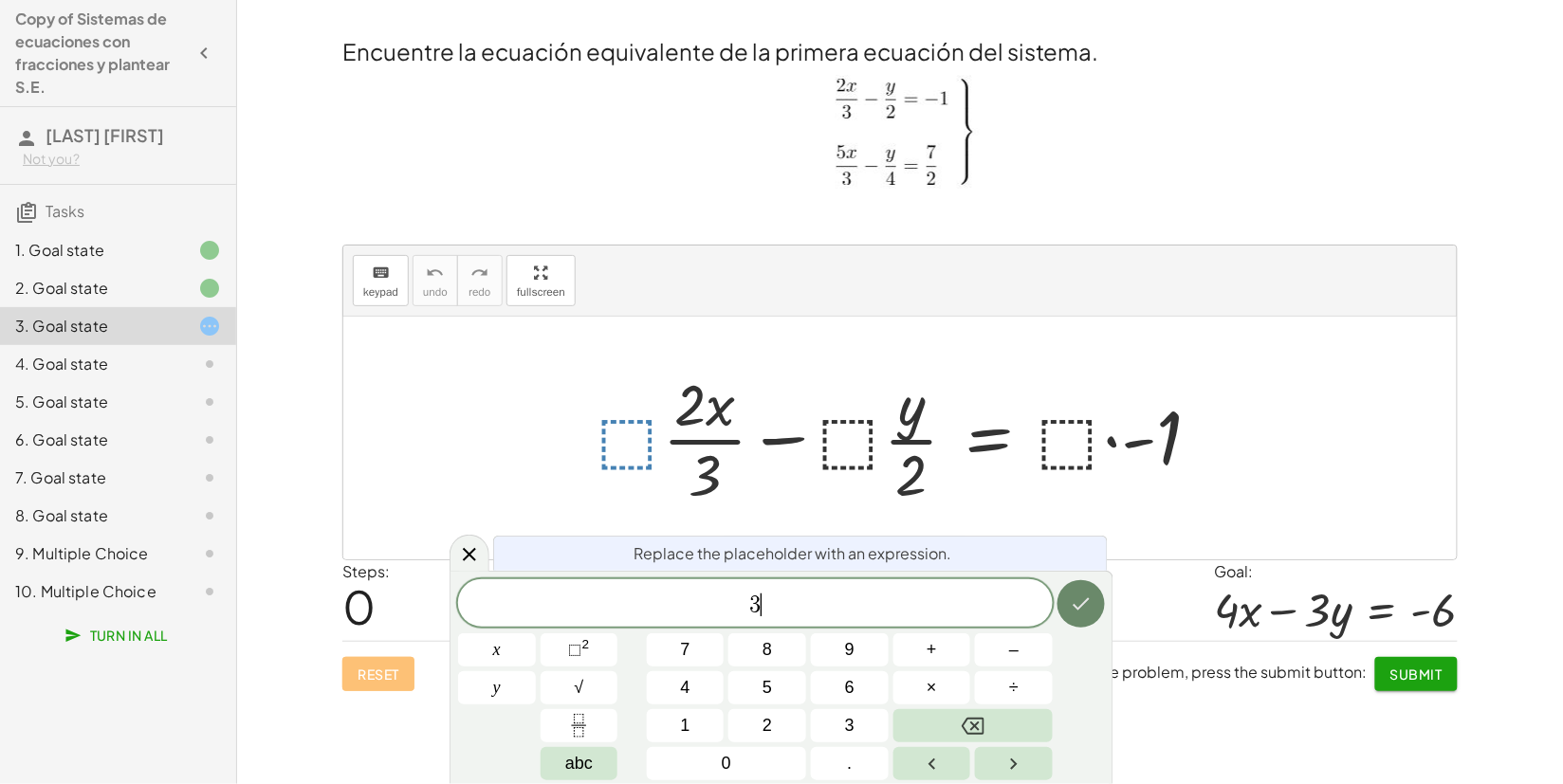 click 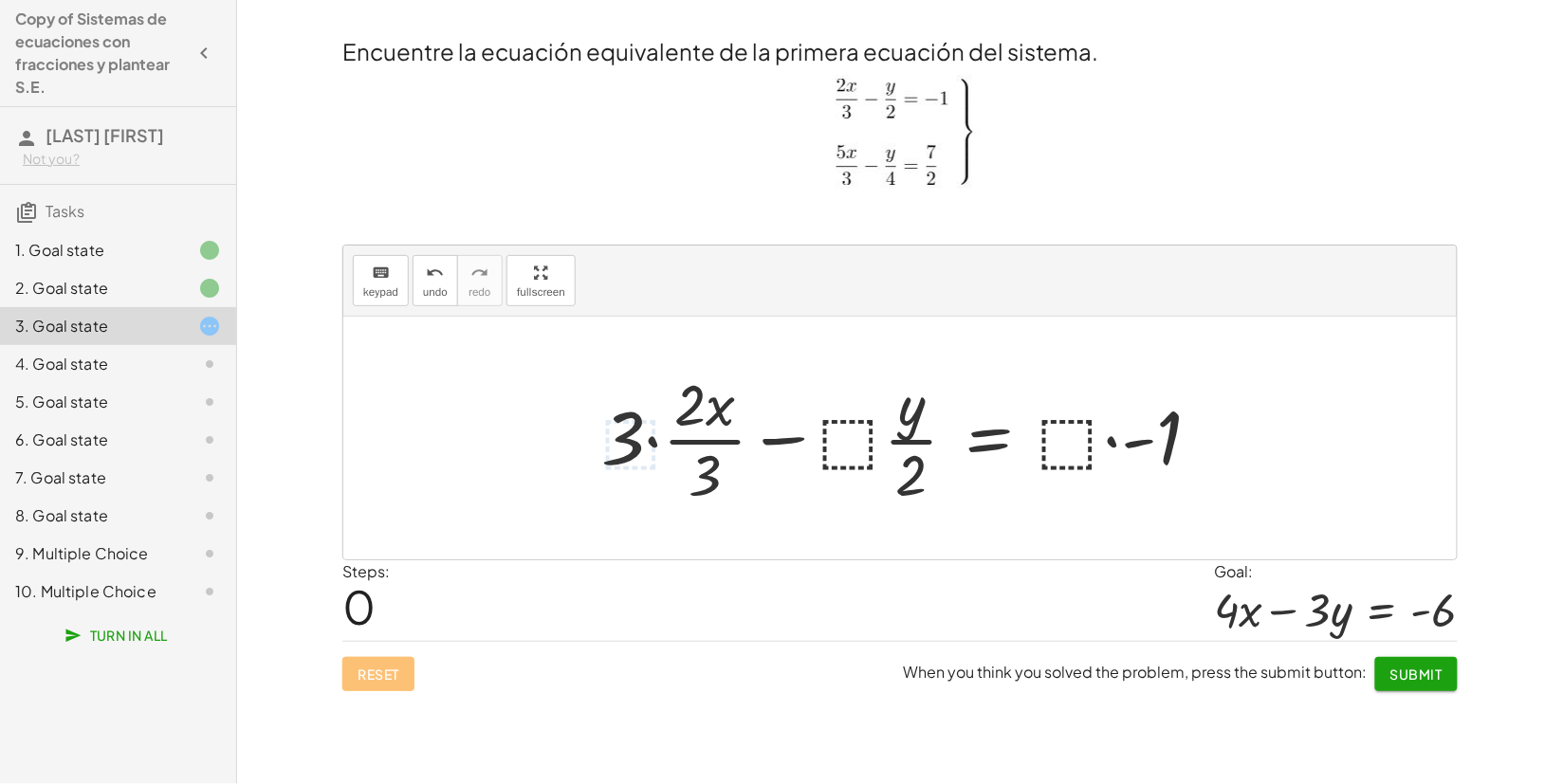 click at bounding box center [909, 438] 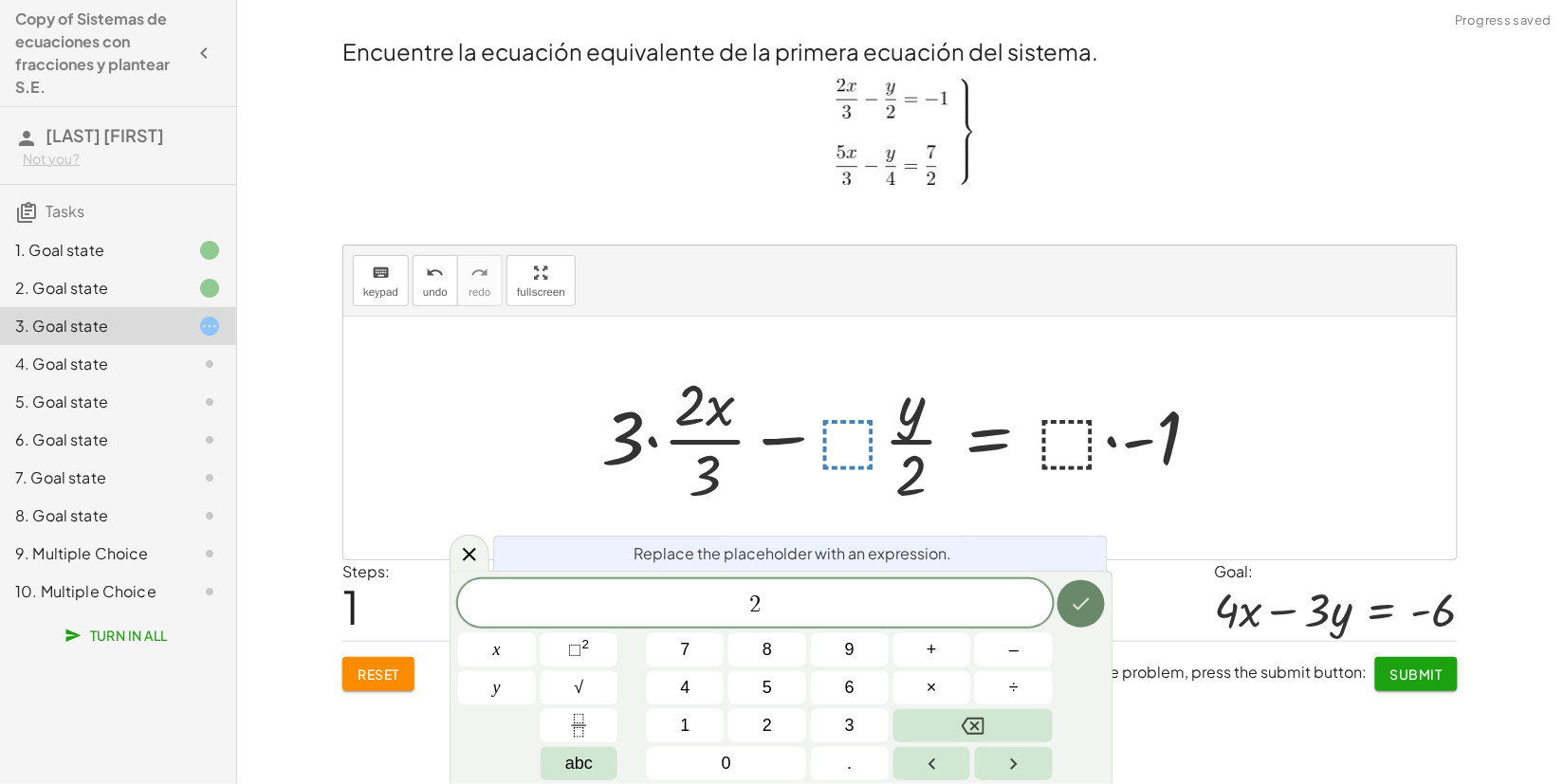 click at bounding box center [1081, 604] 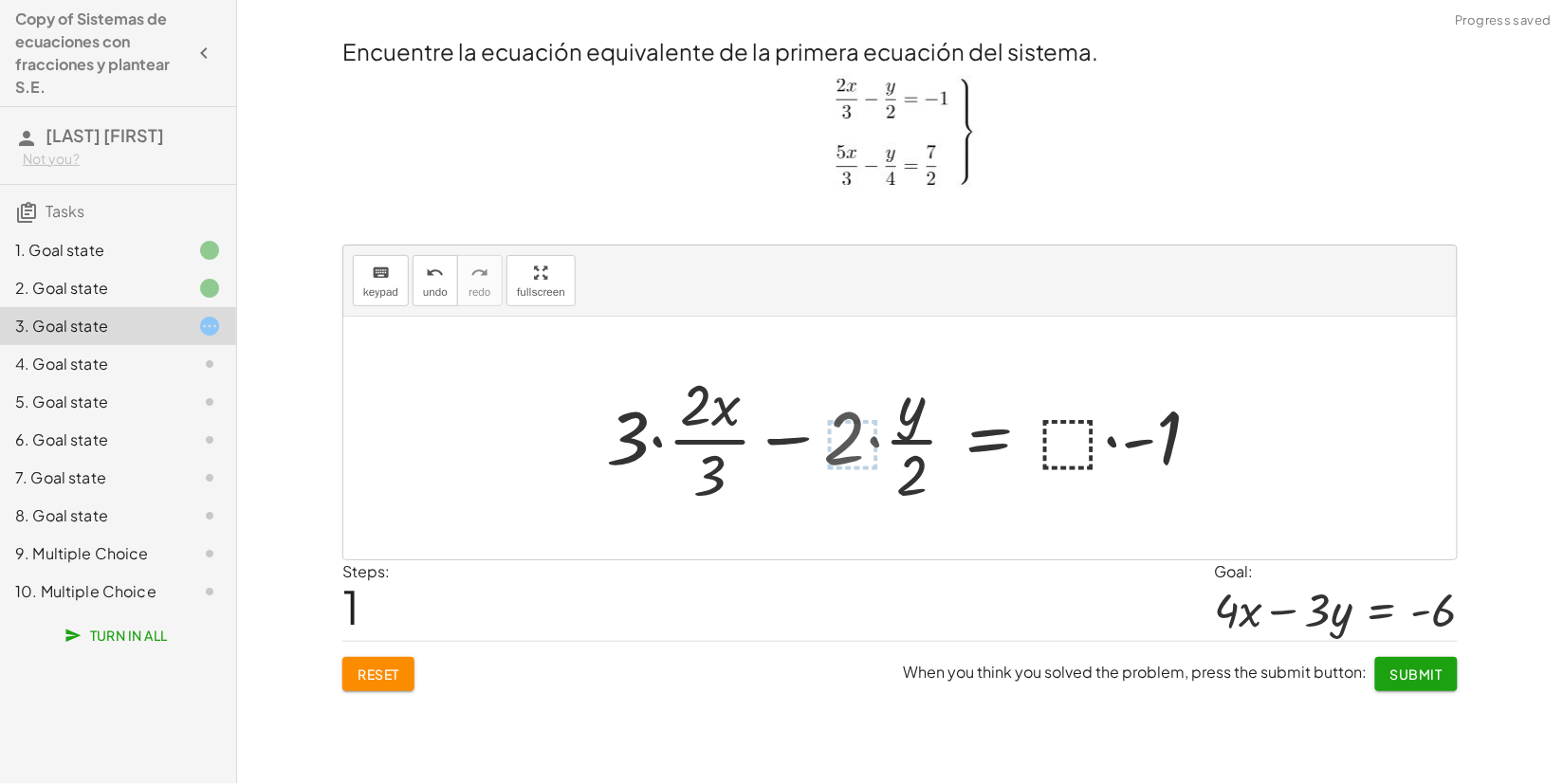click at bounding box center (911, 438) 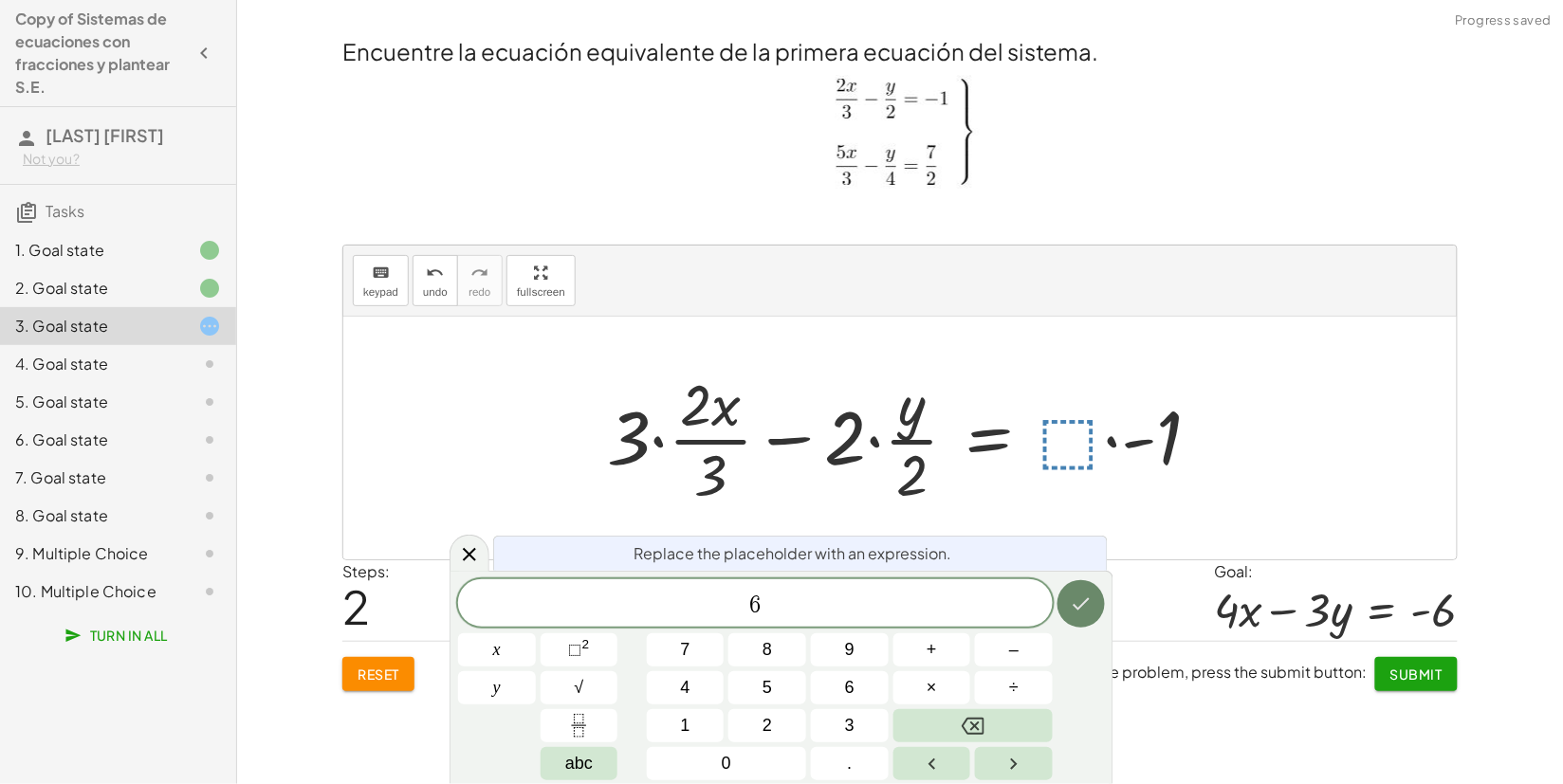 click 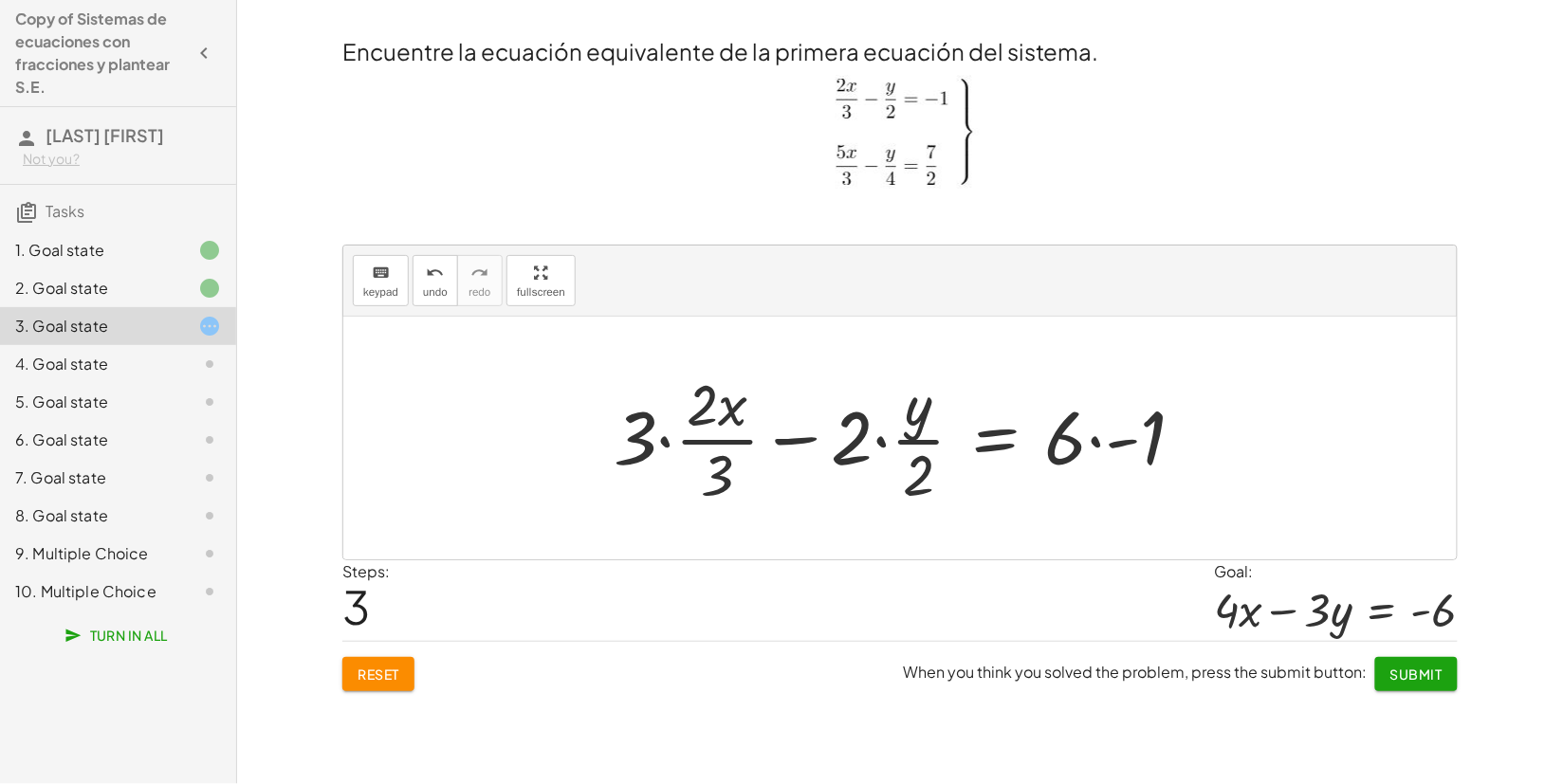 click at bounding box center (907, 438) 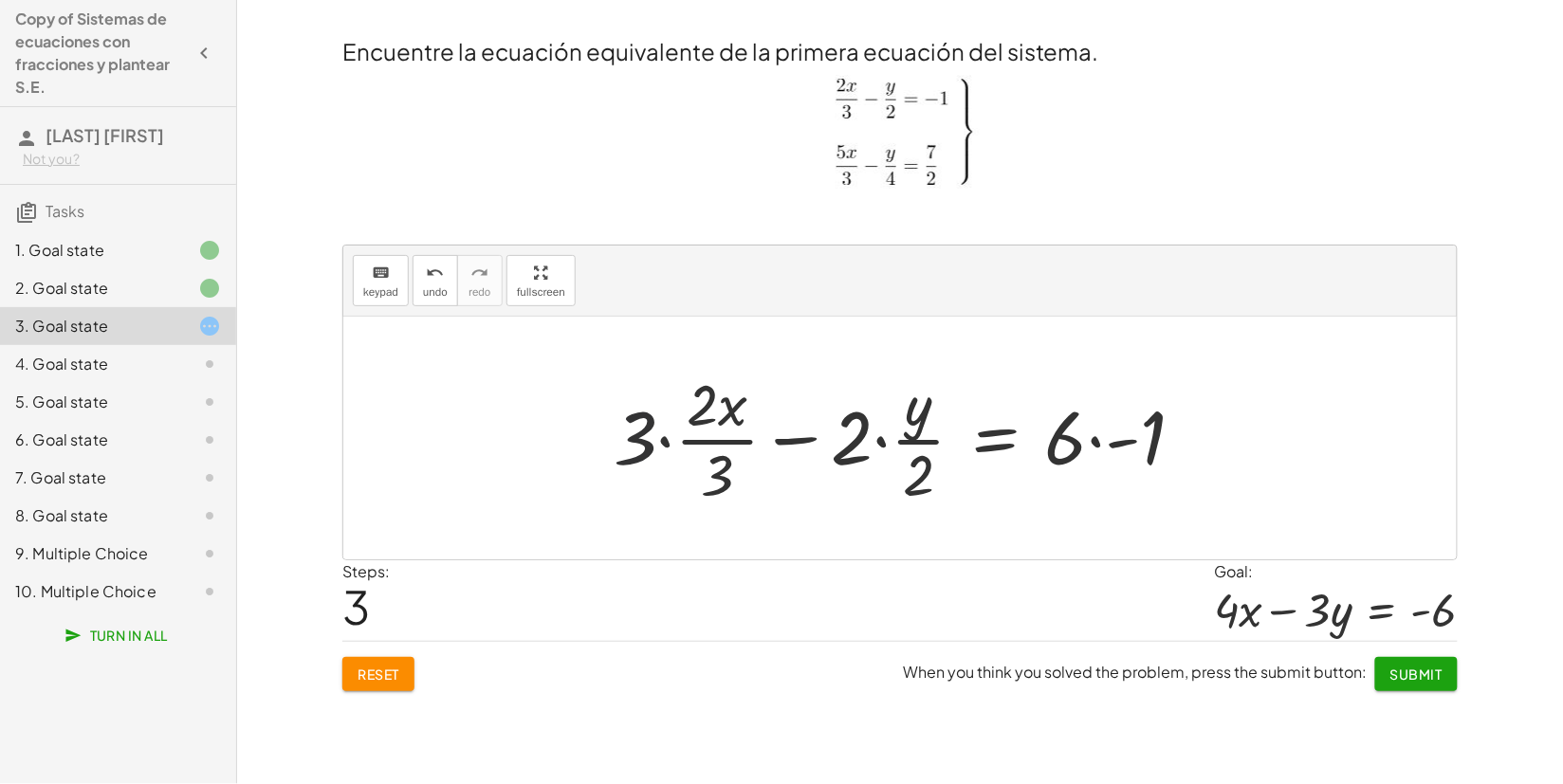 click at bounding box center [907, 438] 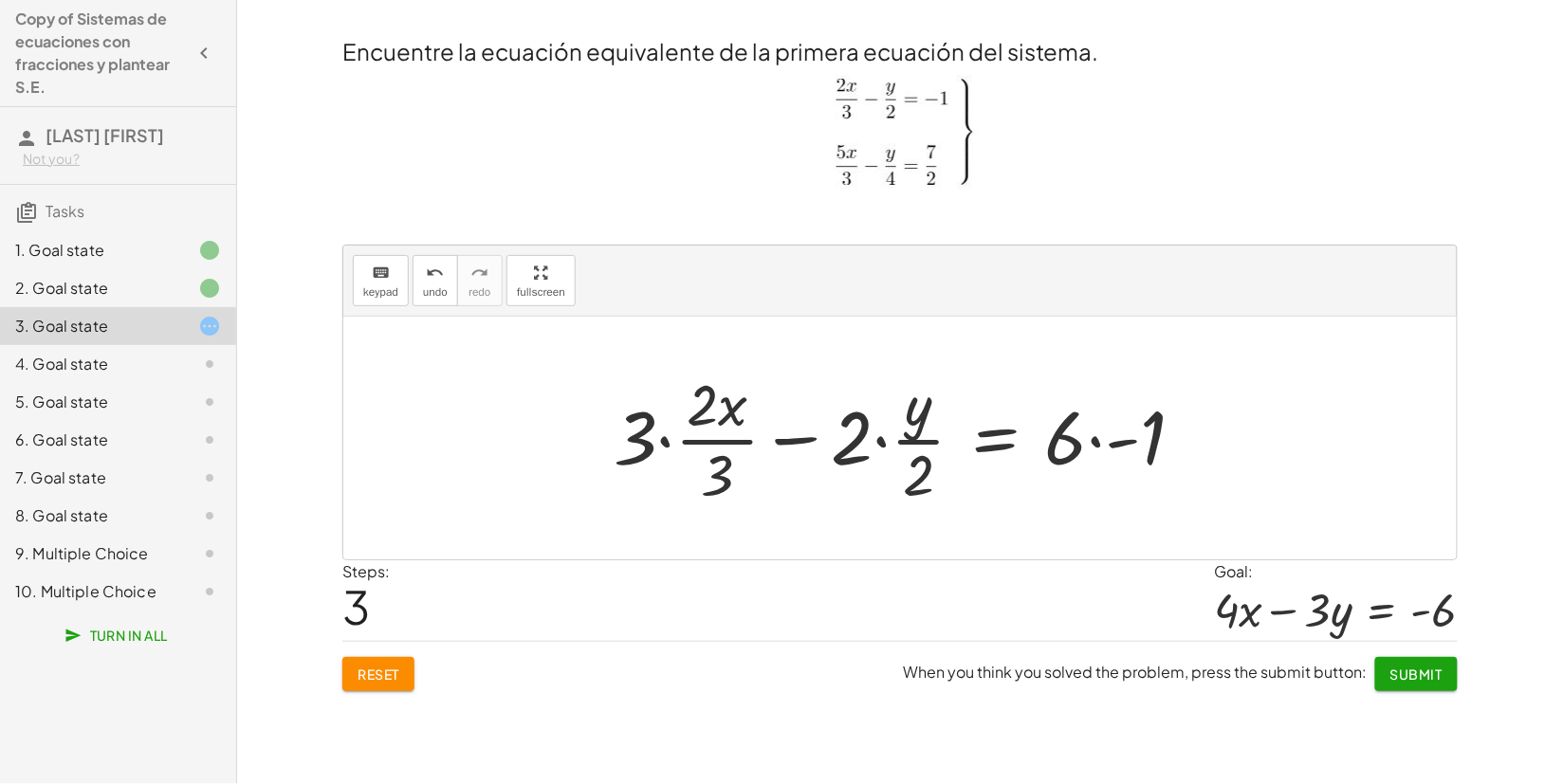 drag, startPoint x: 659, startPoint y: 427, endPoint x: 650, endPoint y: 417, distance: 13.453624 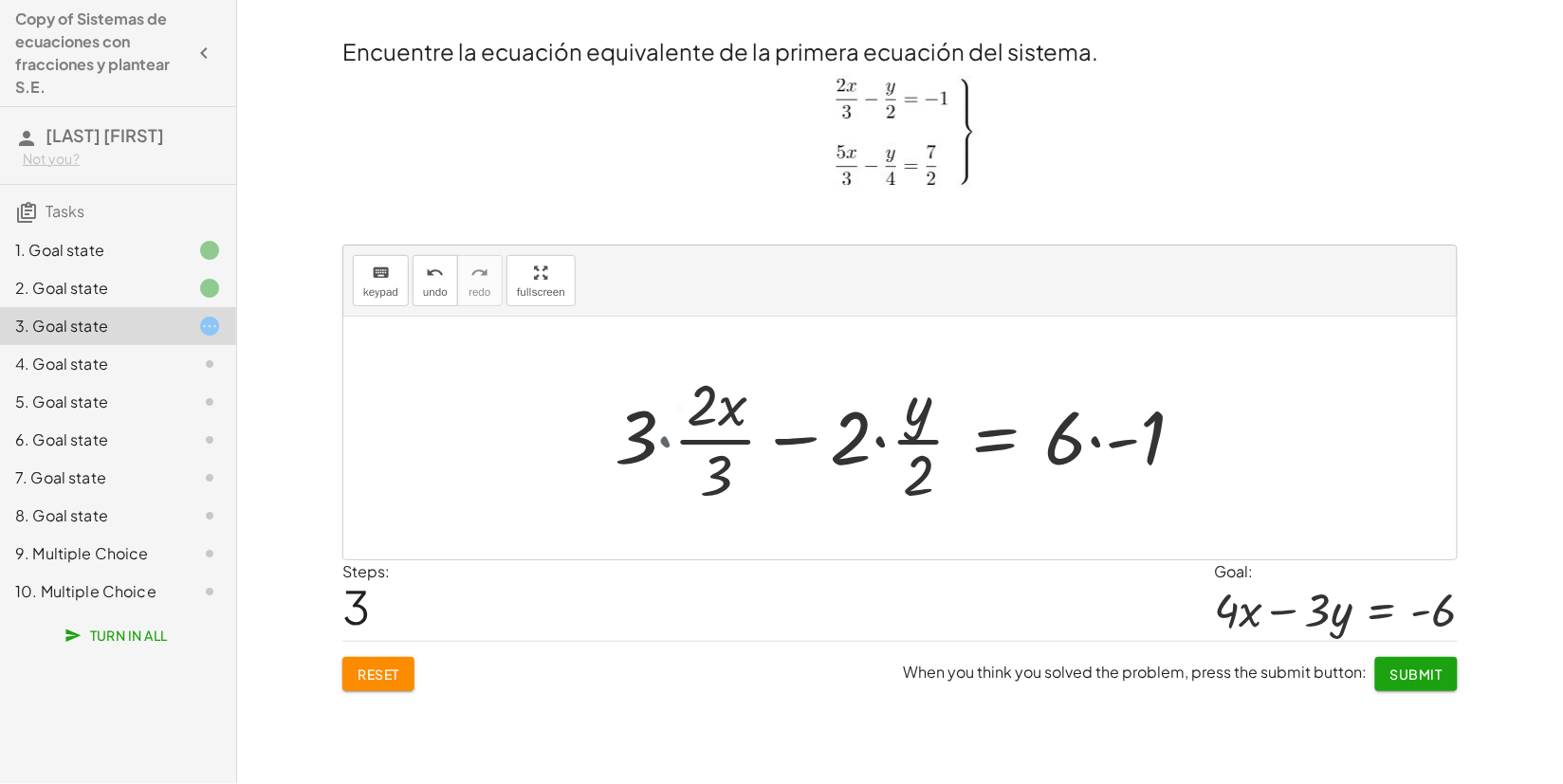 click at bounding box center [914, 438] 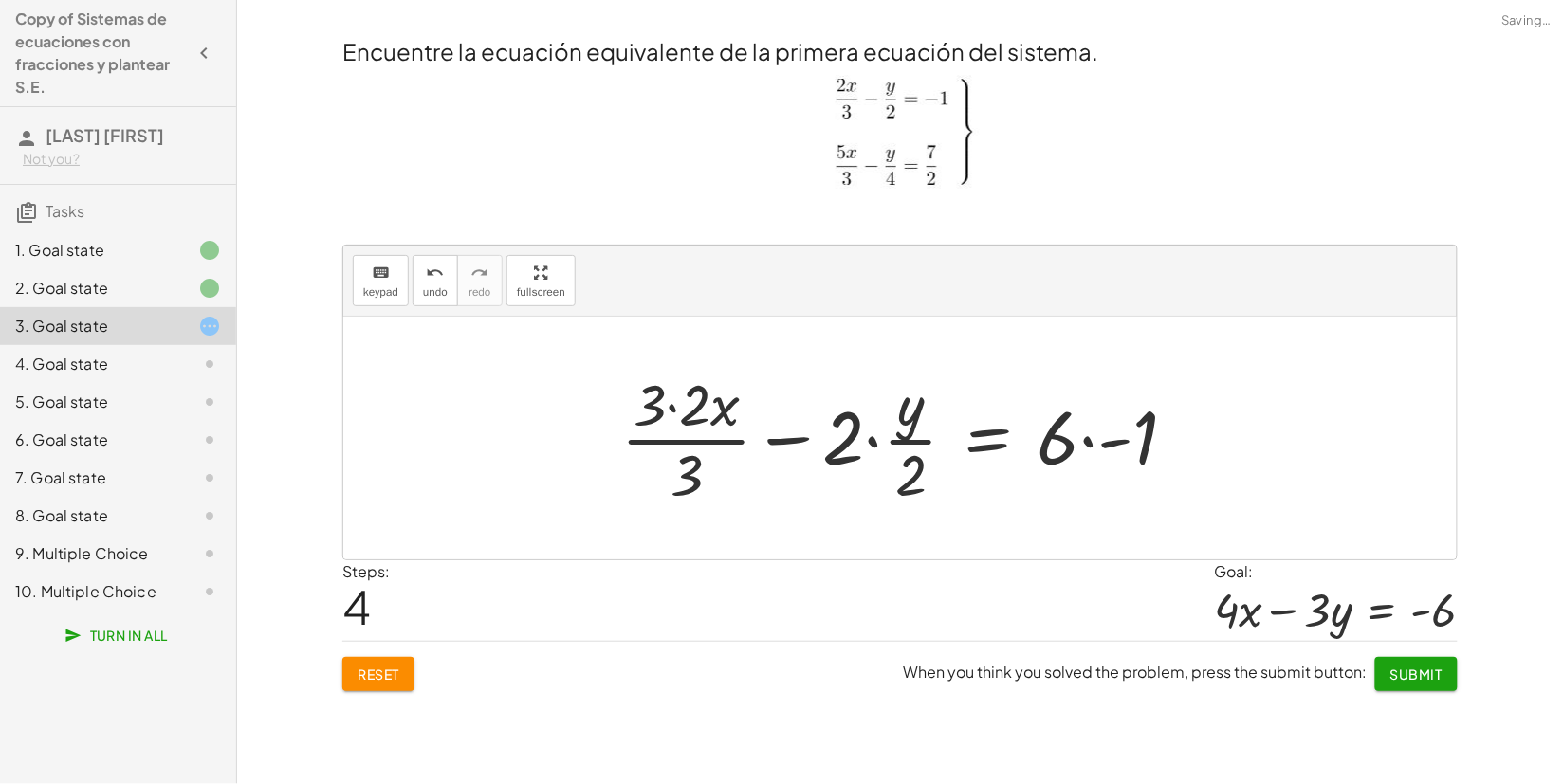 click on "Reset" 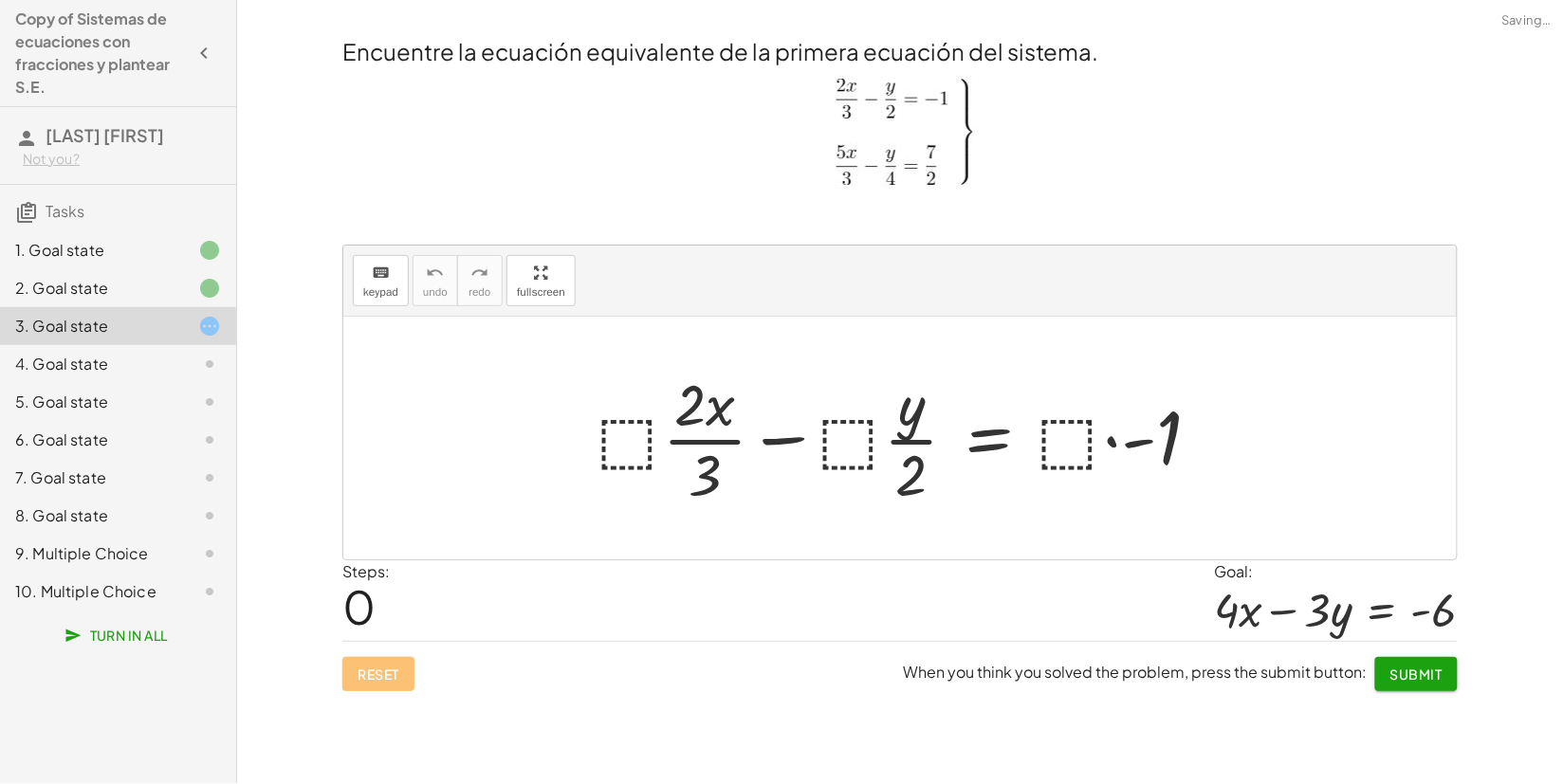 click at bounding box center (907, 438) 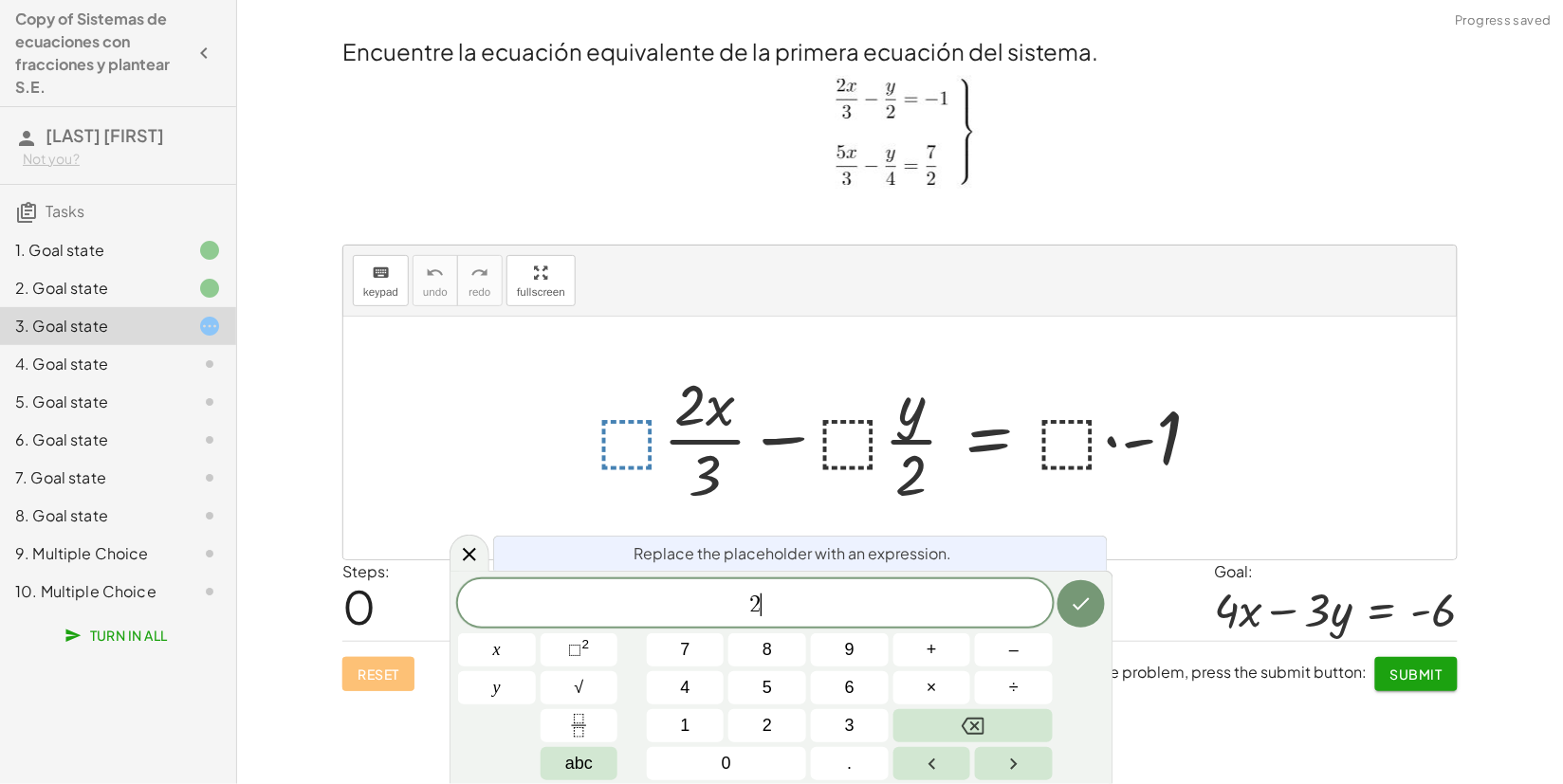 click at bounding box center (907, 438) 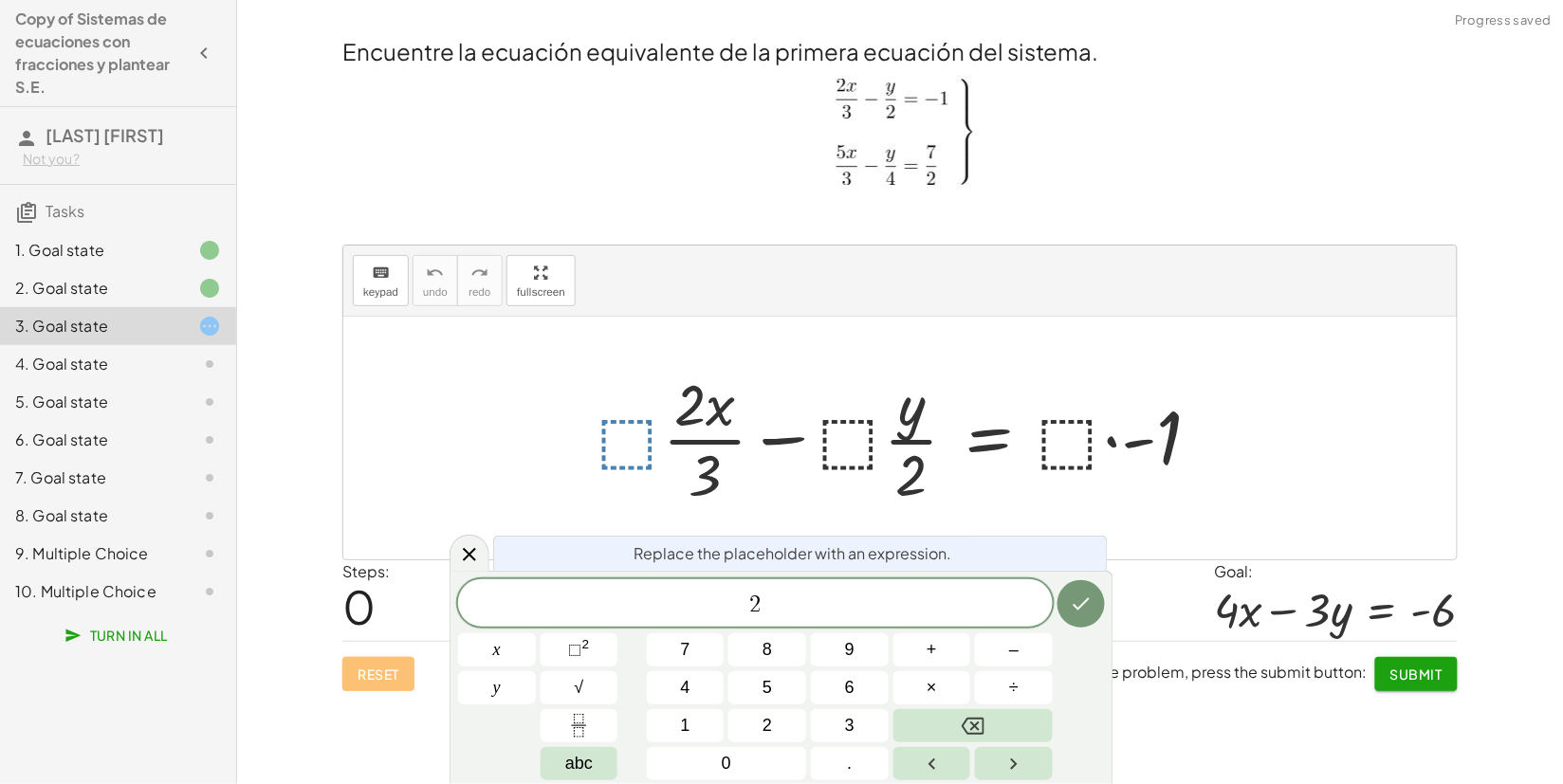 click at bounding box center [1081, 604] 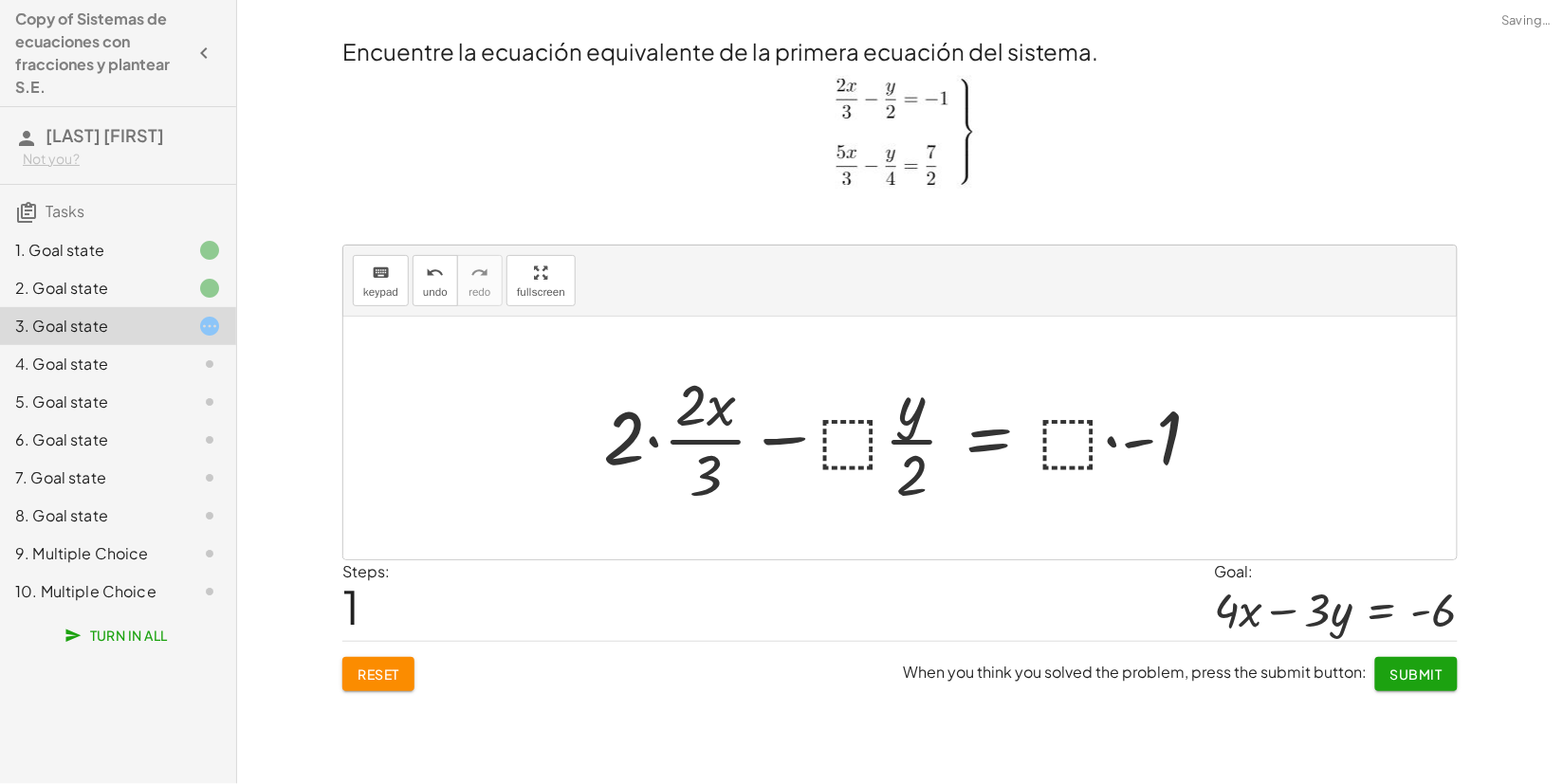 click at bounding box center (910, 438) 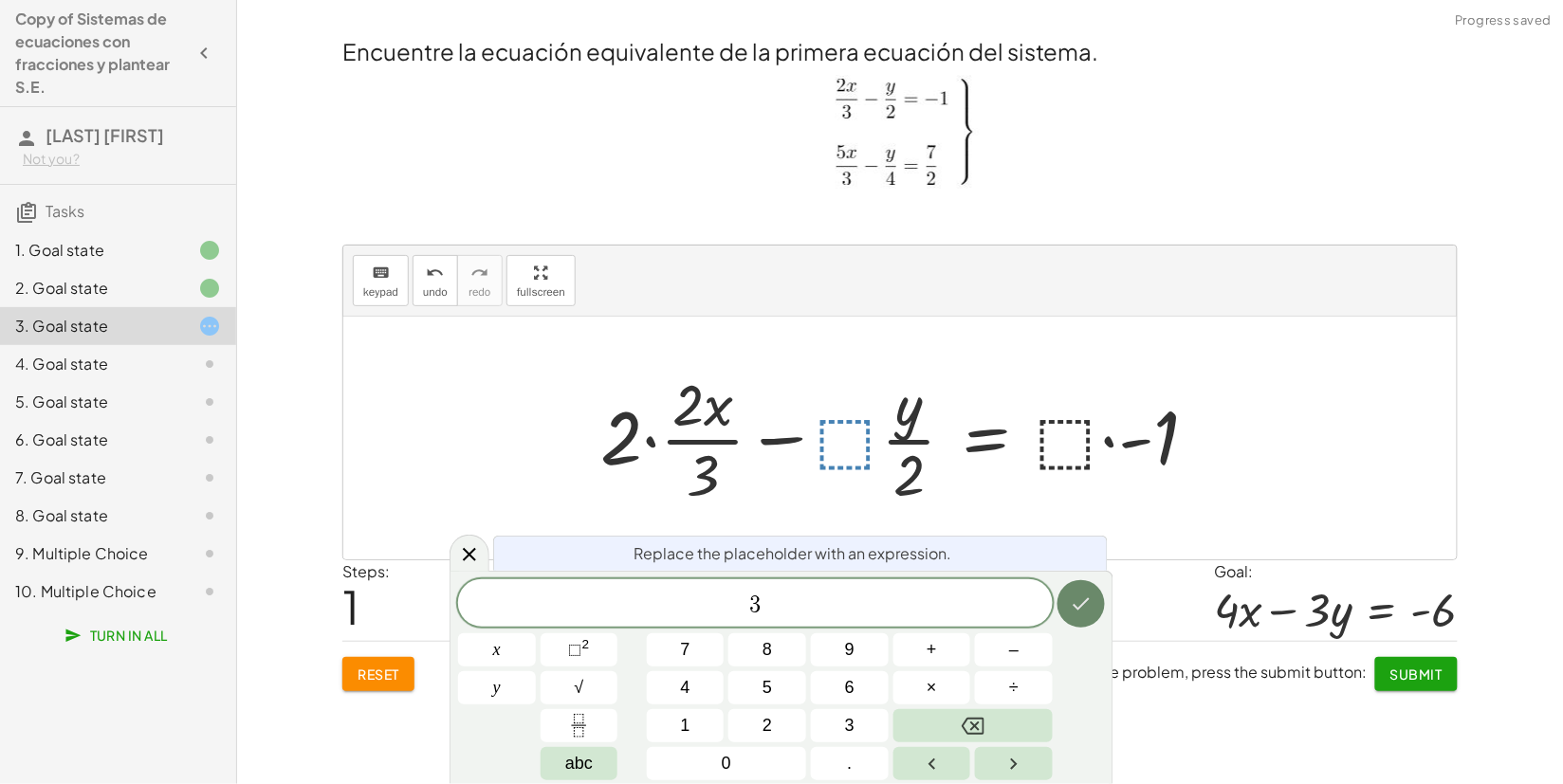 click at bounding box center [1081, 604] 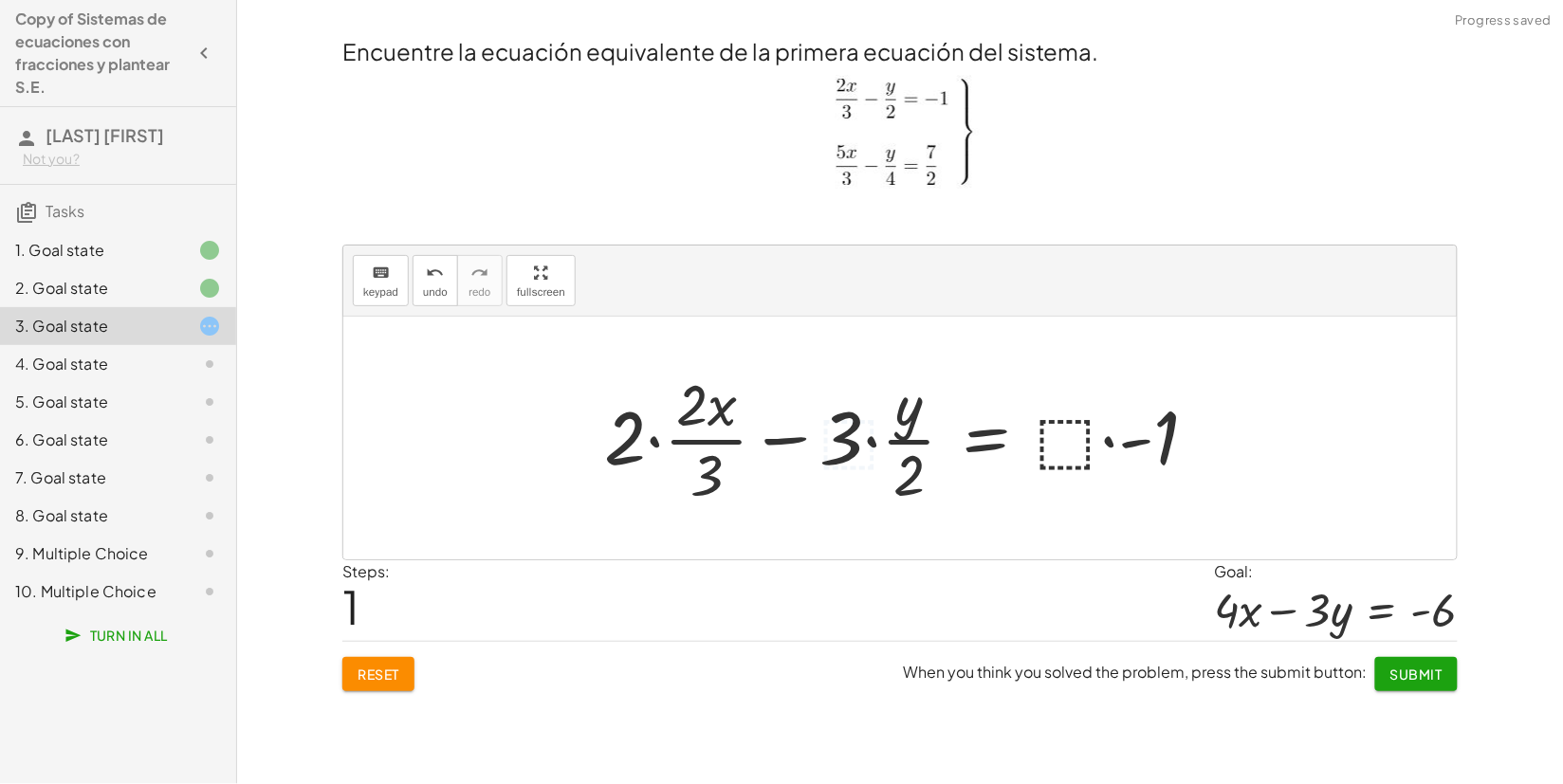 click at bounding box center [909, 438] 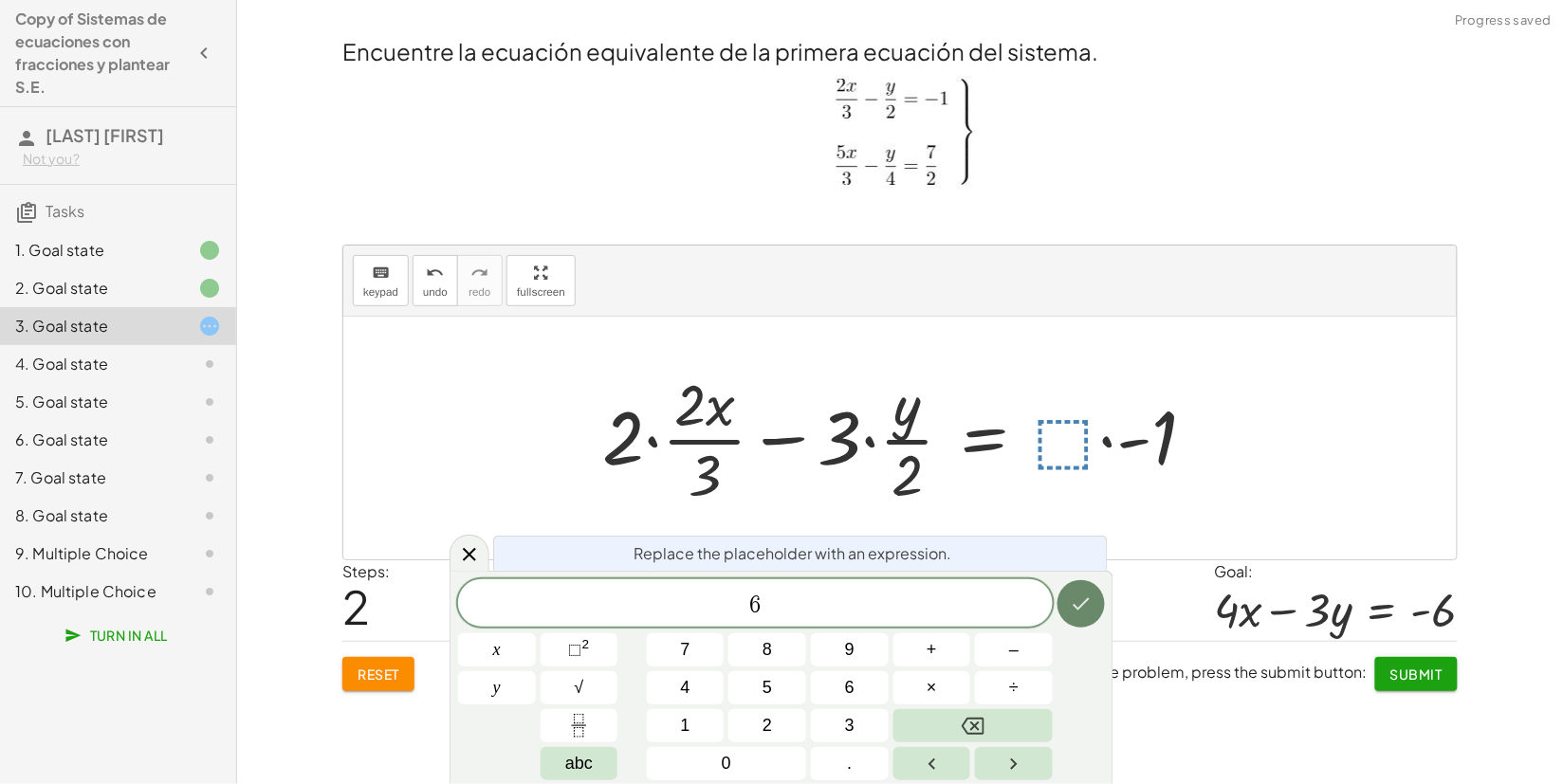 click 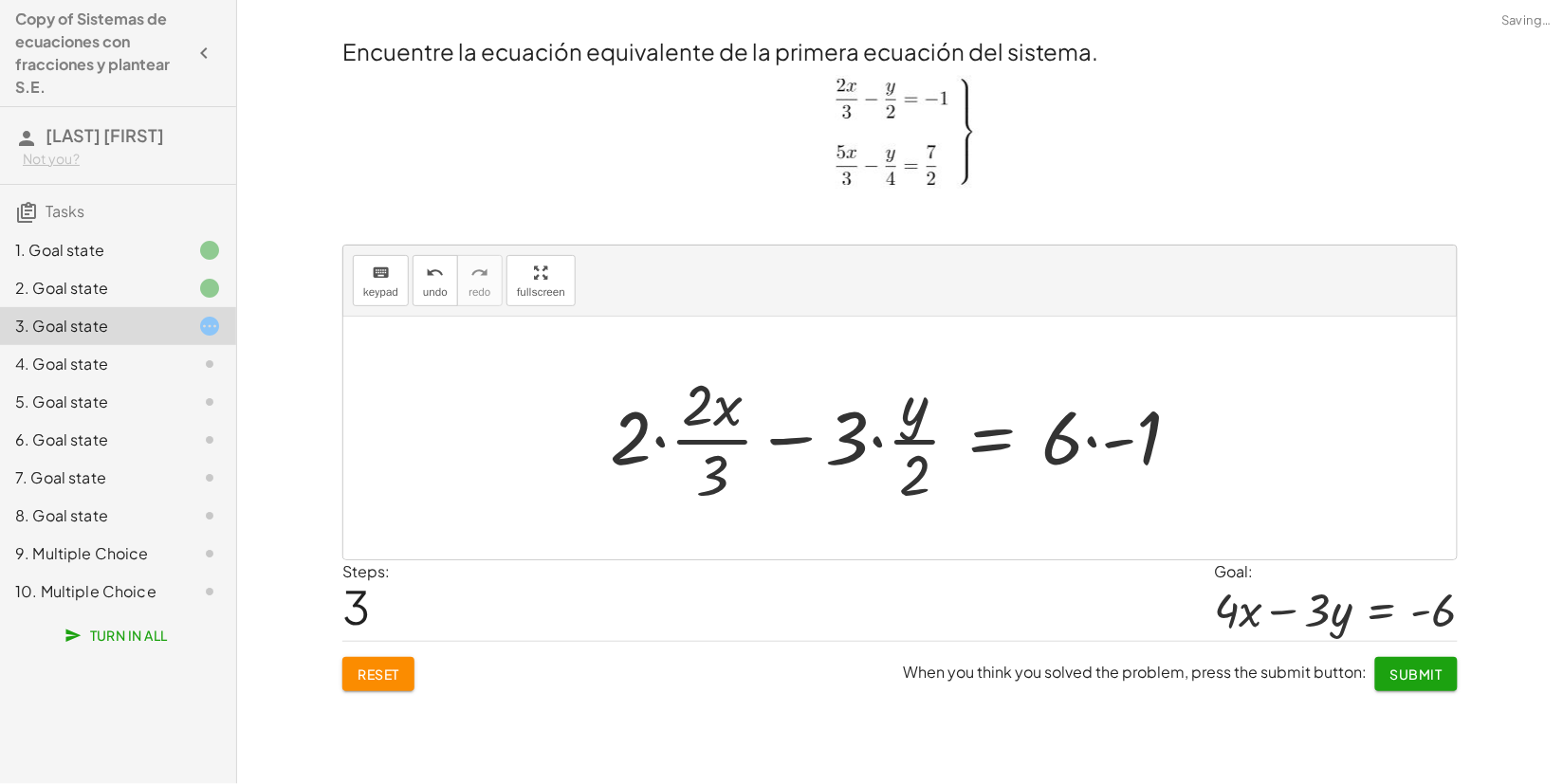 click at bounding box center [903, 438] 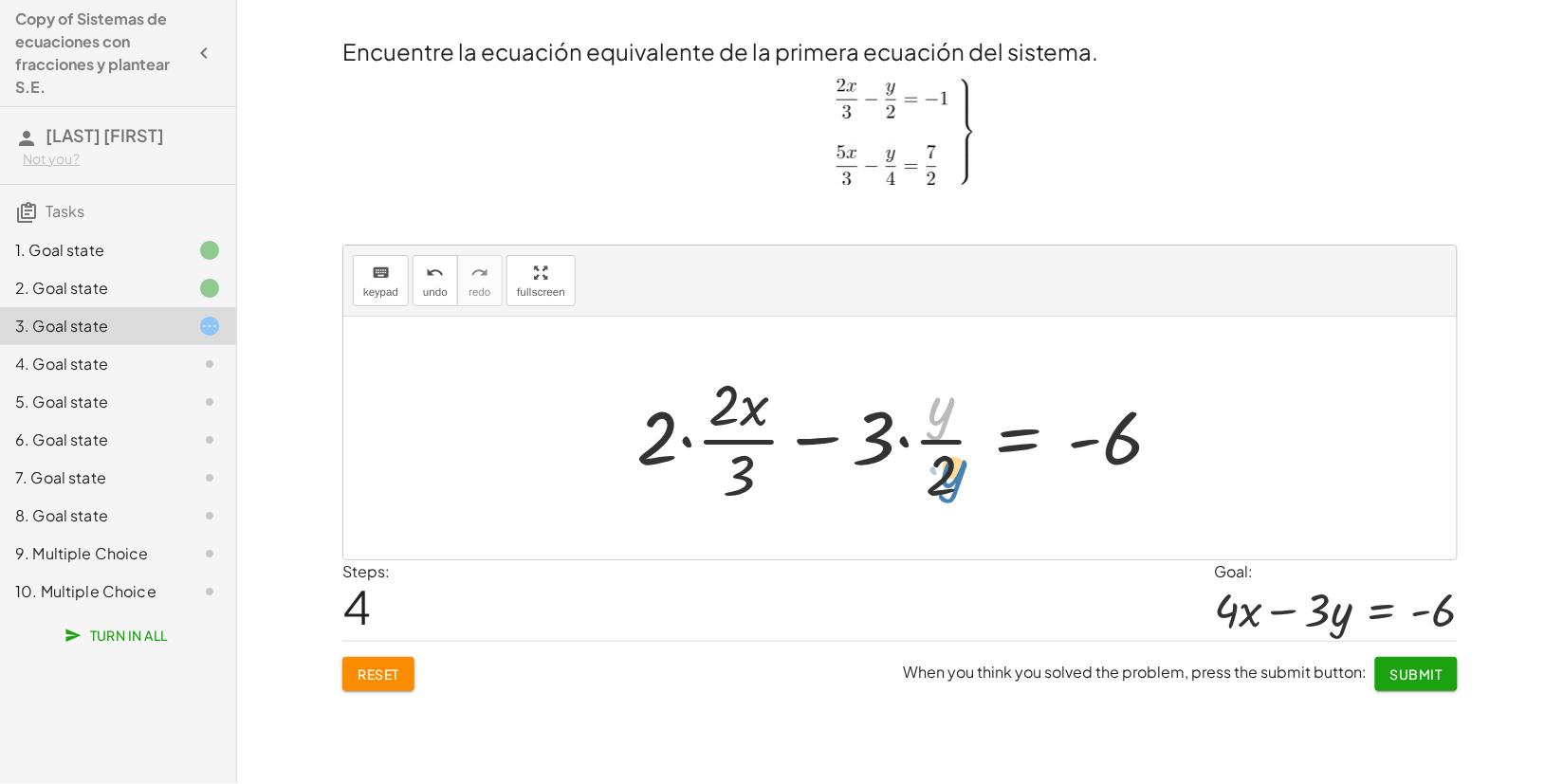 drag, startPoint x: 948, startPoint y: 414, endPoint x: 961, endPoint y: 477, distance: 64.32729 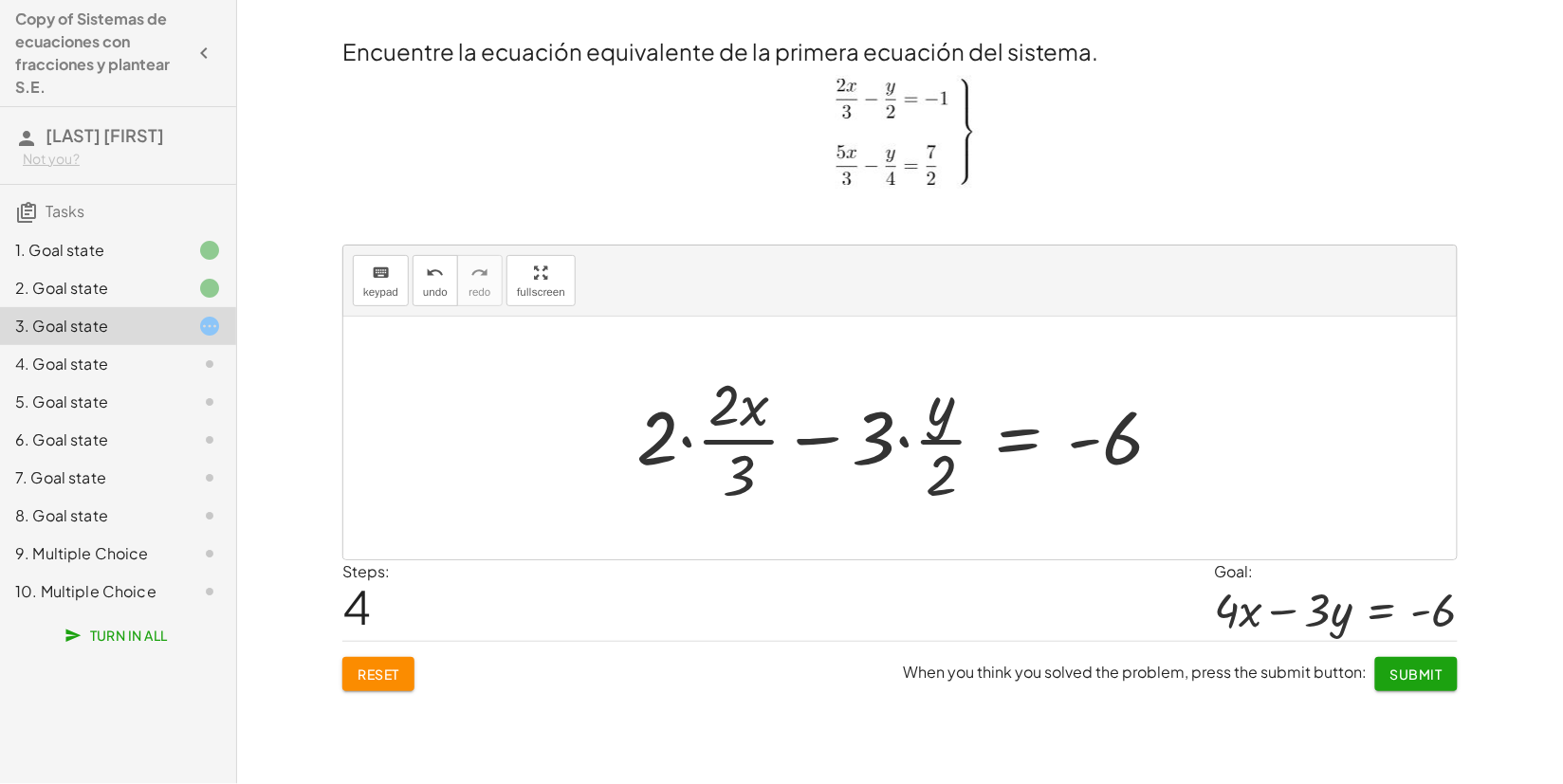 click at bounding box center [908, 438] 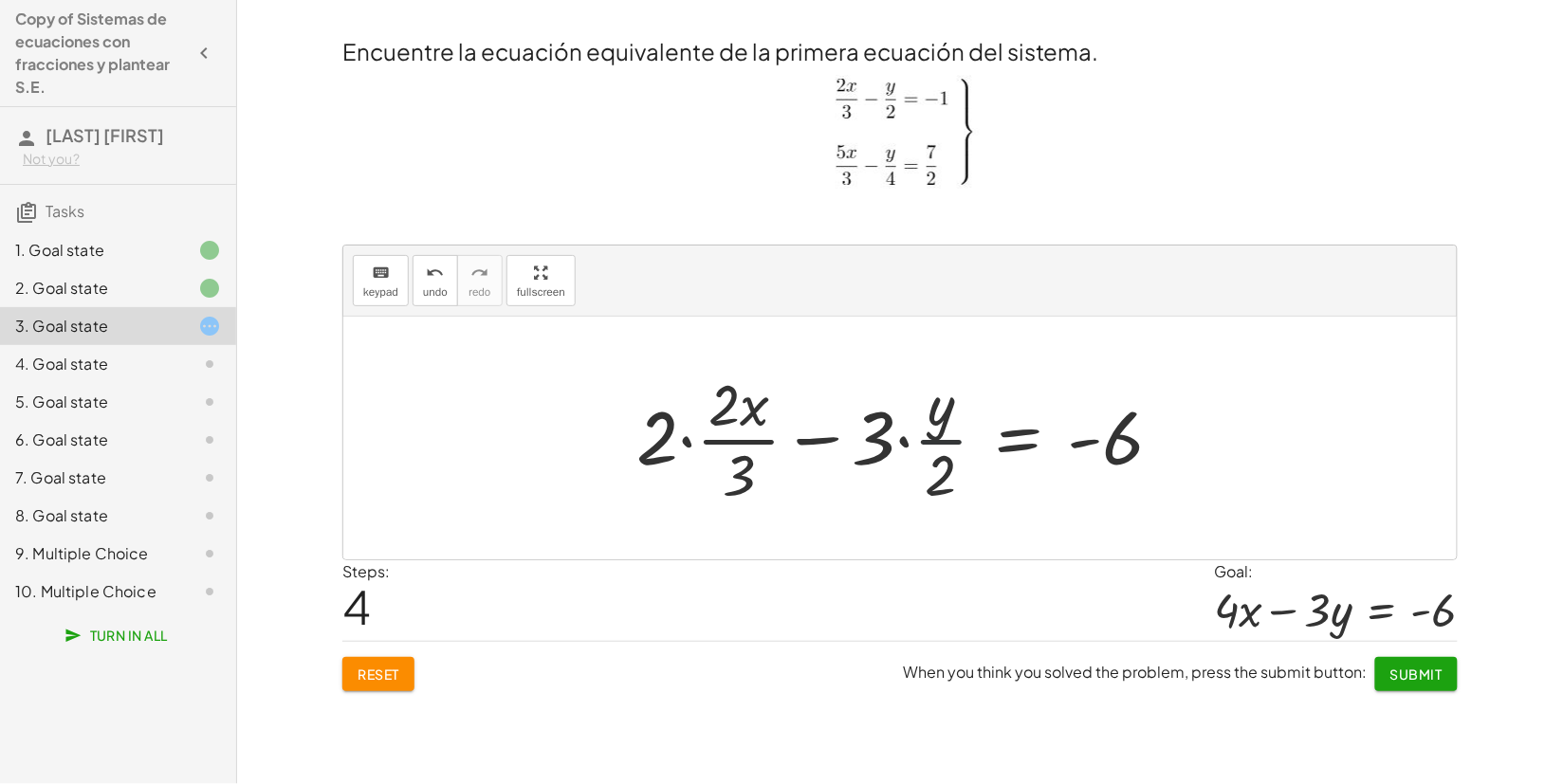 click at bounding box center [908, 438] 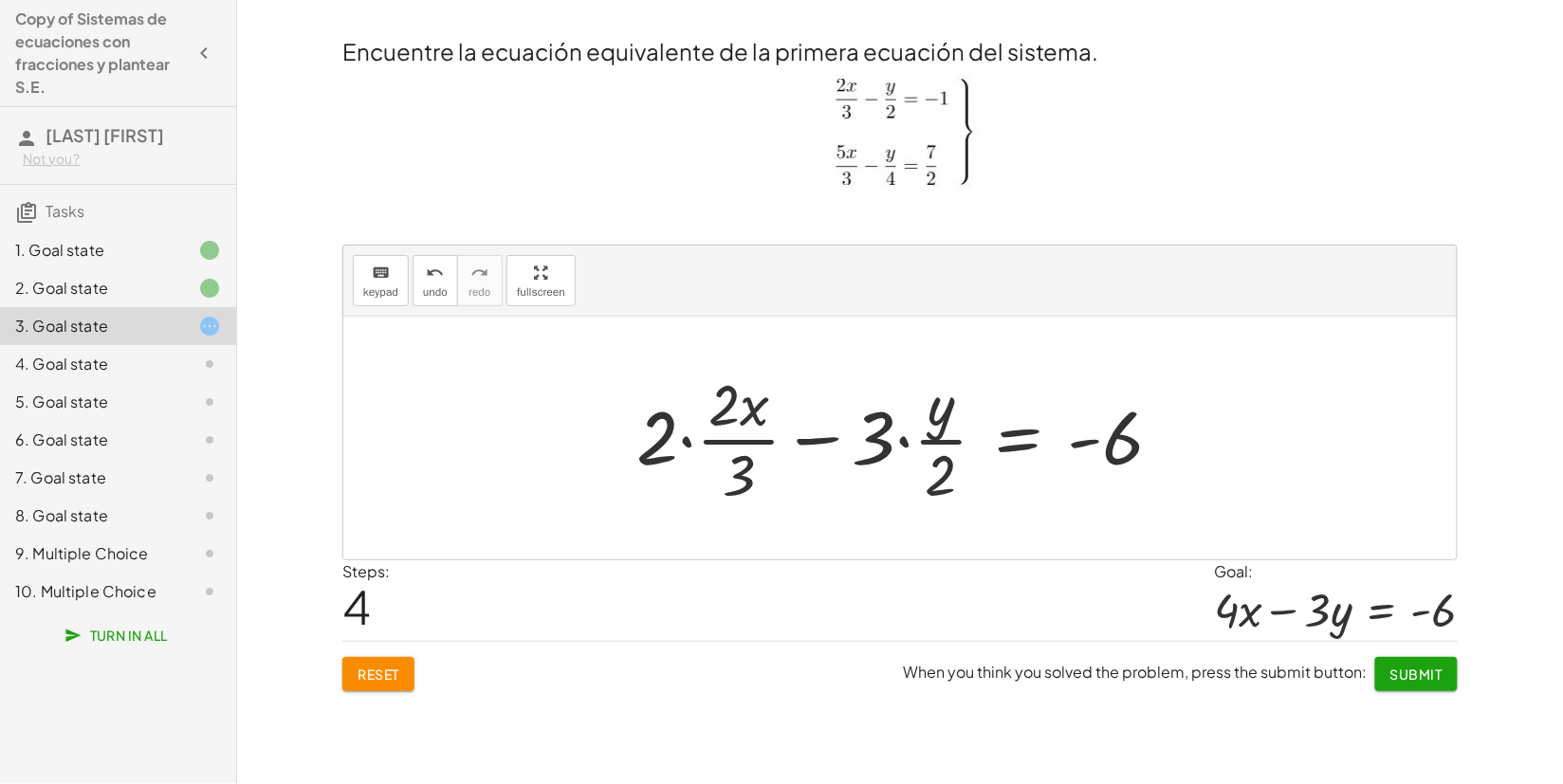 click at bounding box center (908, 438) 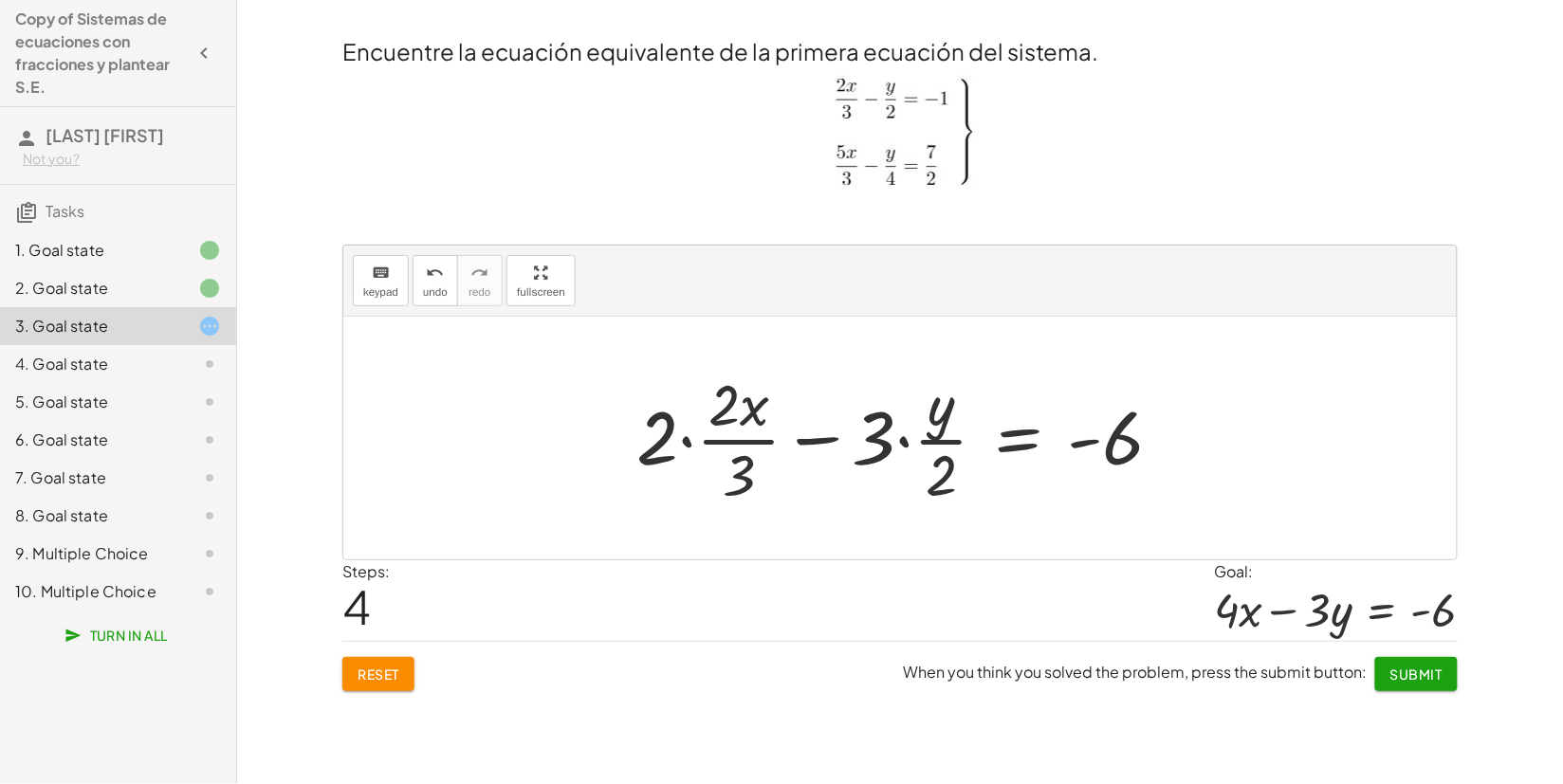 click at bounding box center [908, 438] 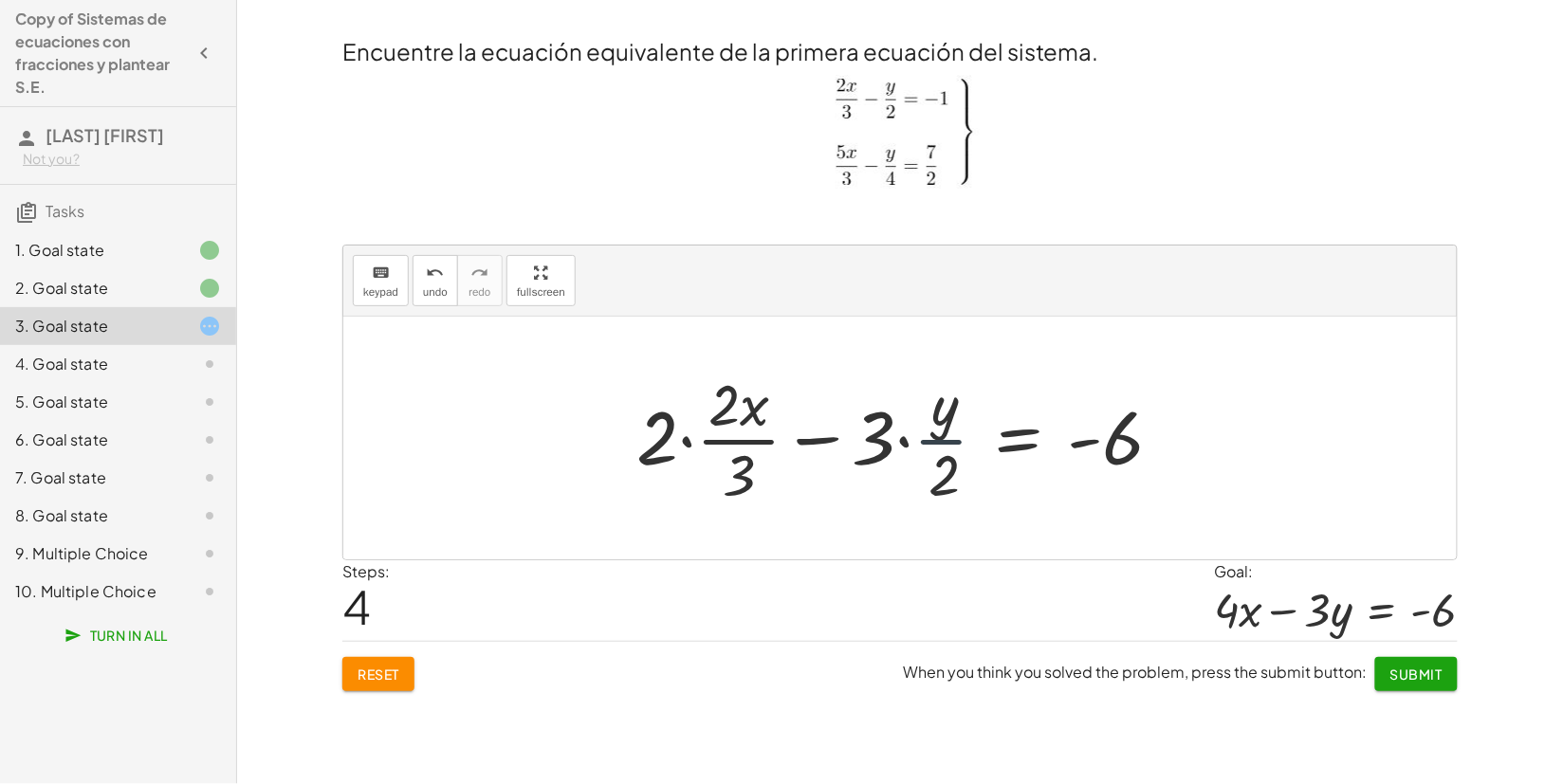 click at bounding box center [908, 438] 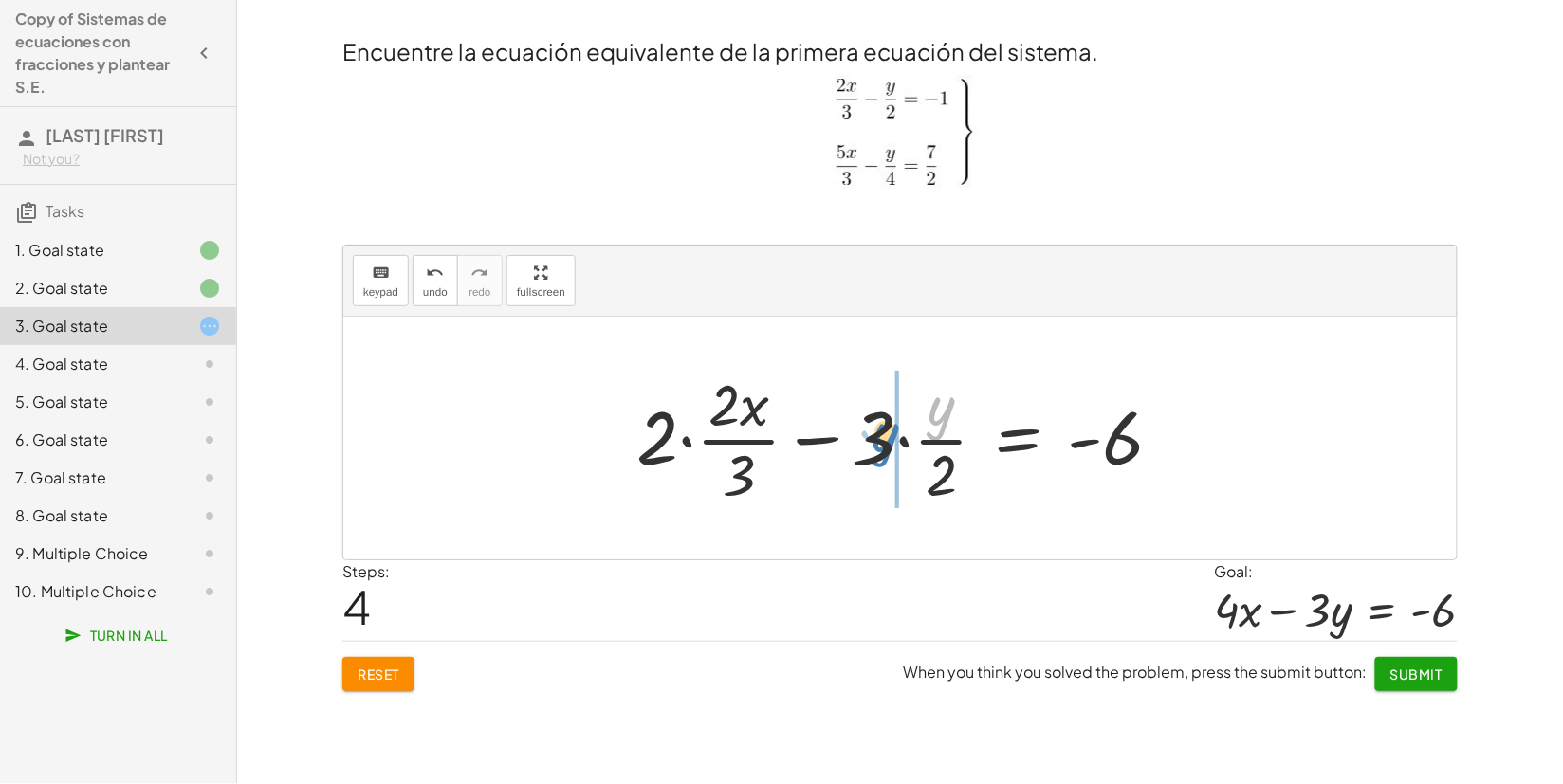 drag, startPoint x: 936, startPoint y: 391, endPoint x: 888, endPoint y: 417, distance: 54.58938 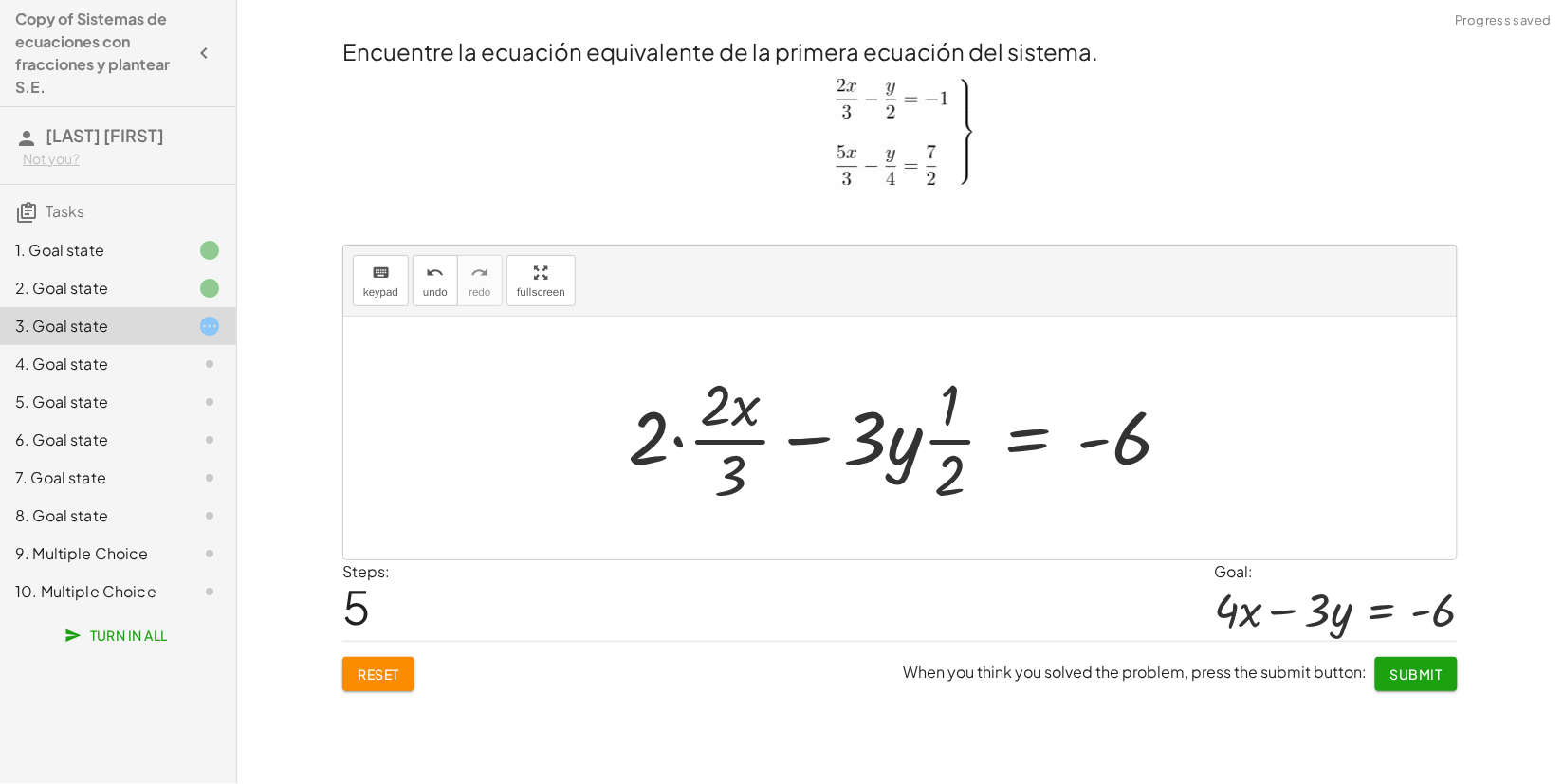 click at bounding box center (908, 438) 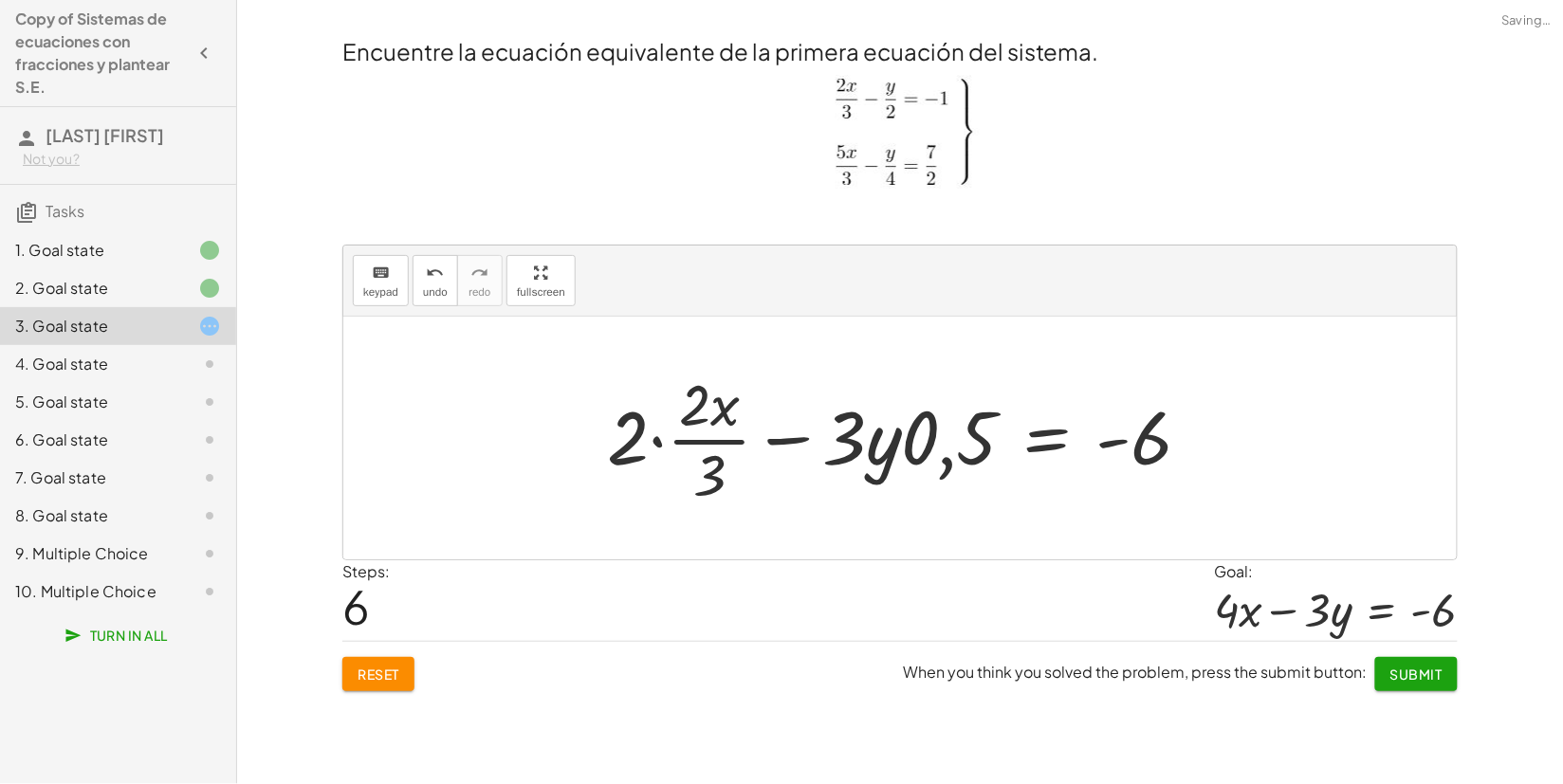 click at bounding box center [907, 438] 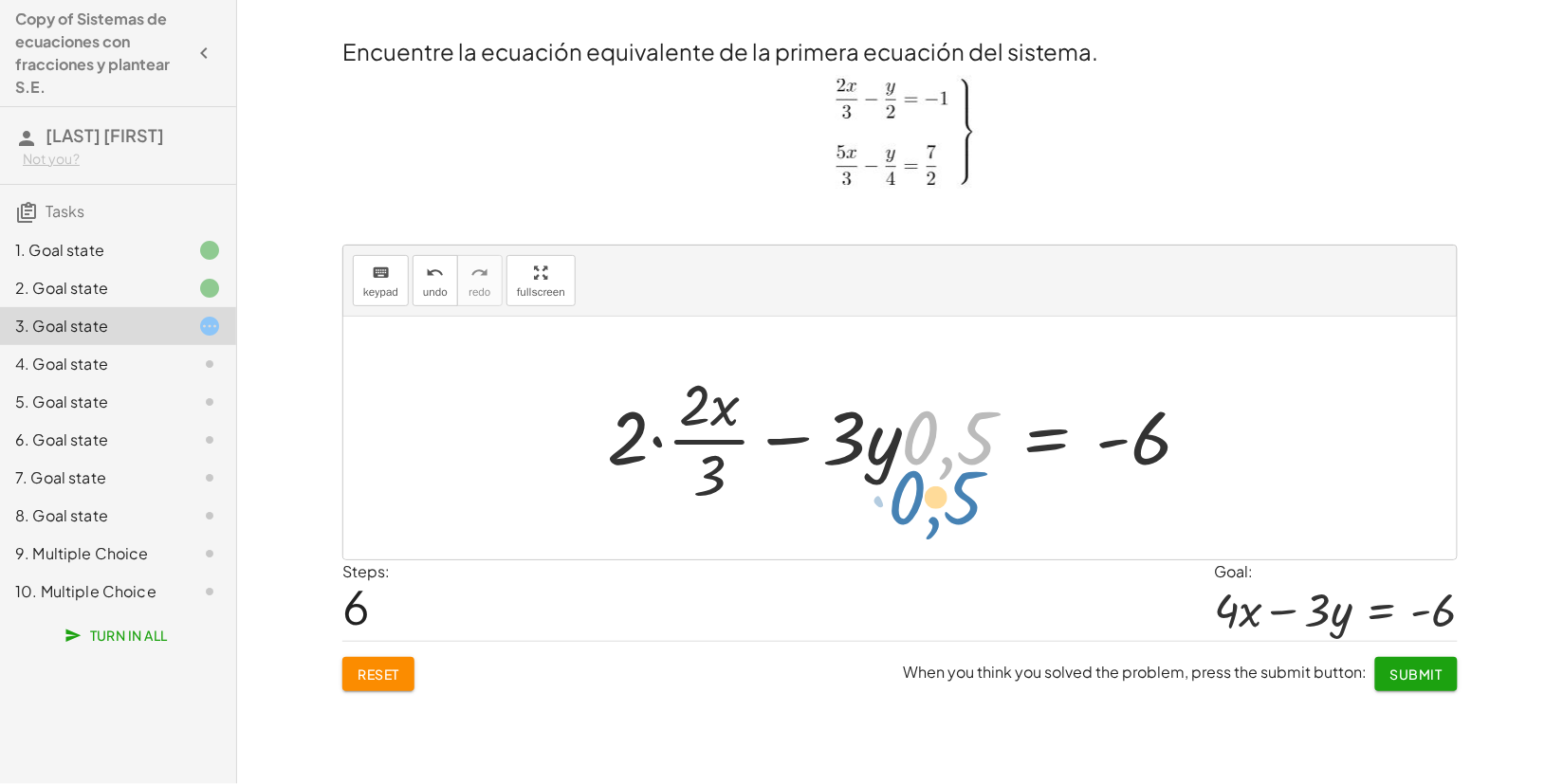 drag, startPoint x: 935, startPoint y: 425, endPoint x: 931, endPoint y: 434, distance: 9.848858 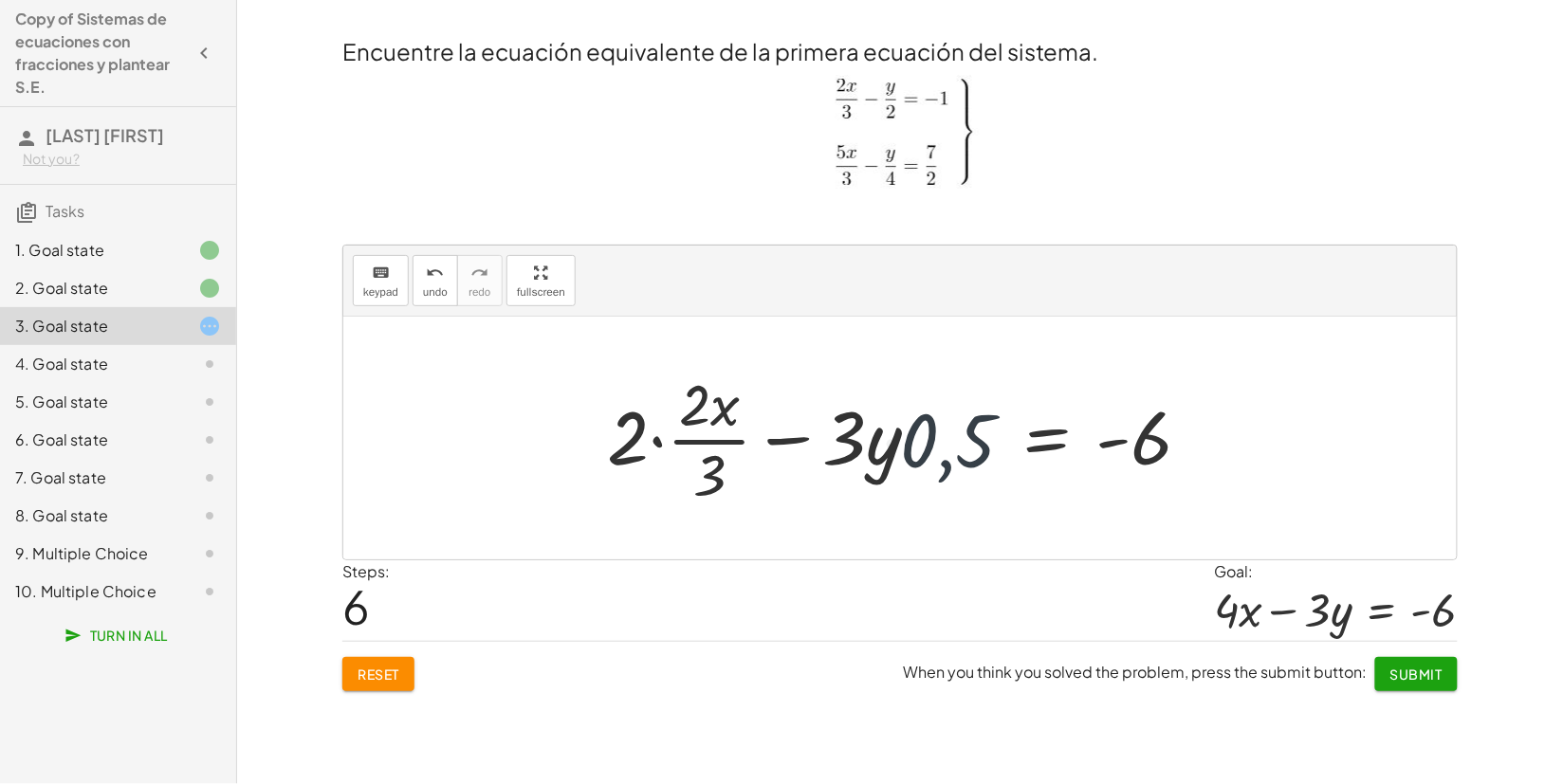 click at bounding box center [907, 438] 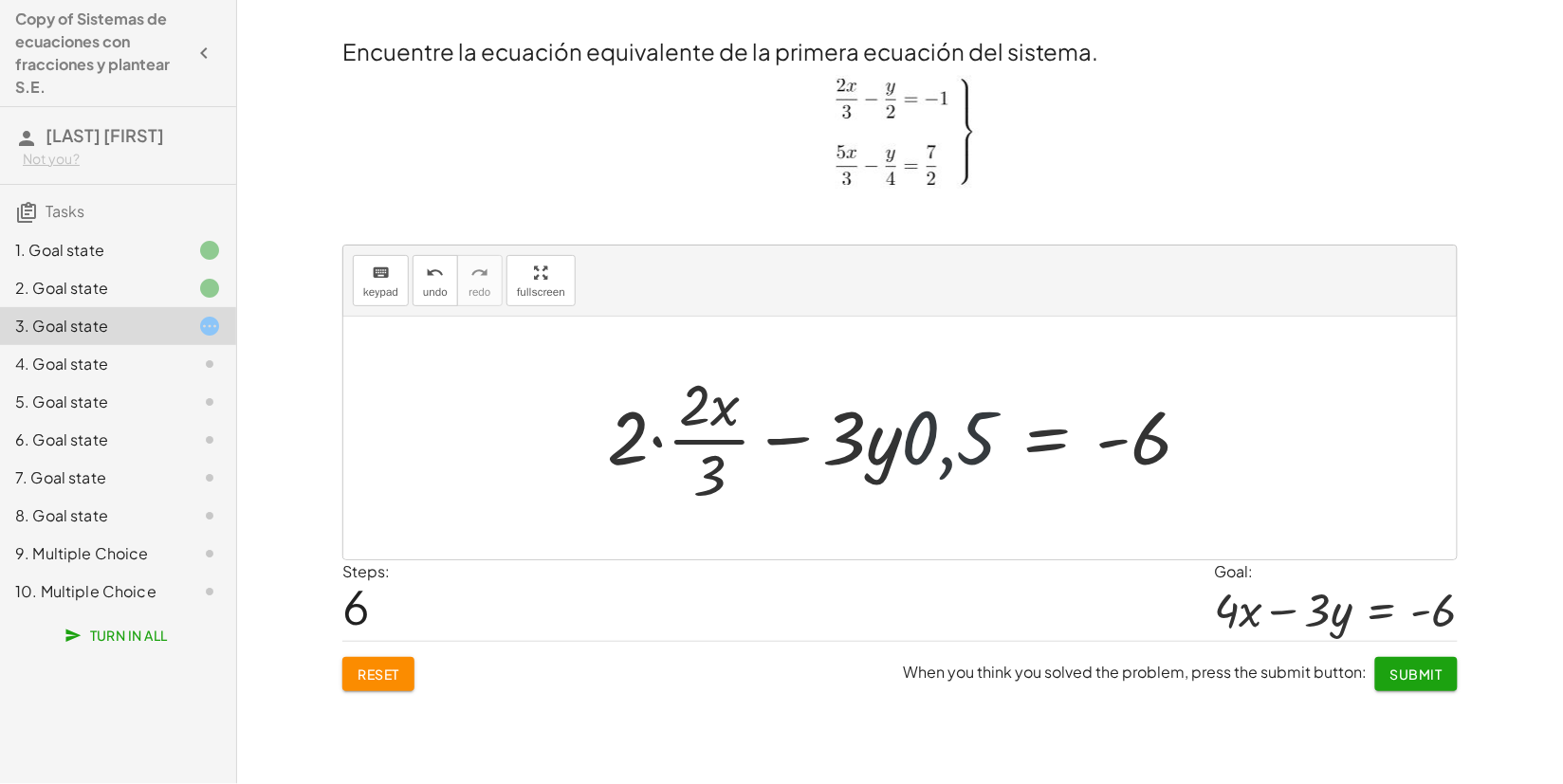 click at bounding box center [907, 438] 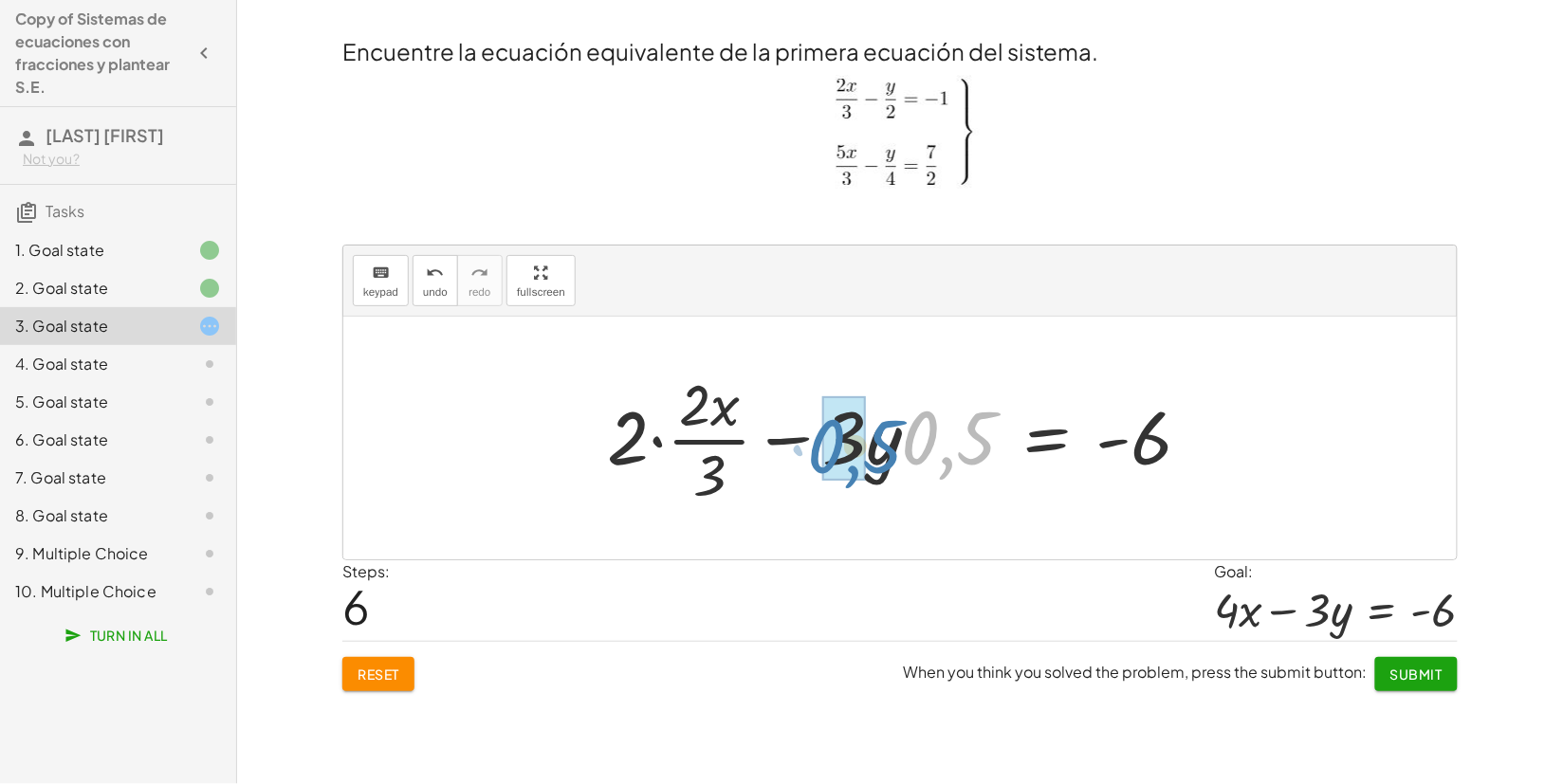 drag, startPoint x: 941, startPoint y: 443, endPoint x: 852, endPoint y: 452, distance: 89.4539 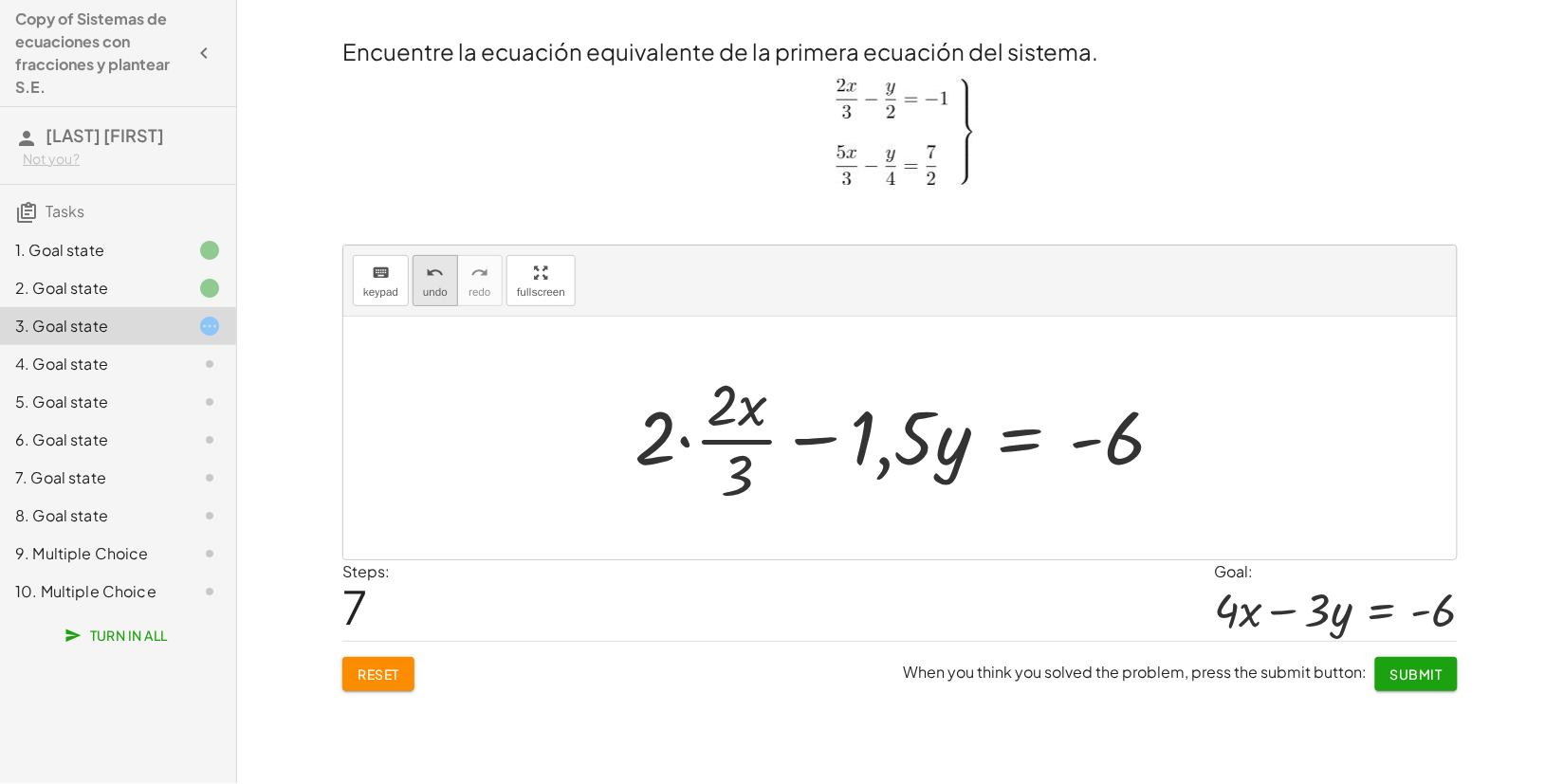 click on "undo" at bounding box center (435, 292) 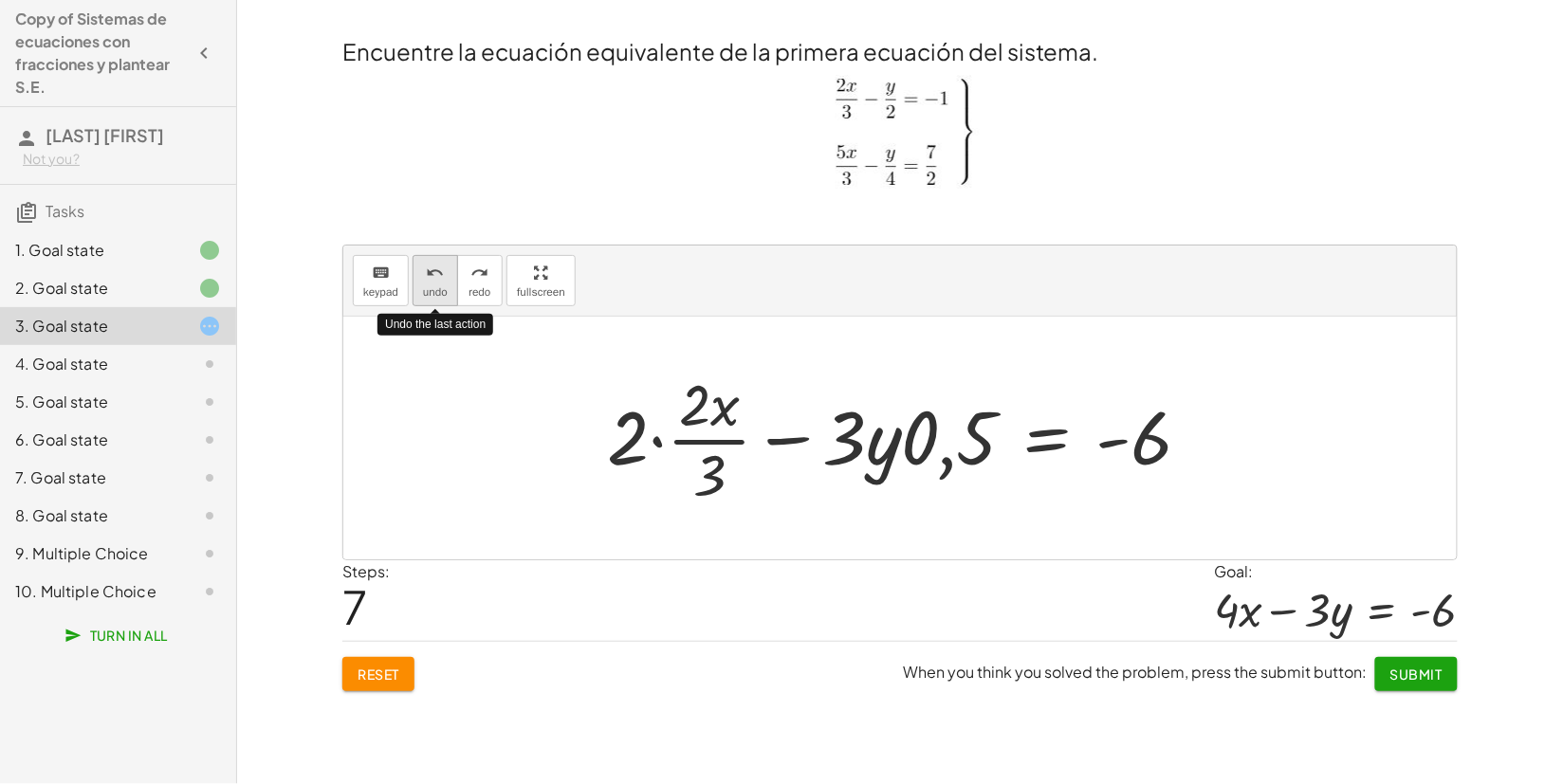 click on "undo" at bounding box center [435, 292] 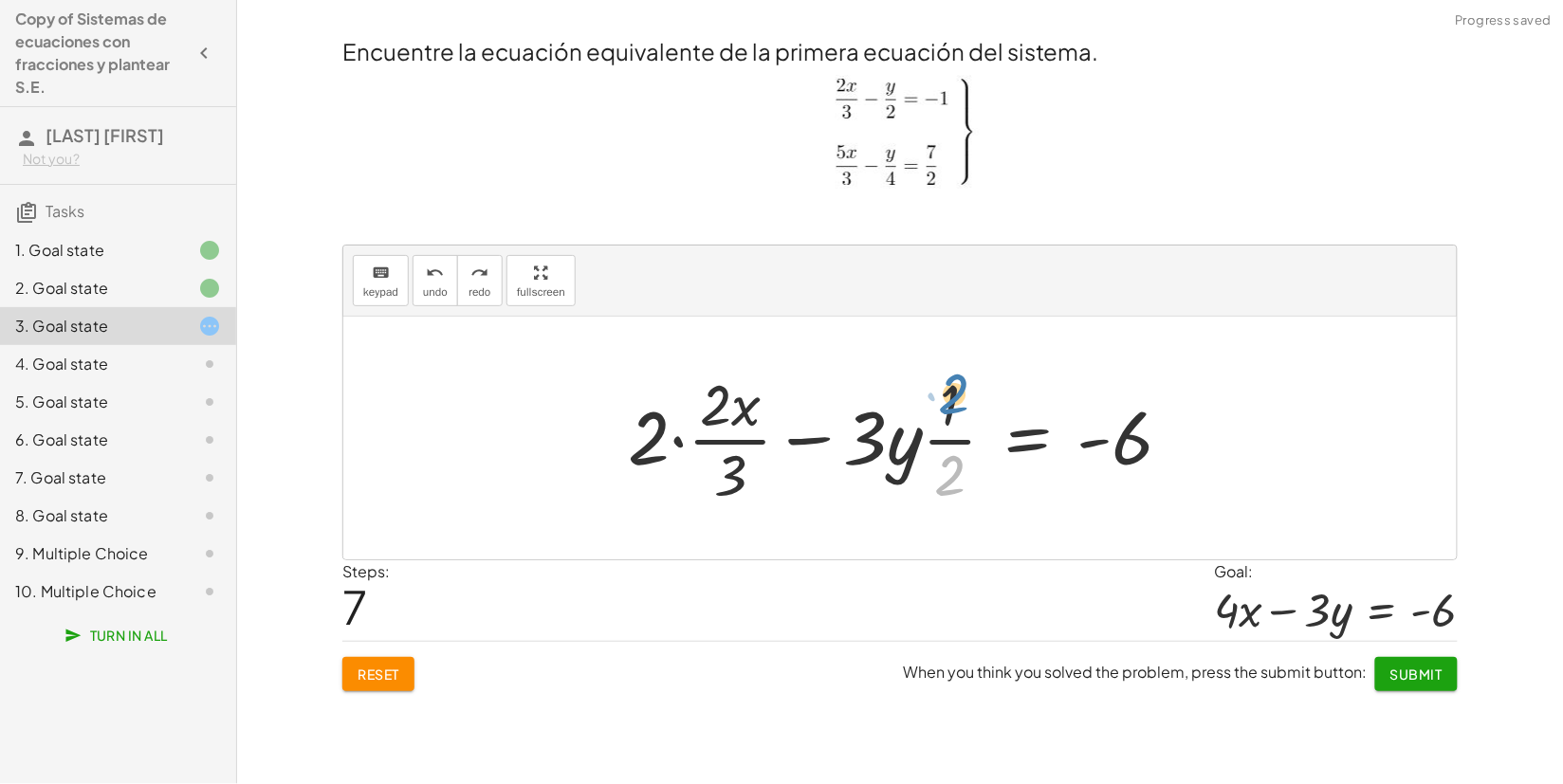 drag, startPoint x: 951, startPoint y: 471, endPoint x: 964, endPoint y: 404, distance: 68.24954 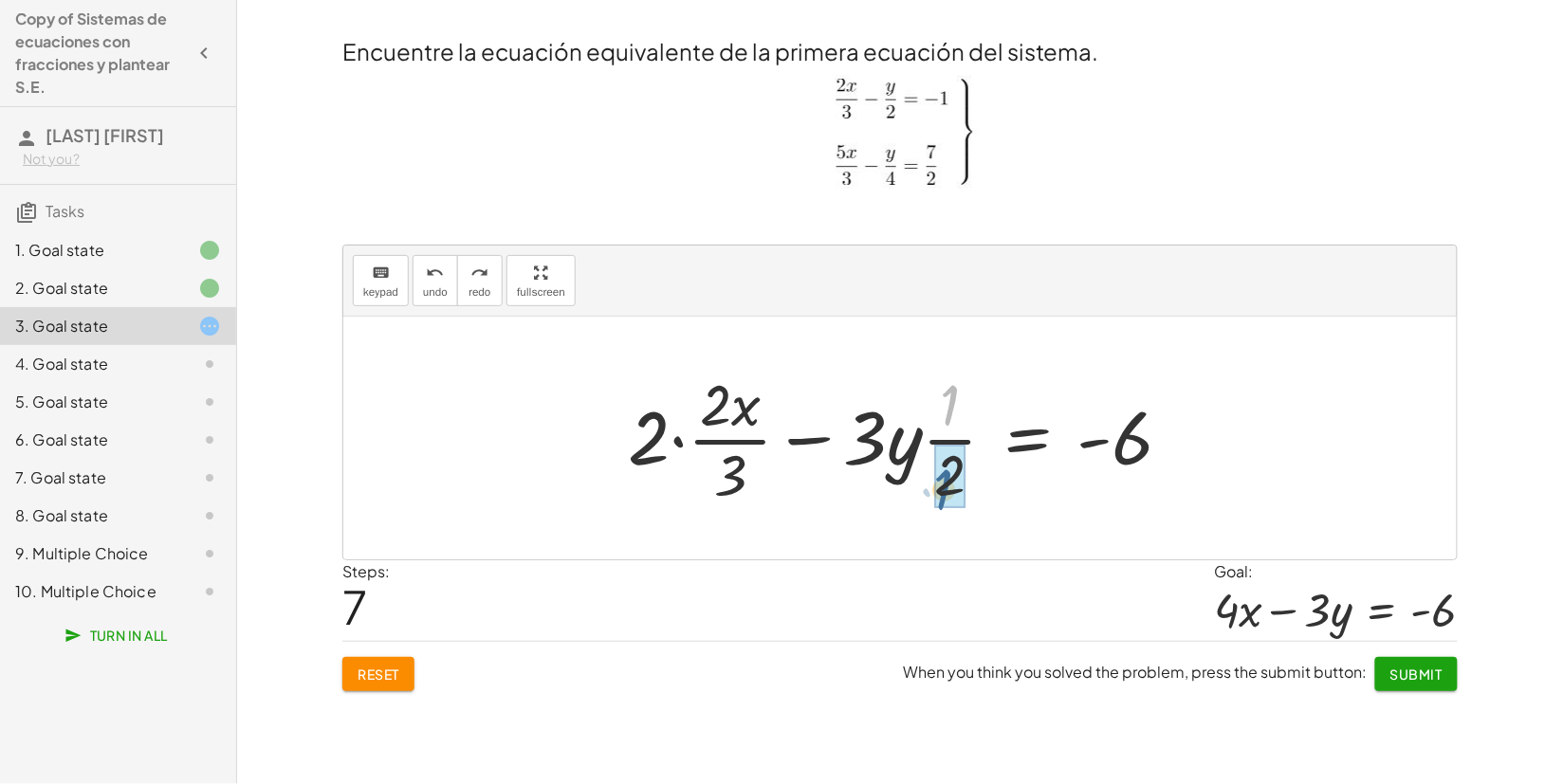 drag, startPoint x: 961, startPoint y: 395, endPoint x: 954, endPoint y: 481, distance: 86.28441 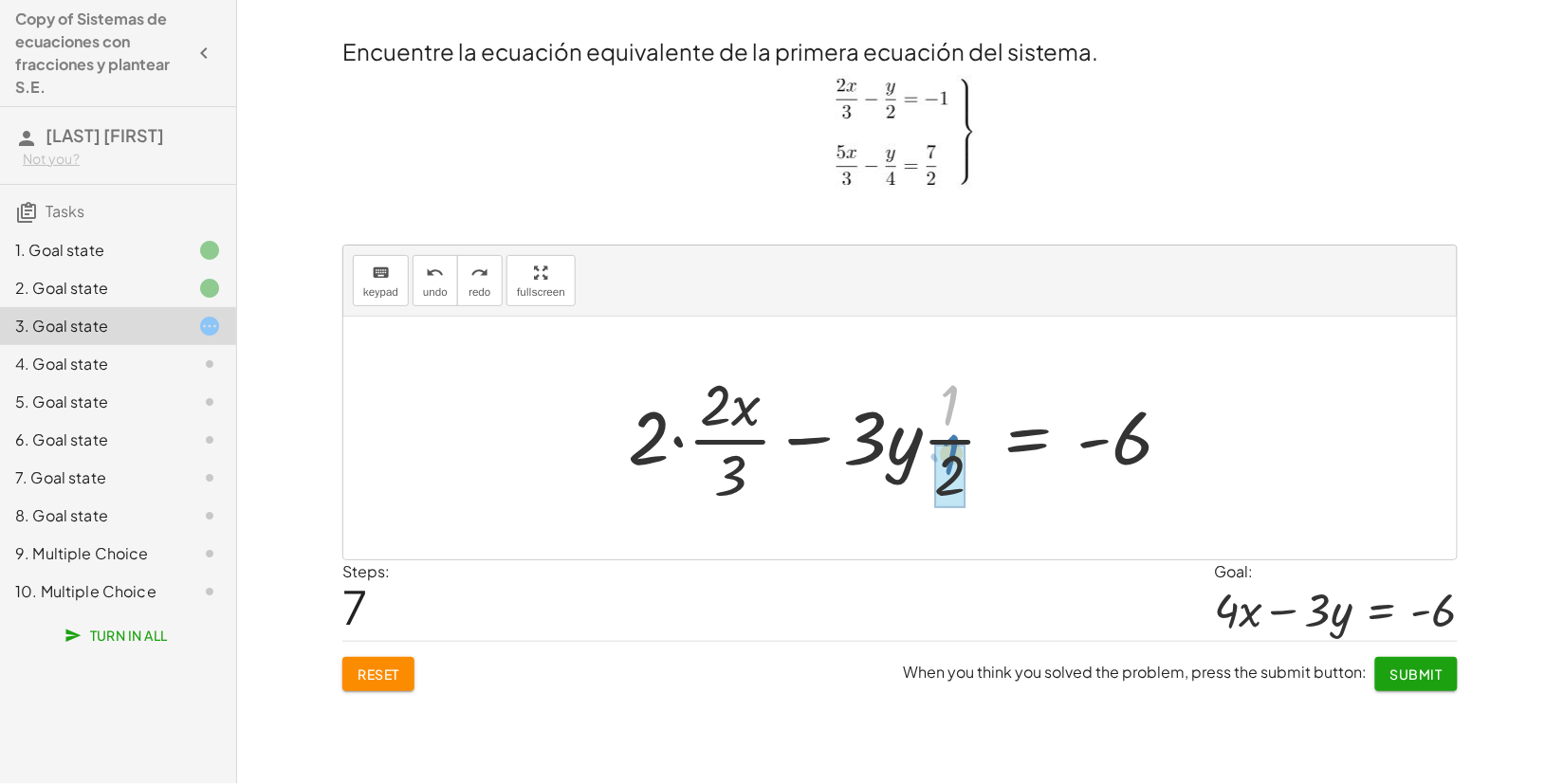 drag, startPoint x: 954, startPoint y: 408, endPoint x: 955, endPoint y: 460, distance: 52.00961 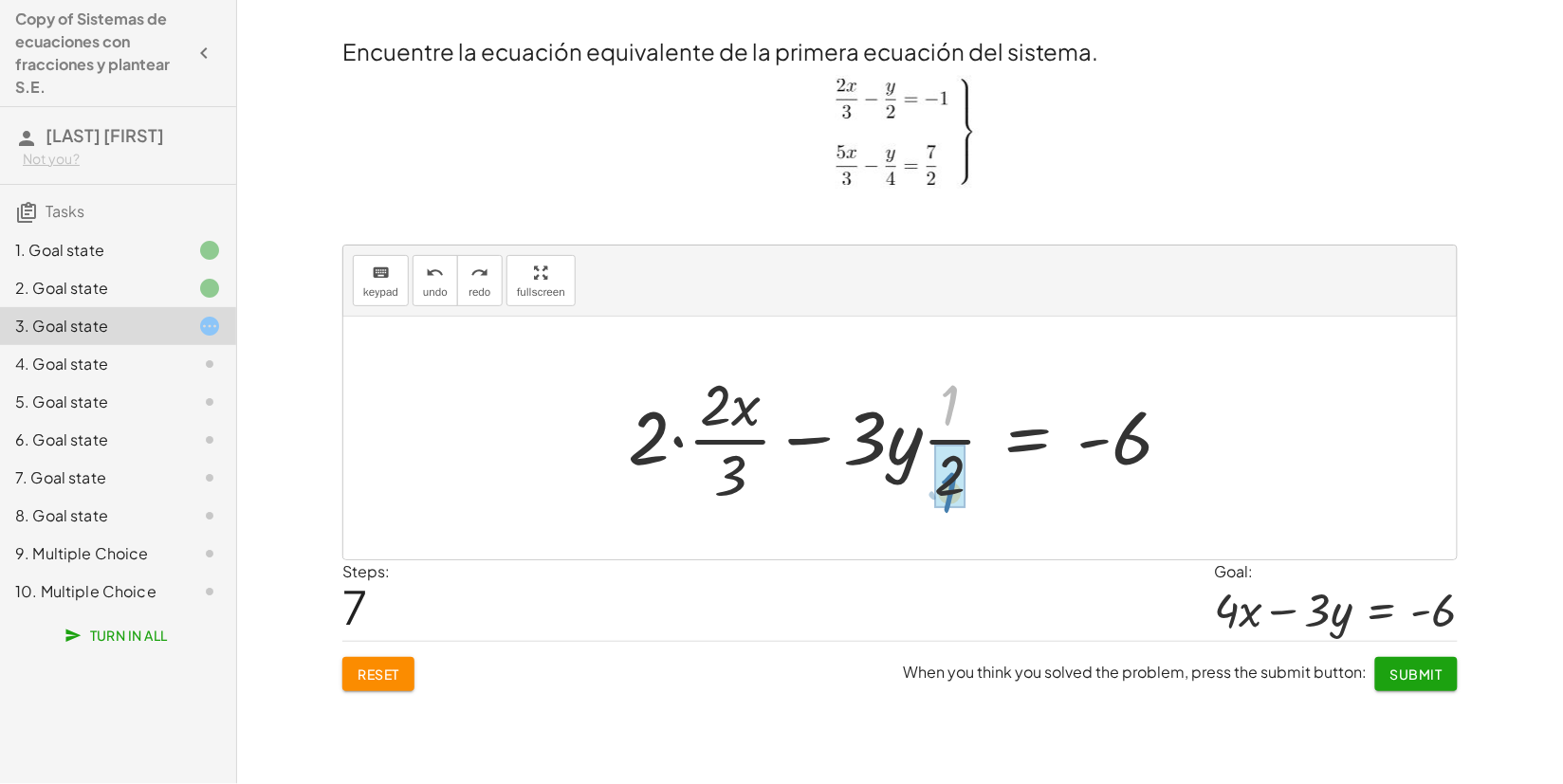 drag, startPoint x: 955, startPoint y: 392, endPoint x: 956, endPoint y: 482, distance: 90.005555 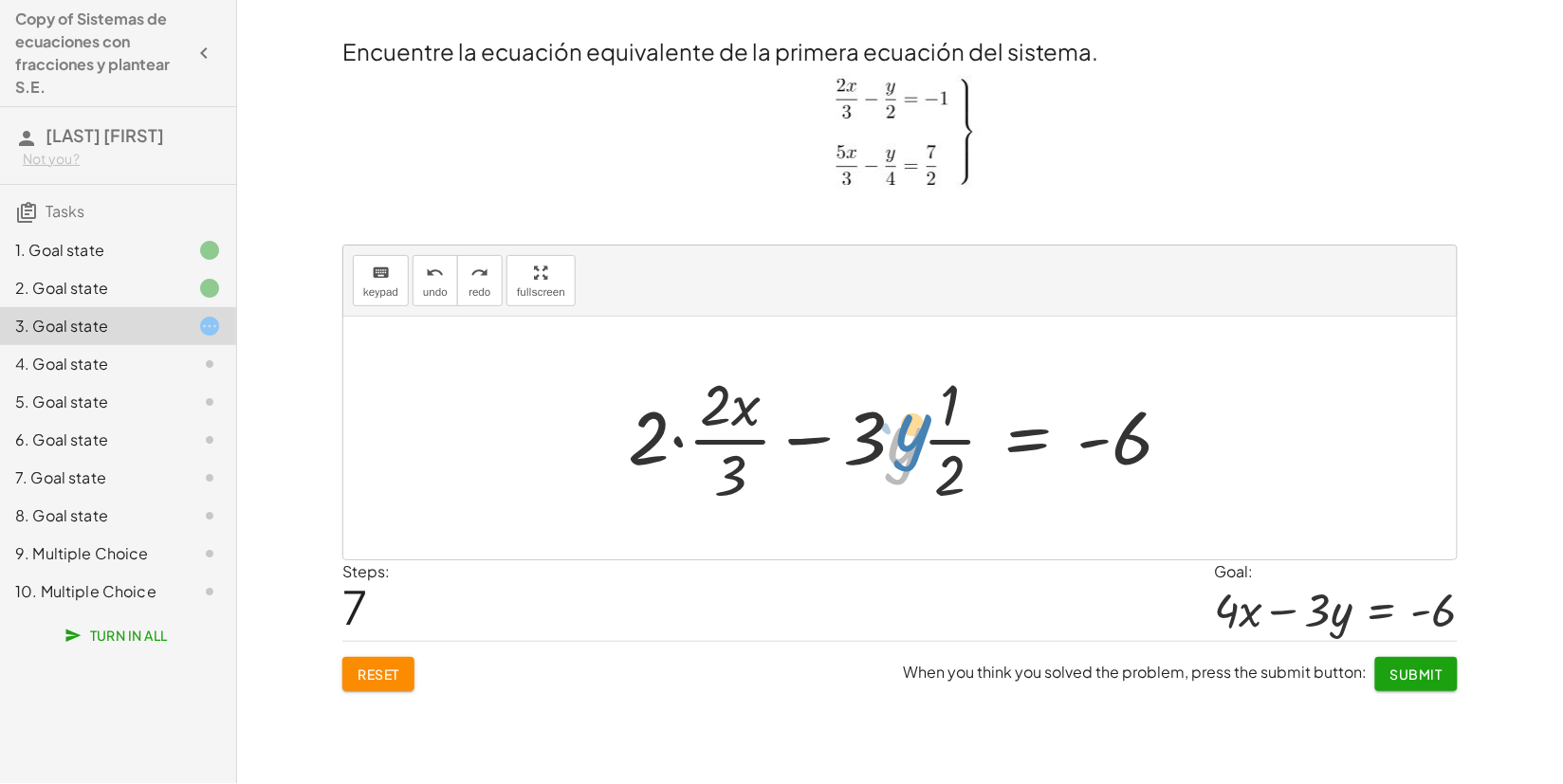 drag, startPoint x: 915, startPoint y: 465, endPoint x: 925, endPoint y: 452, distance: 16.40122 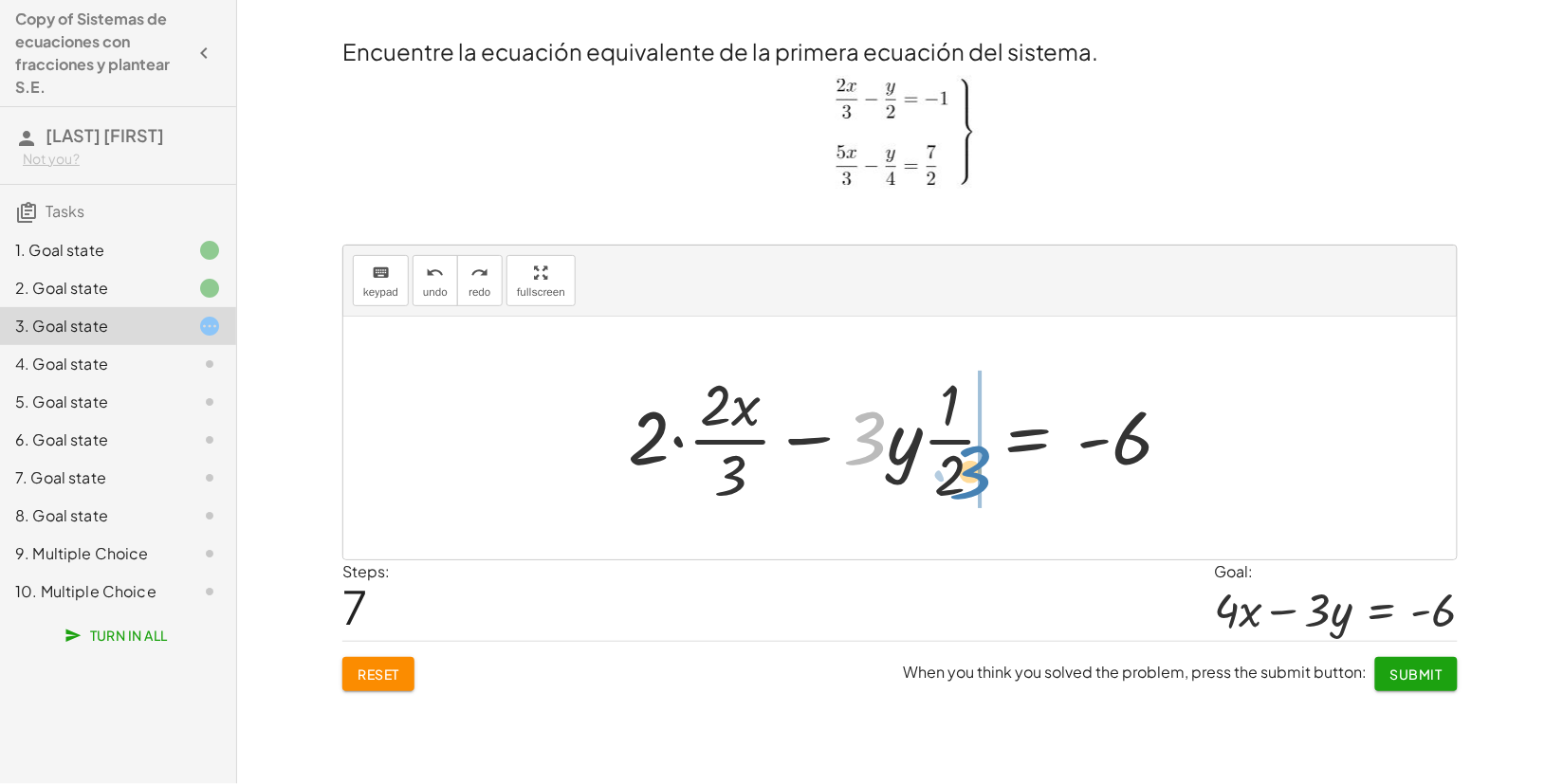 drag, startPoint x: 865, startPoint y: 442, endPoint x: 970, endPoint y: 466, distance: 107.70794 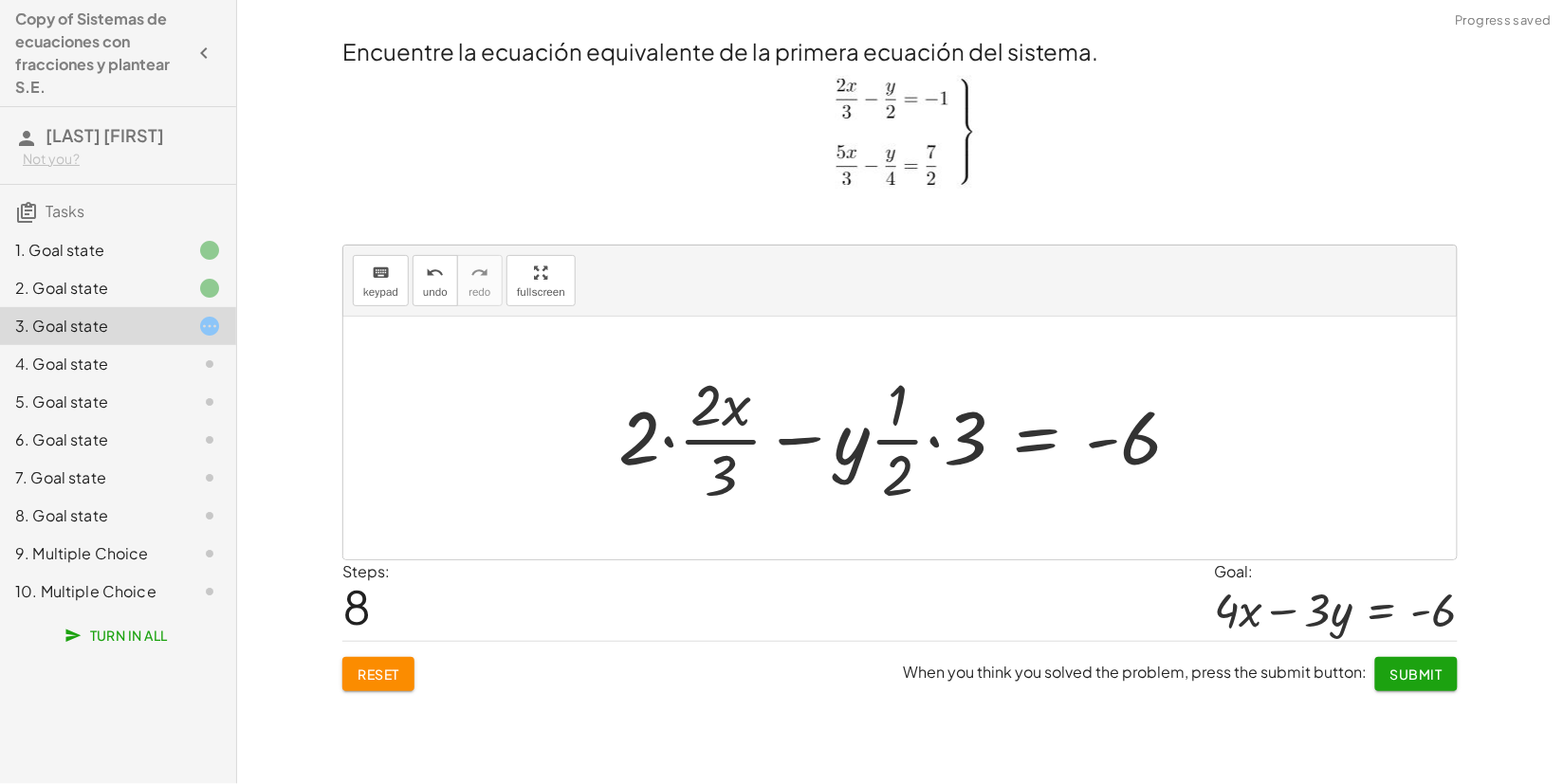 click at bounding box center [907, 438] 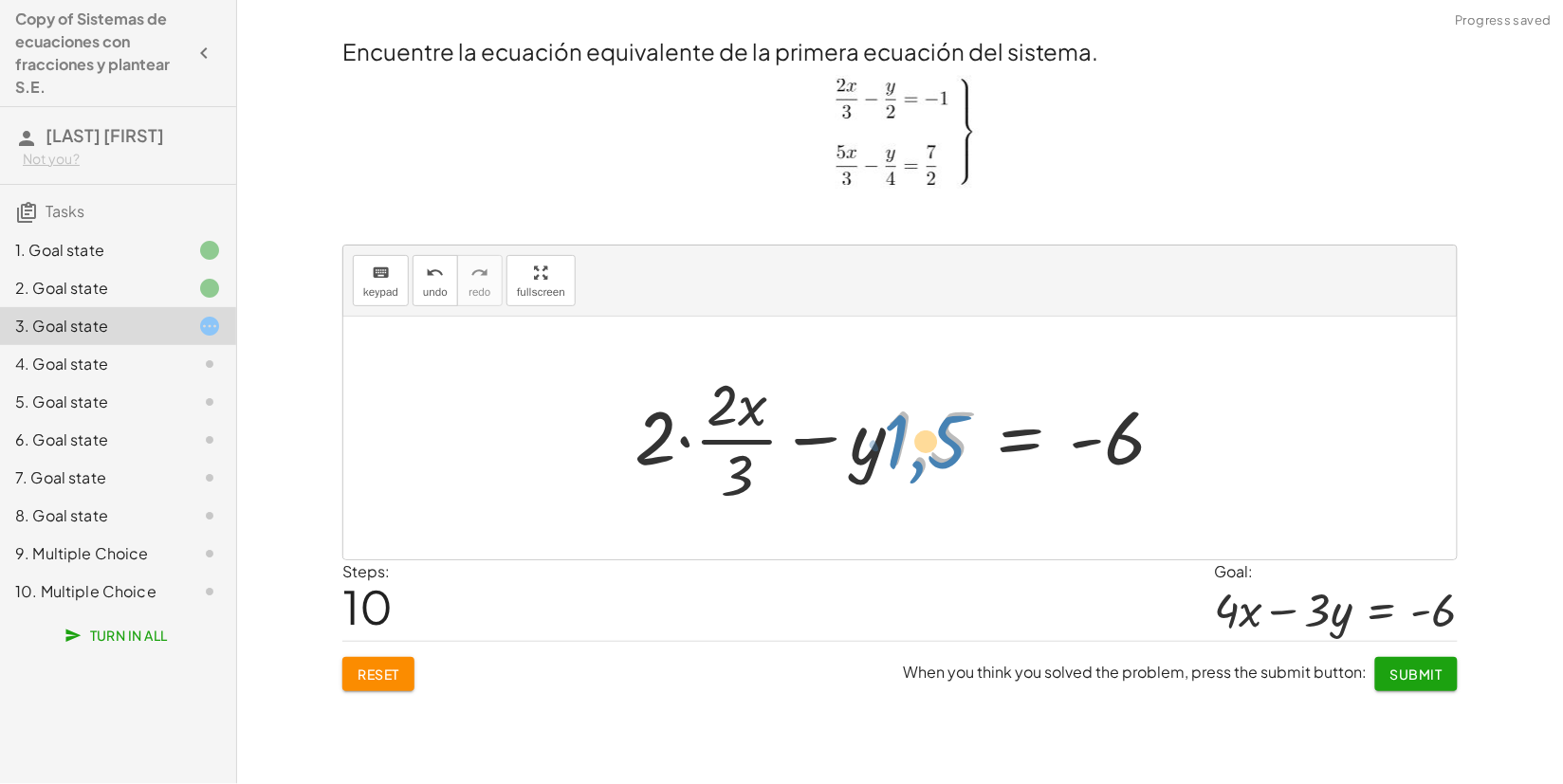 click at bounding box center (907, 438) 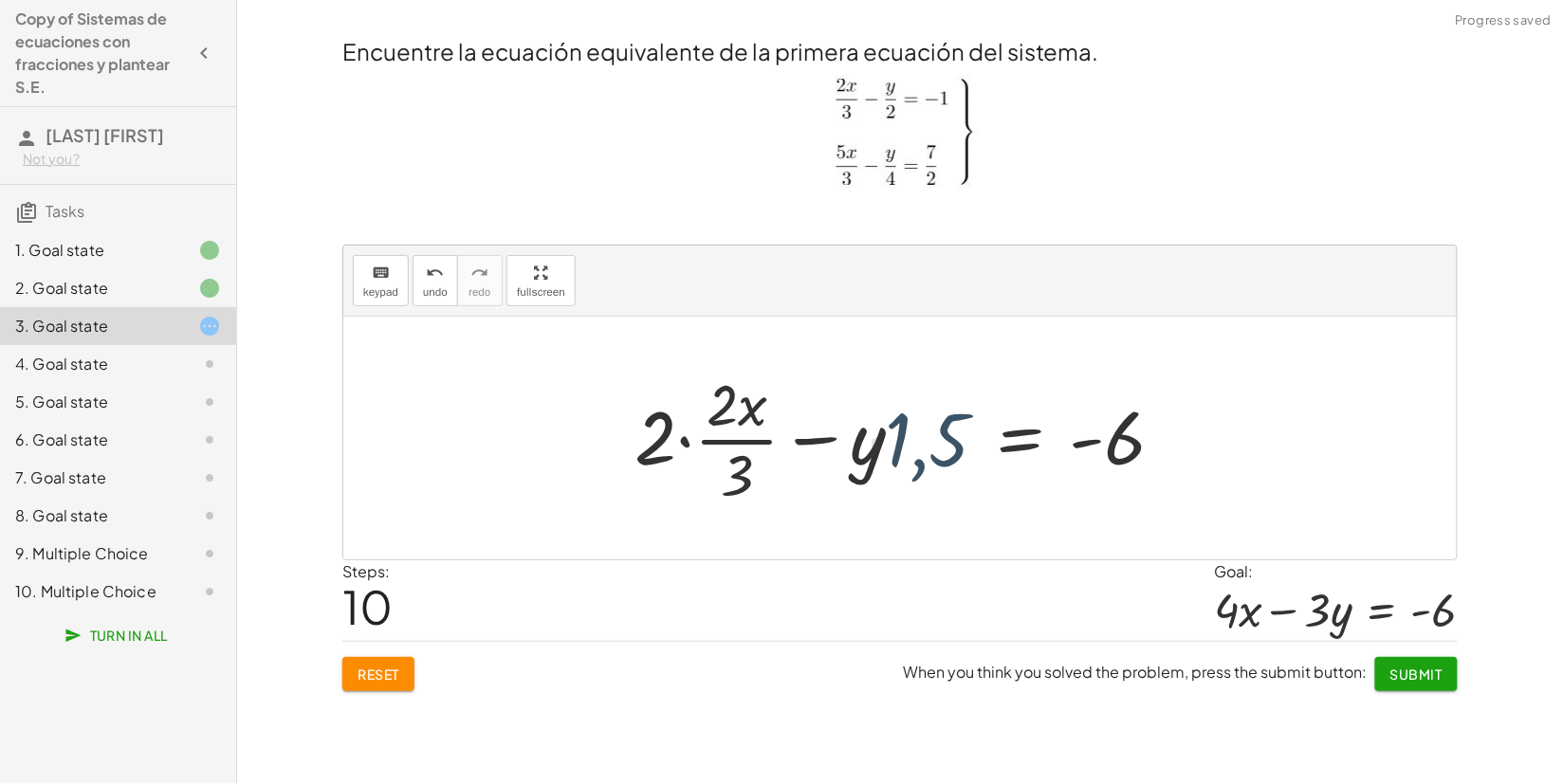 click at bounding box center (907, 438) 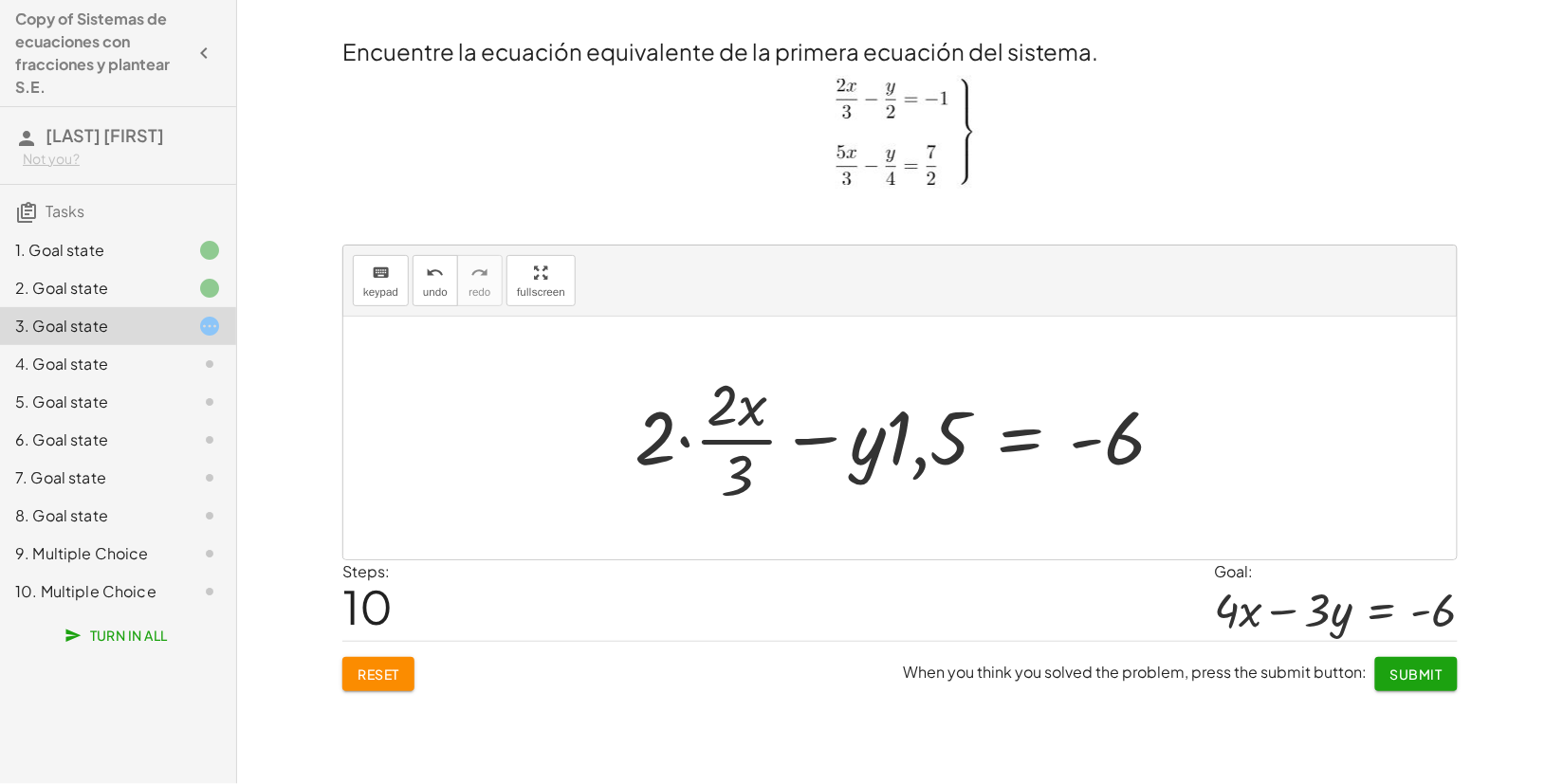 click at bounding box center (907, 438) 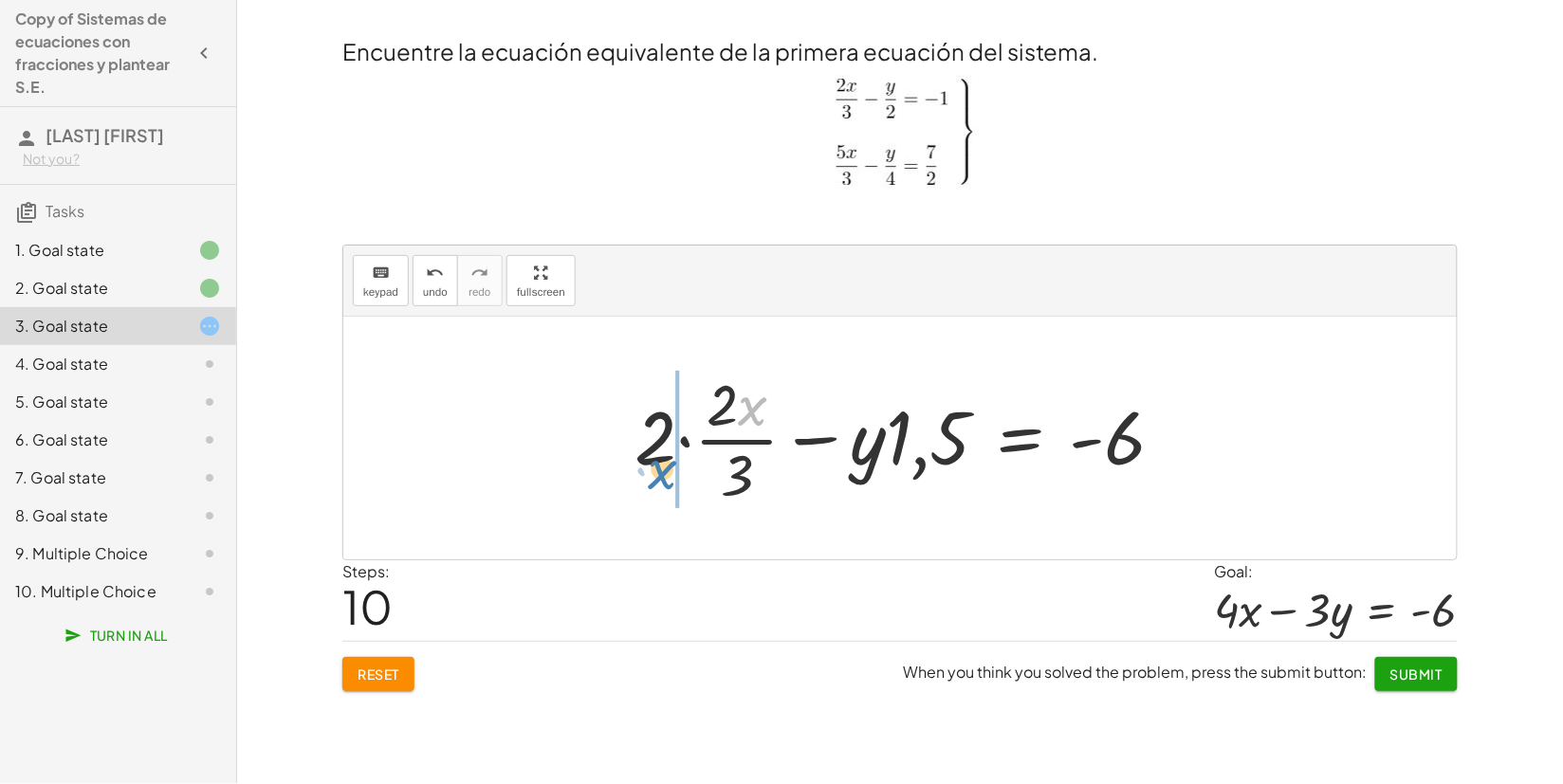 drag, startPoint x: 751, startPoint y: 410, endPoint x: 662, endPoint y: 474, distance: 109.62208 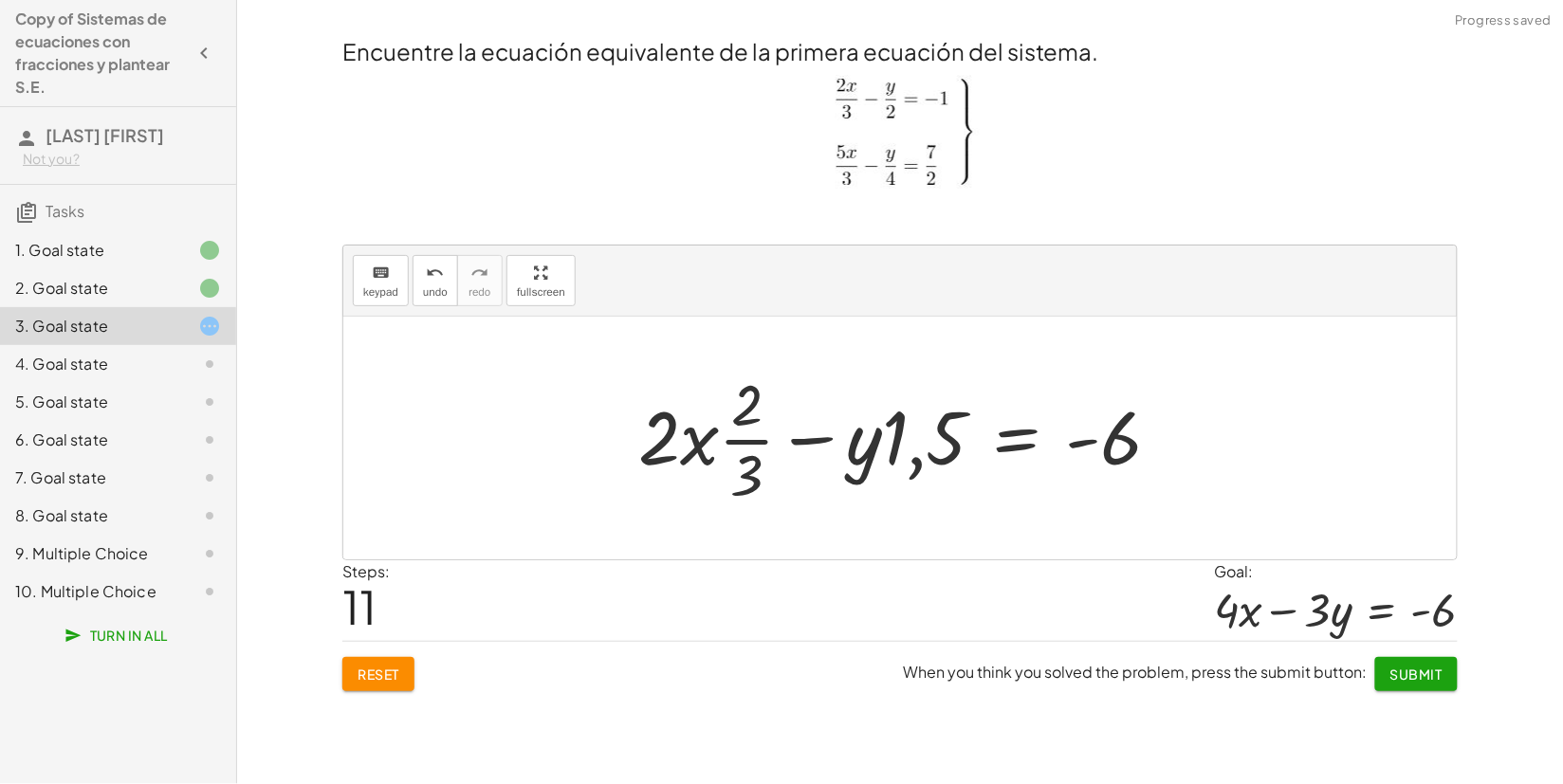 click at bounding box center (907, 438) 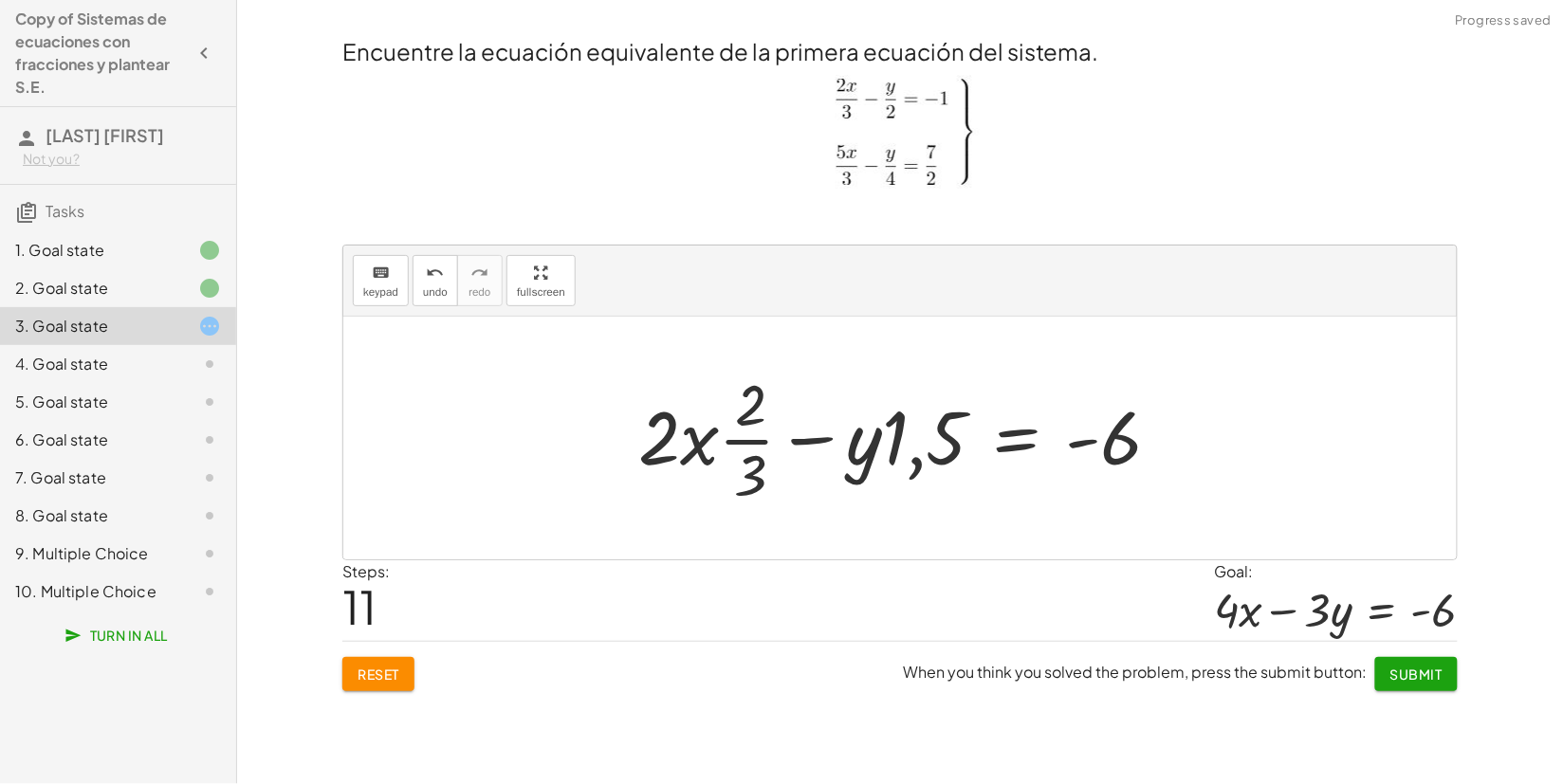 click at bounding box center [907, 438] 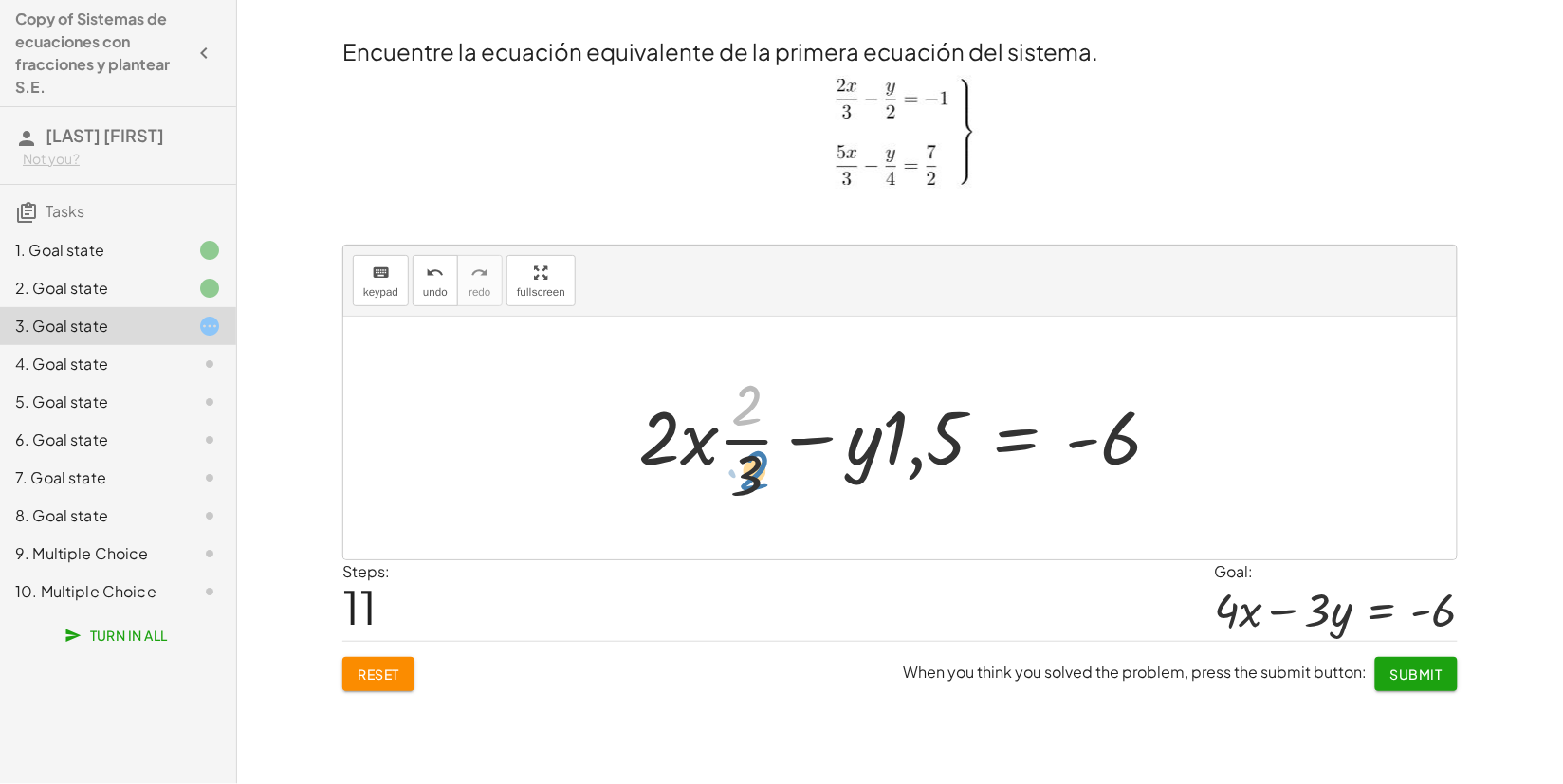 drag, startPoint x: 754, startPoint y: 398, endPoint x: 762, endPoint y: 455, distance: 57.558666 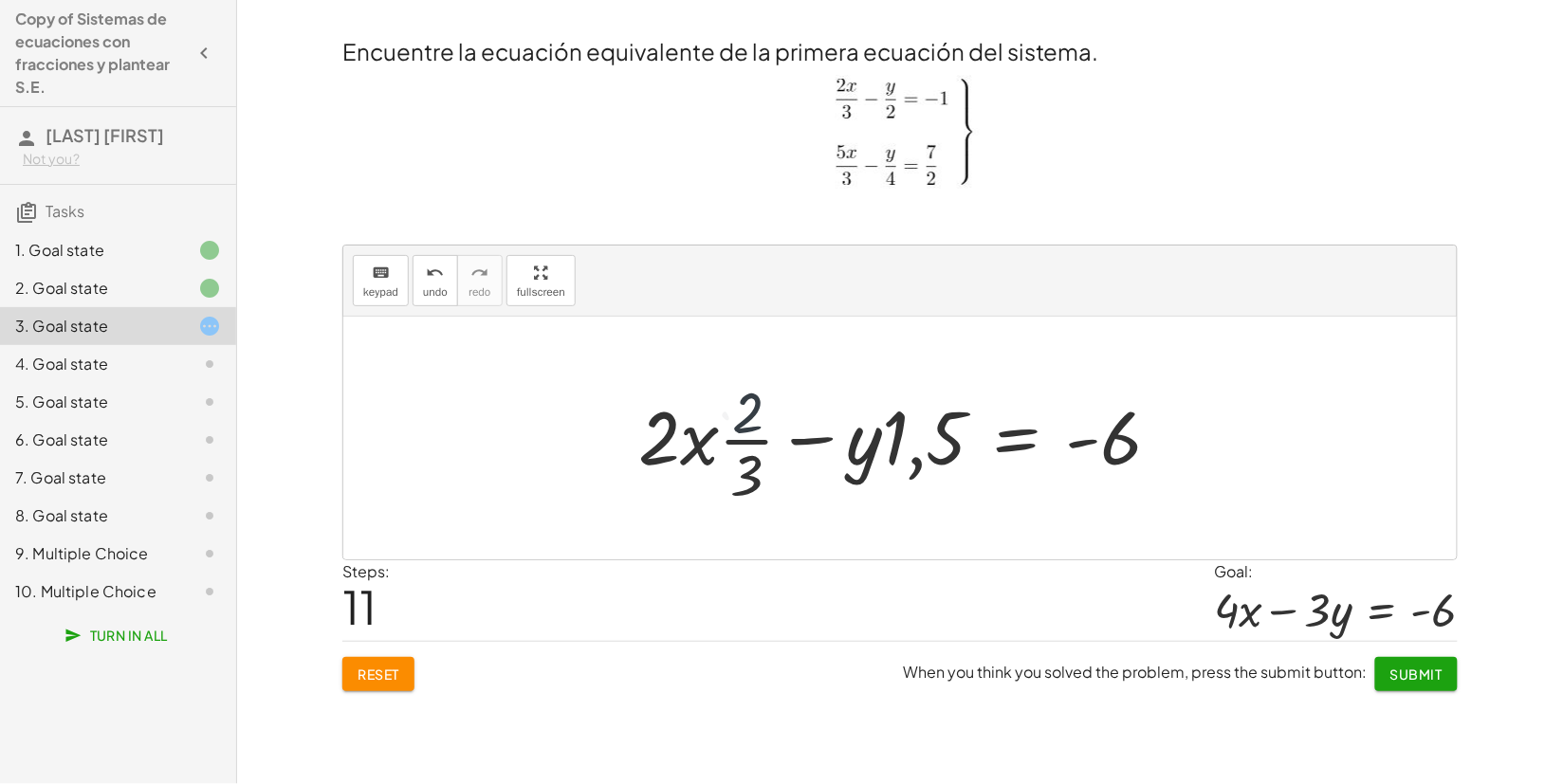 click at bounding box center (907, 438) 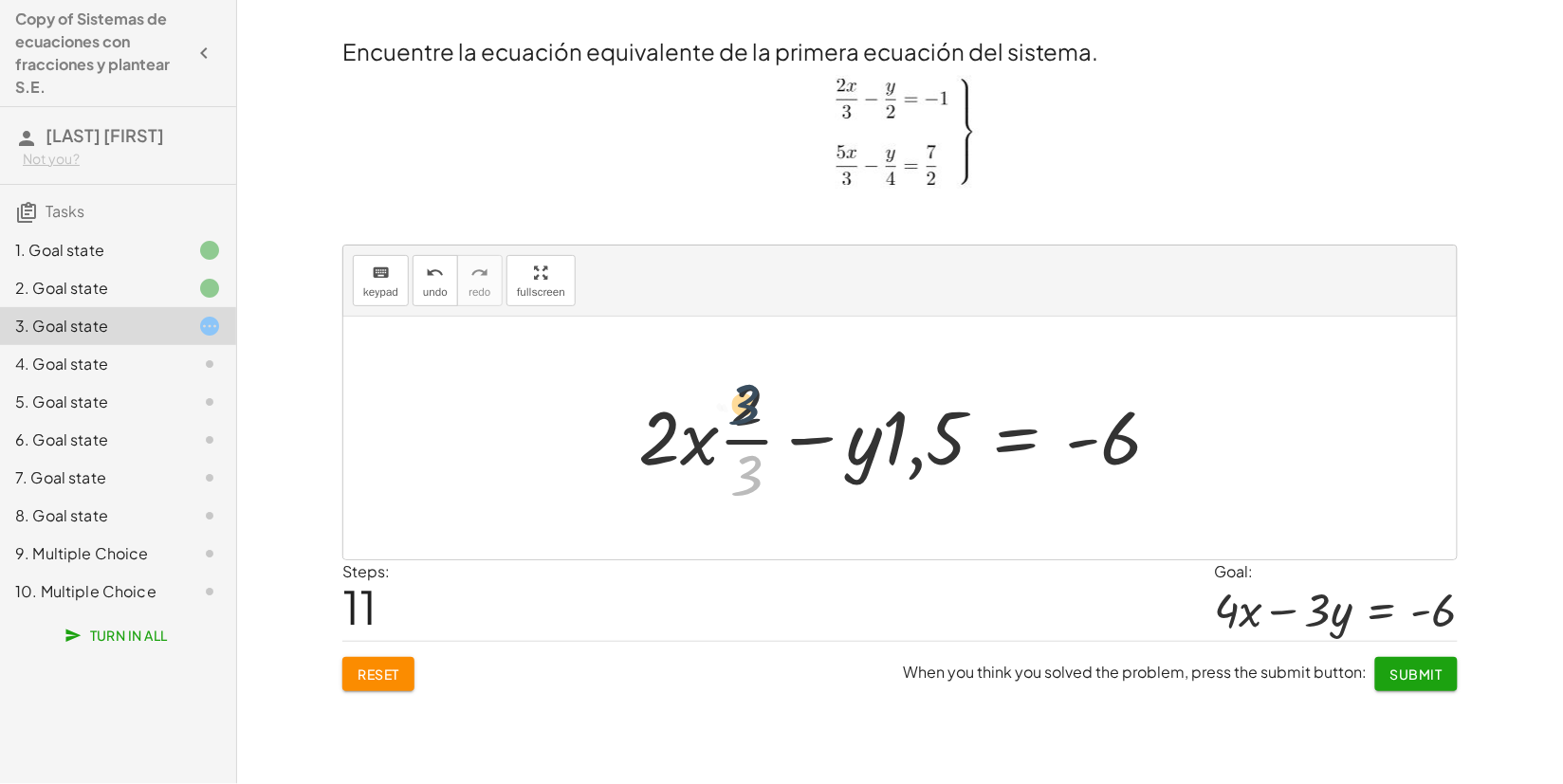 drag, startPoint x: 755, startPoint y: 476, endPoint x: 751, endPoint y: 376, distance: 100.079968 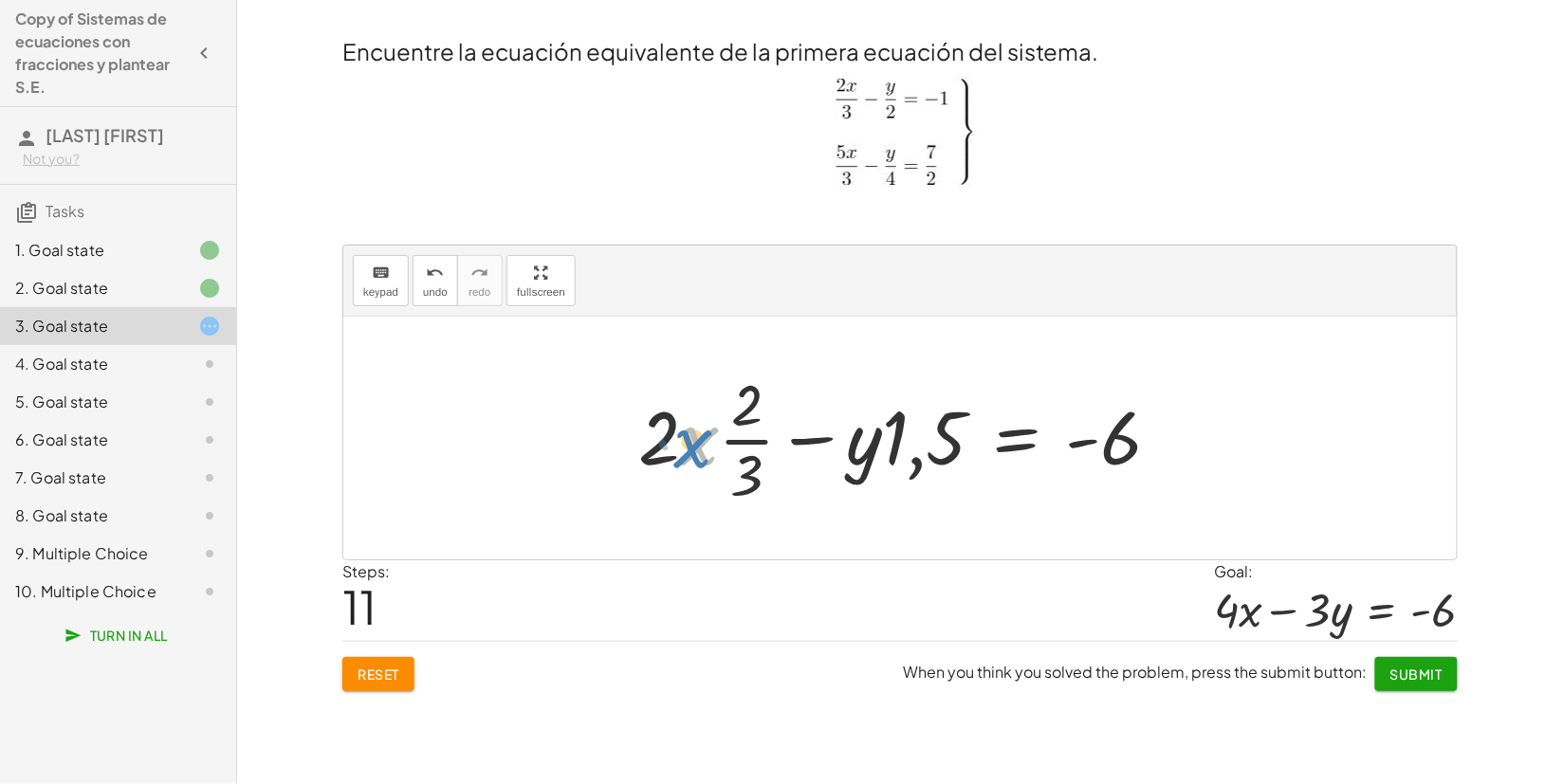 click at bounding box center (907, 438) 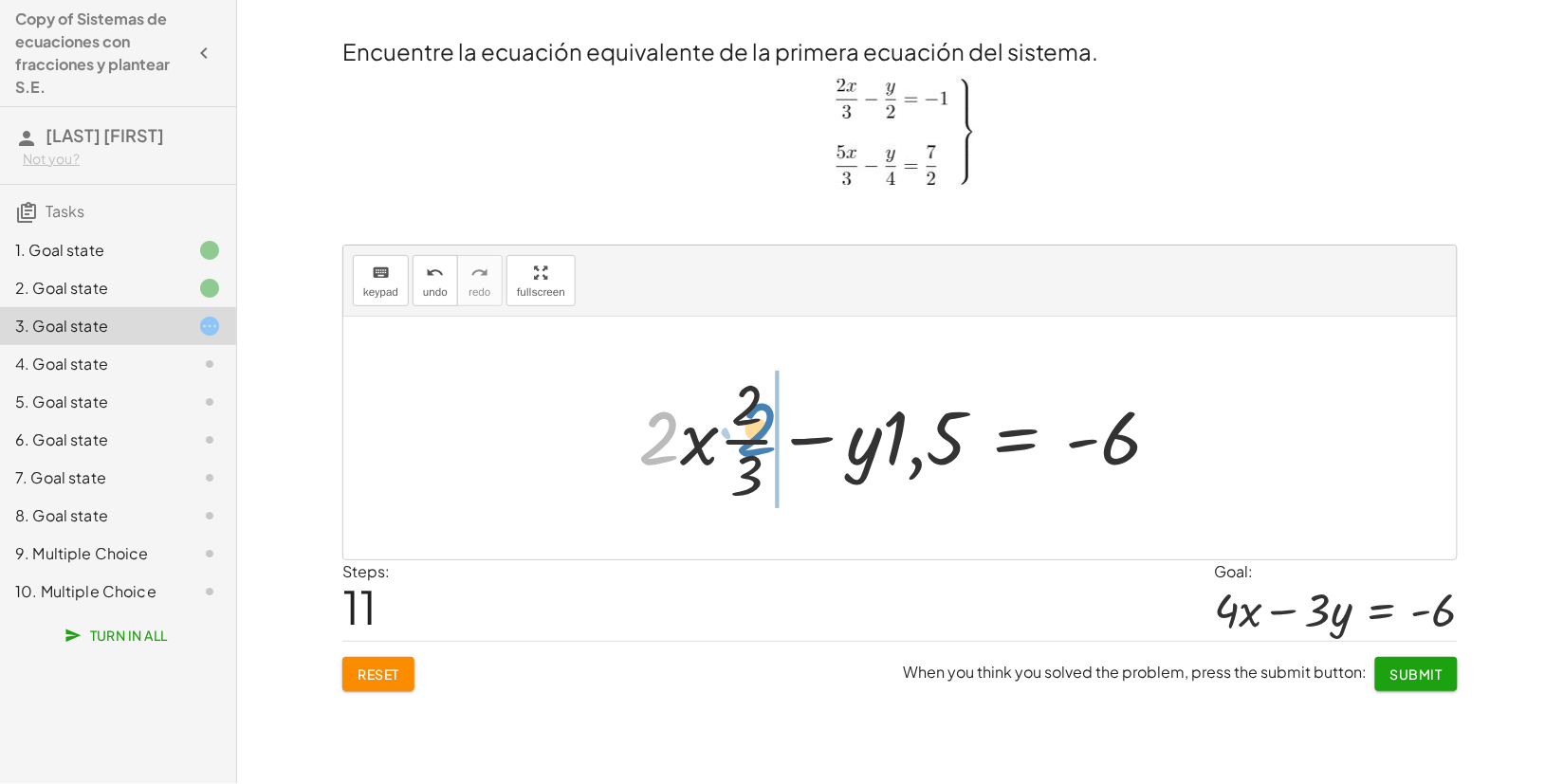 drag, startPoint x: 683, startPoint y: 429, endPoint x: 776, endPoint y: 423, distance: 93.19335 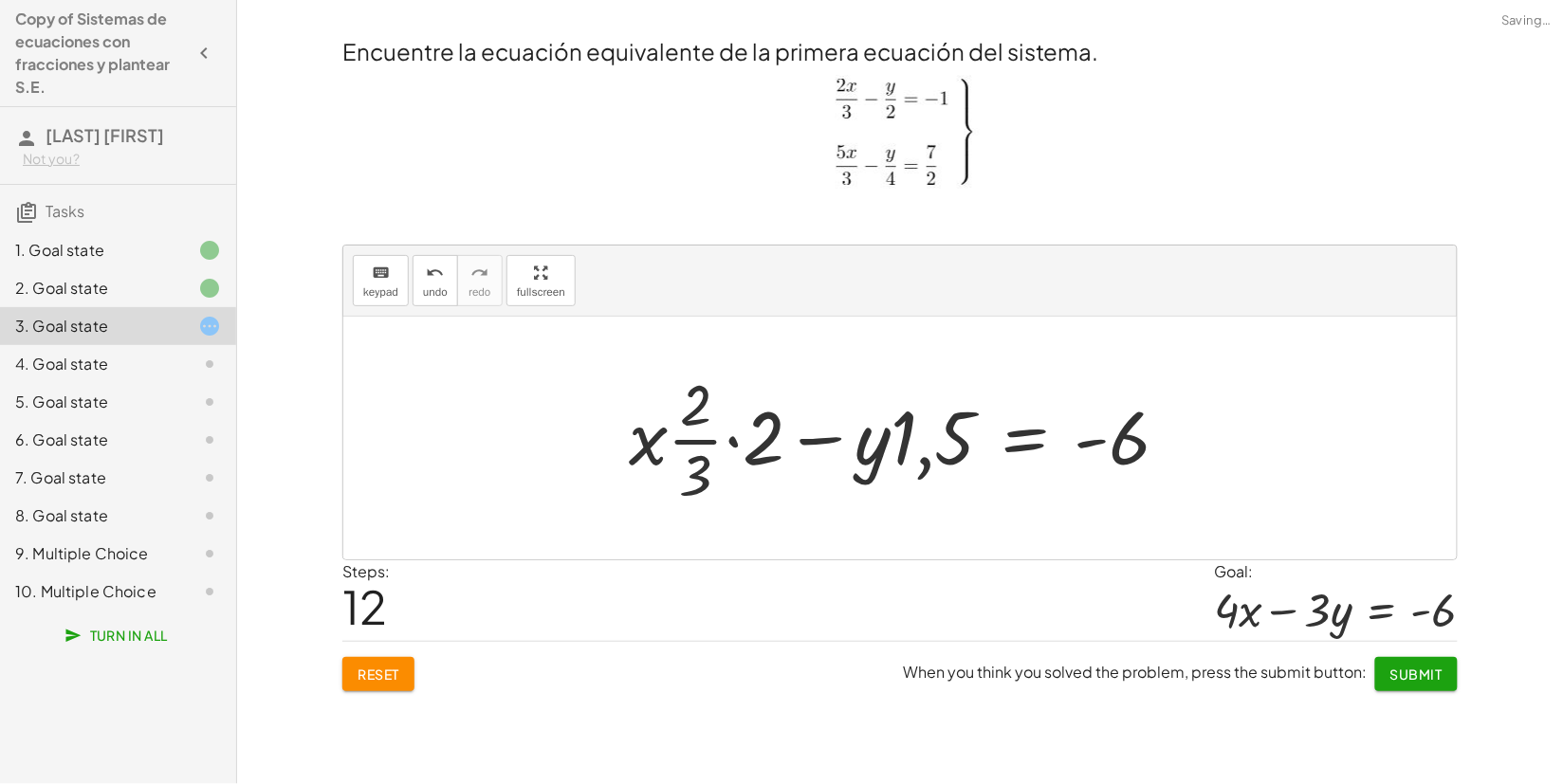 click at bounding box center [907, 438] 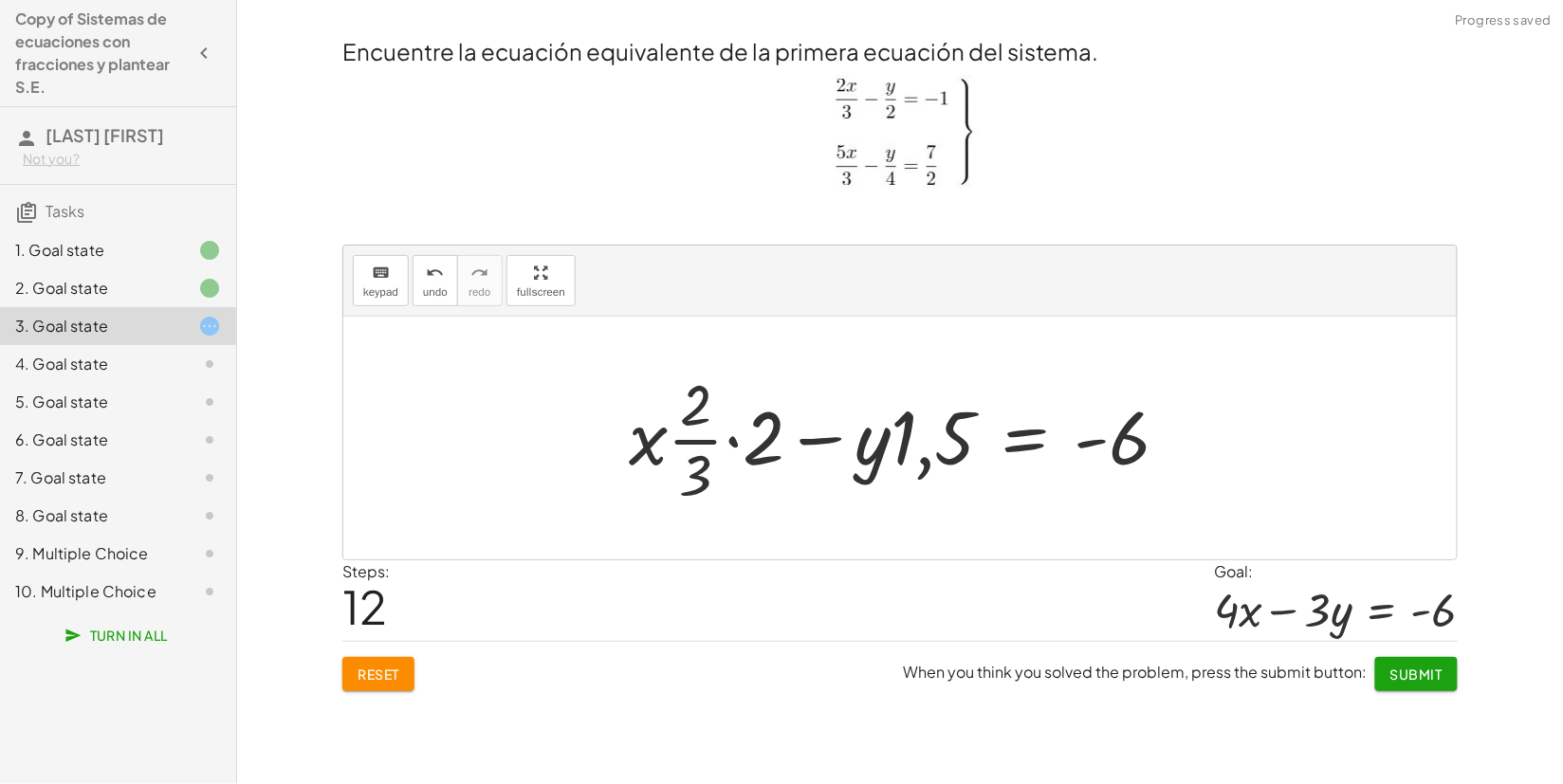 click at bounding box center (907, 438) 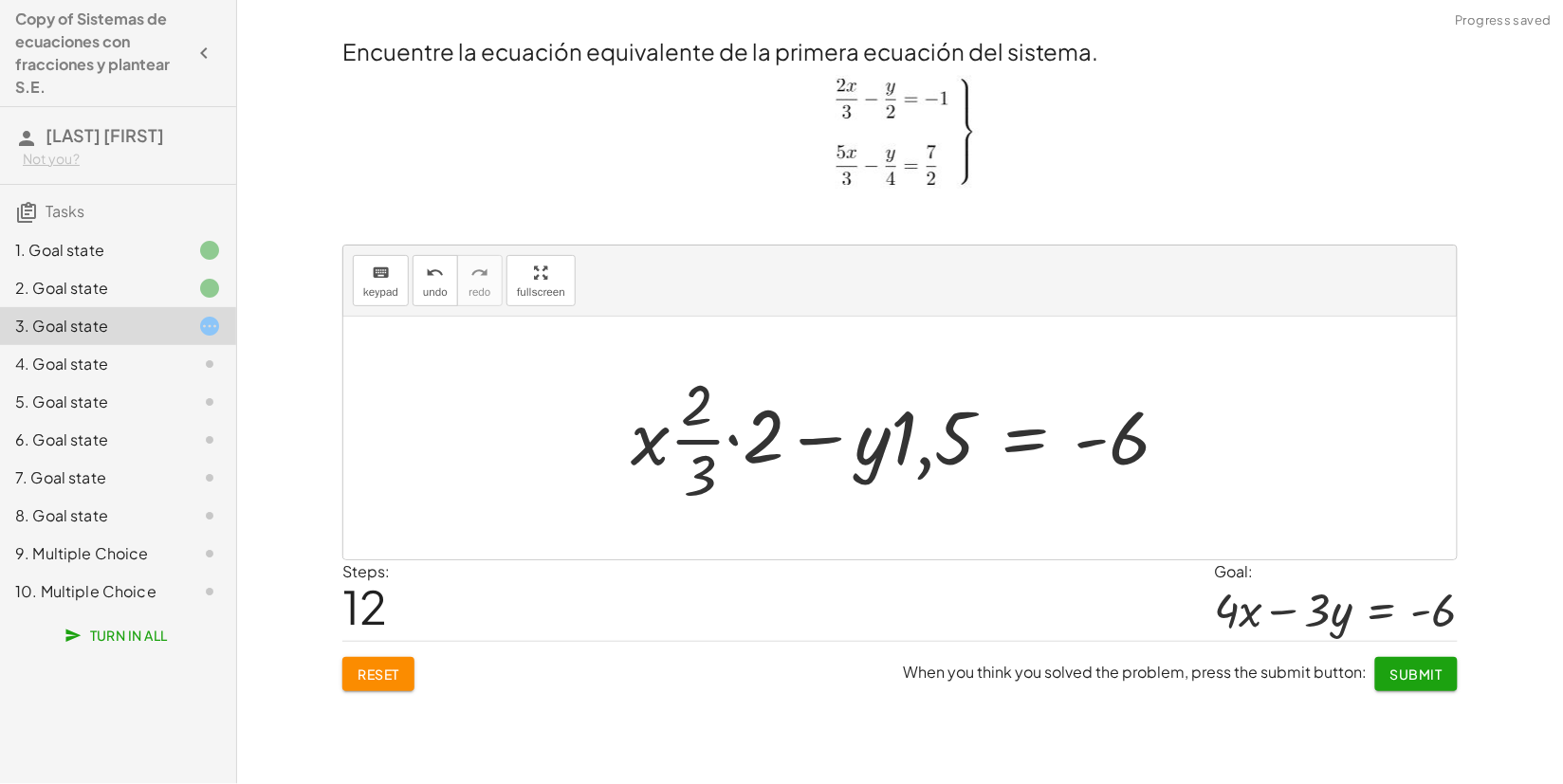 click at bounding box center (914, 438) 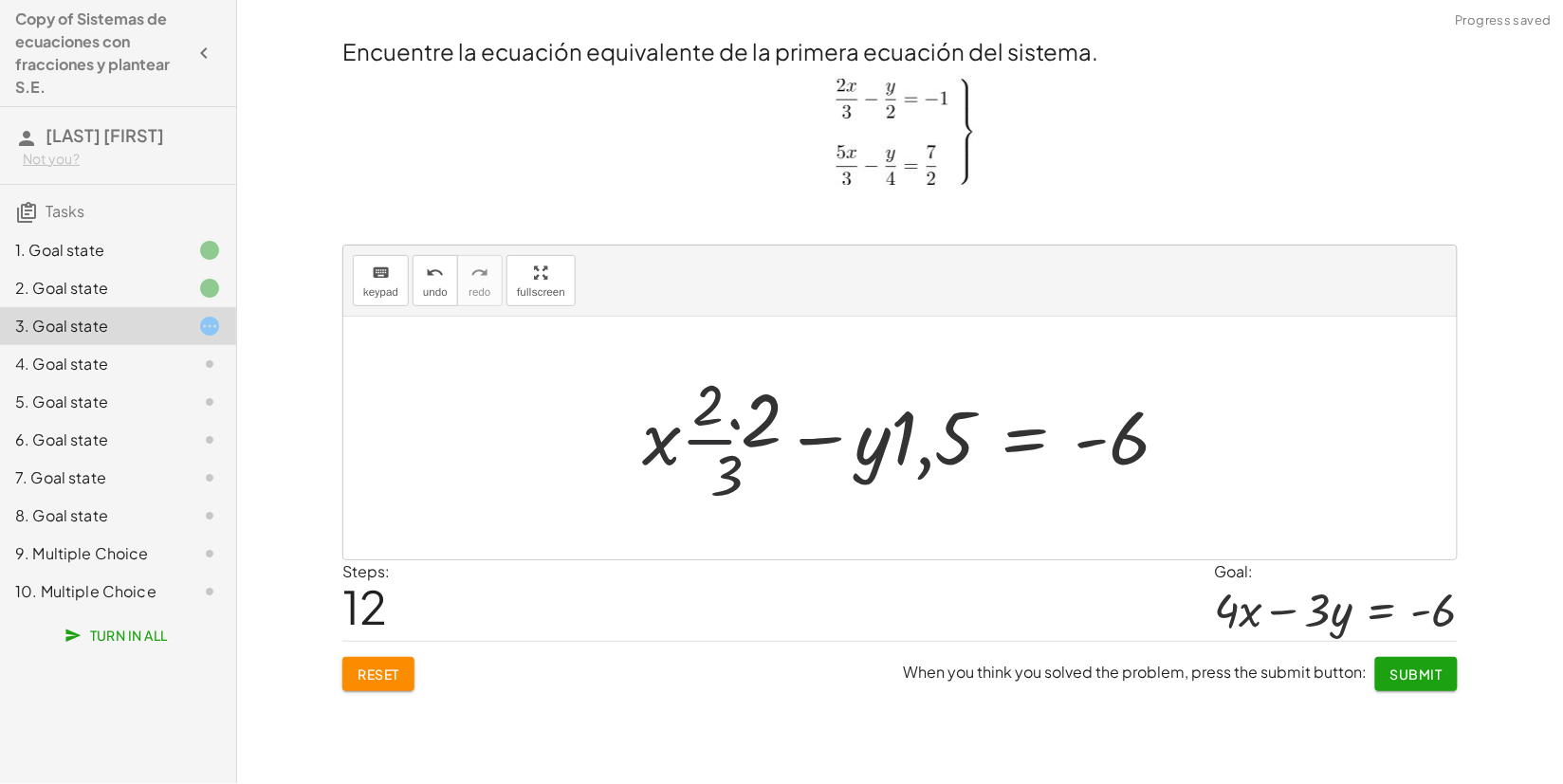 click at bounding box center [914, 438] 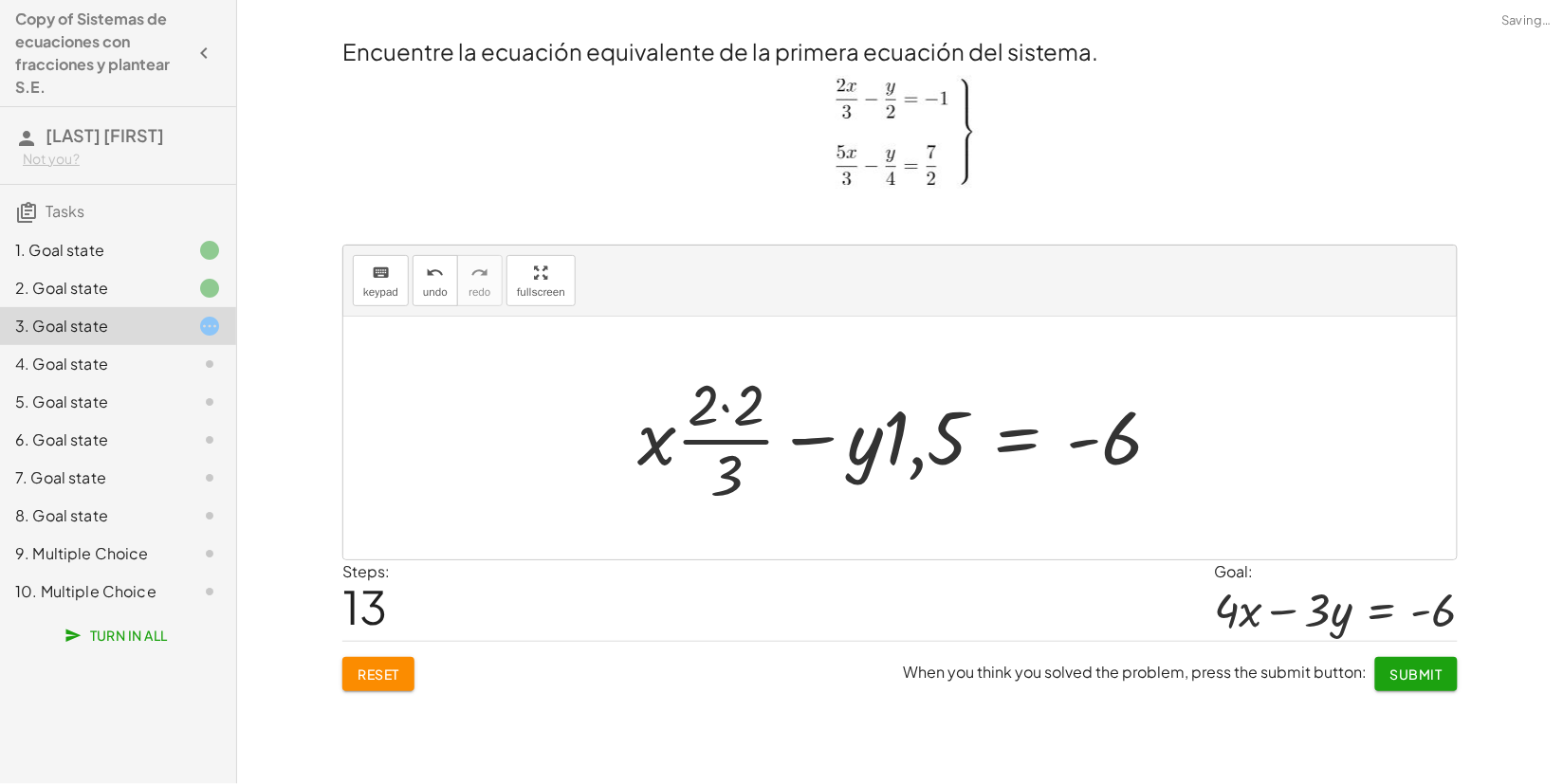 click at bounding box center (907, 438) 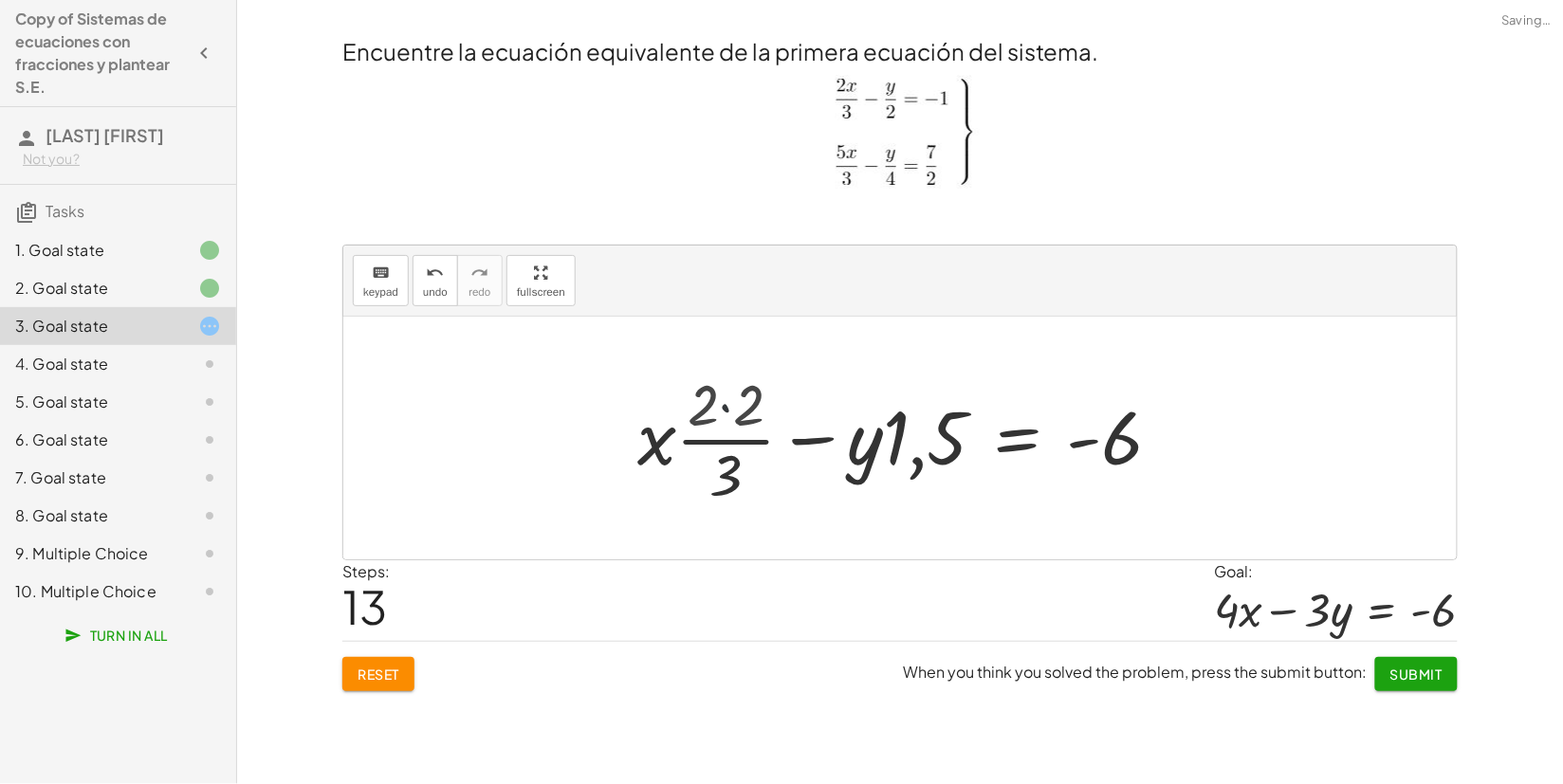 click at bounding box center (929, 438) 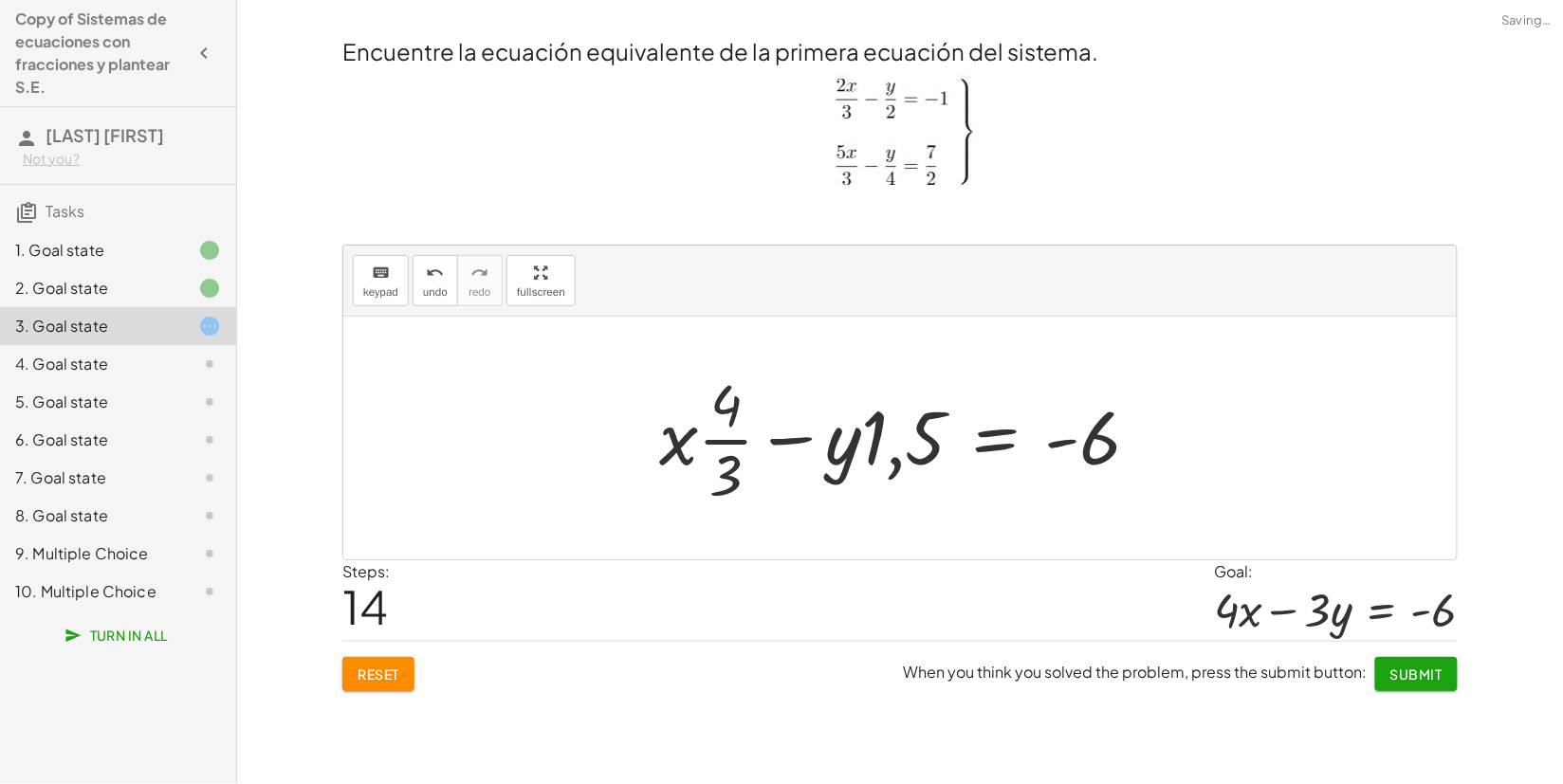 click at bounding box center (907, 438) 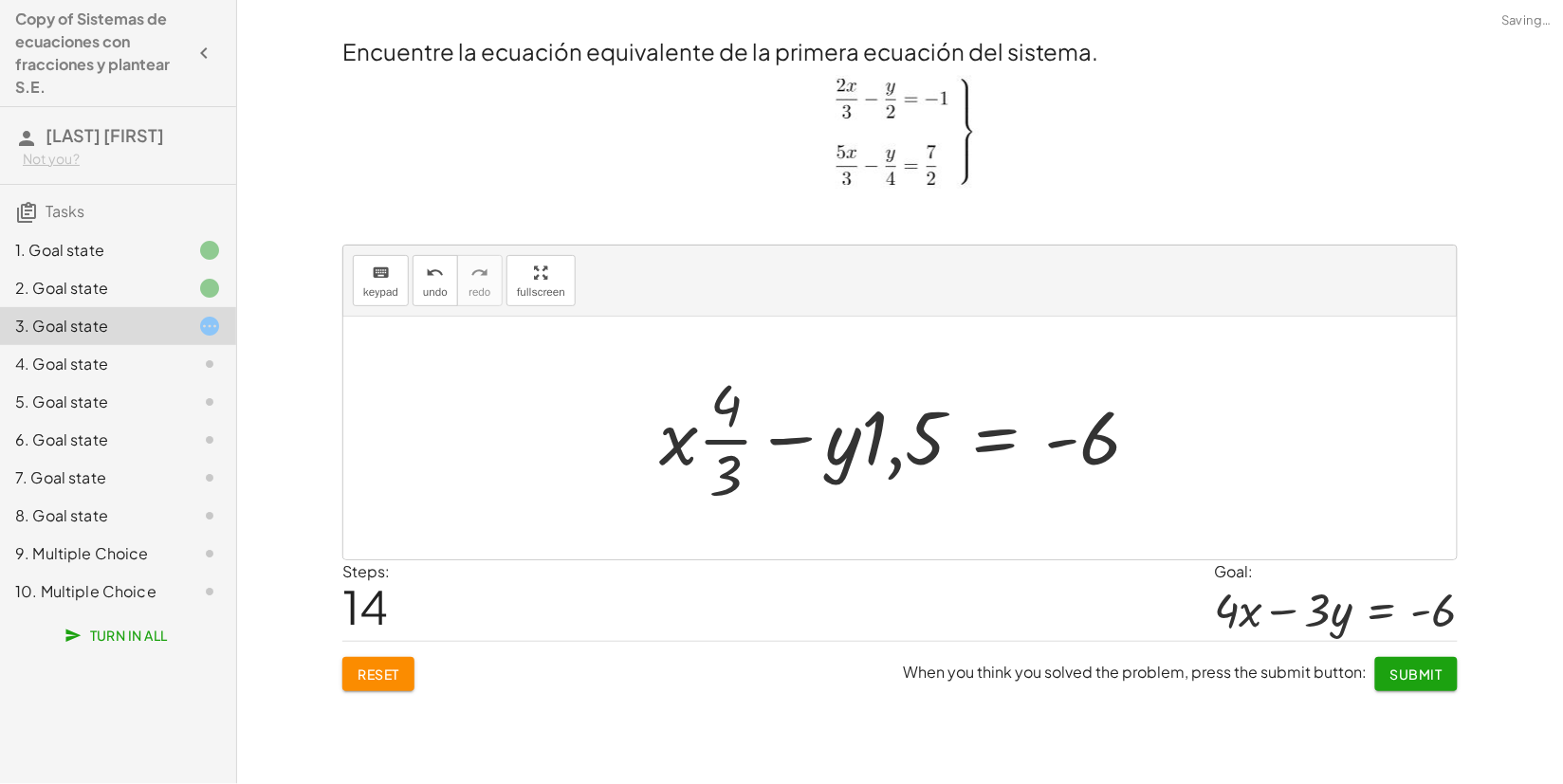 click at bounding box center [907, 438] 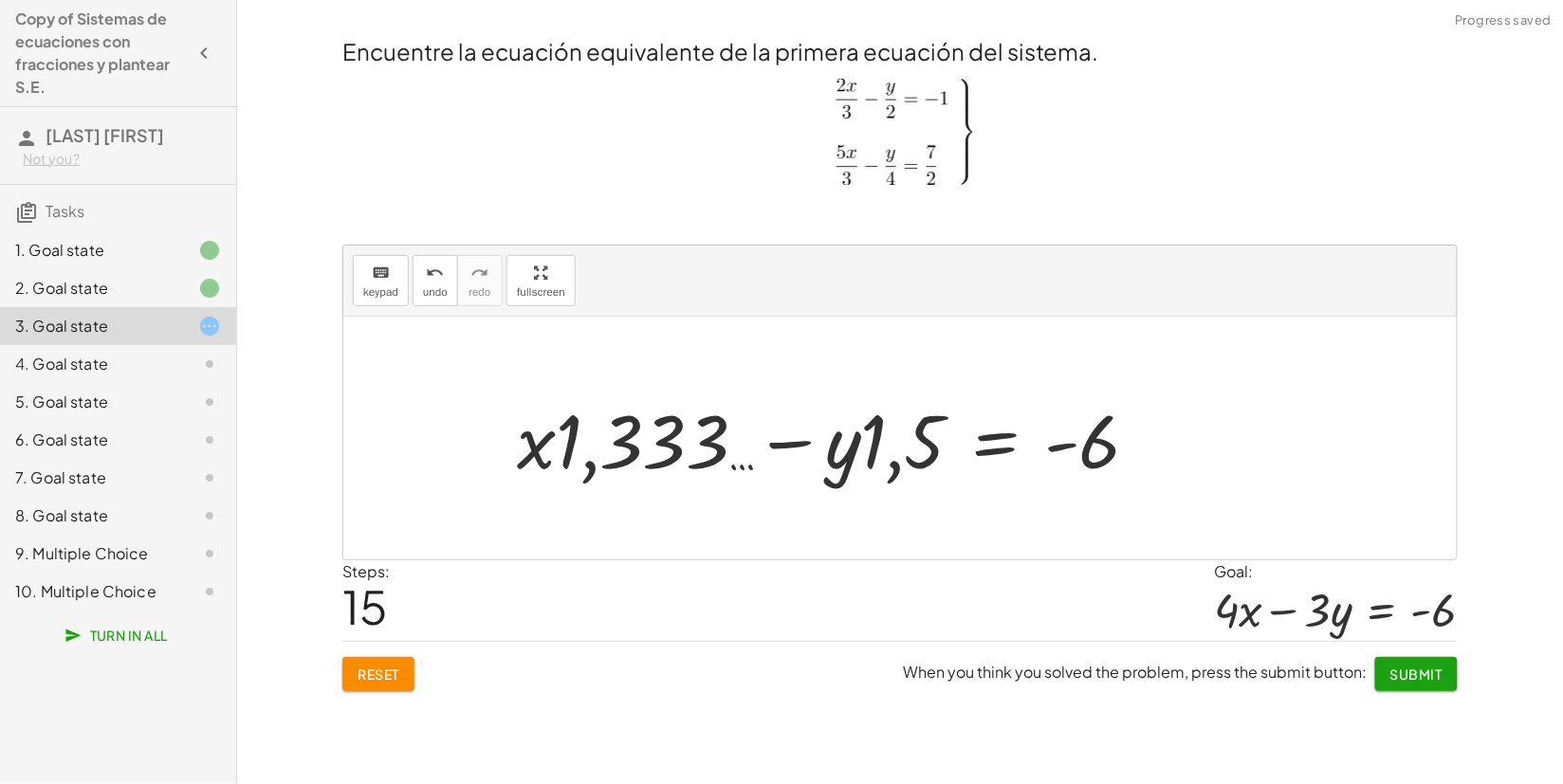 click at bounding box center [836, 438] 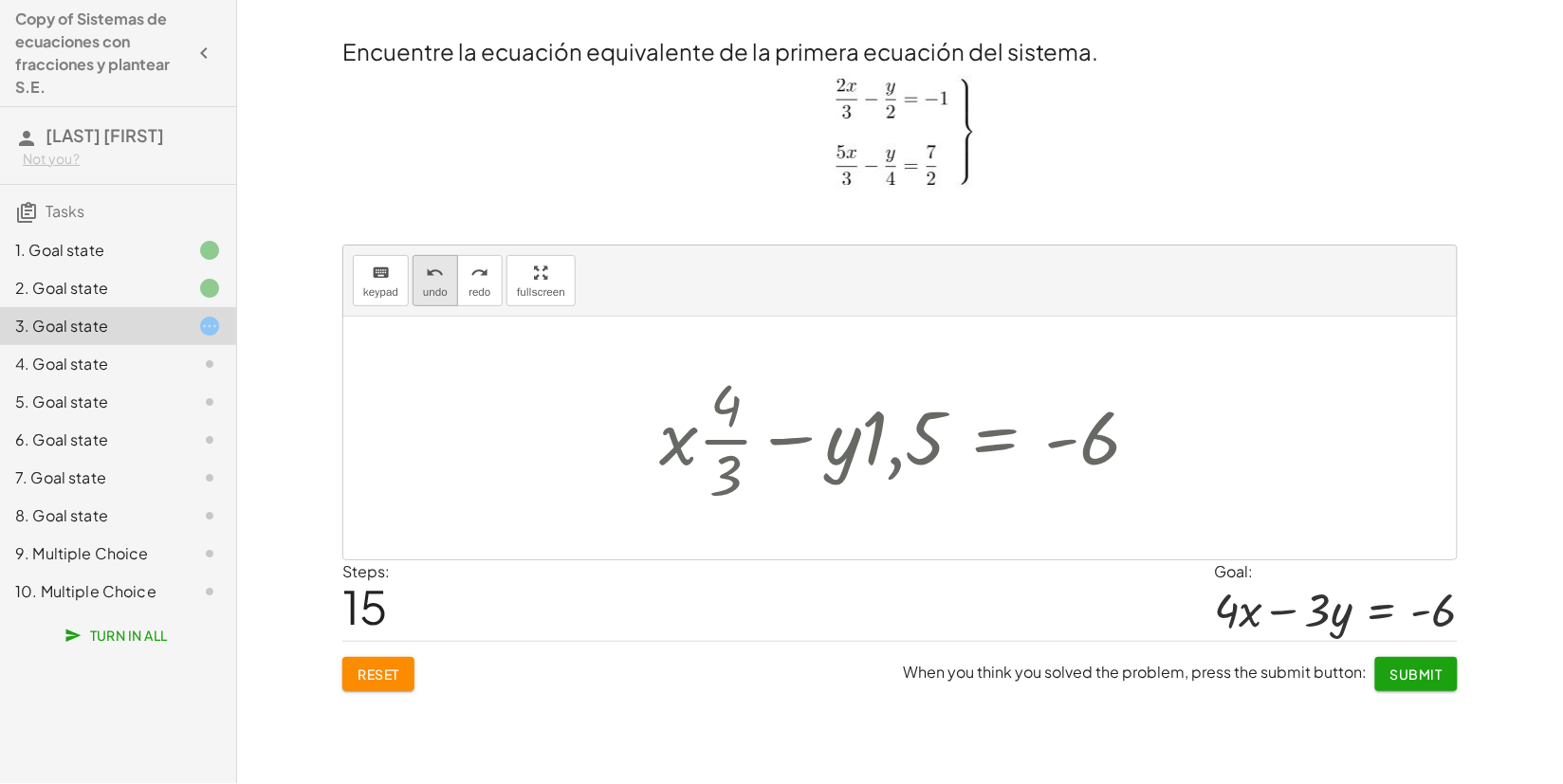 click on "undo" at bounding box center [435, 292] 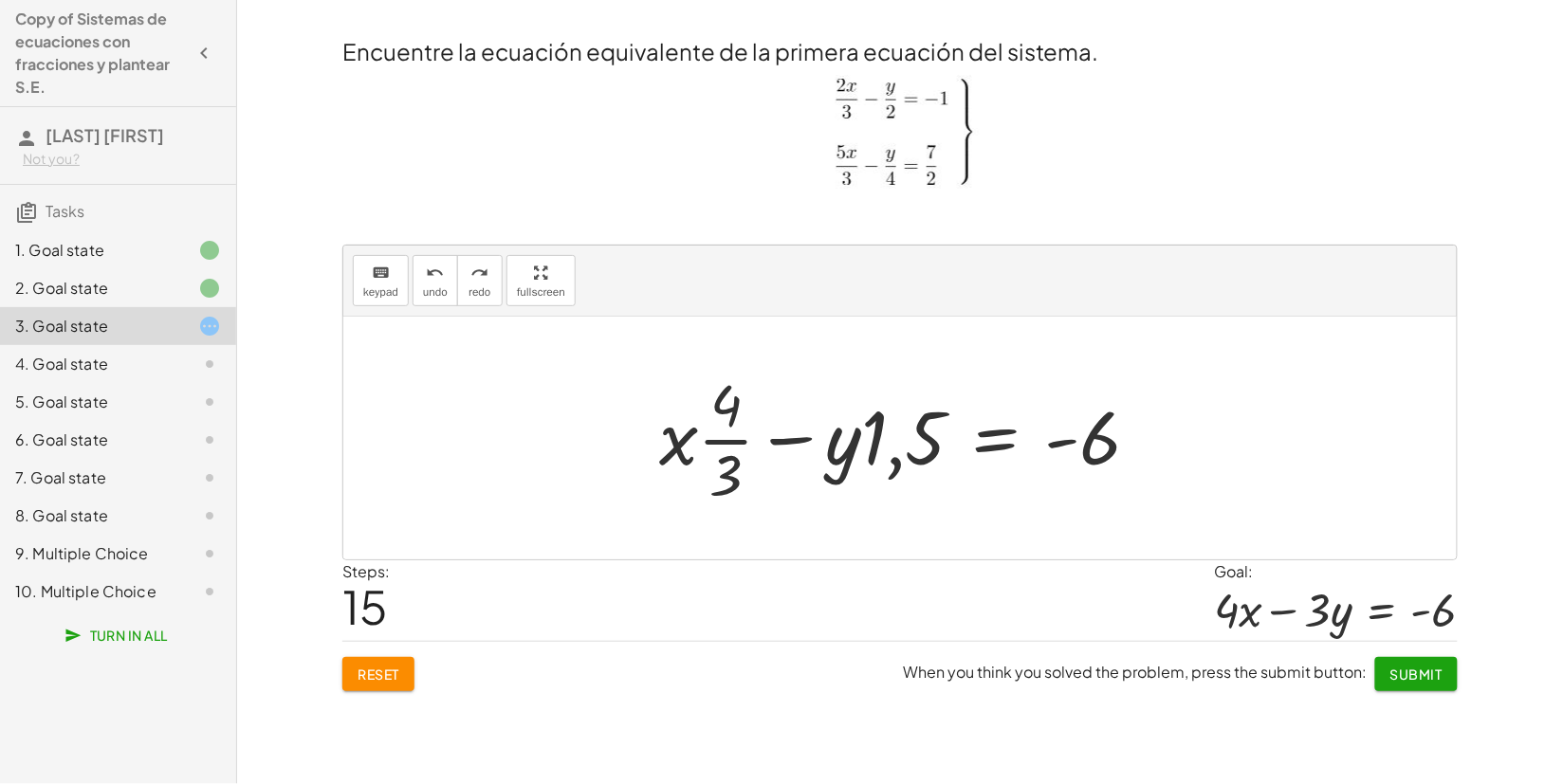 drag, startPoint x: 442, startPoint y: 277, endPoint x: 441, endPoint y: 351, distance: 74.00676 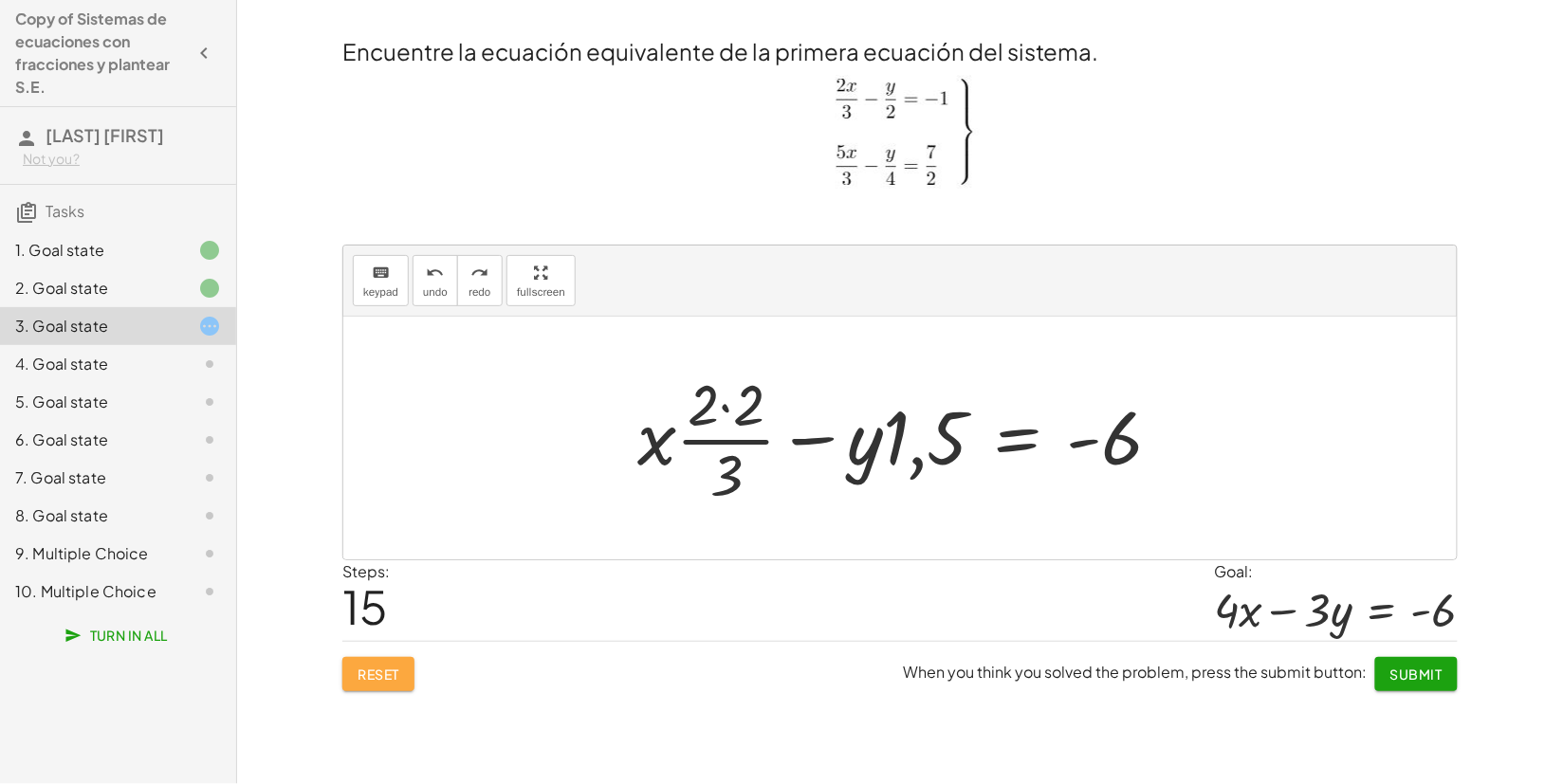 click on "Reset" at bounding box center [378, 674] 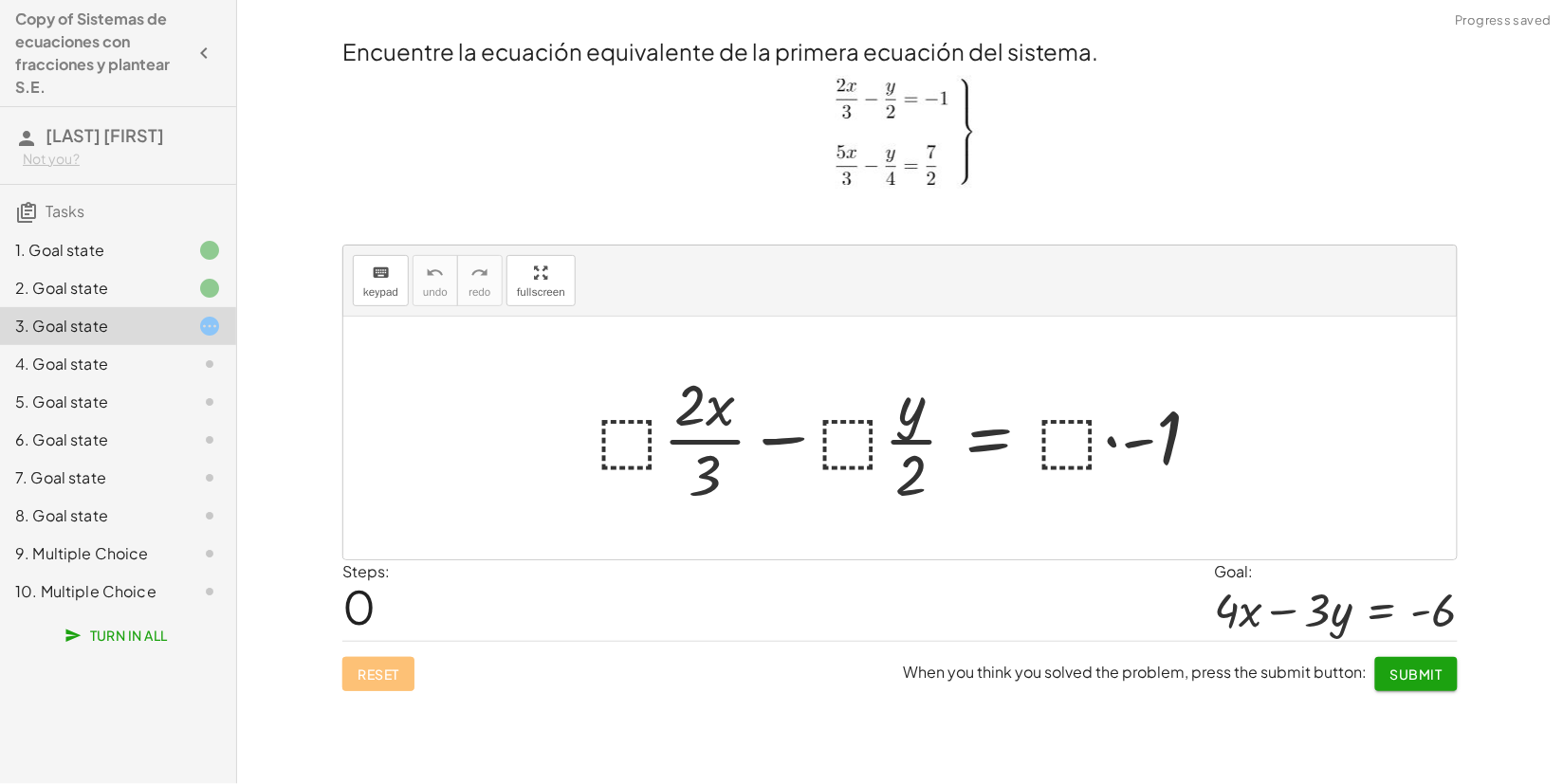 click at bounding box center (907, 438) 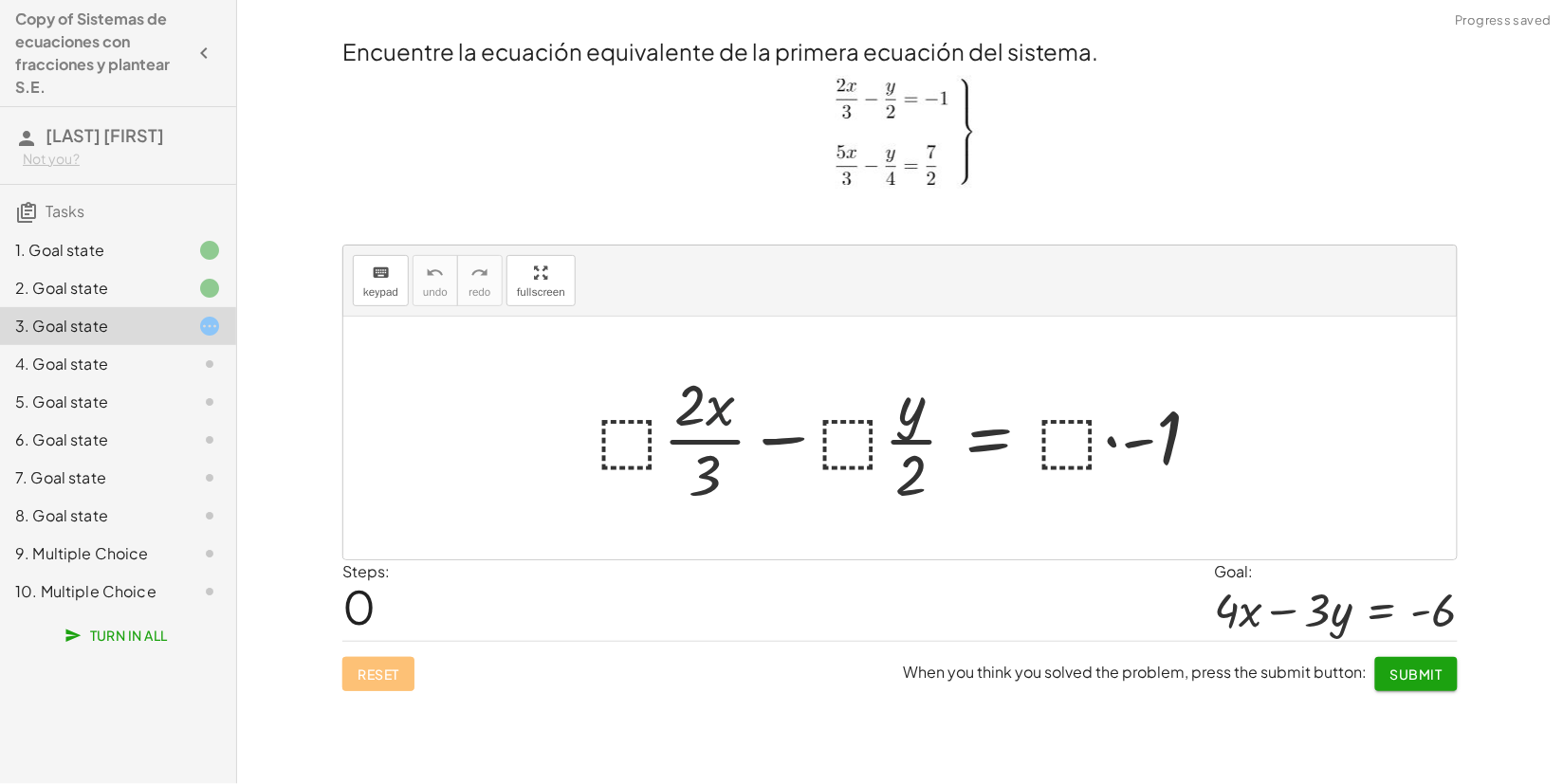 click at bounding box center (907, 438) 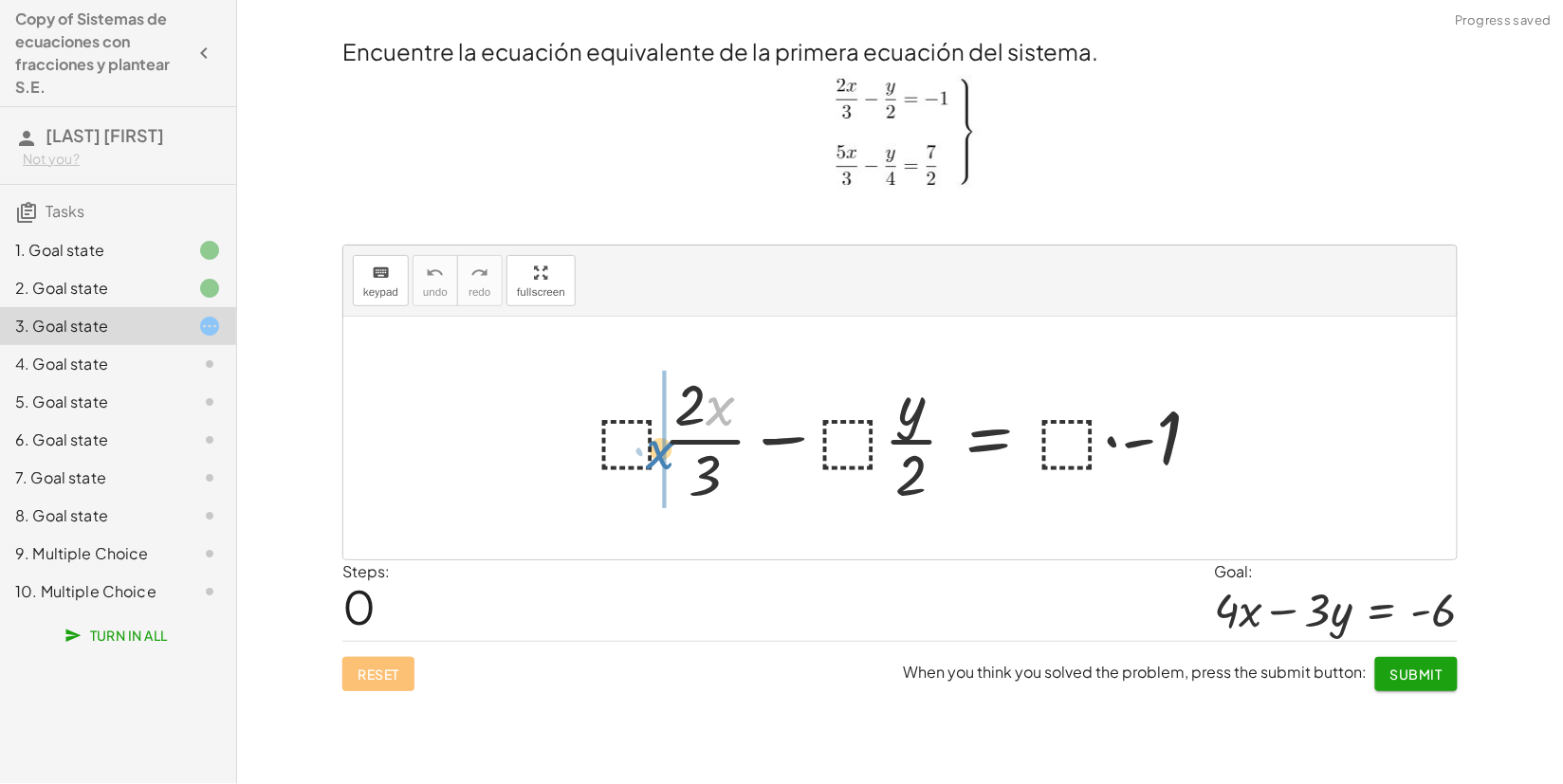 drag, startPoint x: 714, startPoint y: 405, endPoint x: 657, endPoint y: 447, distance: 70.802542 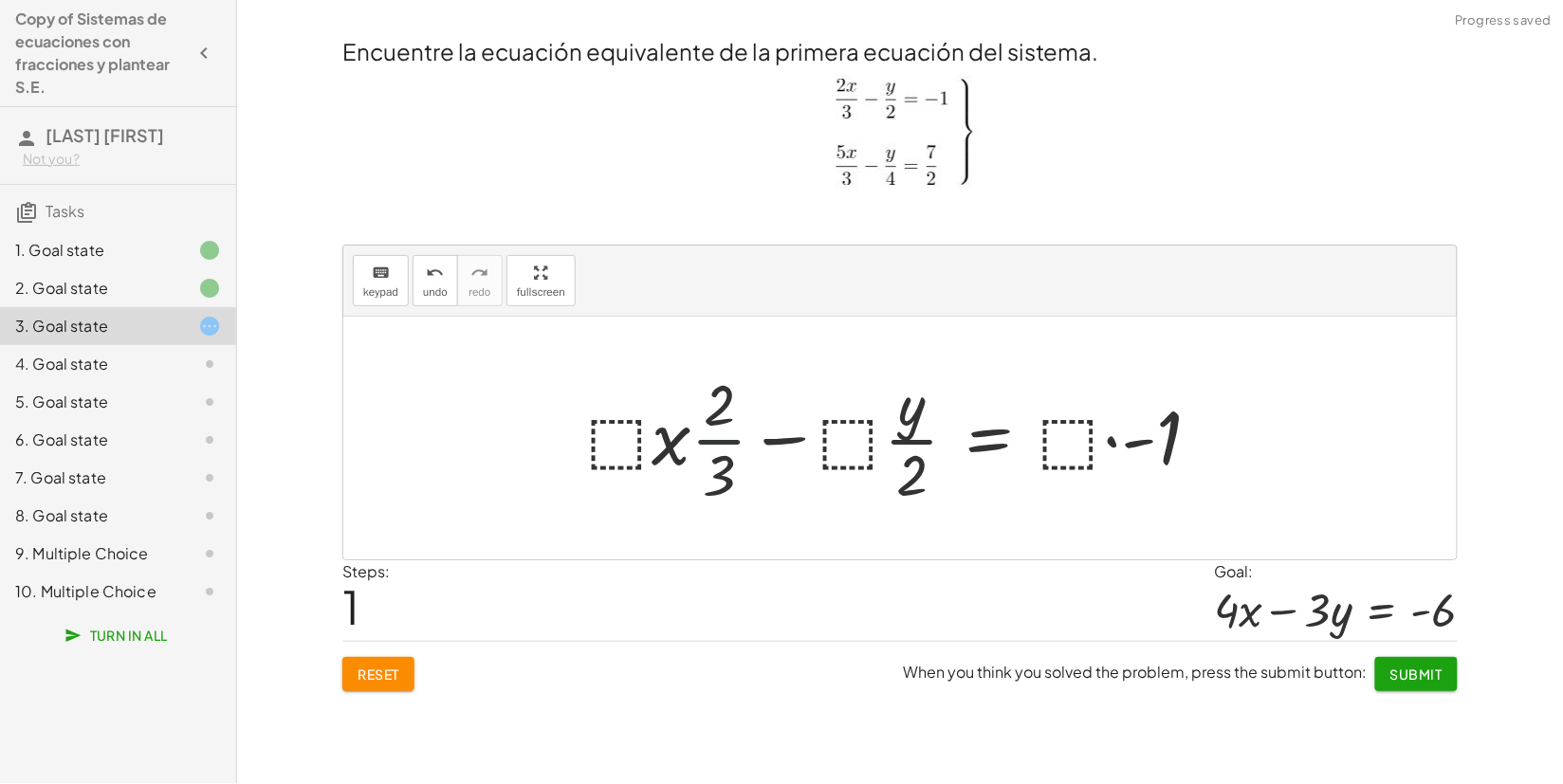 click at bounding box center [902, 438] 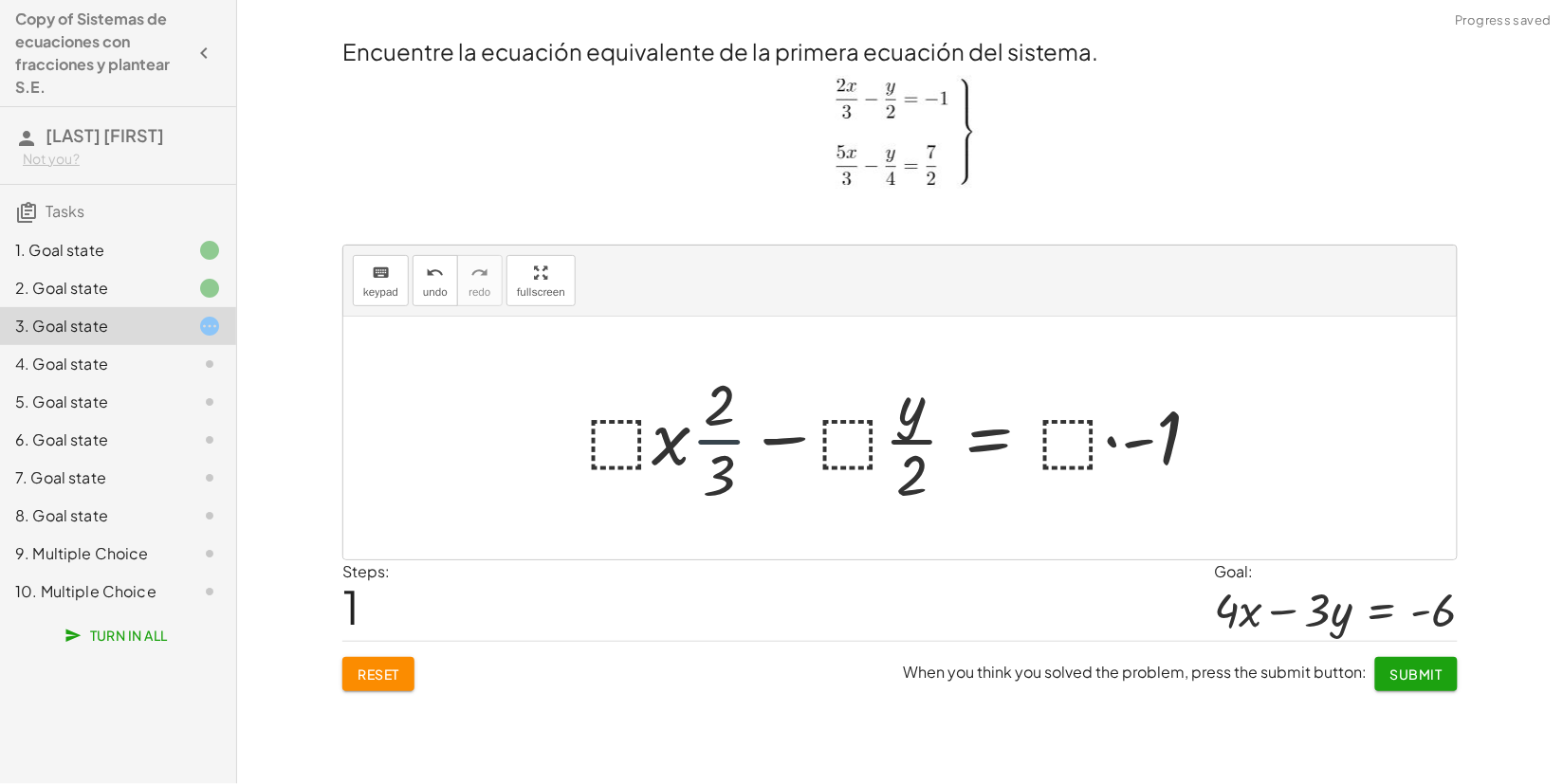 click at bounding box center (902, 438) 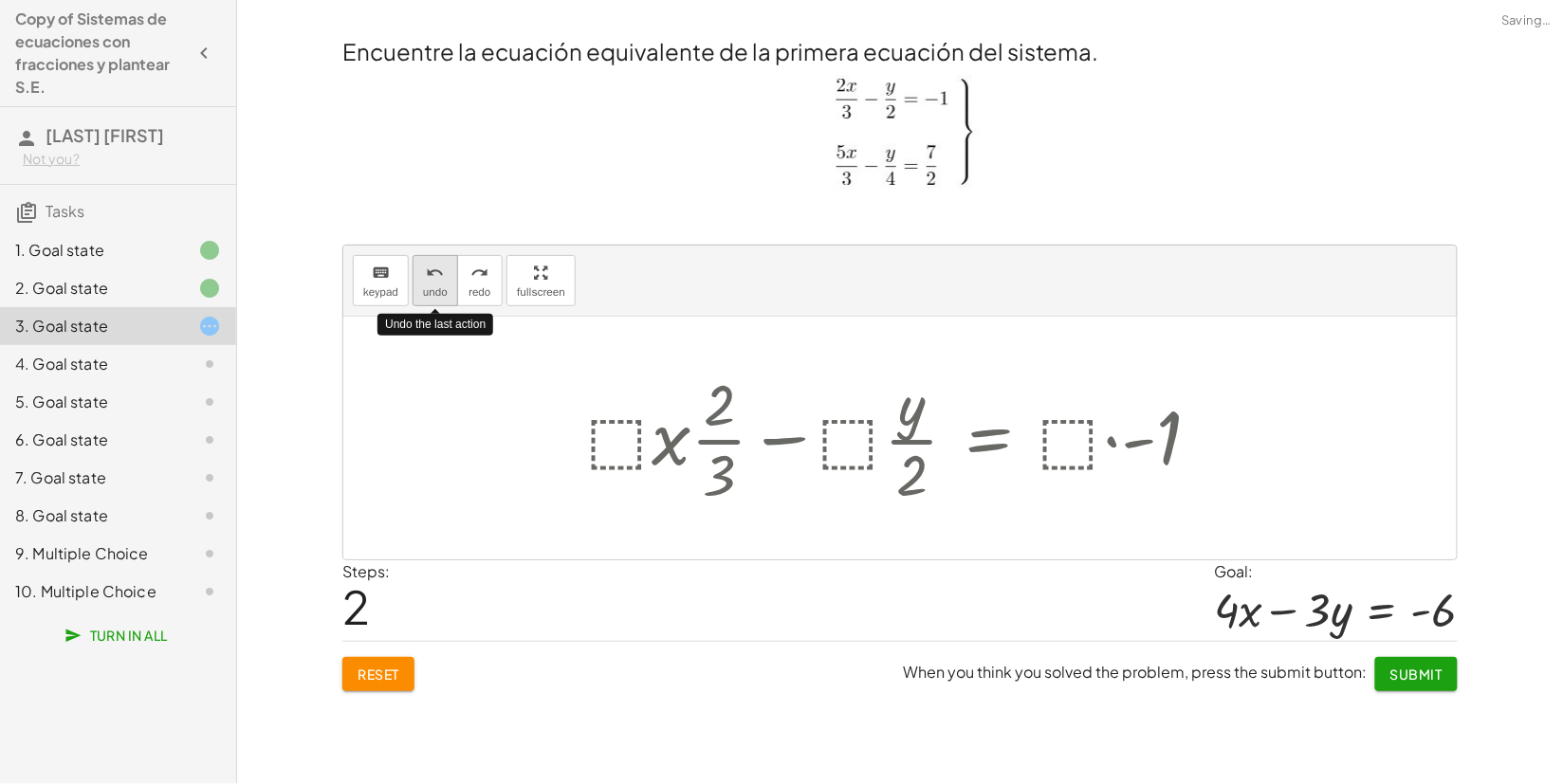 click on "undo" at bounding box center [435, 292] 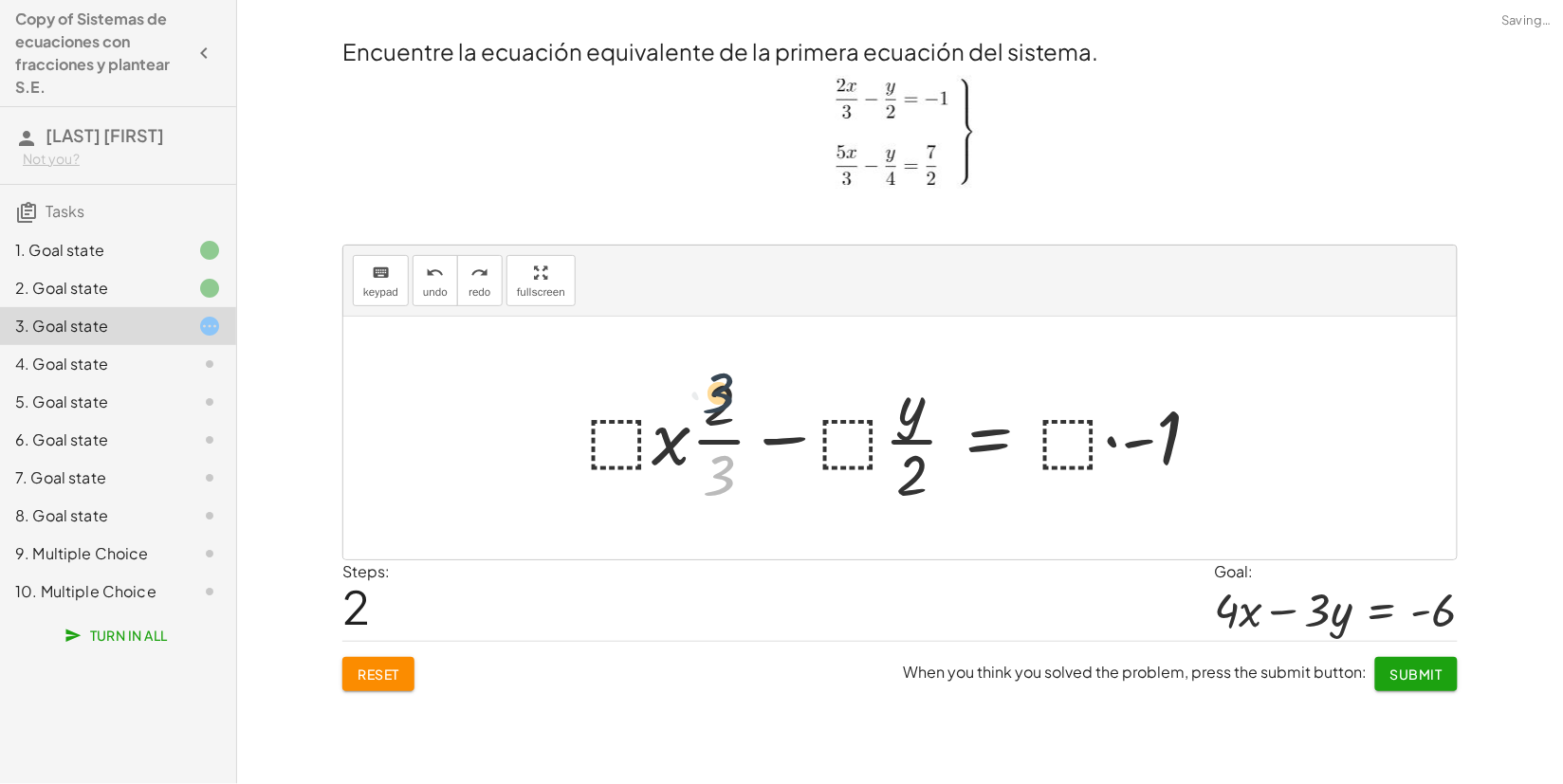 drag, startPoint x: 718, startPoint y: 491, endPoint x: 719, endPoint y: 399, distance: 92.00543 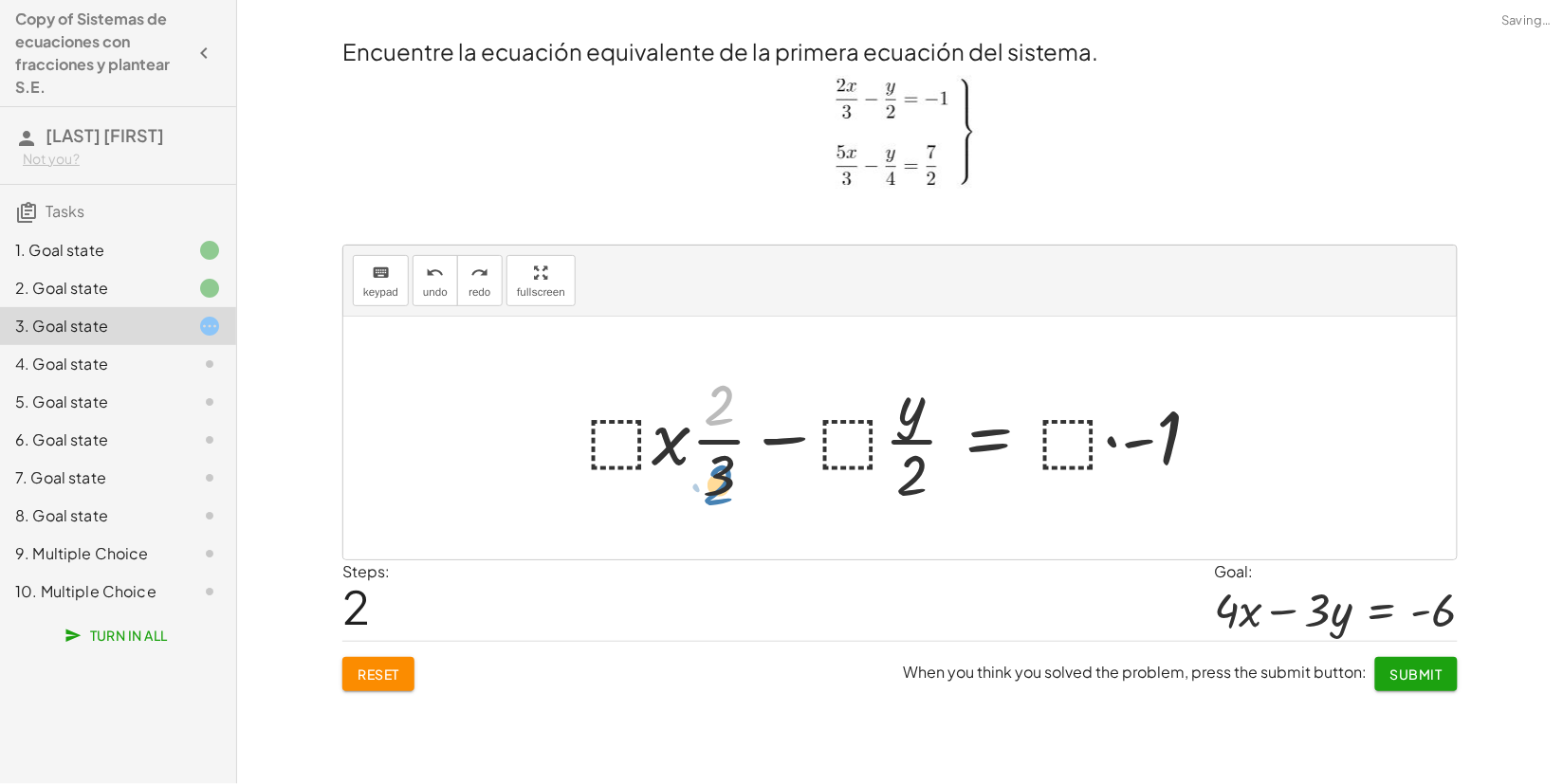 drag, startPoint x: 723, startPoint y: 417, endPoint x: 726, endPoint y: 476, distance: 59.0762 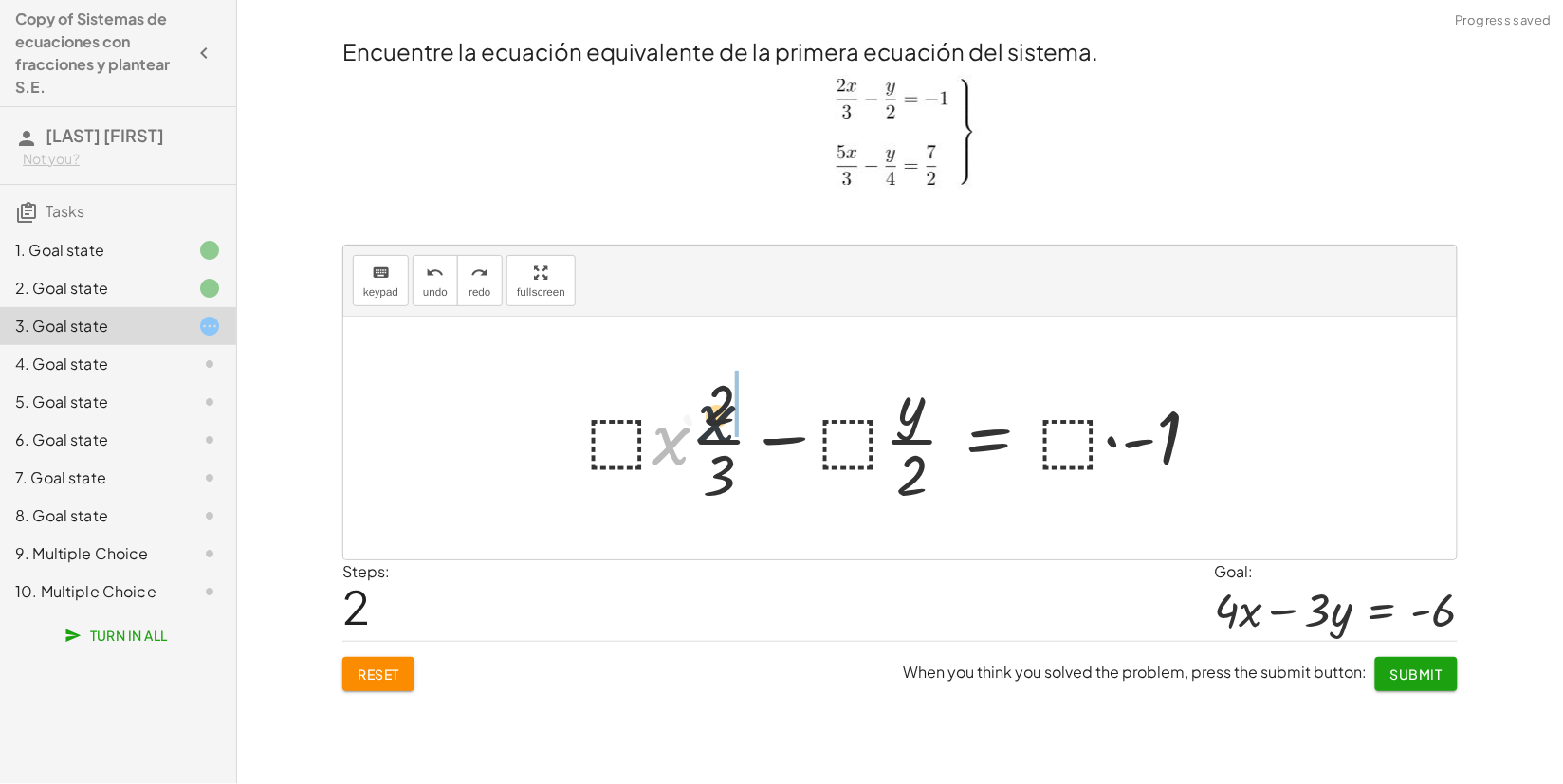 drag, startPoint x: 678, startPoint y: 441, endPoint x: 726, endPoint y: 422, distance: 51.623638 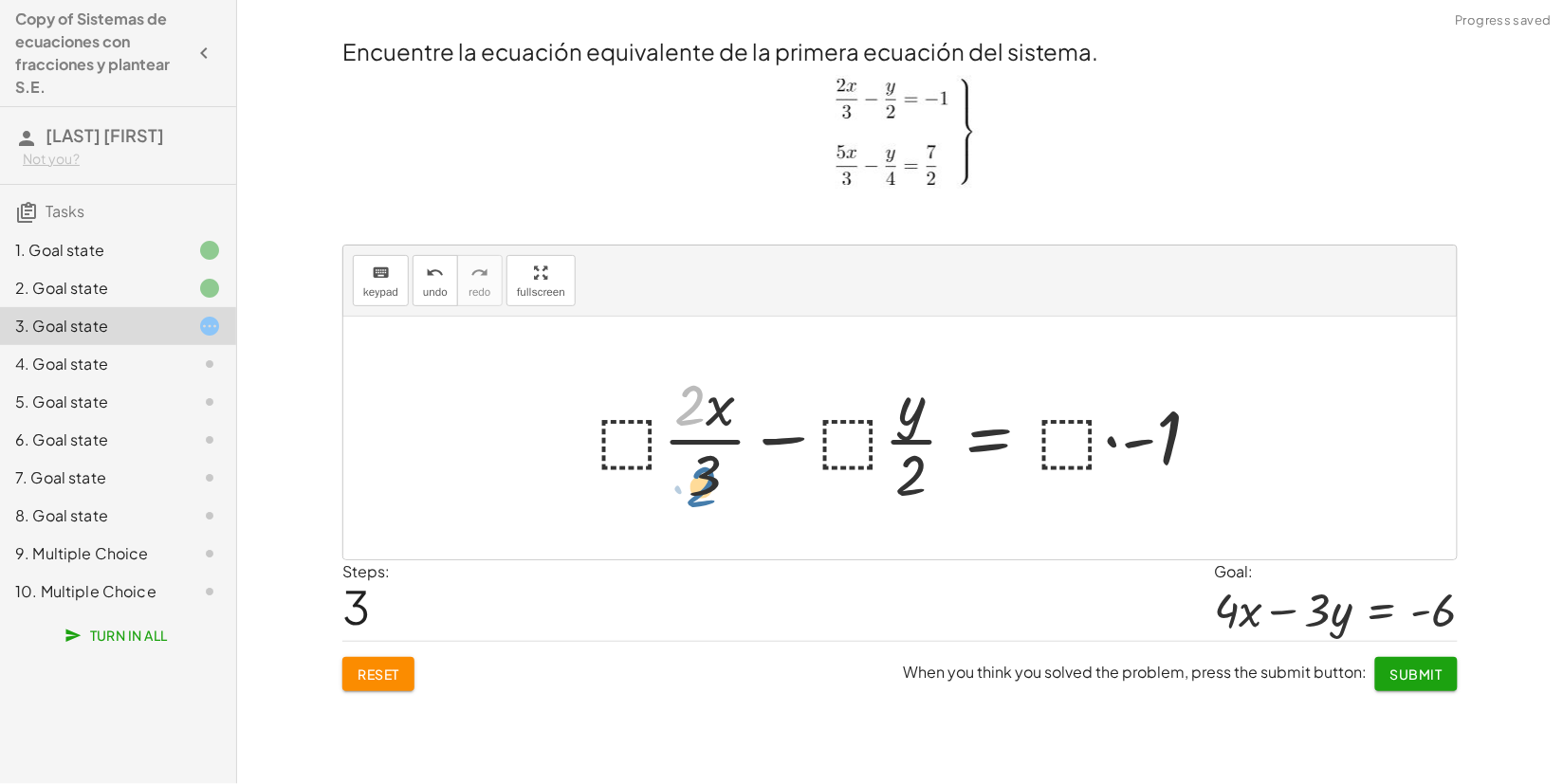 drag, startPoint x: 707, startPoint y: 398, endPoint x: 740, endPoint y: 482, distance: 90.2497 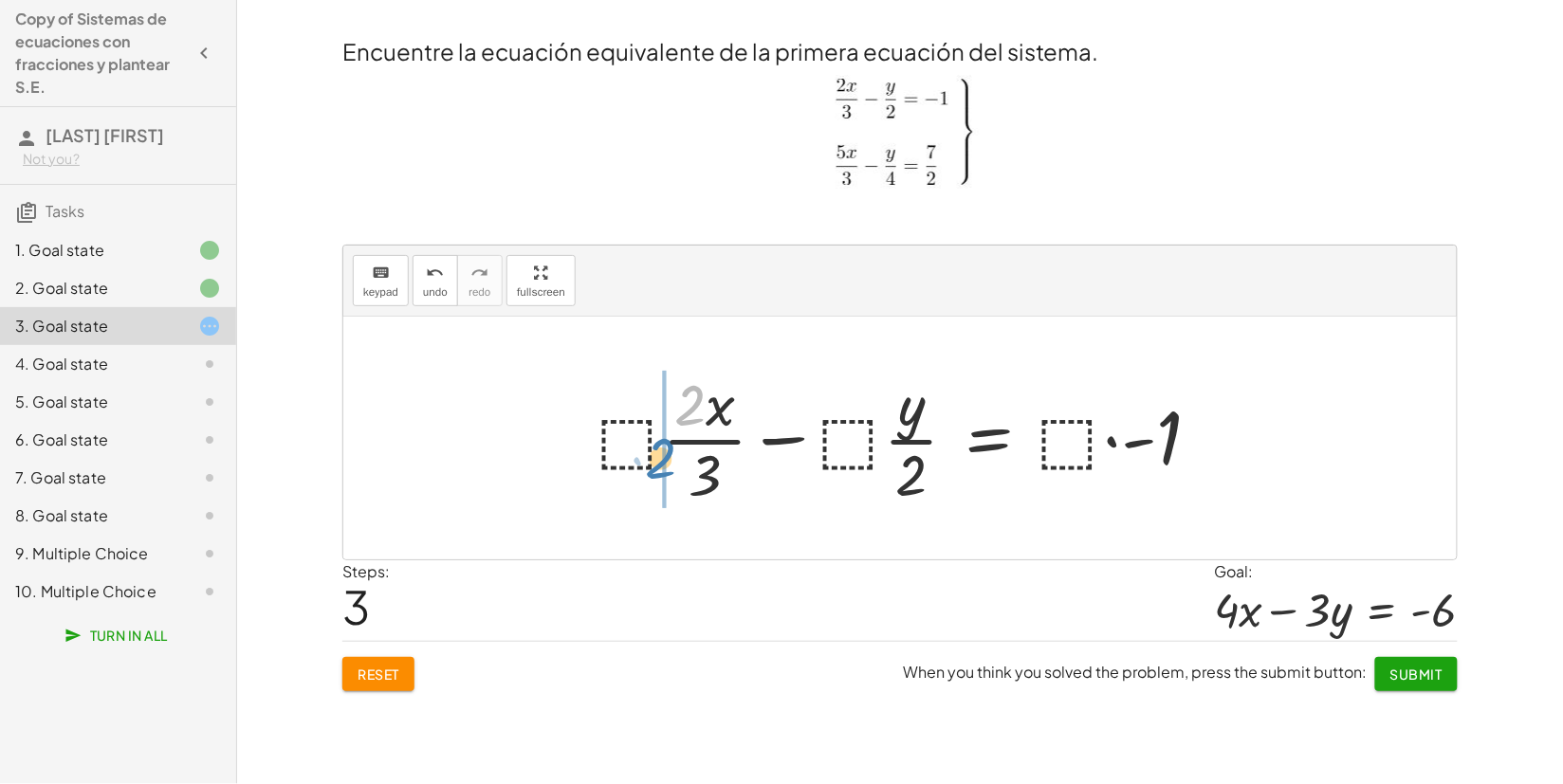 drag, startPoint x: 689, startPoint y: 391, endPoint x: 659, endPoint y: 444, distance: 60.90156 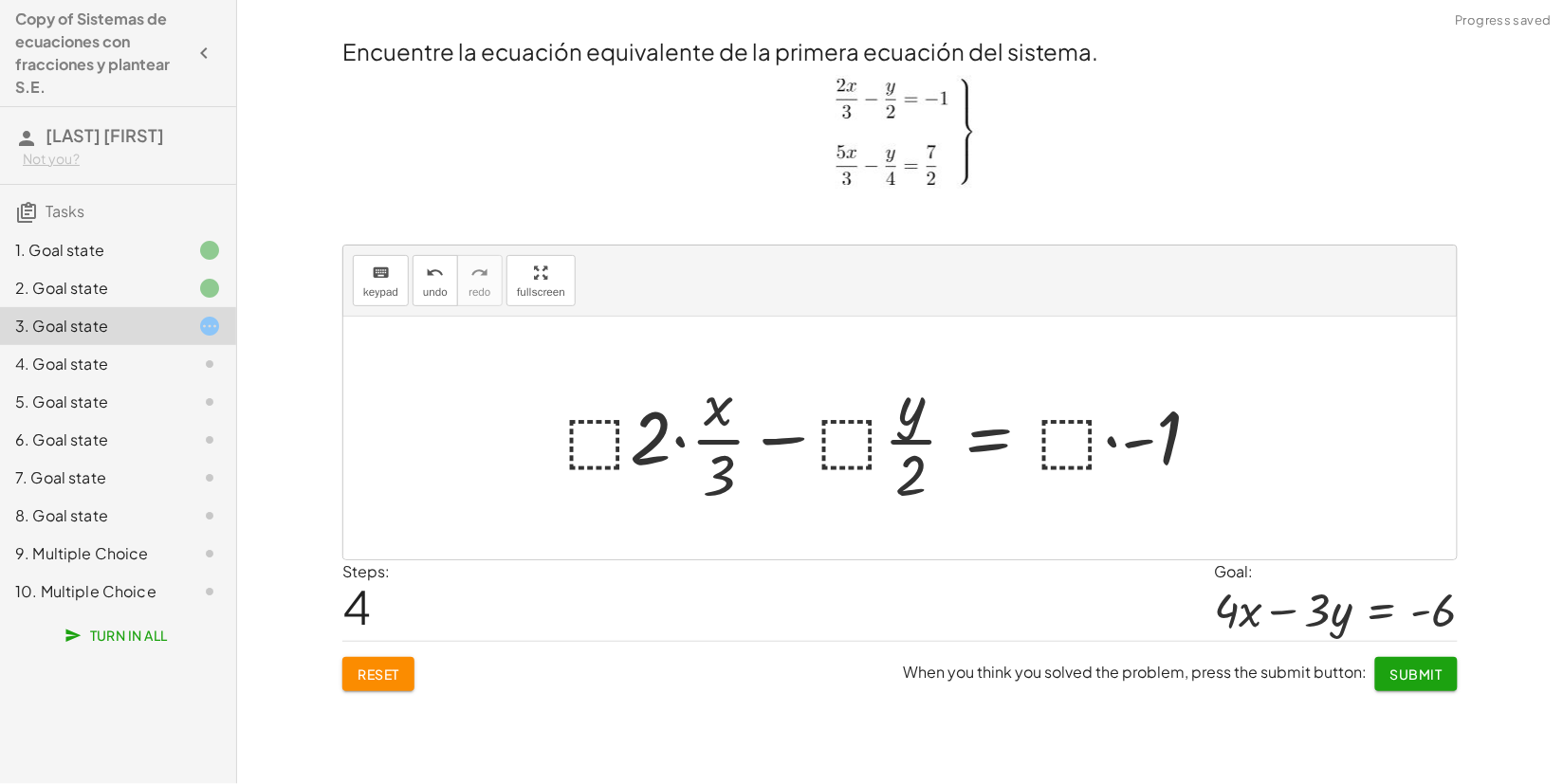 click at bounding box center [891, 438] 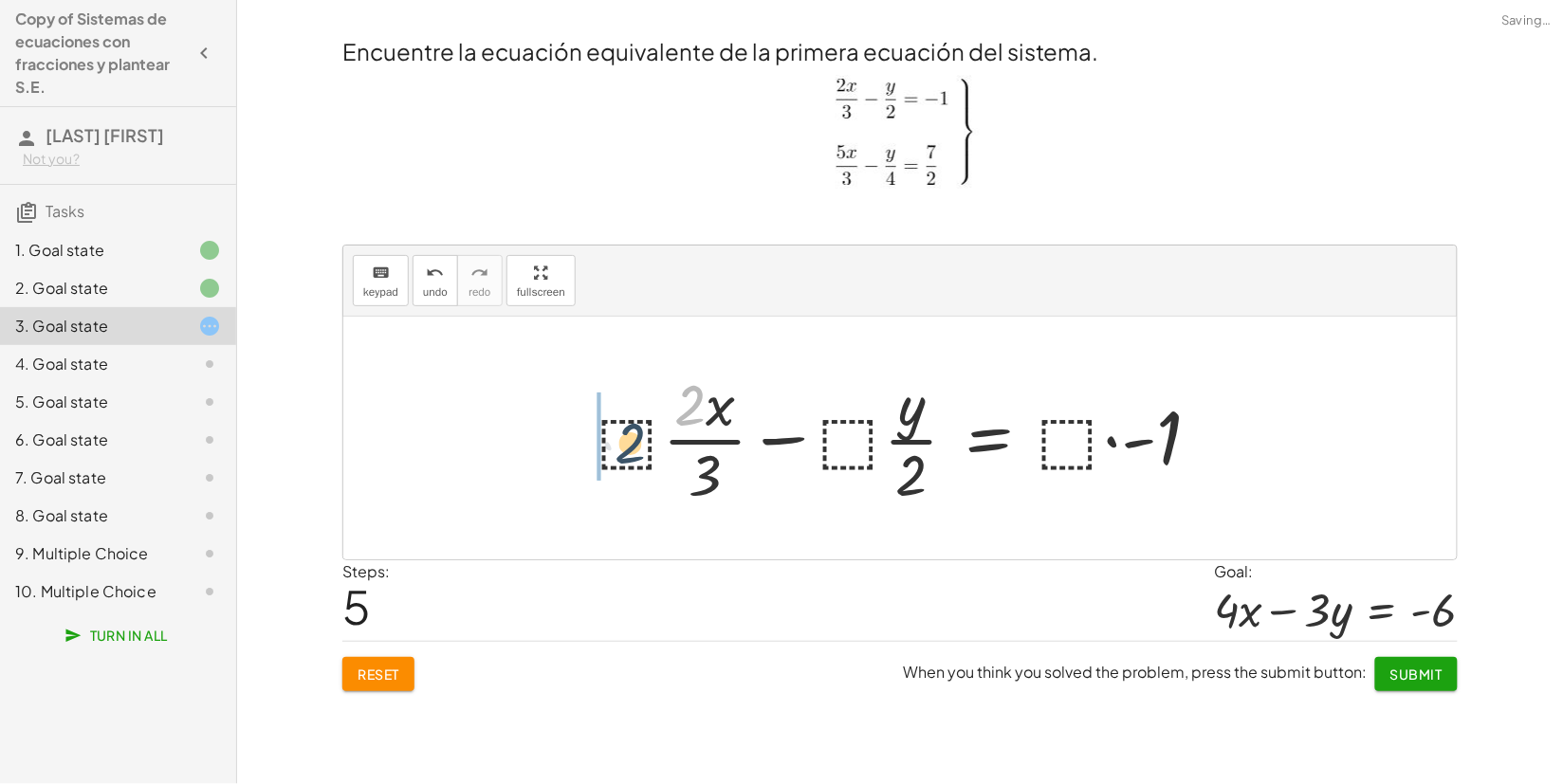 drag, startPoint x: 694, startPoint y: 400, endPoint x: 643, endPoint y: 447, distance: 69.35416 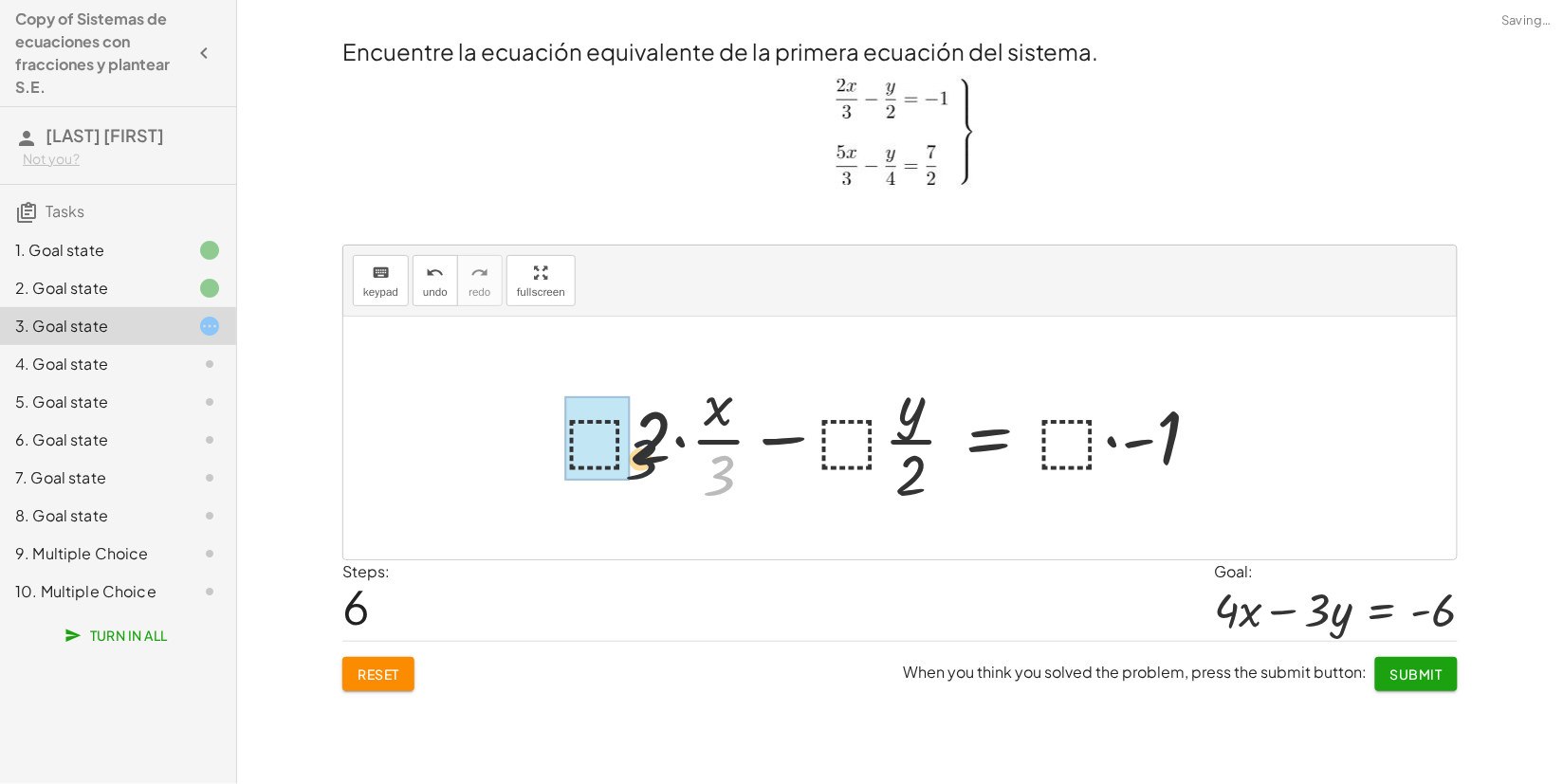drag, startPoint x: 728, startPoint y: 490, endPoint x: 598, endPoint y: 453, distance: 135.16286 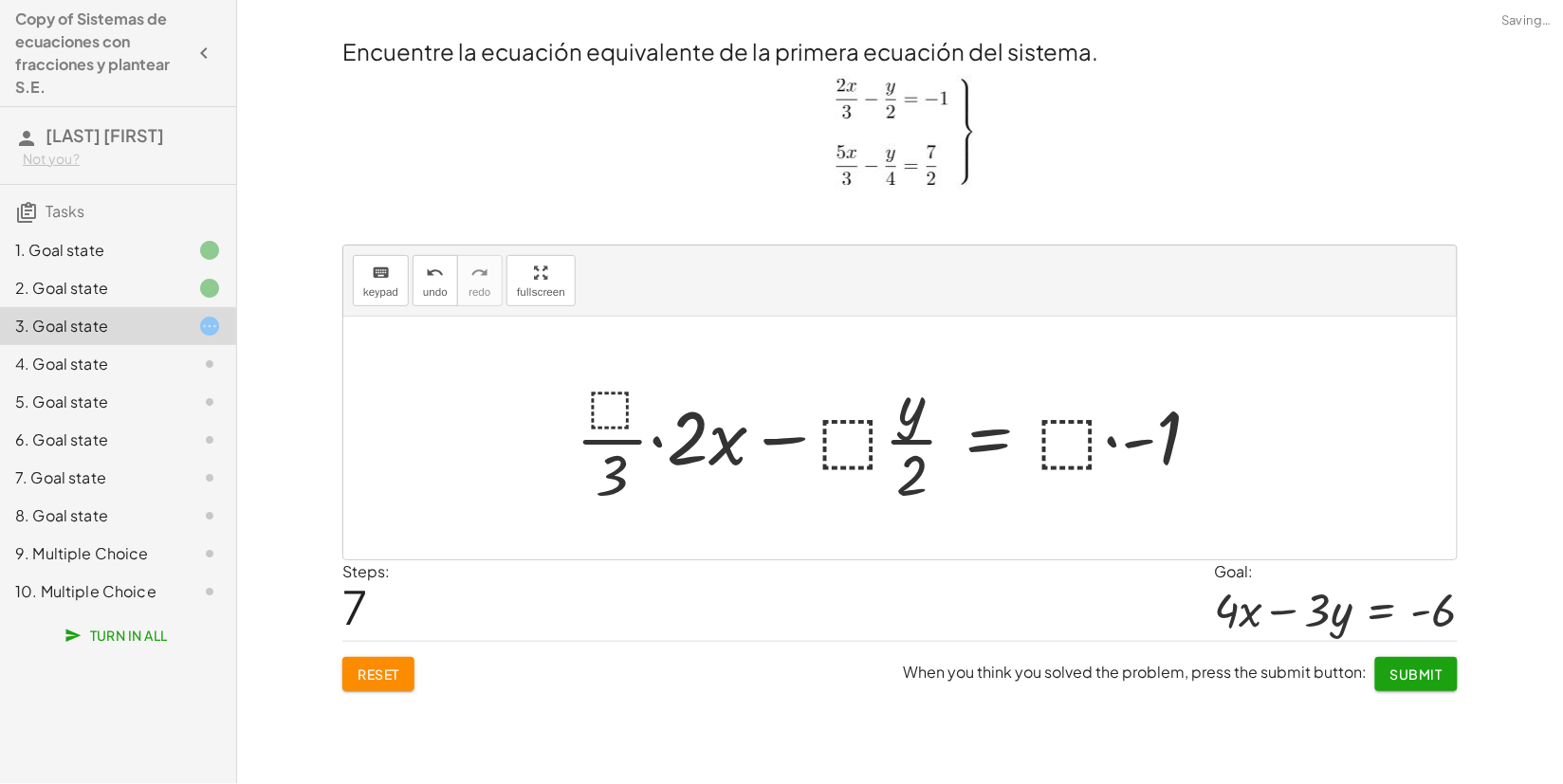 click at bounding box center (896, 438) 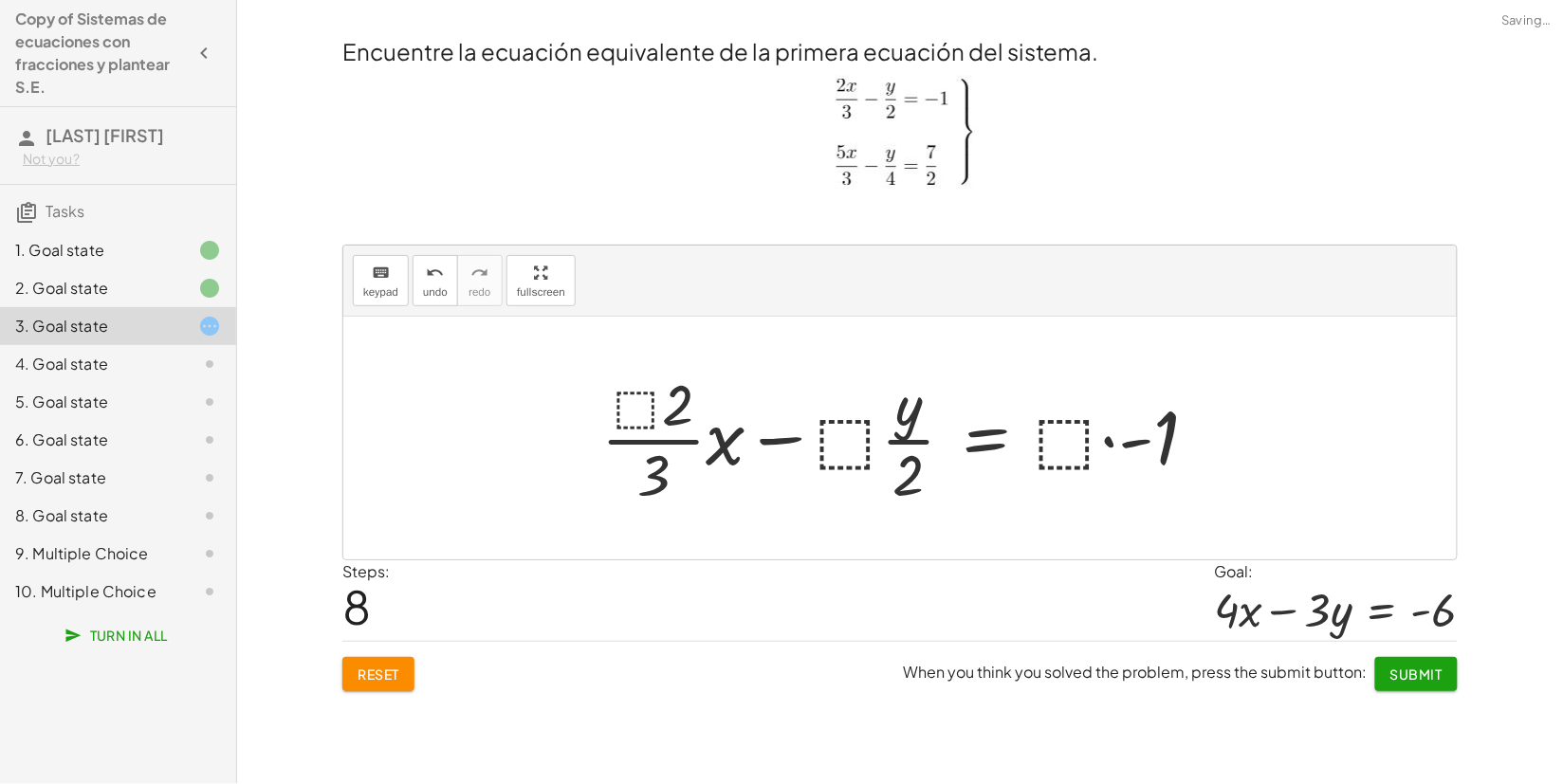 click at bounding box center [900, 438] 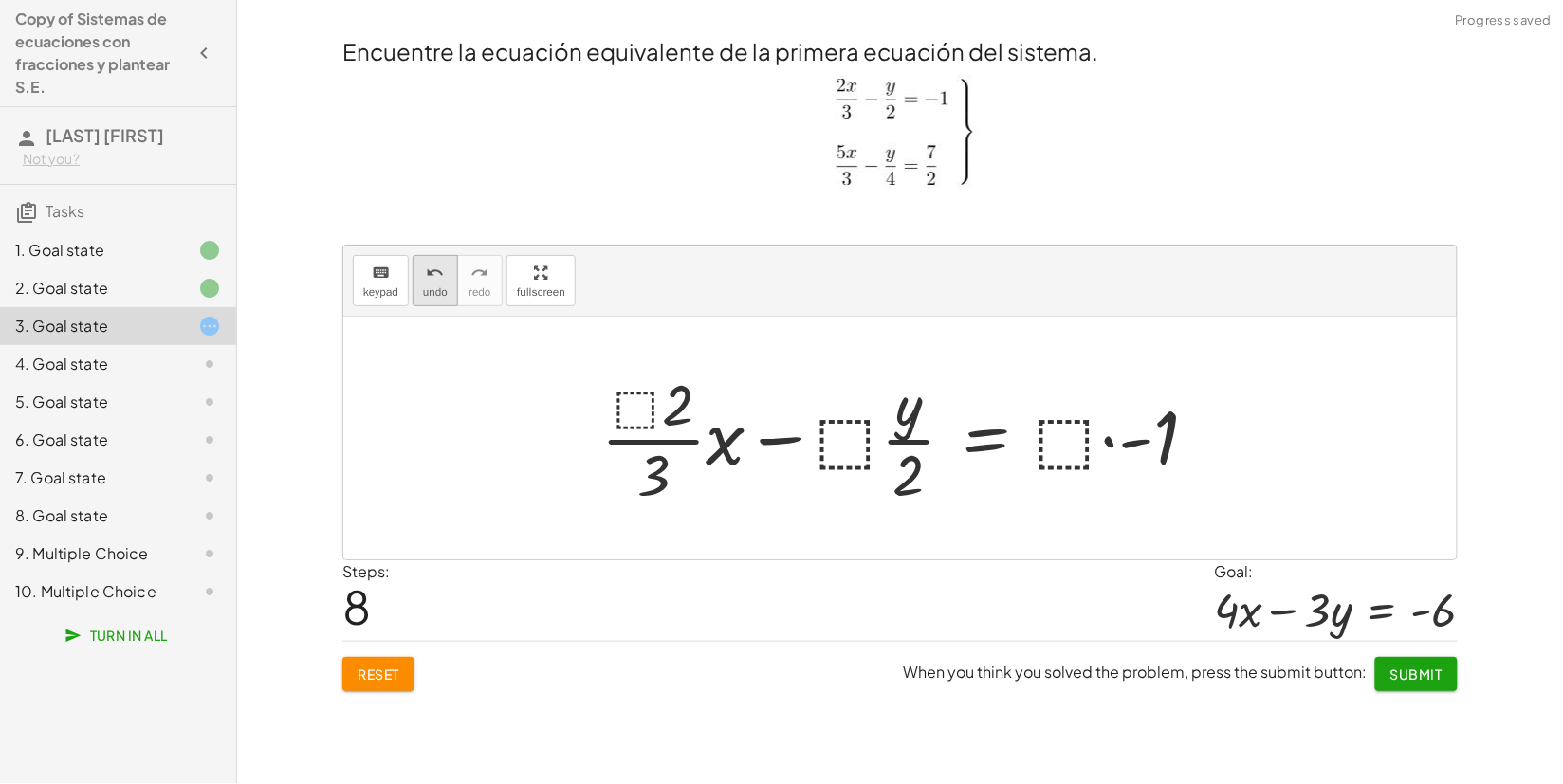 click on "undo undo" at bounding box center [435, 281] 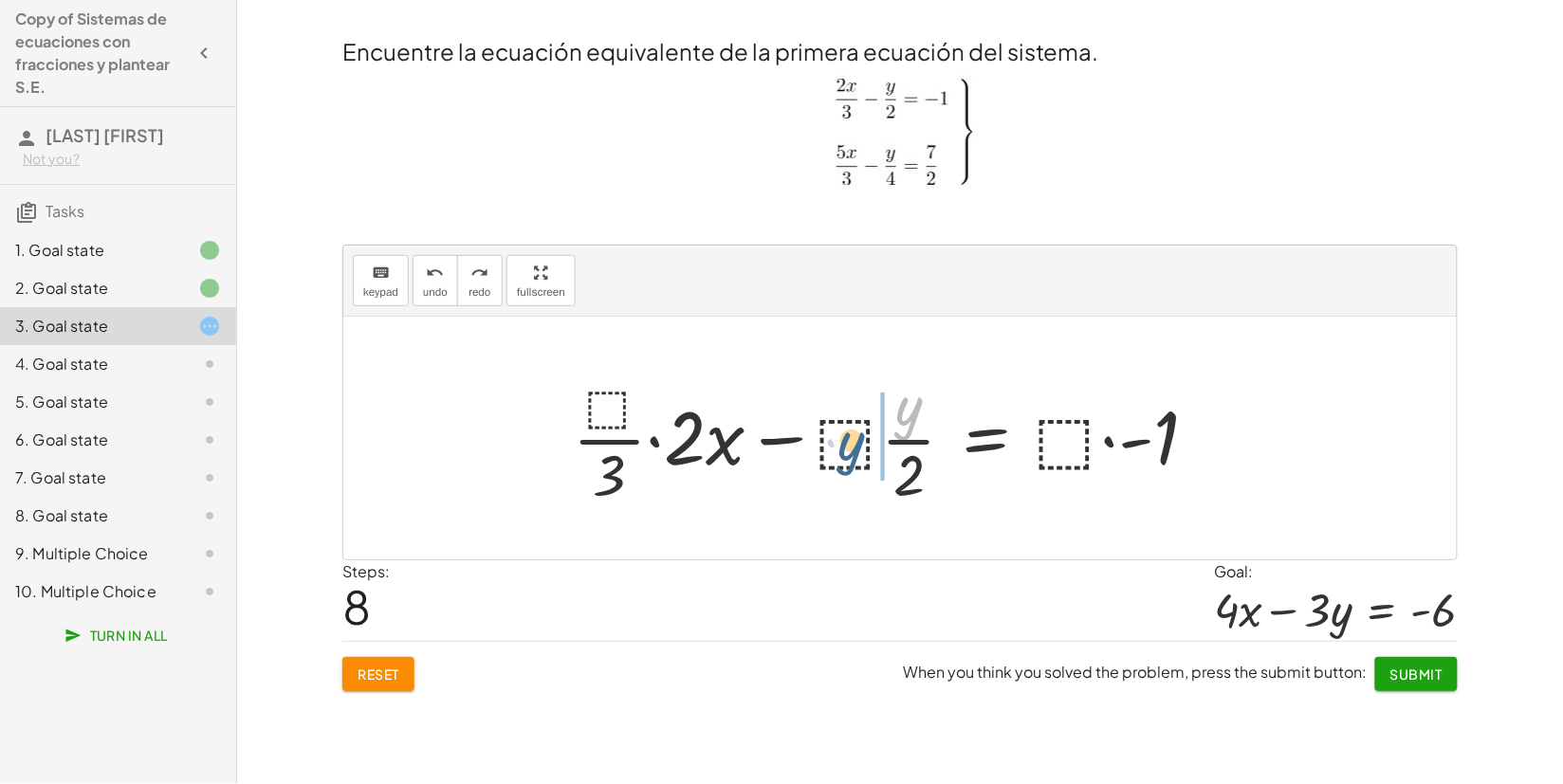 drag, startPoint x: 902, startPoint y: 413, endPoint x: 842, endPoint y: 448, distance: 69.46222 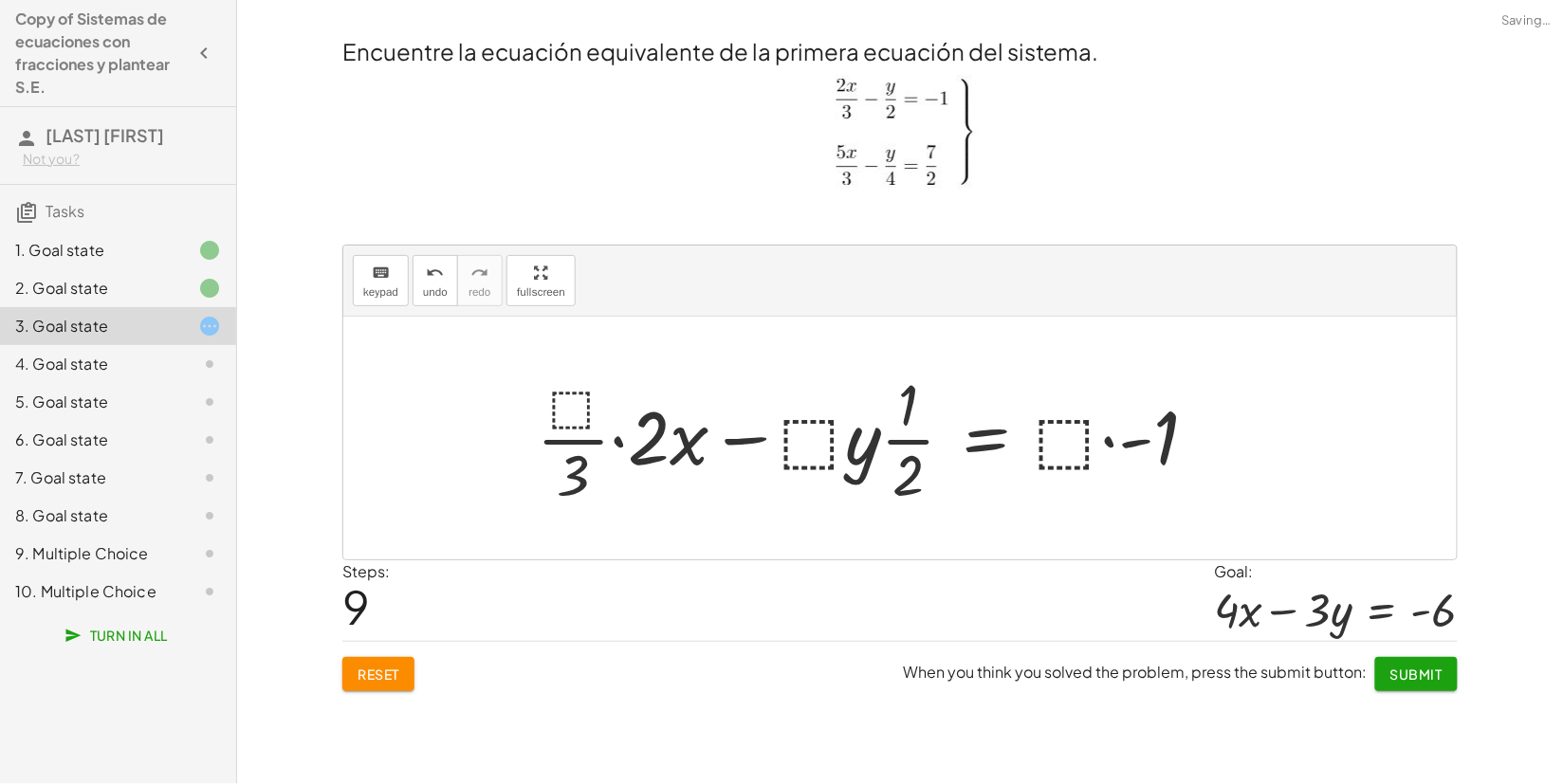 click at bounding box center [874, 438] 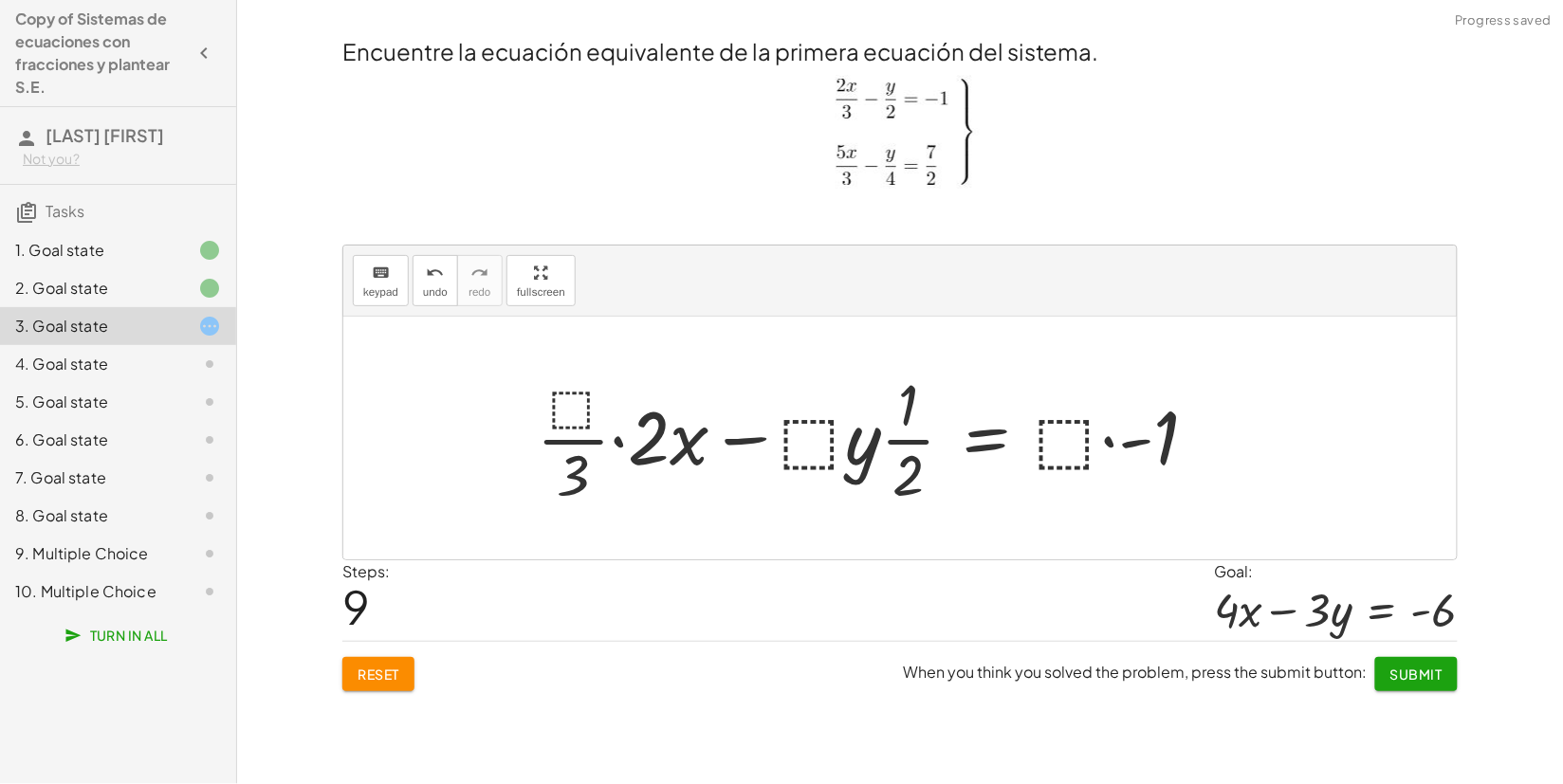 click at bounding box center [874, 438] 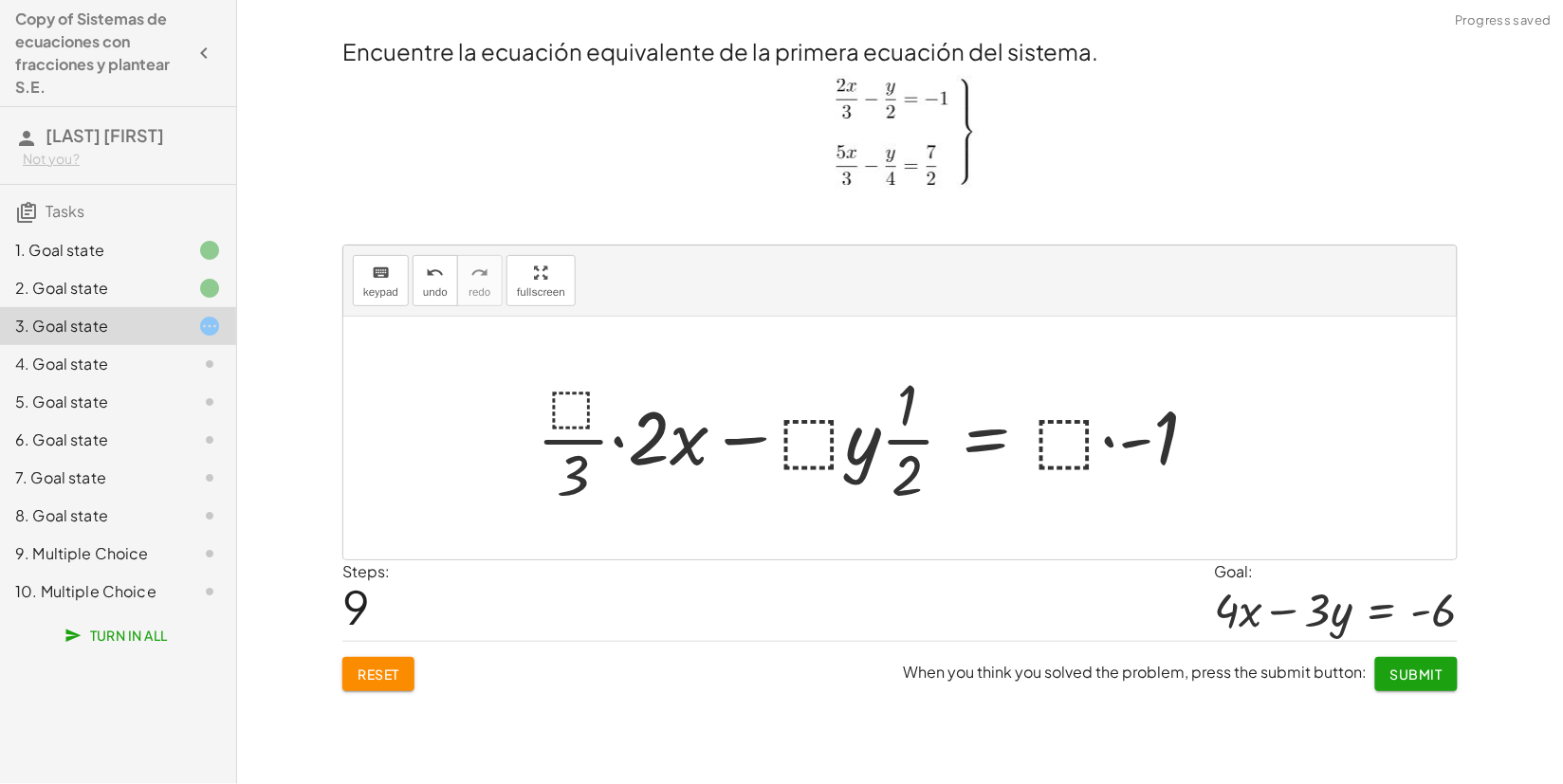 click at bounding box center (874, 438) 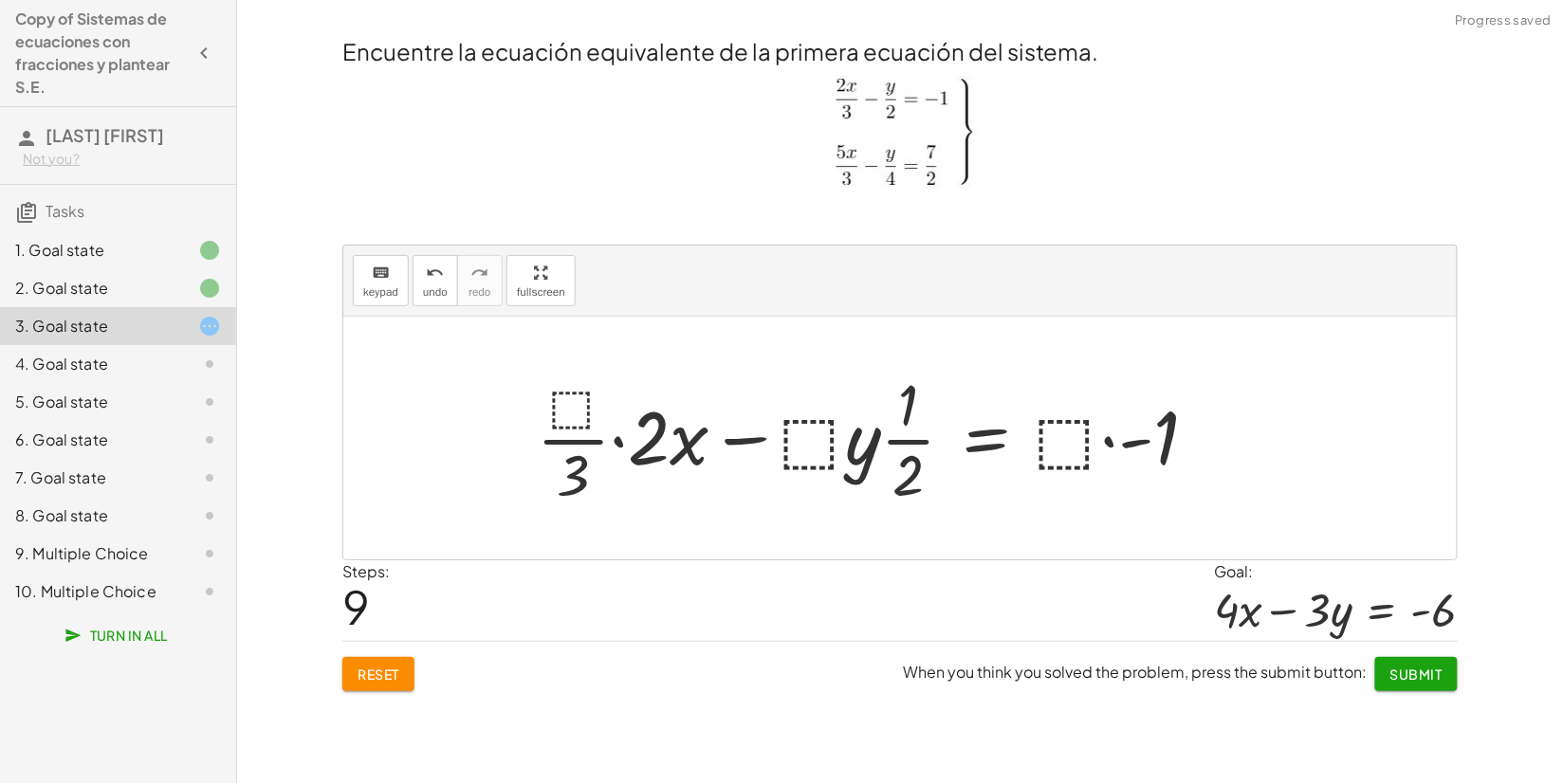 click at bounding box center (874, 438) 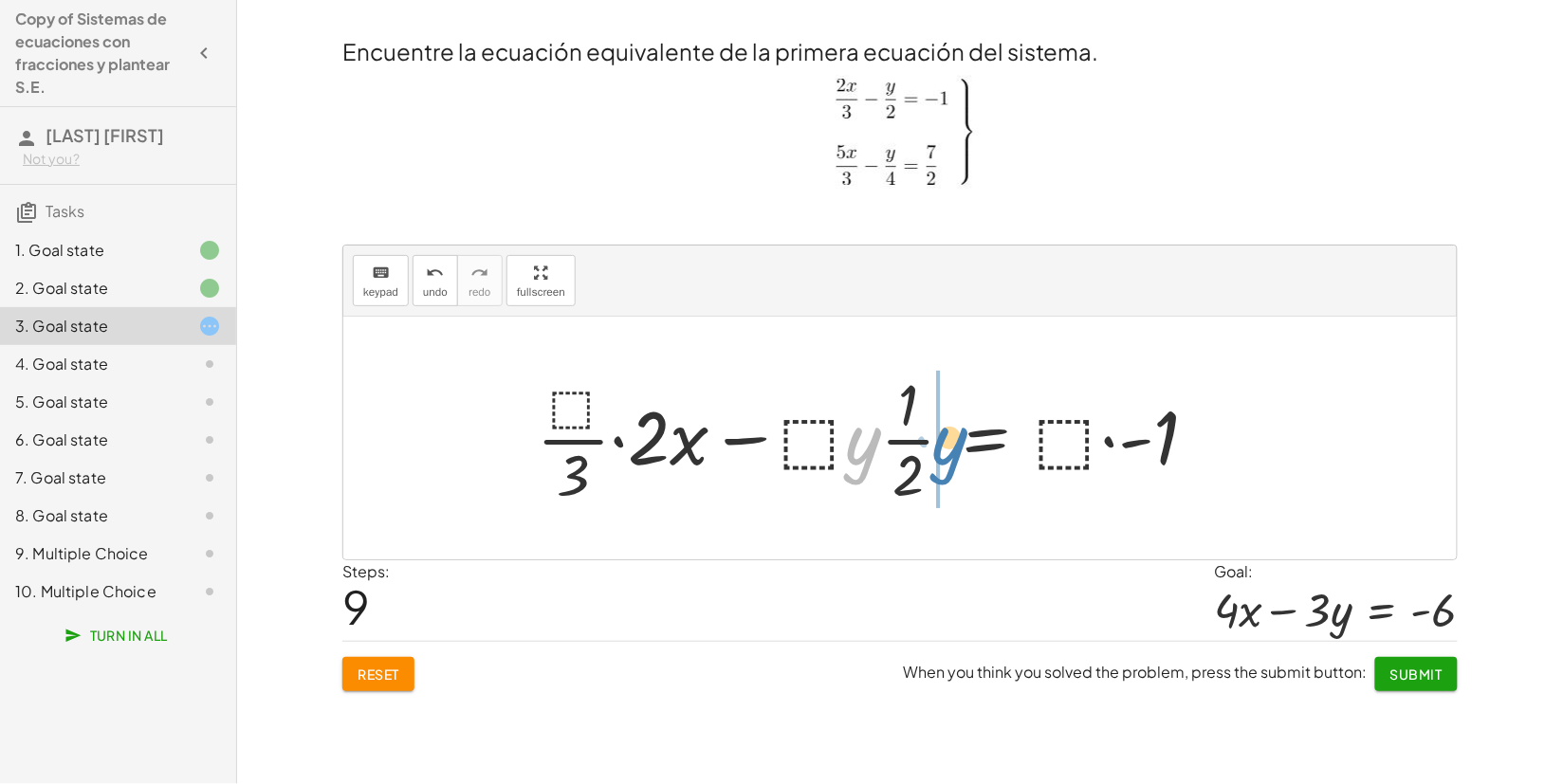drag, startPoint x: 858, startPoint y: 444, endPoint x: 945, endPoint y: 444, distance: 87 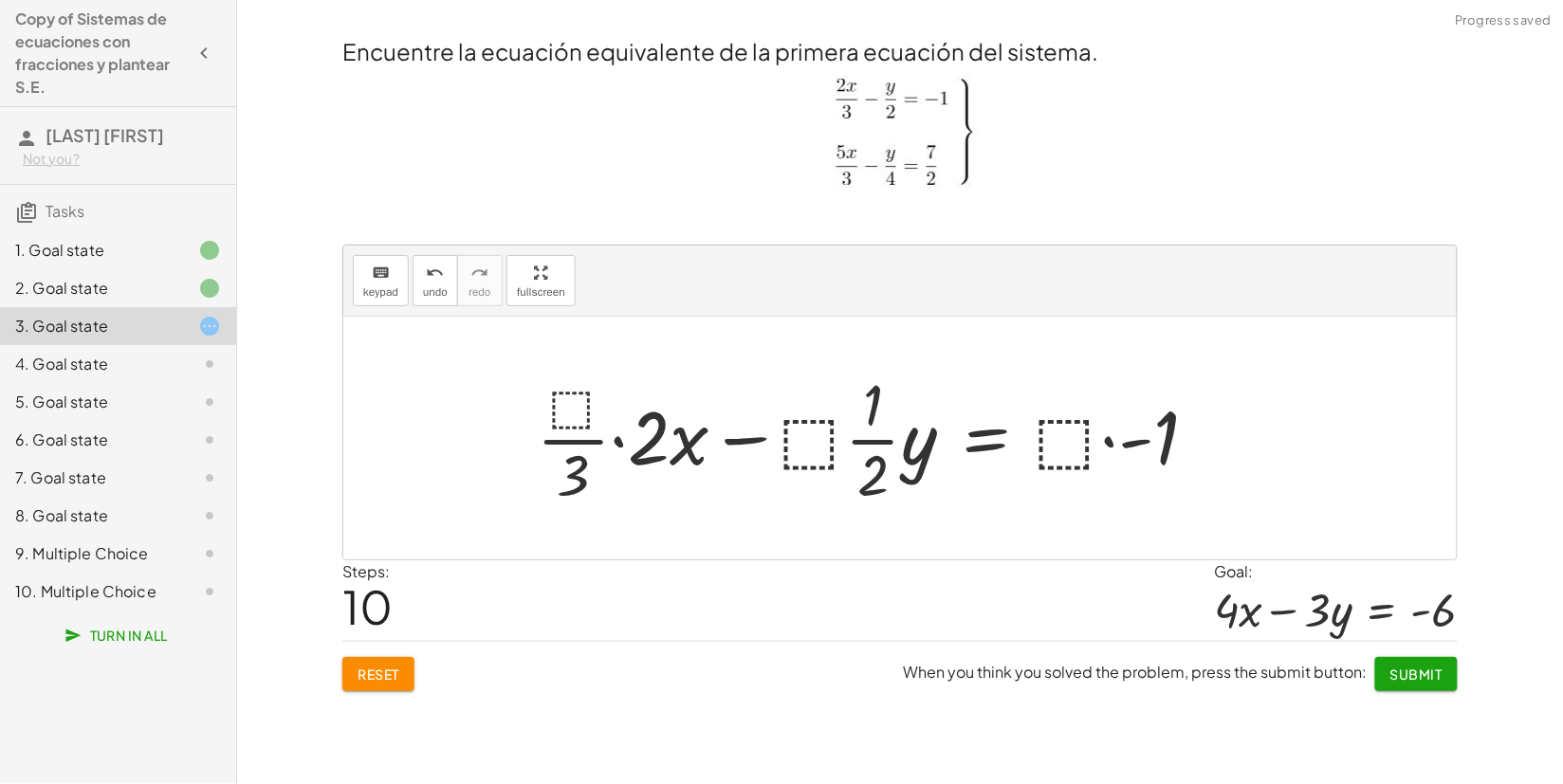 click at bounding box center (874, 438) 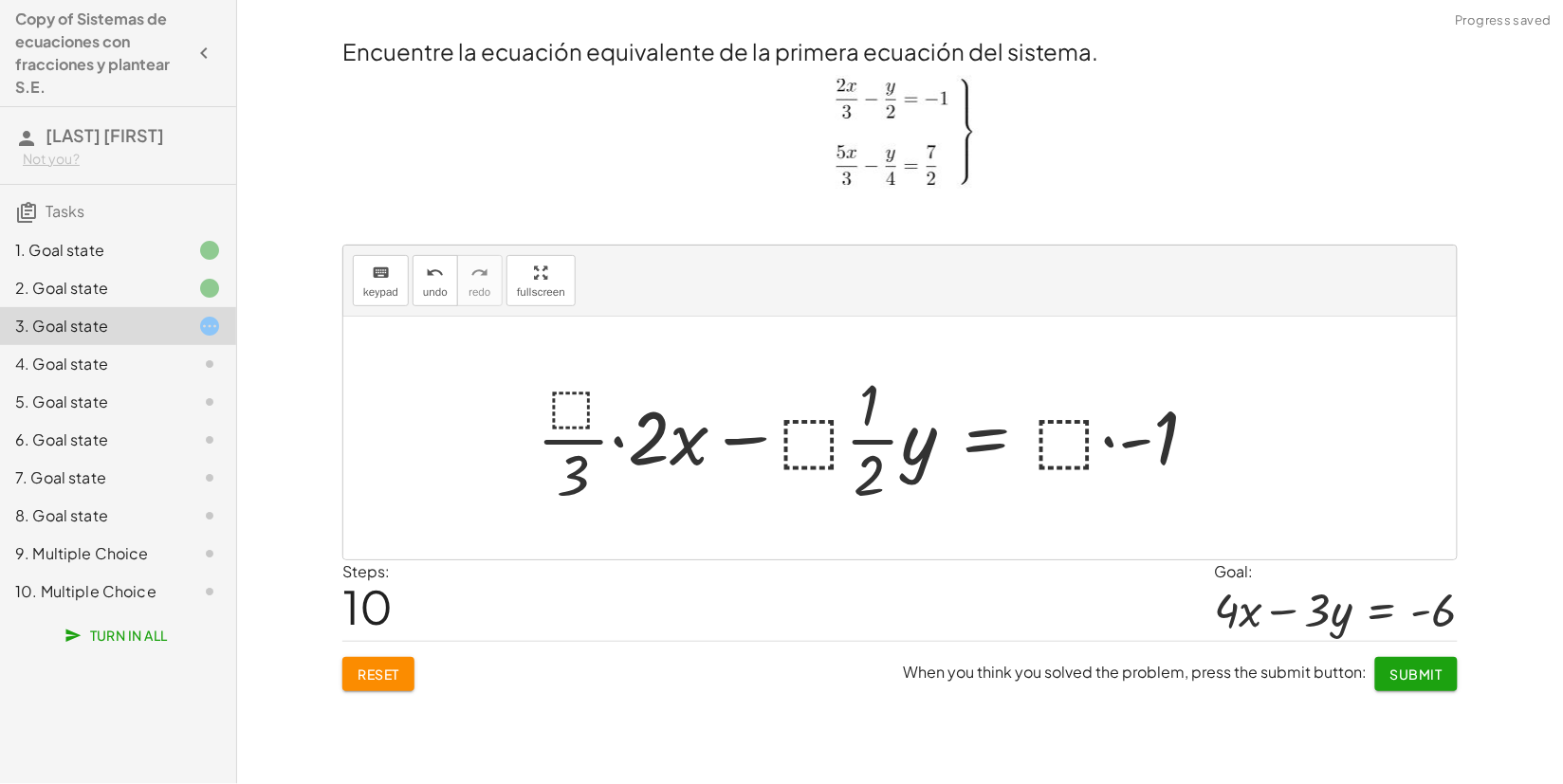 click at bounding box center (874, 438) 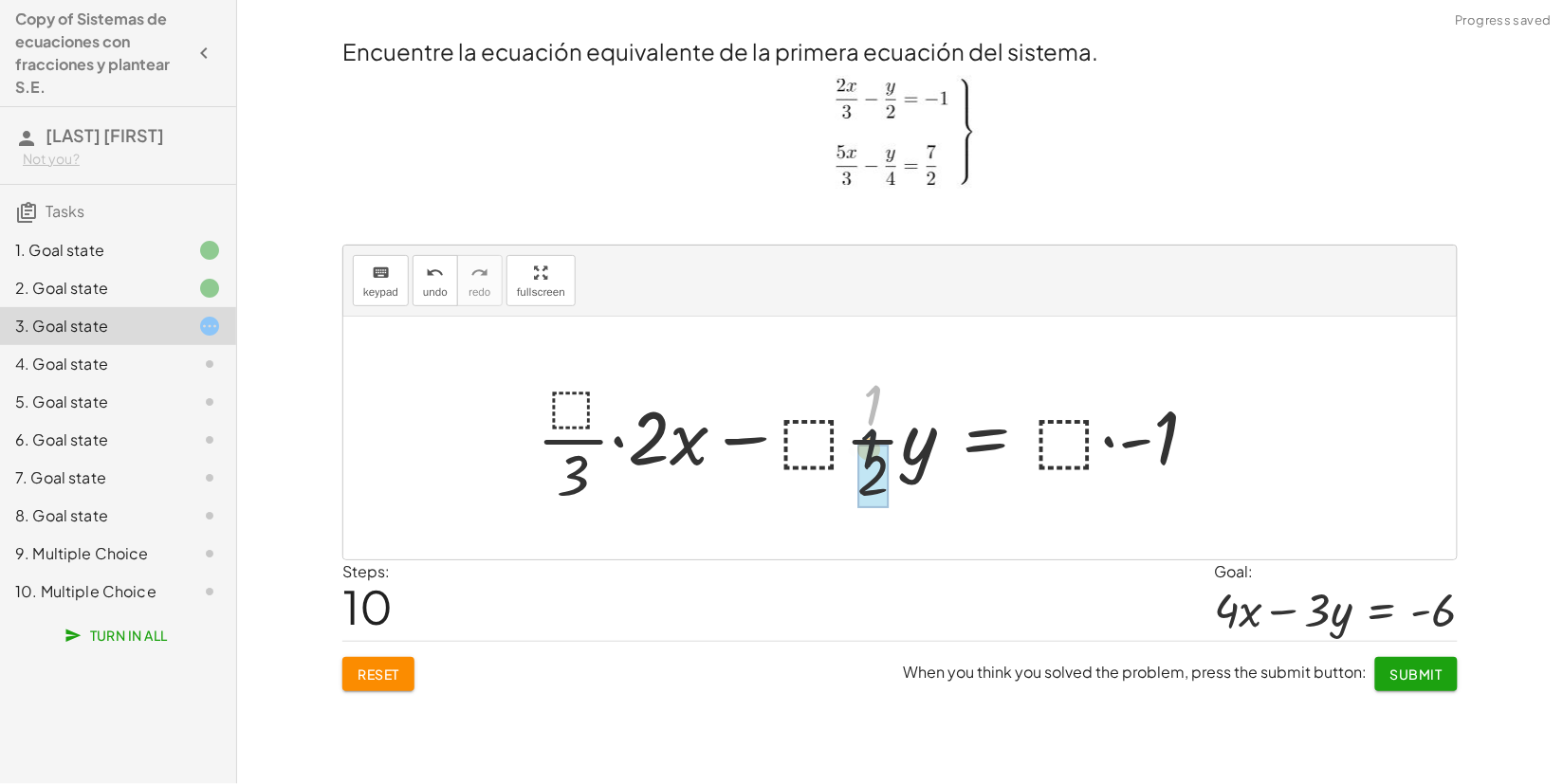 drag, startPoint x: 865, startPoint y: 404, endPoint x: 863, endPoint y: 463, distance: 59.03389 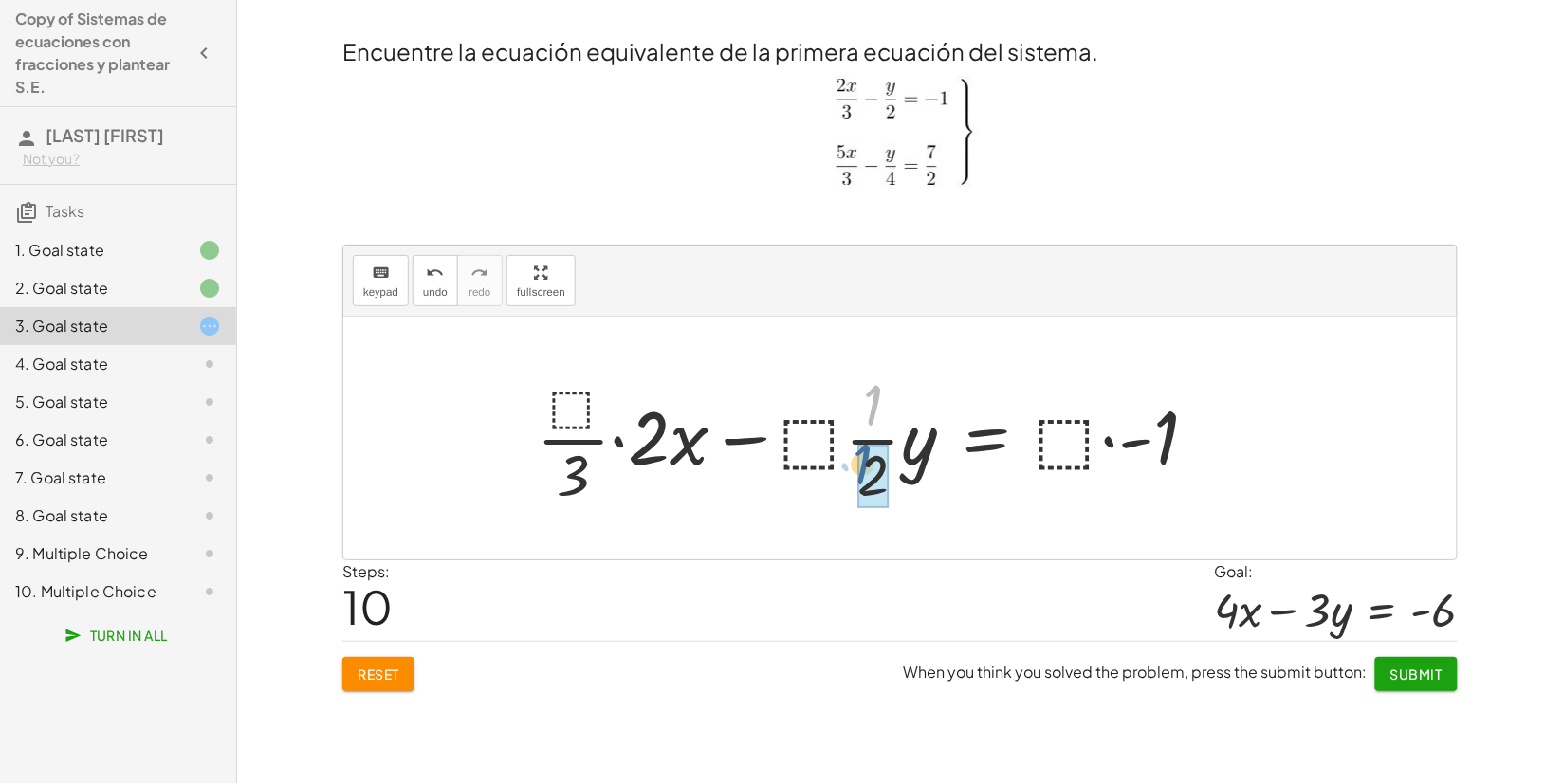 drag, startPoint x: 879, startPoint y: 420, endPoint x: 869, endPoint y: 503, distance: 83.60024 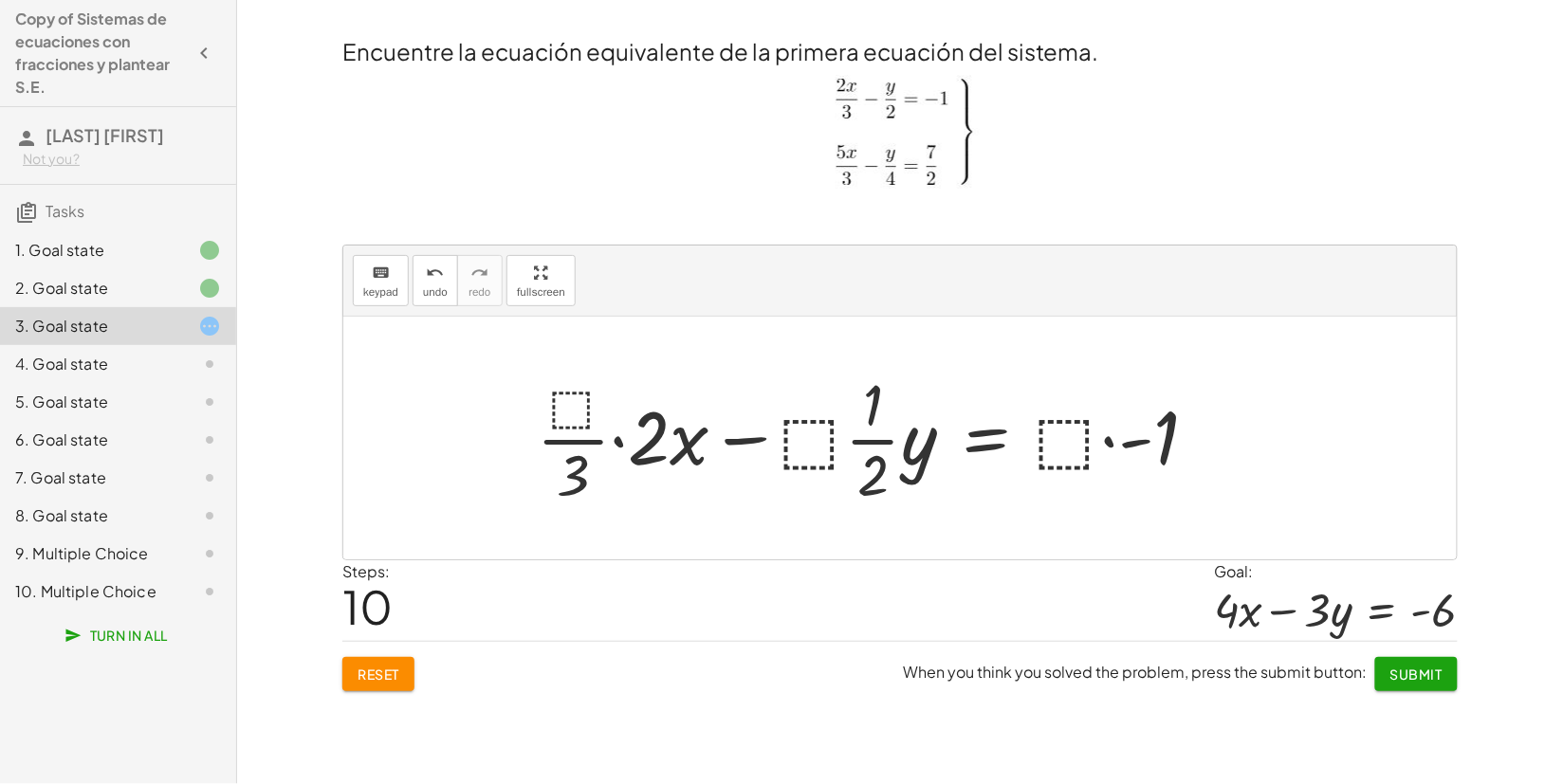 drag, startPoint x: 869, startPoint y: 476, endPoint x: 873, endPoint y: 466, distance: 10.77033 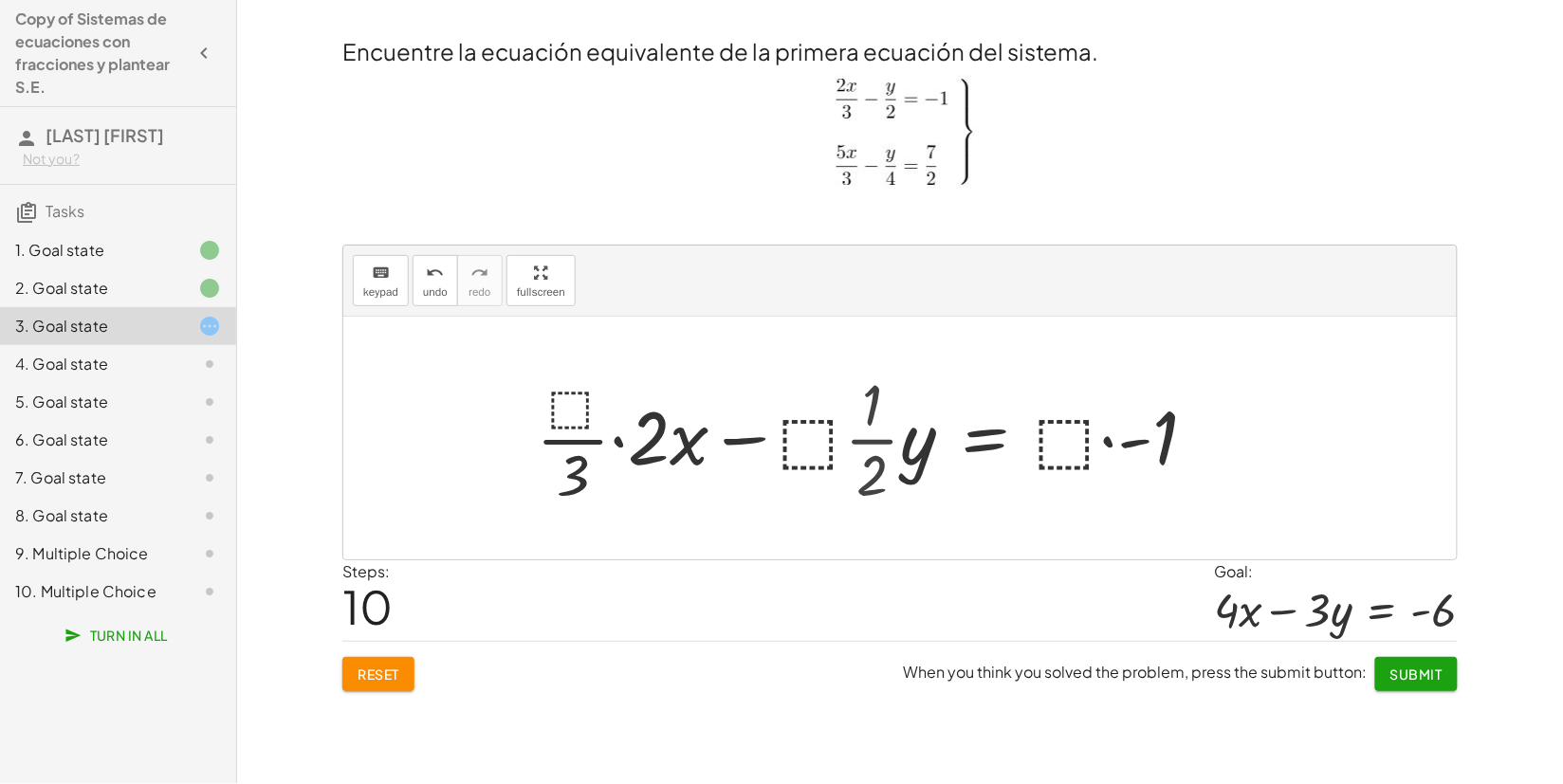 click at bounding box center [855, 438] 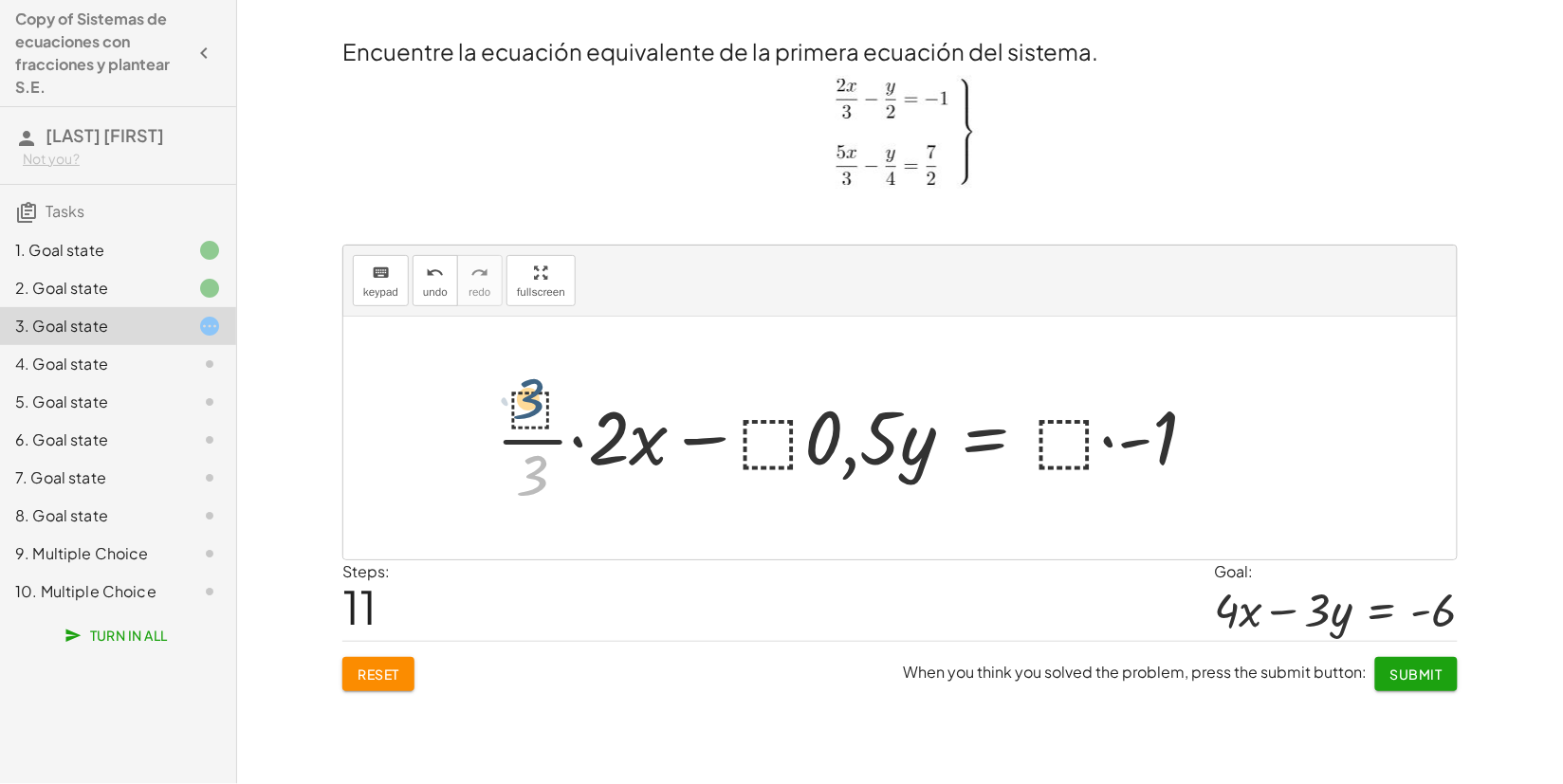 drag, startPoint x: 528, startPoint y: 471, endPoint x: 524, endPoint y: 393, distance: 78.1025 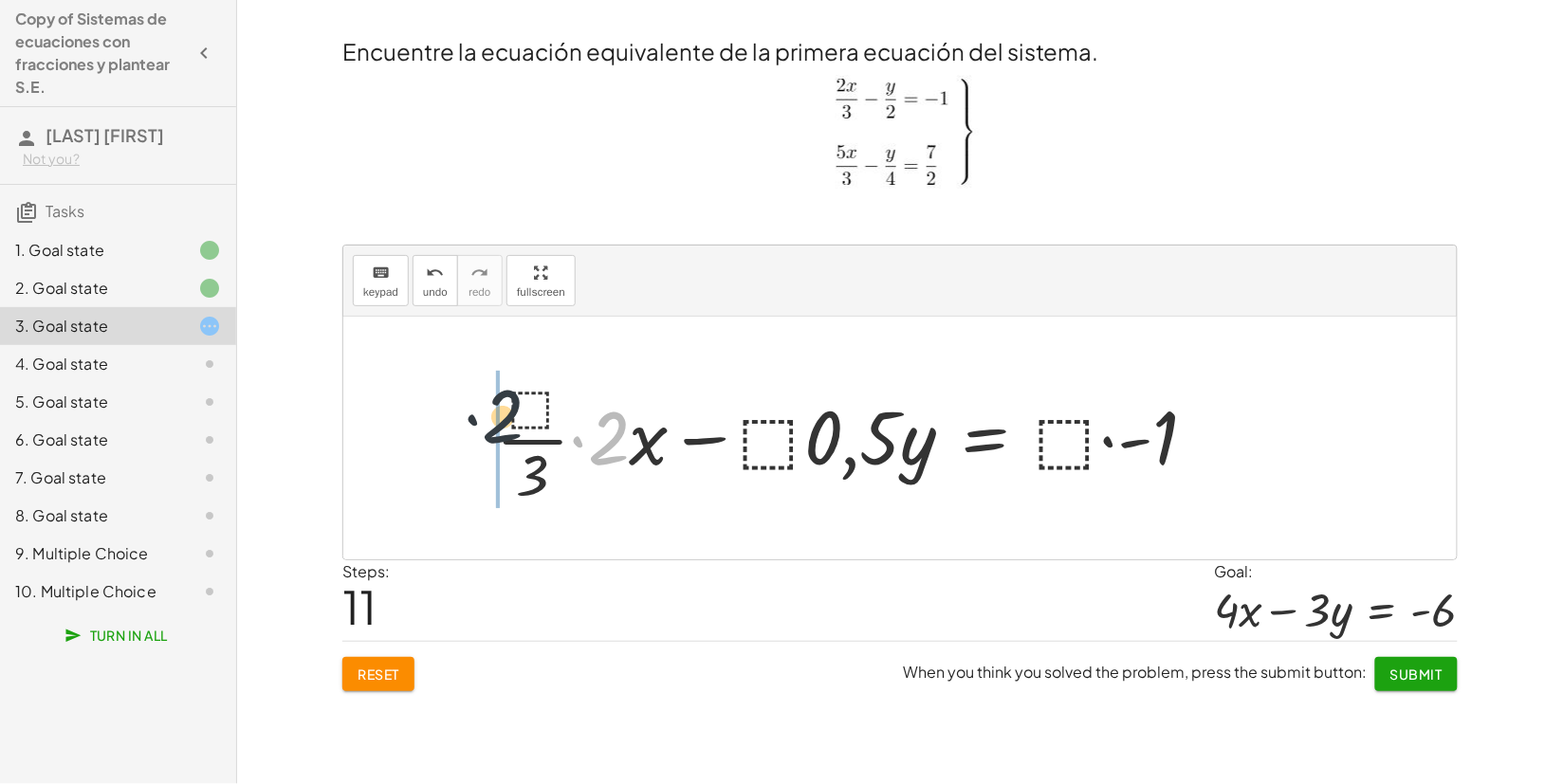 drag, startPoint x: 613, startPoint y: 433, endPoint x: 481, endPoint y: 398, distance: 136.5613 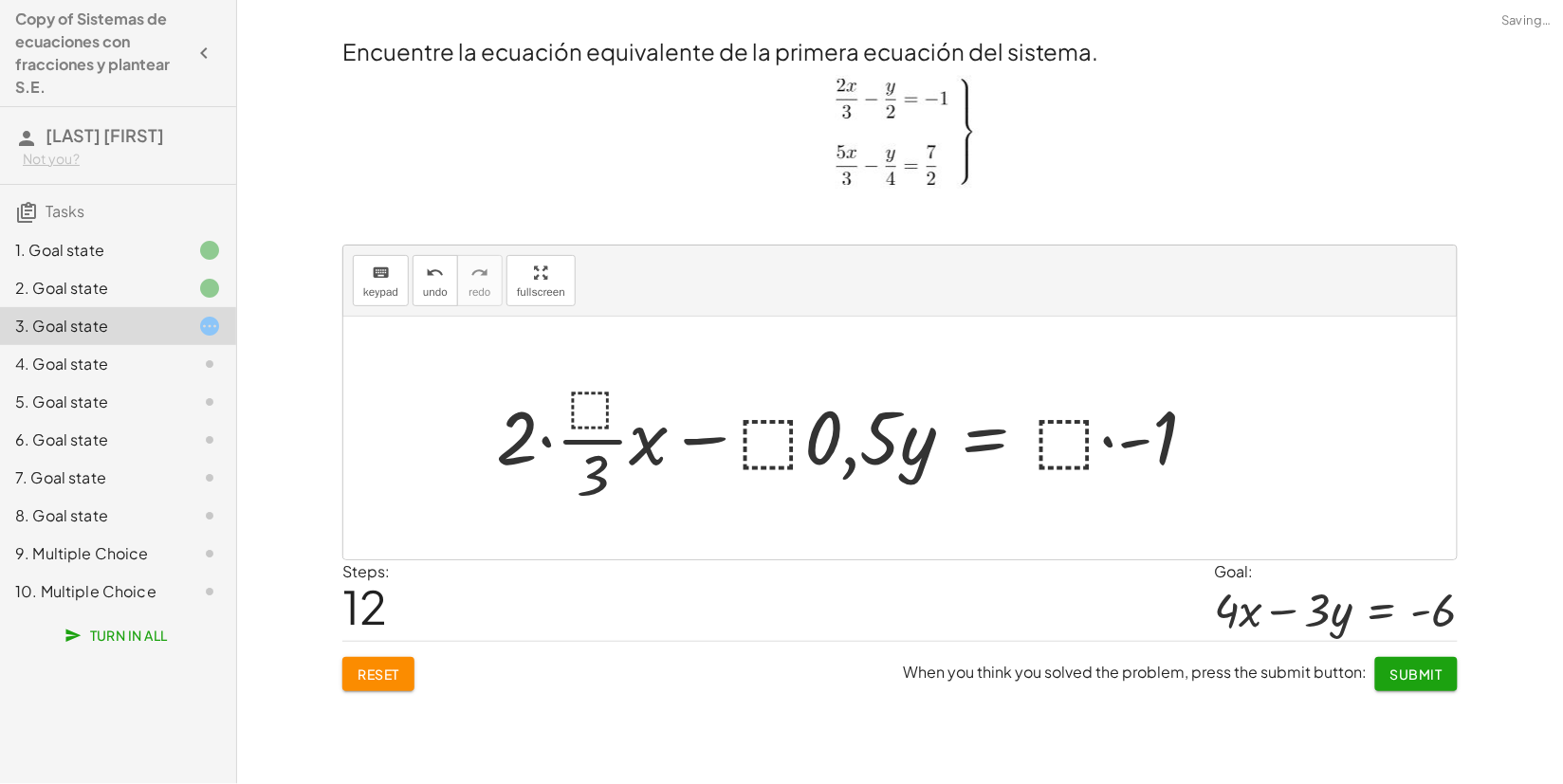 click at bounding box center (855, 438) 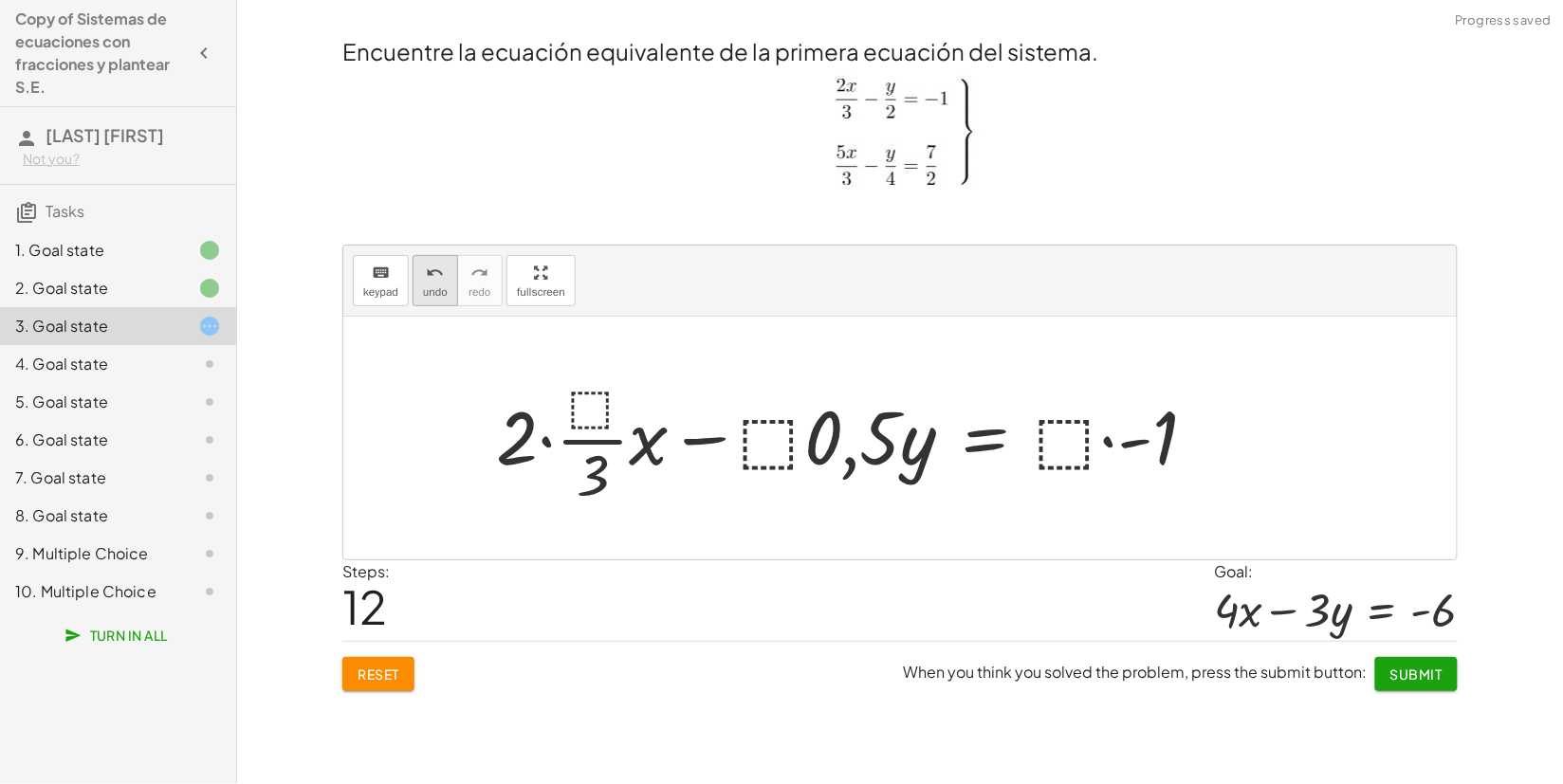 click on "undo" at bounding box center [435, 272] 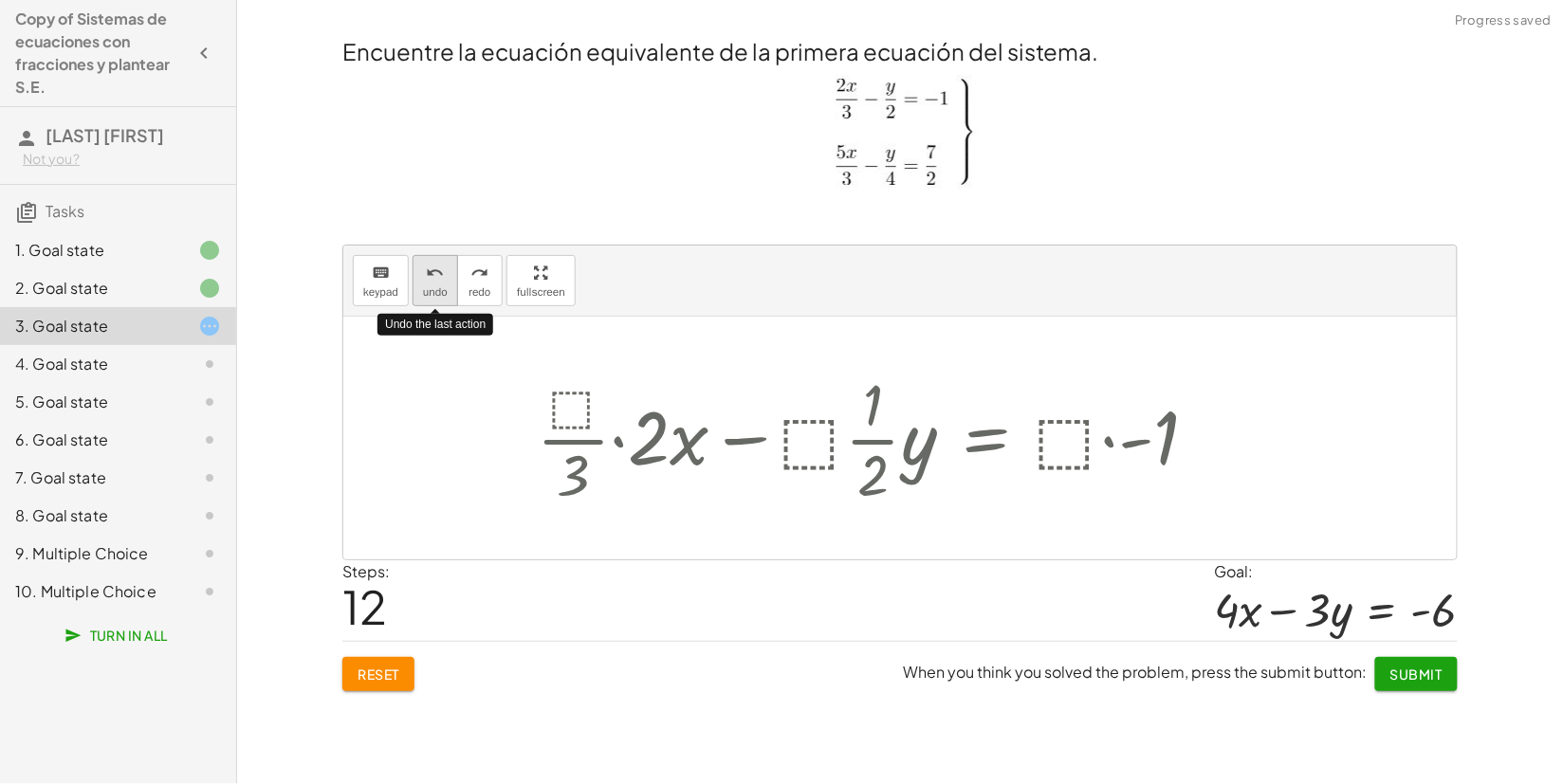 click on "undo" at bounding box center [435, 272] 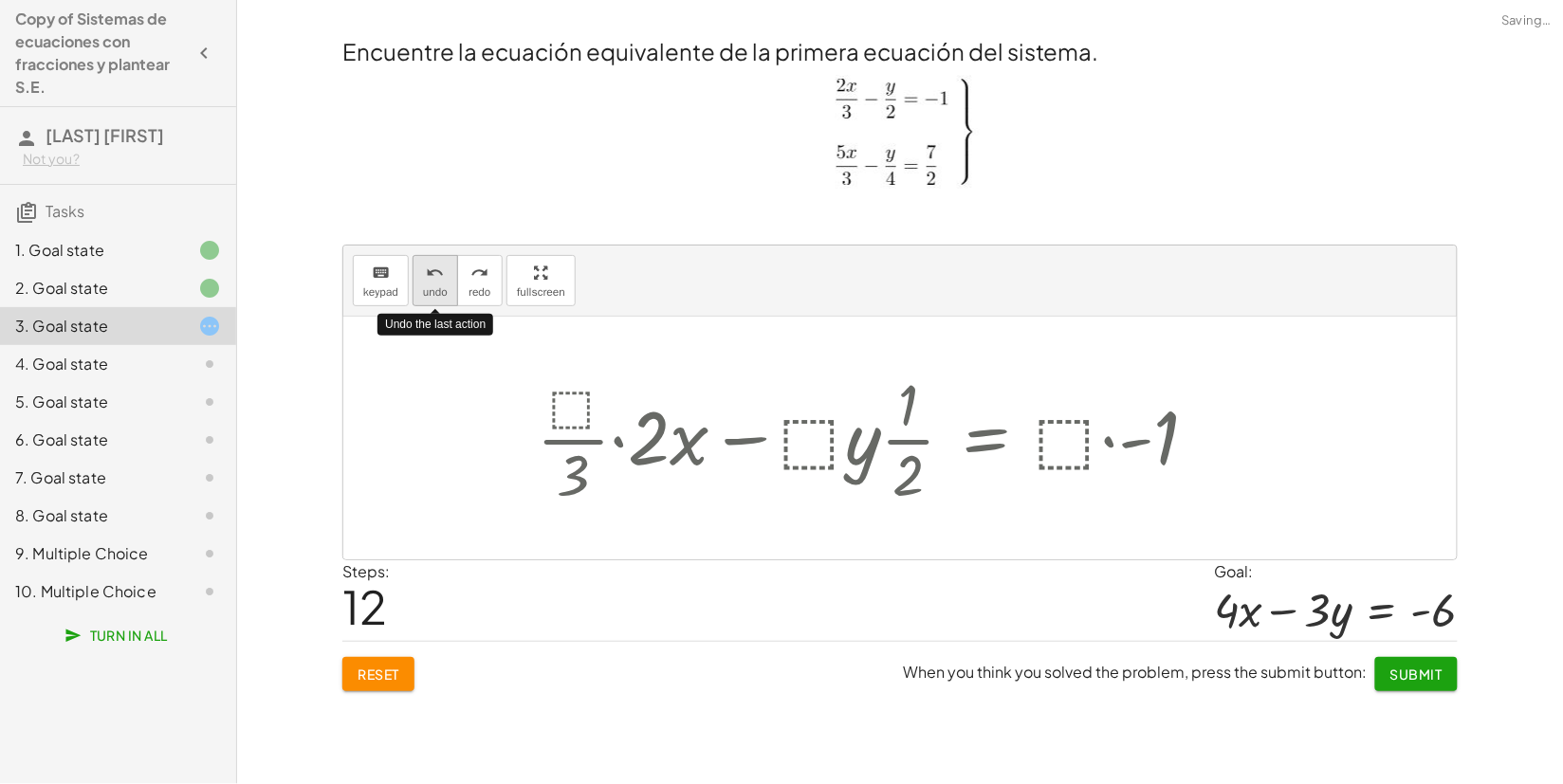 click on "undo" at bounding box center (435, 272) 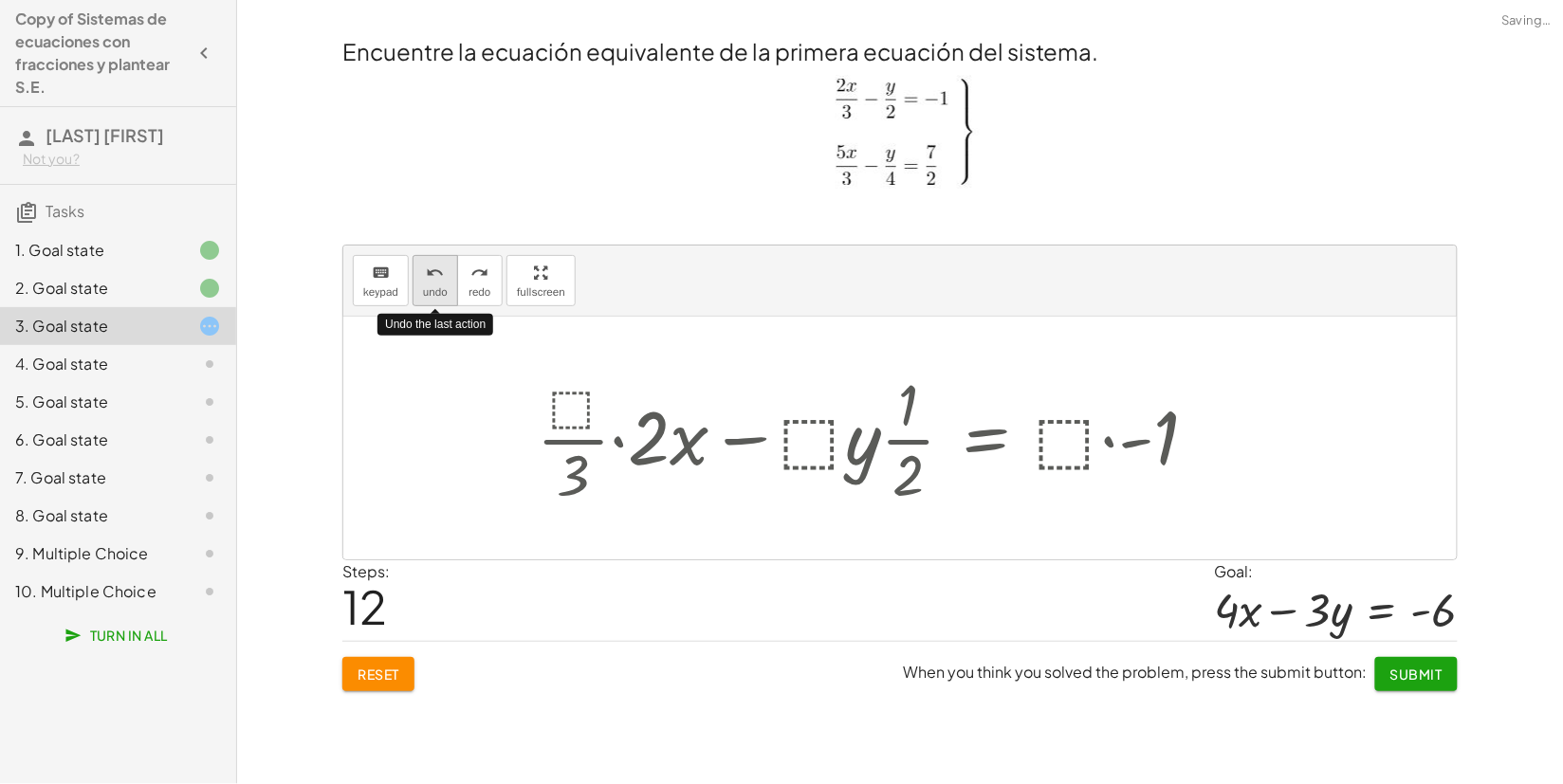 click on "undo" at bounding box center (435, 272) 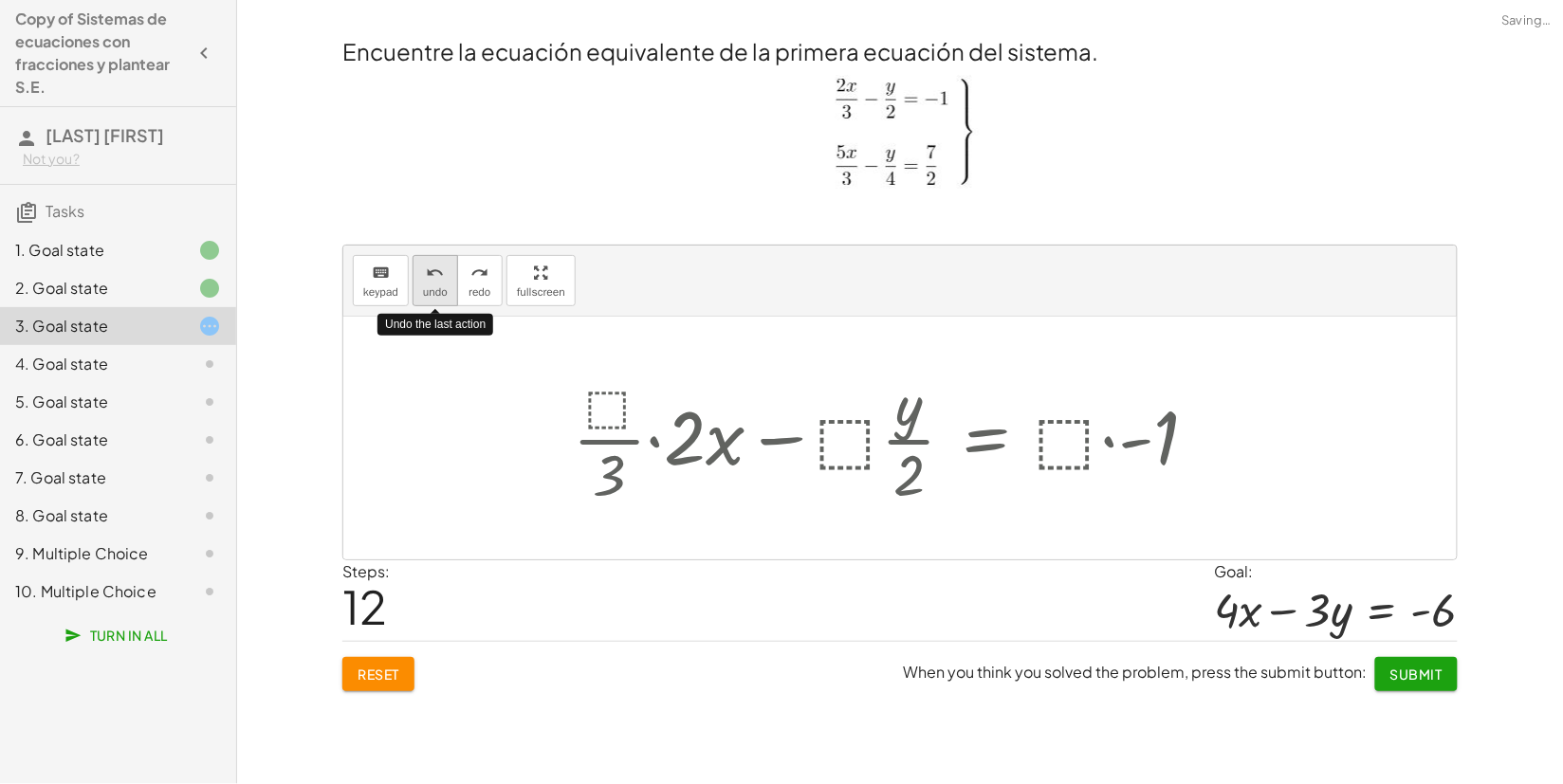 click on "undo" at bounding box center (435, 272) 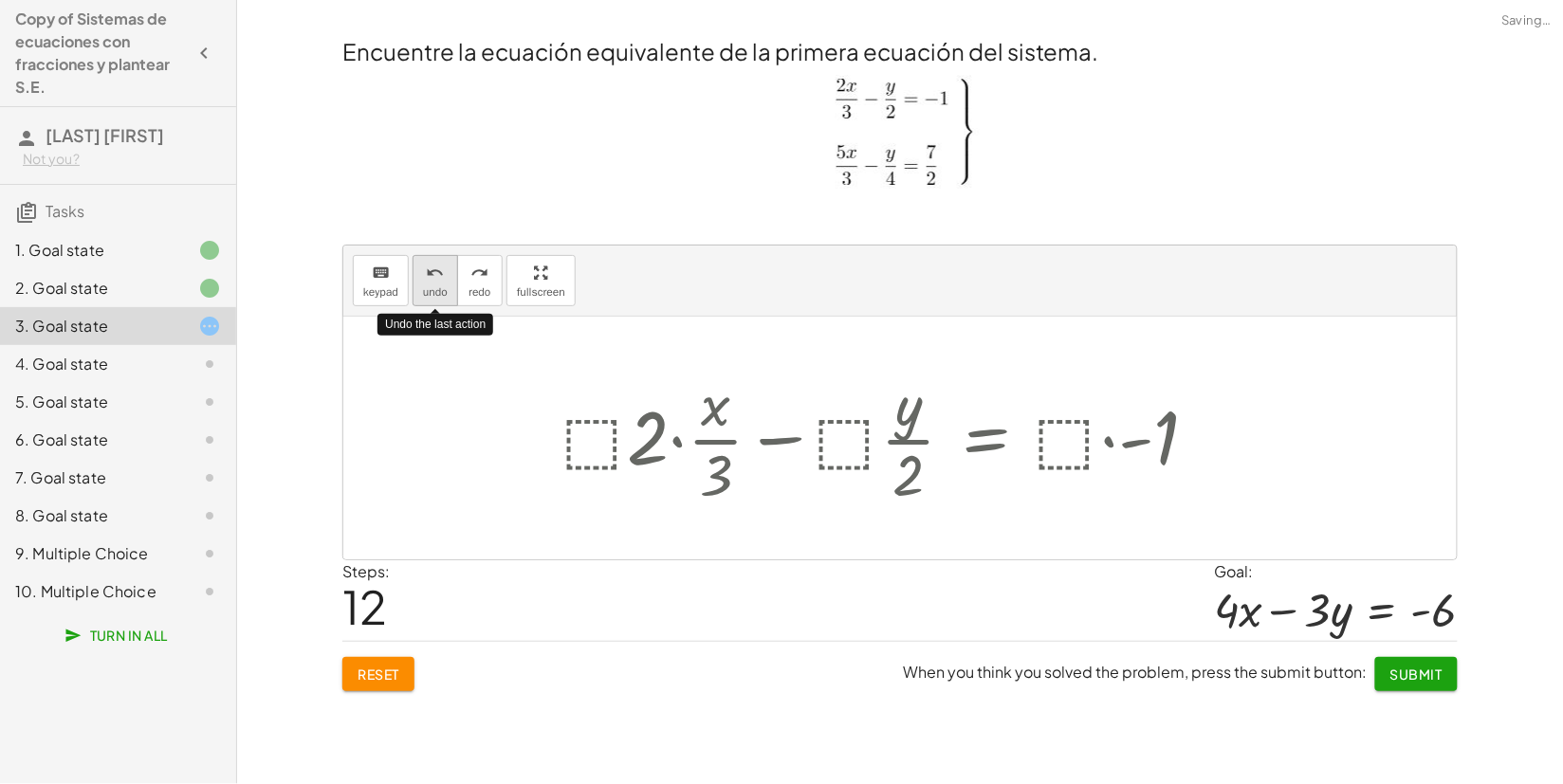 click on "undo" at bounding box center [435, 272] 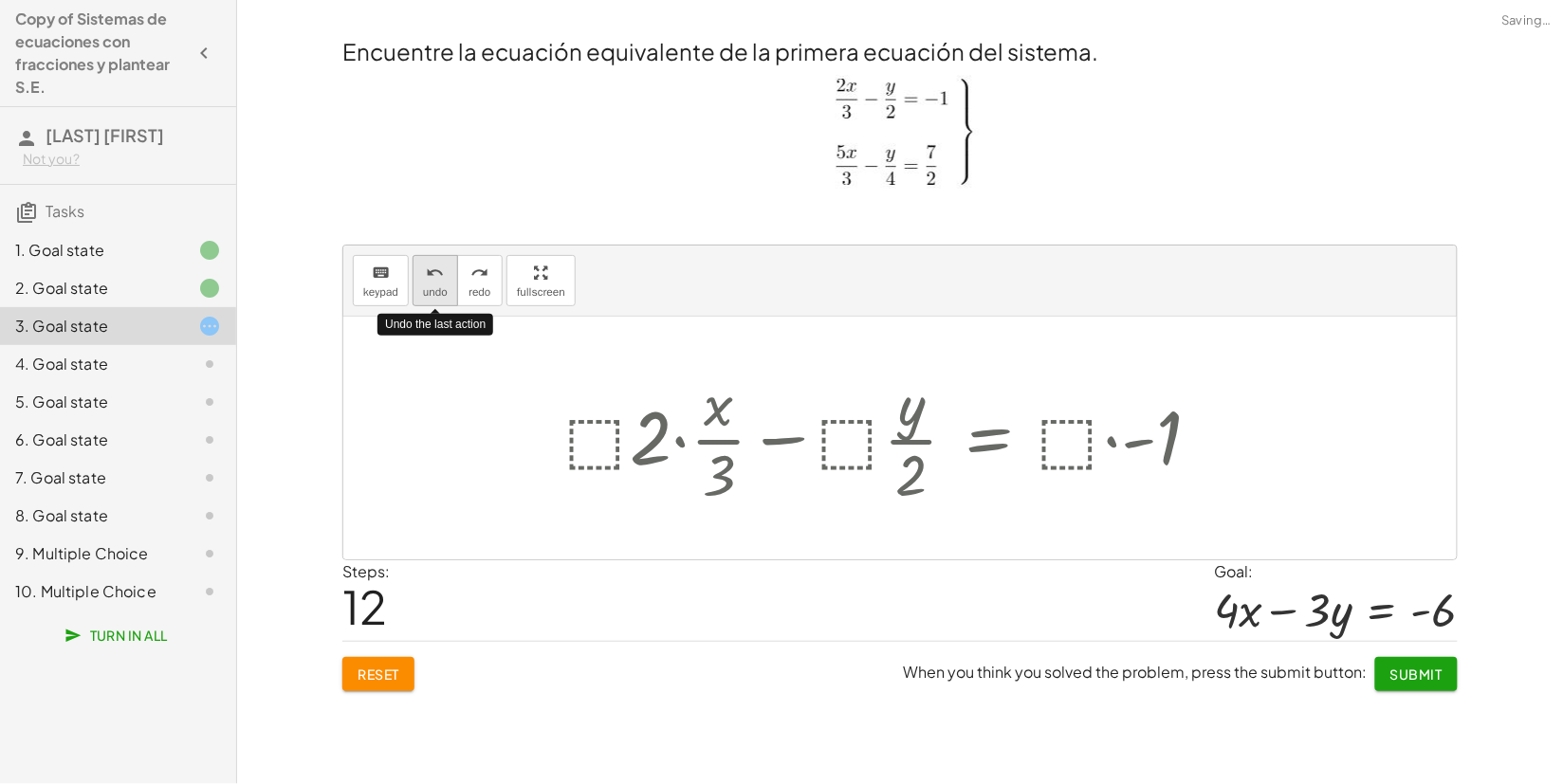 click on "undo" at bounding box center (435, 272) 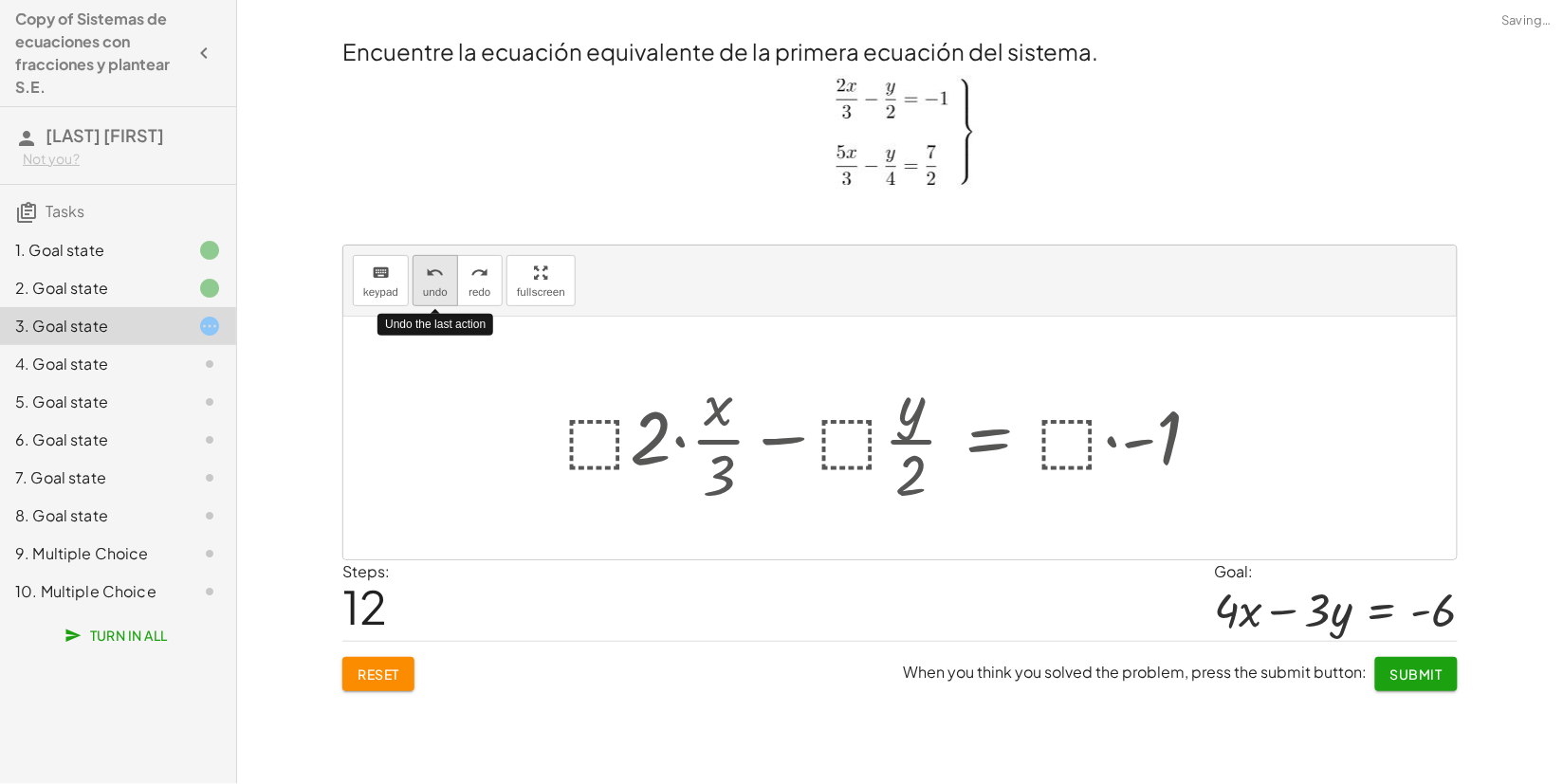 click on "undo" at bounding box center (435, 272) 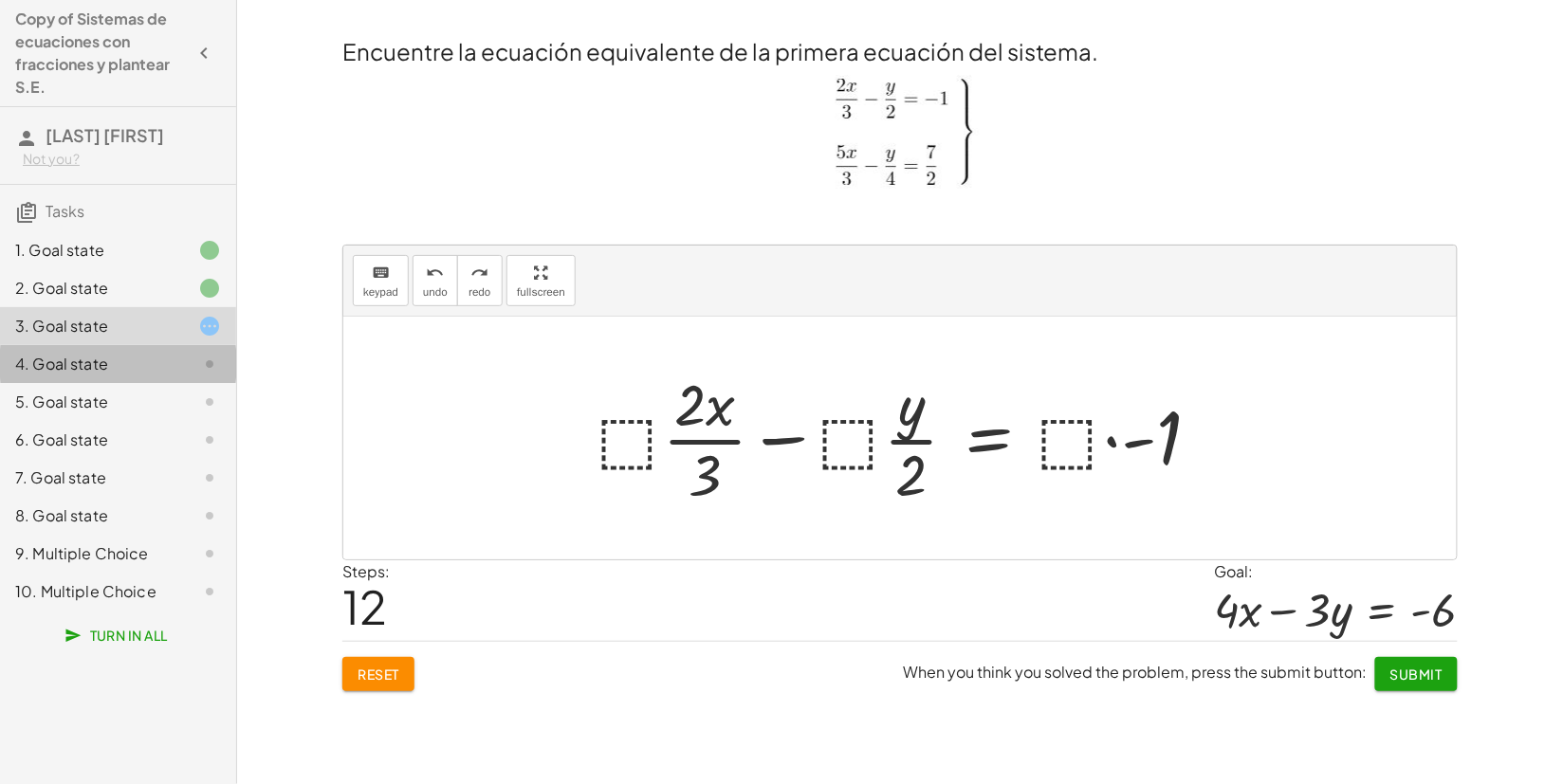 click on "4. Goal state" 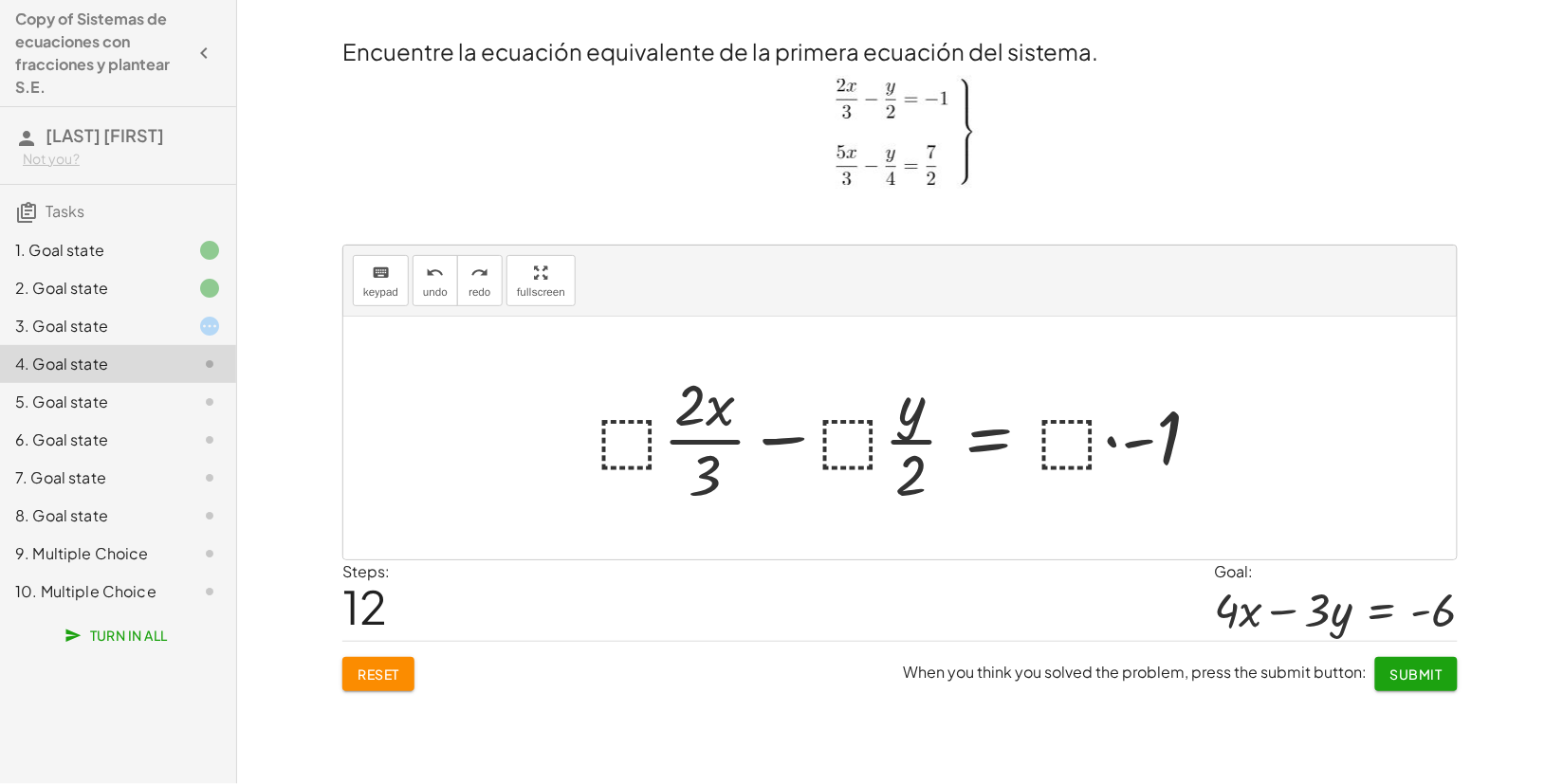 click on "3. Goal state" 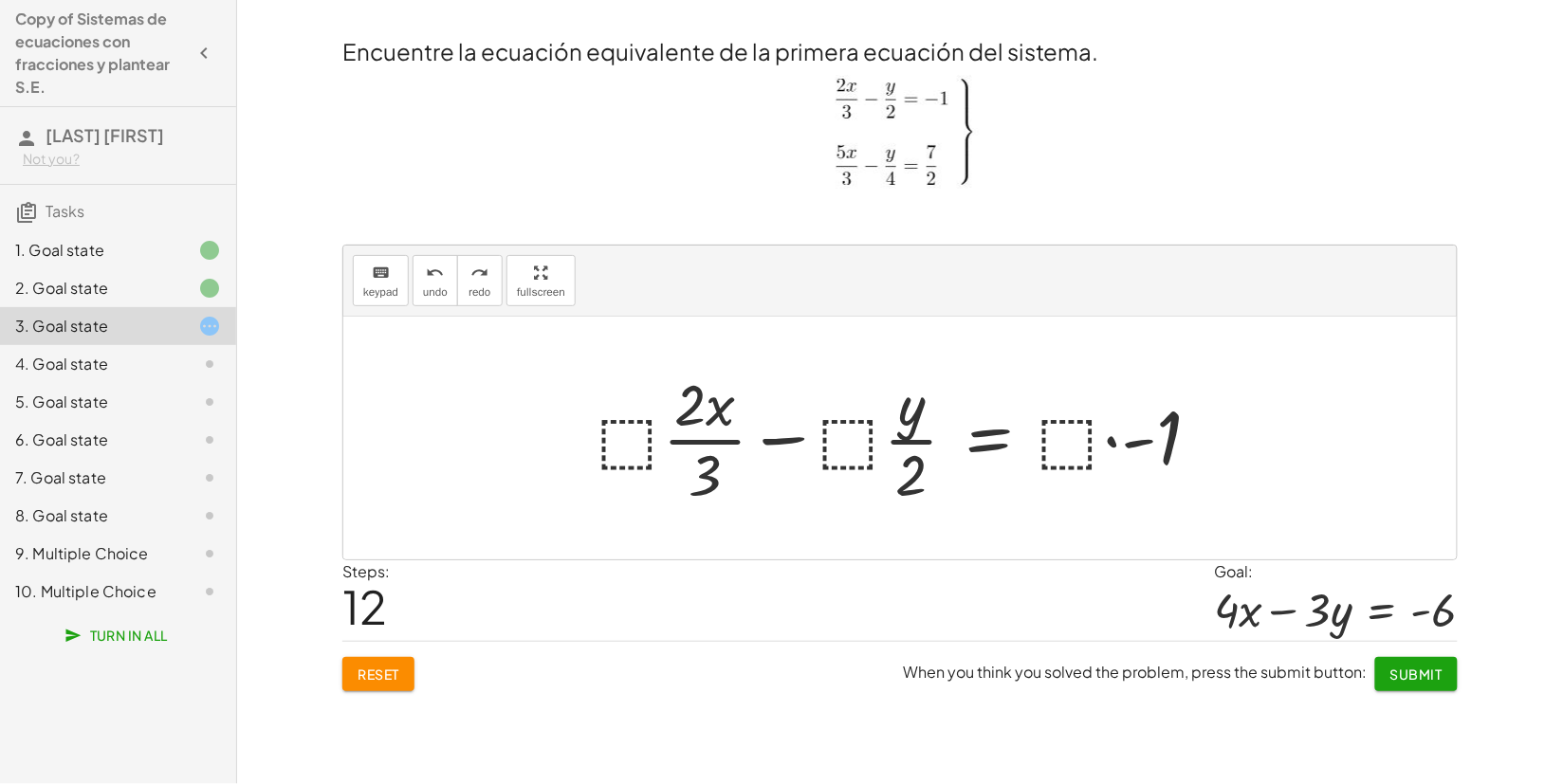 click on "4. Goal state" 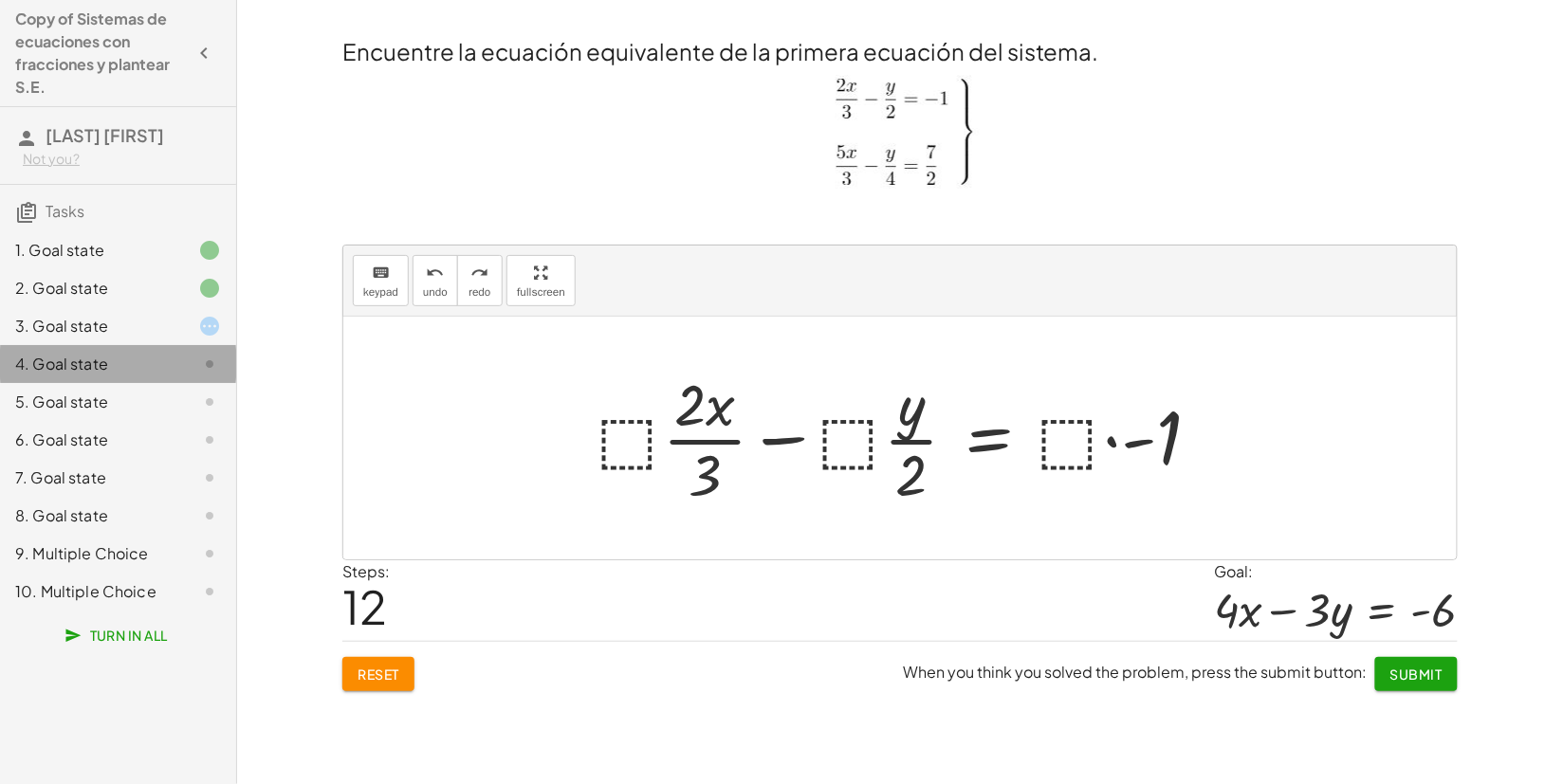click on "4. Goal state" 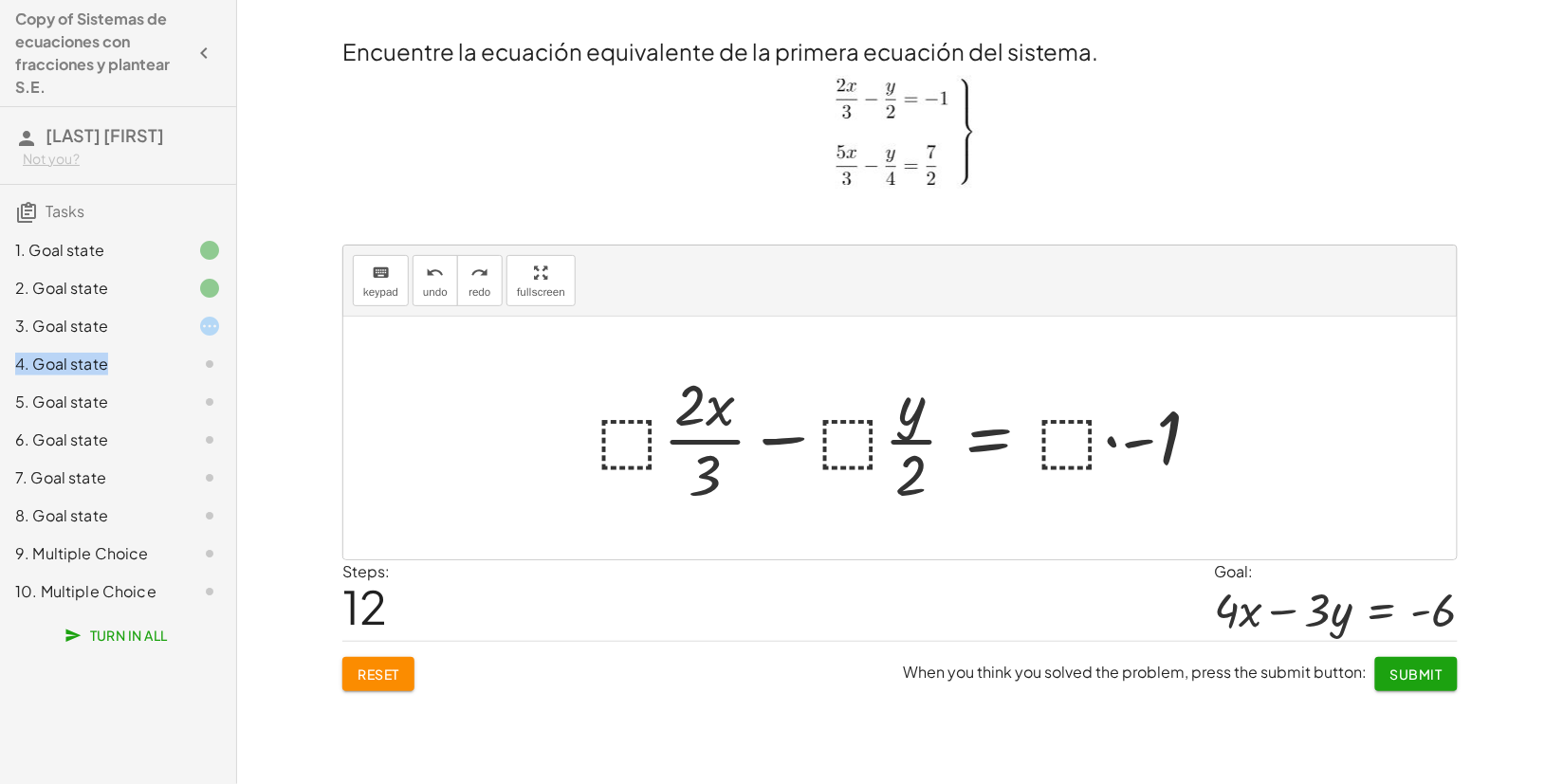 click on "4. Goal state" 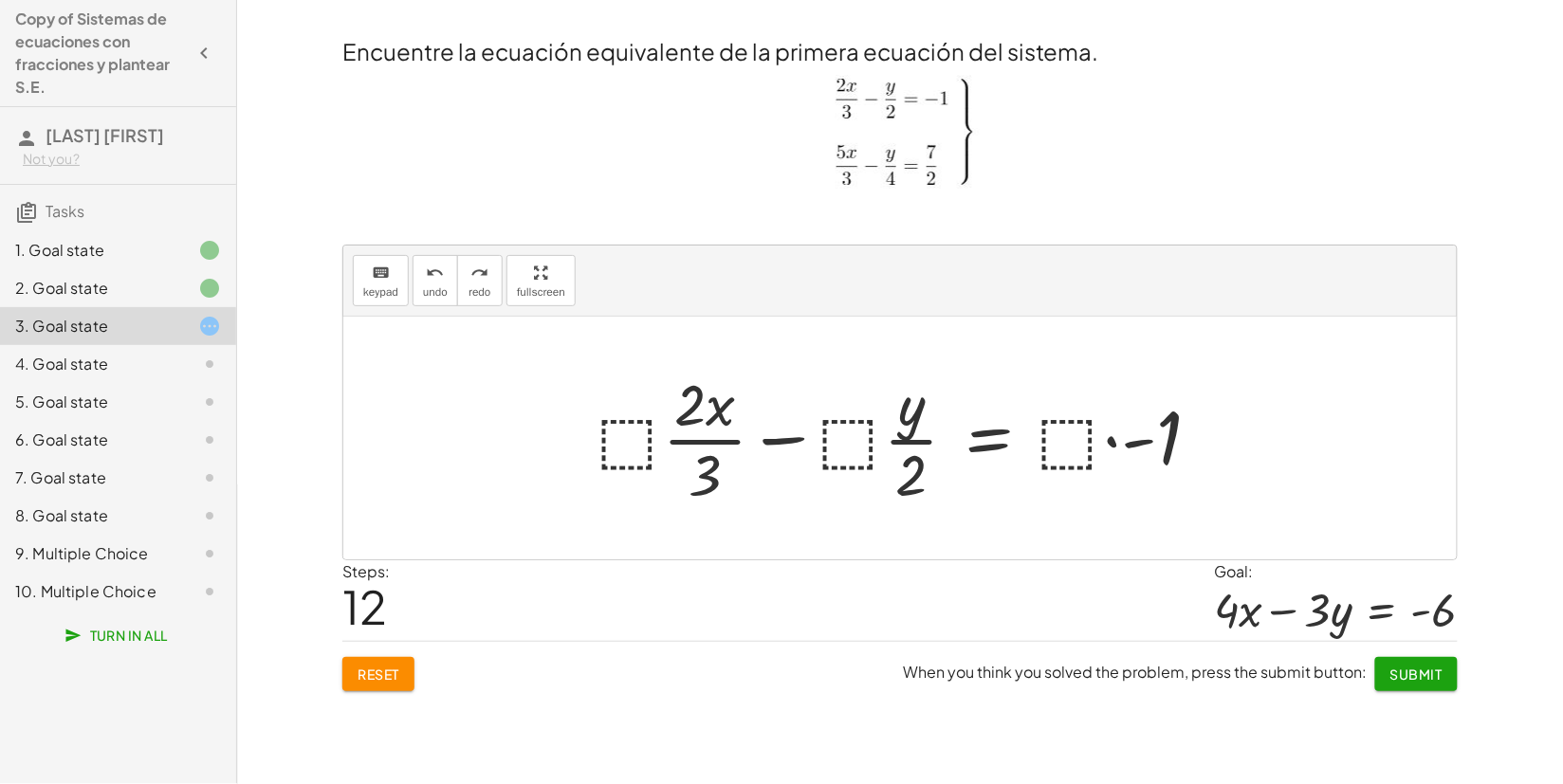 click on "Determine el mínimo común múltiplo de la ecuación uno del sistema de ecuaciones keyboard keypad undo undo redo redo fullscreen ⬚ 6 × Steps:  1 Reset  When you think you solved the problem, press the submit button:  Continue  Determine el mínimo común múltiplo de la ecuación dos del sistema de ecuaciones keyboard keypad undo undo redo redo fullscreen ⬚ 12 × Steps:  1 Reset  When you think you solved the problem, press the submit button:  Continue  Encuentre la ecuación equivalente de la primera ecuación del sistema. keyboard keypad undo undo redo redo fullscreen + · ⬚ · · 2 · x · 3 − · ⬚ · · y · 2 = · ⬚ · - 1 + · ⬚ · x · · 2 · 3 − · ⬚ · · y · 2 = · ⬚ · - 1 + · ⬚ · · 2 · x · 3 − · ⬚ · · y · 2 = · ⬚ · - 1 × Steps:  12 Goal: + · 4 · x − · 3 · y = - 6 Reset  When you think you solved the problem, press the submit button: Submit Encuentre la ecuación equivalente de la primera ecuación del sistema. keyboard keypad undo undo redo ×" 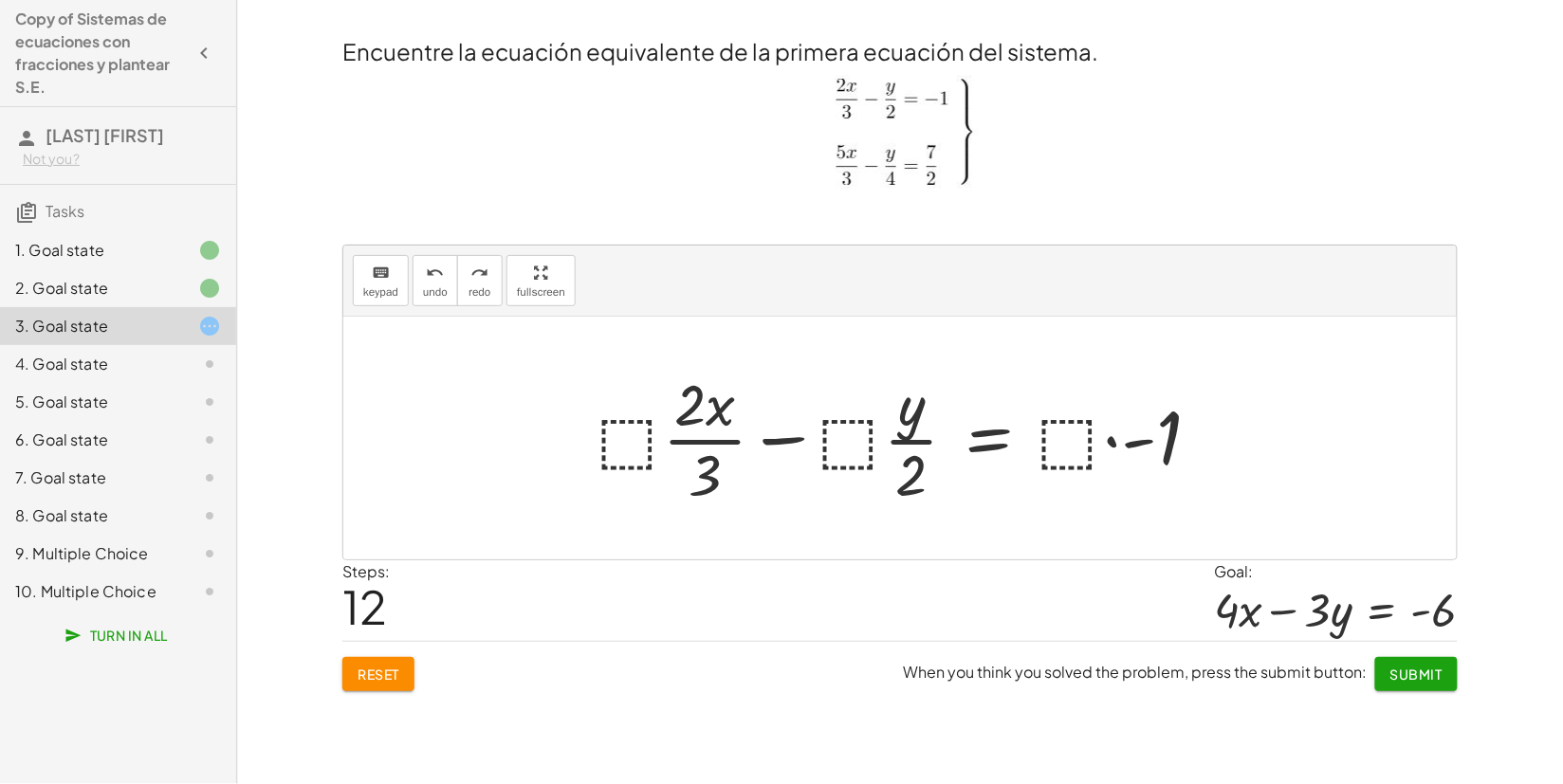 click on "2. Goal state" 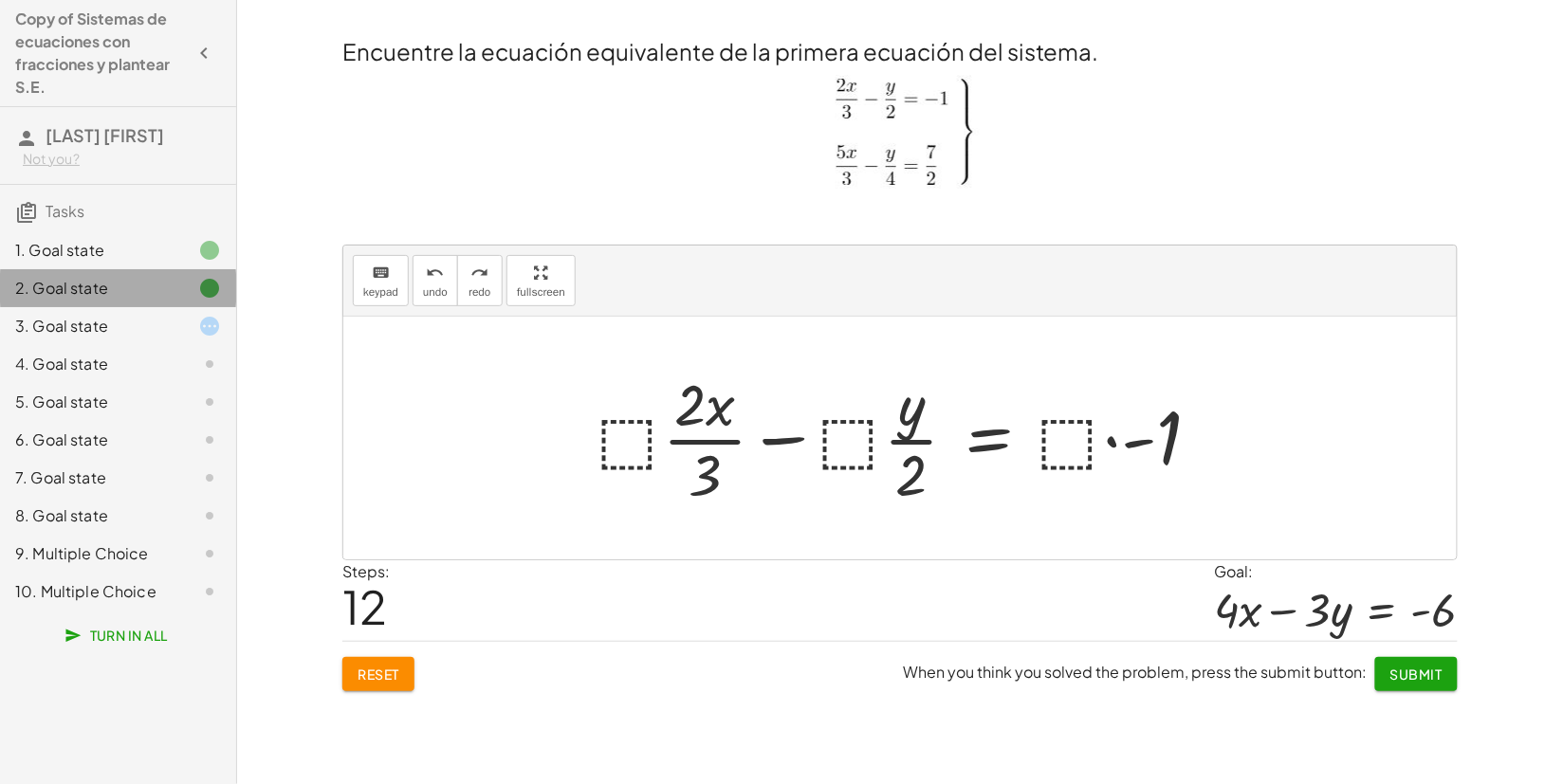 click on "2. Goal state" 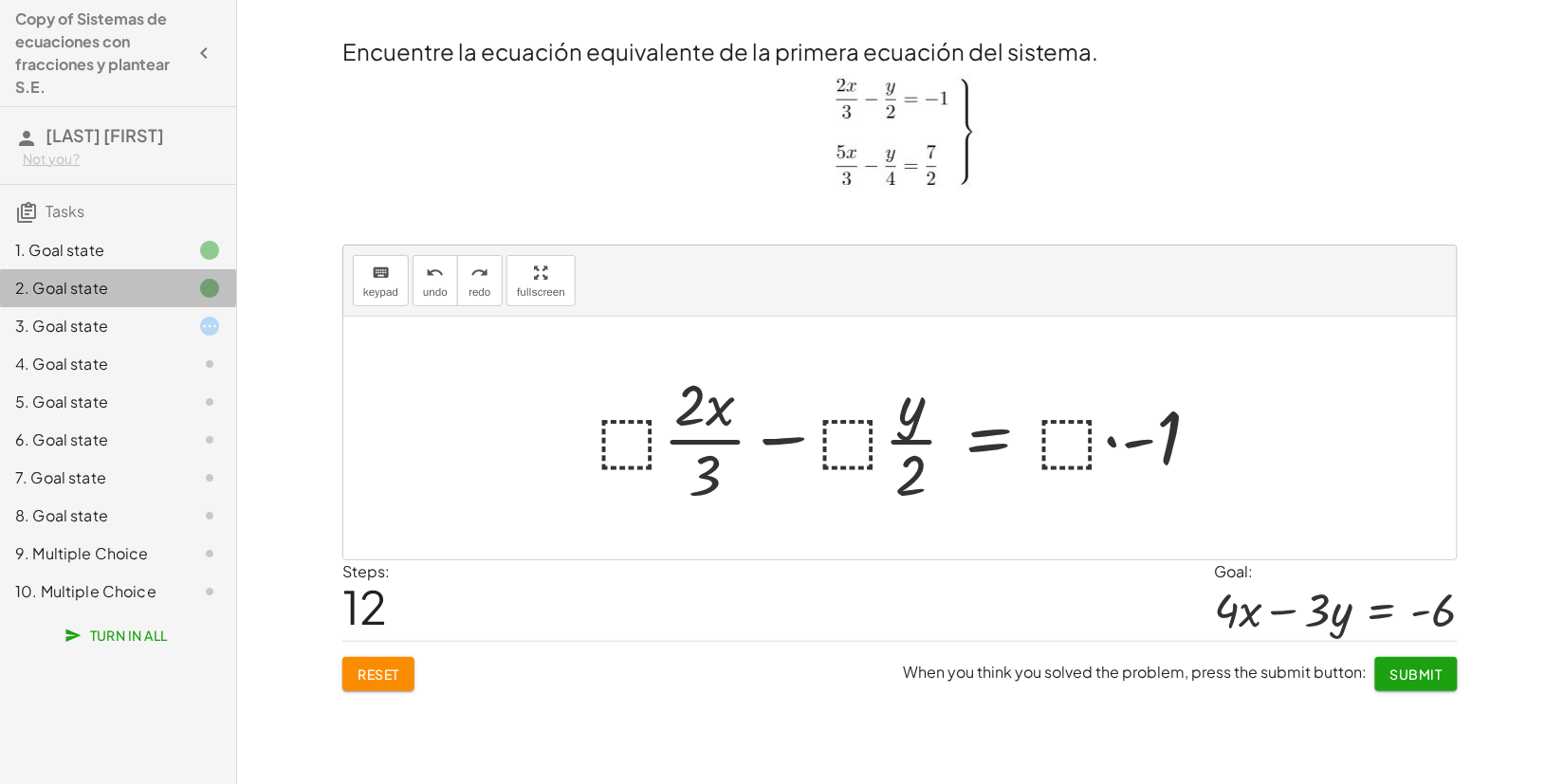click on "2. Goal state" 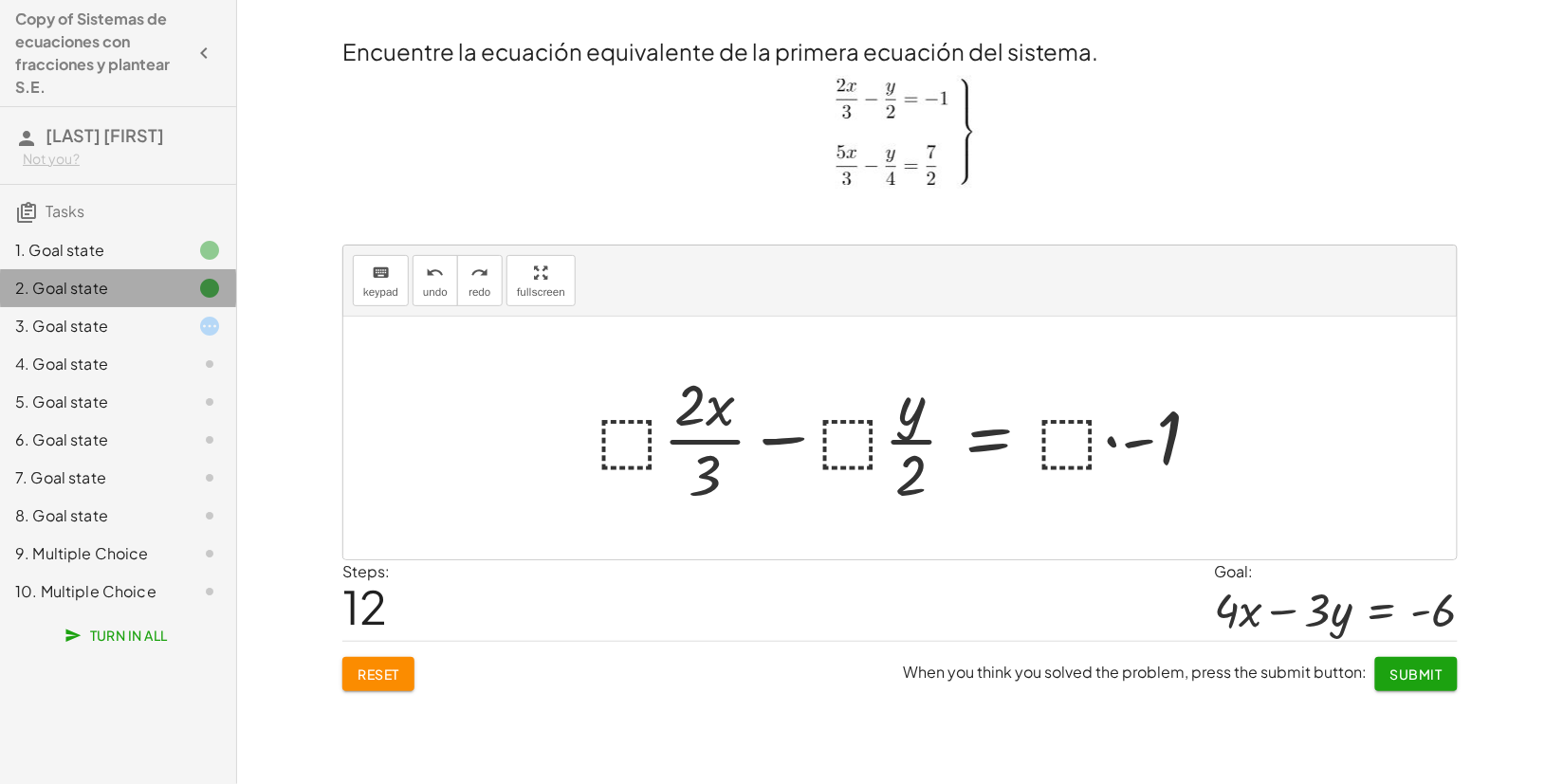 click on "2. Goal state" 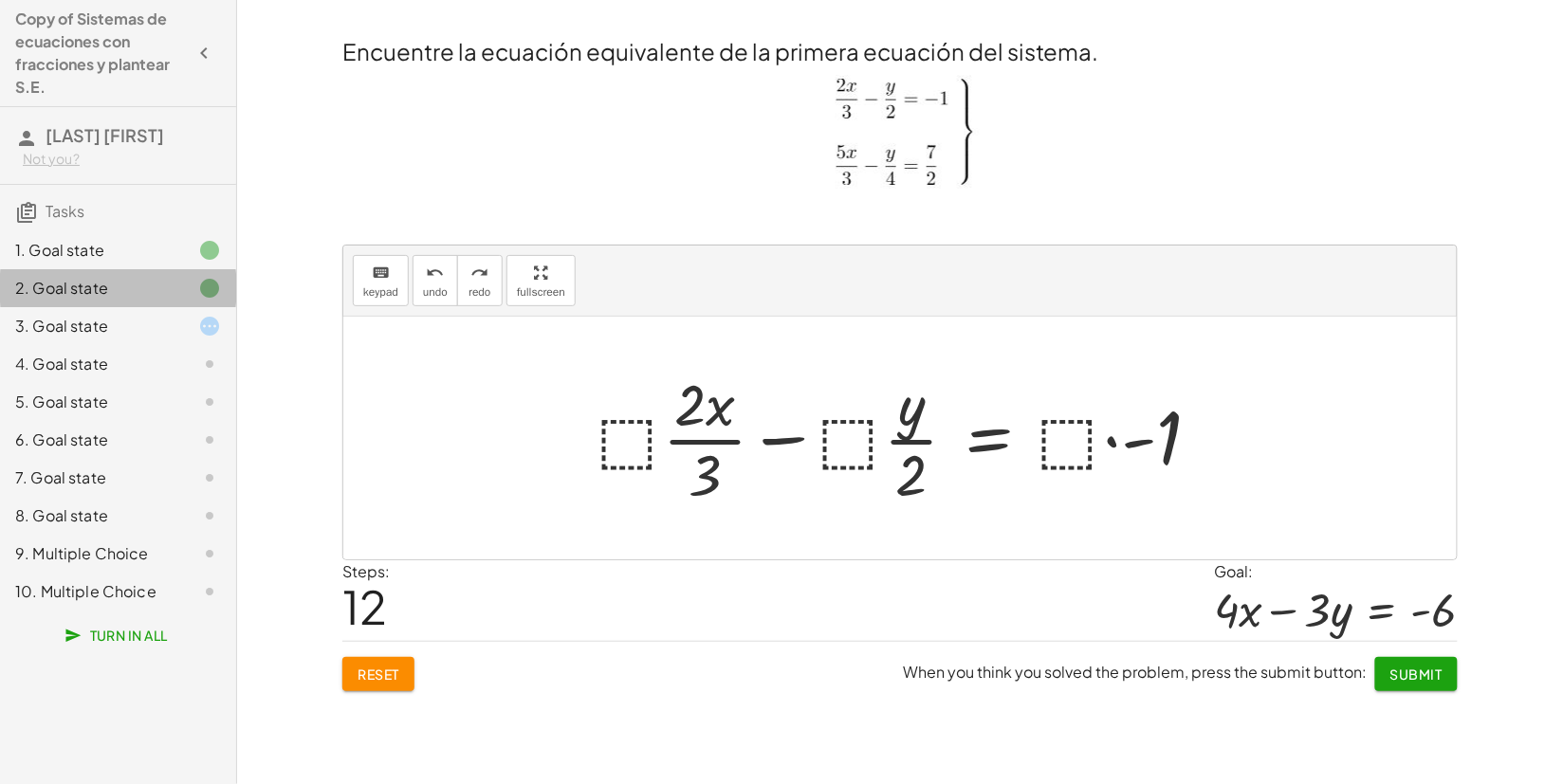 click on "2. Goal state" 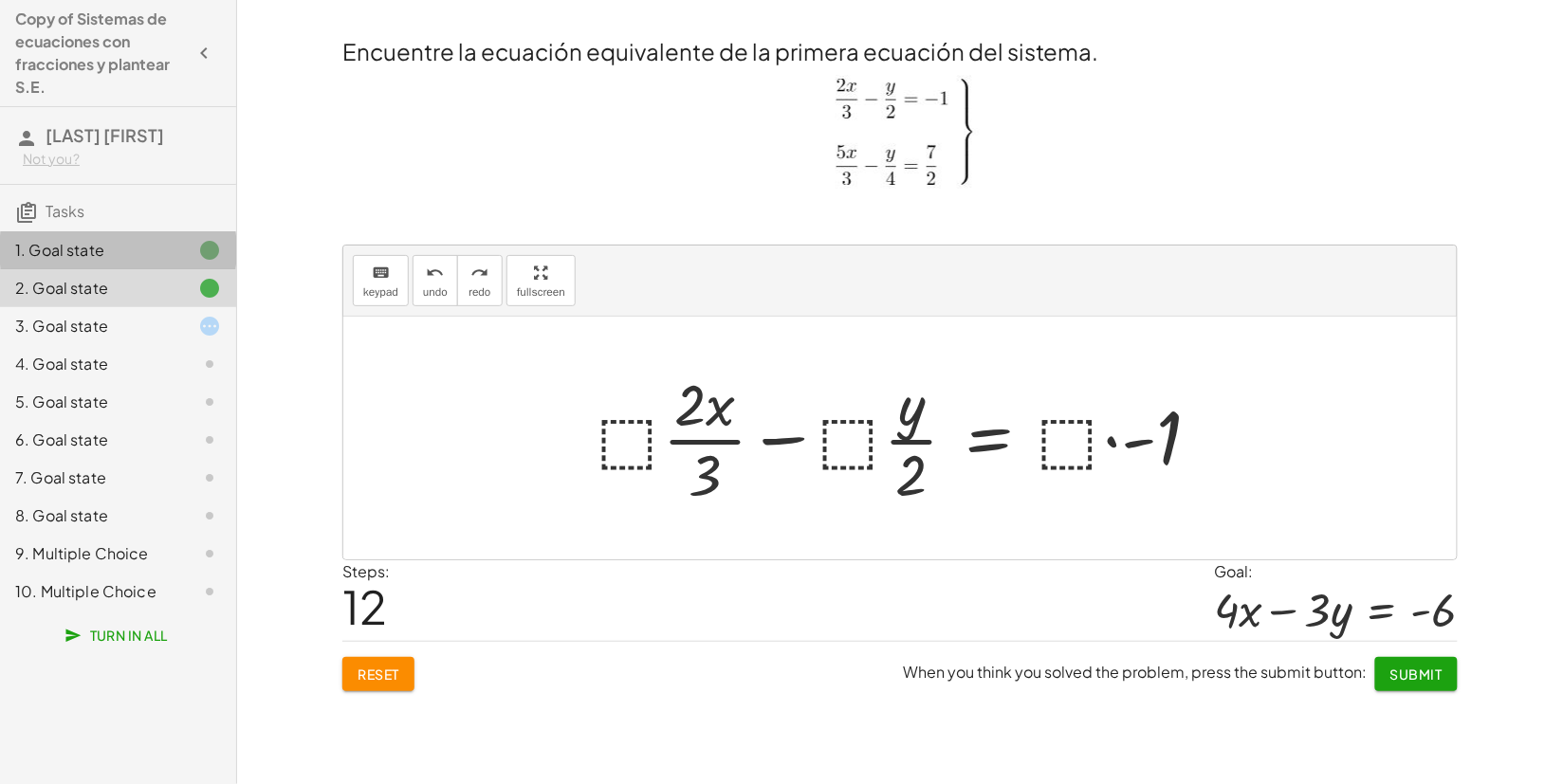 click on "1. Goal state" 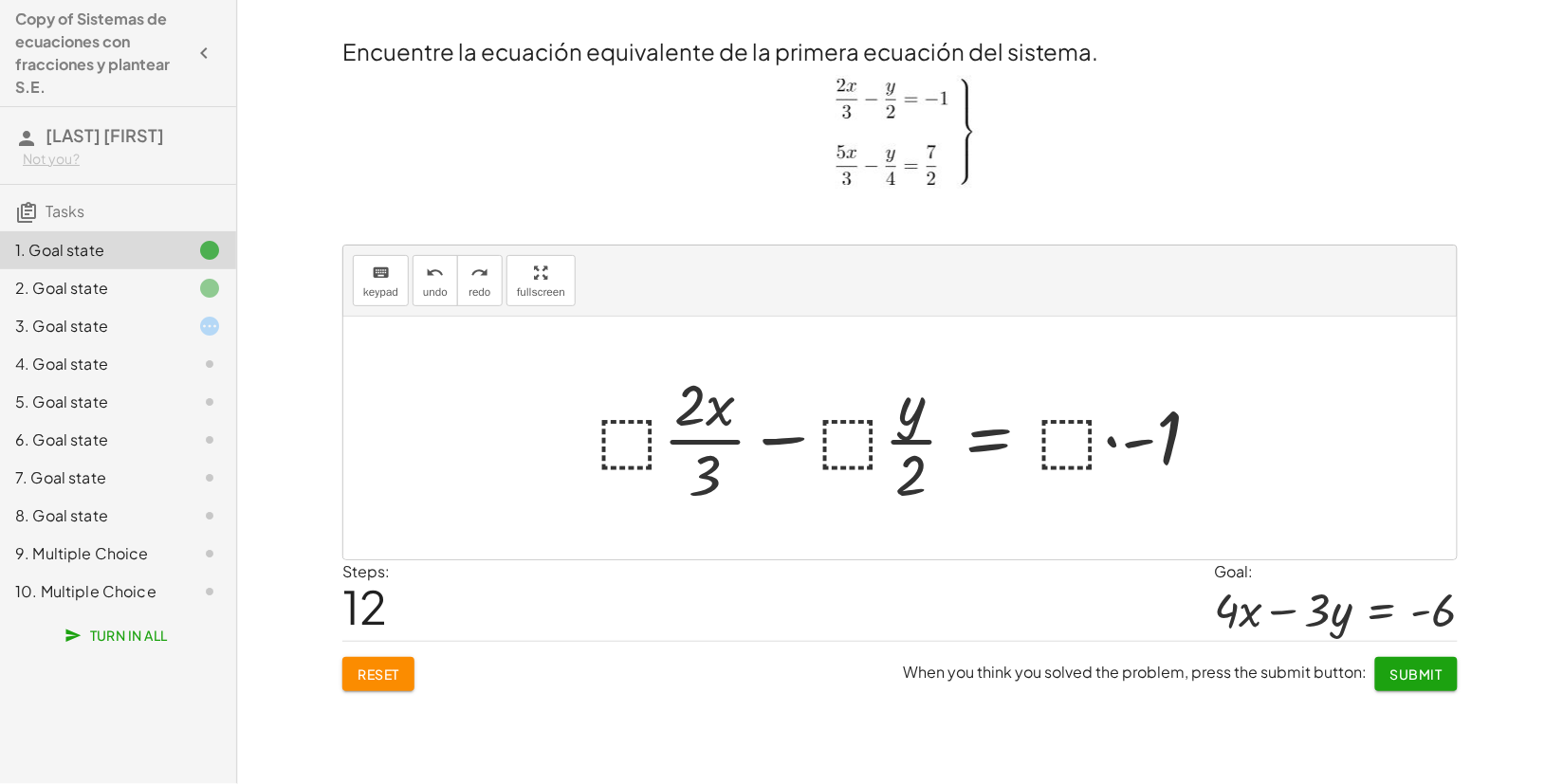 click on "1. Goal state" 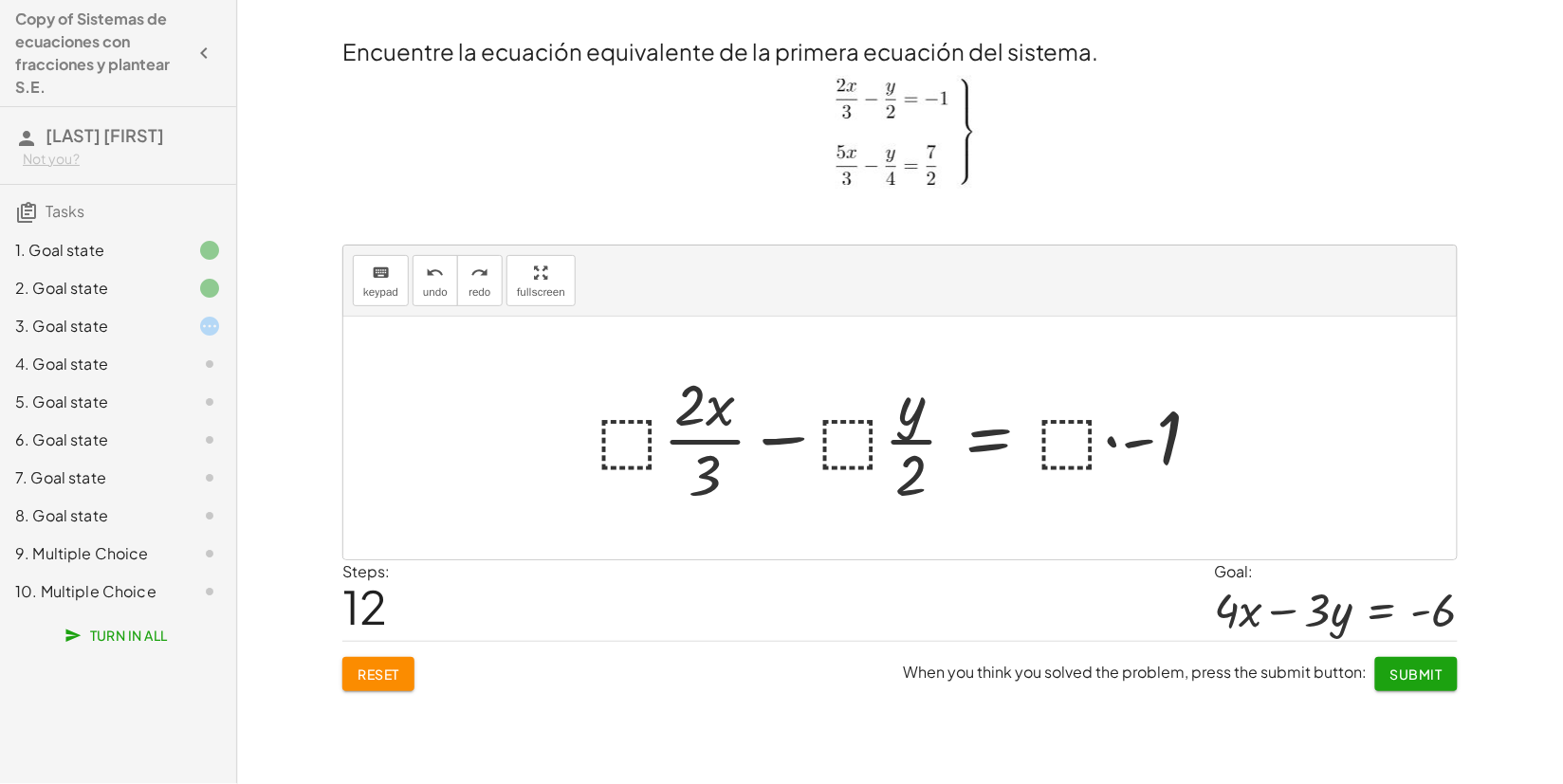 click on "2. Goal state" 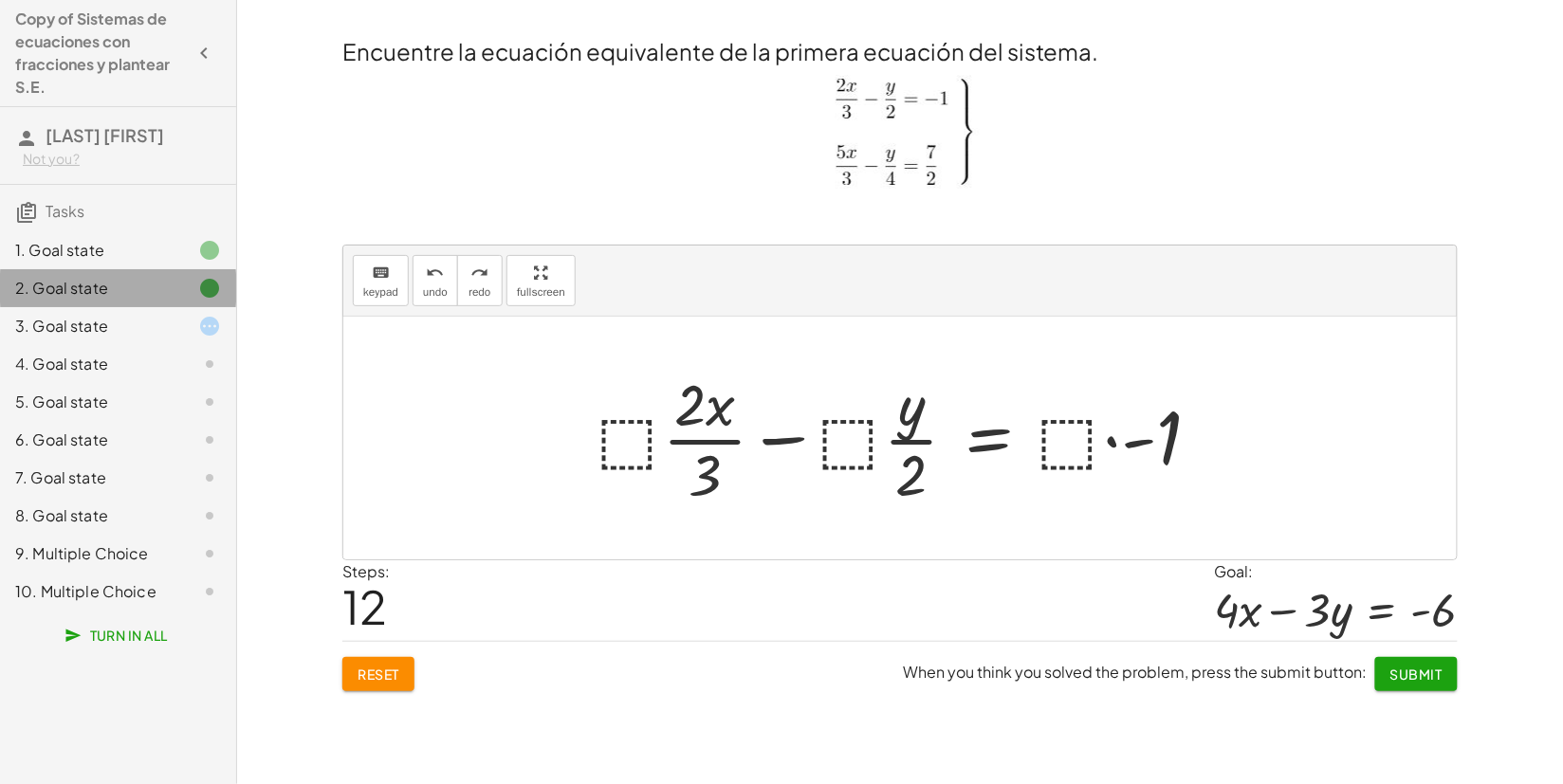 click on "2. Goal state" 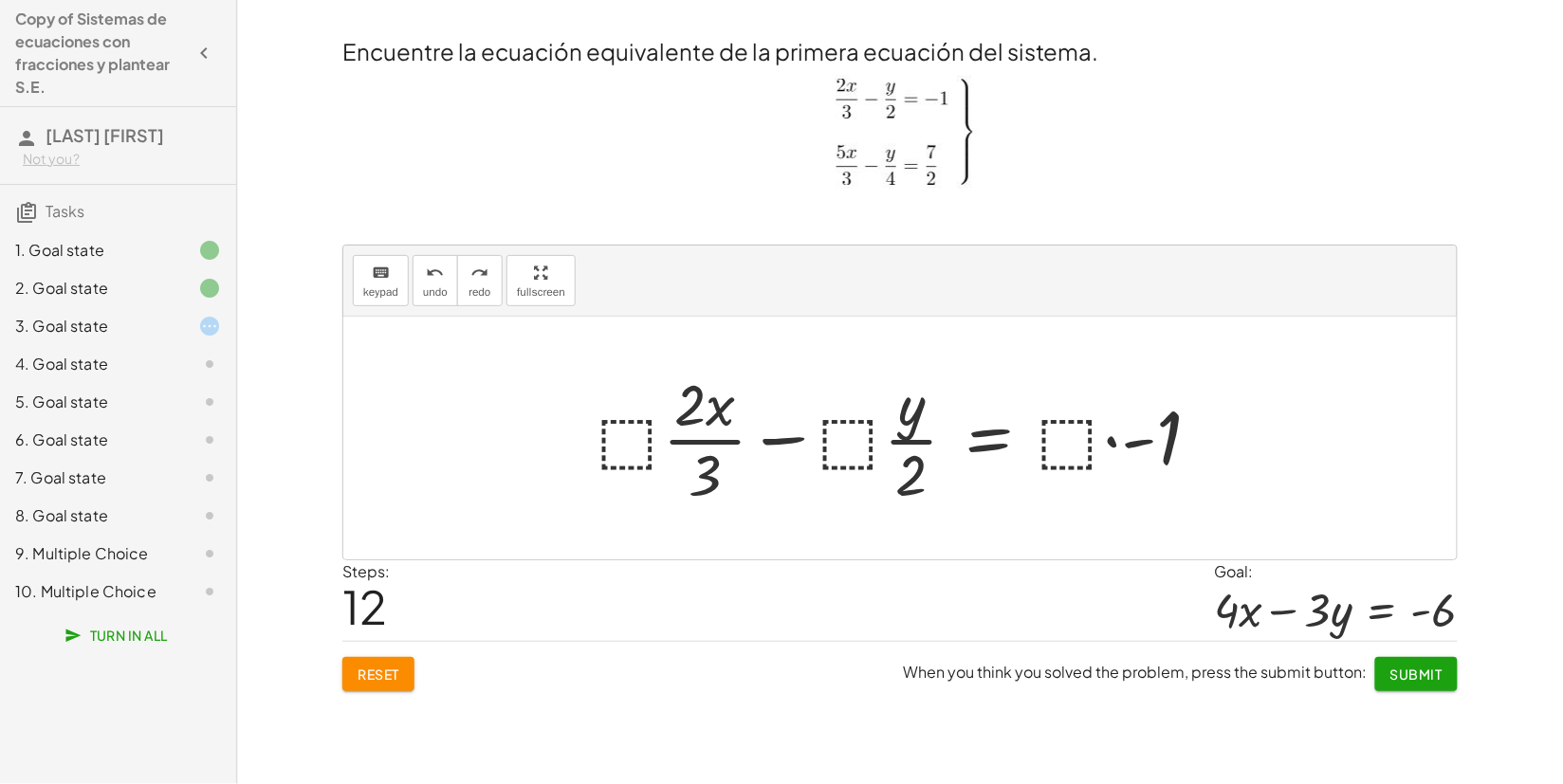 drag, startPoint x: 142, startPoint y: 280, endPoint x: 251, endPoint y: 210, distance: 129.5415 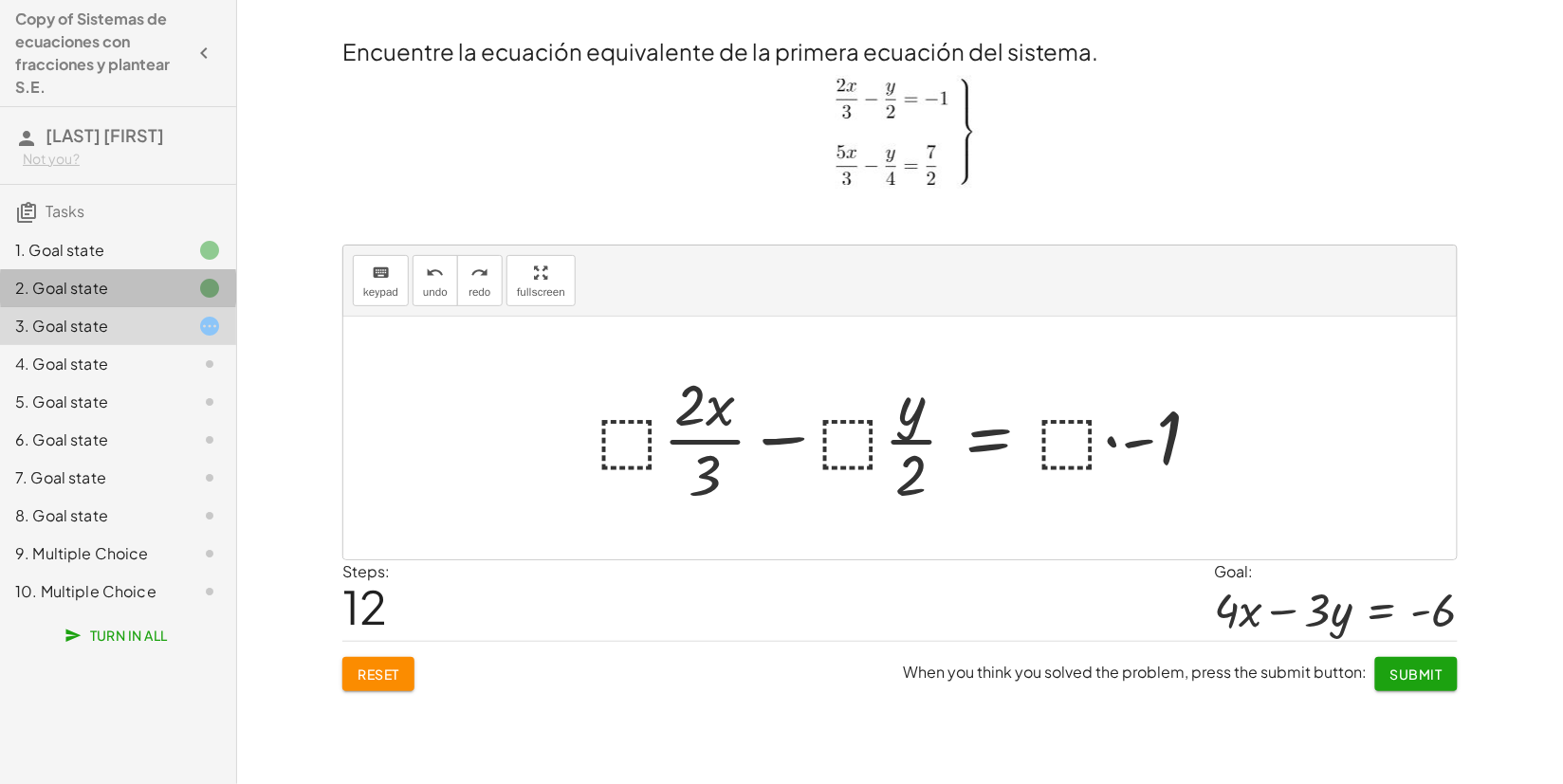 click on "2. Goal state" 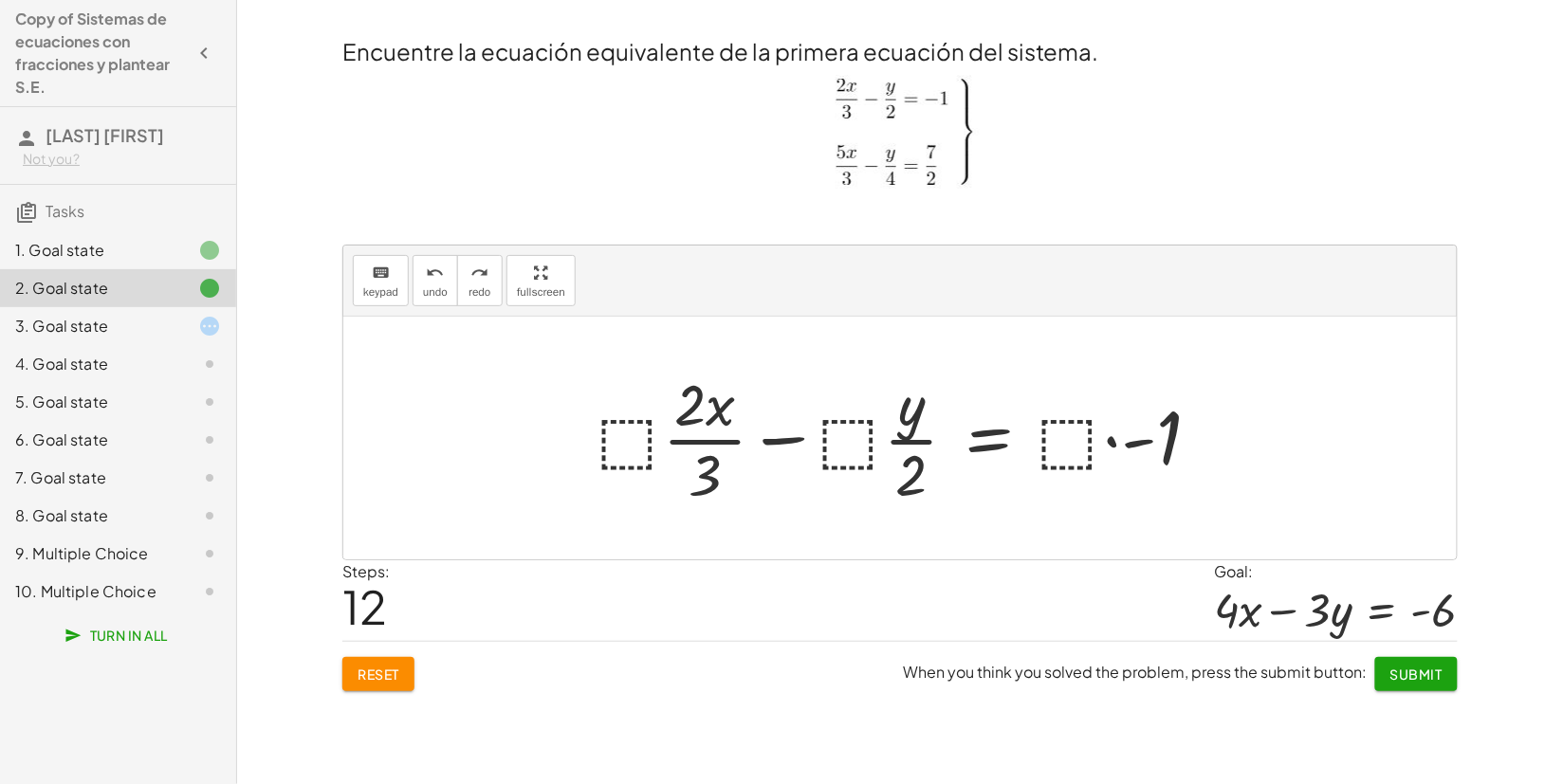 click on "3. Goal state" 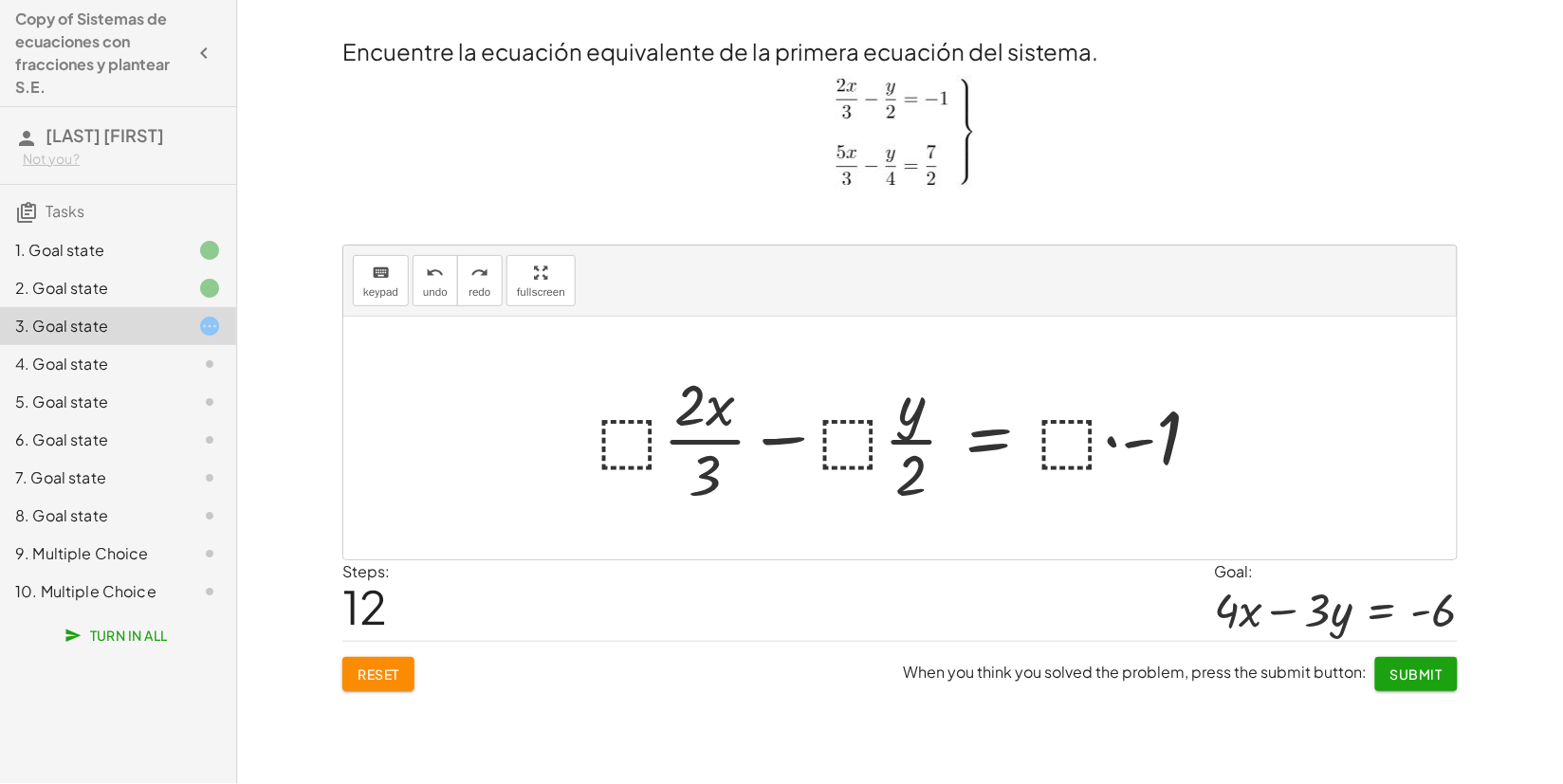 click at bounding box center [907, 438] 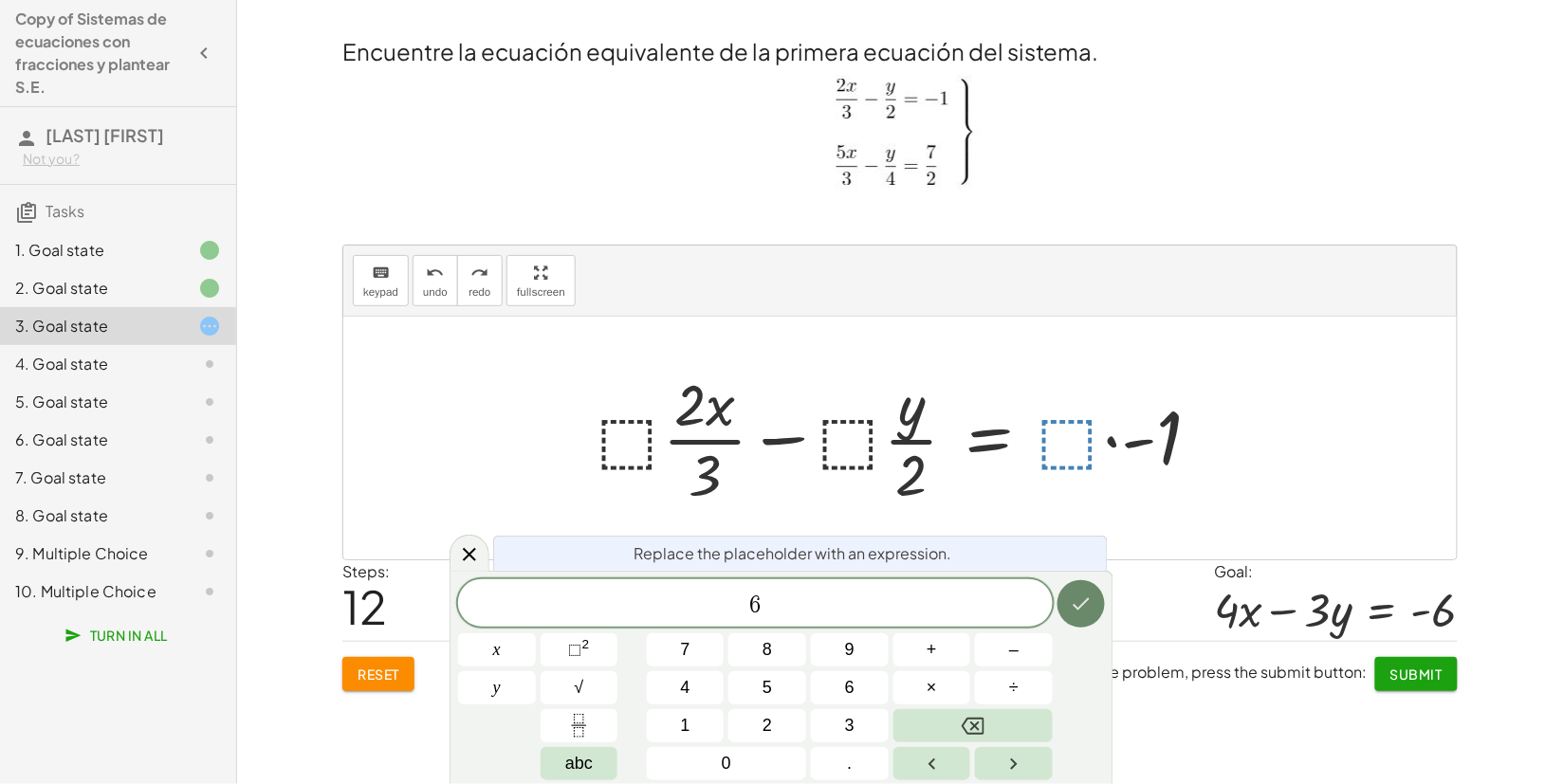 click 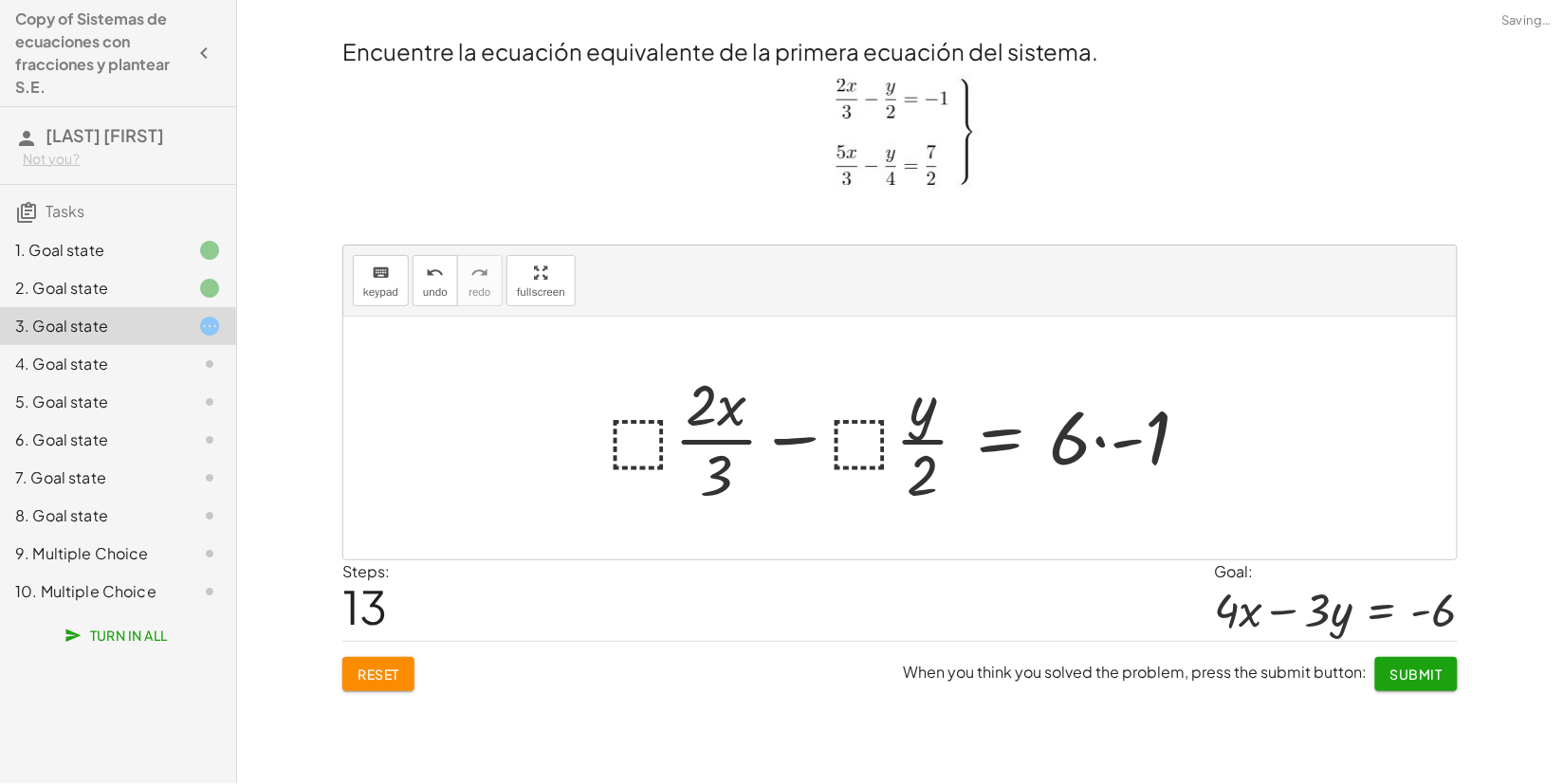 click at bounding box center [907, 438] 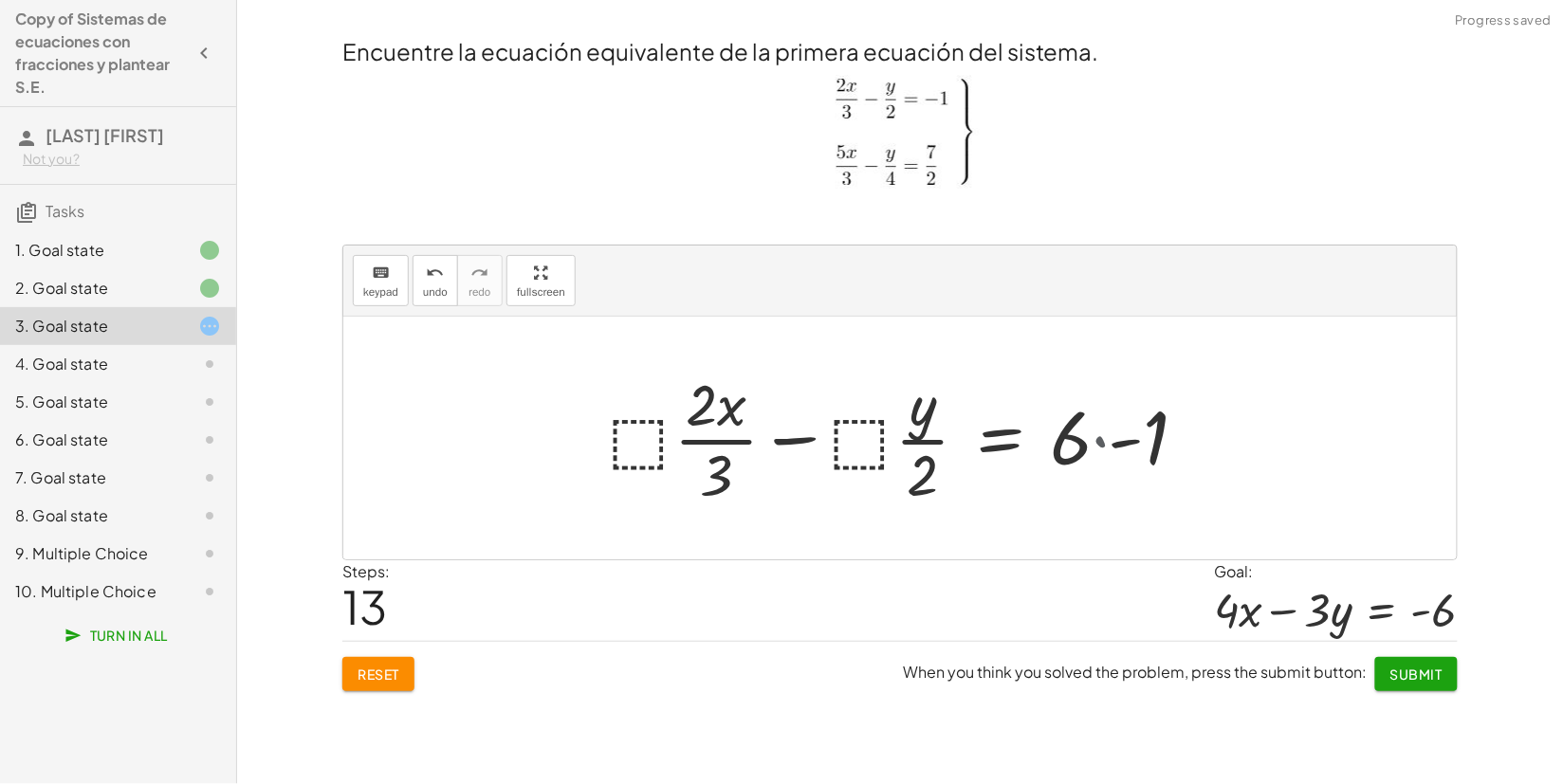 click at bounding box center (884, 438) 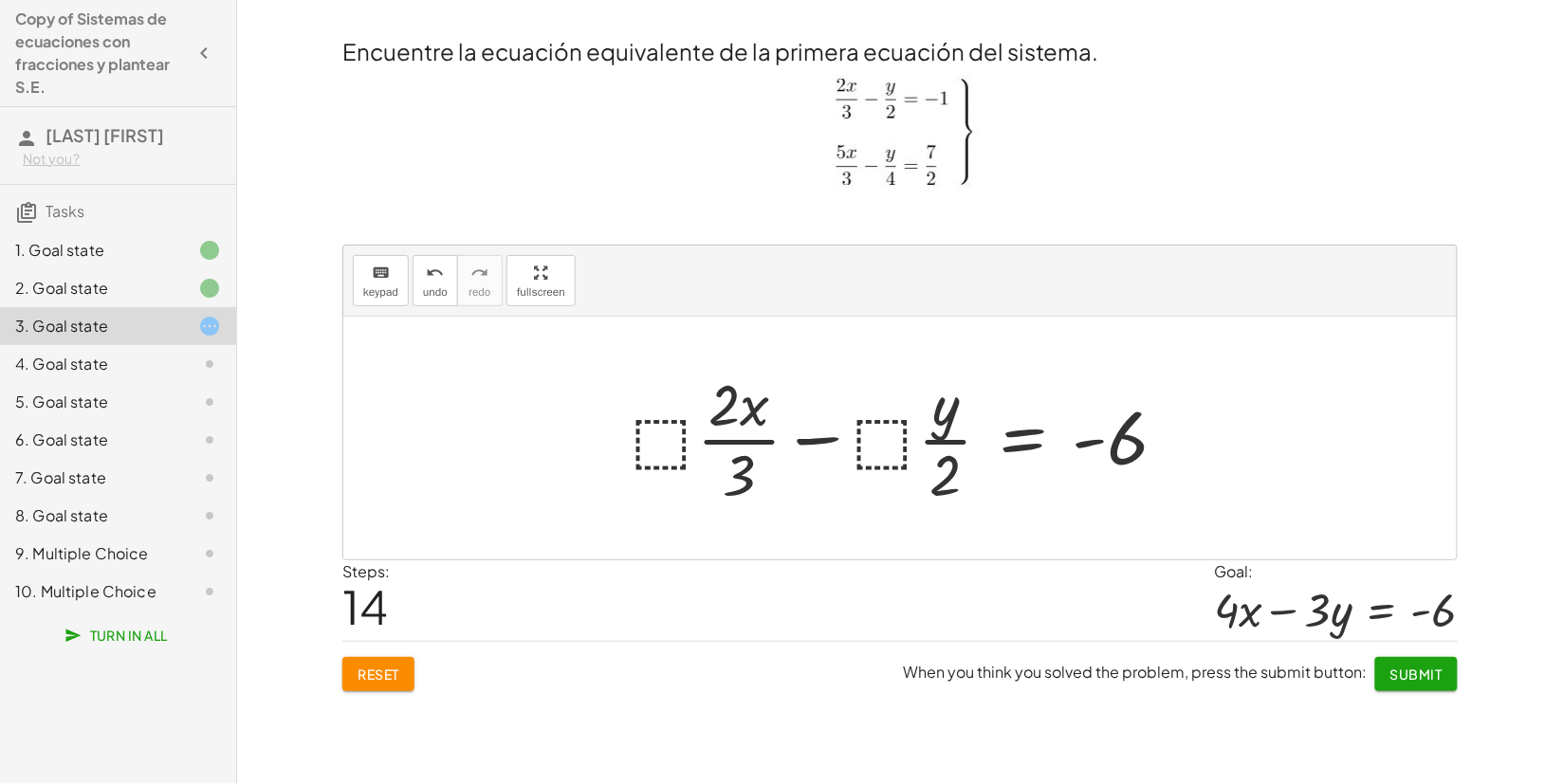 click at bounding box center [907, 438] 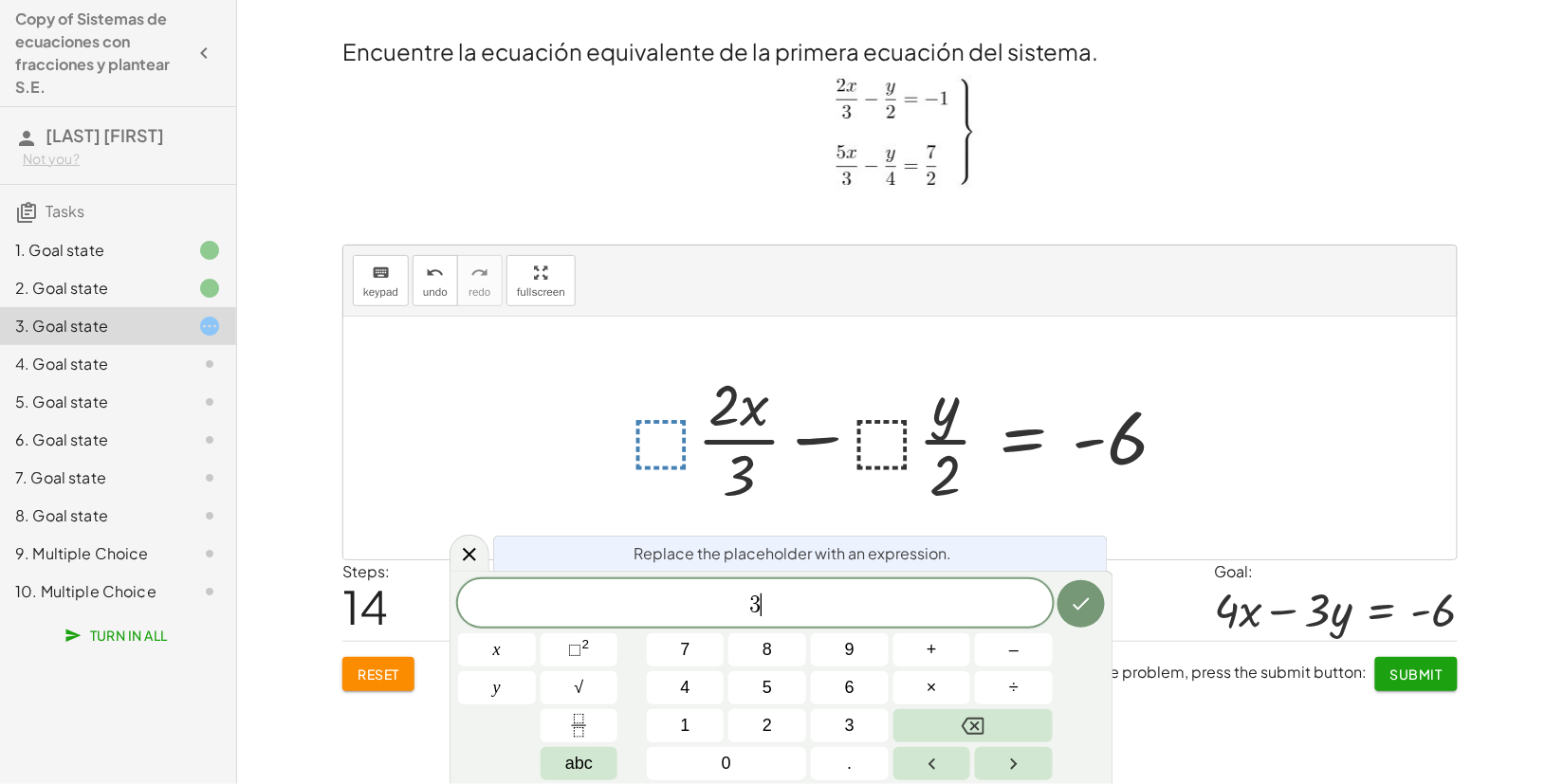 click at bounding box center (907, 438) 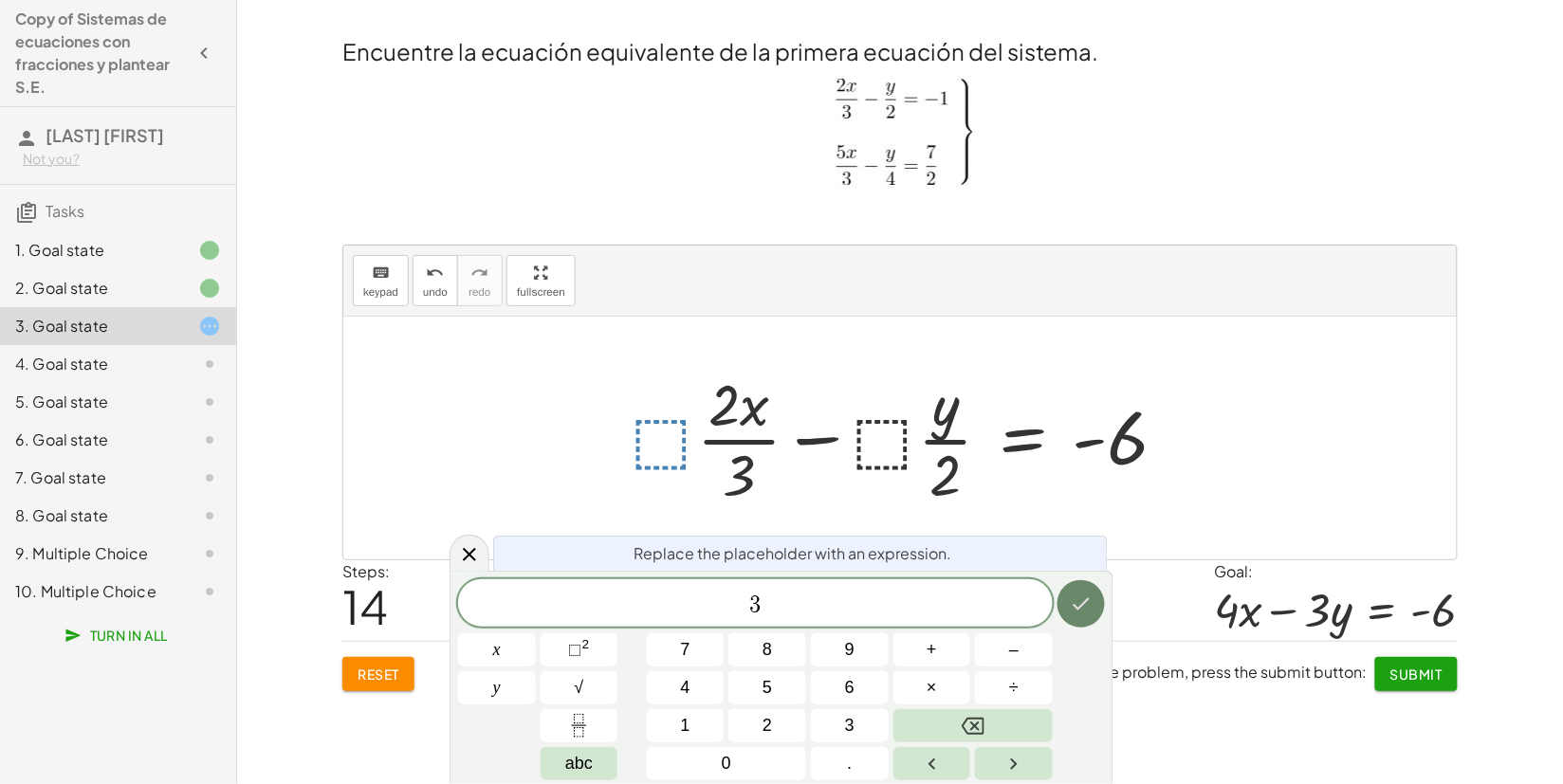 click 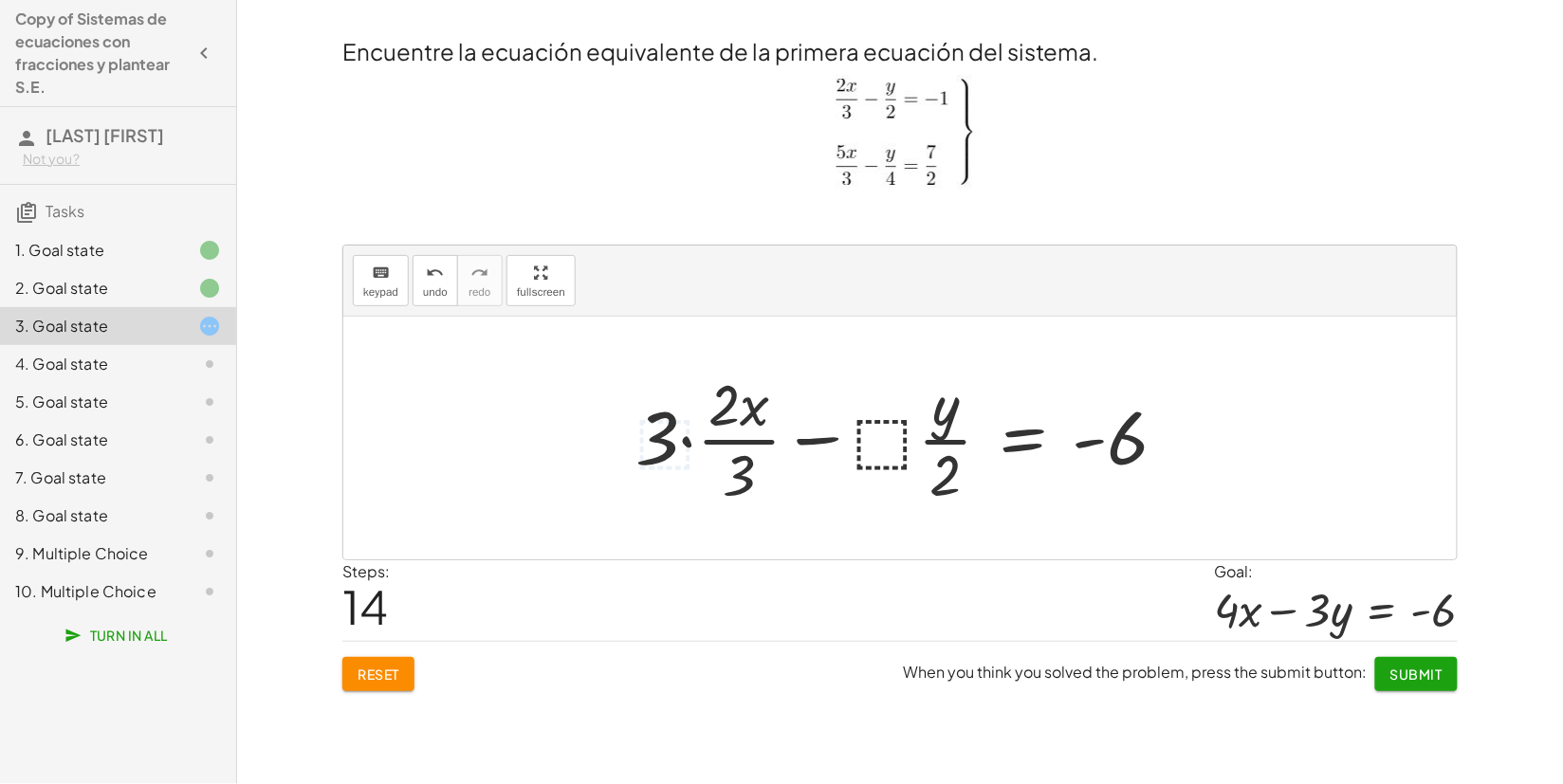 click at bounding box center [909, 438] 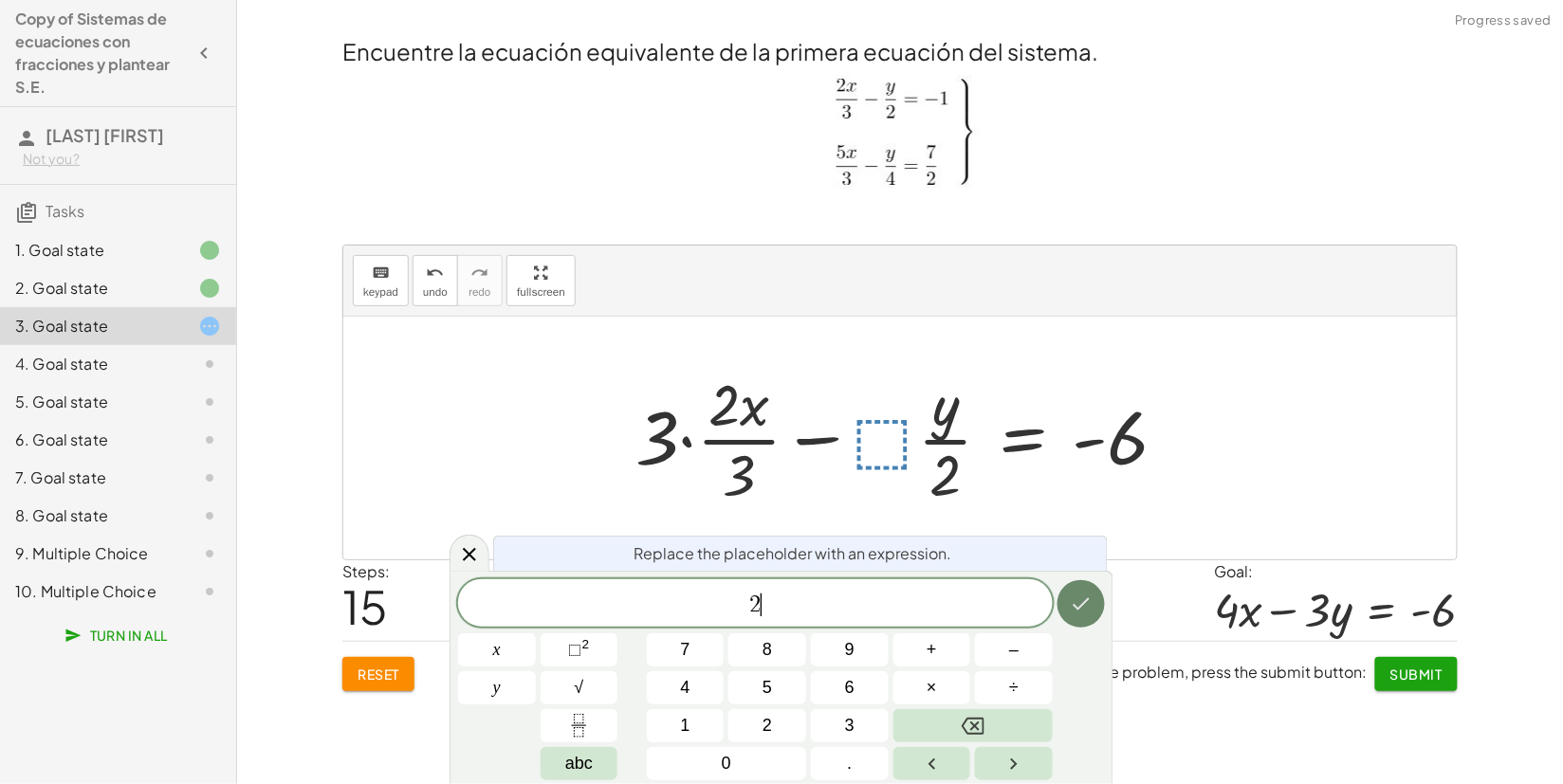 click 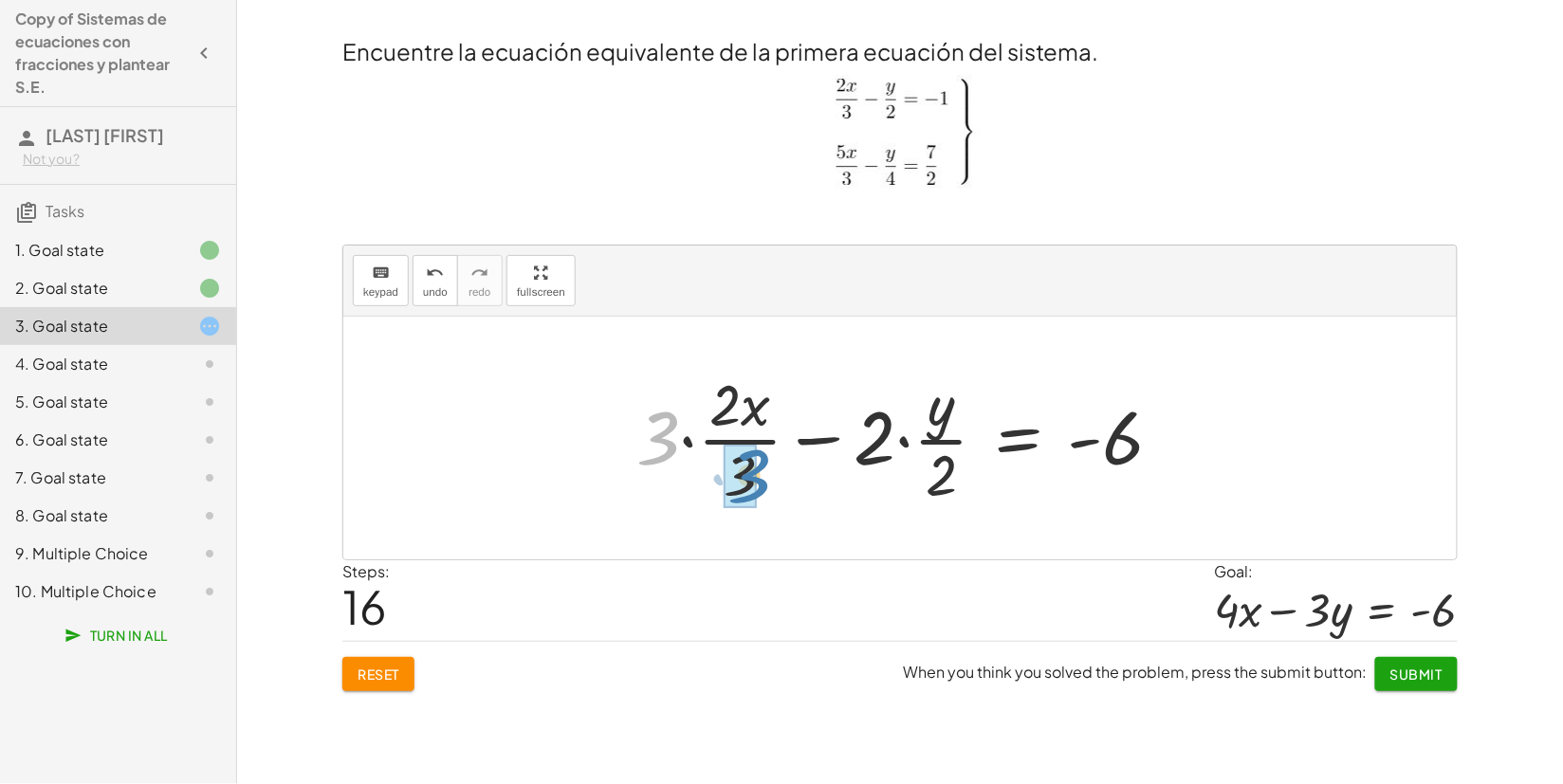 drag, startPoint x: 683, startPoint y: 427, endPoint x: 745, endPoint y: 476, distance: 79.0253 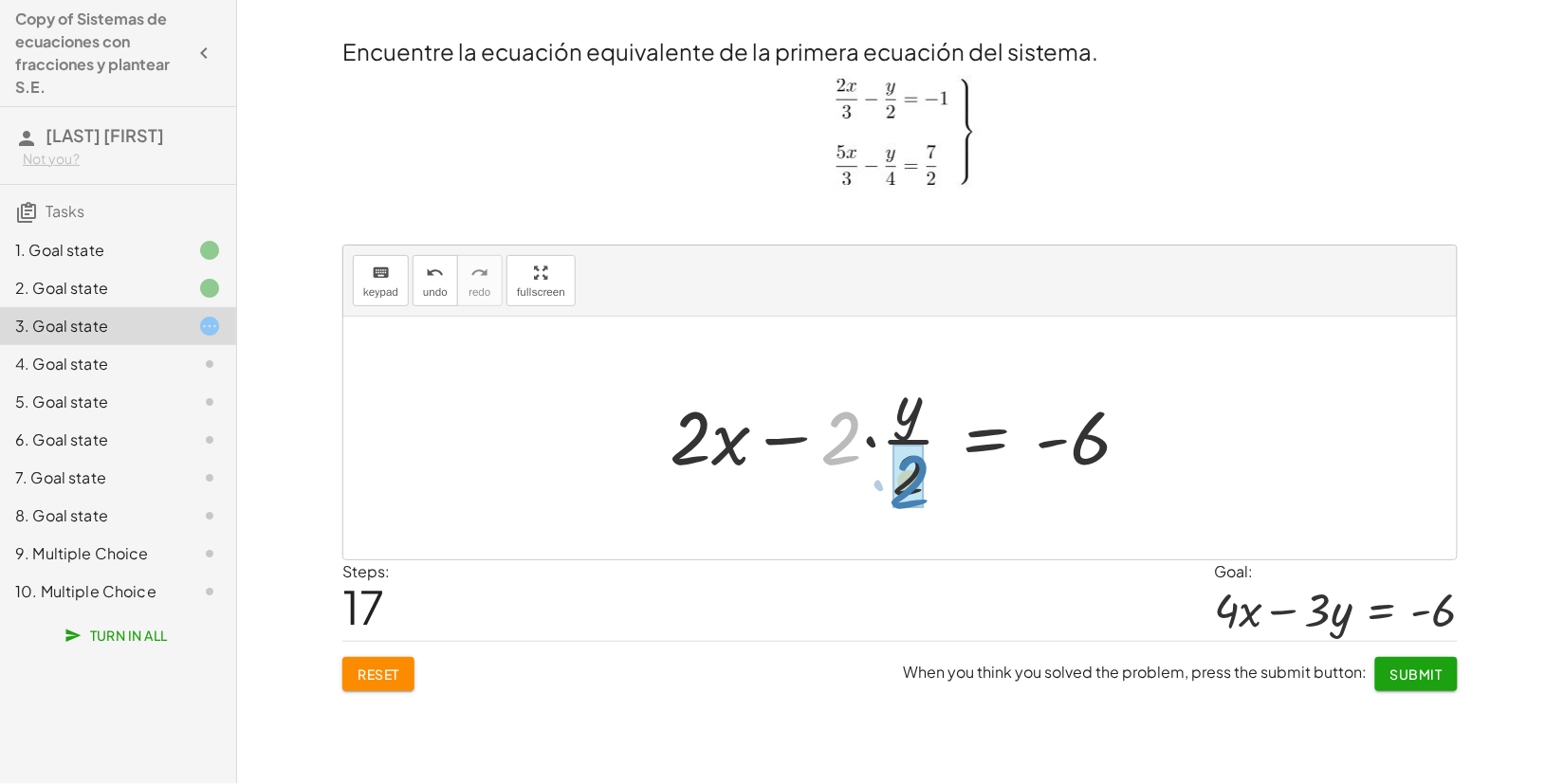 drag, startPoint x: 870, startPoint y: 432, endPoint x: 917, endPoint y: 462, distance: 55.758407 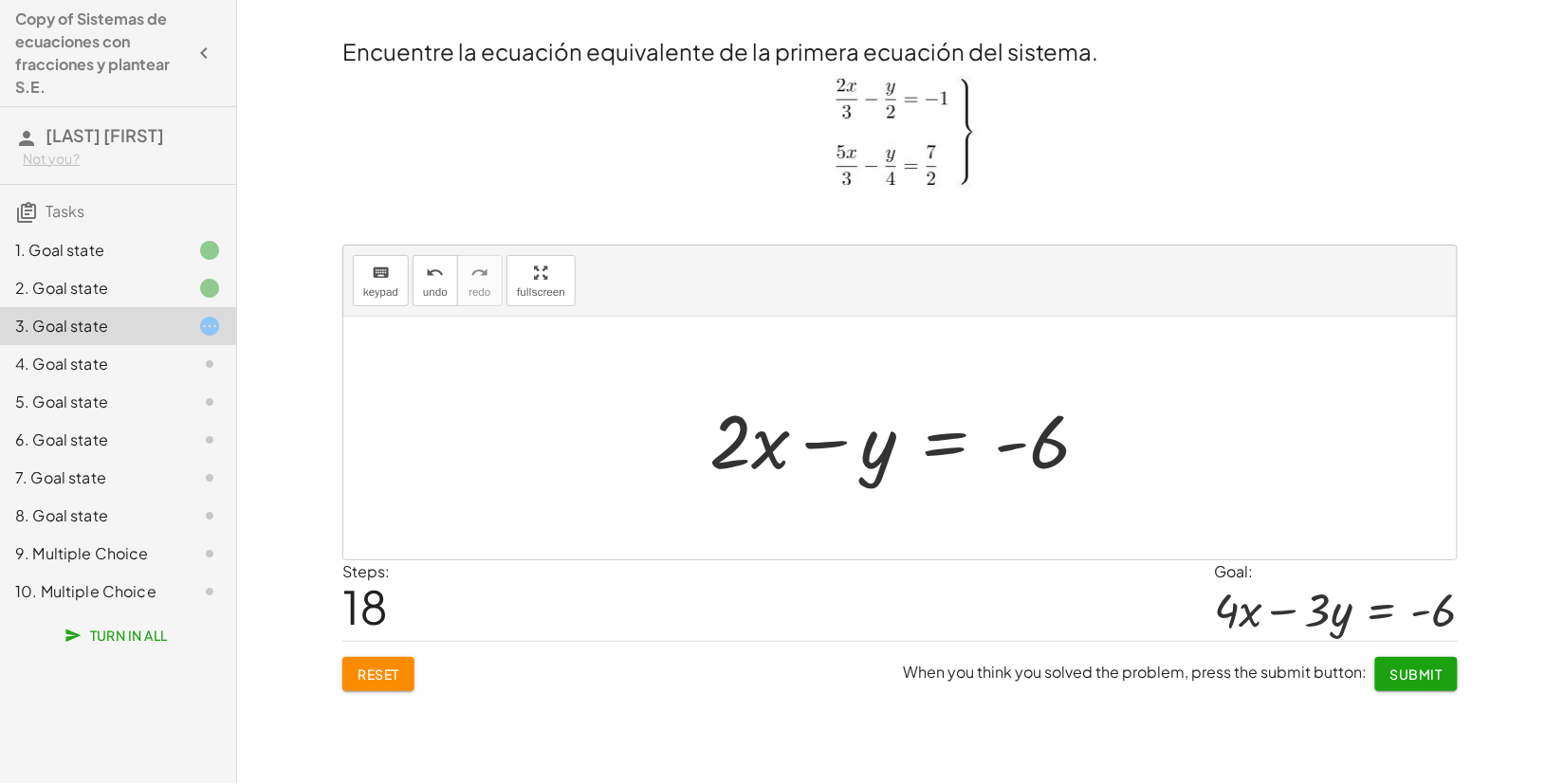 click on "+ · ⬚ · · 2 · x · 3 − · ⬚ · · y · 2 = · ⬚ · - 1 + · ⬚ · x · · 2 · 3 − · ⬚ · · y · 2 = · ⬚ · - 1 + · ⬚ · · 2 · x · 3 − · ⬚ · · y · 2 = · ⬚ · - 1 + · ⬚ · · 2 · x · 3 − · ⬚ · · y · 2 = · 6 · - 1 + · ⬚ · · 2 · x · 3 − · ⬚ · · y · 2 = - 6 + · 3 · · 2 · x · 3 − · ⬚ · · y · 2 = - 6 + · 3 · · 2 · x · 3 − · 2 · · y · 2 = - 6 + · 2 · x − · 2 · · y · 2 = - 6 + · 2 · x − y = - 6" at bounding box center (900, 438) 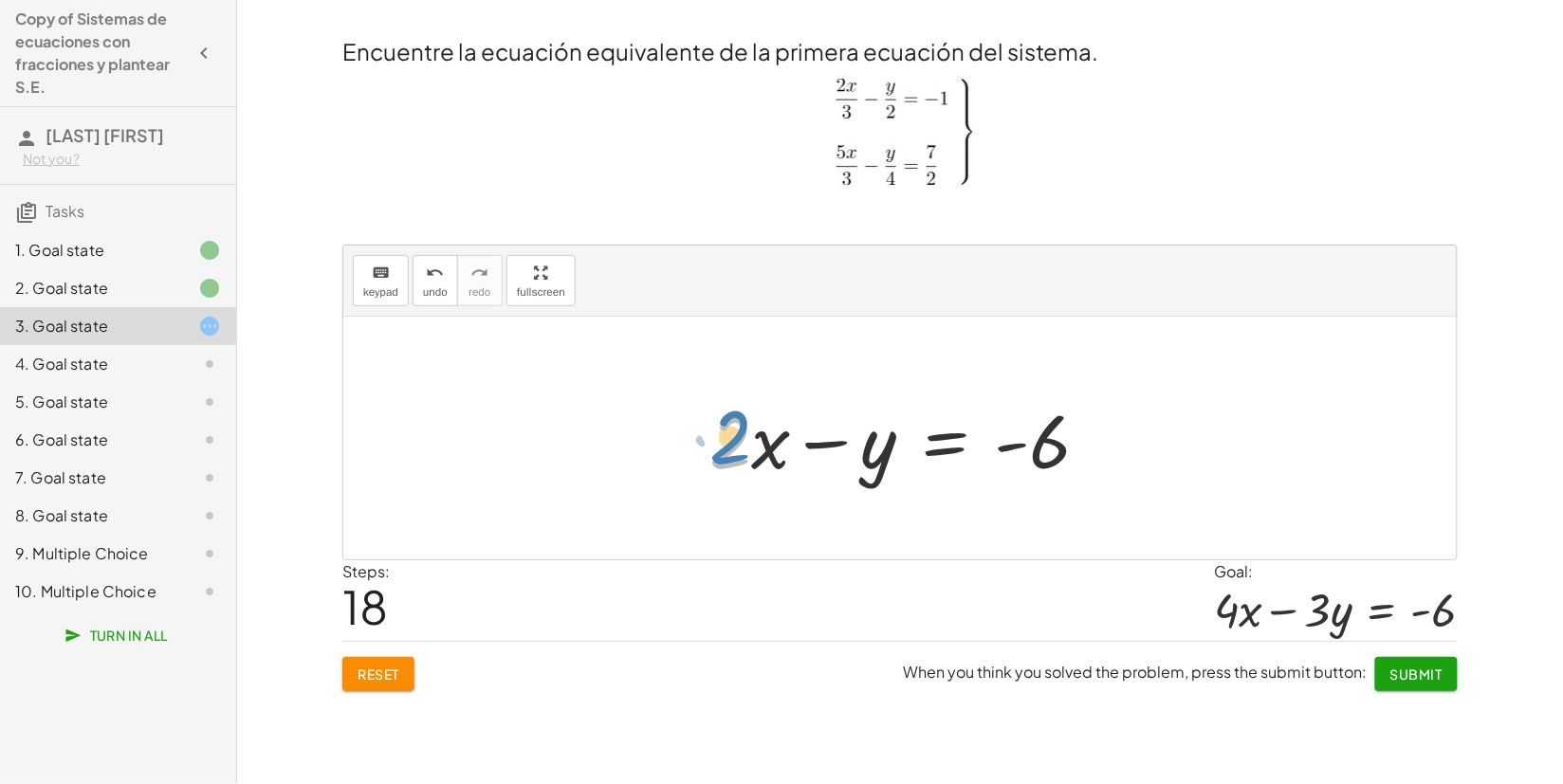 click at bounding box center [907, 438] 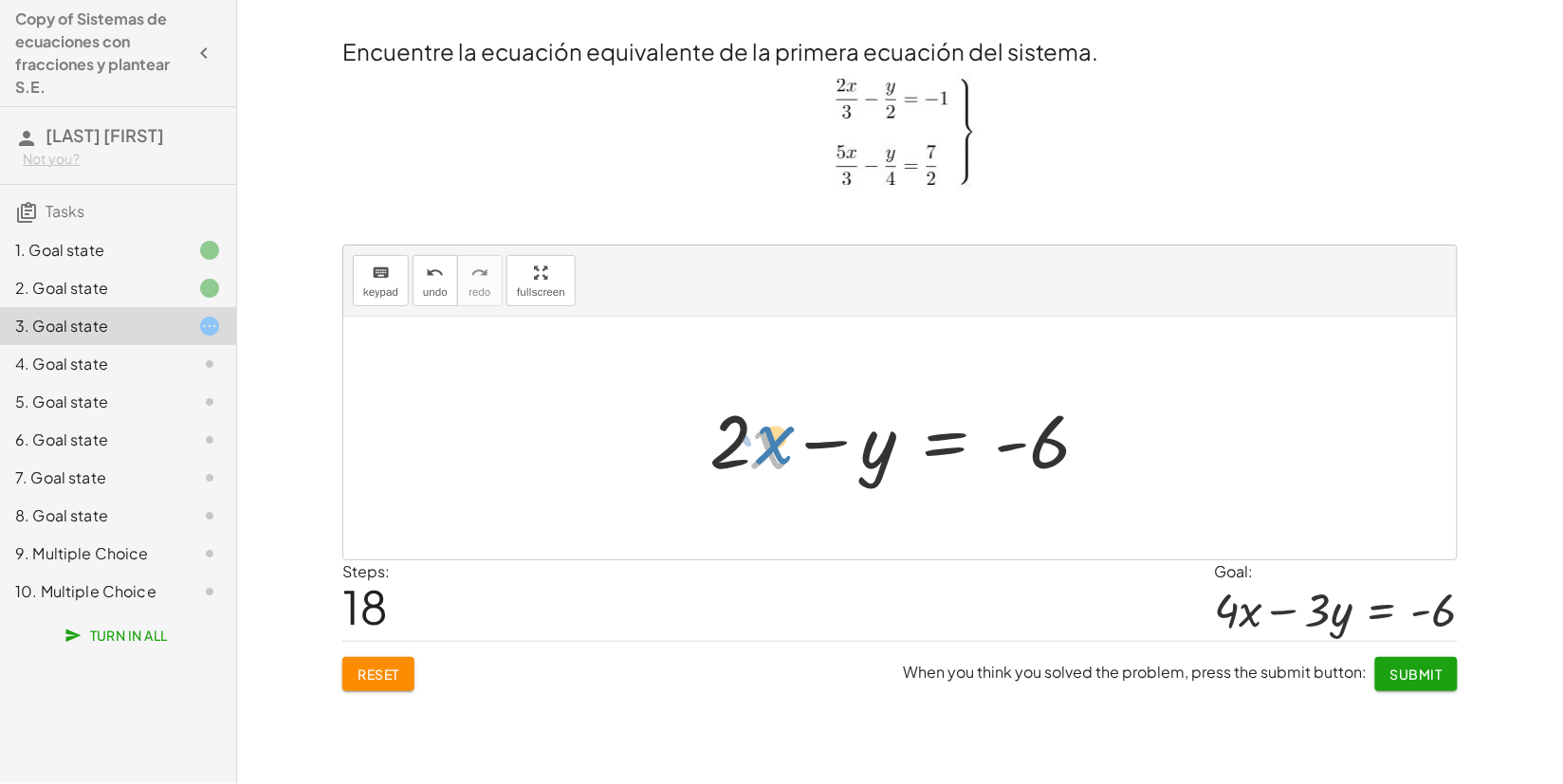 click at bounding box center (907, 438) 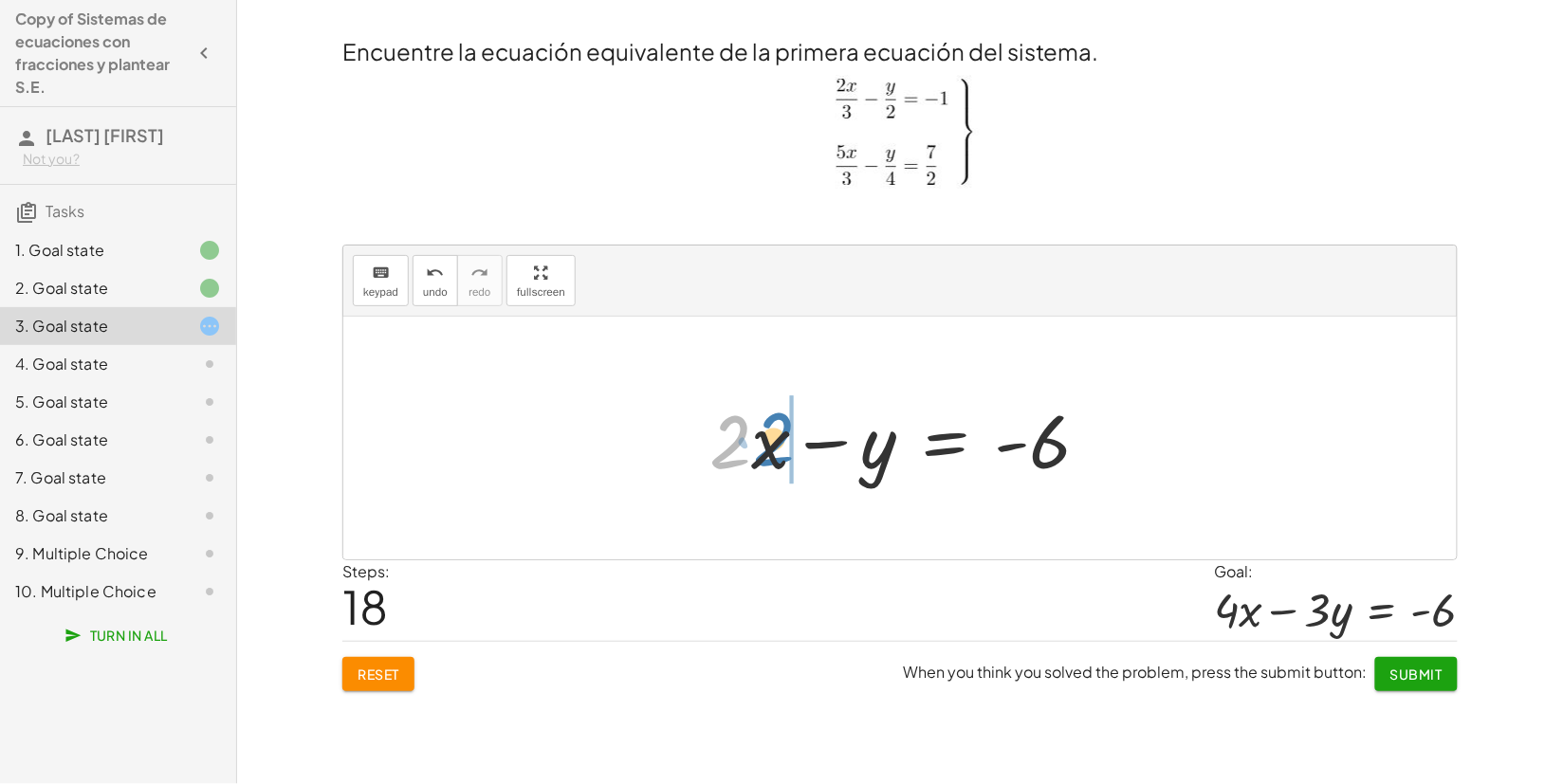 drag, startPoint x: 730, startPoint y: 451, endPoint x: 774, endPoint y: 448, distance: 44.10215 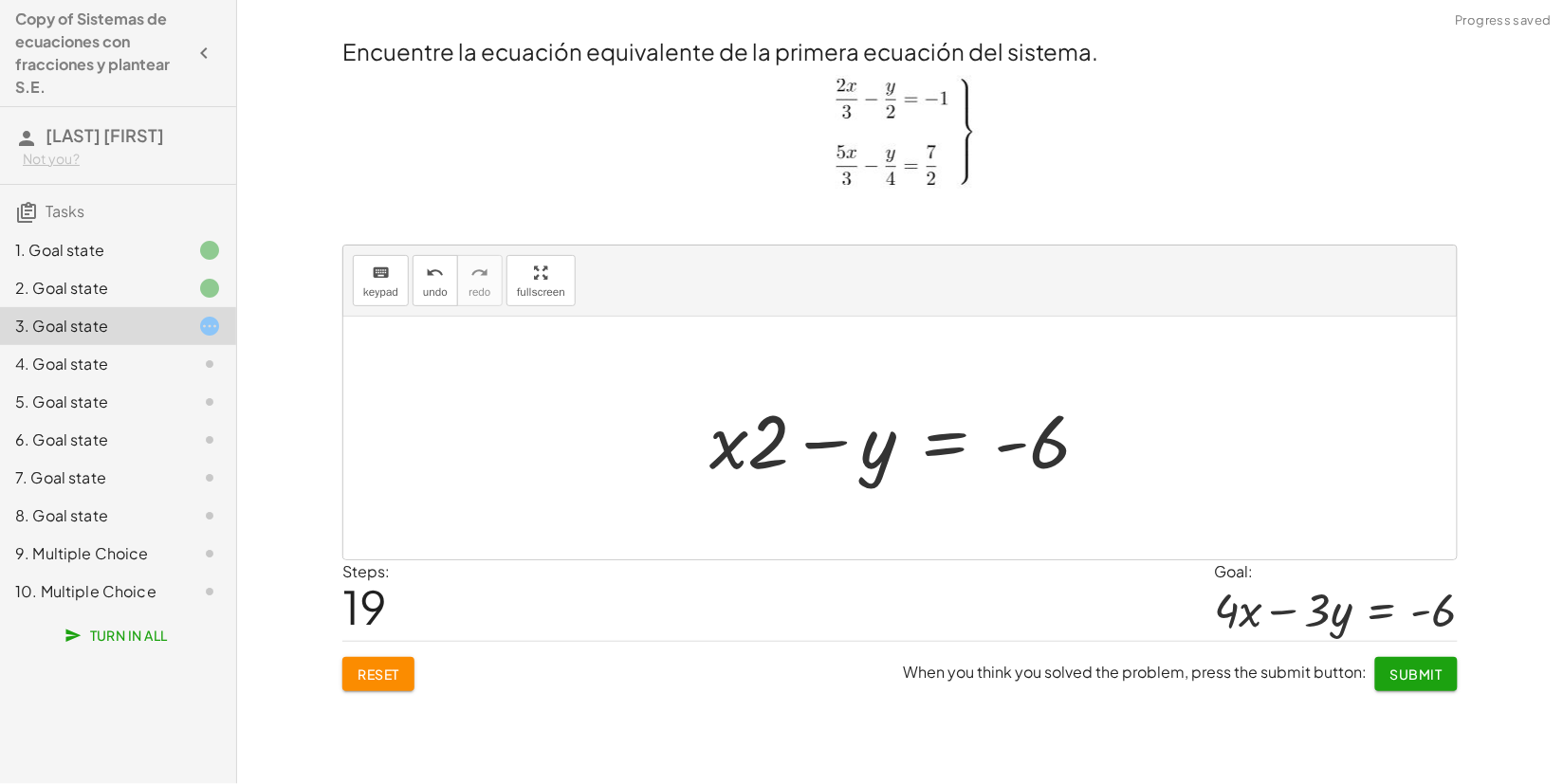 click at bounding box center (907, 438) 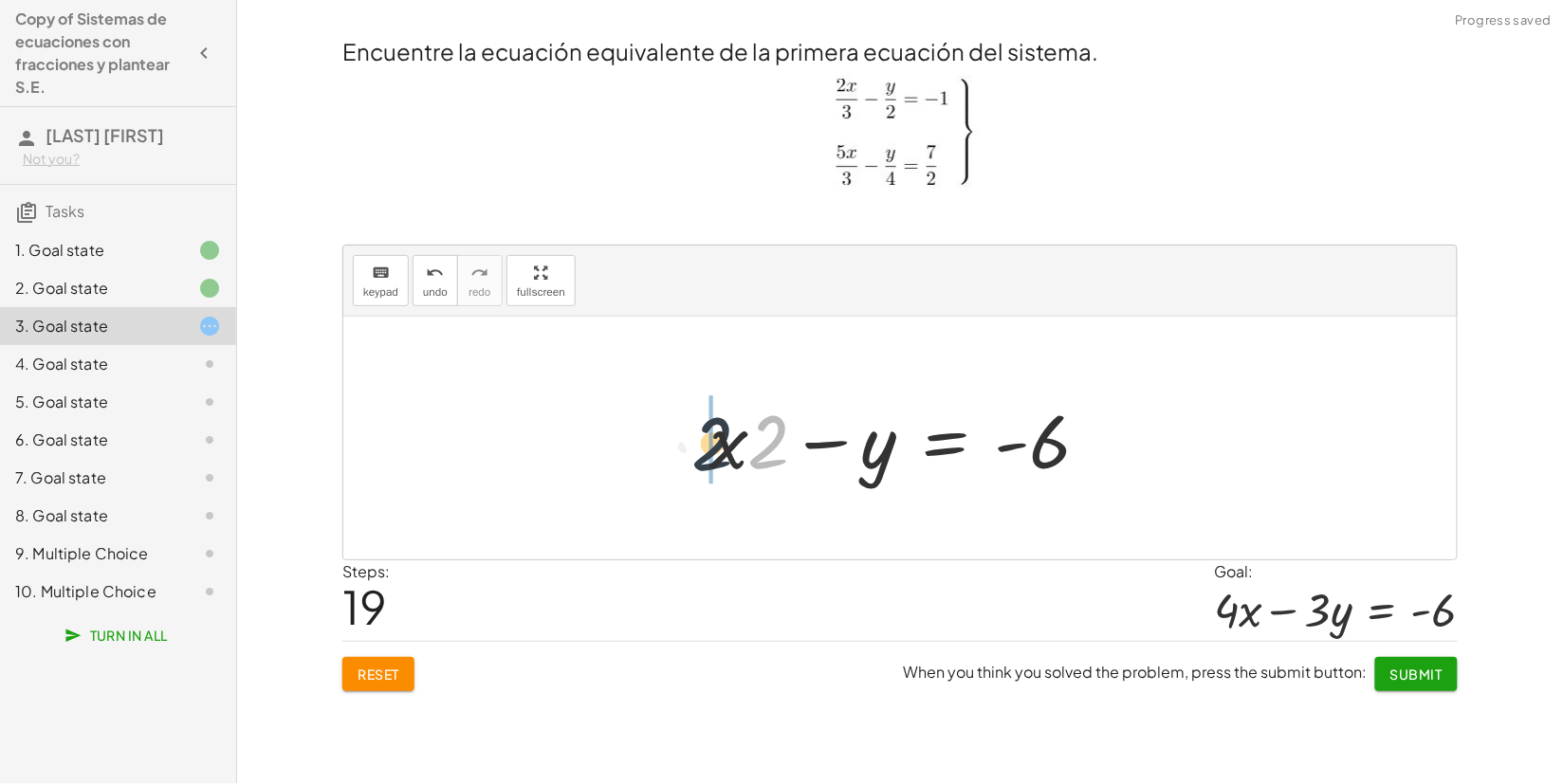 drag, startPoint x: 769, startPoint y: 446, endPoint x: 713, endPoint y: 447, distance: 56.00893 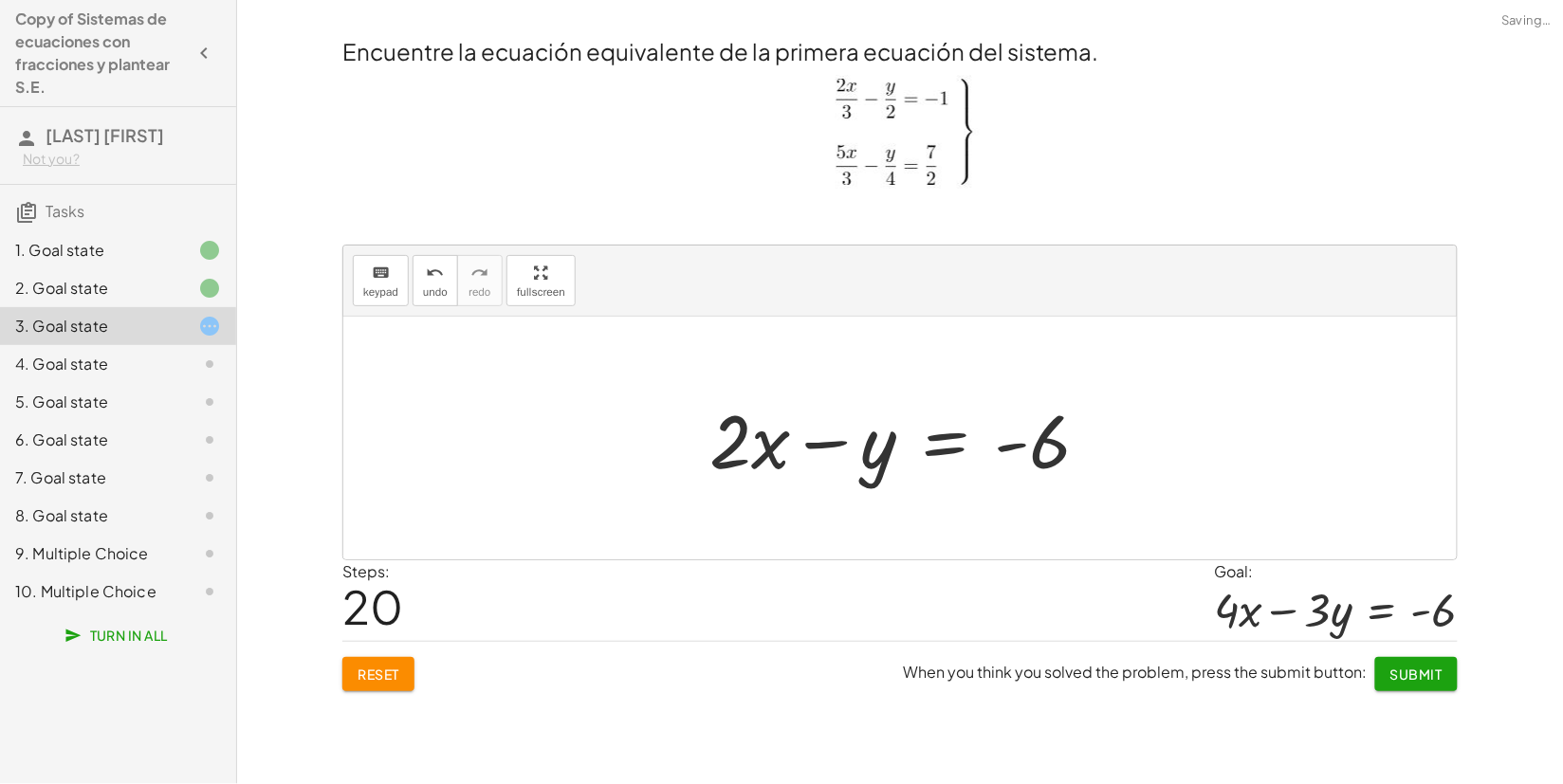 click at bounding box center (907, 438) 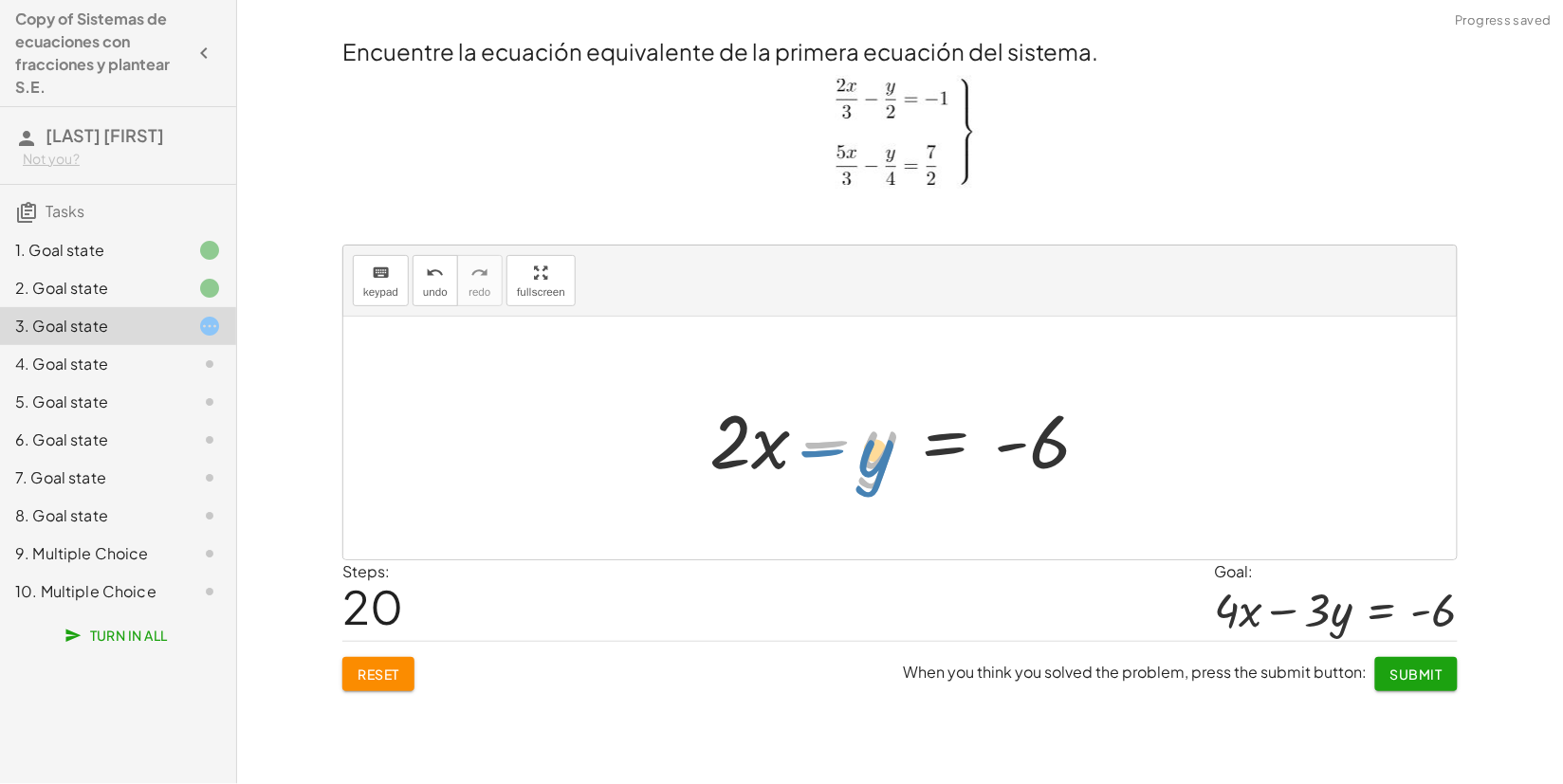 click at bounding box center (907, 438) 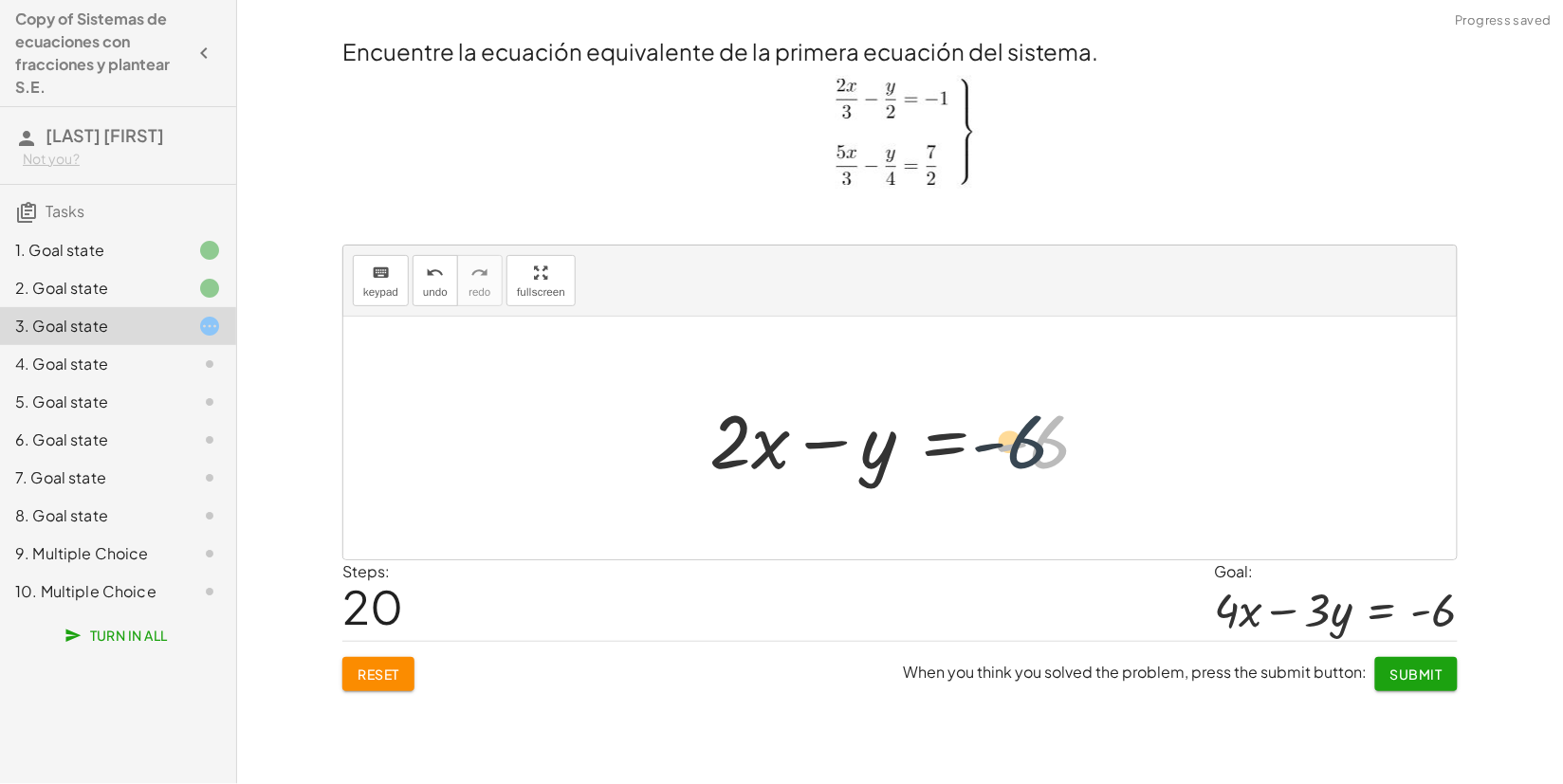 drag, startPoint x: 1039, startPoint y: 443, endPoint x: 1015, endPoint y: 443, distance: 24 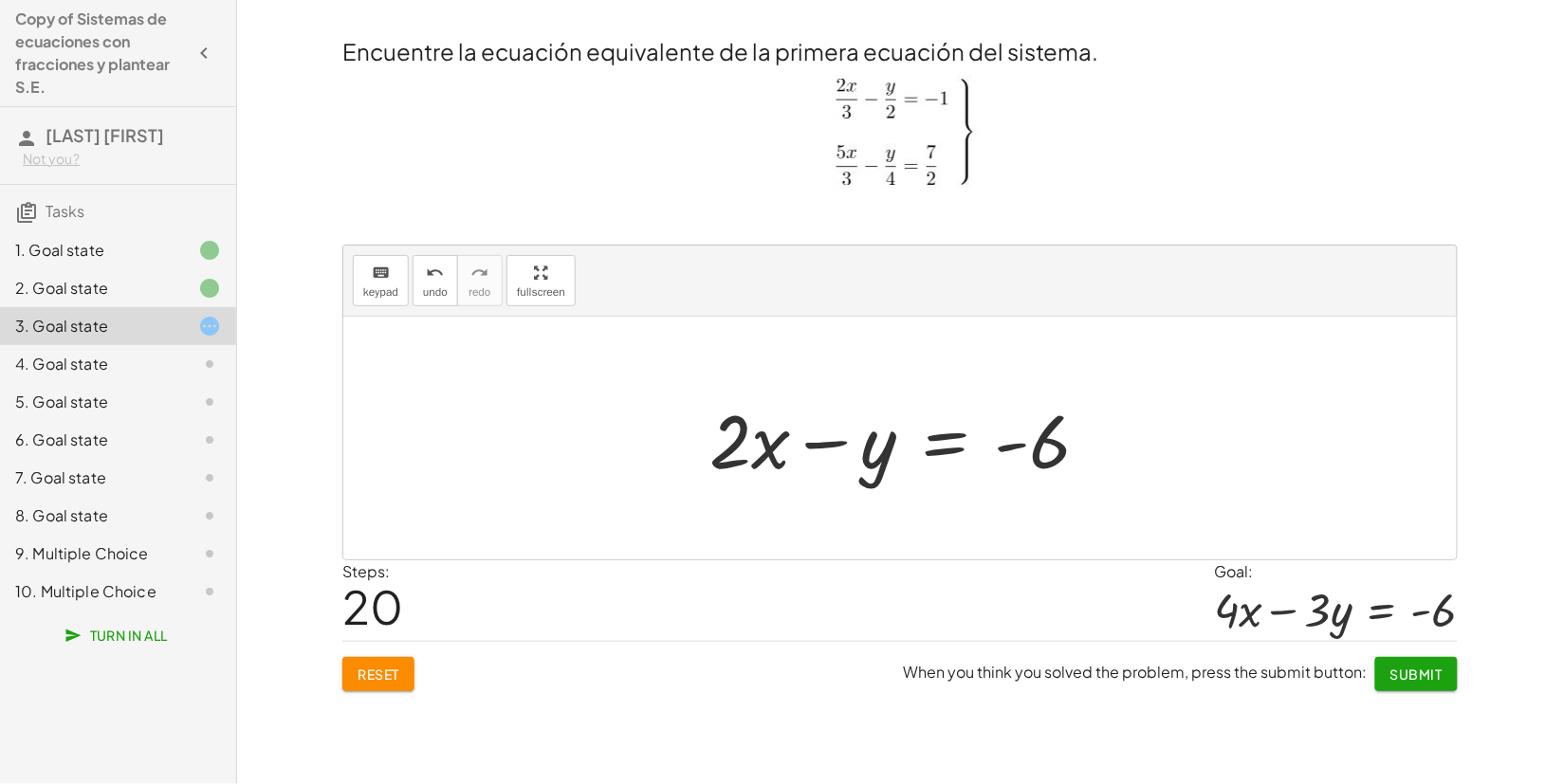 click at bounding box center (907, 438) 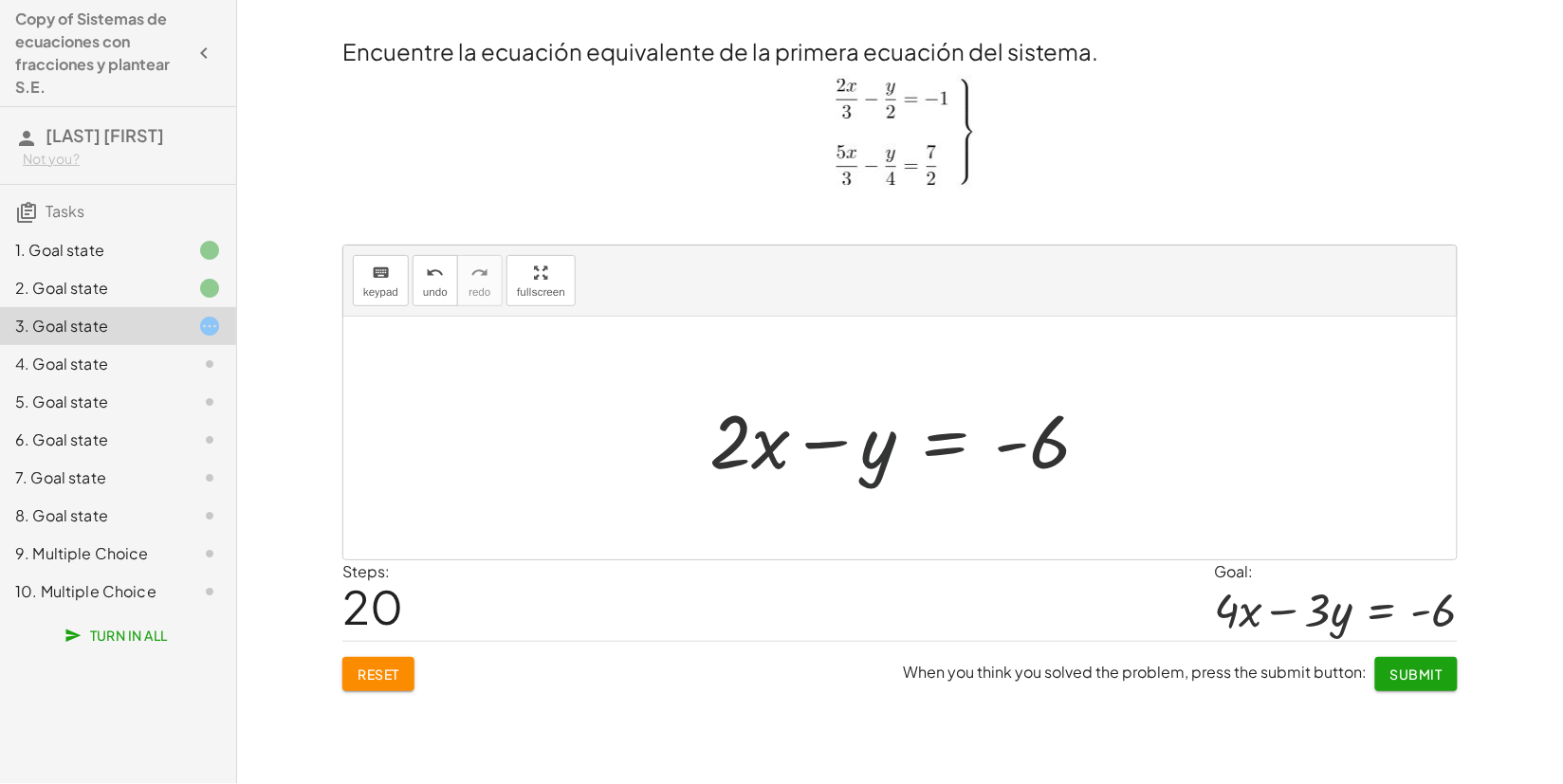 click at bounding box center (907, 438) 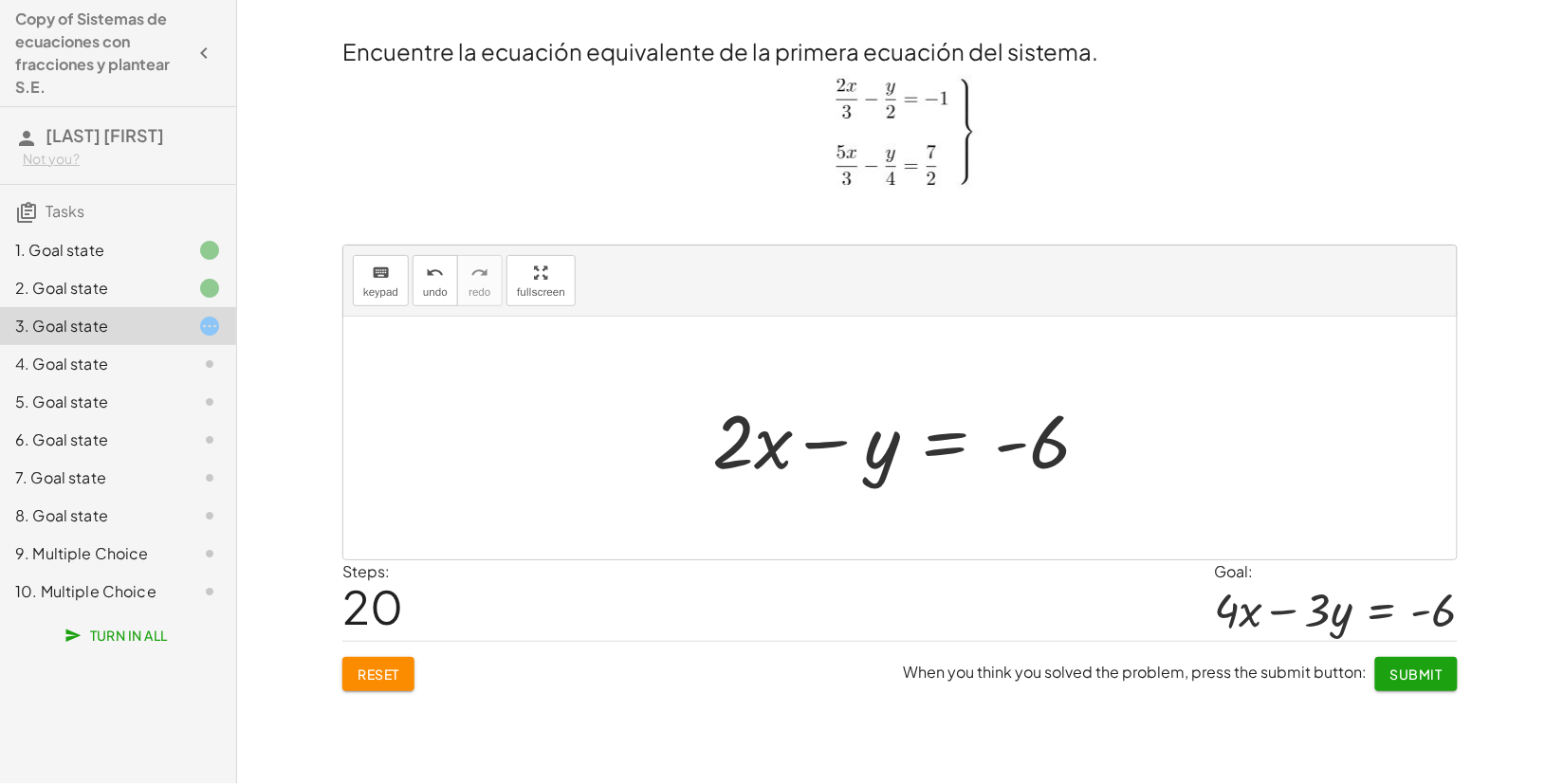click at bounding box center [907, 438] 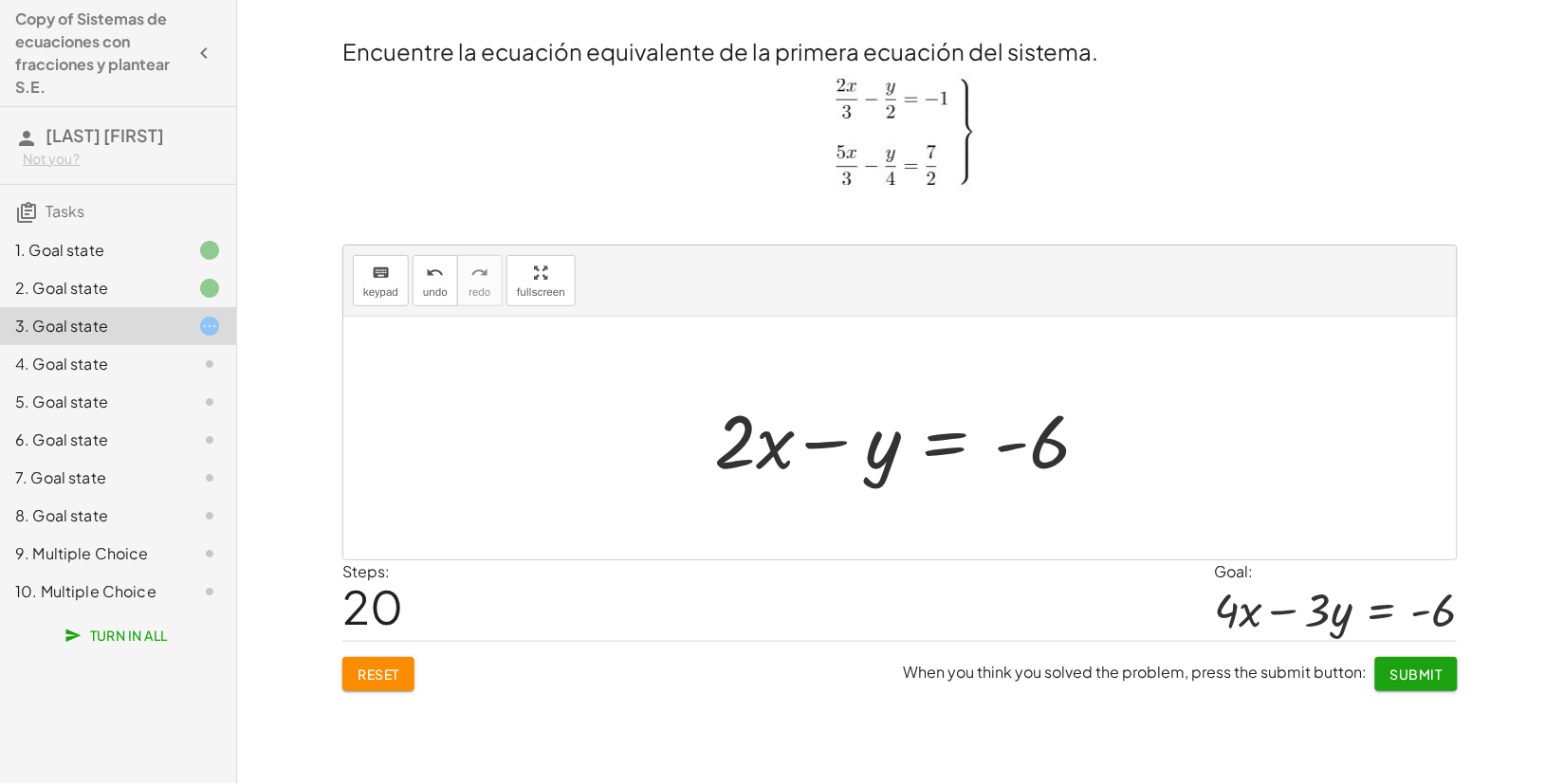 click at bounding box center [907, 438] 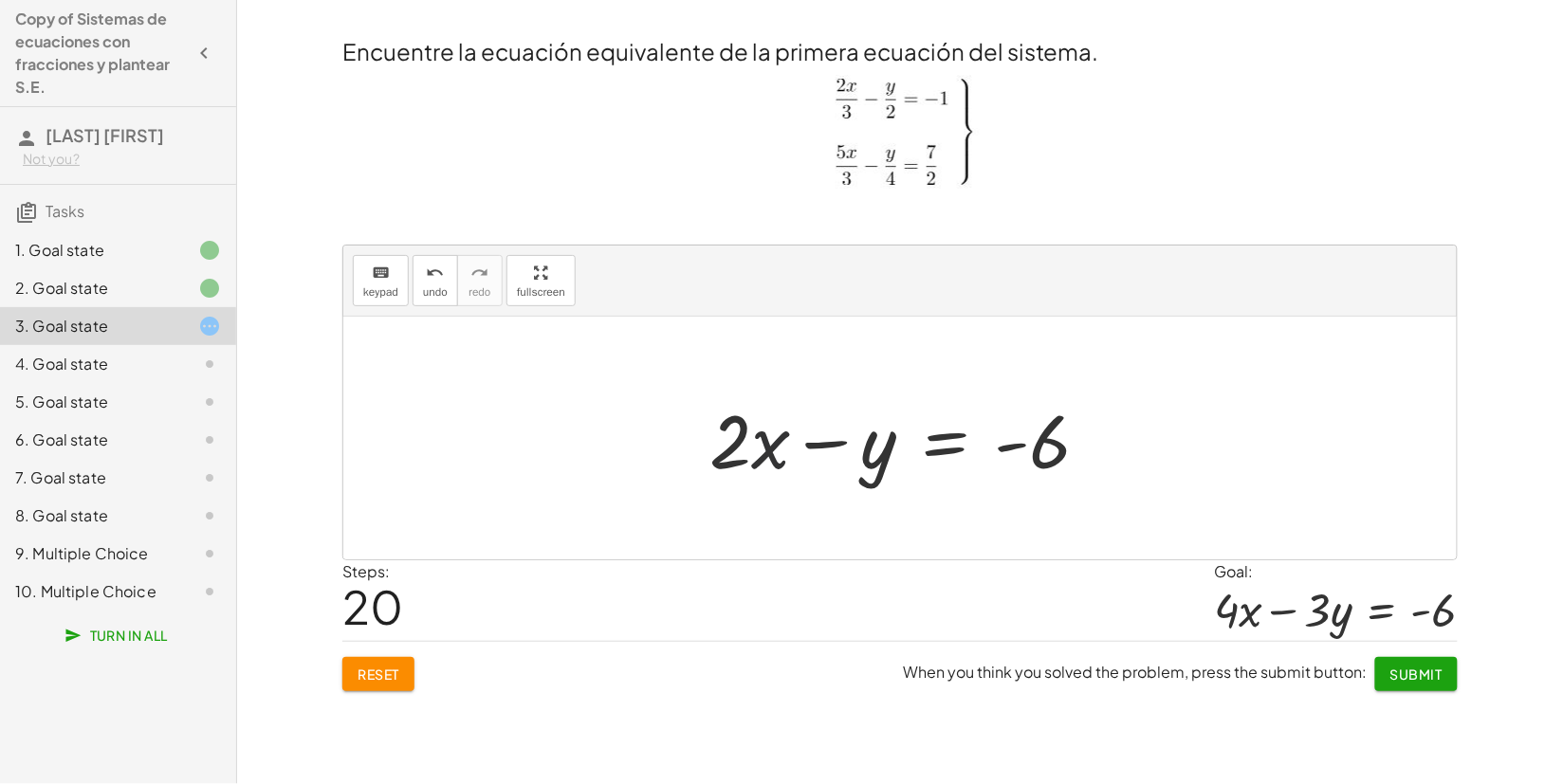 click at bounding box center (907, 438) 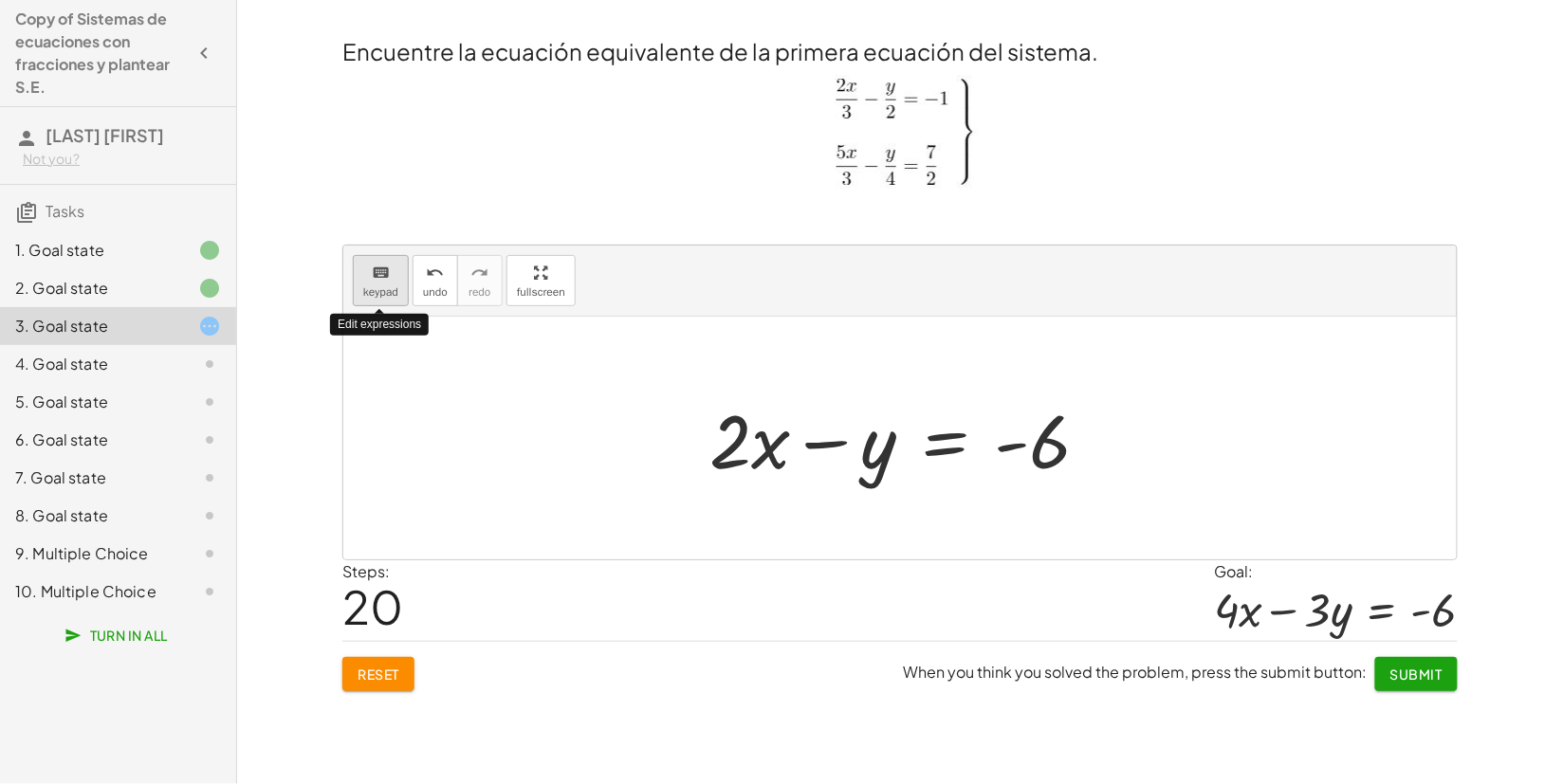 click on "keyboard" at bounding box center (380, 273) 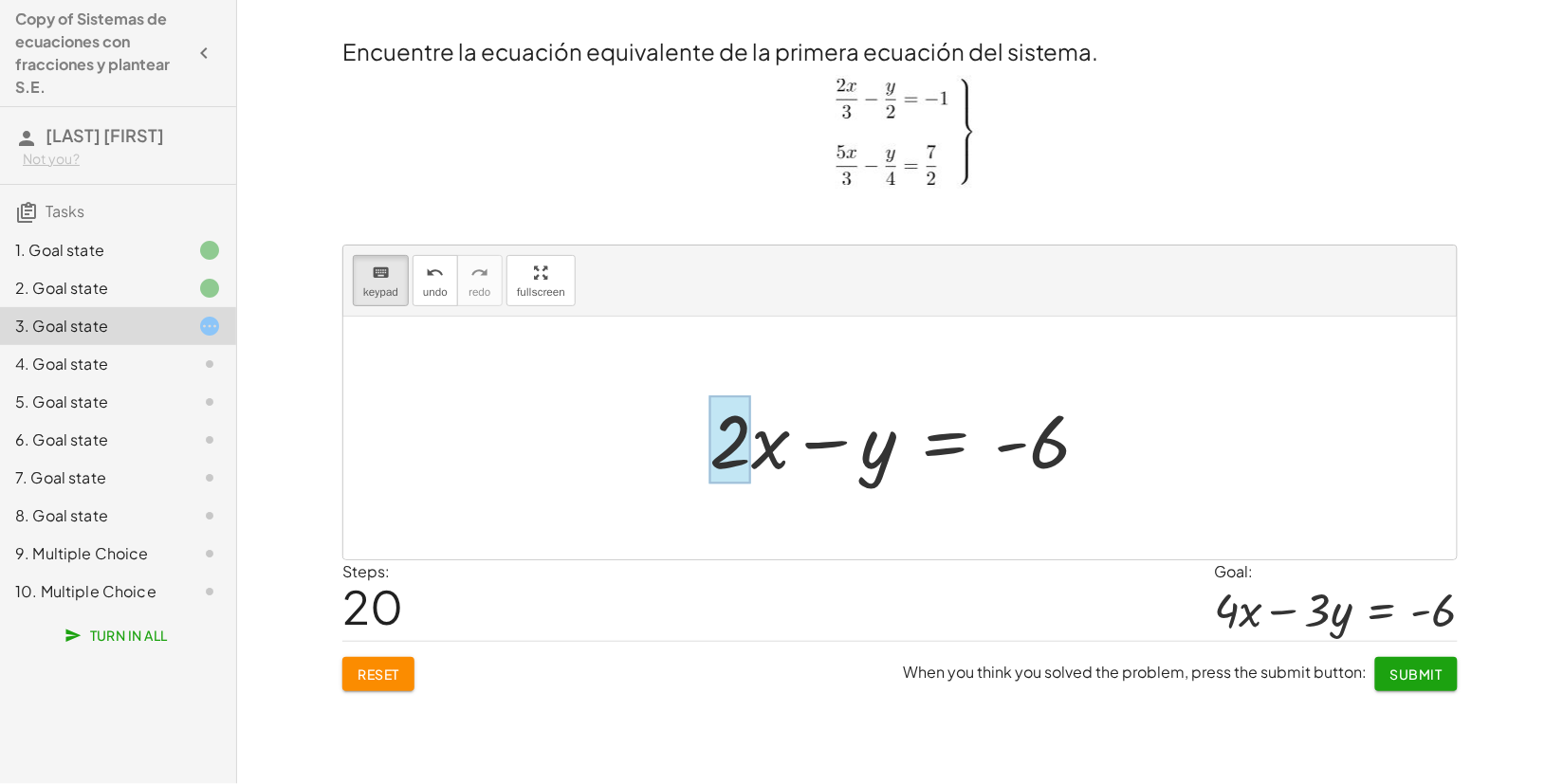 click at bounding box center (730, 440) 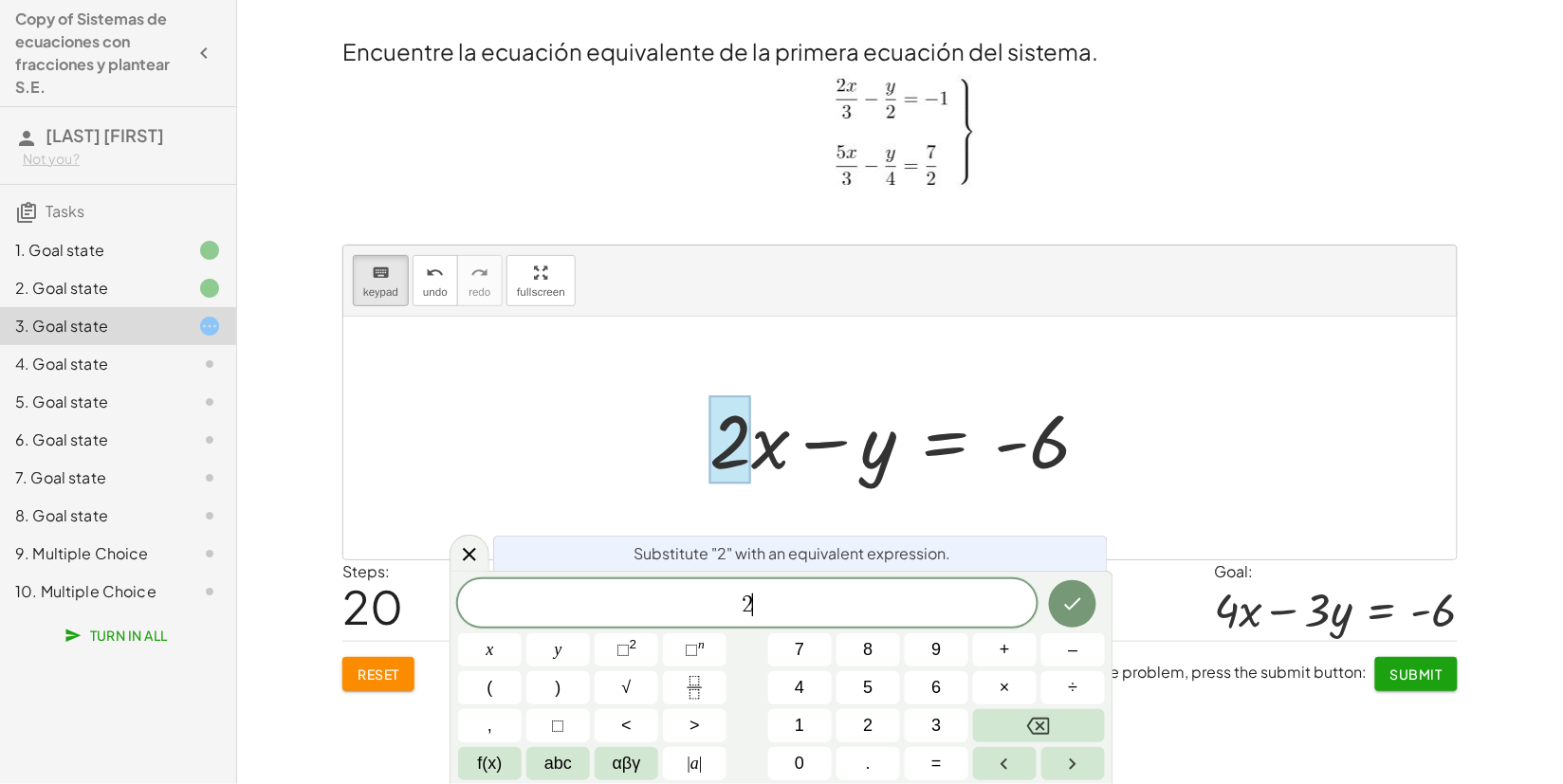 click on "2 ​" at bounding box center (747, 605) 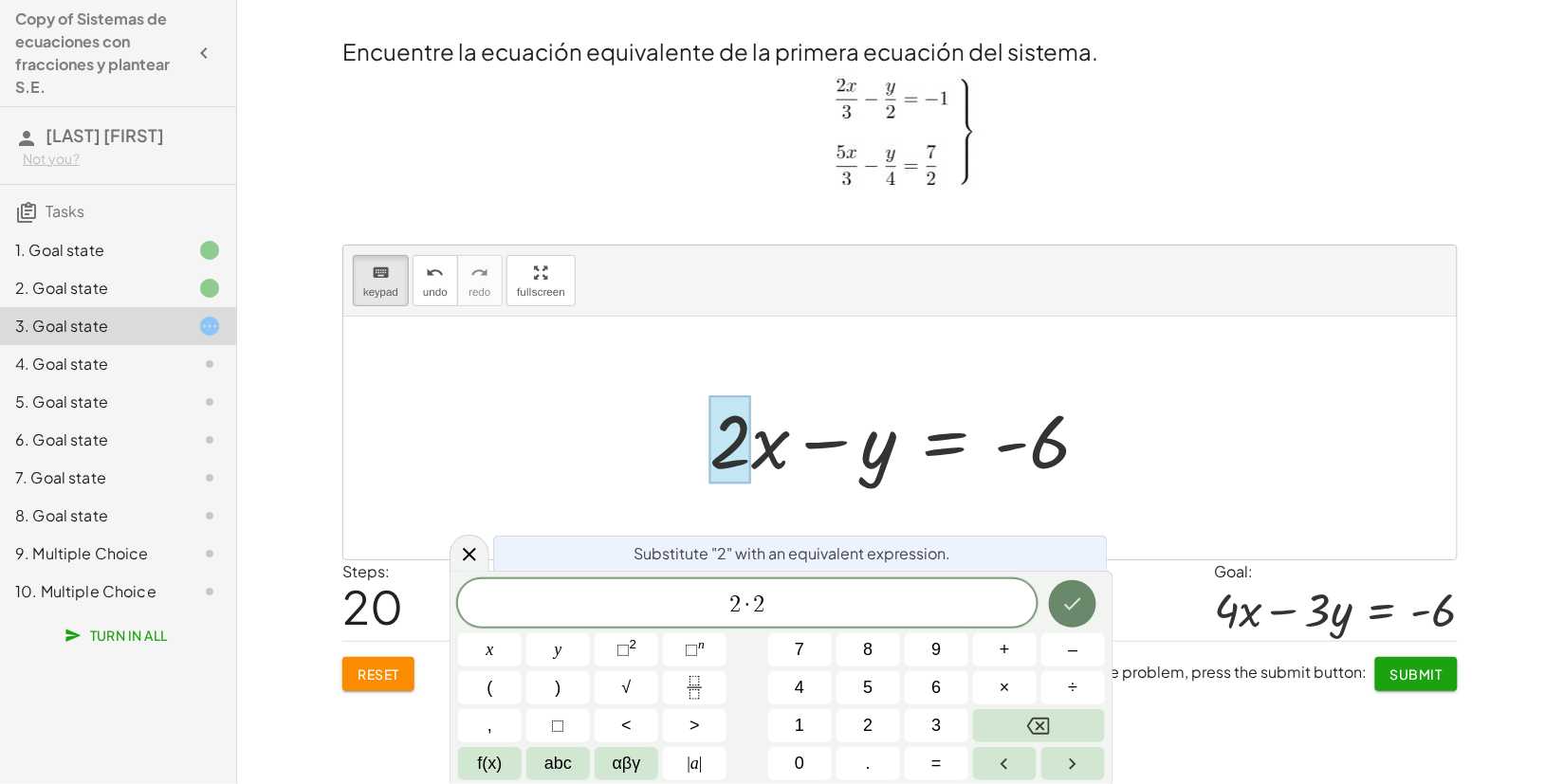 click at bounding box center [1073, 604] 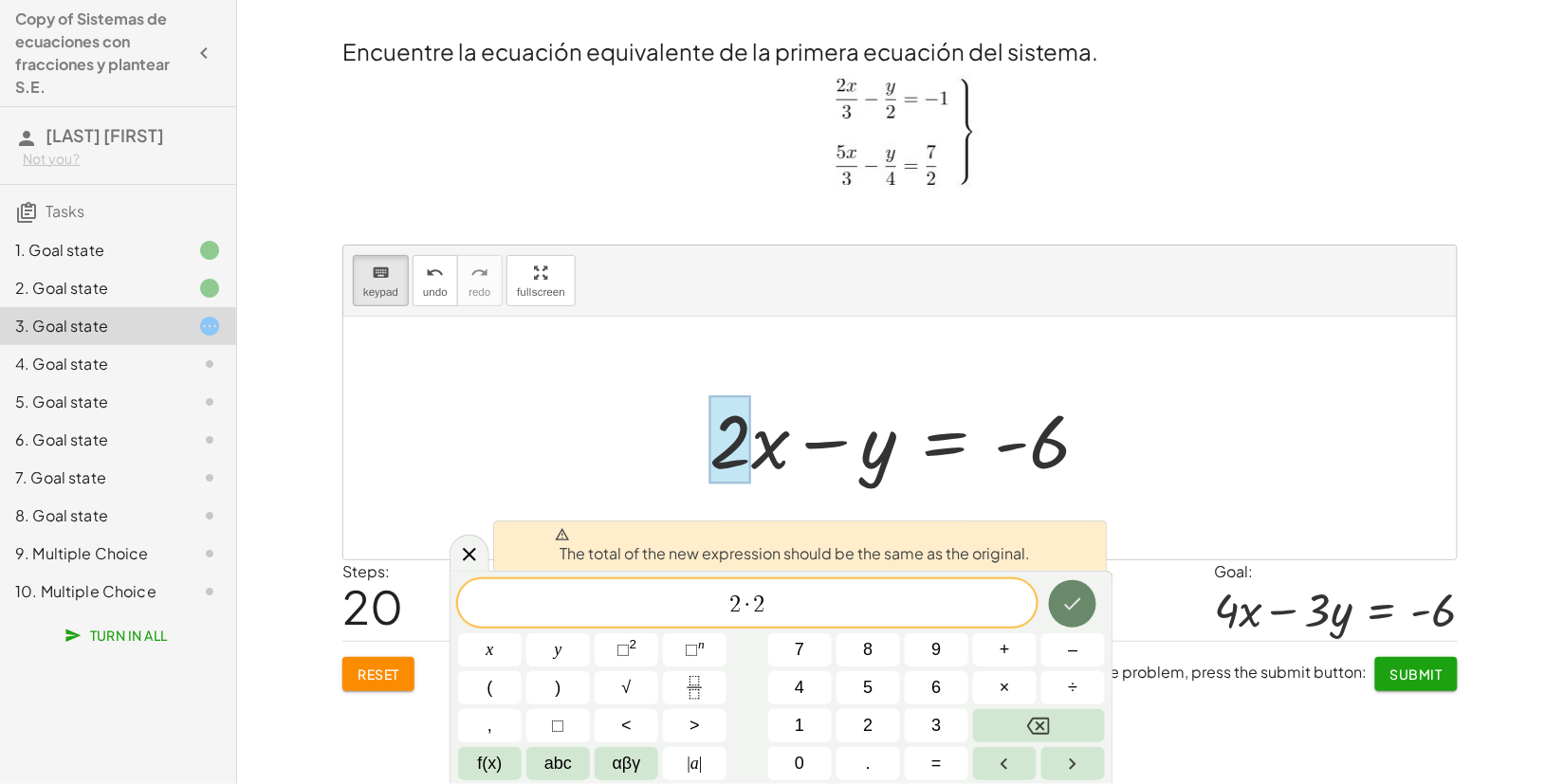 click at bounding box center [1073, 604] 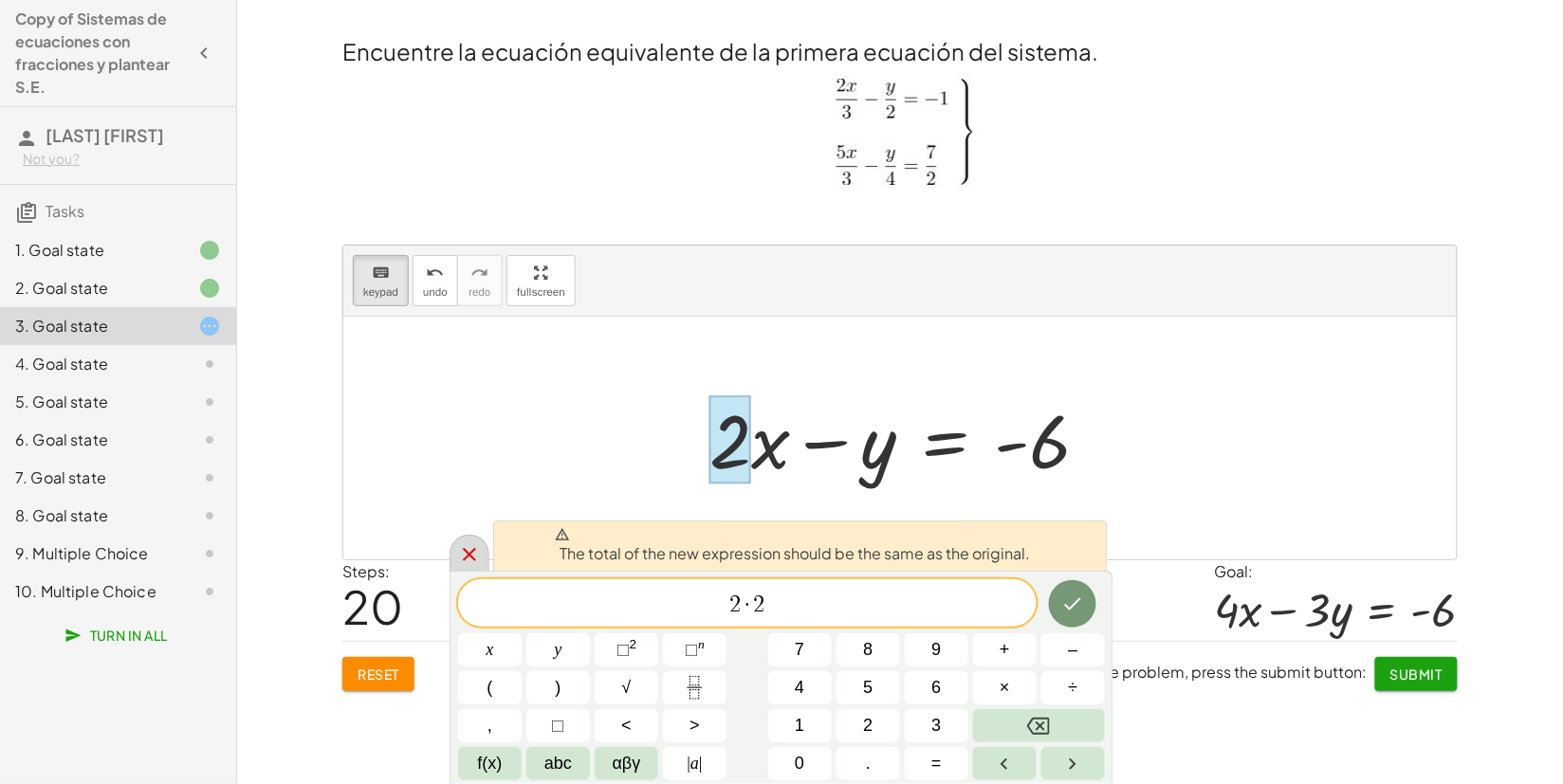 click 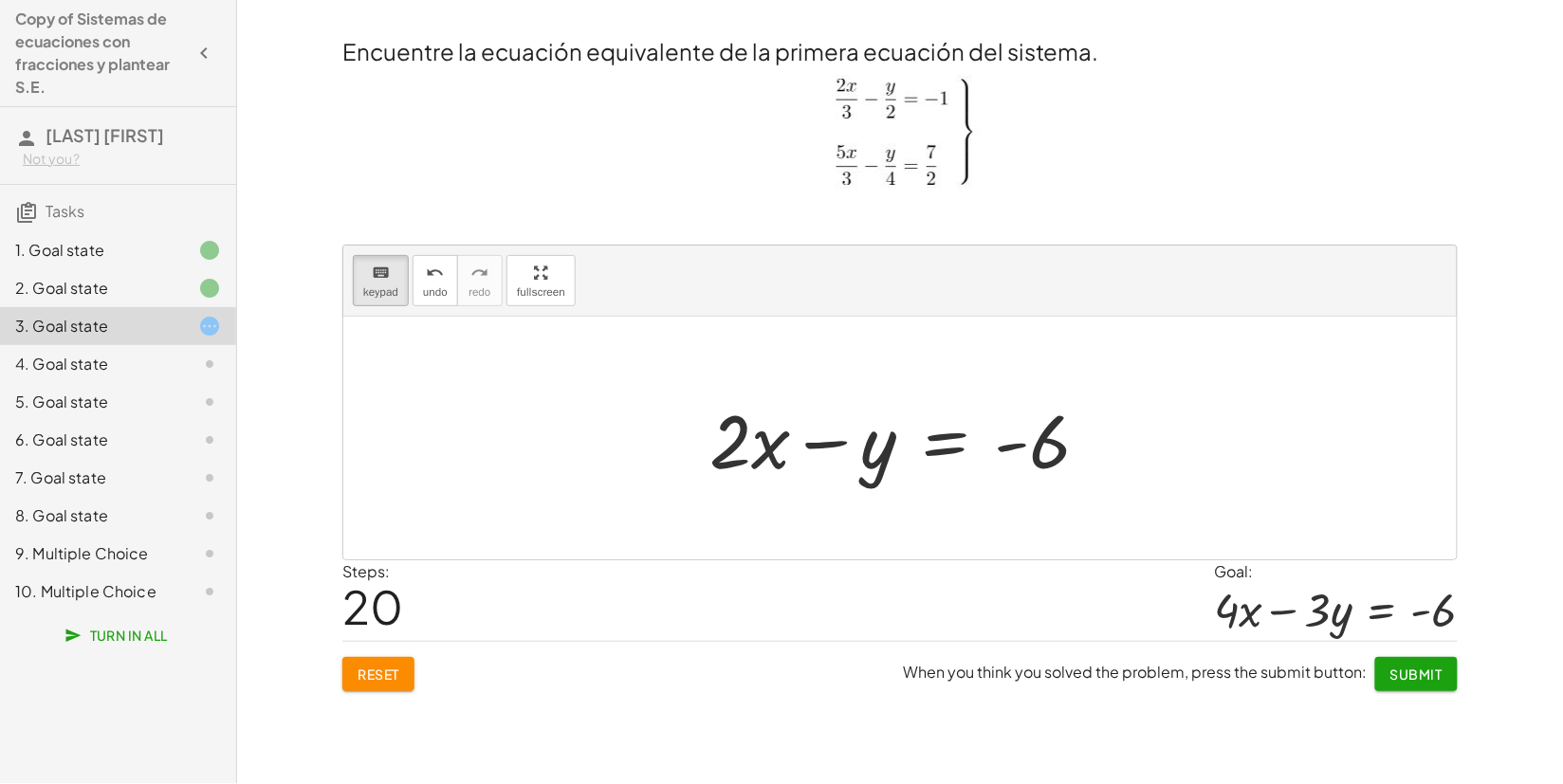 click on "+ · ⬚ · · 2 · x · 3 − · ⬚ · · y · 2 = · ⬚ · - 1 + · ⬚ · x · · 2 · 3 − · ⬚ · · y · 2 = · ⬚ · - 1 + · ⬚ · · 2 · x · 3 − · ⬚ · · y · 2 = · ⬚ · - 1 + · ⬚ · · 2 · x · 3 − · ⬚ · · y · 2 = · 6 · - 1 + · ⬚ · · 2 · x · 3 − · ⬚ · · y · 2 = - 6 + · 3 · · 2 · x · 3 − · ⬚ · · y · 2 = - 6 + · 3 · · 2 · x · 3 − · 2 · · y · 2 = - 6 + · 2 · x − · 2 · · y · 2 = - 6 + · 2 · x − y = - 6 + · x · 2 − y = - 6 + · 2 · x − y = - 6" at bounding box center [900, 438] 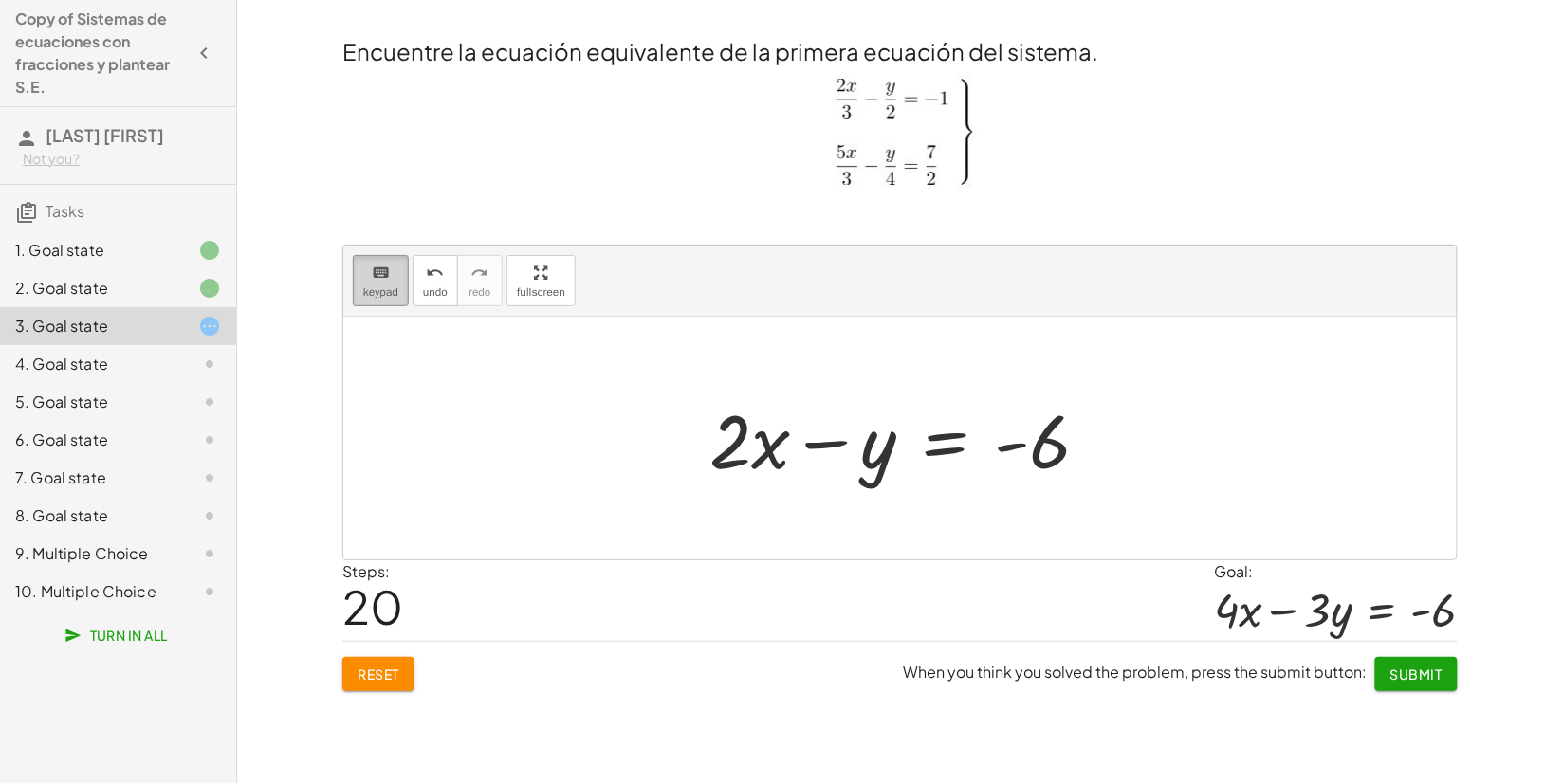 click on "keypad" at bounding box center [380, 292] 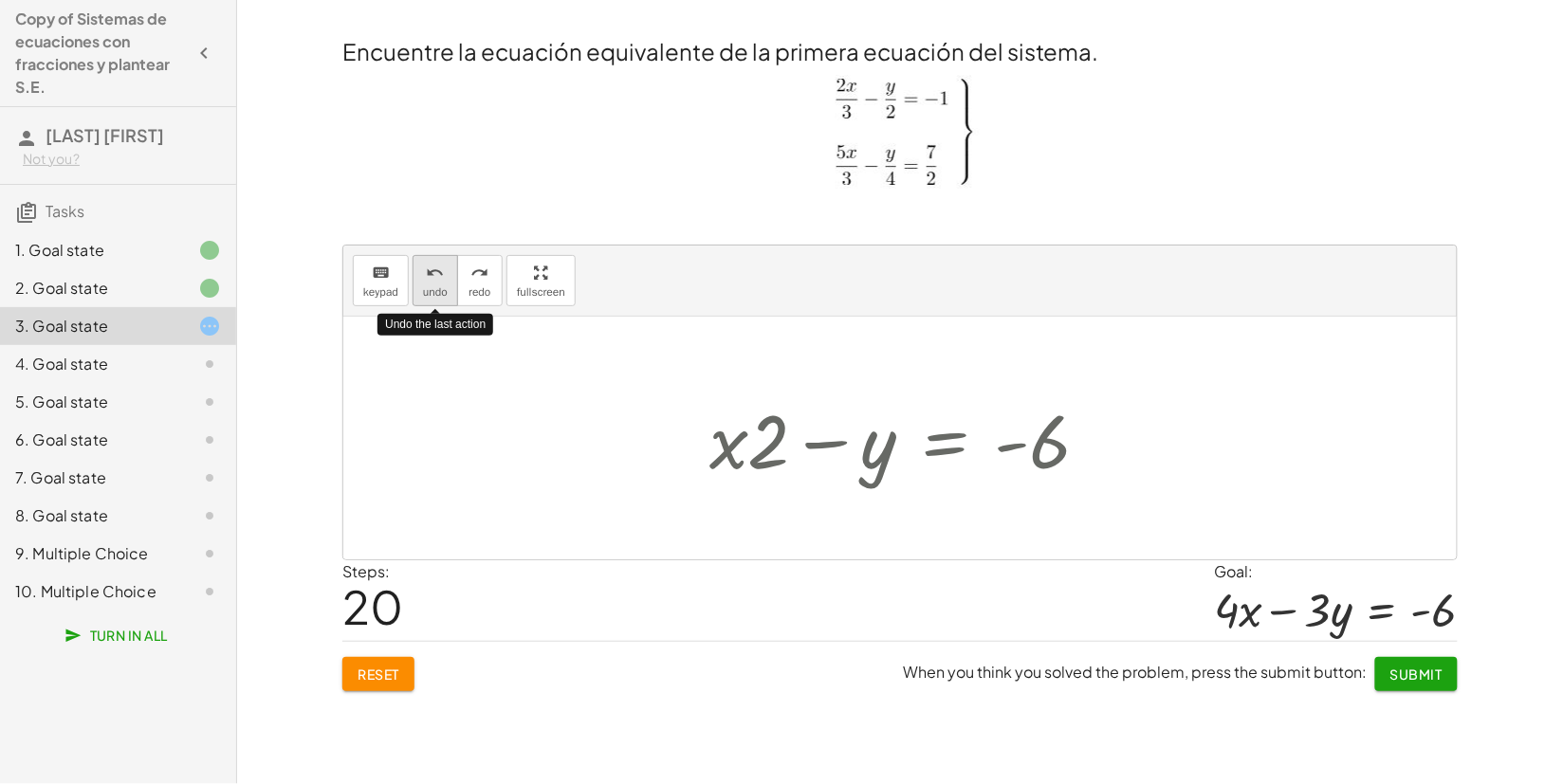click on "undo" at bounding box center [435, 272] 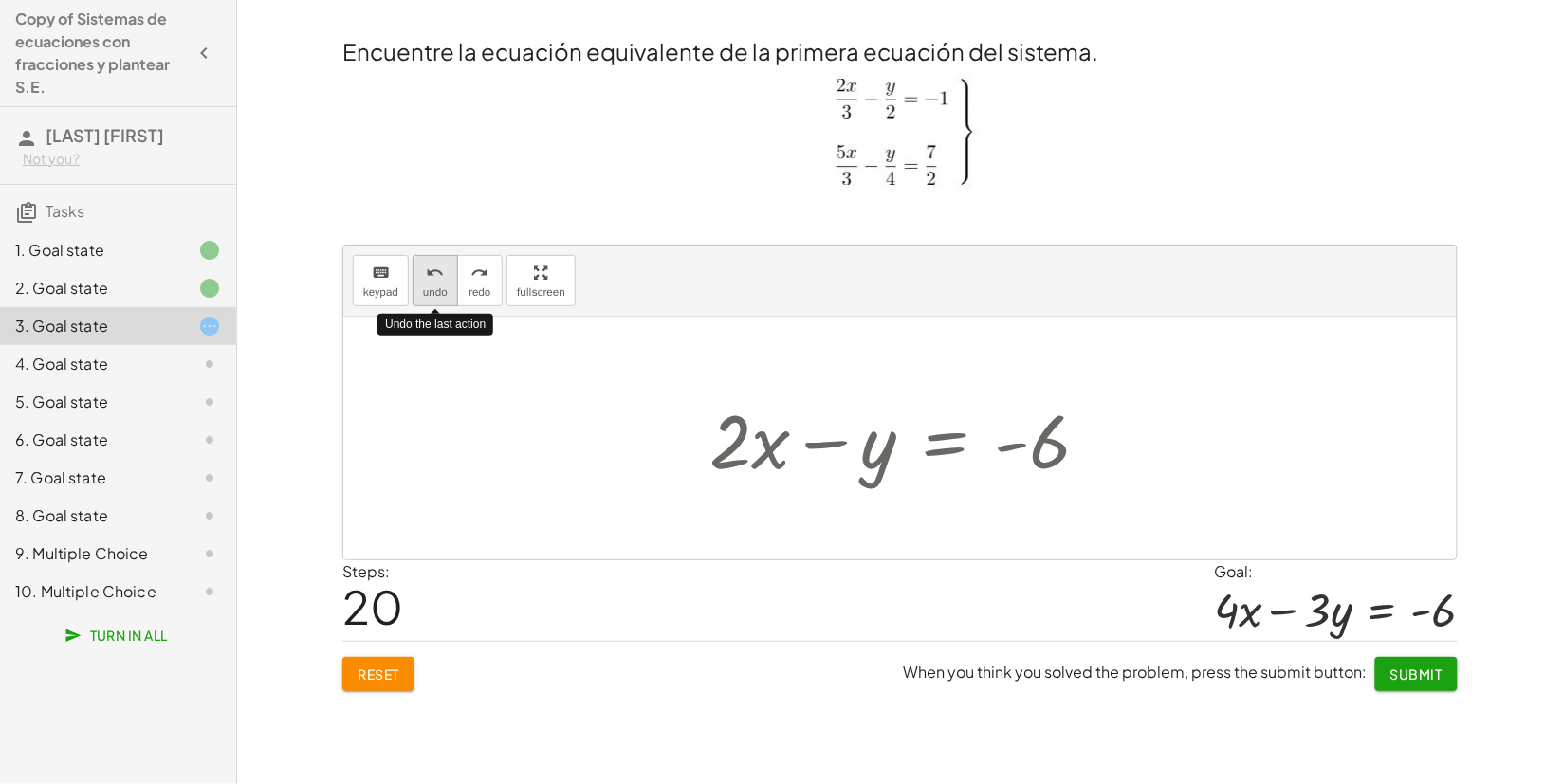 click on "undo" at bounding box center [435, 272] 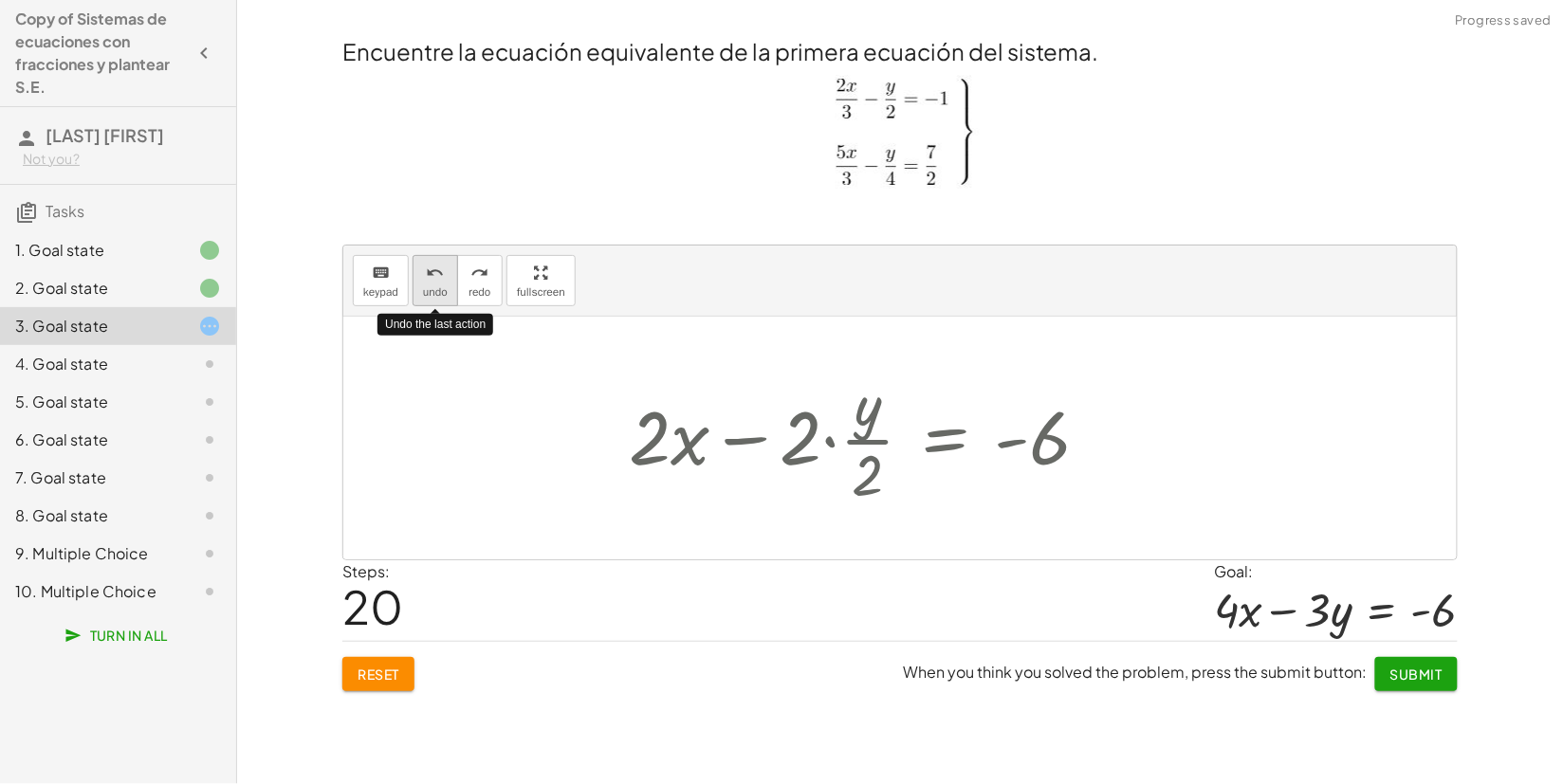 click on "undo" at bounding box center (435, 272) 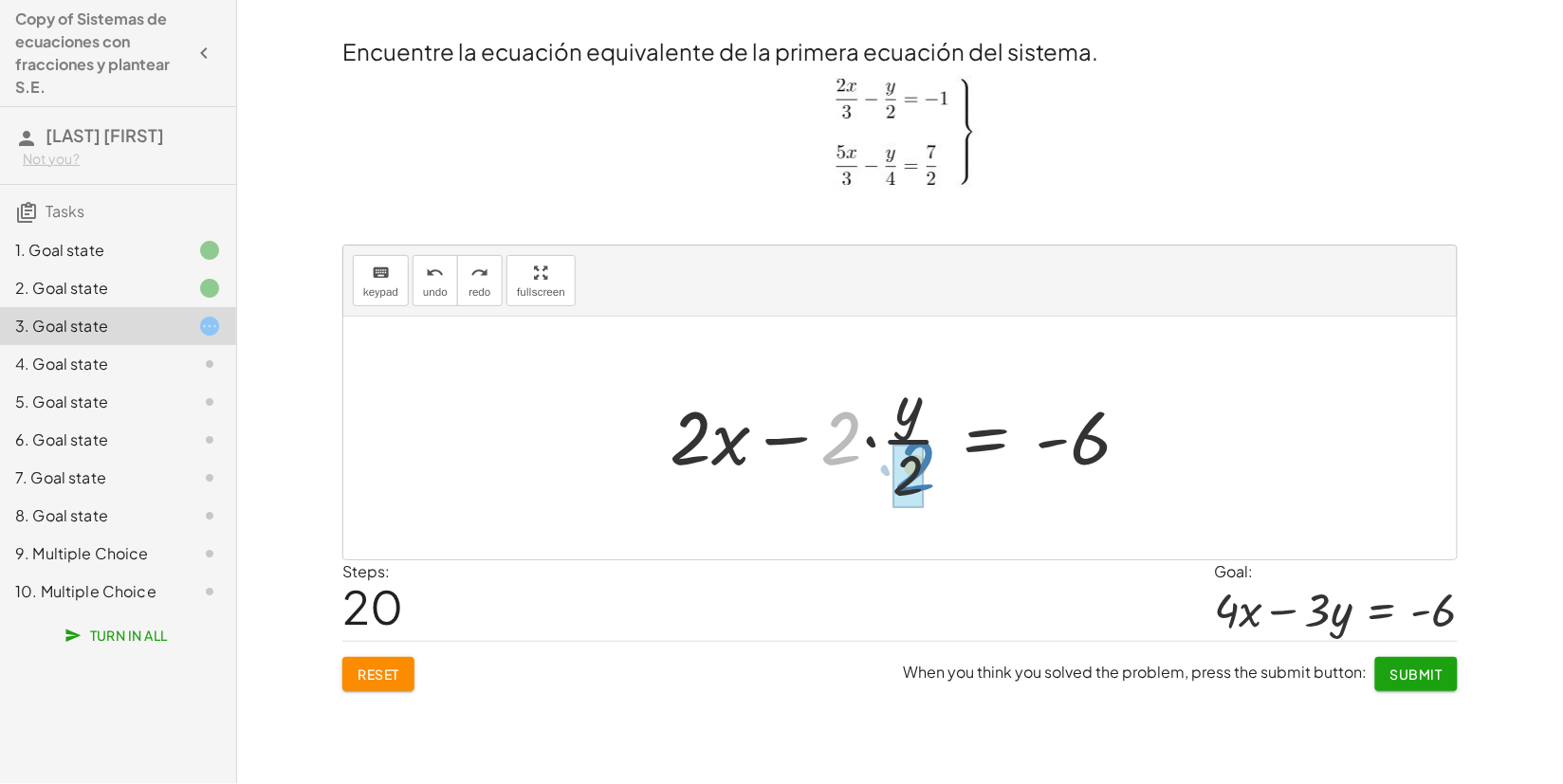 drag, startPoint x: 844, startPoint y: 433, endPoint x: 918, endPoint y: 462, distance: 79.47956 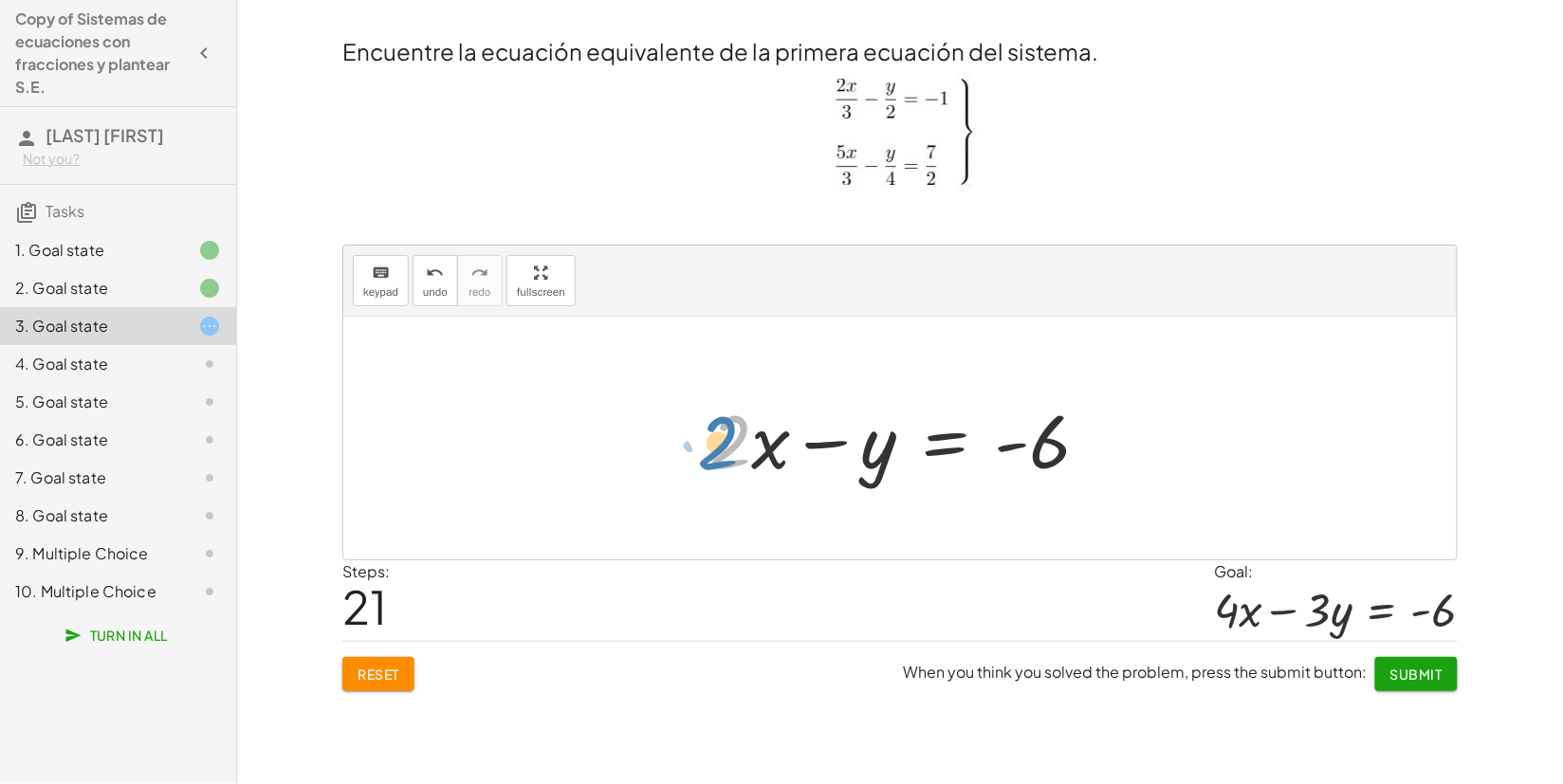click at bounding box center (907, 438) 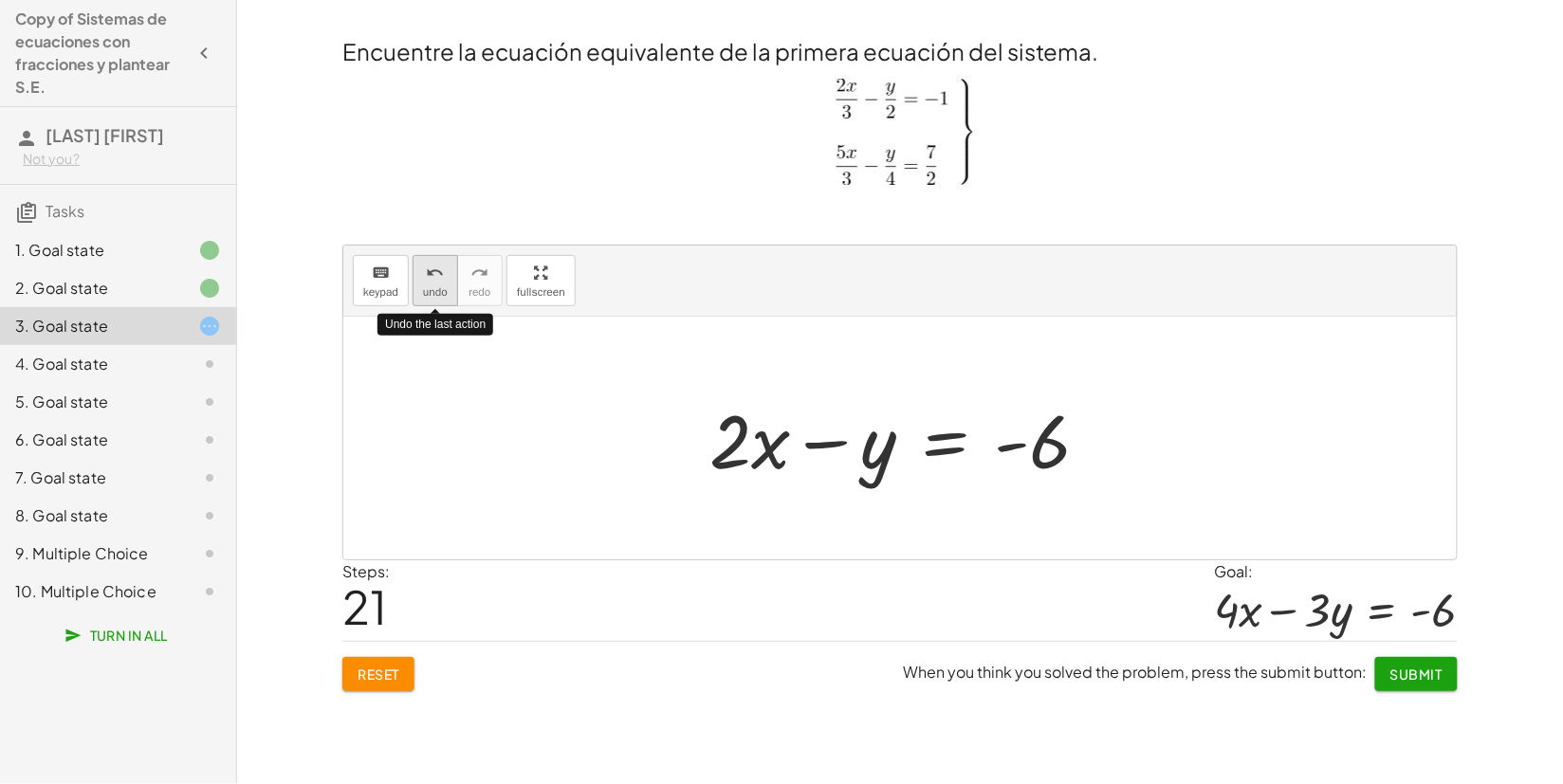 click on "undo" at bounding box center [435, 292] 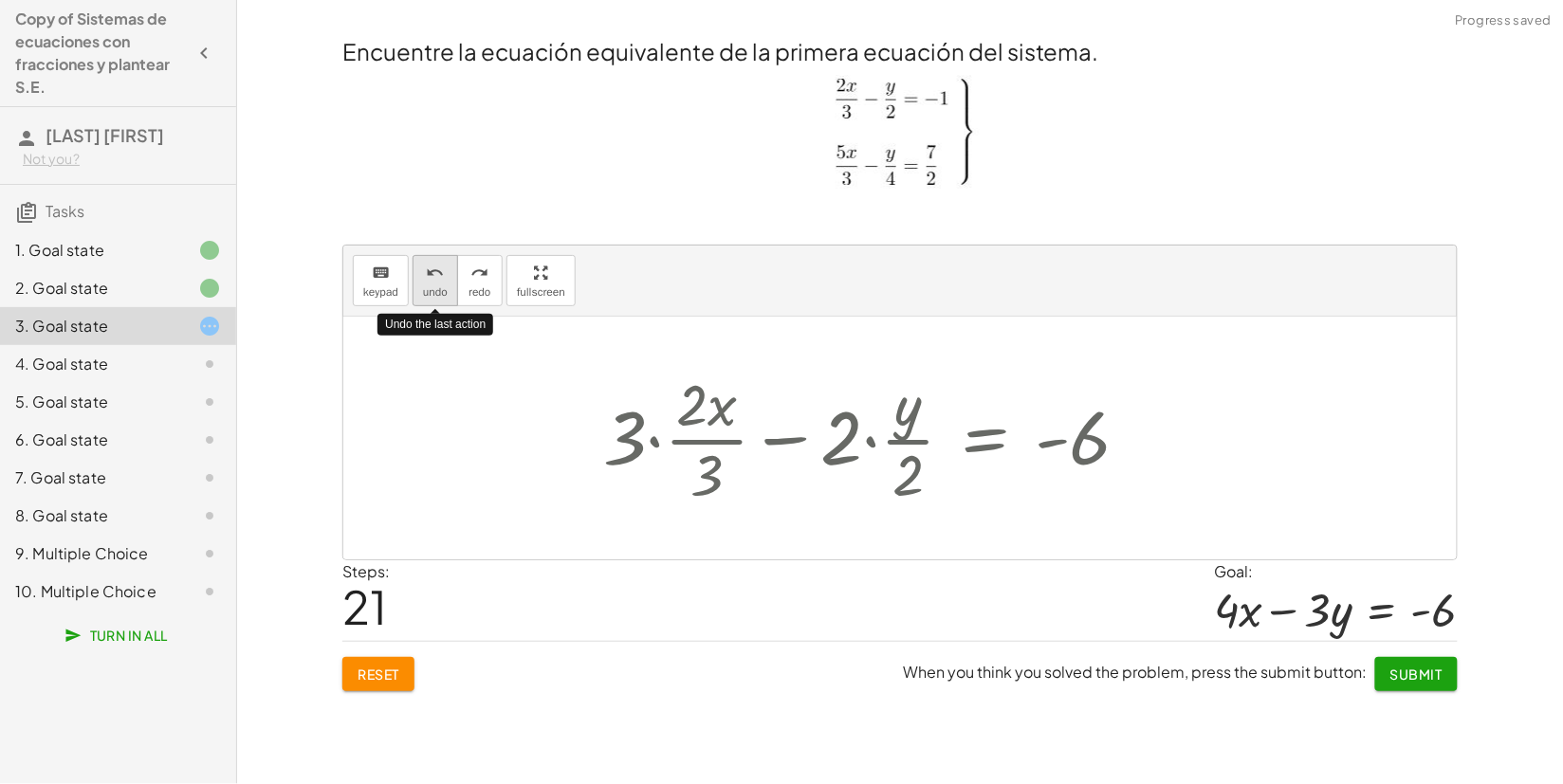 click on "undo" at bounding box center (435, 292) 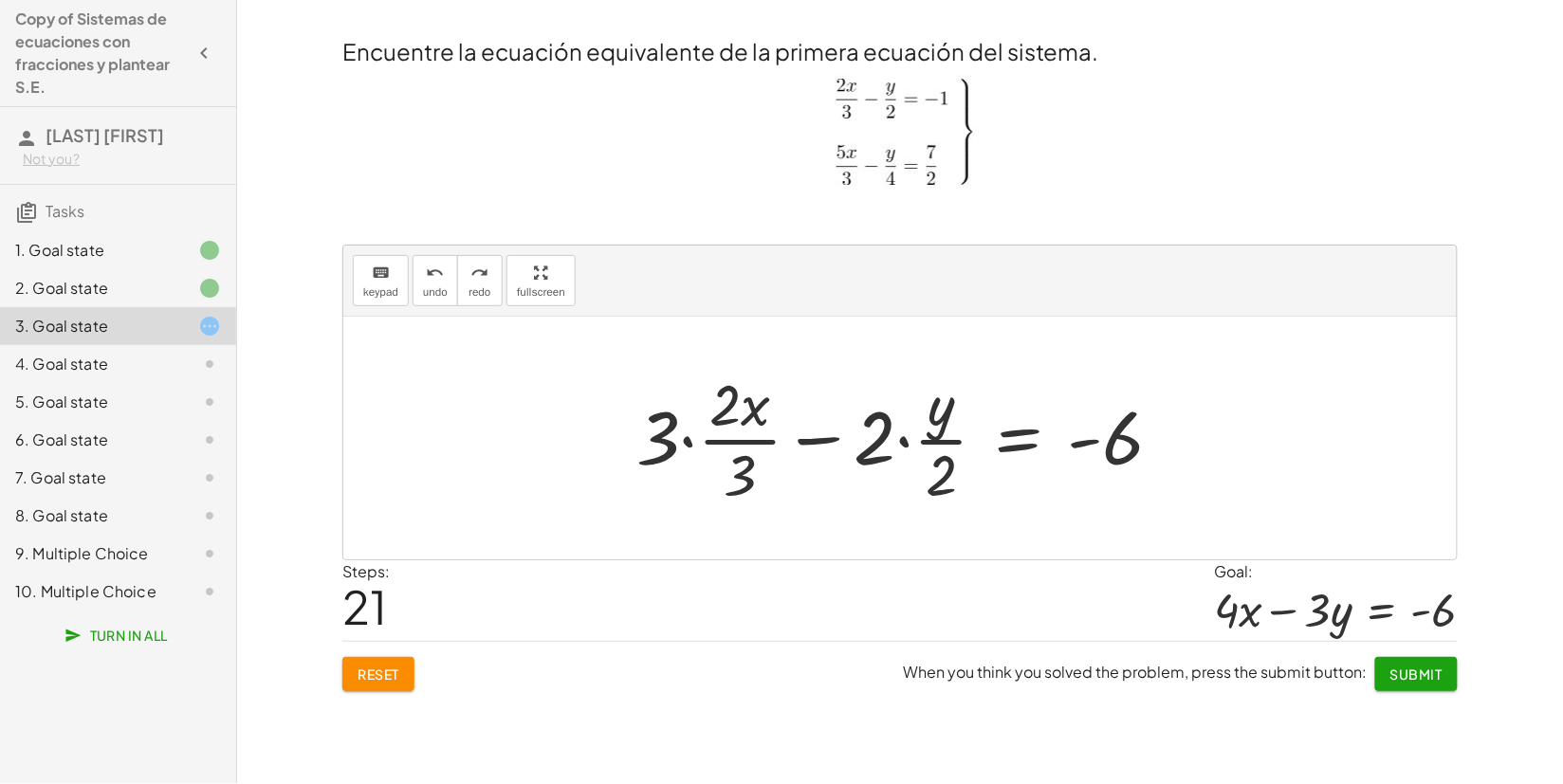 click at bounding box center (908, 438) 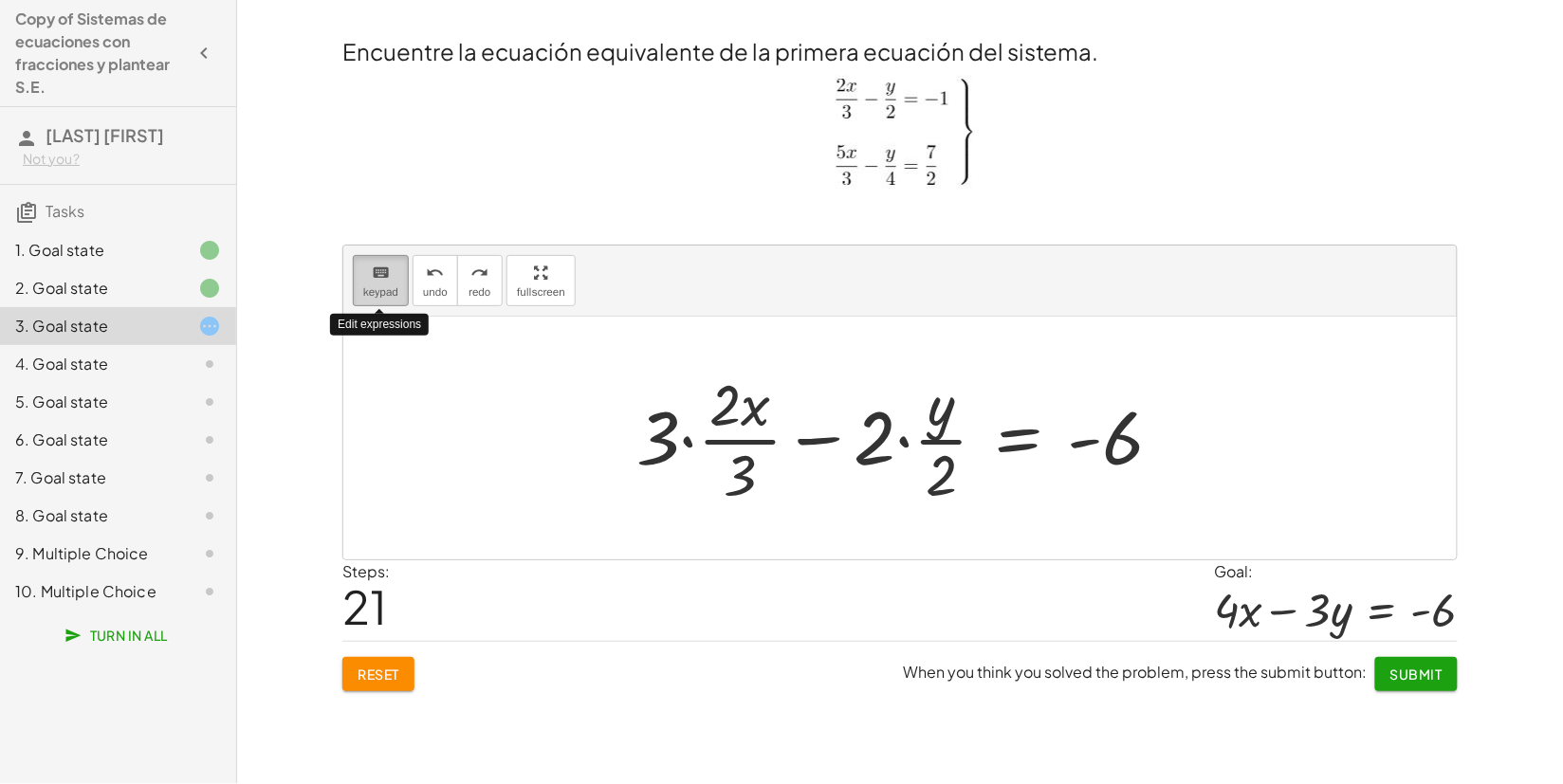 click on "keyboard keypad" at bounding box center (380, 281) 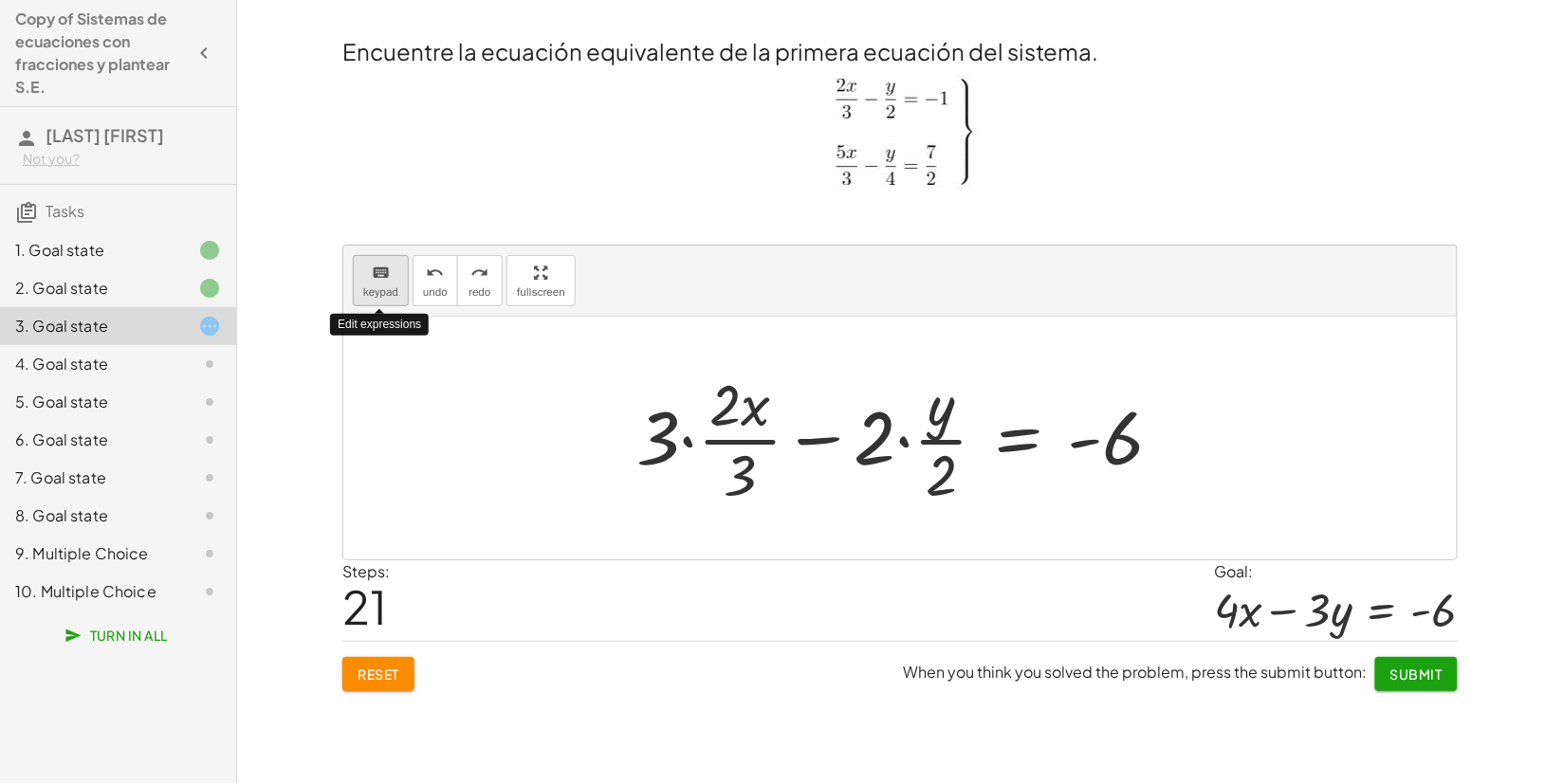 click on "keyboard" at bounding box center [380, 272] 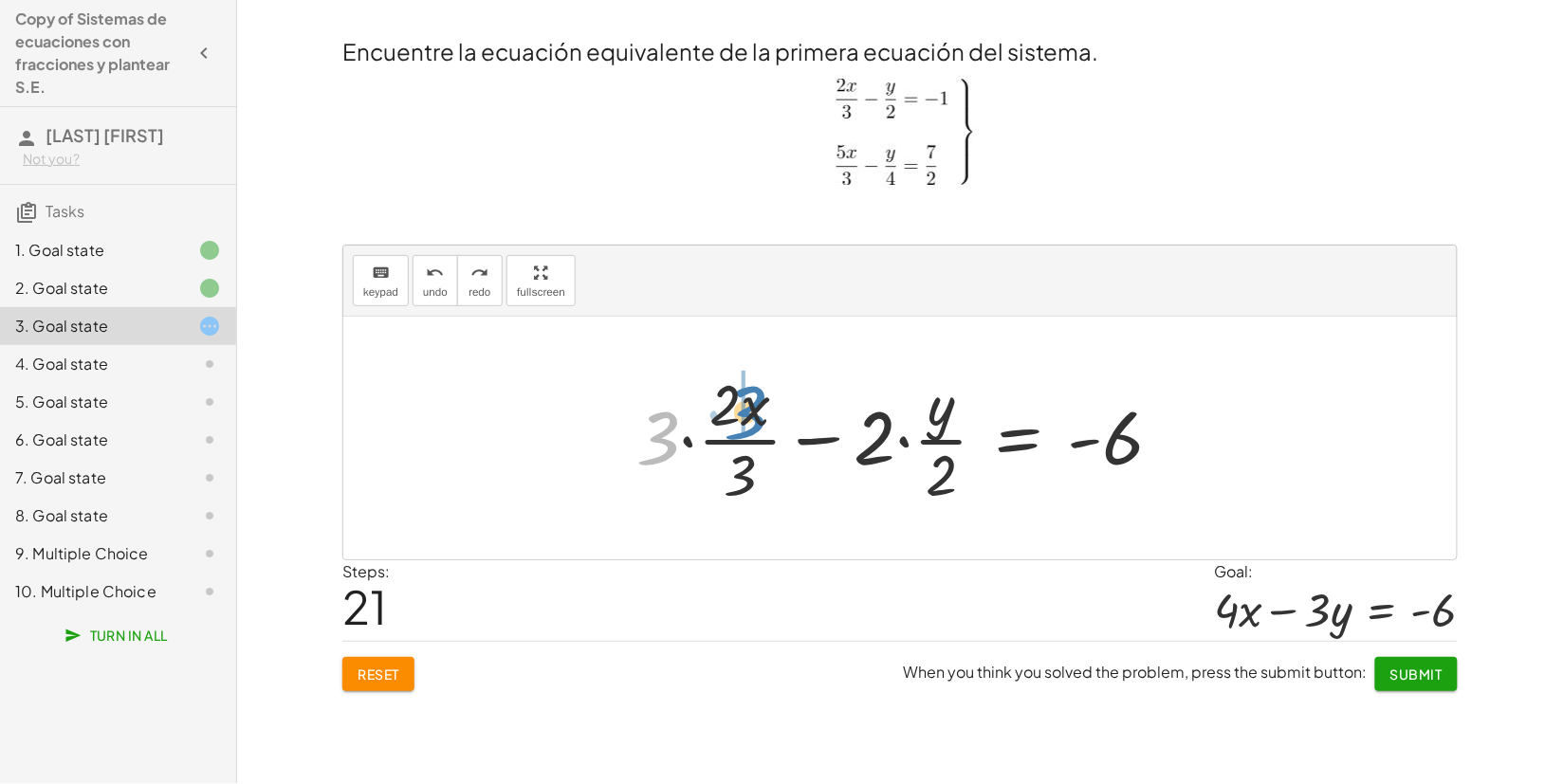 drag, startPoint x: 660, startPoint y: 434, endPoint x: 747, endPoint y: 409, distance: 90.520716 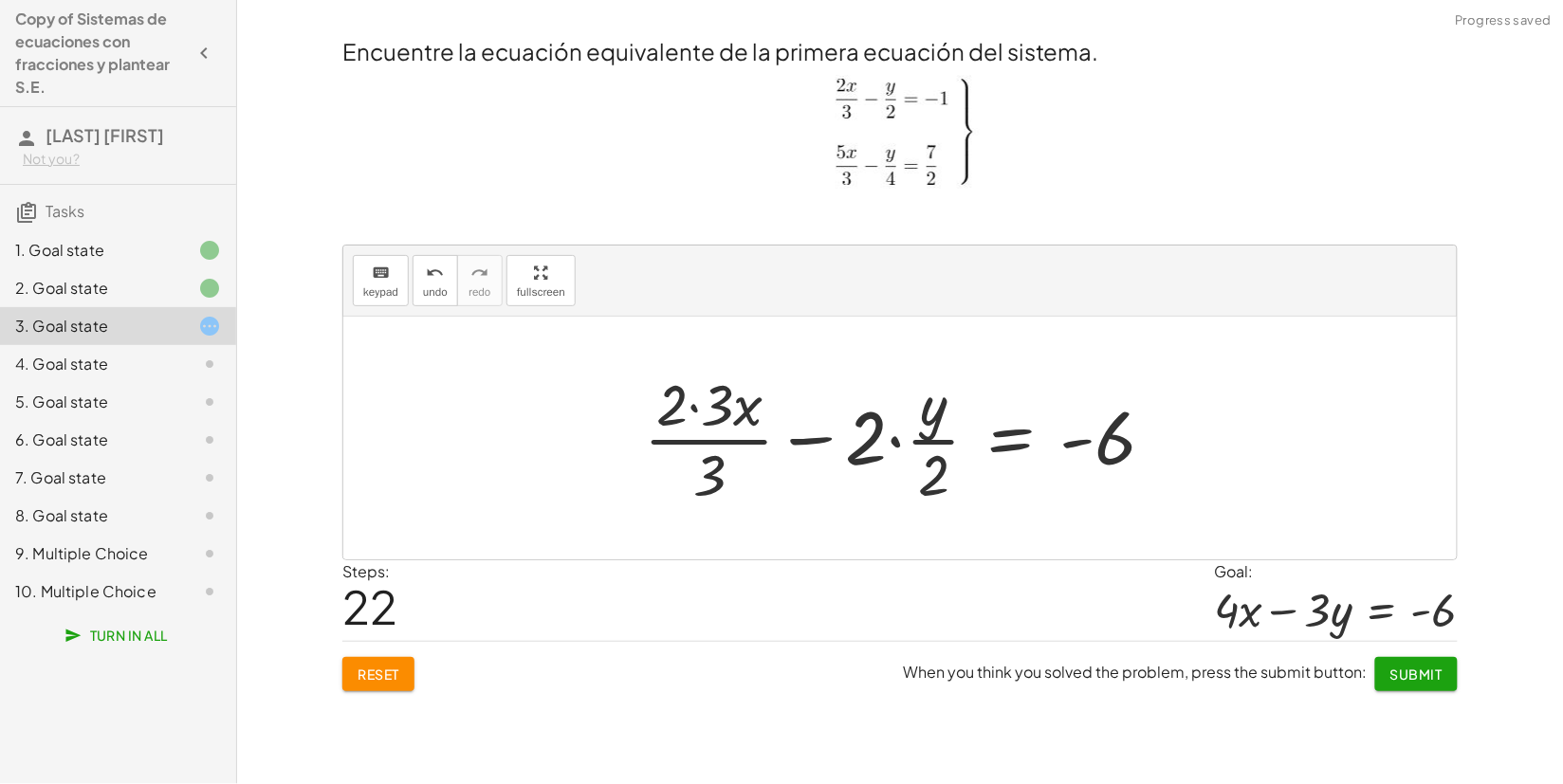 click at bounding box center (907, 438) 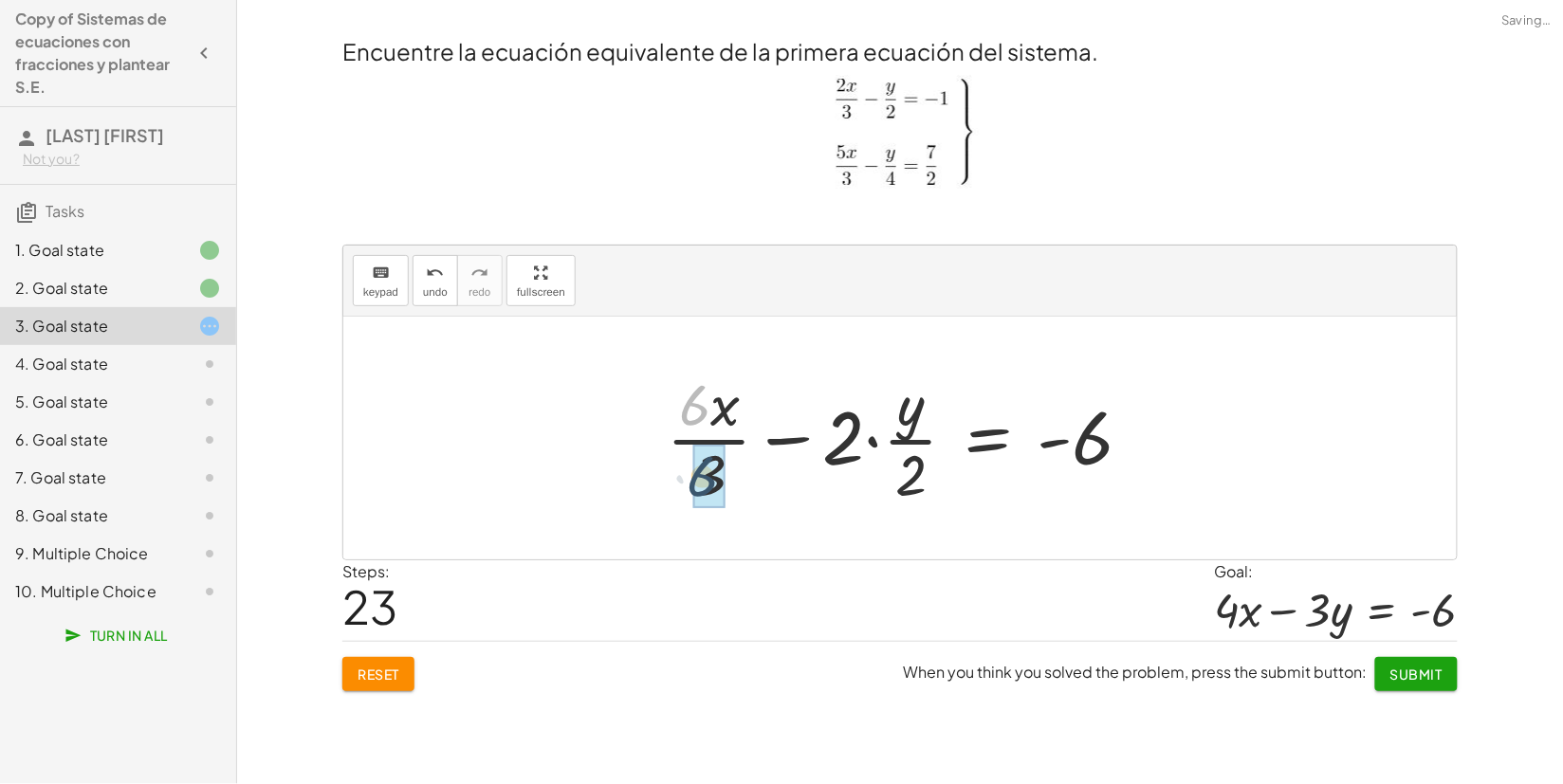 drag, startPoint x: 690, startPoint y: 403, endPoint x: 700, endPoint y: 479, distance: 76.655072 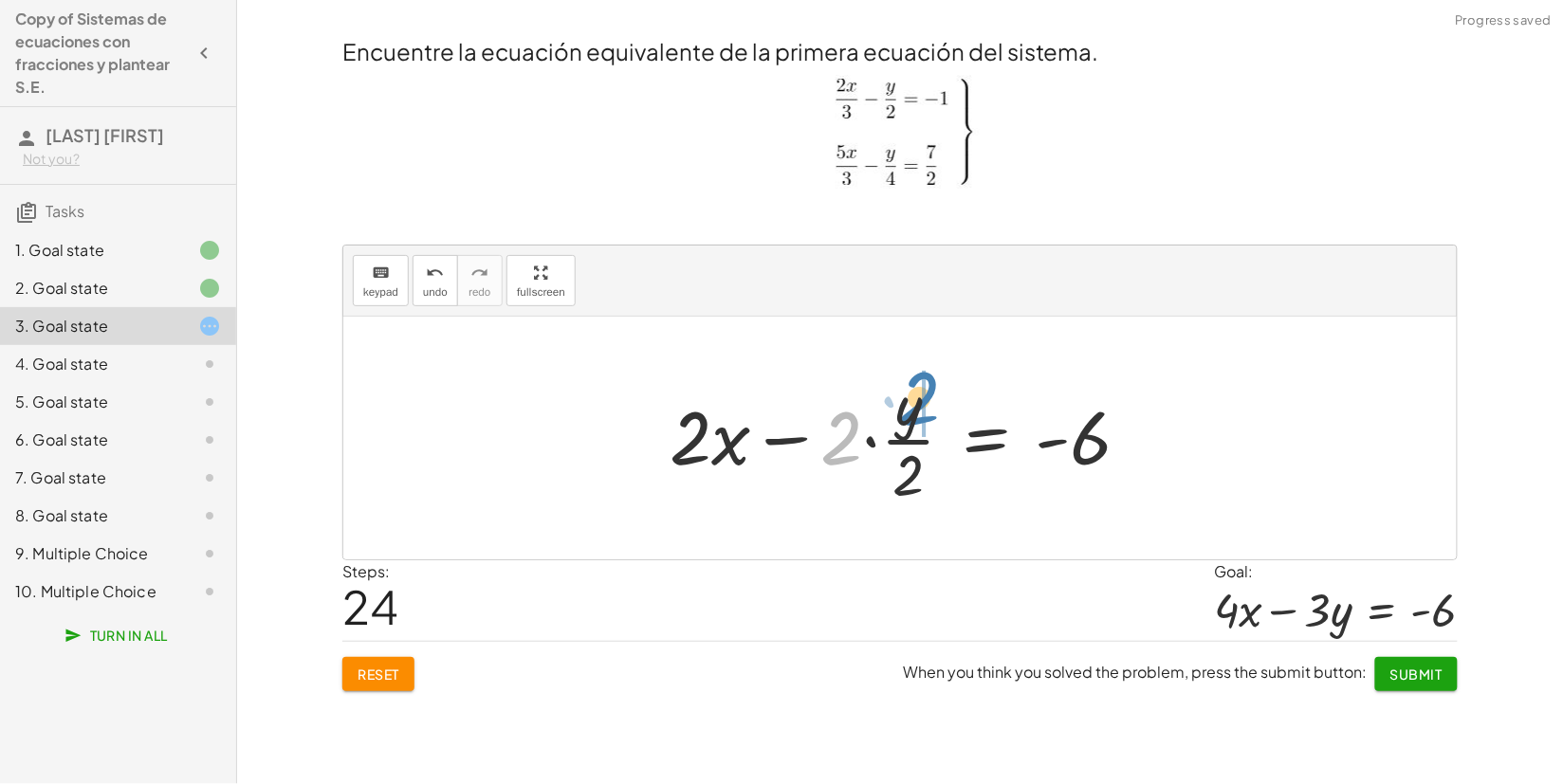 drag, startPoint x: 840, startPoint y: 450, endPoint x: 918, endPoint y: 410, distance: 87.65843 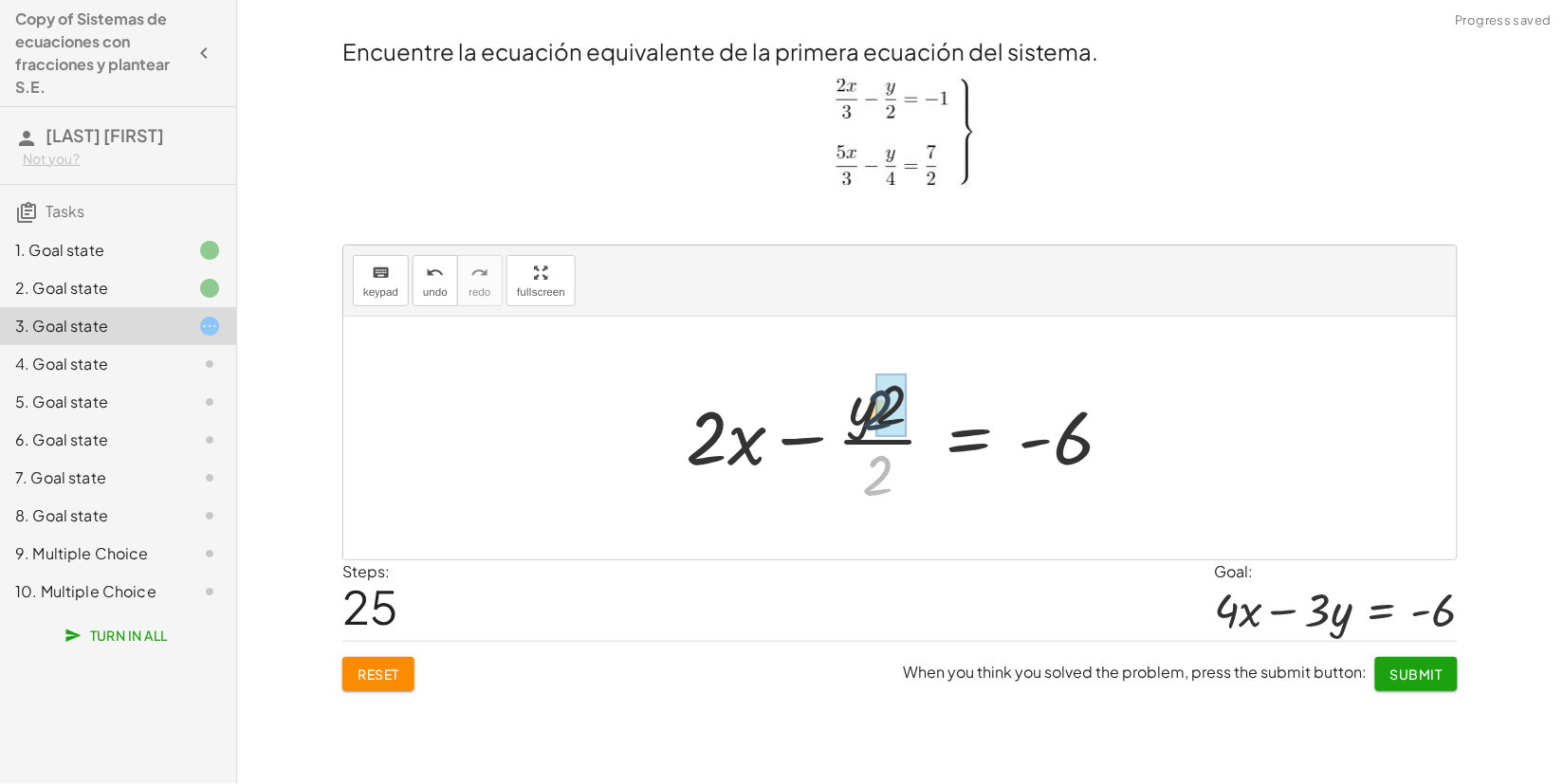 drag, startPoint x: 873, startPoint y: 479, endPoint x: 873, endPoint y: 409, distance: 70 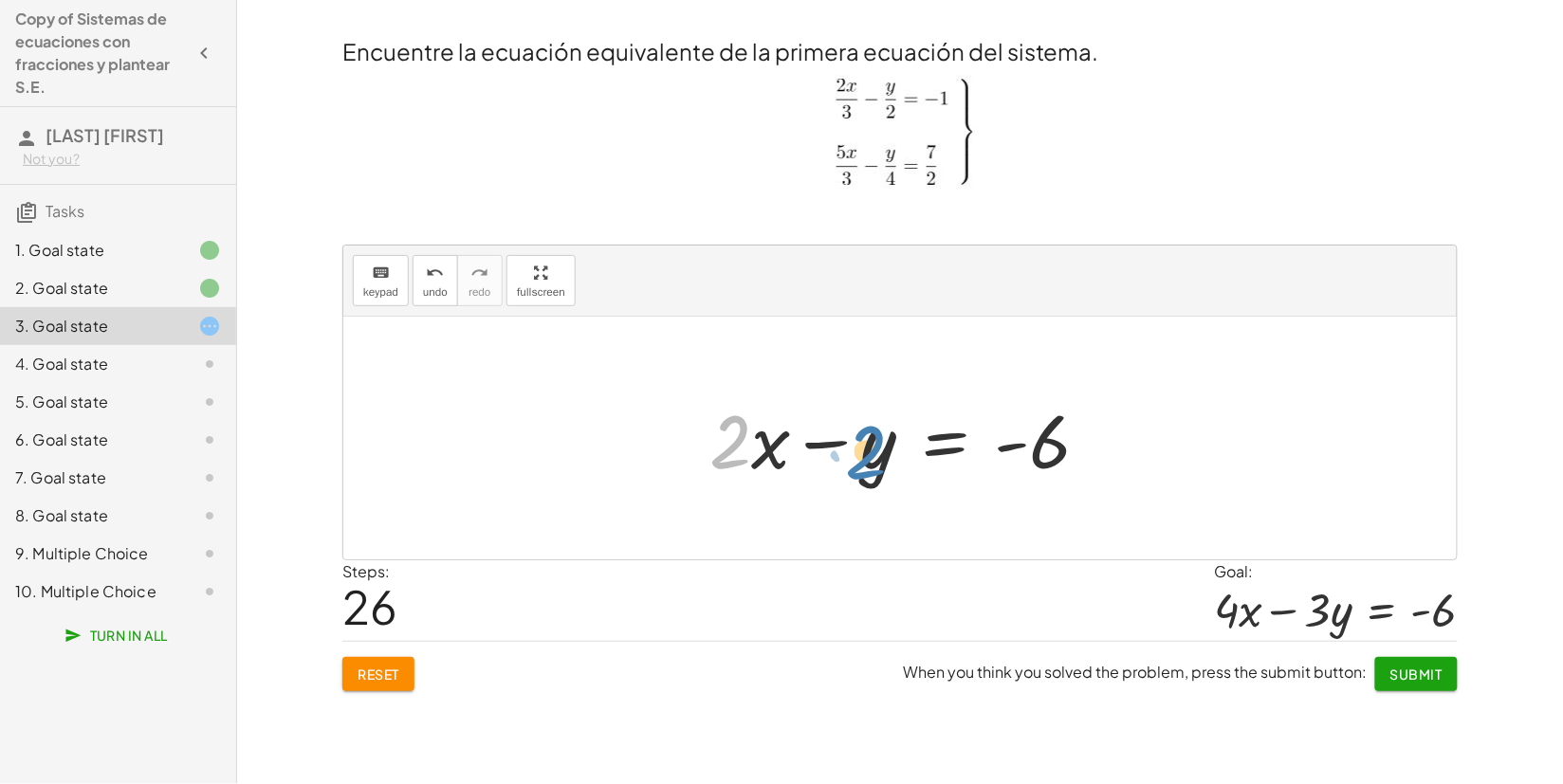 drag, startPoint x: 737, startPoint y: 432, endPoint x: 873, endPoint y: 443, distance: 136.44413 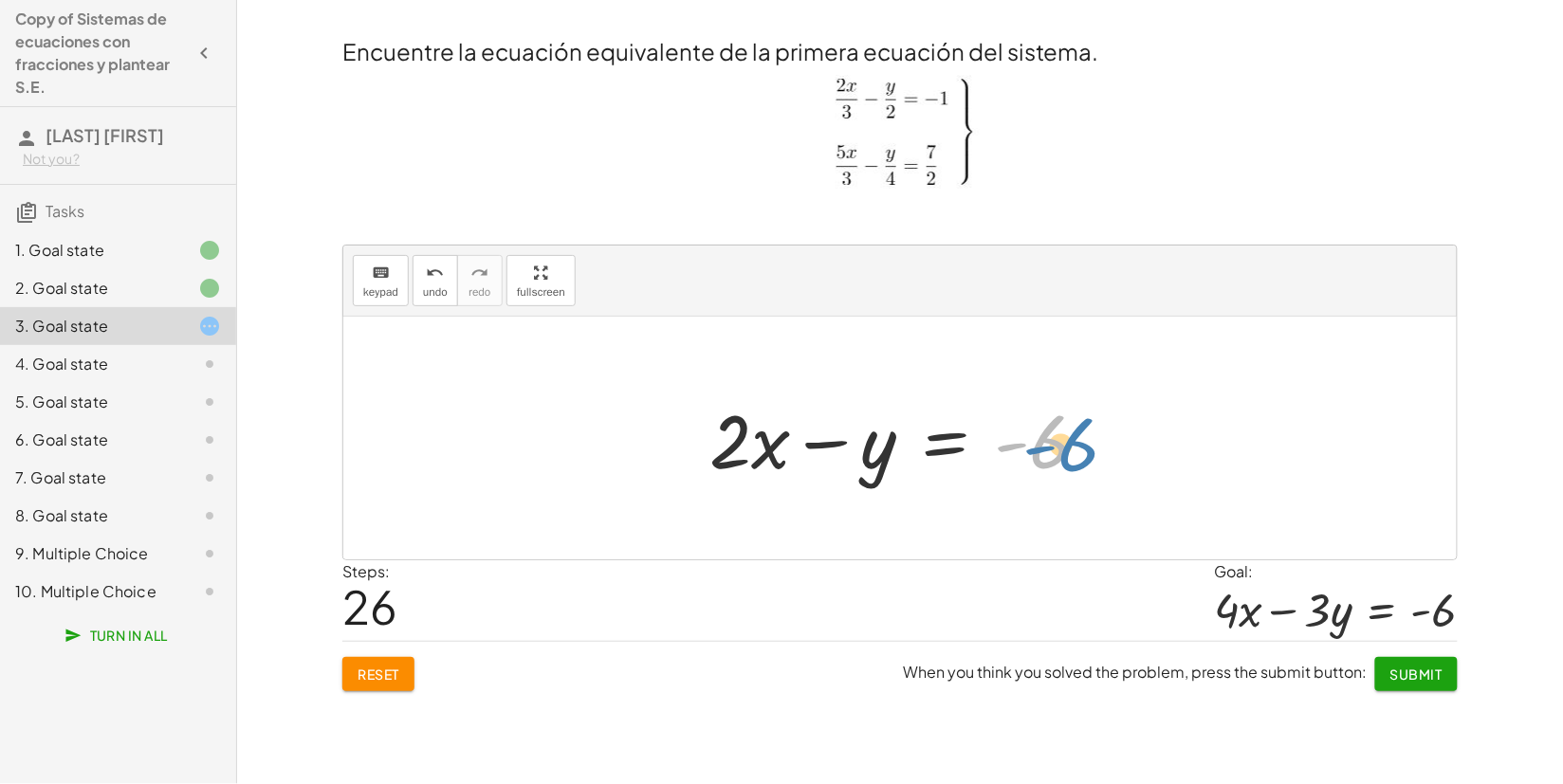 drag, startPoint x: 1060, startPoint y: 451, endPoint x: 1076, endPoint y: 447, distance: 16.492423 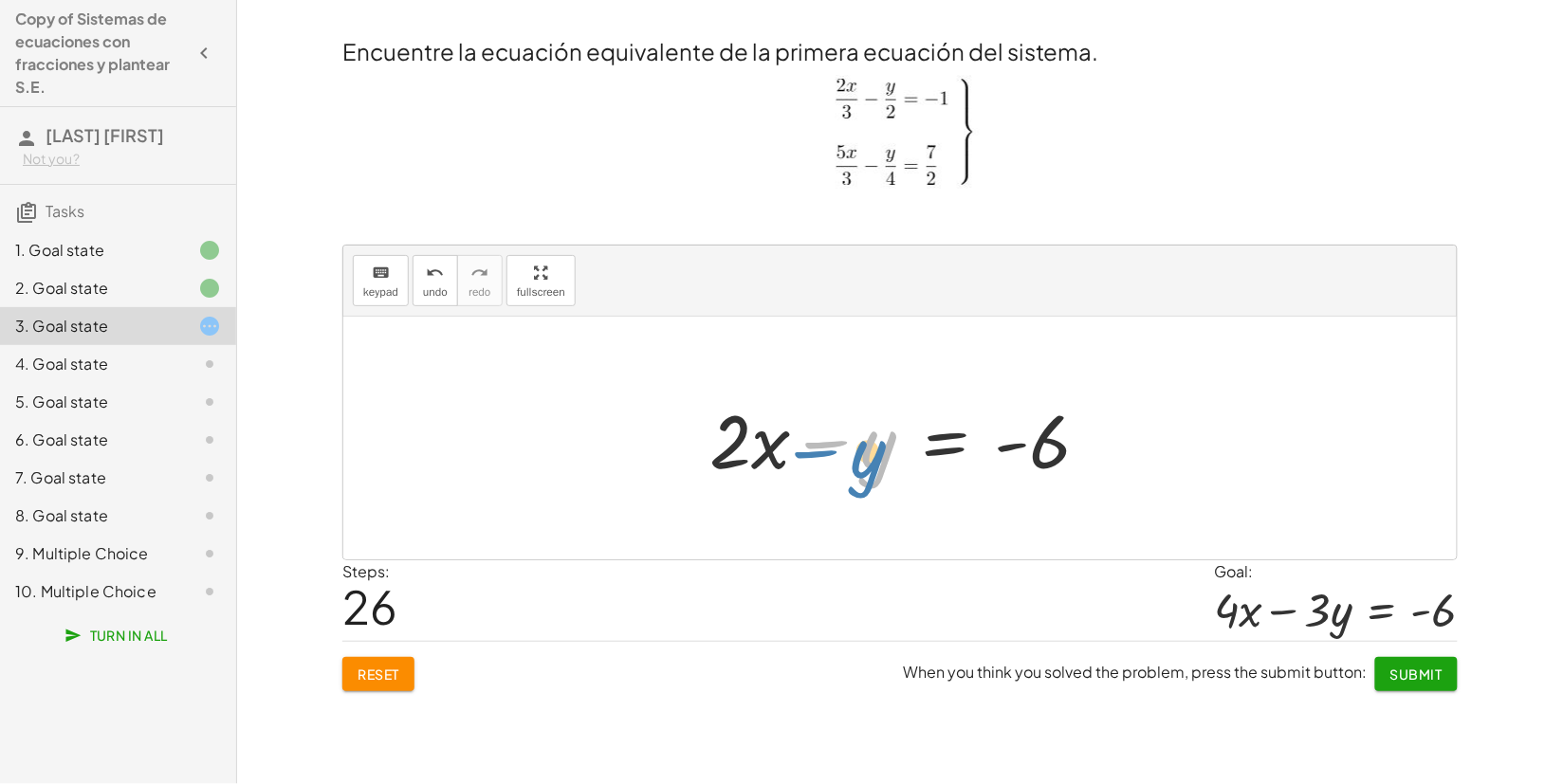 drag, startPoint x: 875, startPoint y: 437, endPoint x: 861, endPoint y: 443, distance: 15.231546 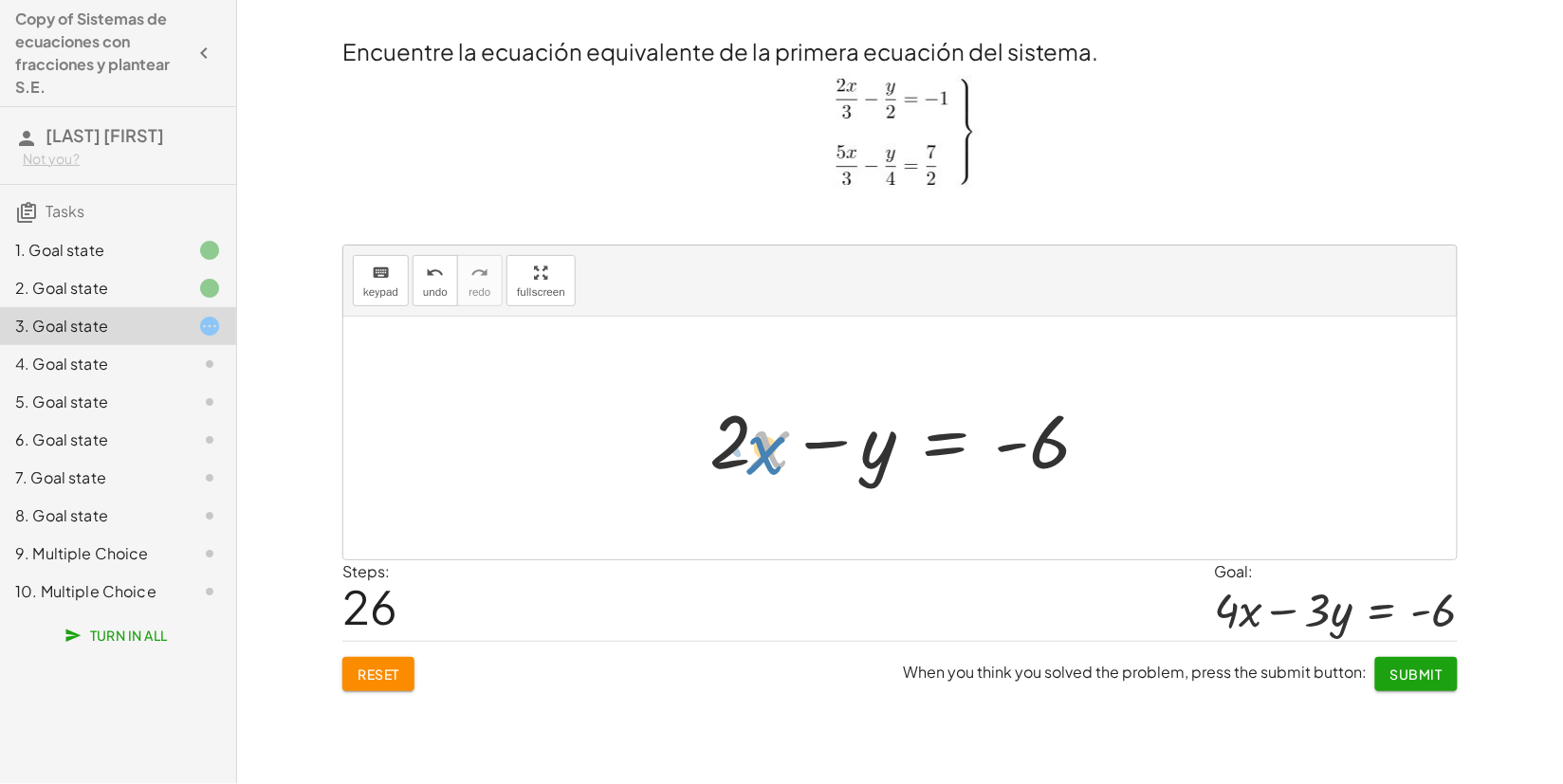 click at bounding box center (907, 438) 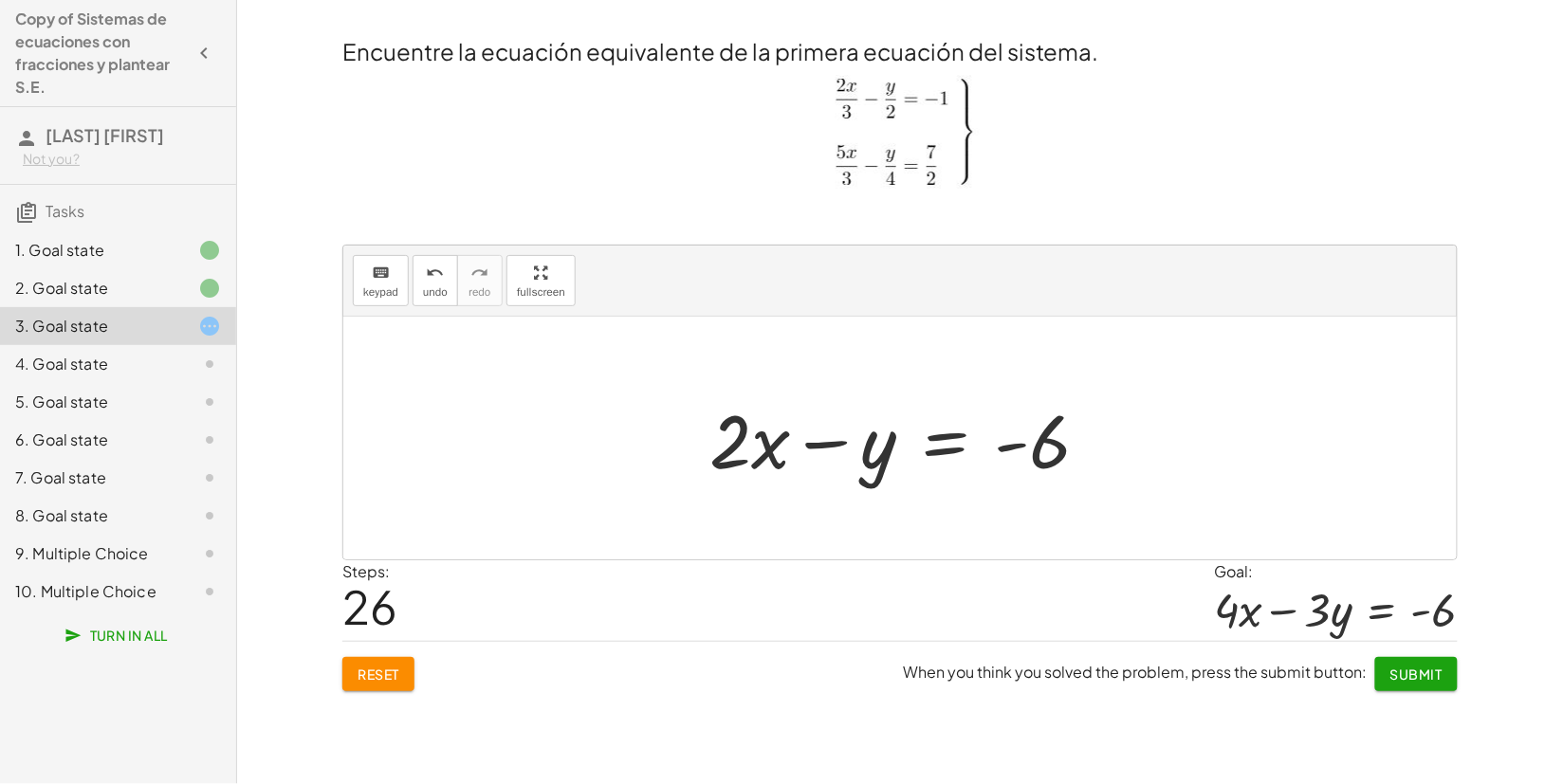 click on "Reset" 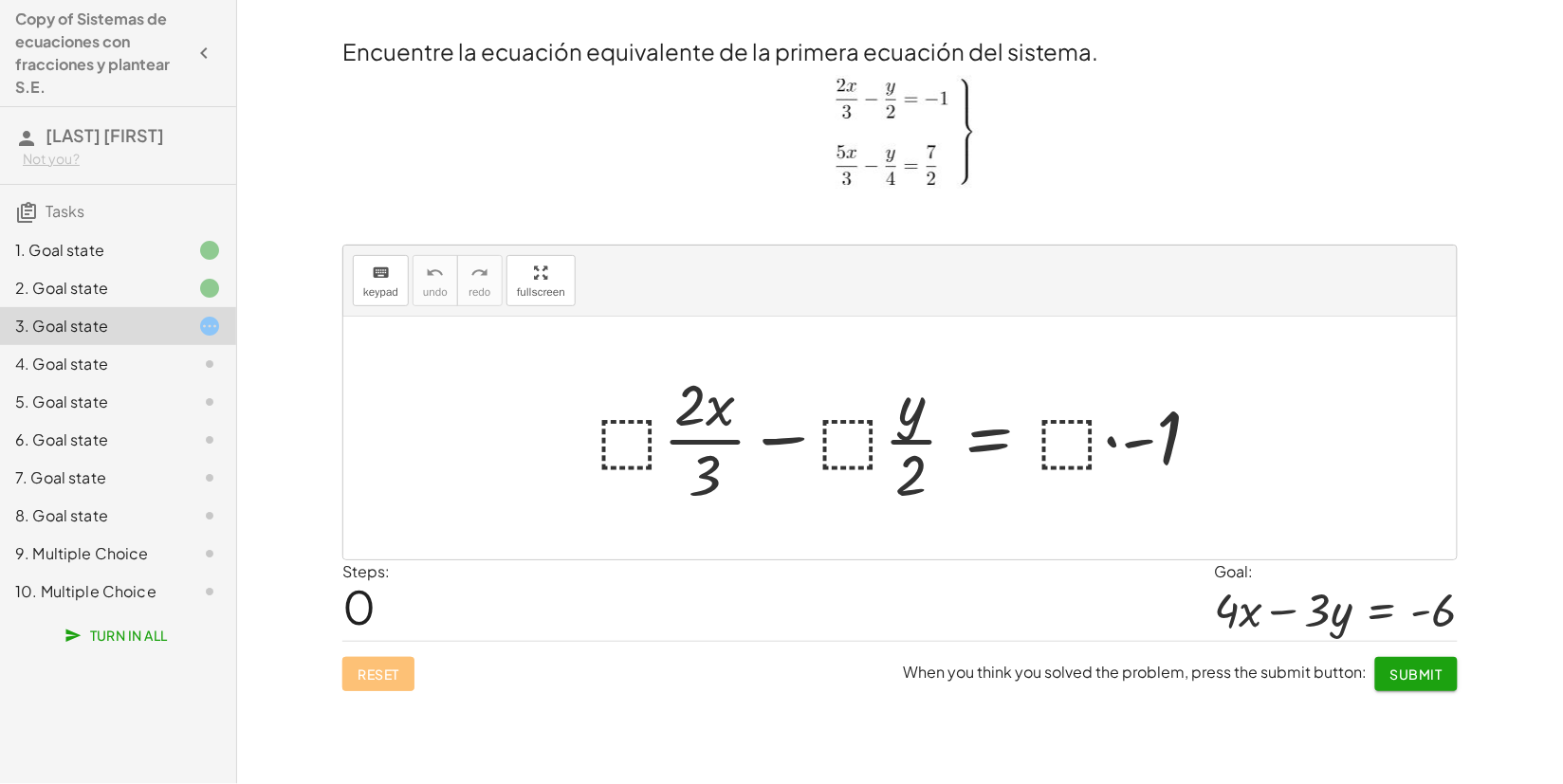 click at bounding box center (900, 137) 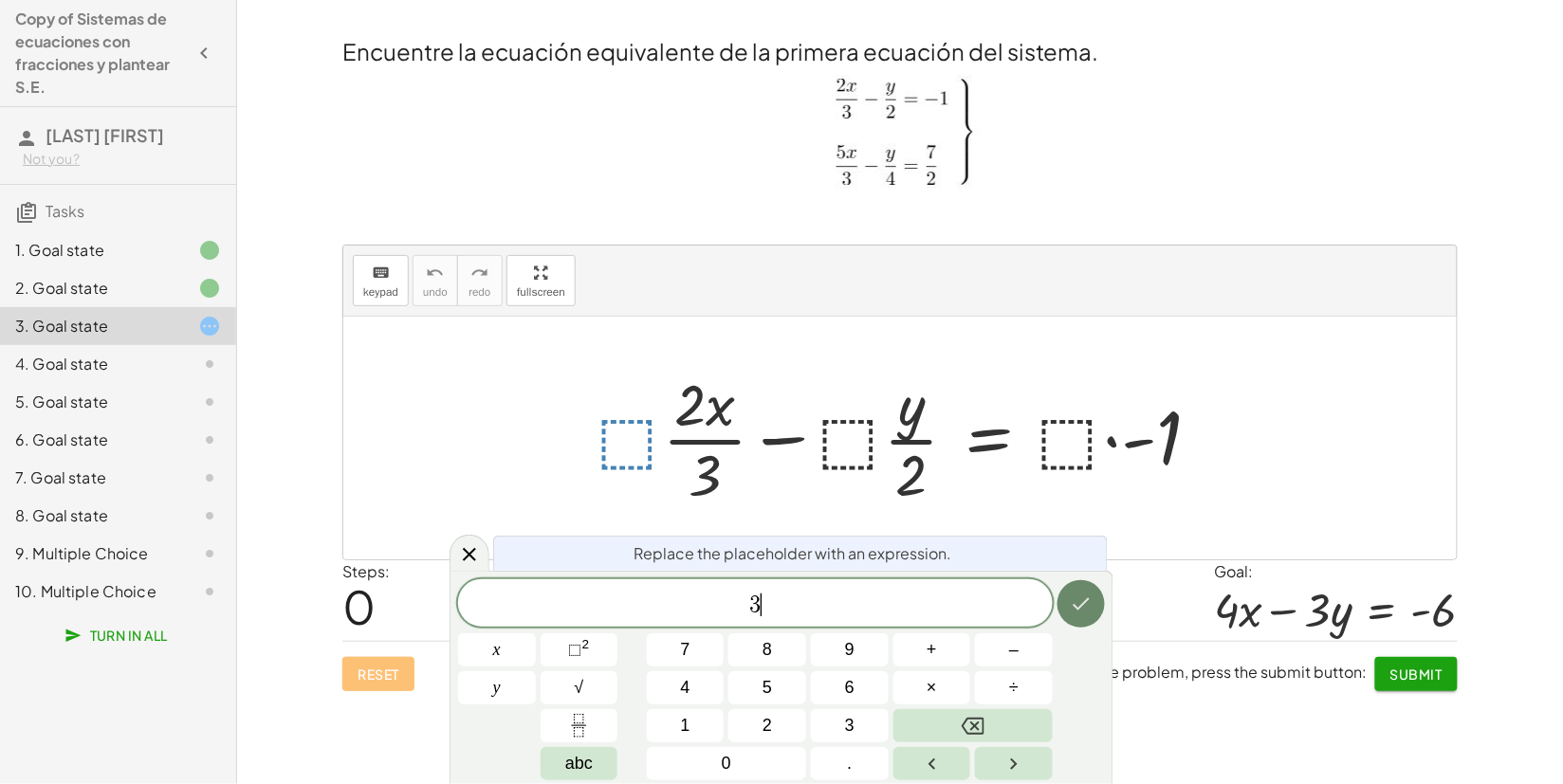 click 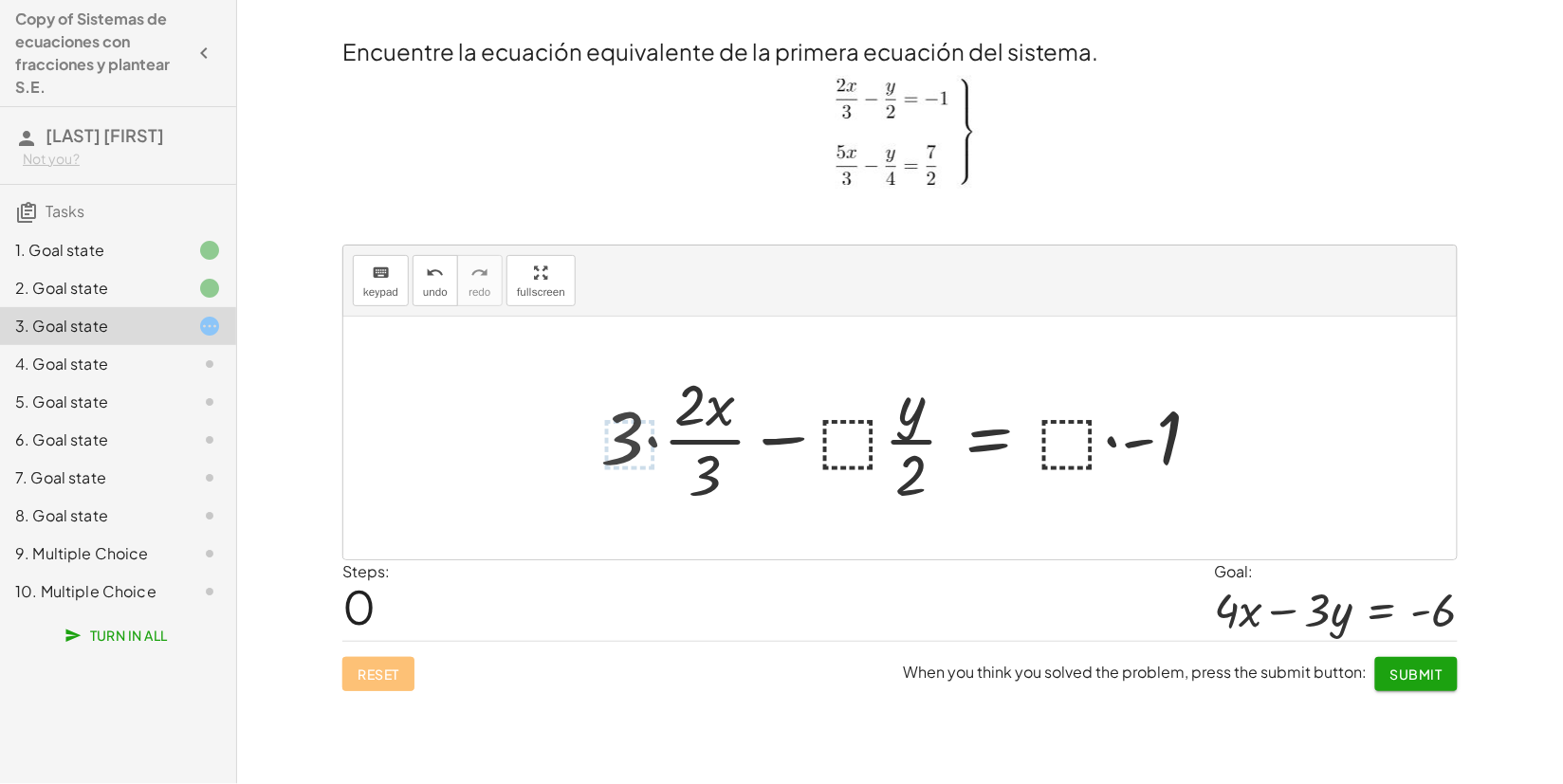 click at bounding box center [909, 438] 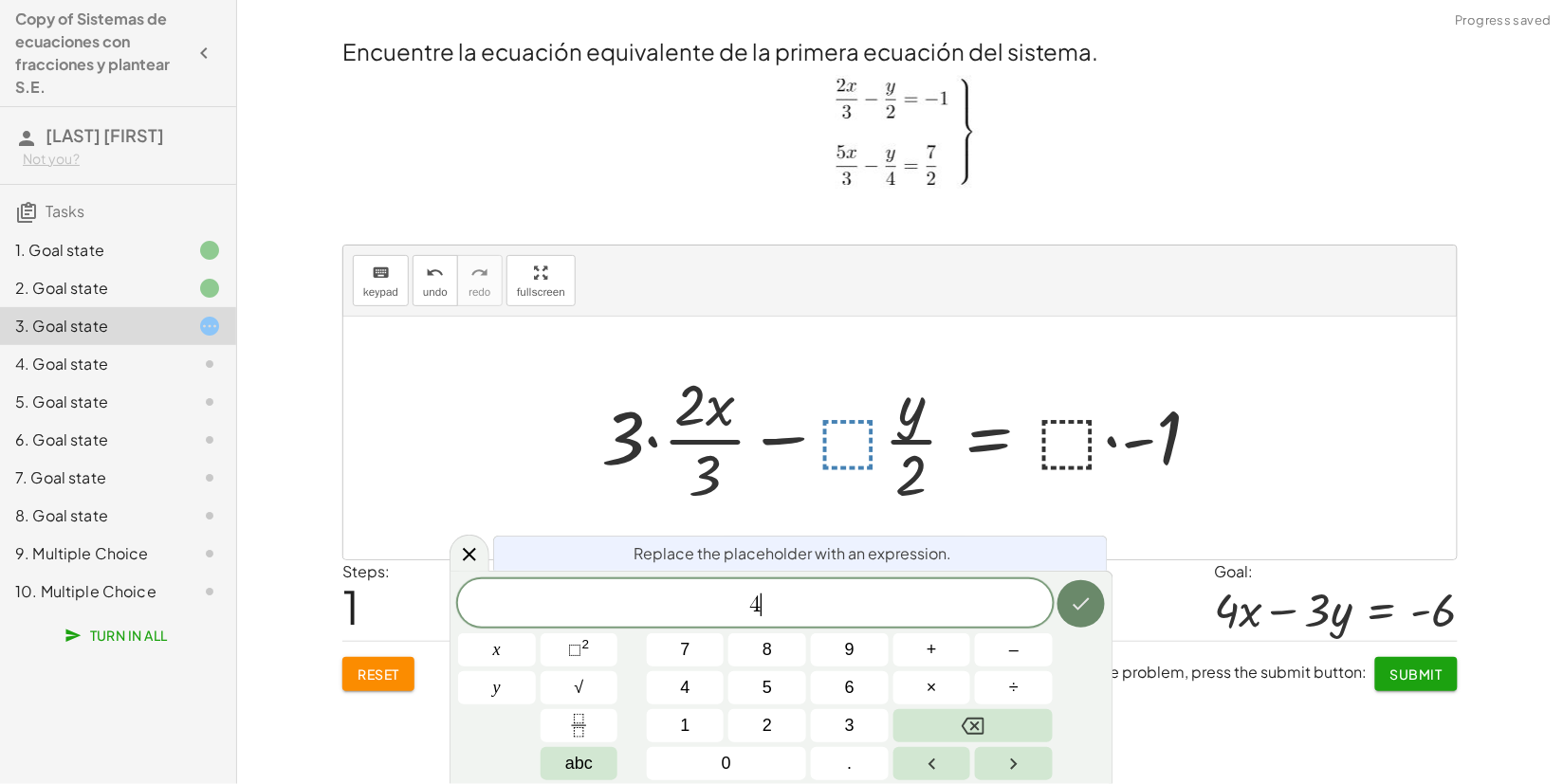 click 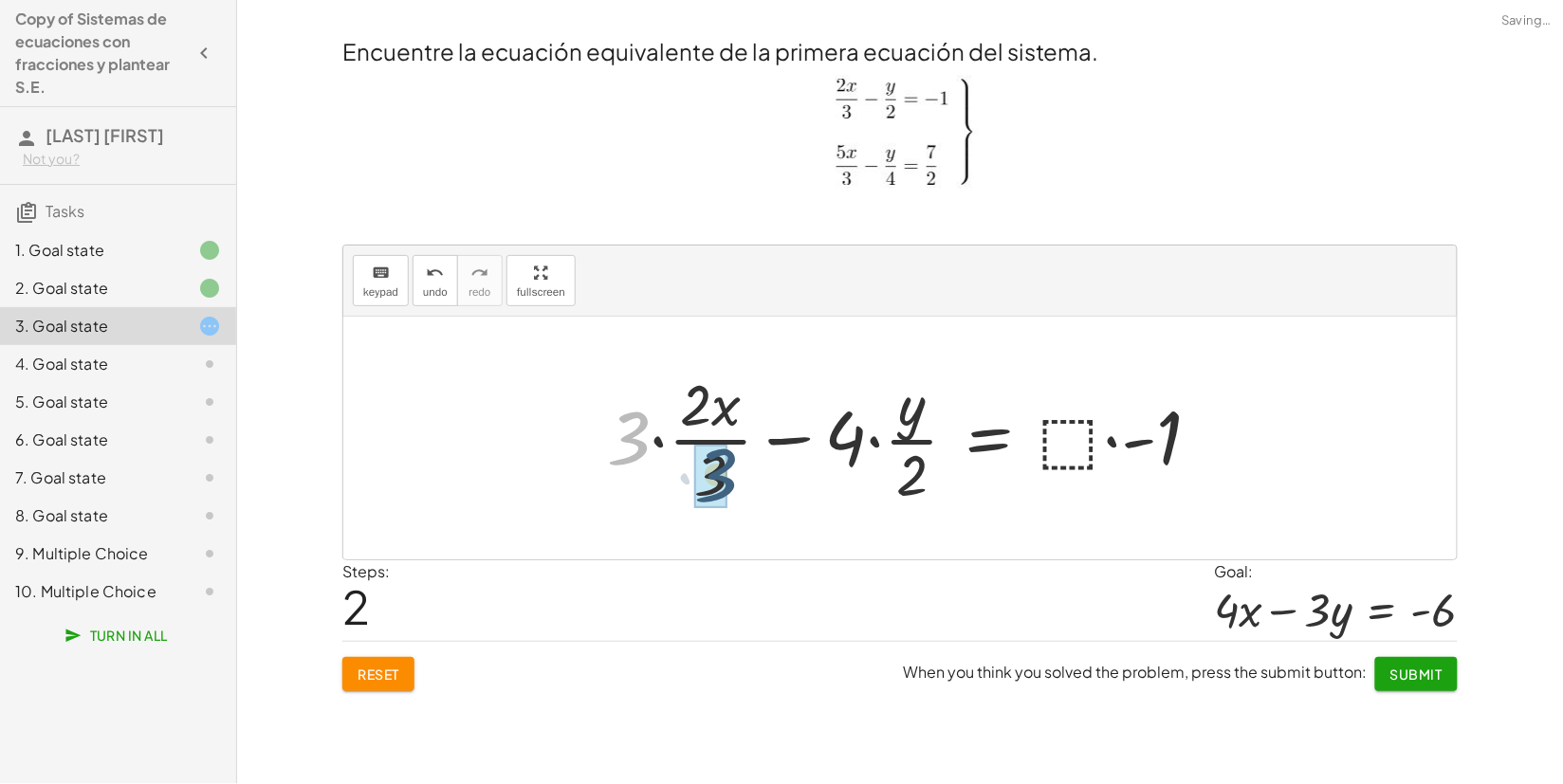 drag, startPoint x: 628, startPoint y: 442, endPoint x: 722, endPoint y: 480, distance: 101.39033 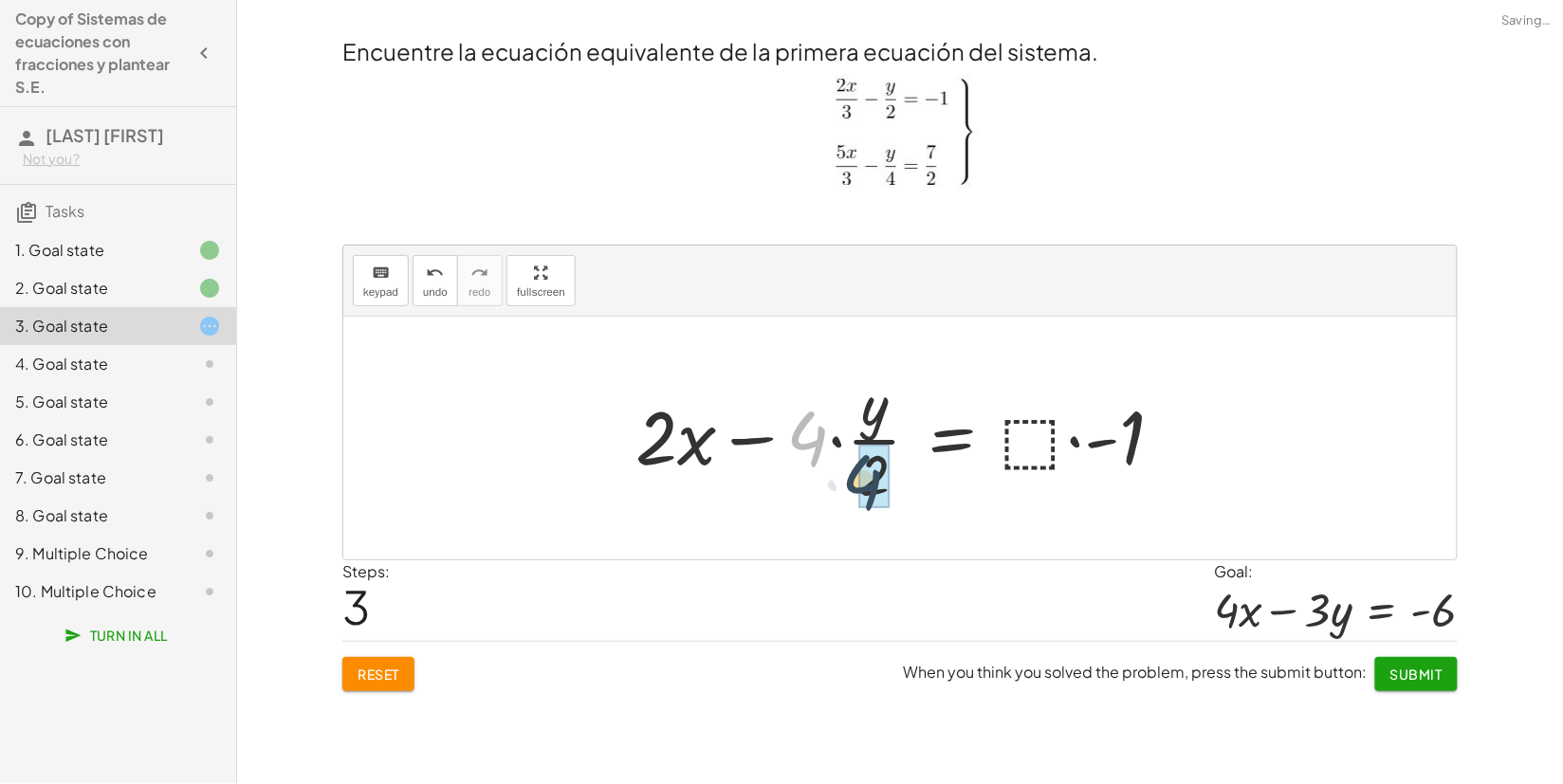 drag, startPoint x: 856, startPoint y: 441, endPoint x: 912, endPoint y: 484, distance: 70.6045 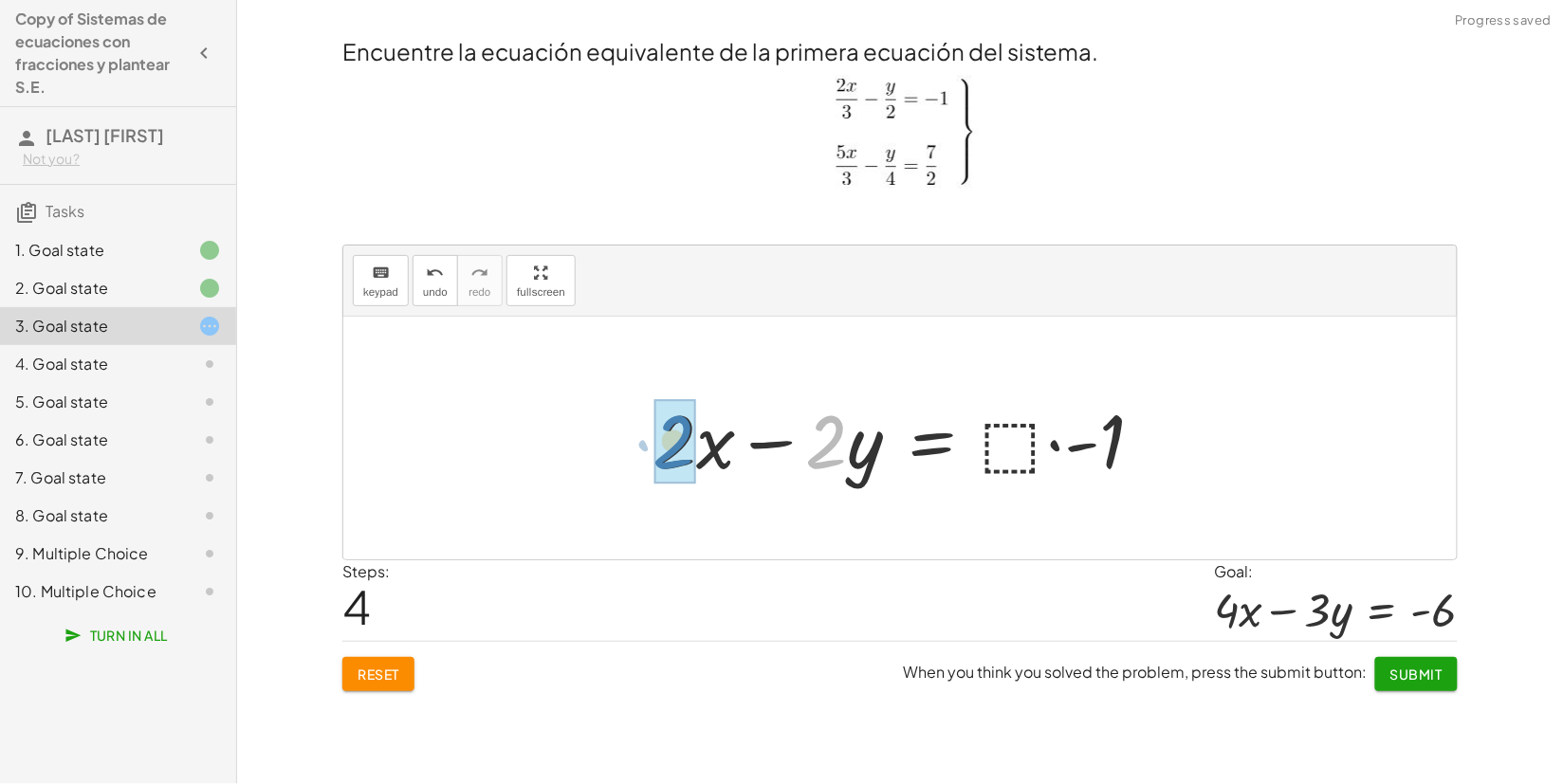 drag, startPoint x: 841, startPoint y: 444, endPoint x: 694, endPoint y: 443, distance: 147.0034 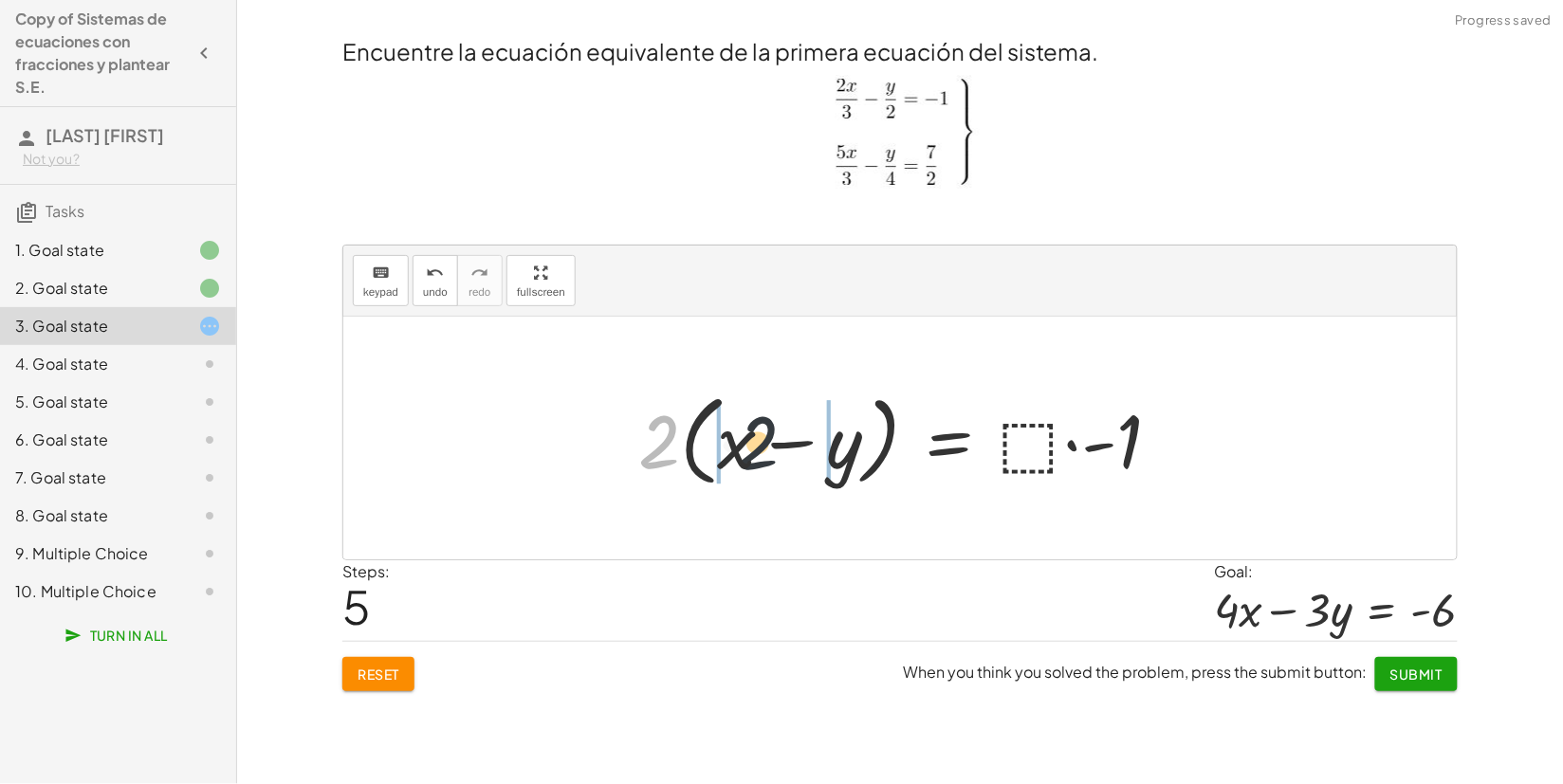 drag, startPoint x: 660, startPoint y: 457, endPoint x: 773, endPoint y: 460, distance: 113.03982 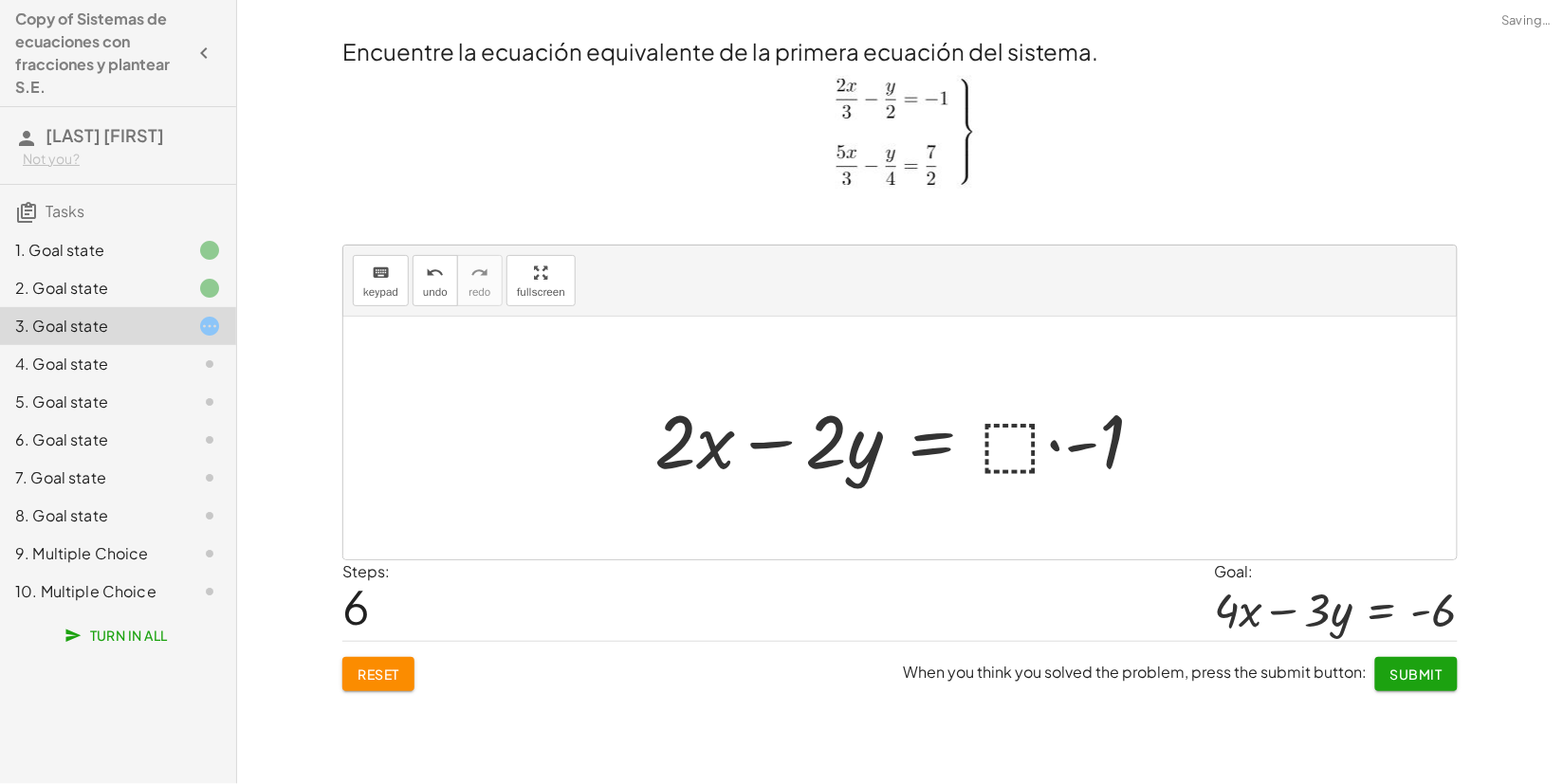 click at bounding box center (907, 438) 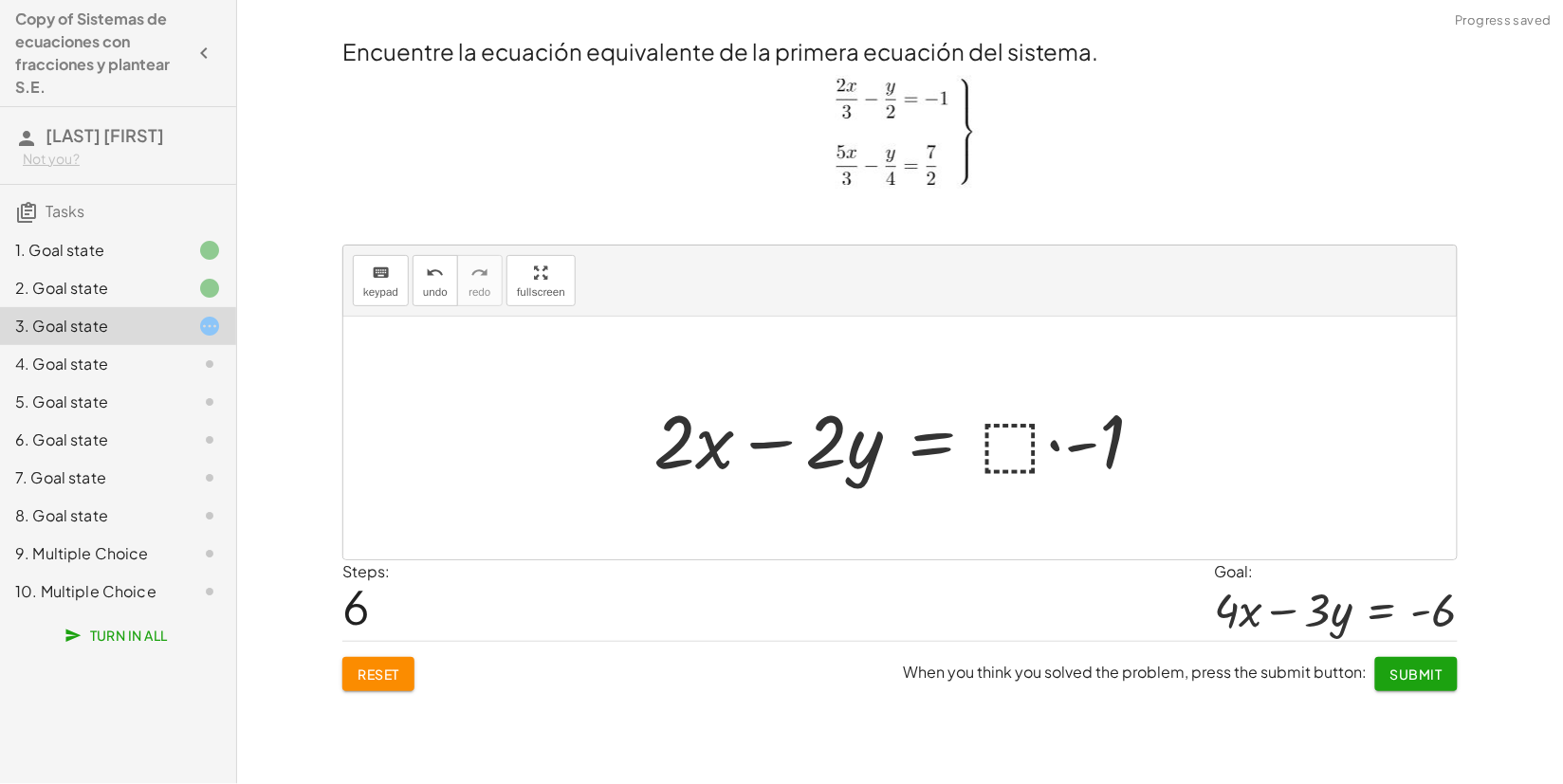 click at bounding box center [907, 438] 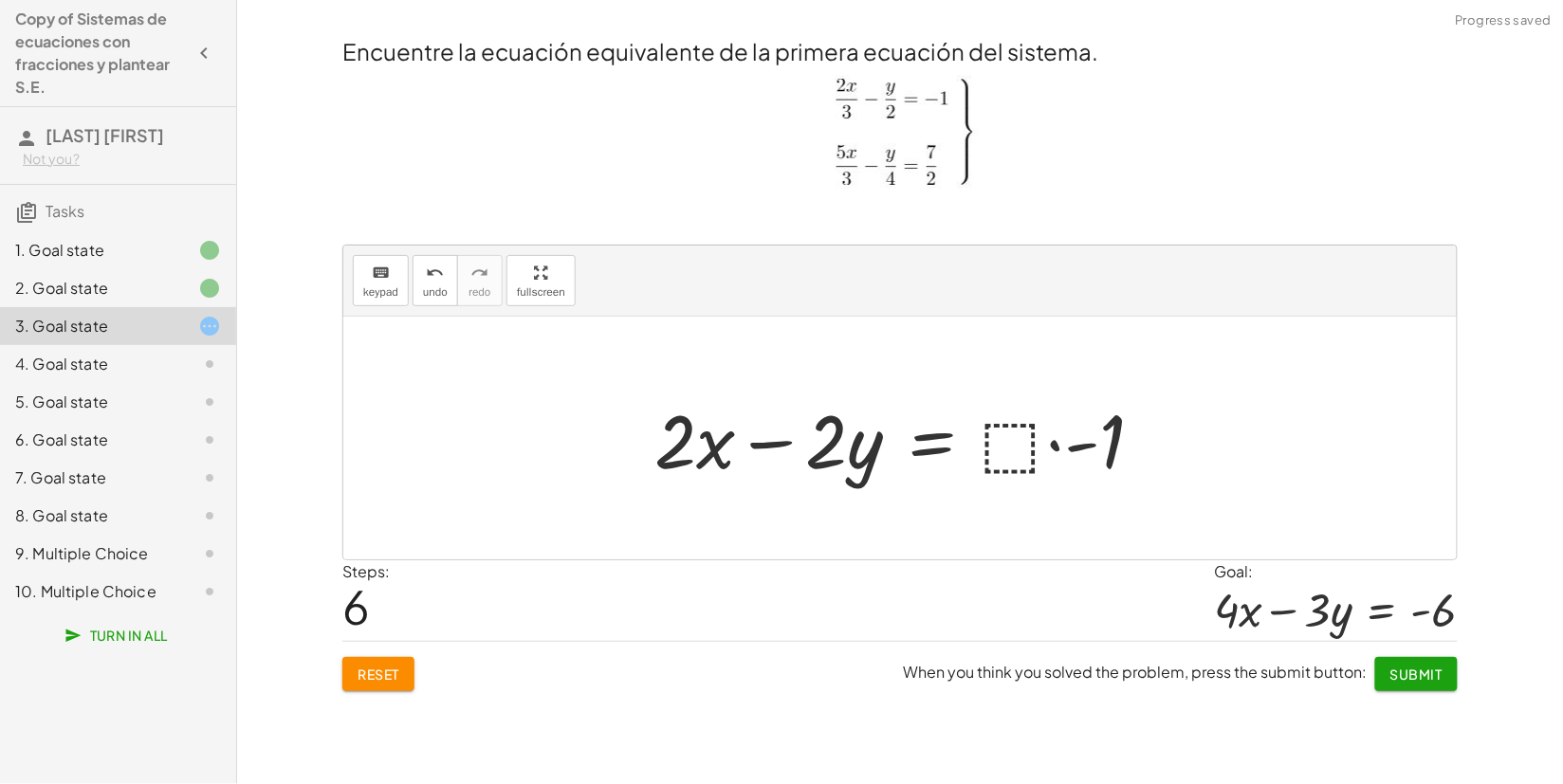 click at bounding box center [907, 438] 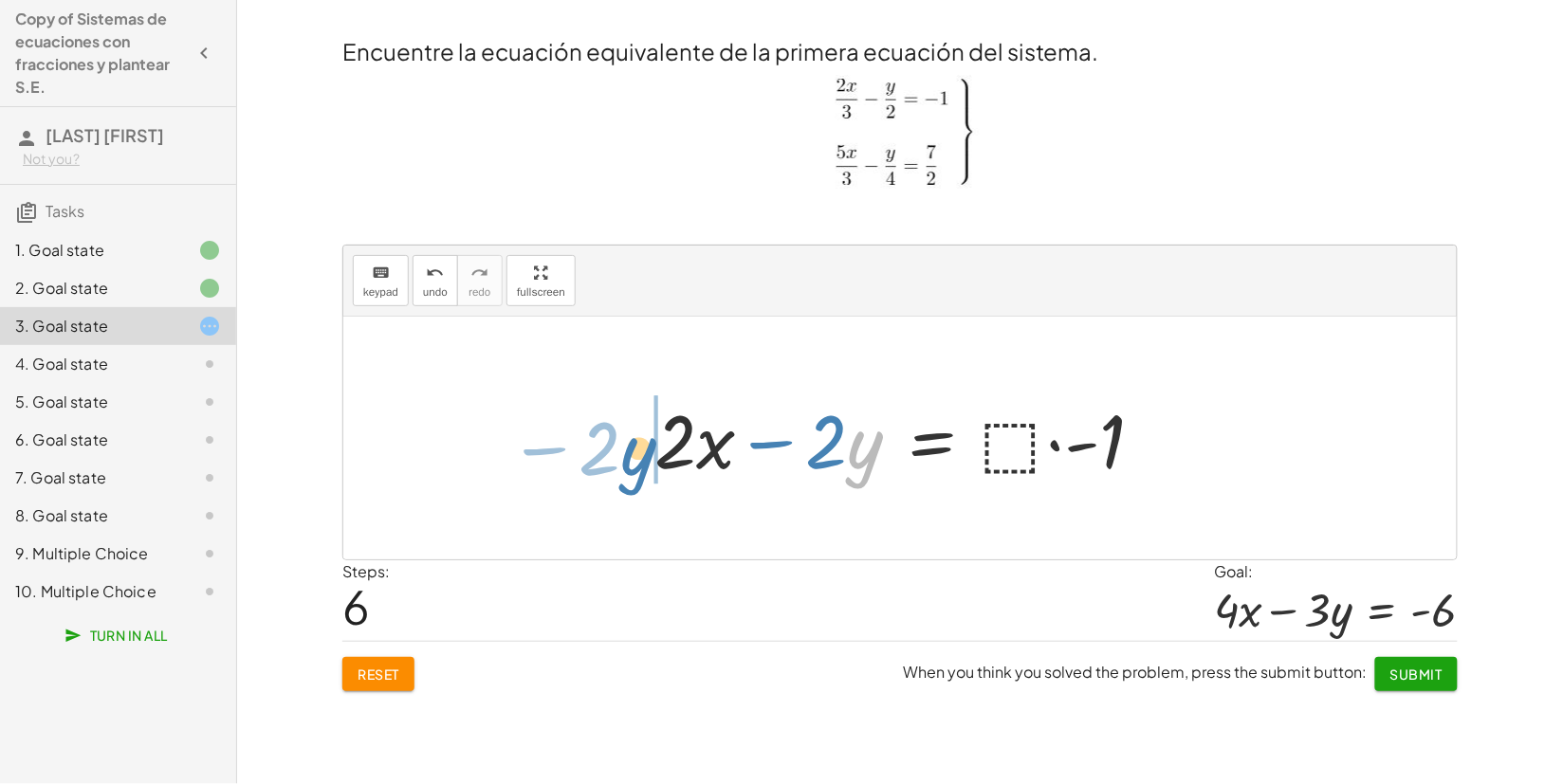 drag, startPoint x: 865, startPoint y: 444, endPoint x: 637, endPoint y: 447, distance: 228.01974 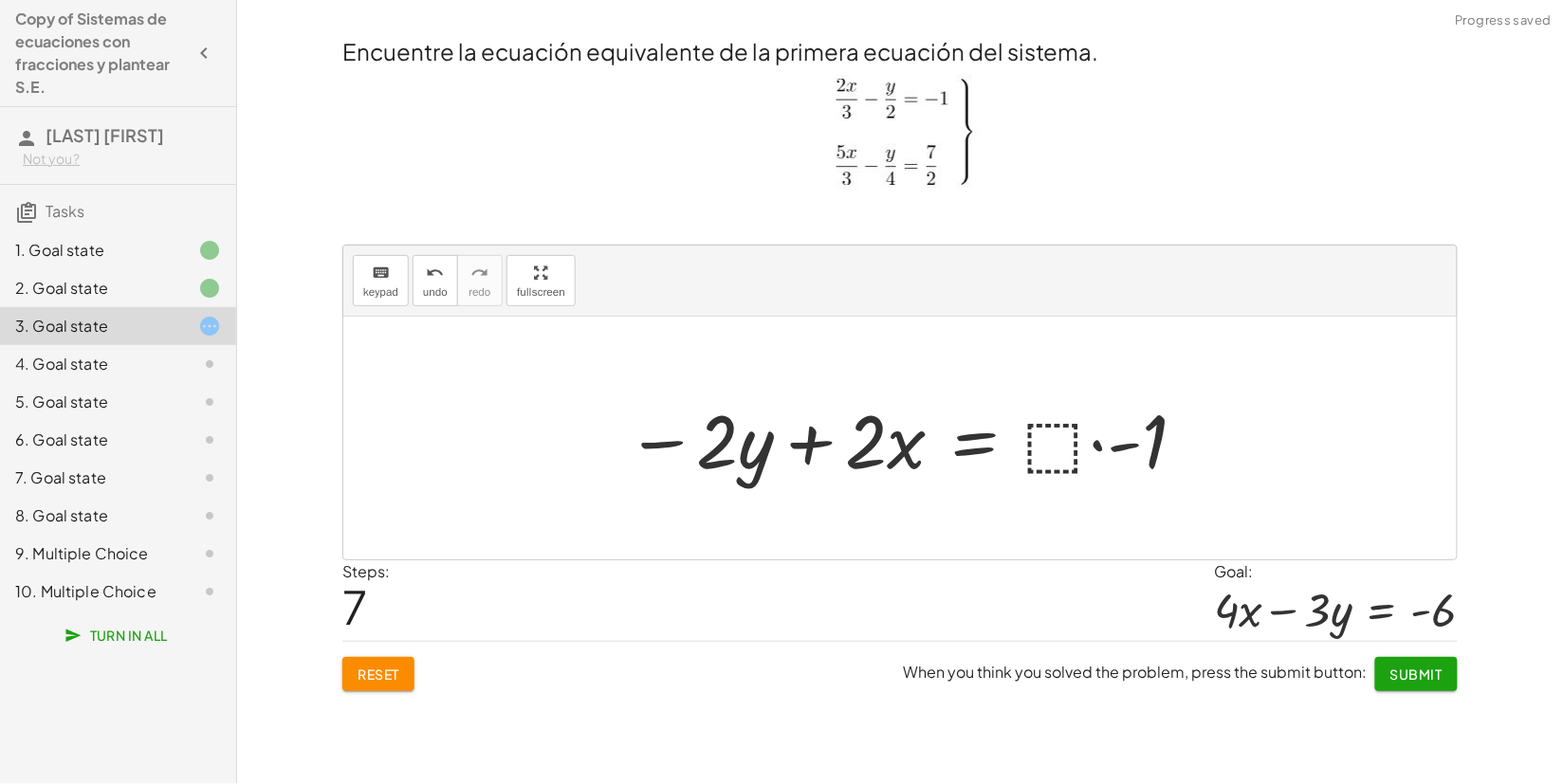 click at bounding box center [908, 438] 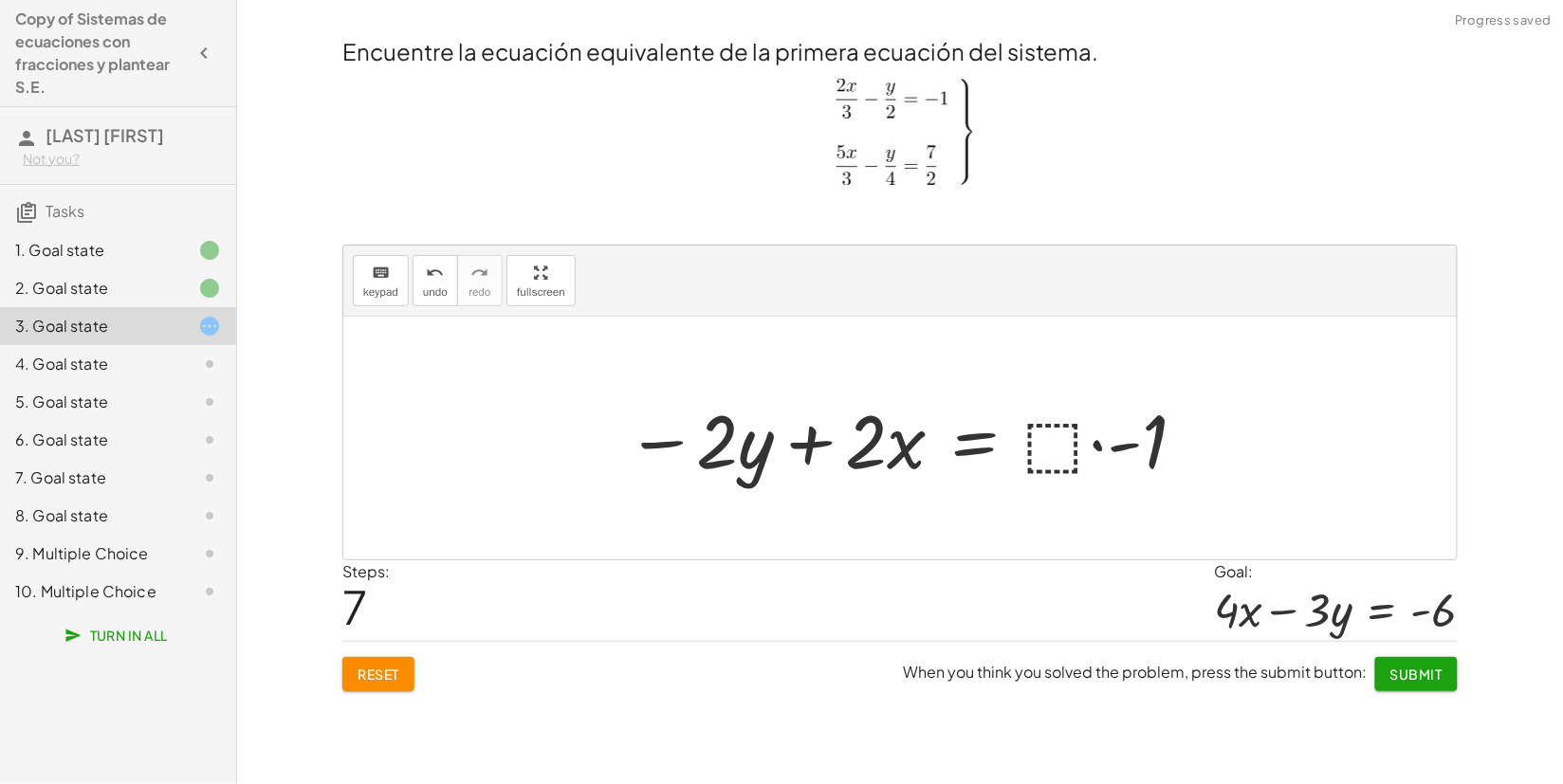 click at bounding box center [908, 438] 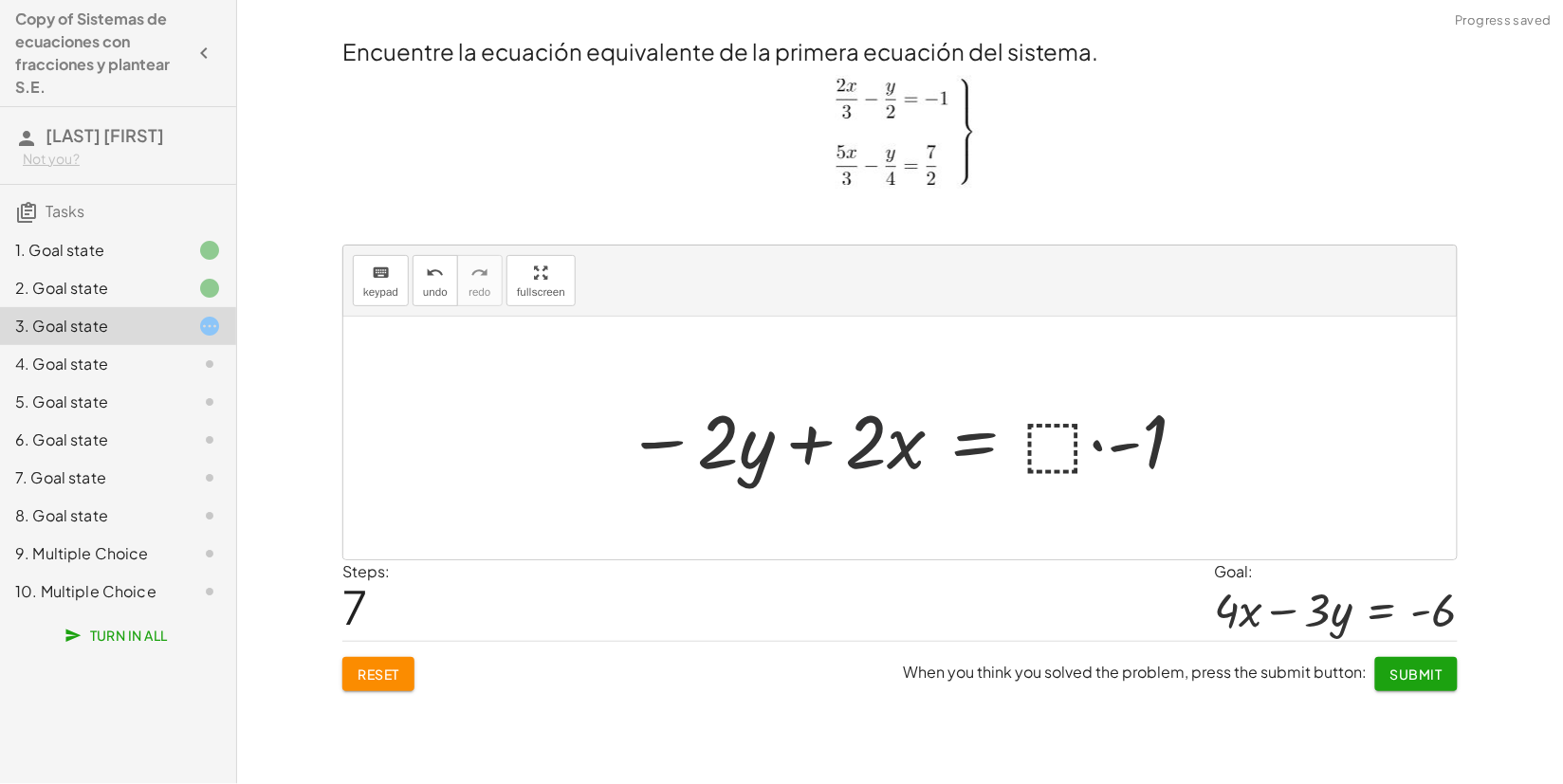 click at bounding box center (908, 438) 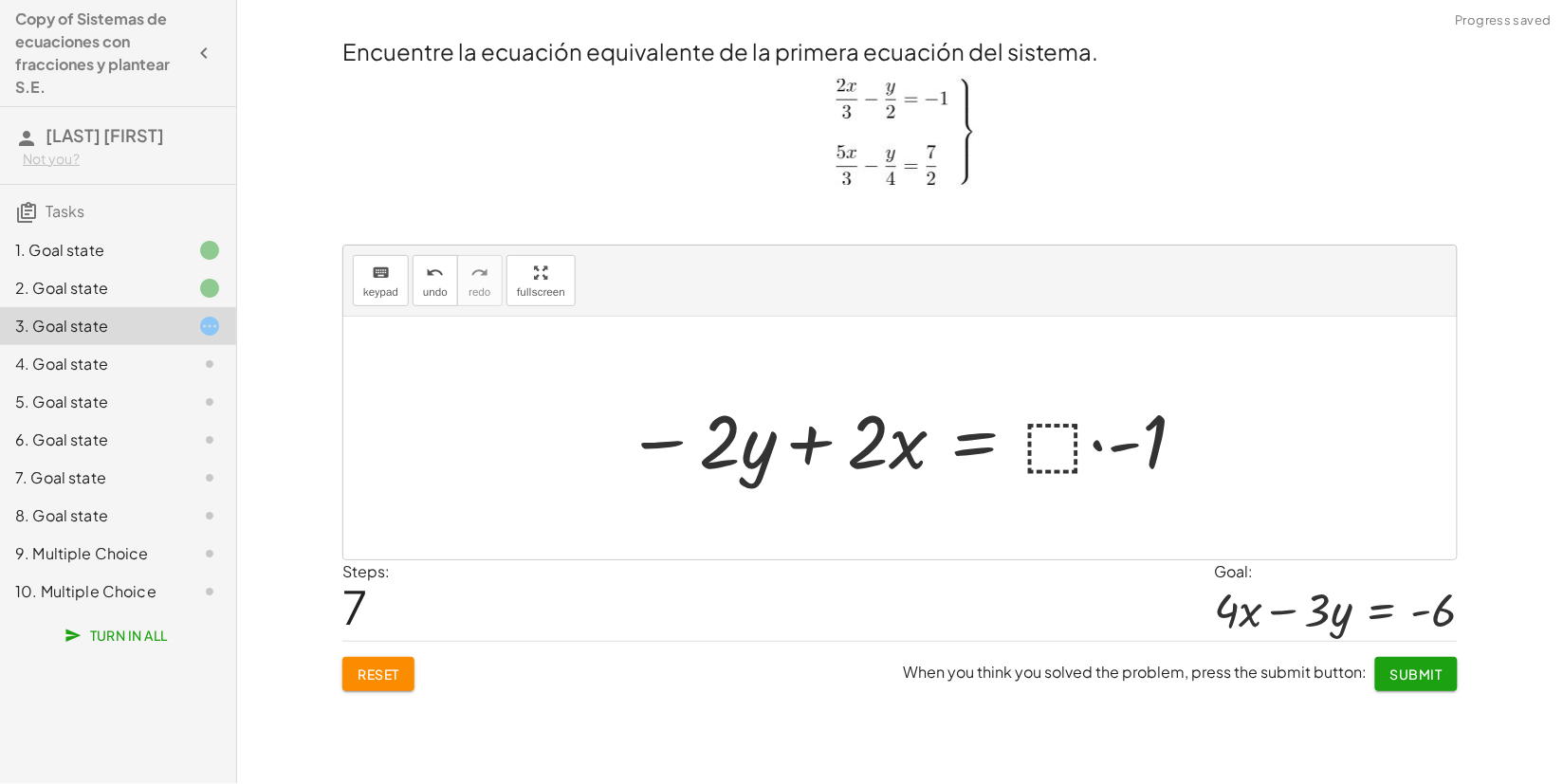 click at bounding box center (908, 438) 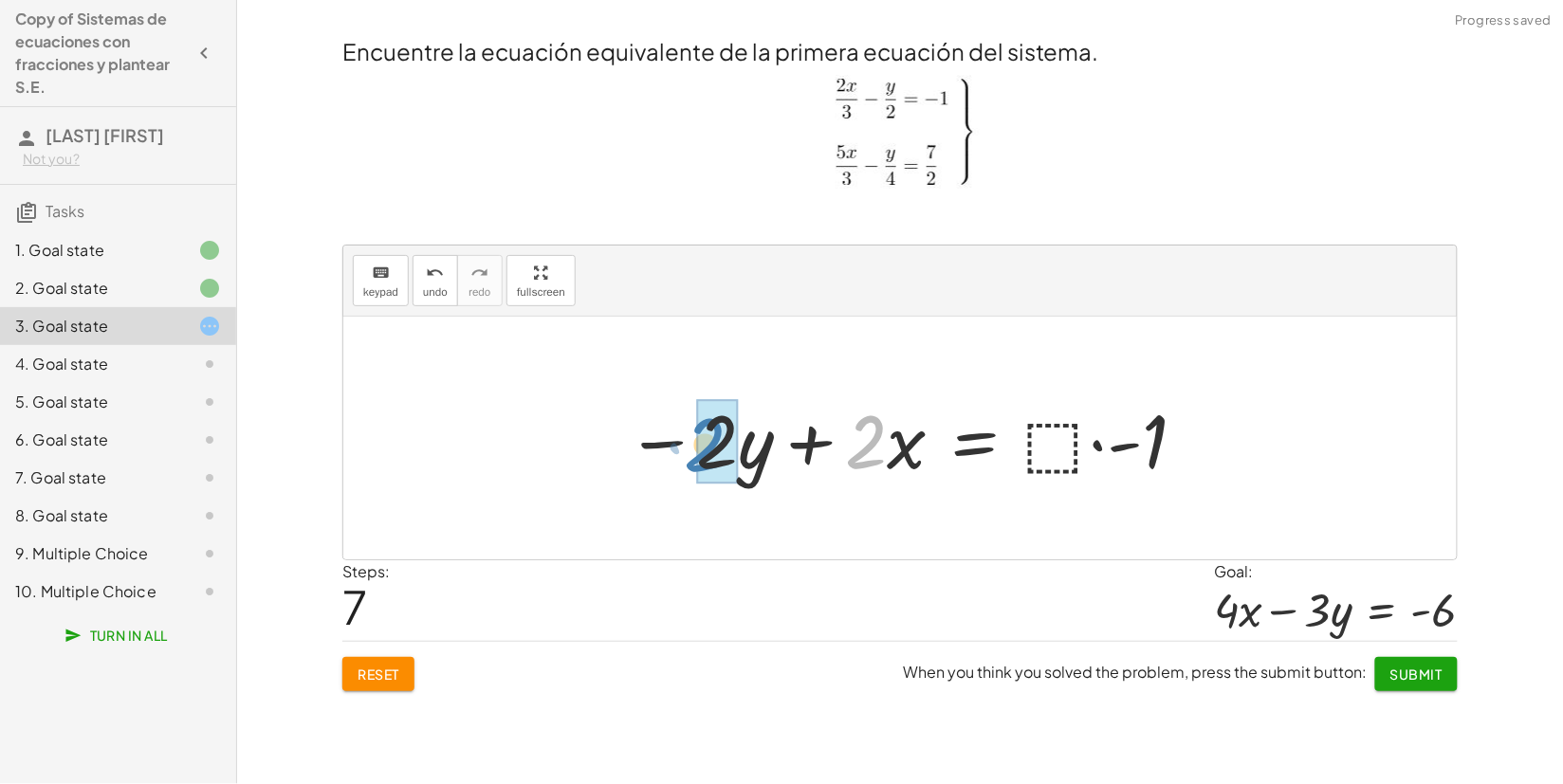 drag, startPoint x: 851, startPoint y: 431, endPoint x: 699, endPoint y: 431, distance: 152 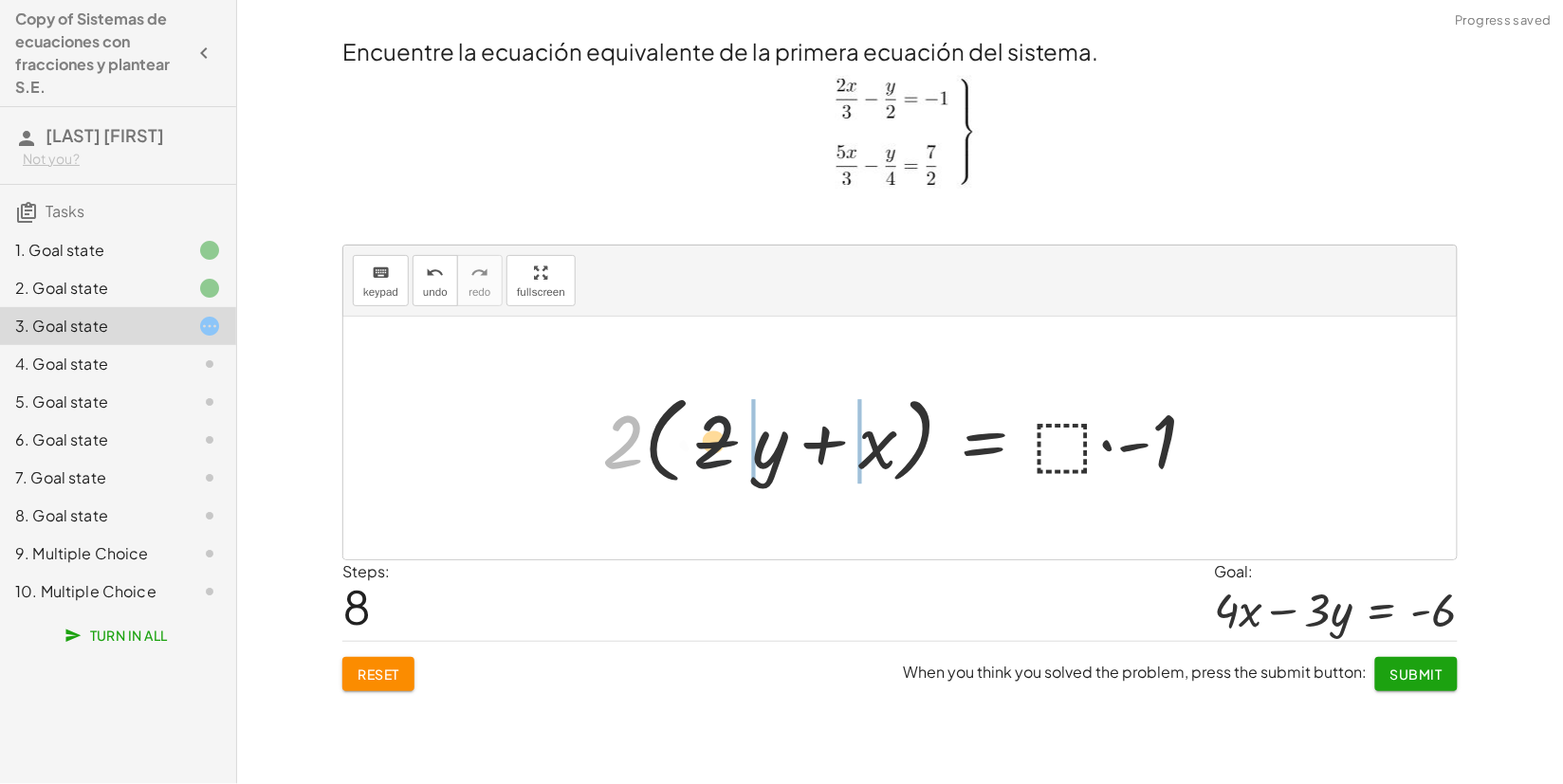 drag, startPoint x: 632, startPoint y: 451, endPoint x: 858, endPoint y: 451, distance: 226 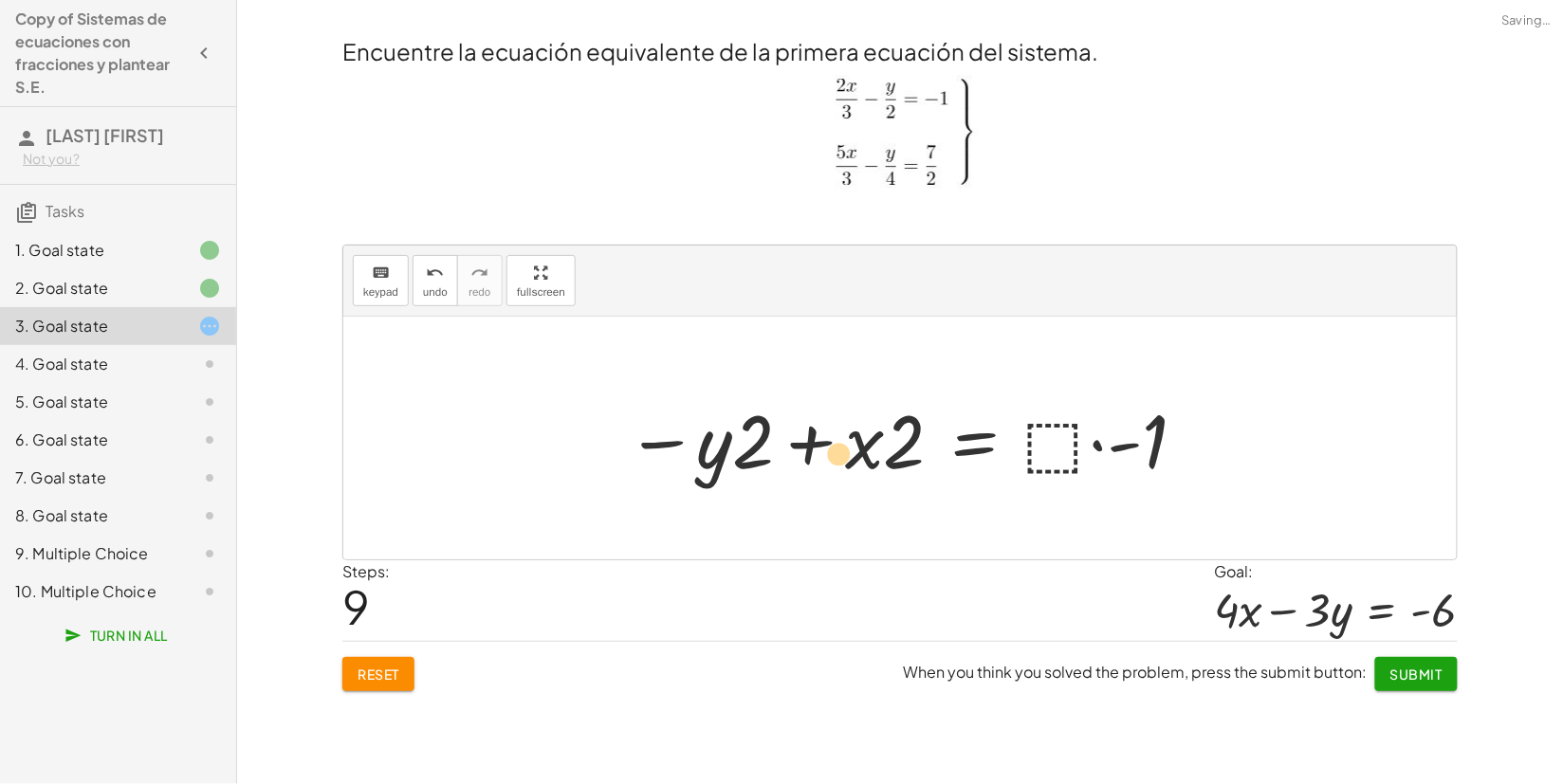 drag, startPoint x: 913, startPoint y: 437, endPoint x: 732, endPoint y: 448, distance: 181.33395 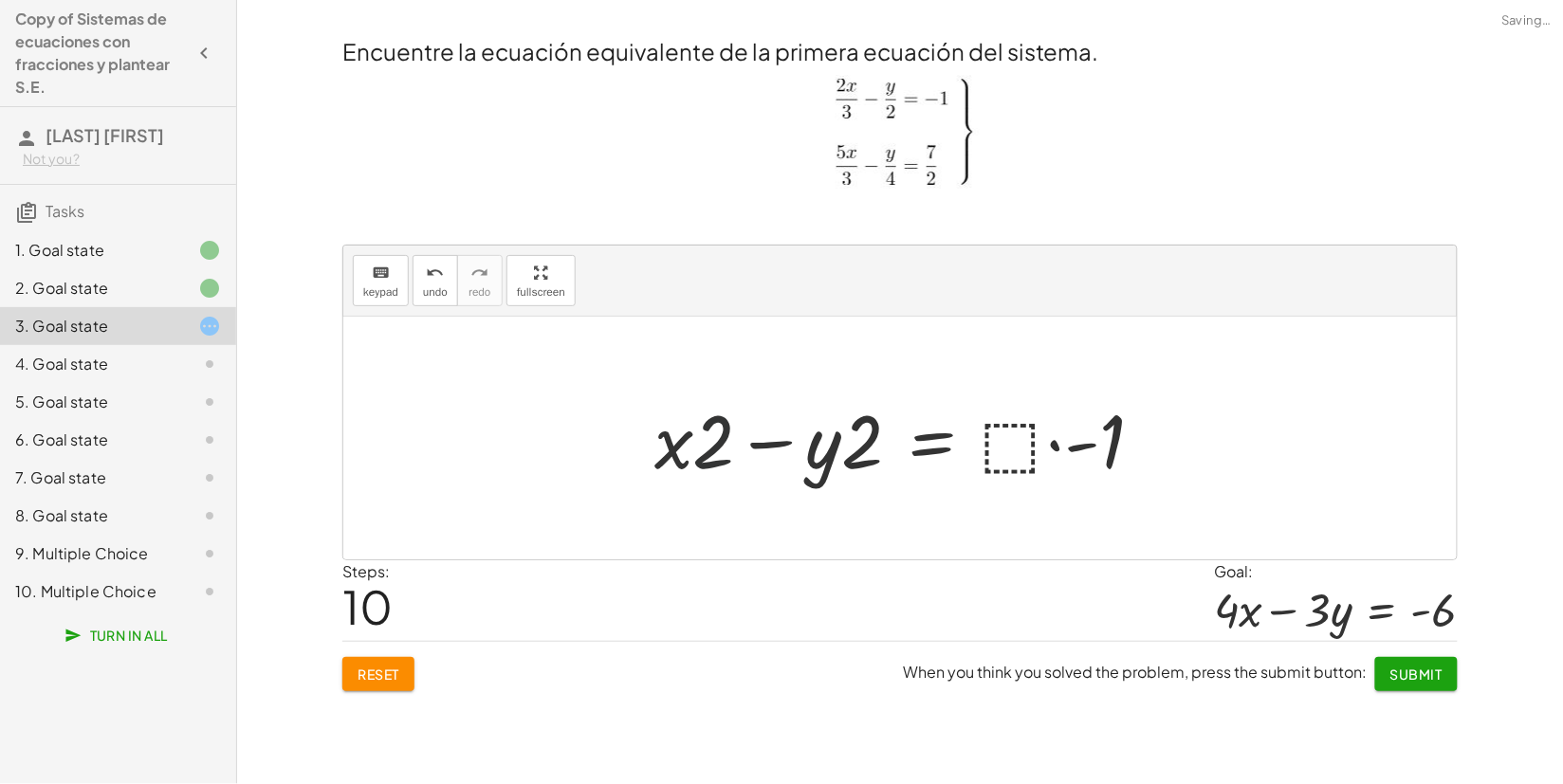 drag, startPoint x: 713, startPoint y: 423, endPoint x: 831, endPoint y: 434, distance: 118.5116 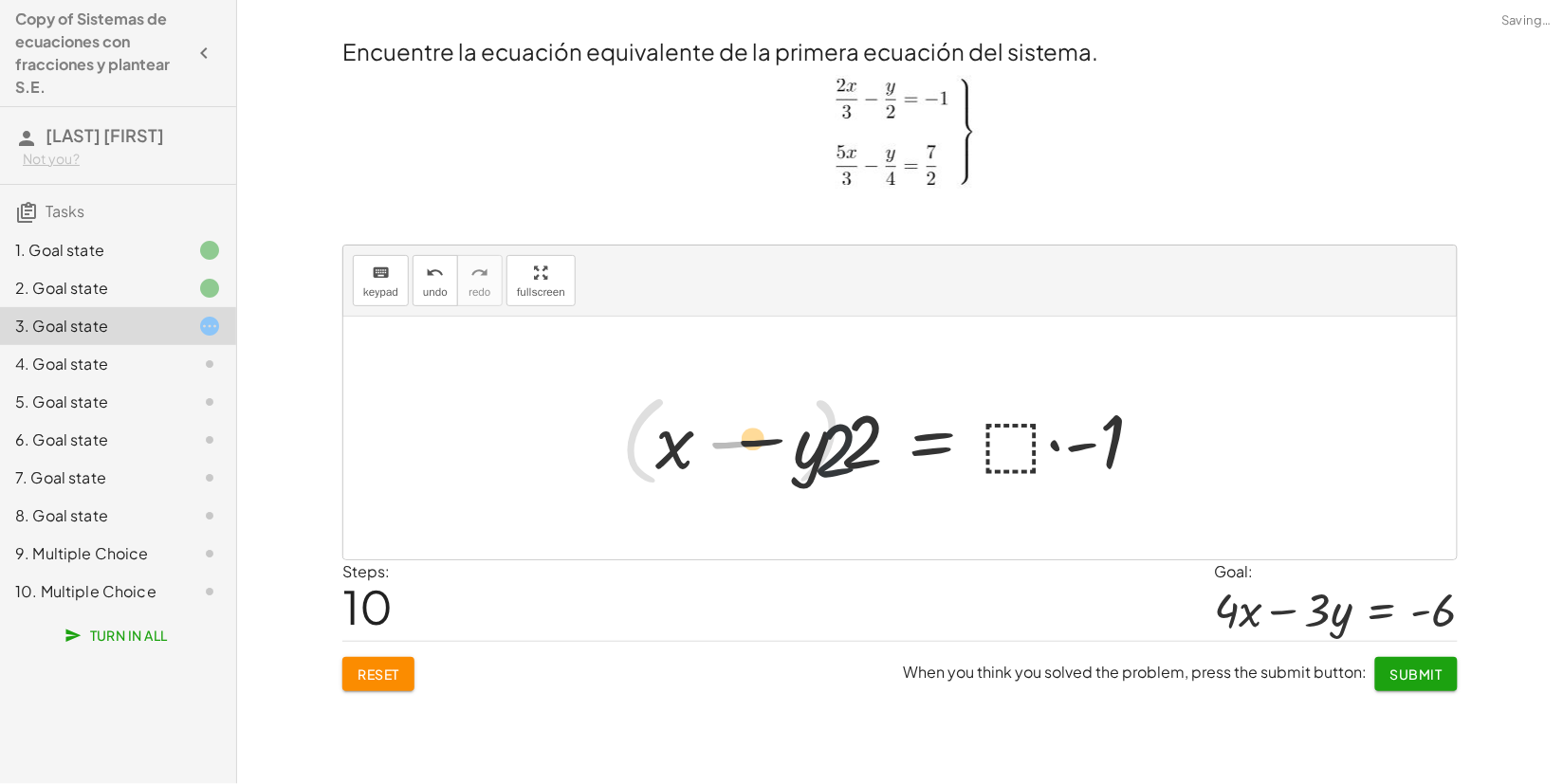drag, startPoint x: 782, startPoint y: 429, endPoint x: 835, endPoint y: 429, distance: 53 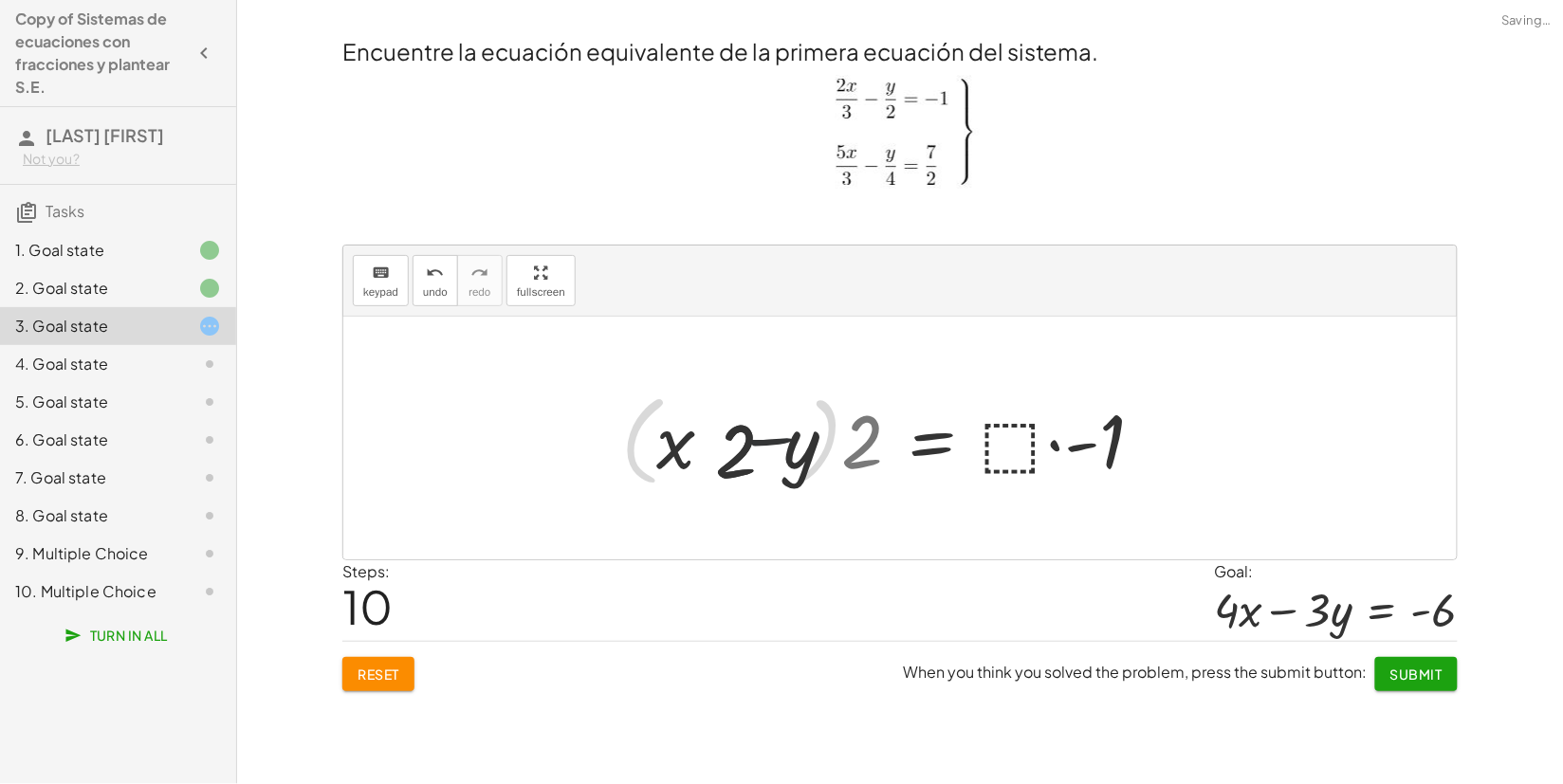 drag, startPoint x: 707, startPoint y: 437, endPoint x: 839, endPoint y: 434, distance: 132.03409 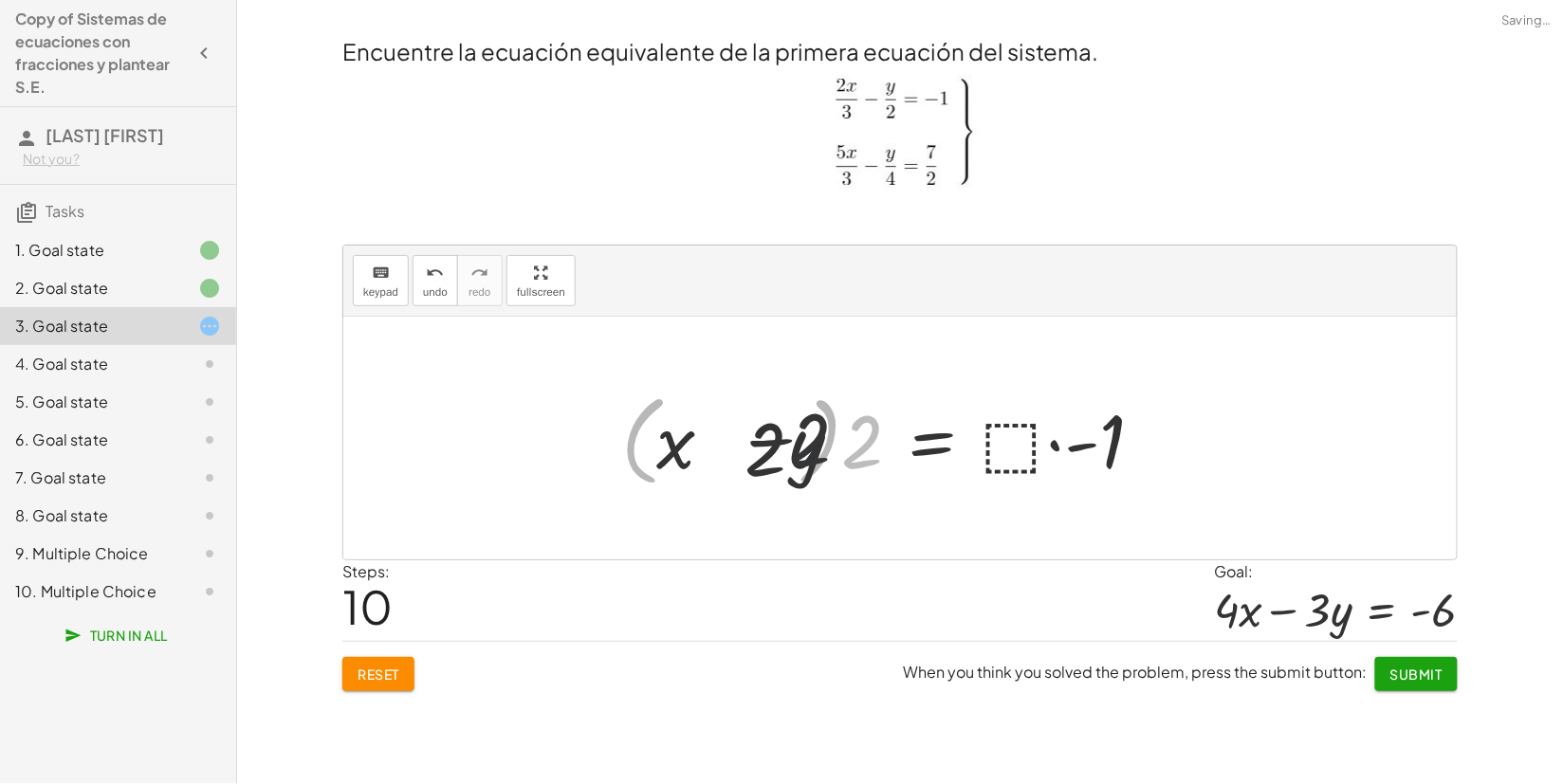 click at bounding box center (891, 438) 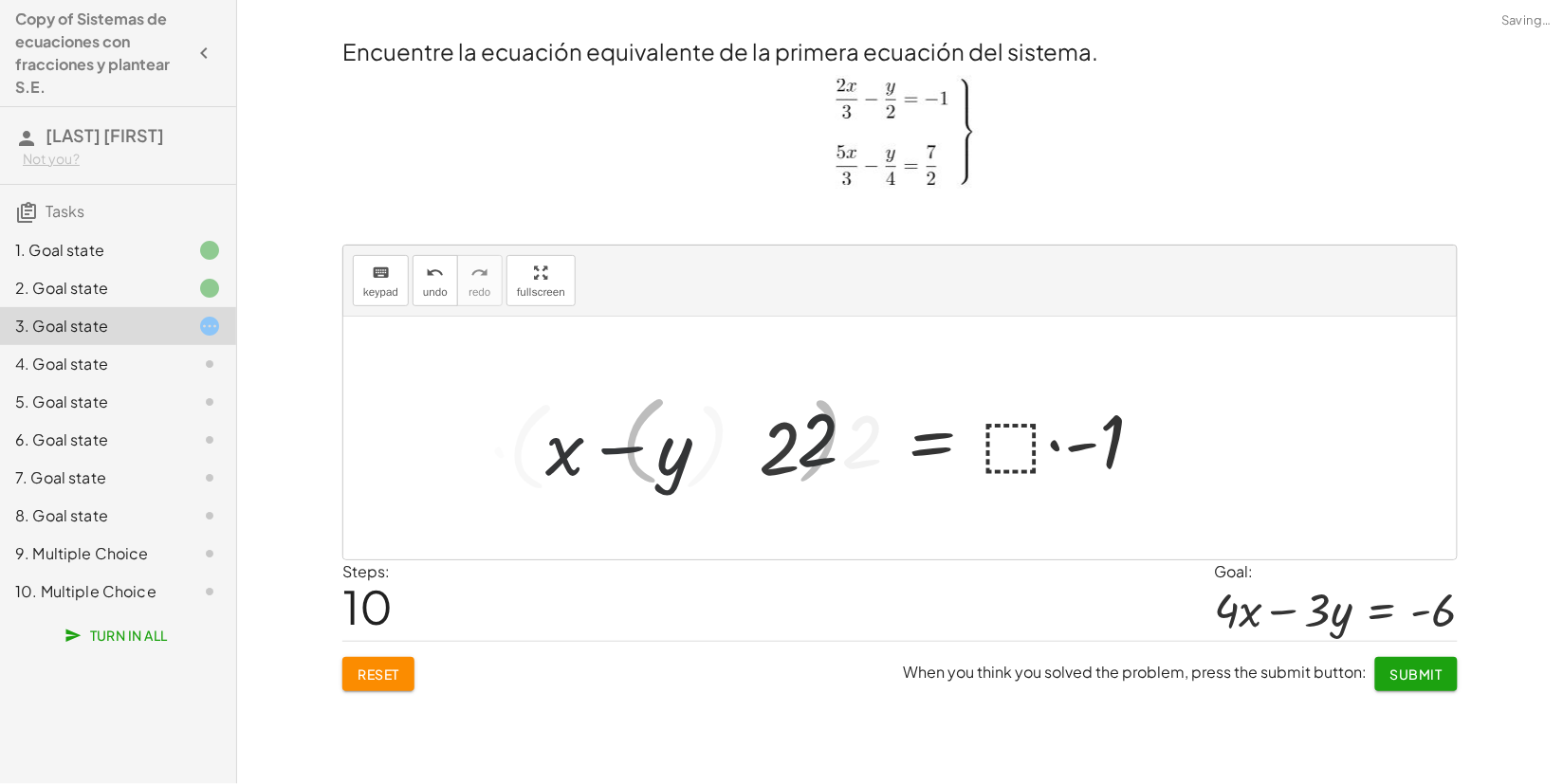 click at bounding box center (891, 438) 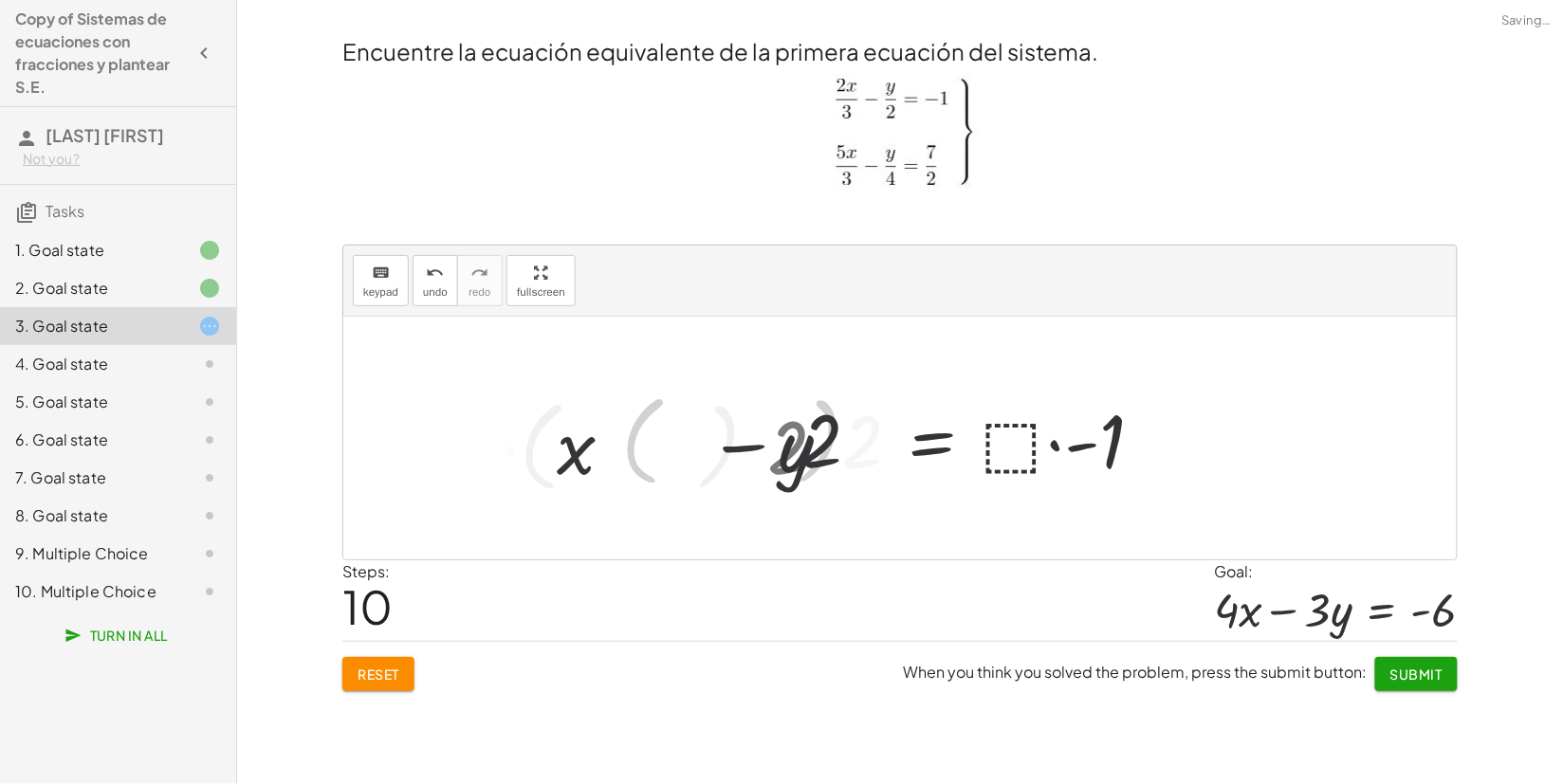 click at bounding box center [891, 438] 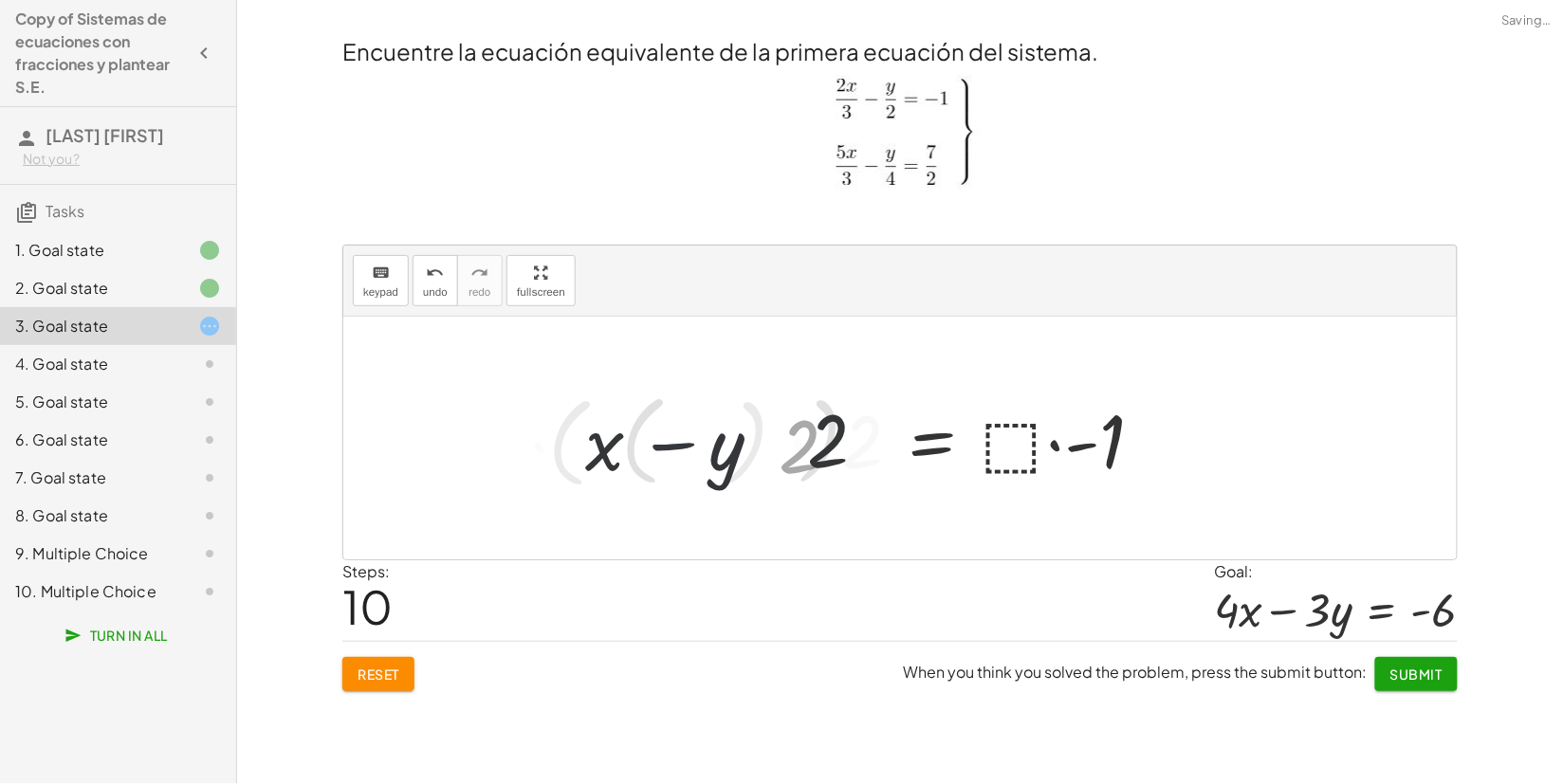 drag, startPoint x: 760, startPoint y: 446, endPoint x: 717, endPoint y: 446, distance: 43 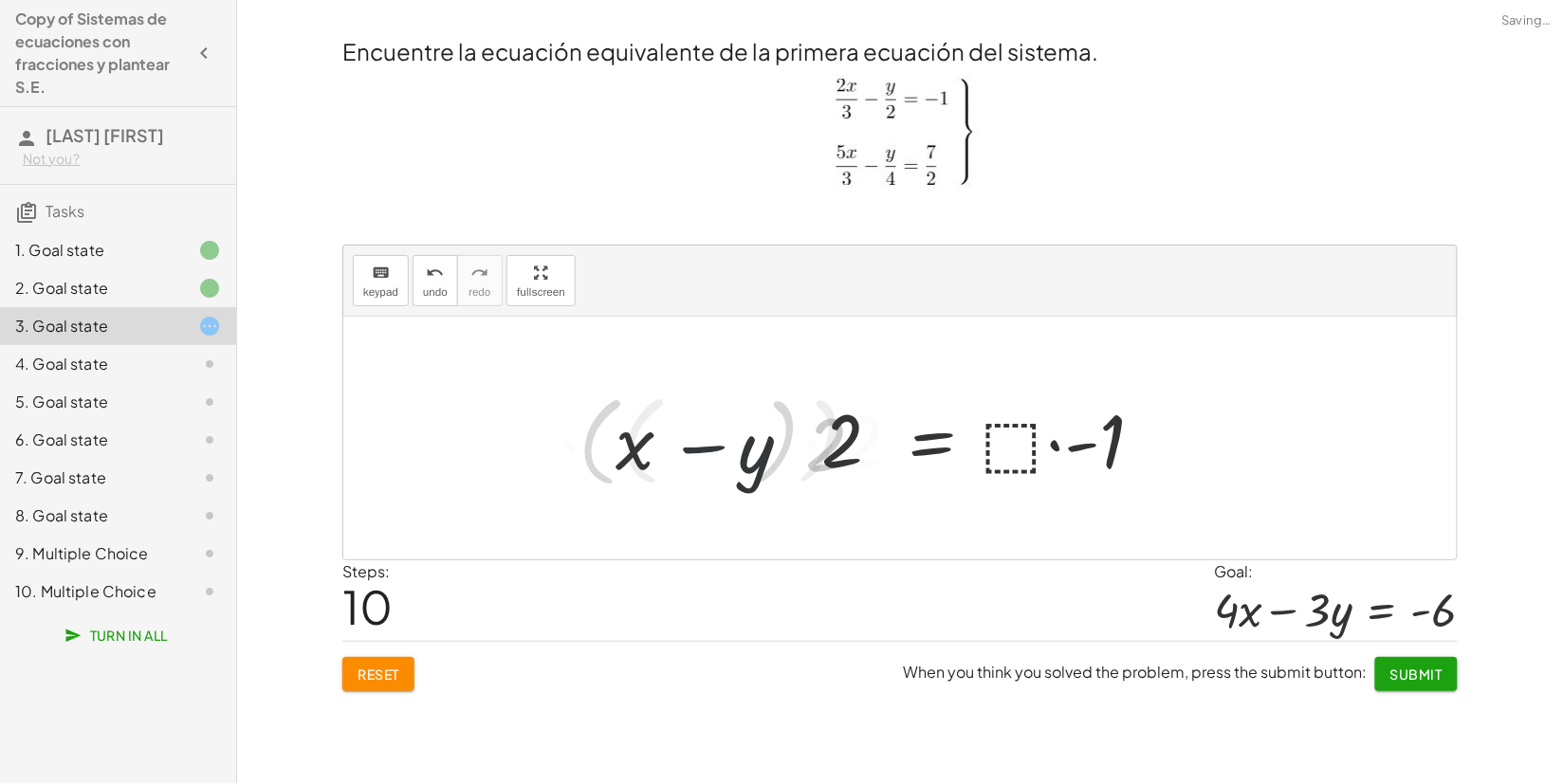 drag, startPoint x: 646, startPoint y: 443, endPoint x: 928, endPoint y: 450, distance: 282.08687 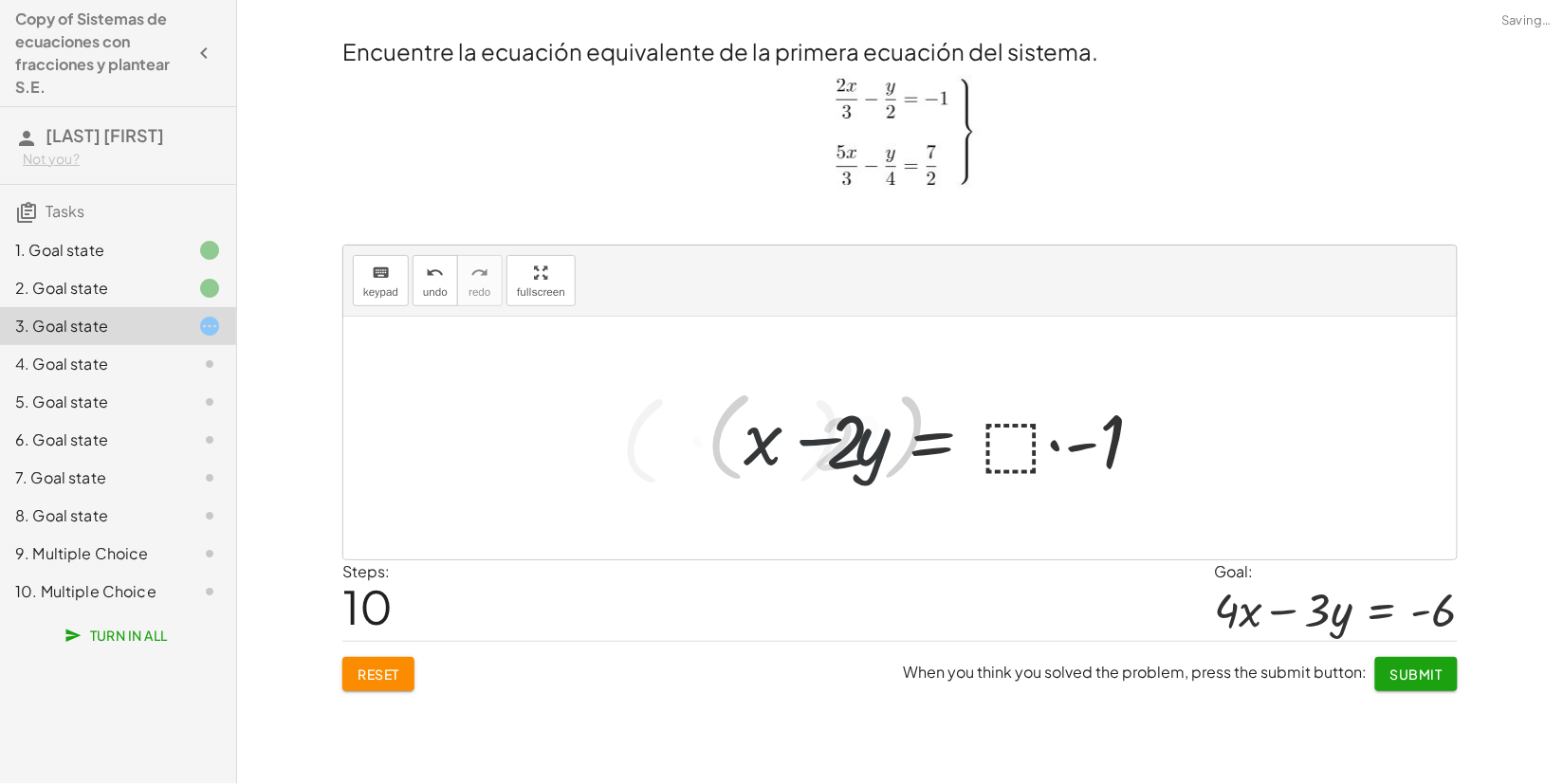 click at bounding box center (891, 438) 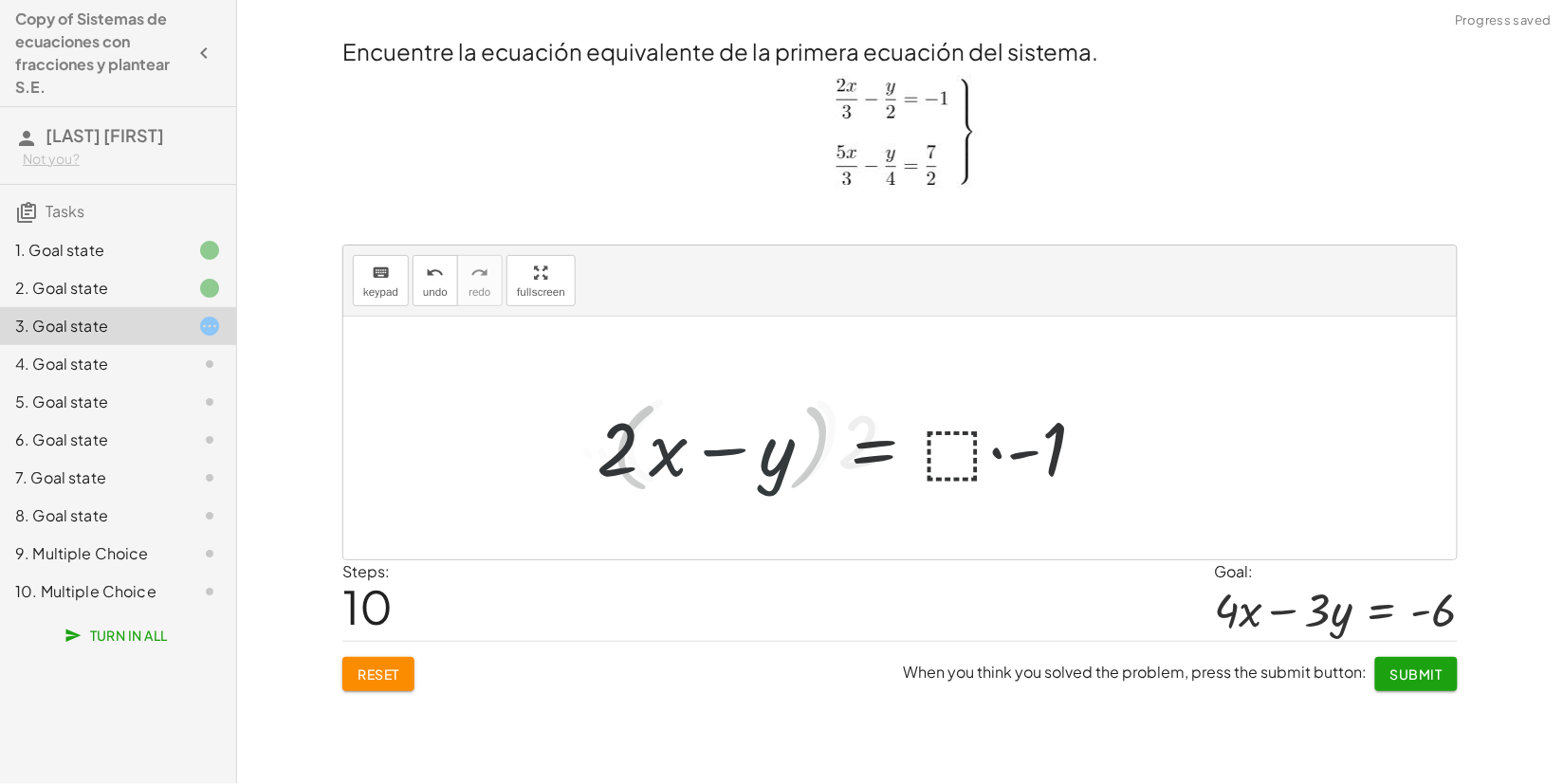 drag, startPoint x: 712, startPoint y: 443, endPoint x: 784, endPoint y: 433, distance: 72.691127 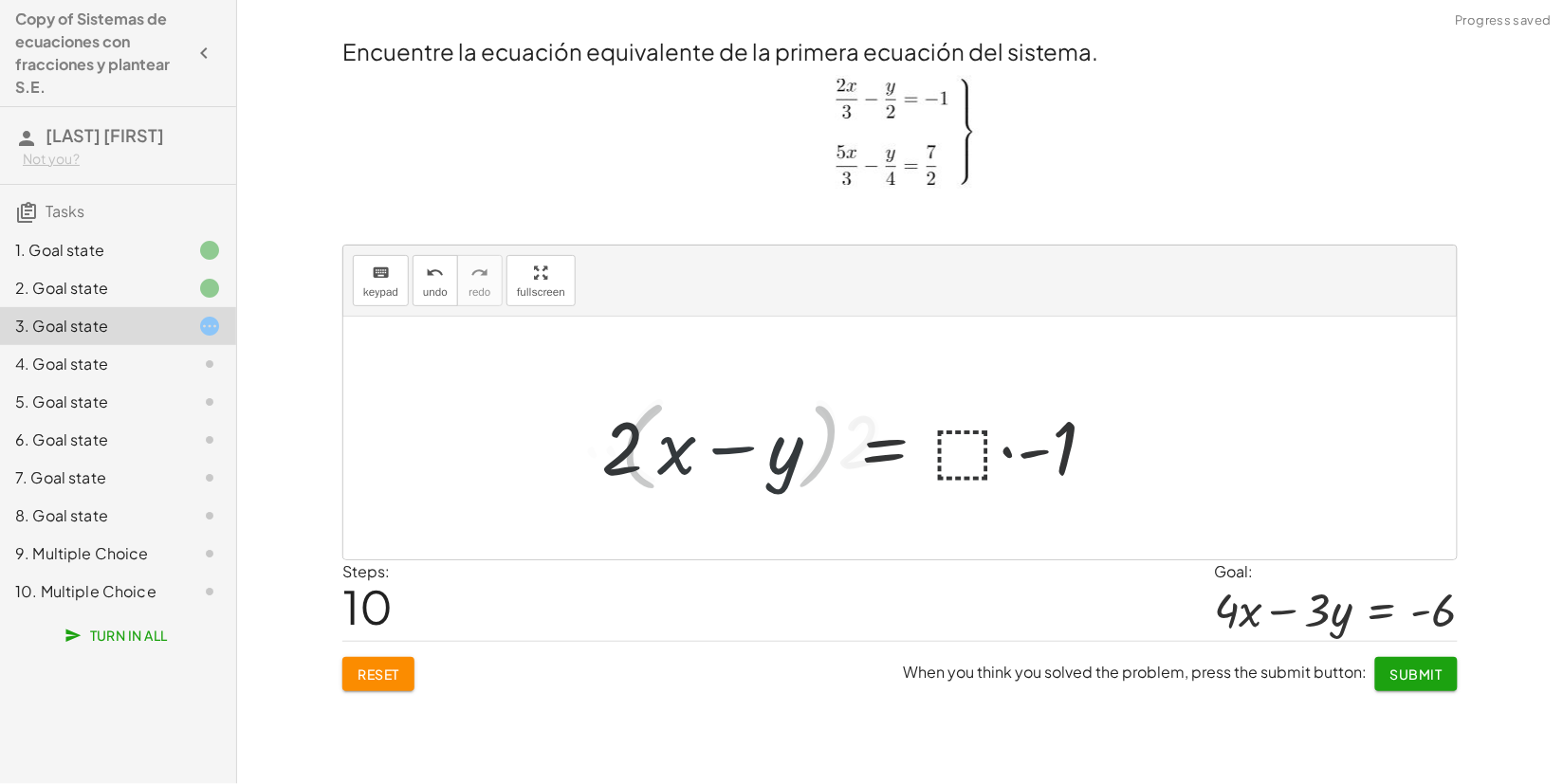 drag, startPoint x: 851, startPoint y: 434, endPoint x: 673, endPoint y: 441, distance: 178.13759 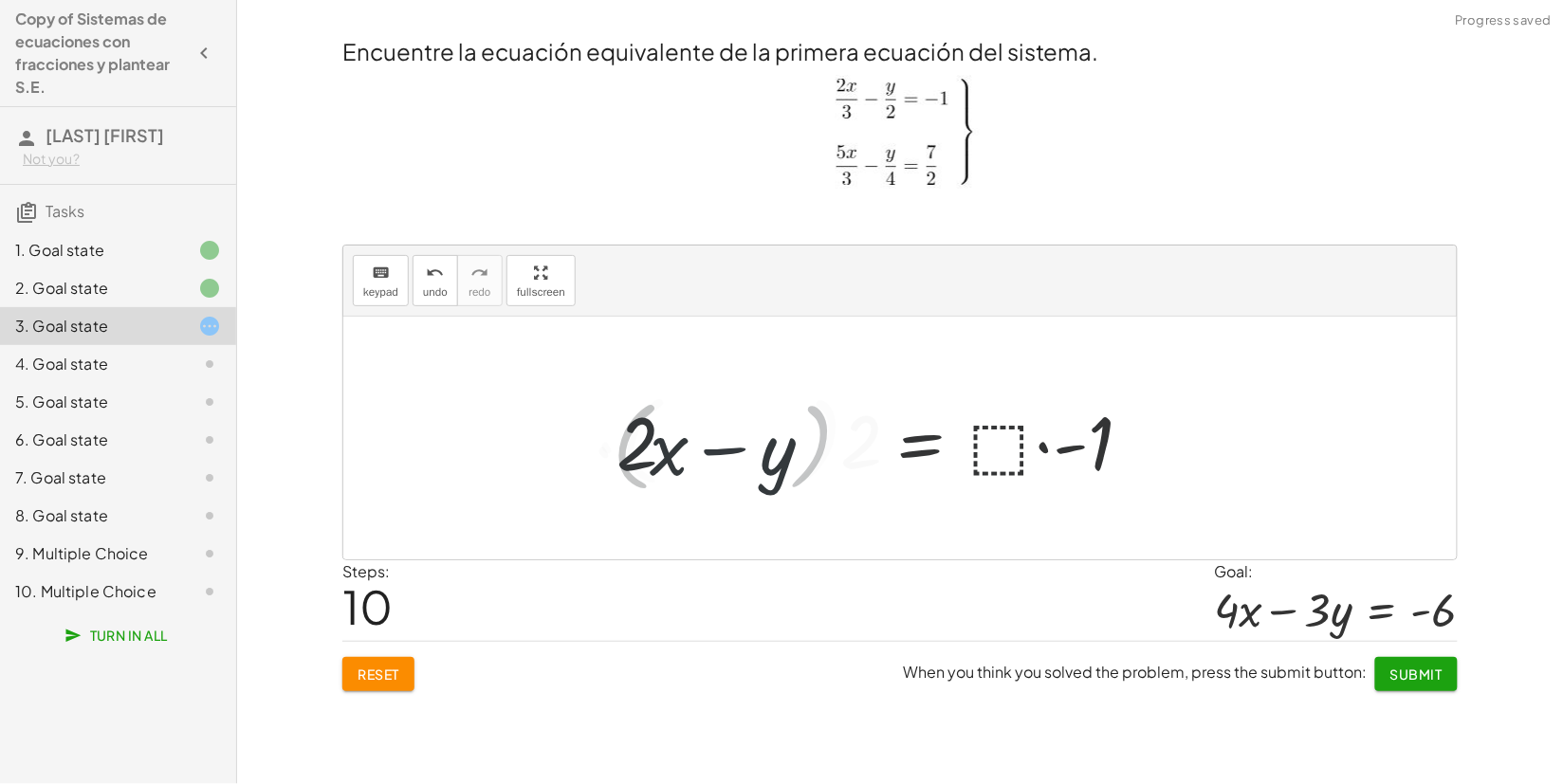 click at bounding box center (891, 438) 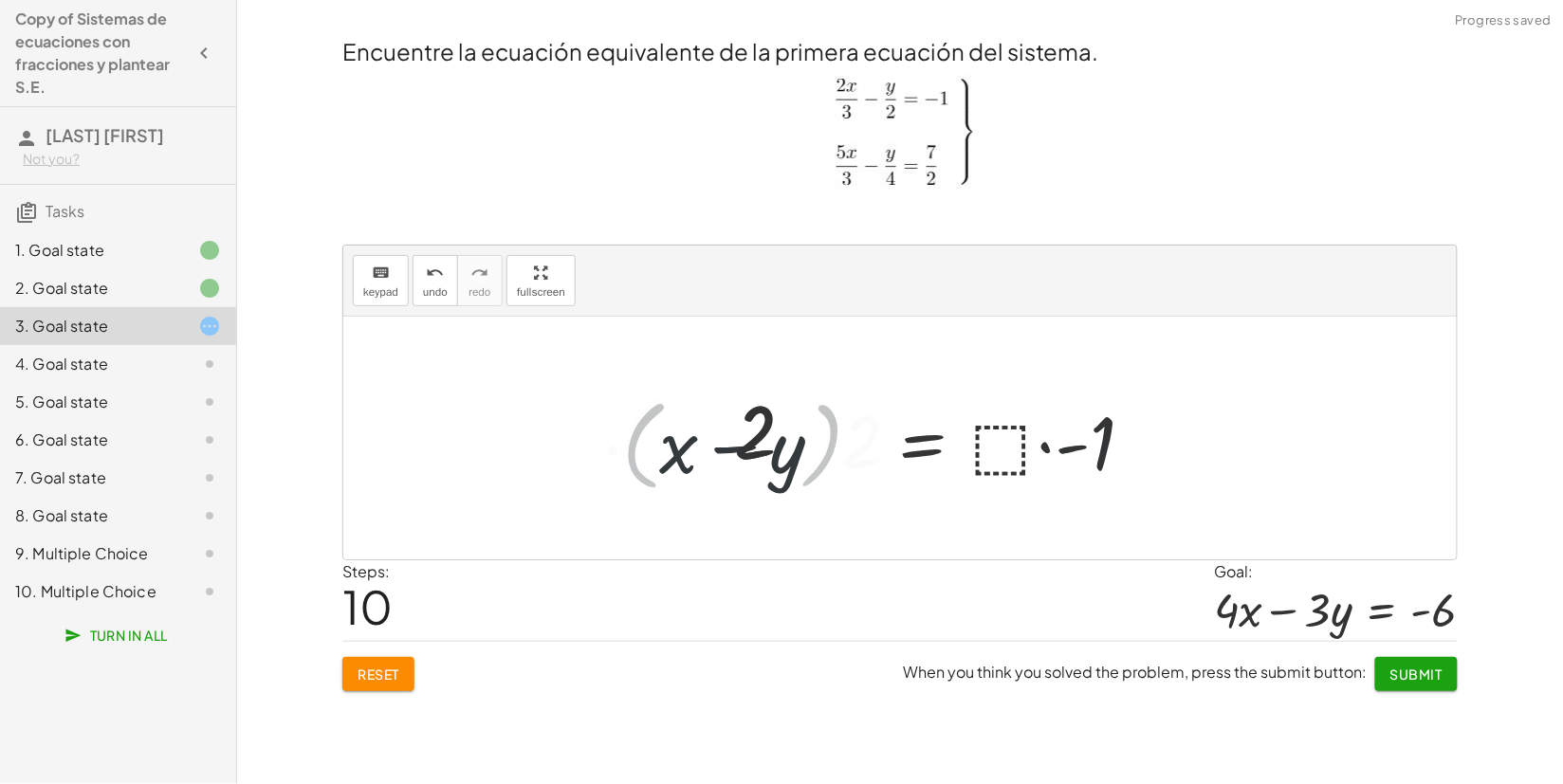 click at bounding box center (907, 438) 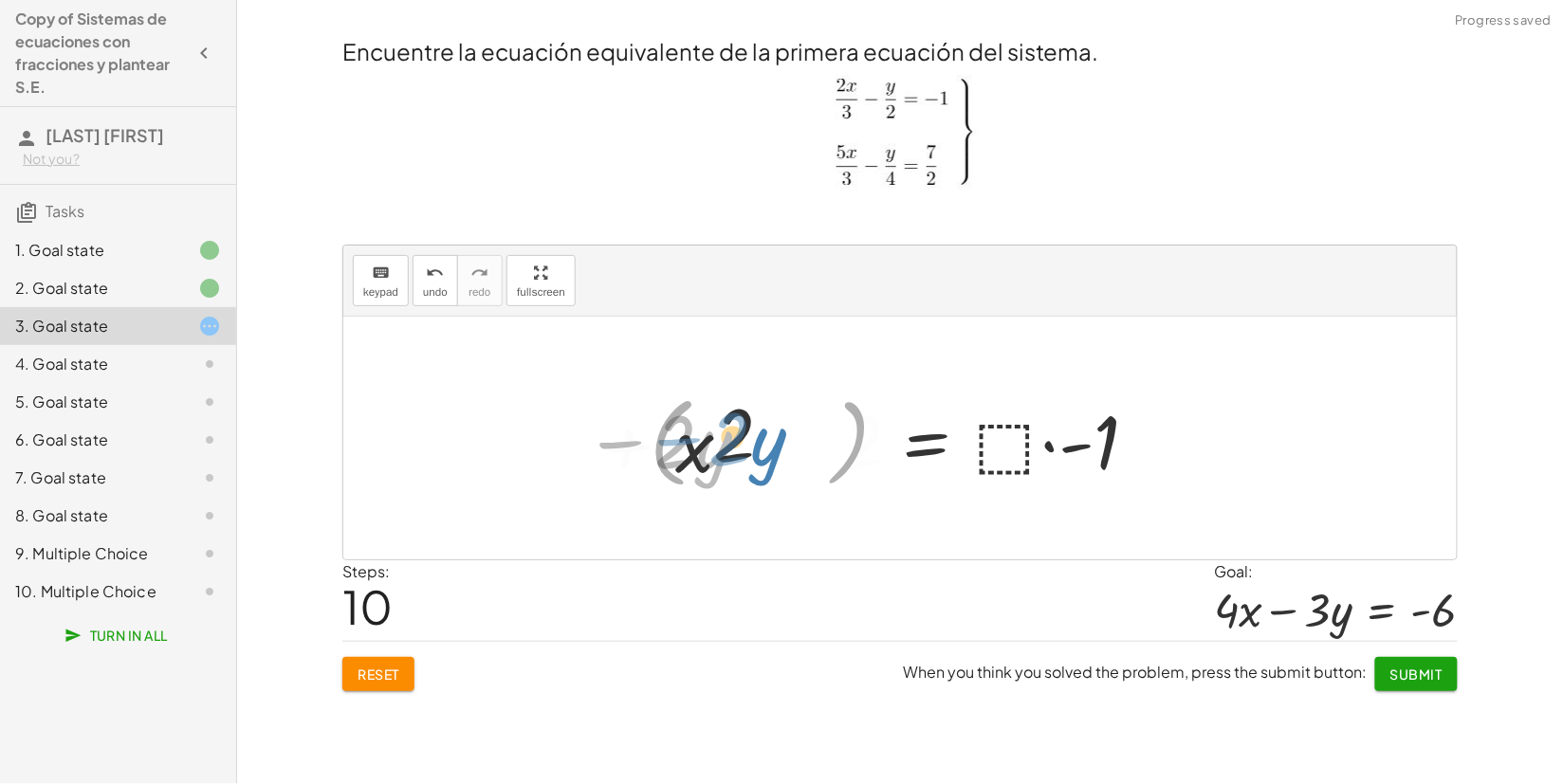 drag, startPoint x: 778, startPoint y: 423, endPoint x: 865, endPoint y: 446, distance: 89.98889 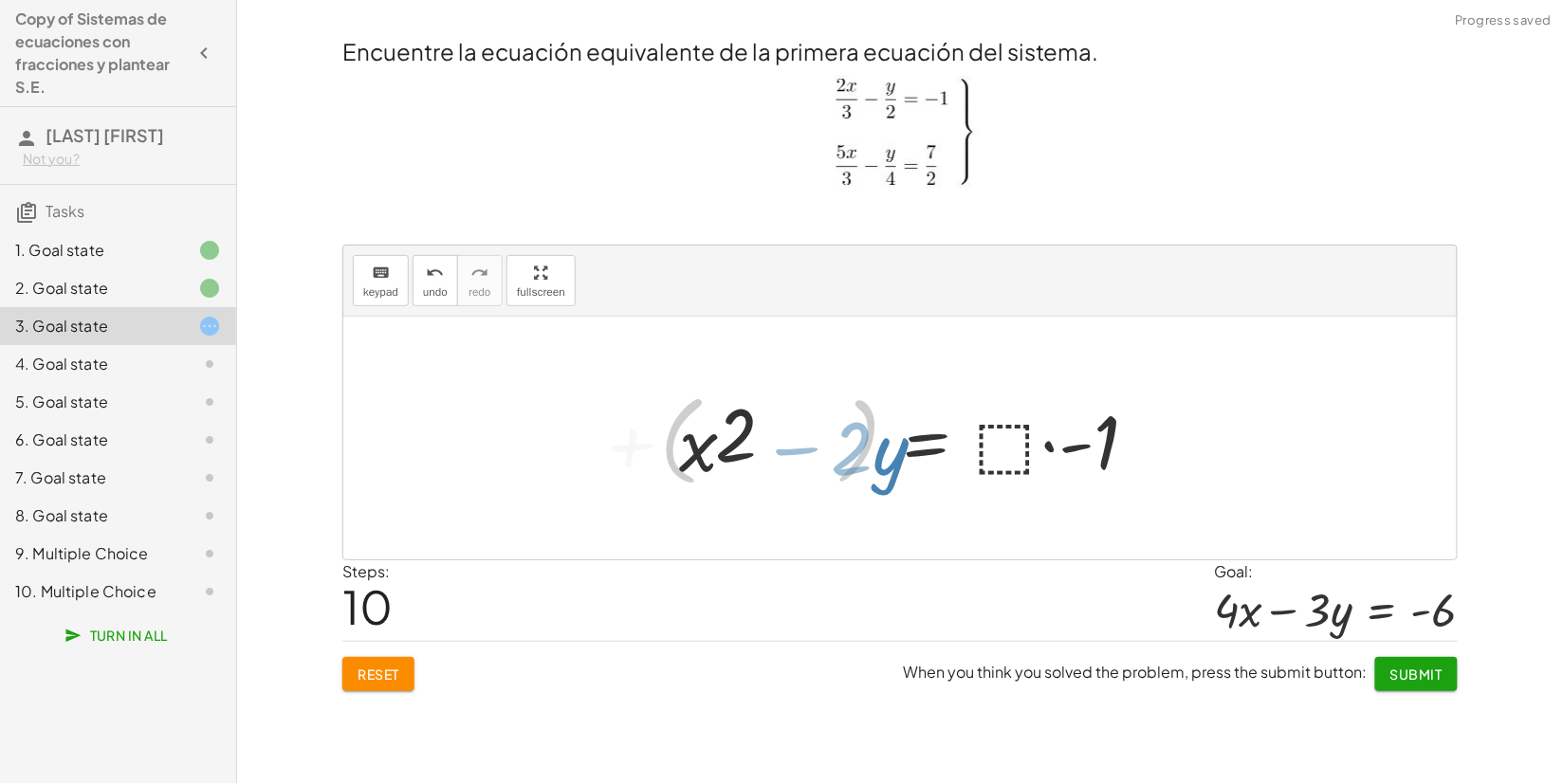 click at bounding box center (907, 438) 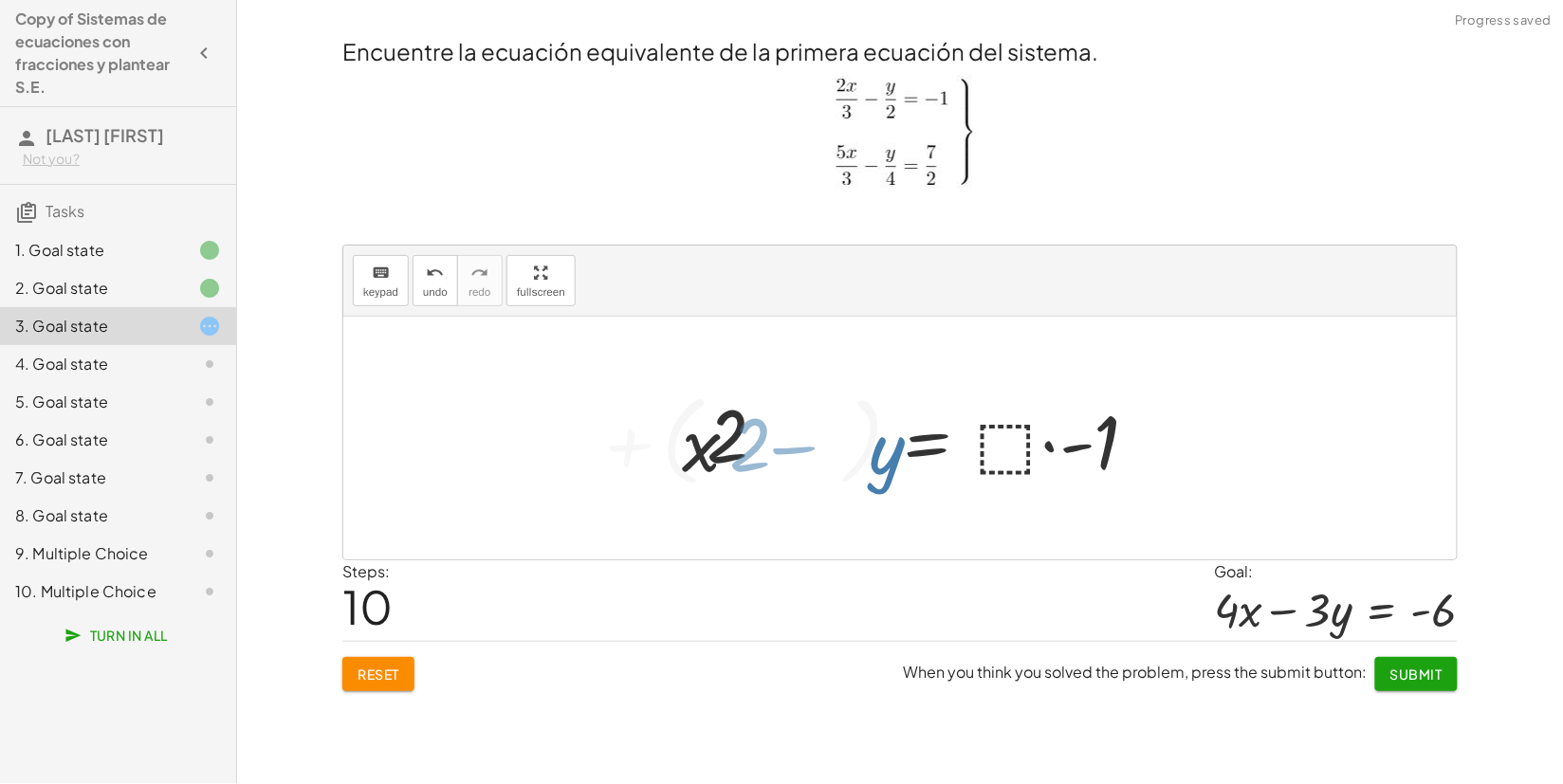 drag, startPoint x: 797, startPoint y: 437, endPoint x: 546, endPoint y: 432, distance: 251.0498 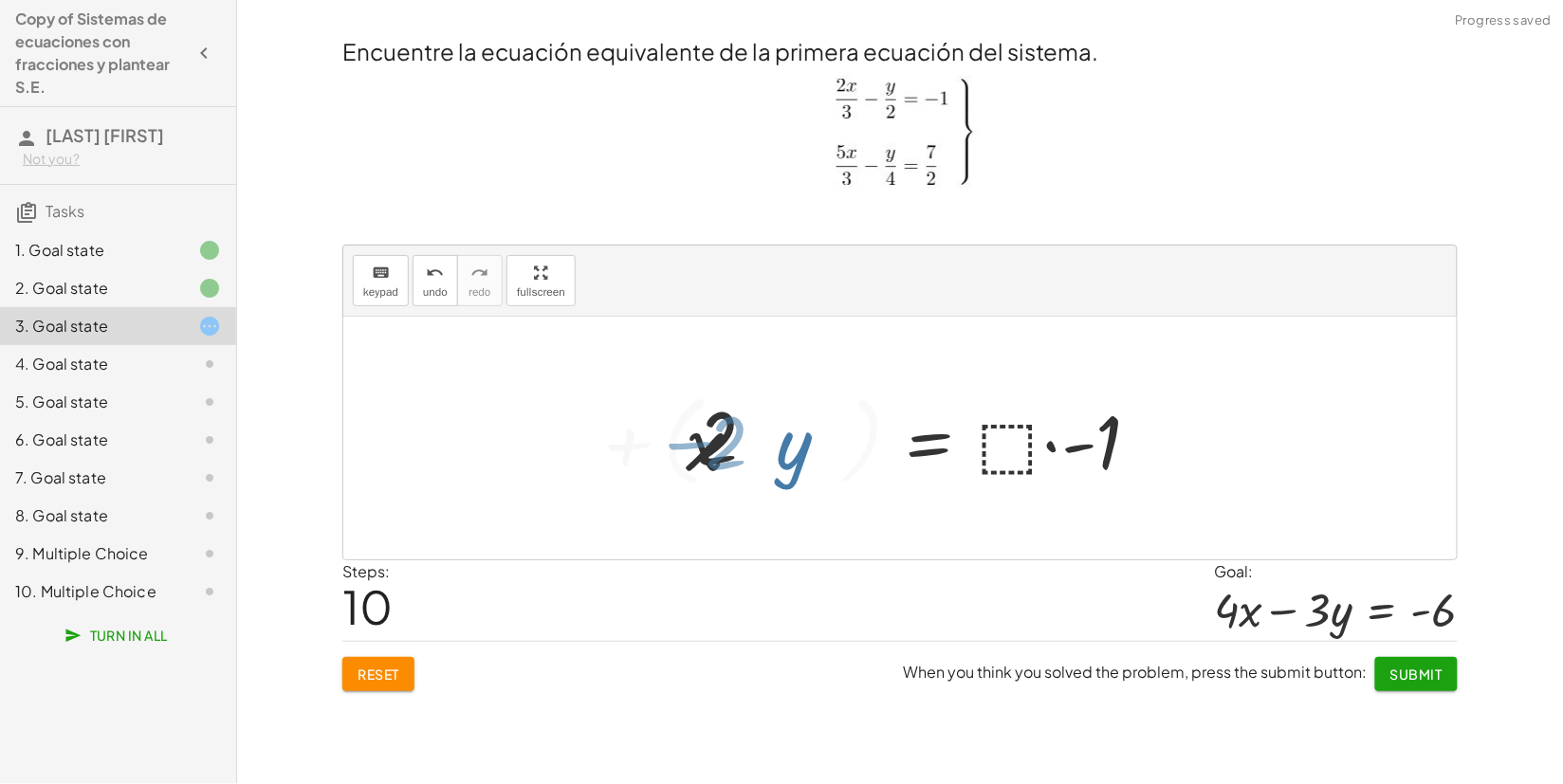 drag, startPoint x: 798, startPoint y: 429, endPoint x: 799, endPoint y: 455, distance: 26.019224 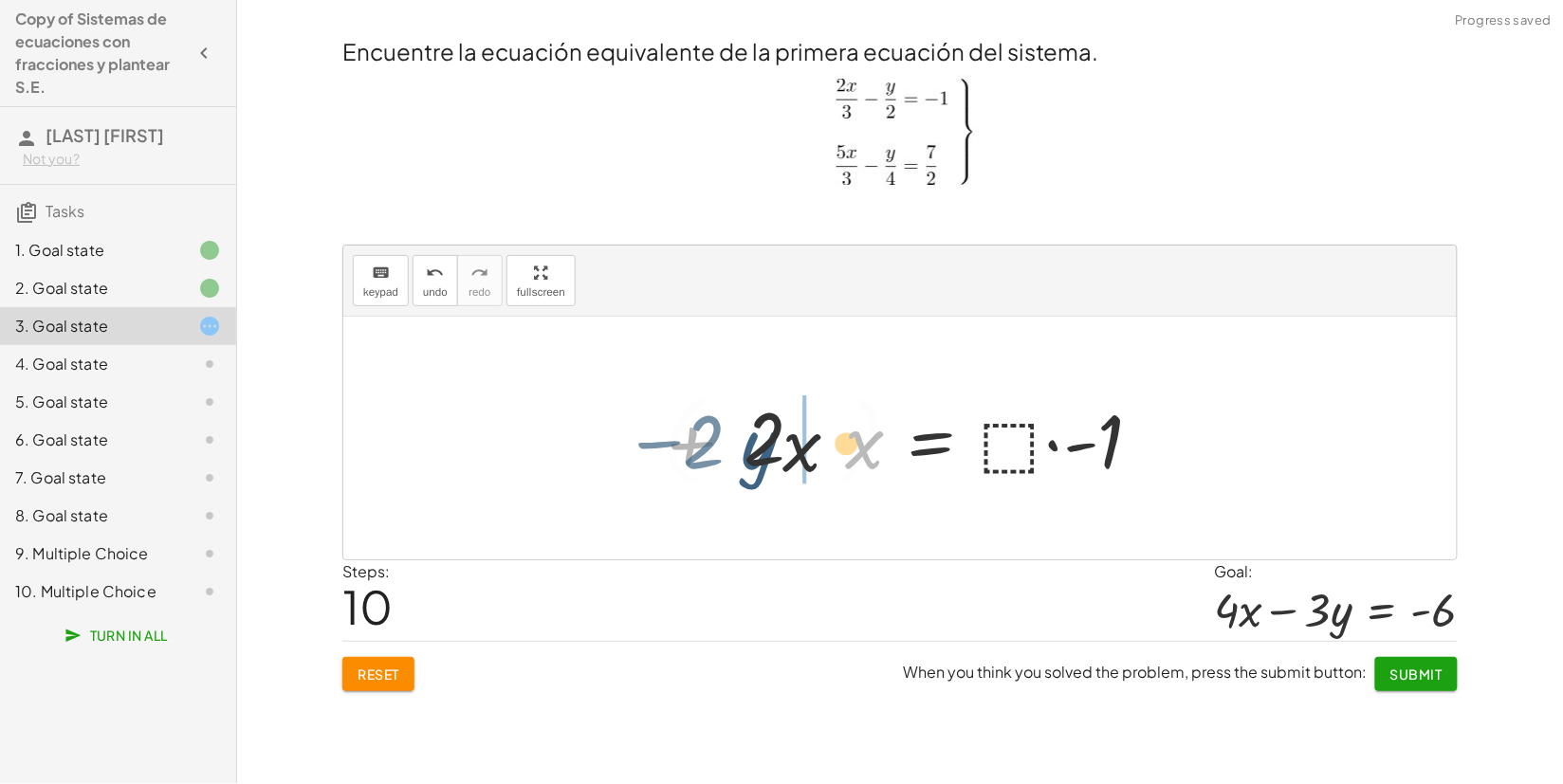 drag, startPoint x: 799, startPoint y: 455, endPoint x: 781, endPoint y: 451, distance: 18.439089 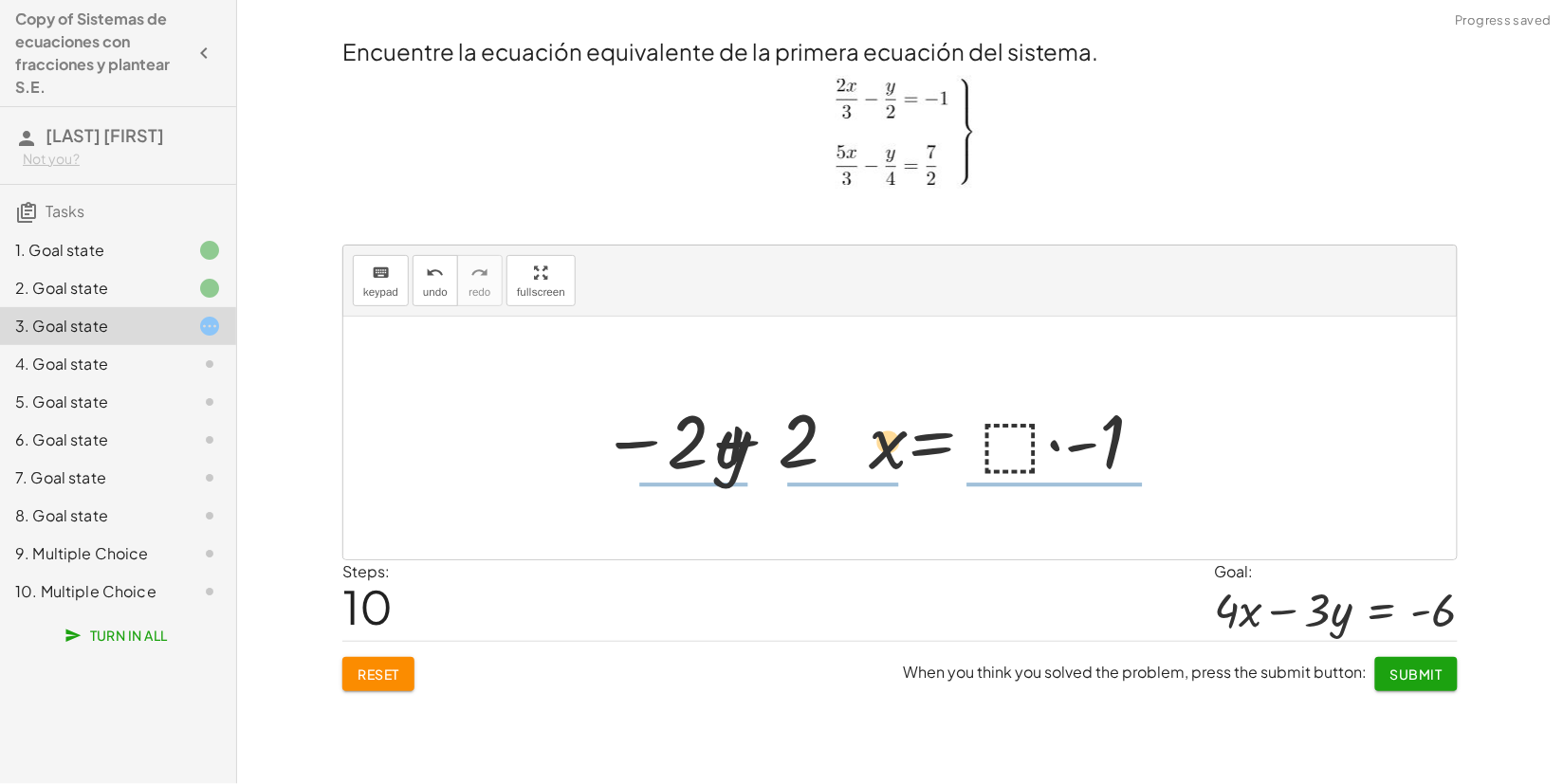 drag, startPoint x: 975, startPoint y: 452, endPoint x: 965, endPoint y: 472, distance: 22.36068 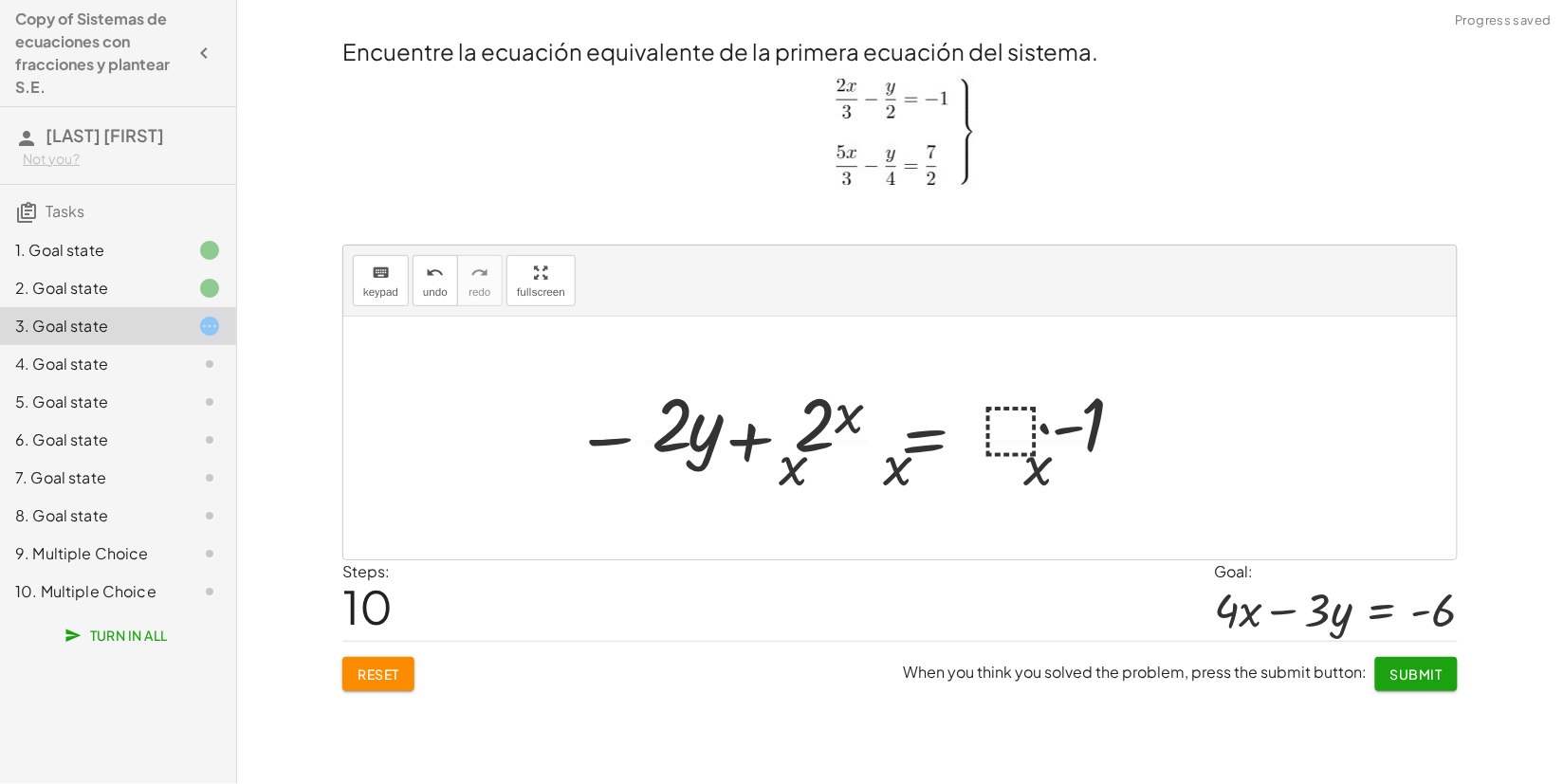 click at bounding box center (855, 438) 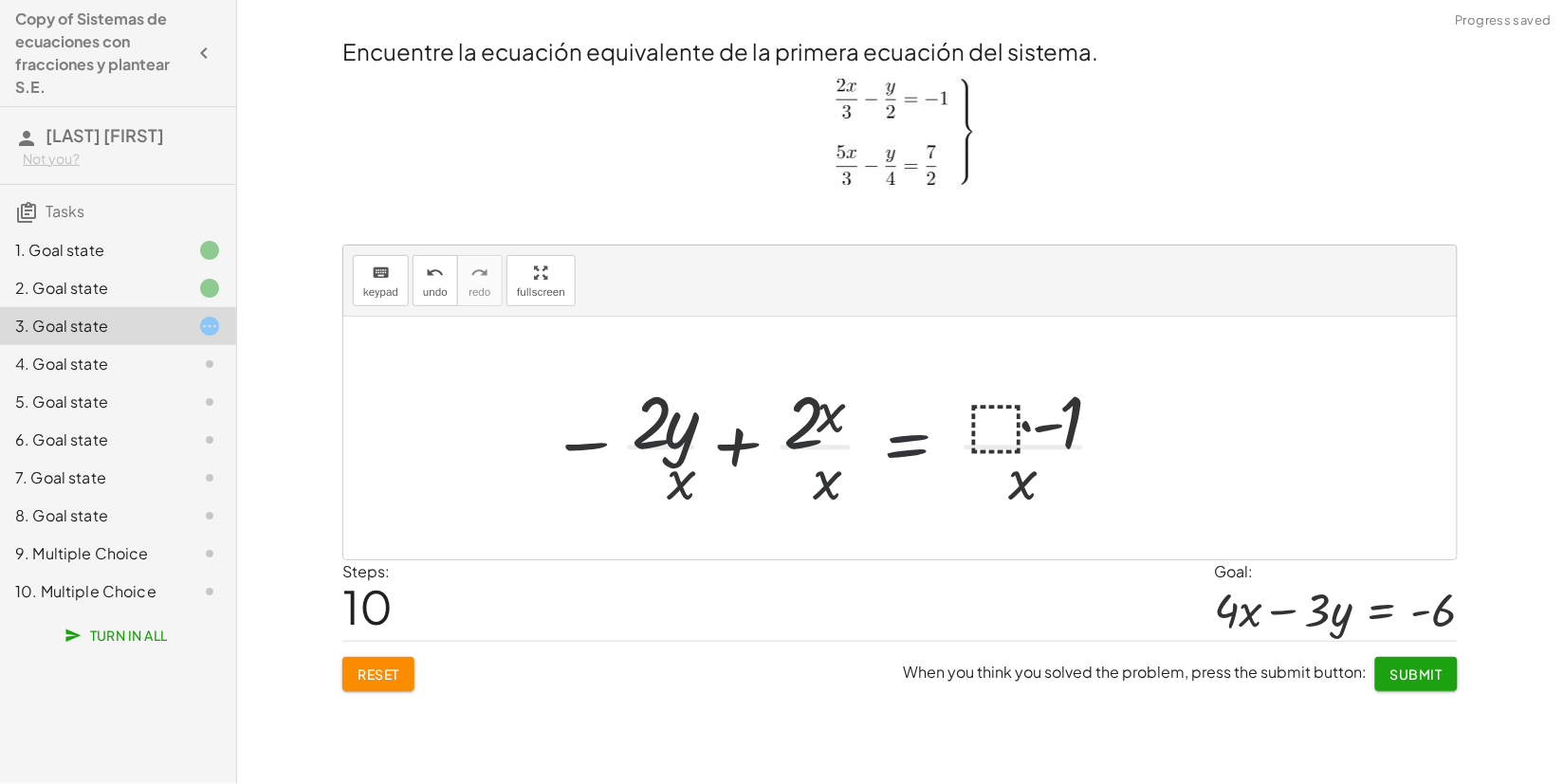 click at bounding box center (855, 438) 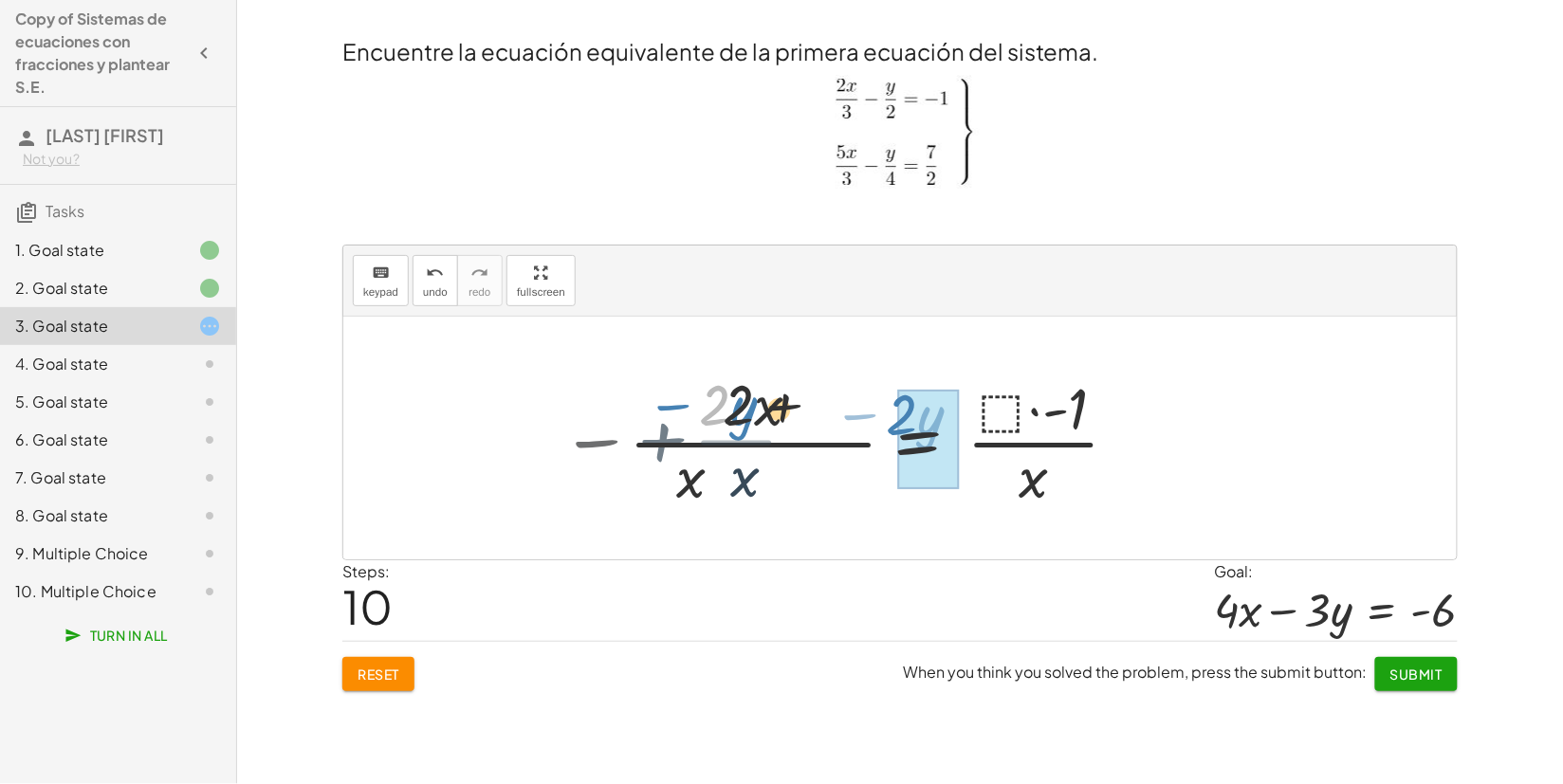 drag, startPoint x: 882, startPoint y: 429, endPoint x: 988, endPoint y: 469, distance: 113.29607 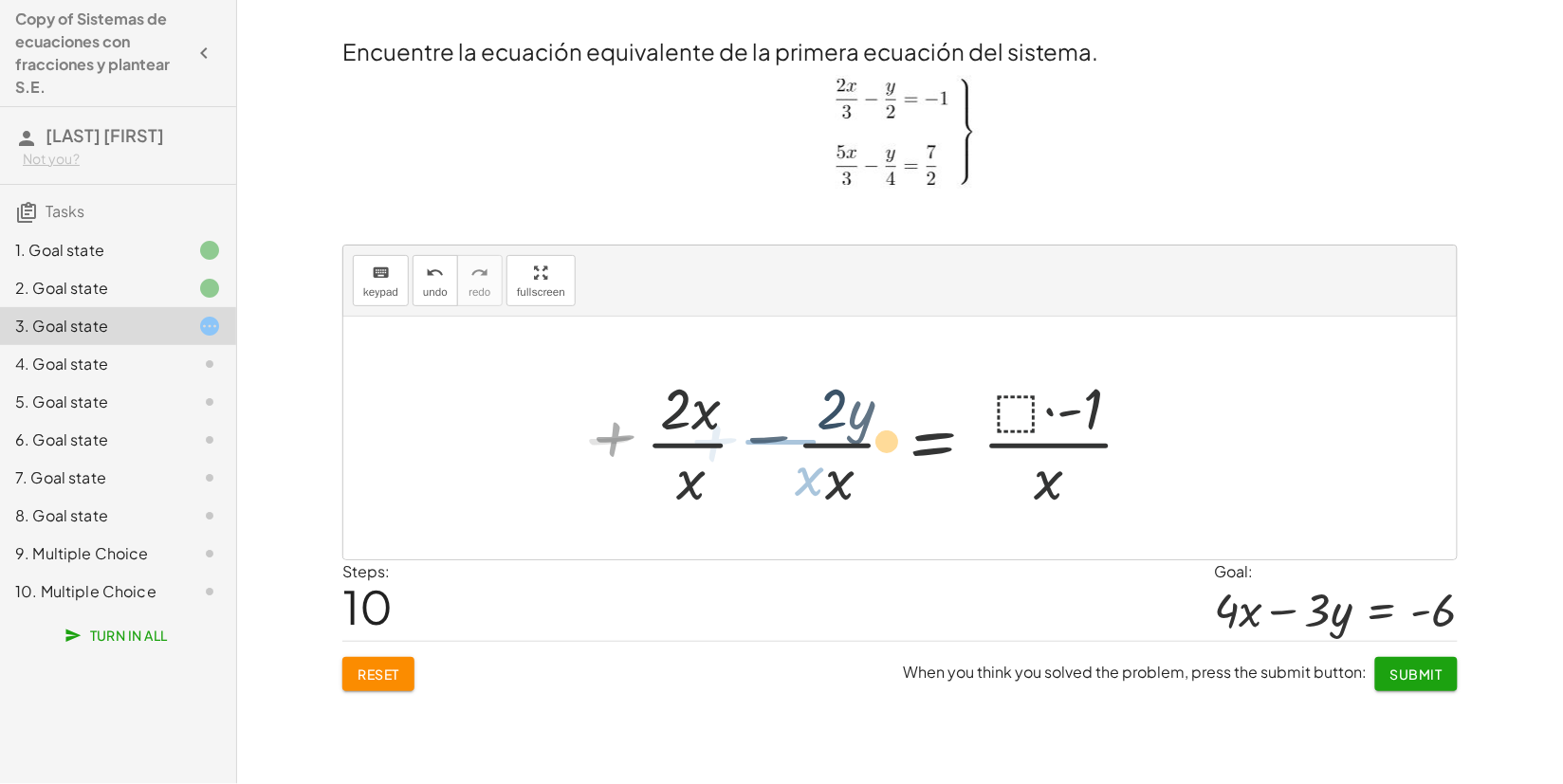 drag, startPoint x: 921, startPoint y: 457, endPoint x: 830, endPoint y: 475, distance: 92.763139 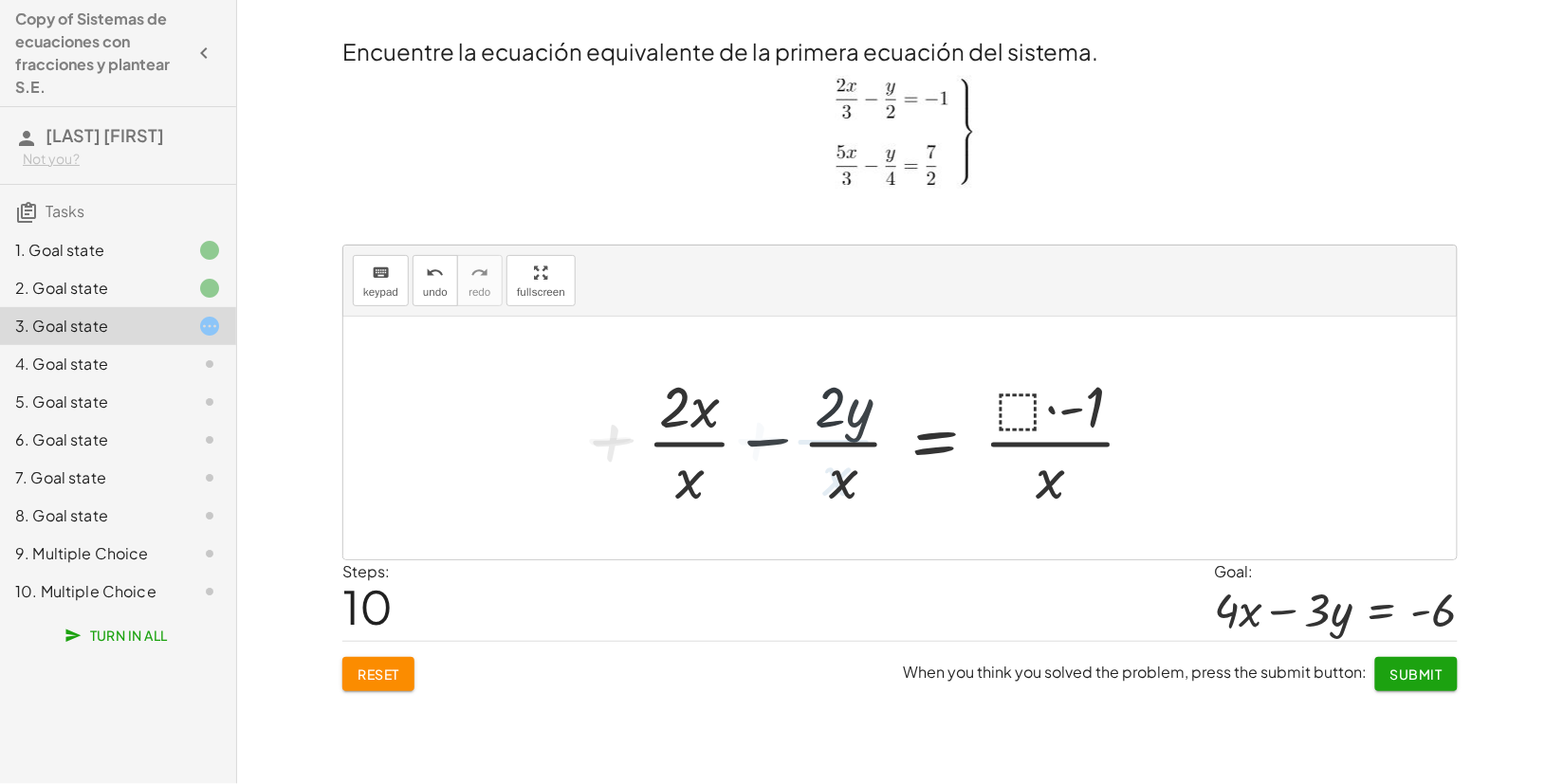 drag, startPoint x: 708, startPoint y: 429, endPoint x: 684, endPoint y: 444, distance: 28.30194 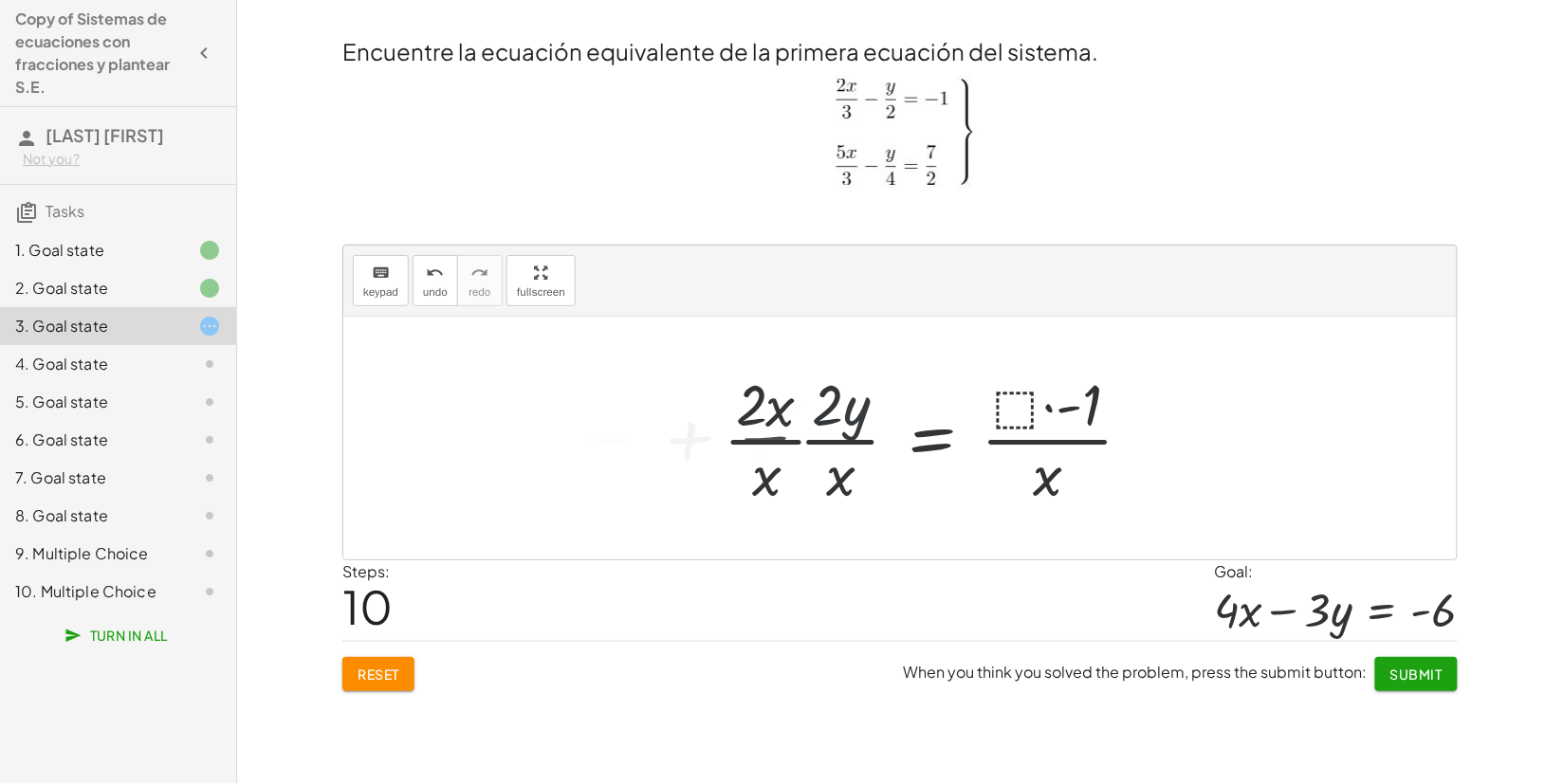 drag, startPoint x: 939, startPoint y: 444, endPoint x: 646, endPoint y: 424, distance: 293.6818 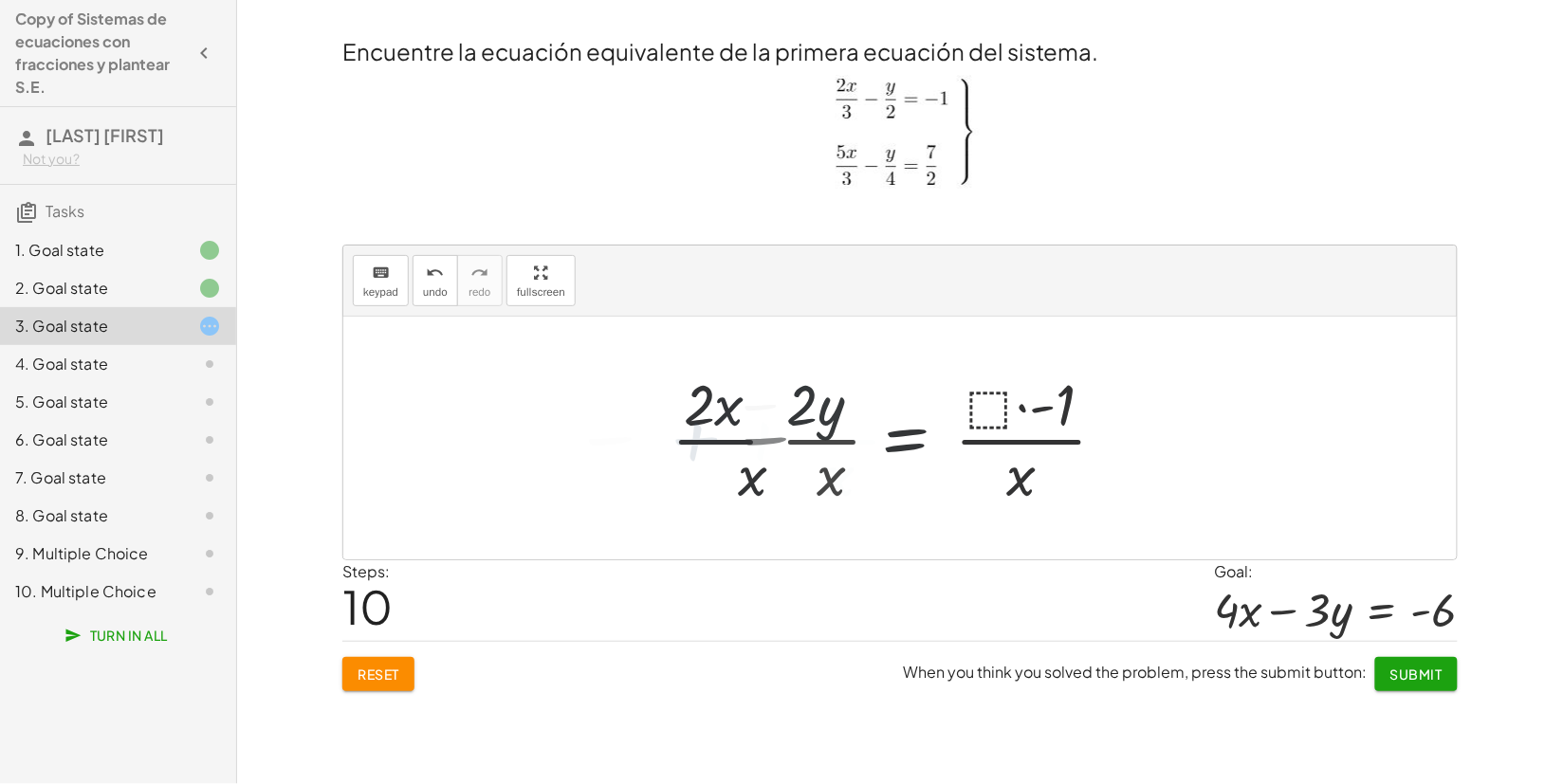 drag, startPoint x: 646, startPoint y: 424, endPoint x: 866, endPoint y: 405, distance: 220.81893 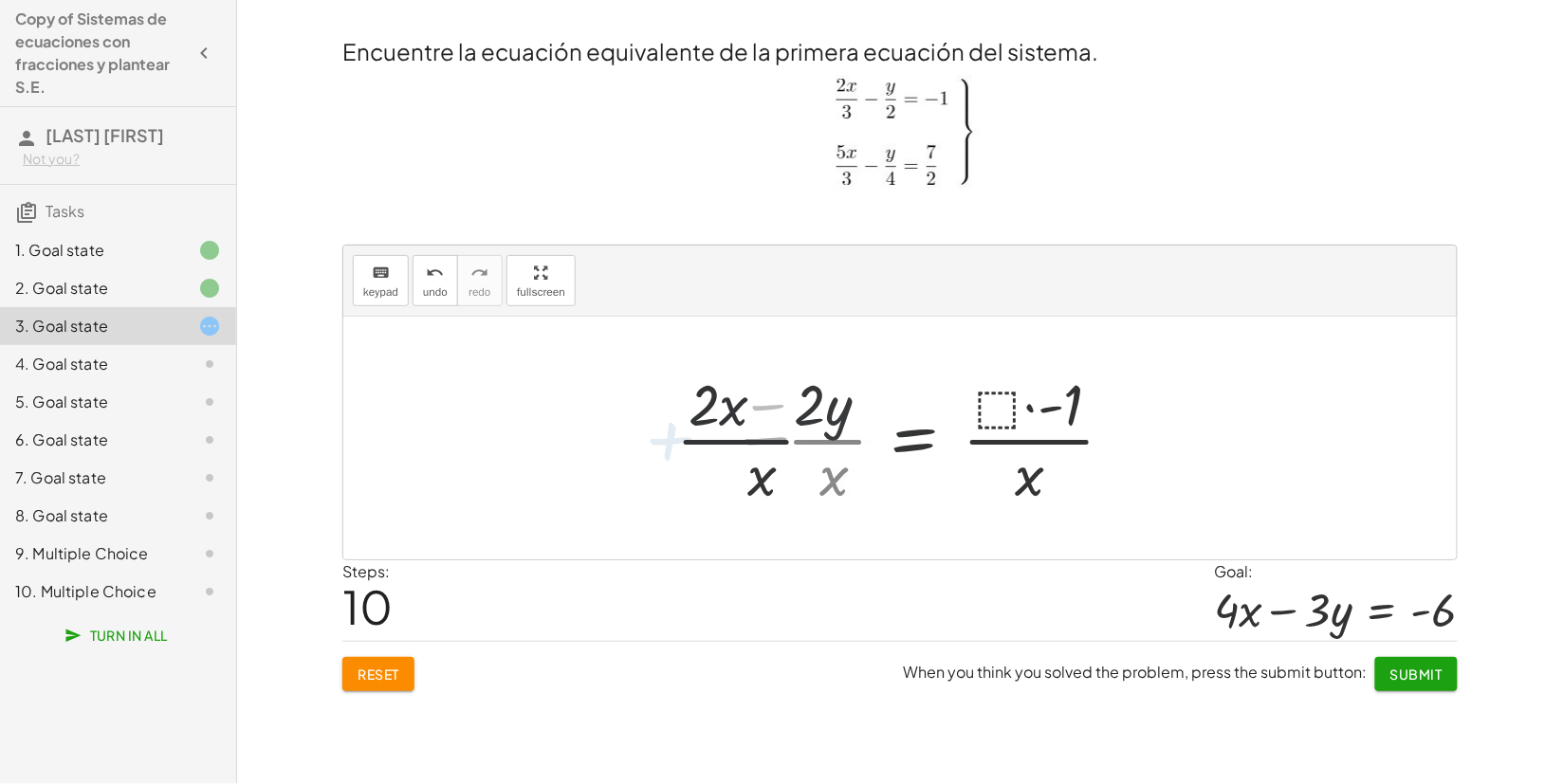 drag, startPoint x: 866, startPoint y: 405, endPoint x: 711, endPoint y: 429, distance: 156.8471 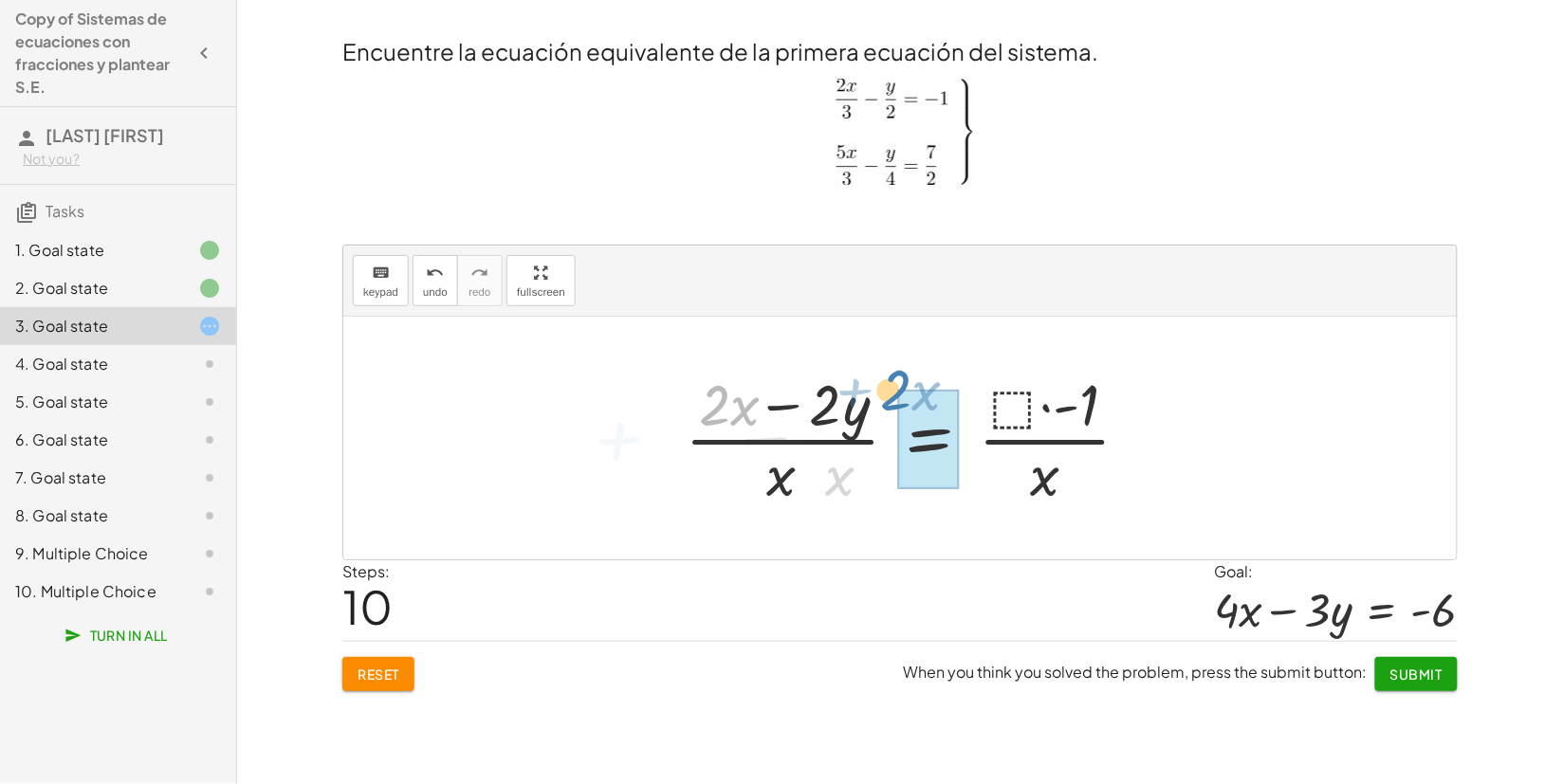 drag, startPoint x: 783, startPoint y: 409, endPoint x: 726, endPoint y: 414, distance: 57.218878 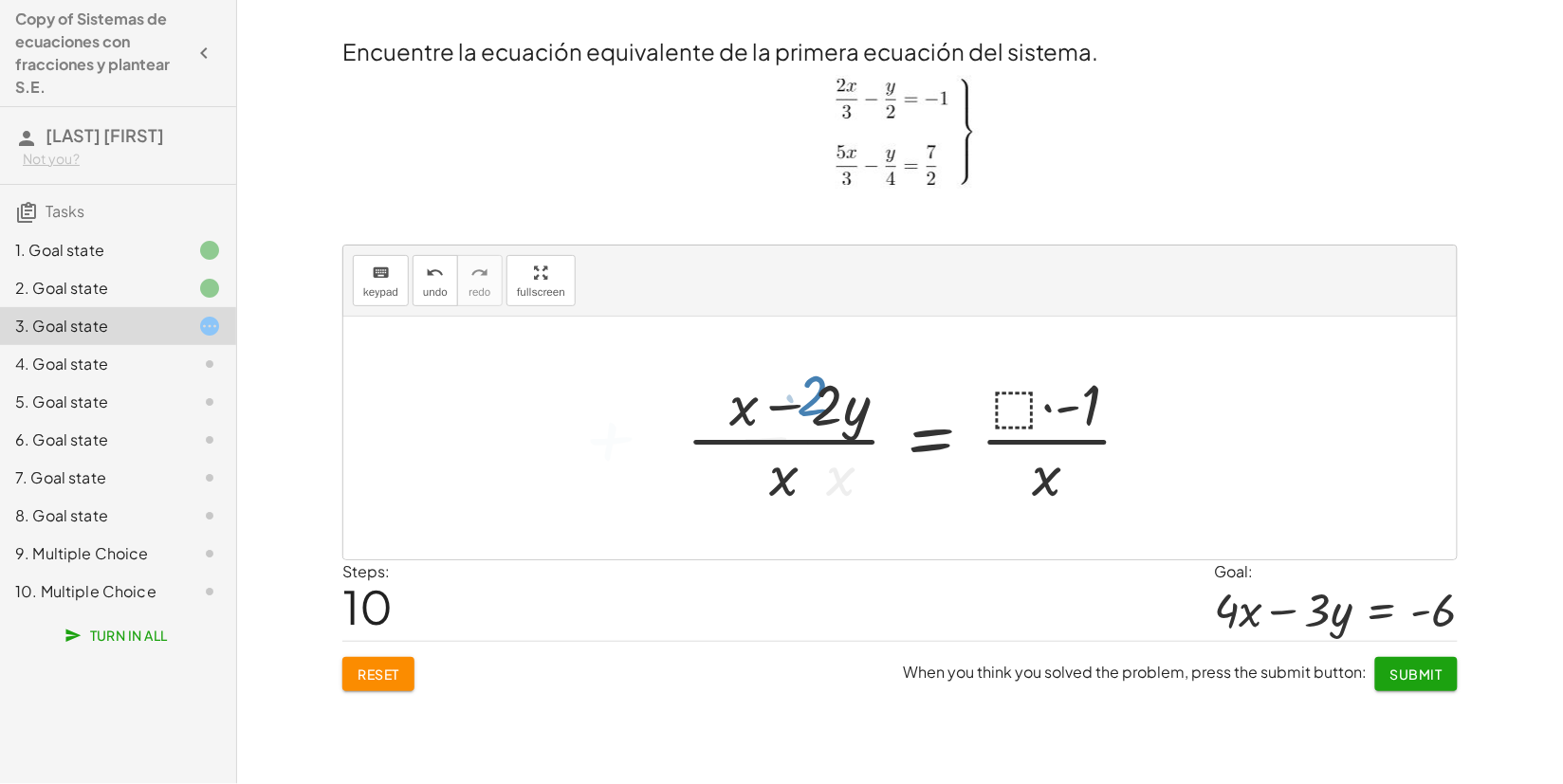 drag, startPoint x: 726, startPoint y: 414, endPoint x: 755, endPoint y: 419, distance: 29.427878 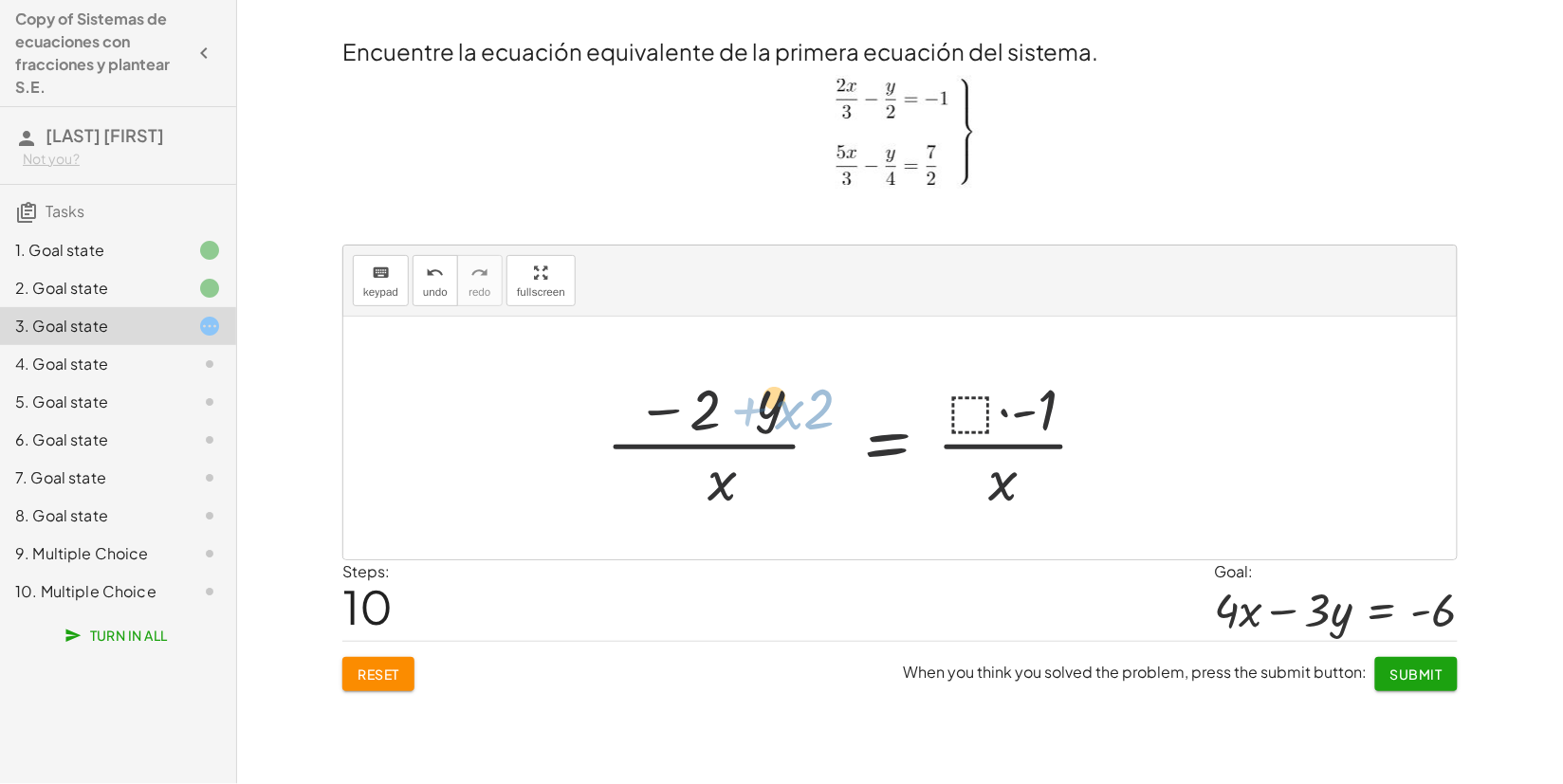 drag, startPoint x: 793, startPoint y: 403, endPoint x: 878, endPoint y: 406, distance: 85.05292 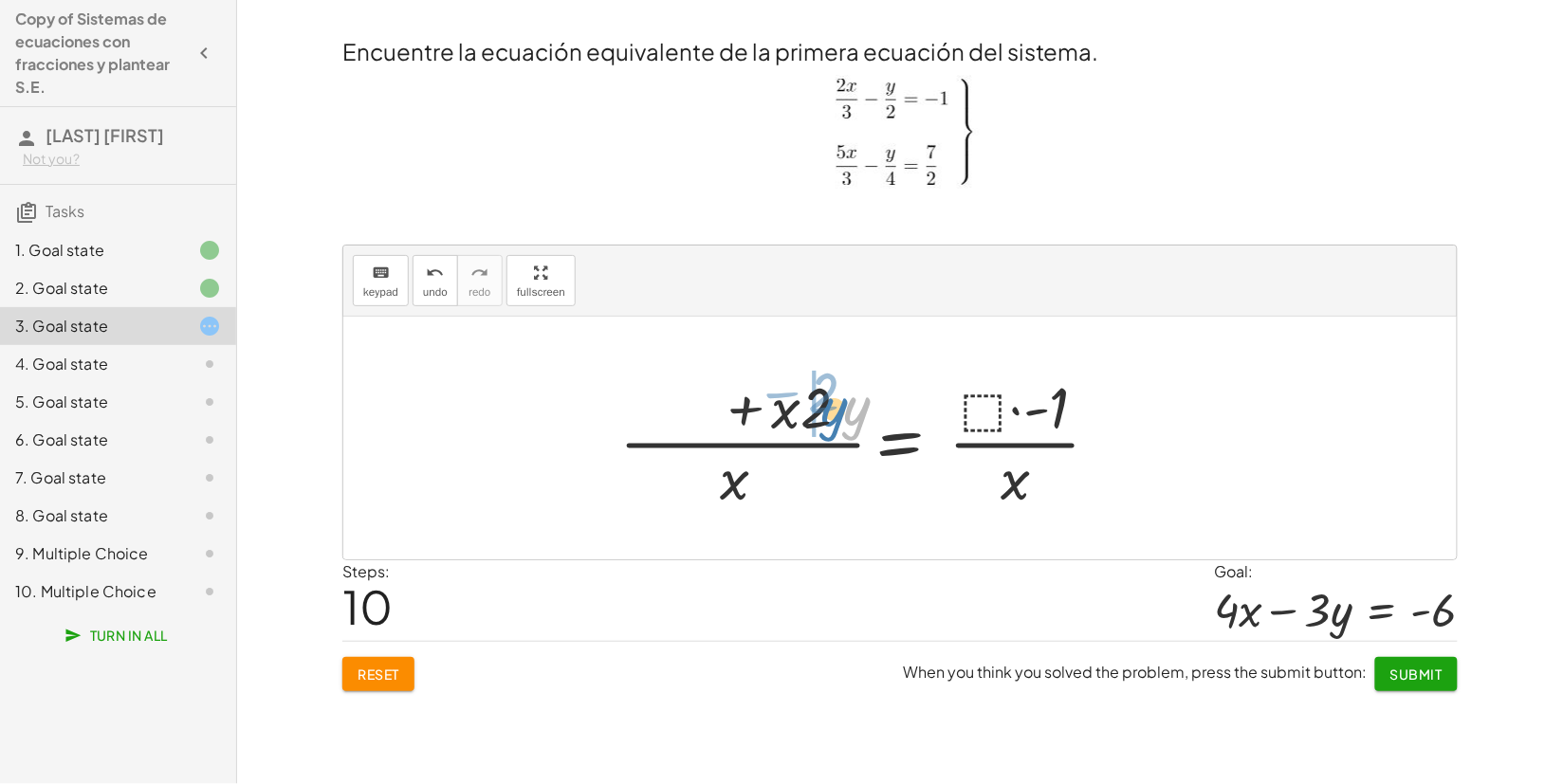drag 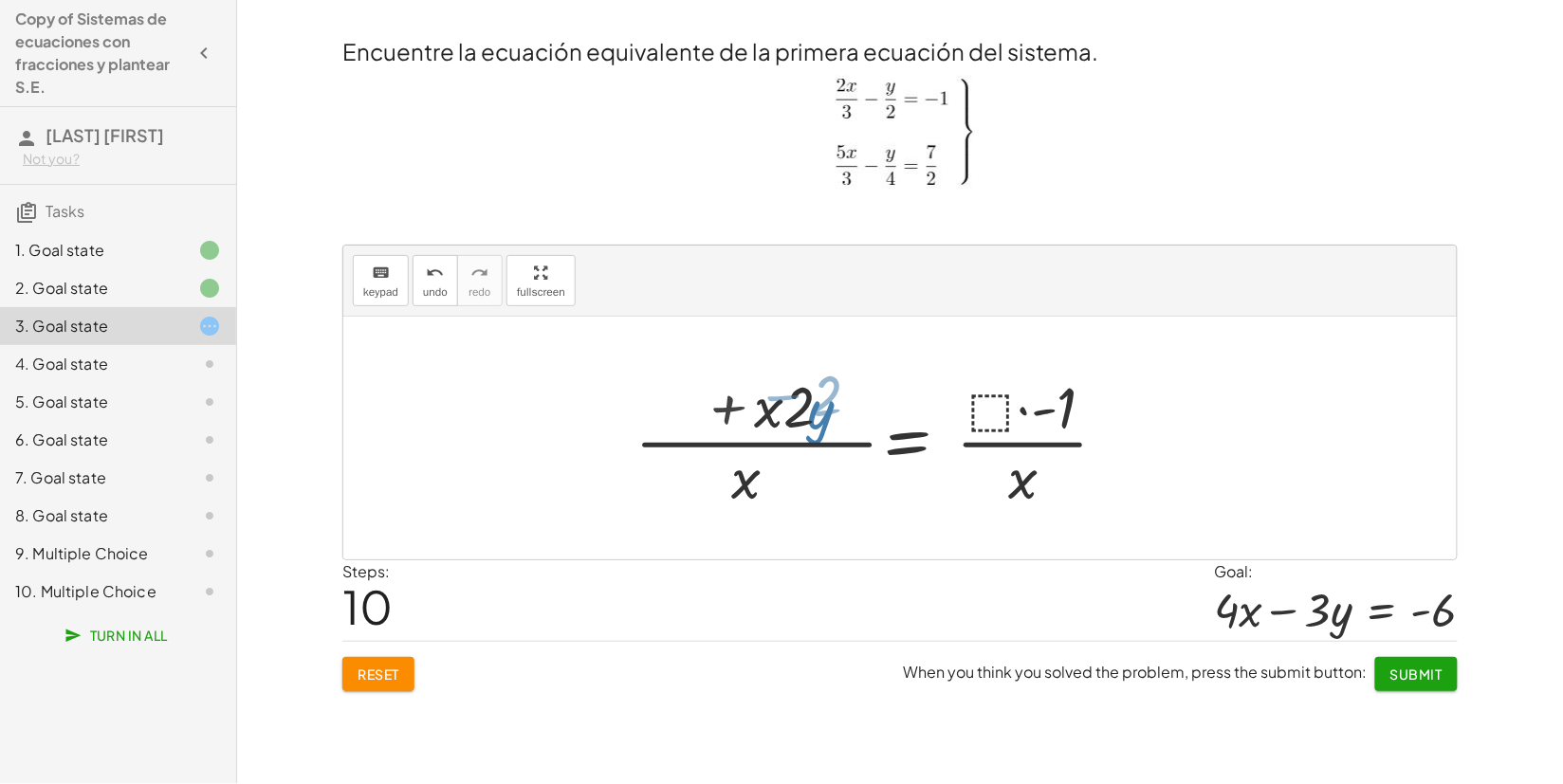 click at bounding box center [917, 438] 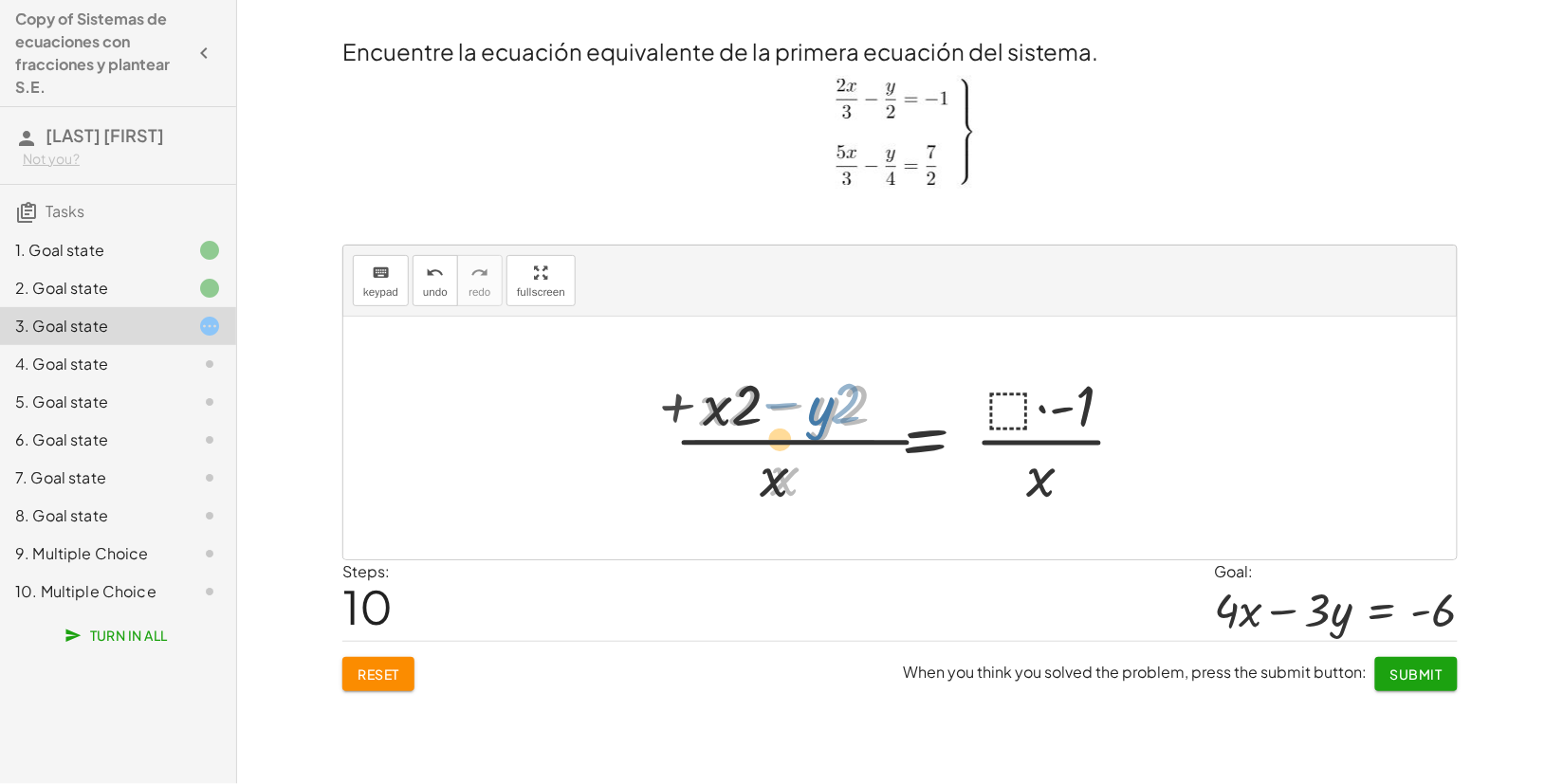 click at bounding box center [917, 438] 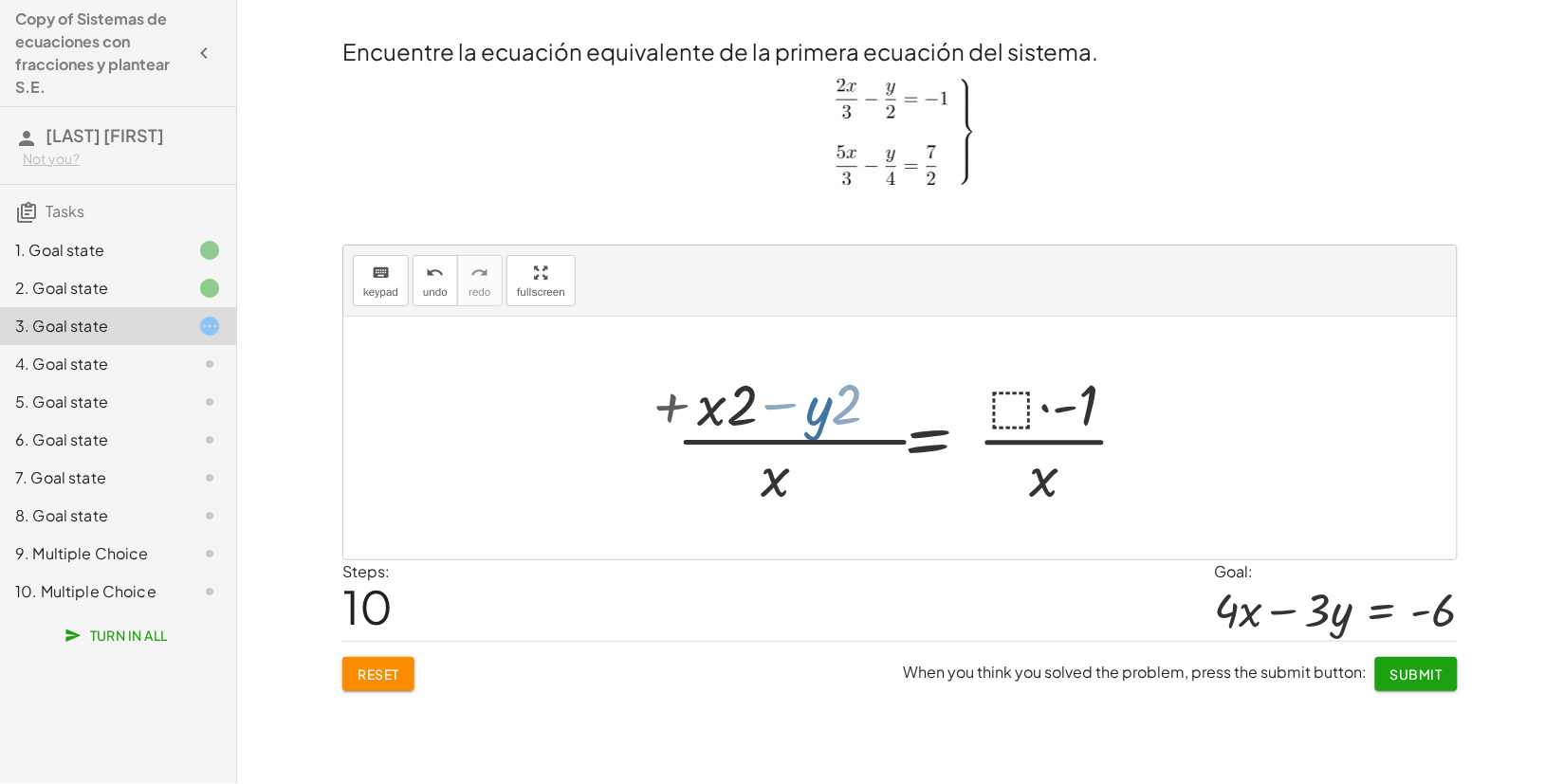 click at bounding box center [917, 438] 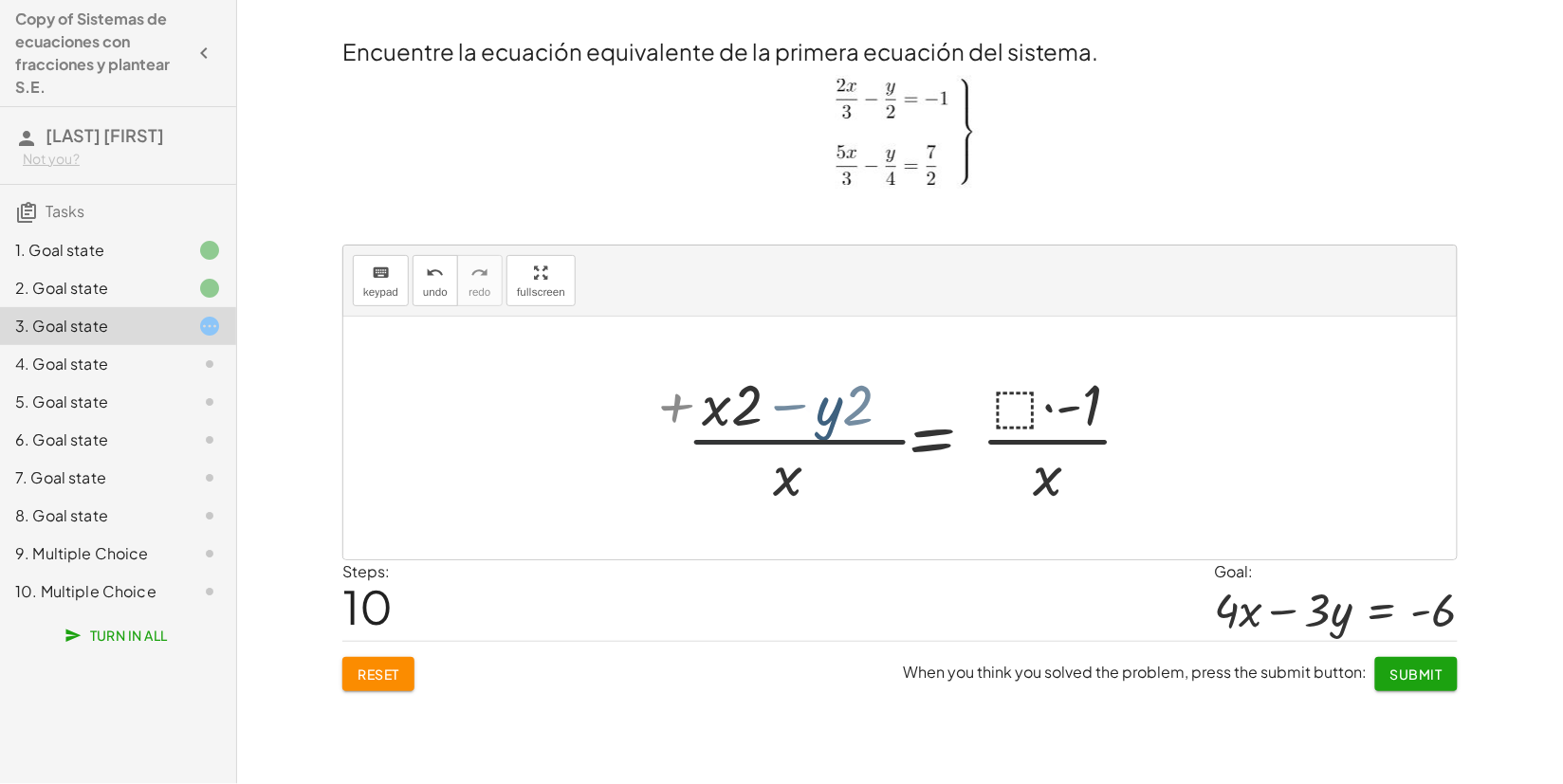 click at bounding box center [917, 438] 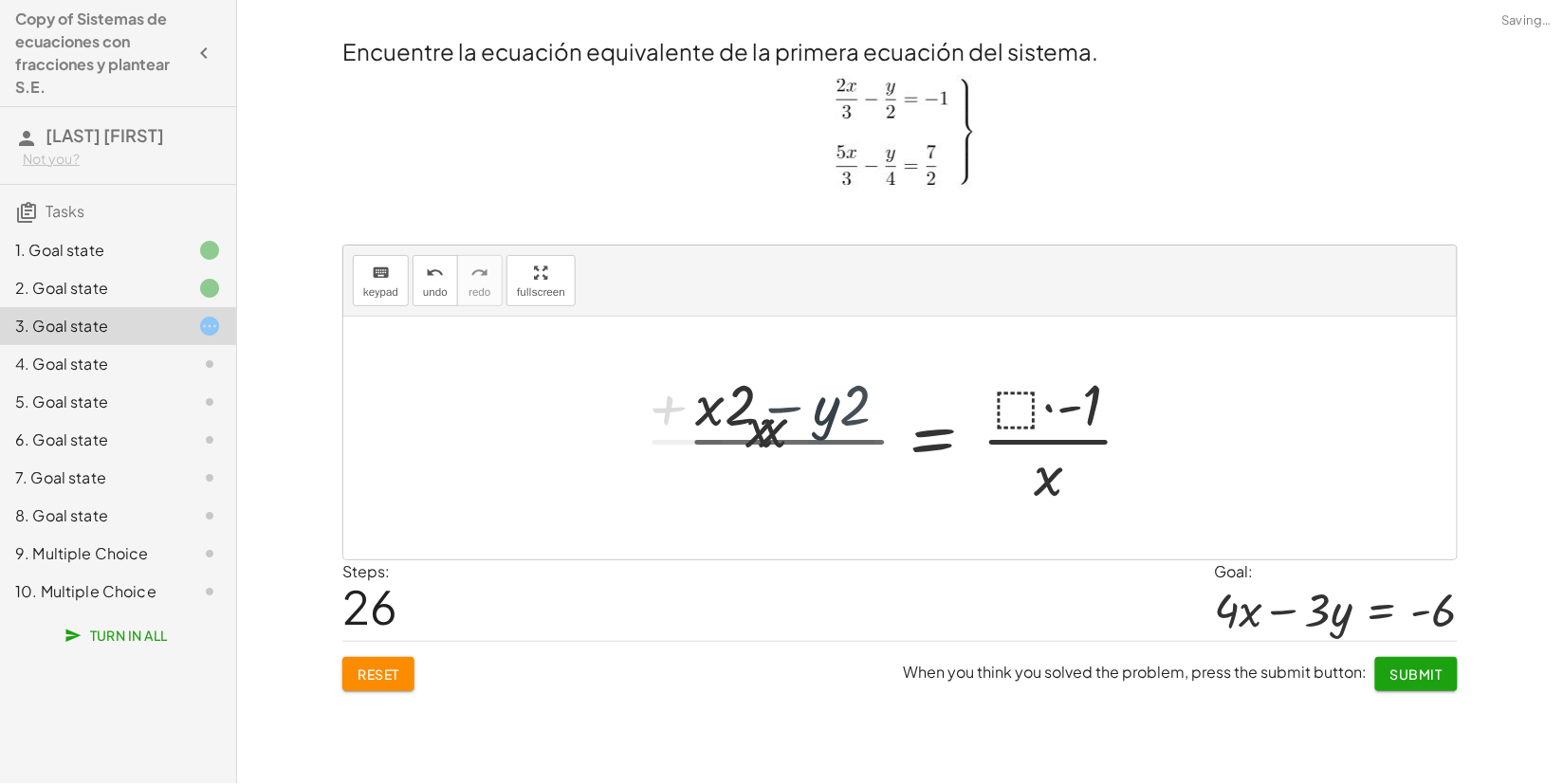 click at bounding box center [896, 438] 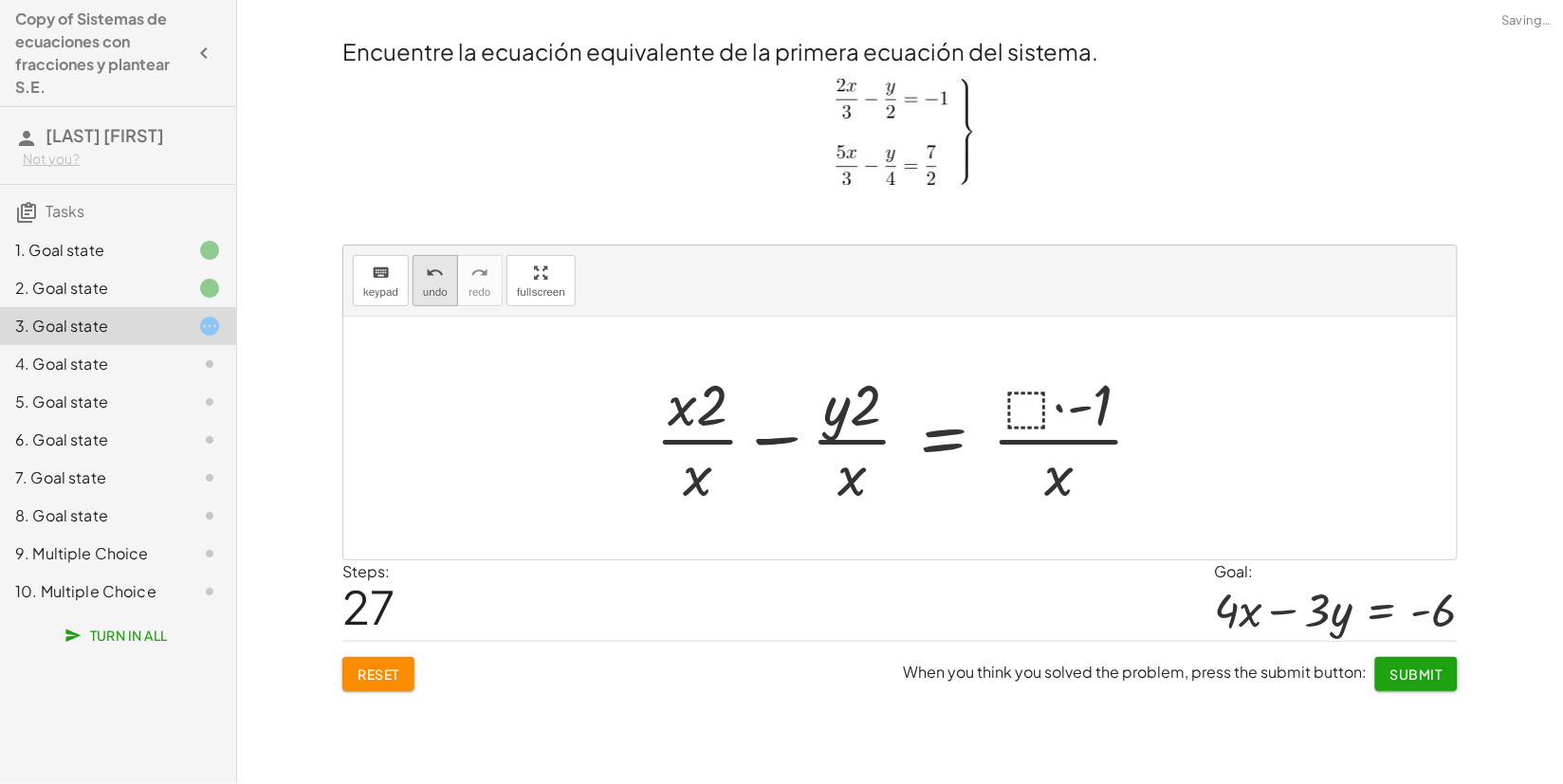 click on "undo undo" at bounding box center (435, 281) 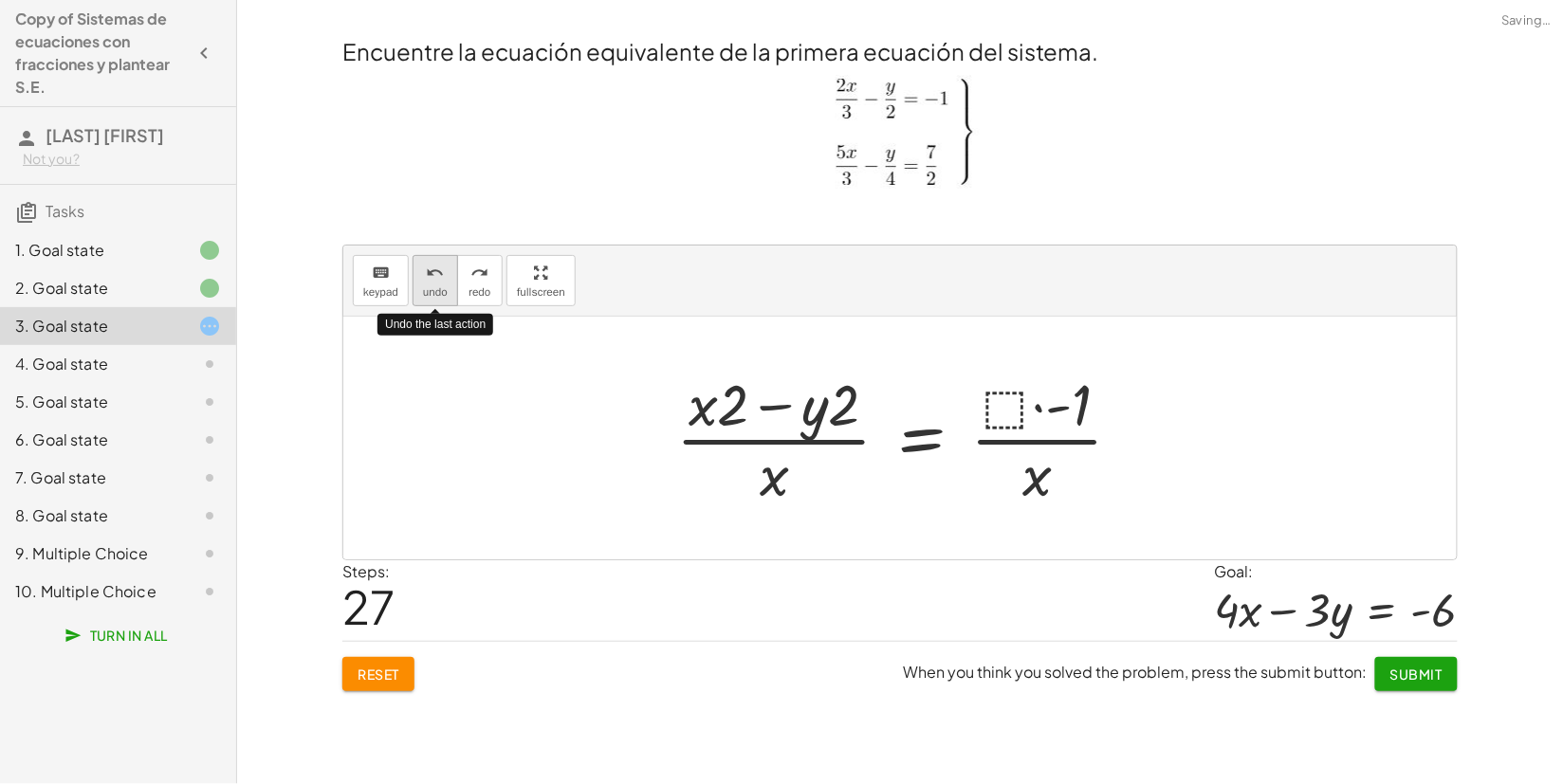 click on "undo" at bounding box center [435, 292] 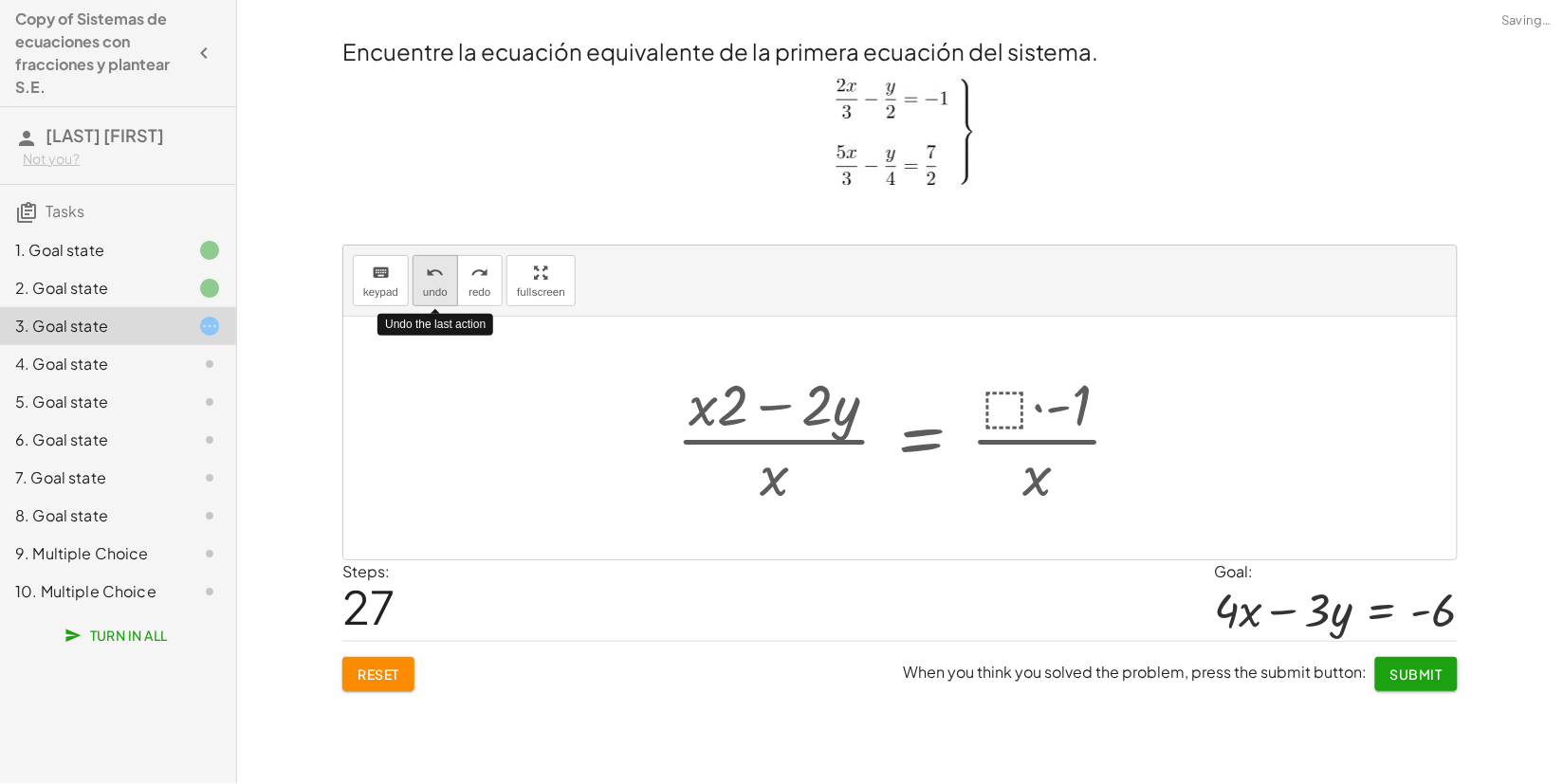 click on "undo" at bounding box center [435, 292] 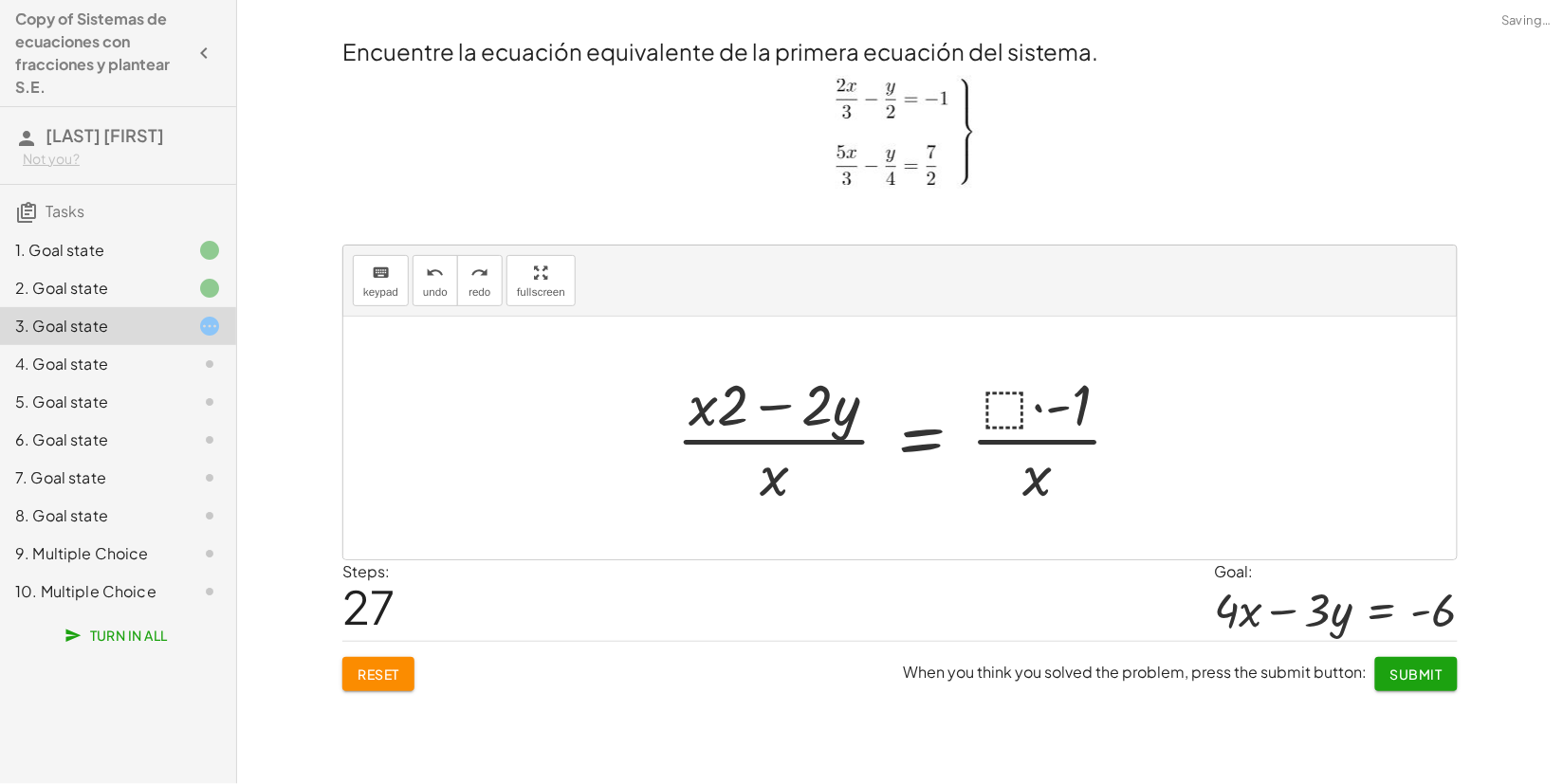 click on "Reset" at bounding box center [378, 674] 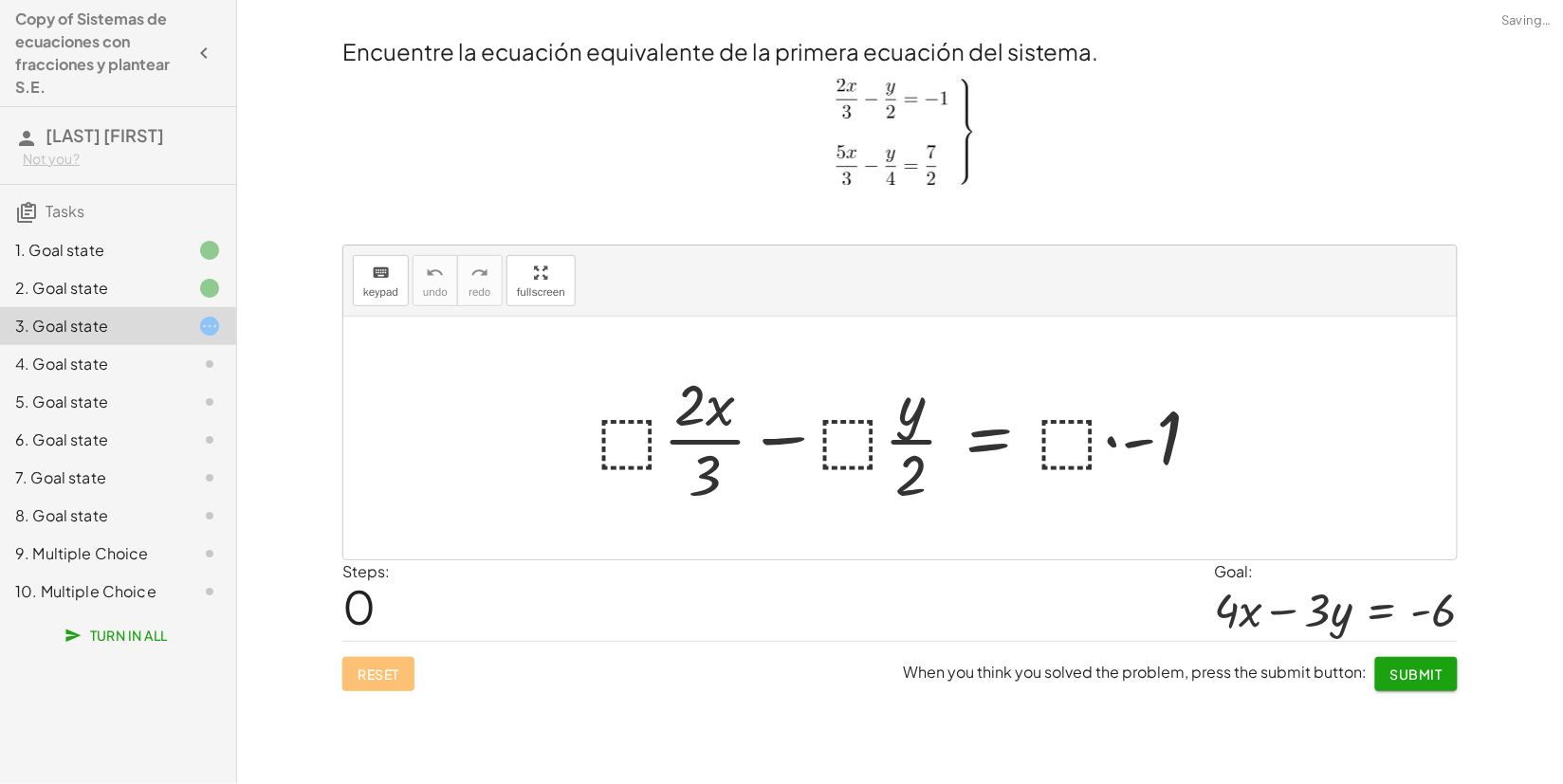click at bounding box center (907, 438) 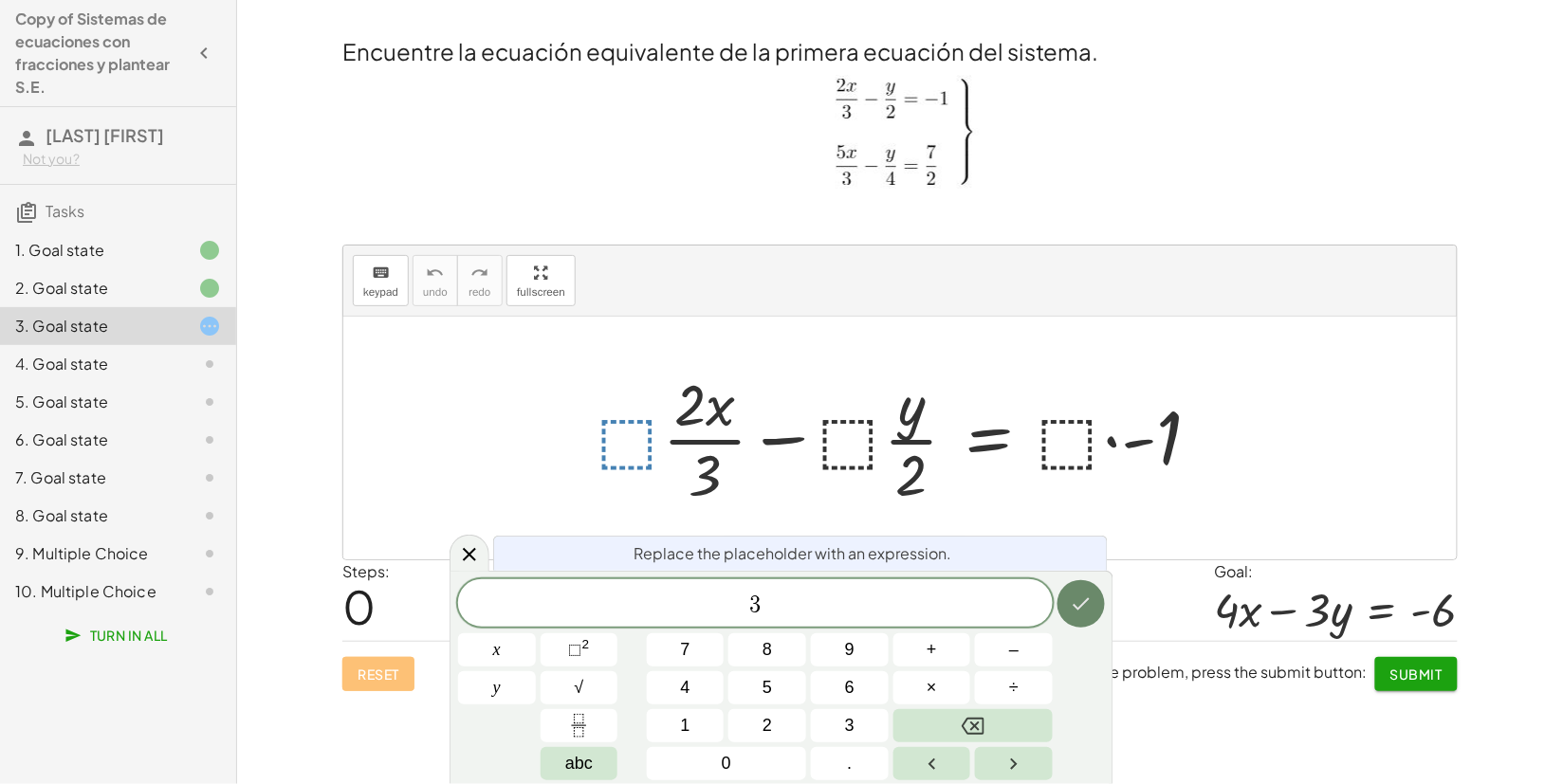 click 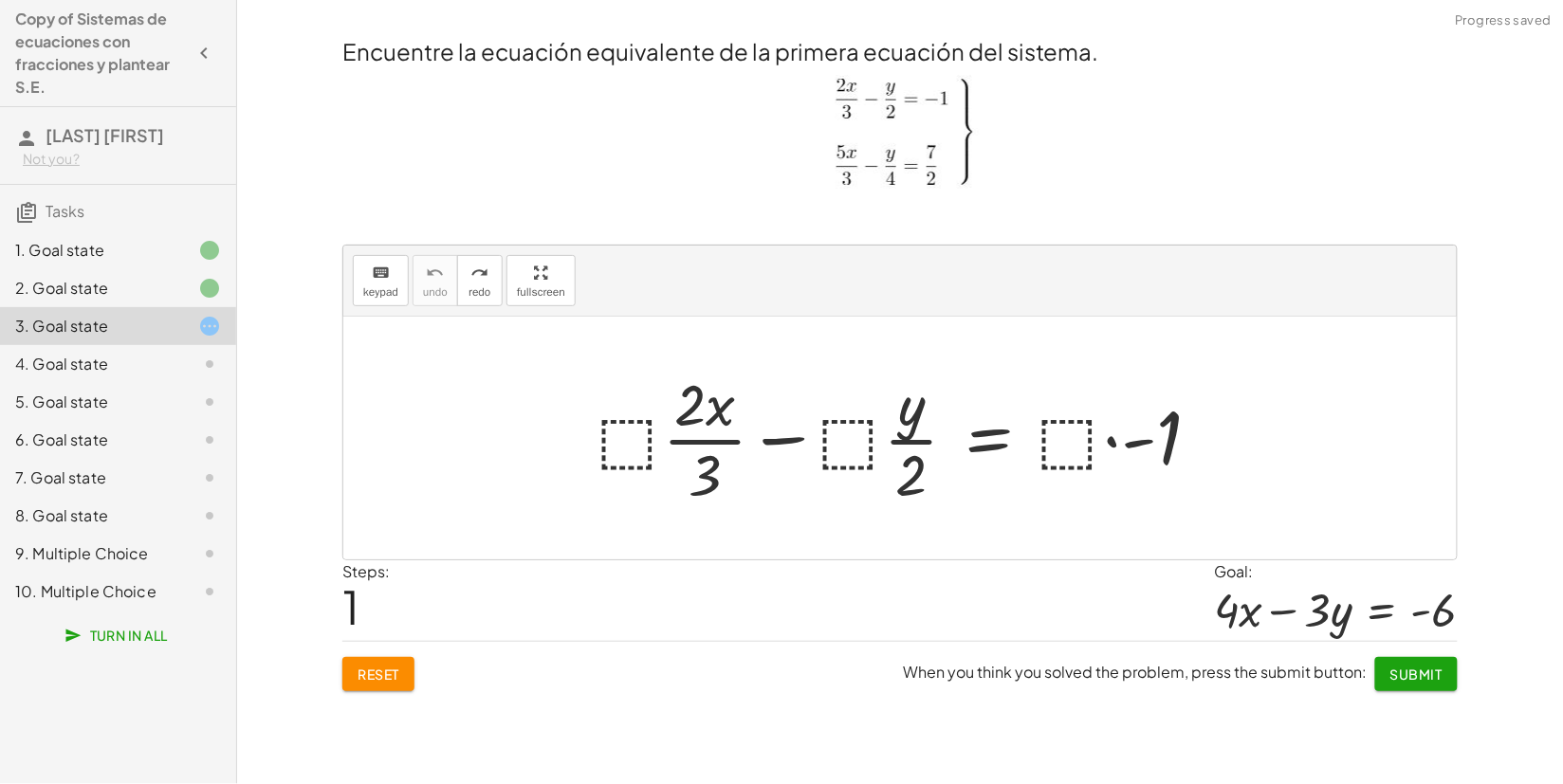 click at bounding box center (907, 438) 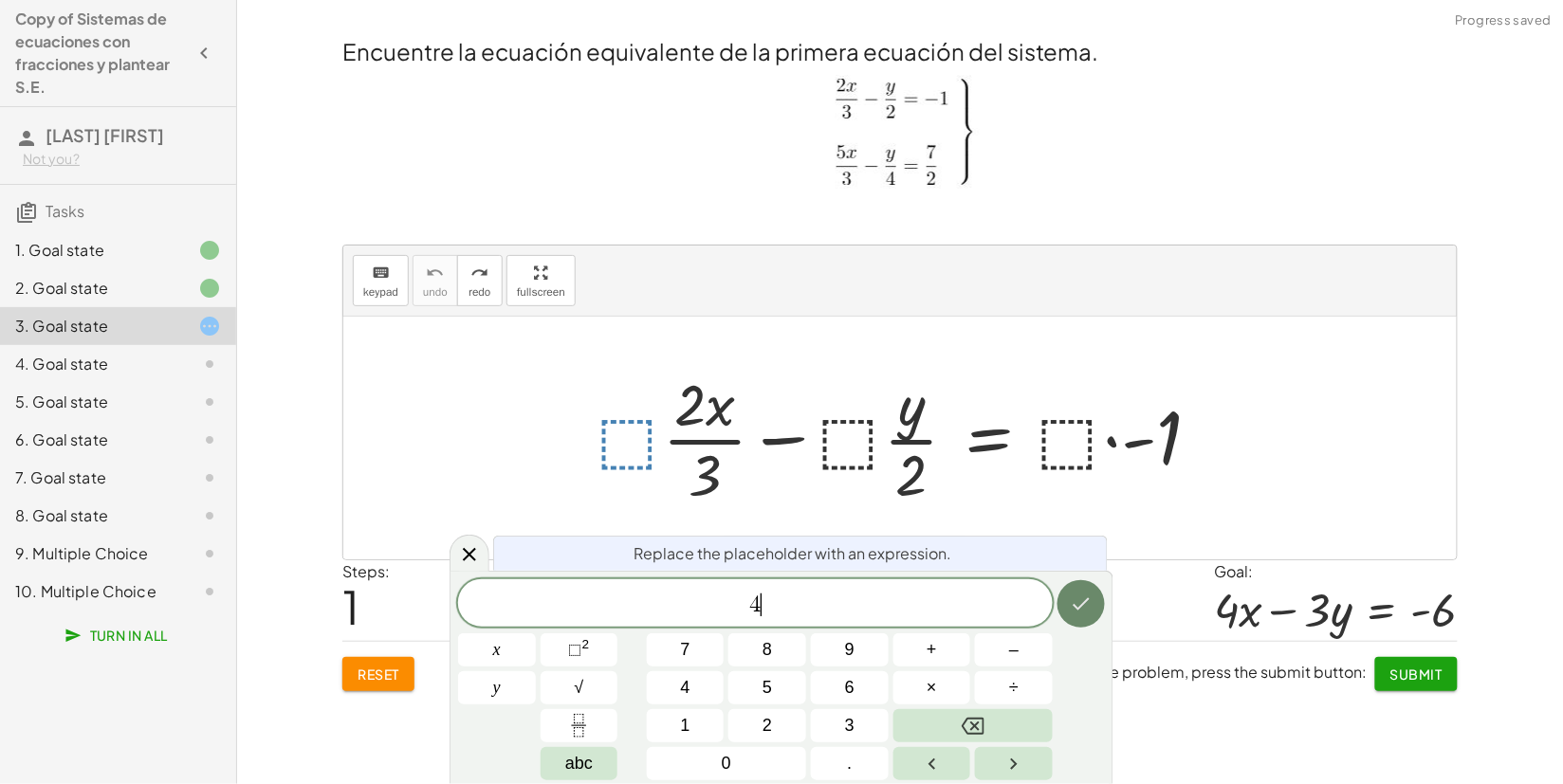 click 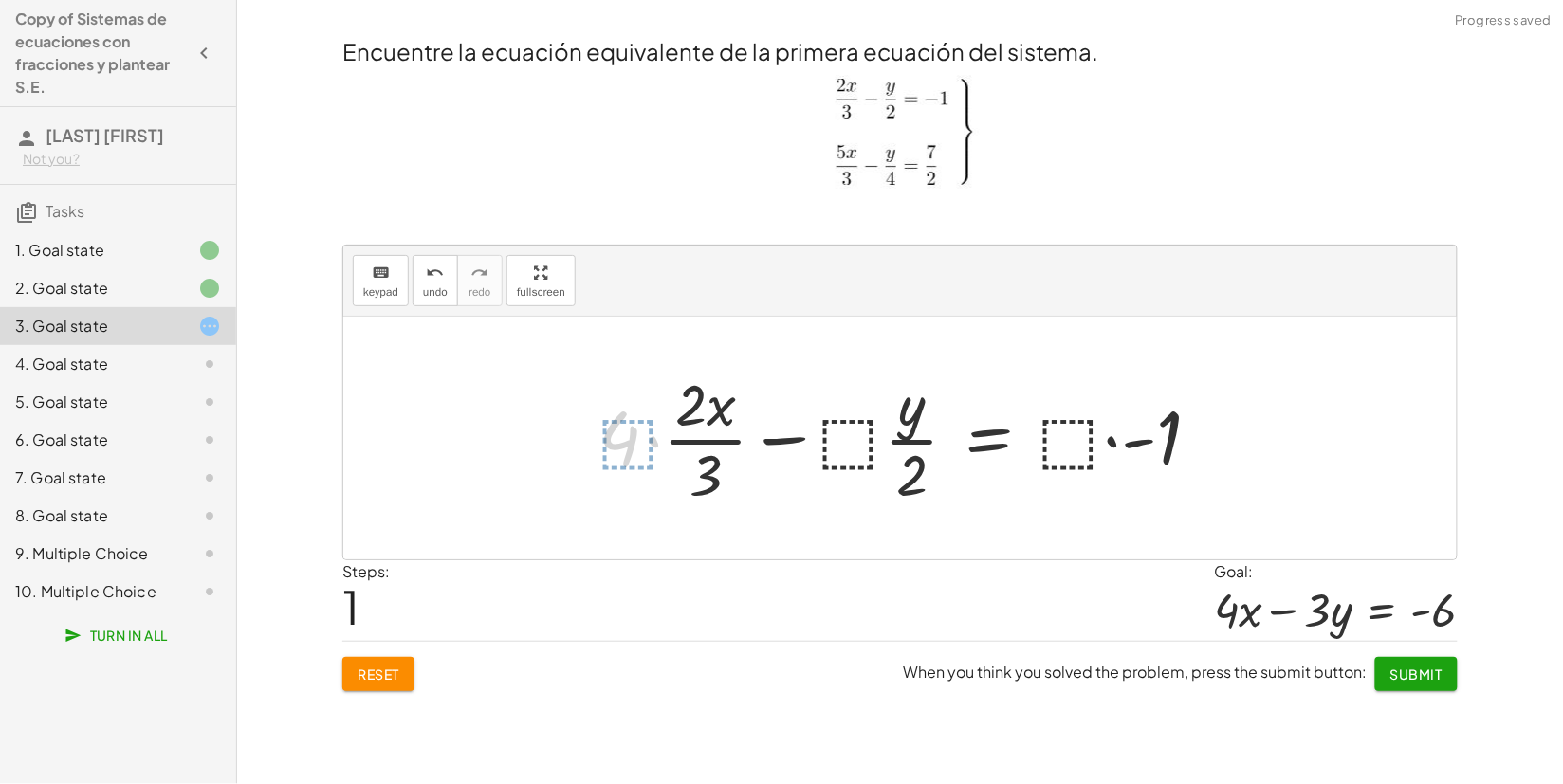 click at bounding box center [910, 438] 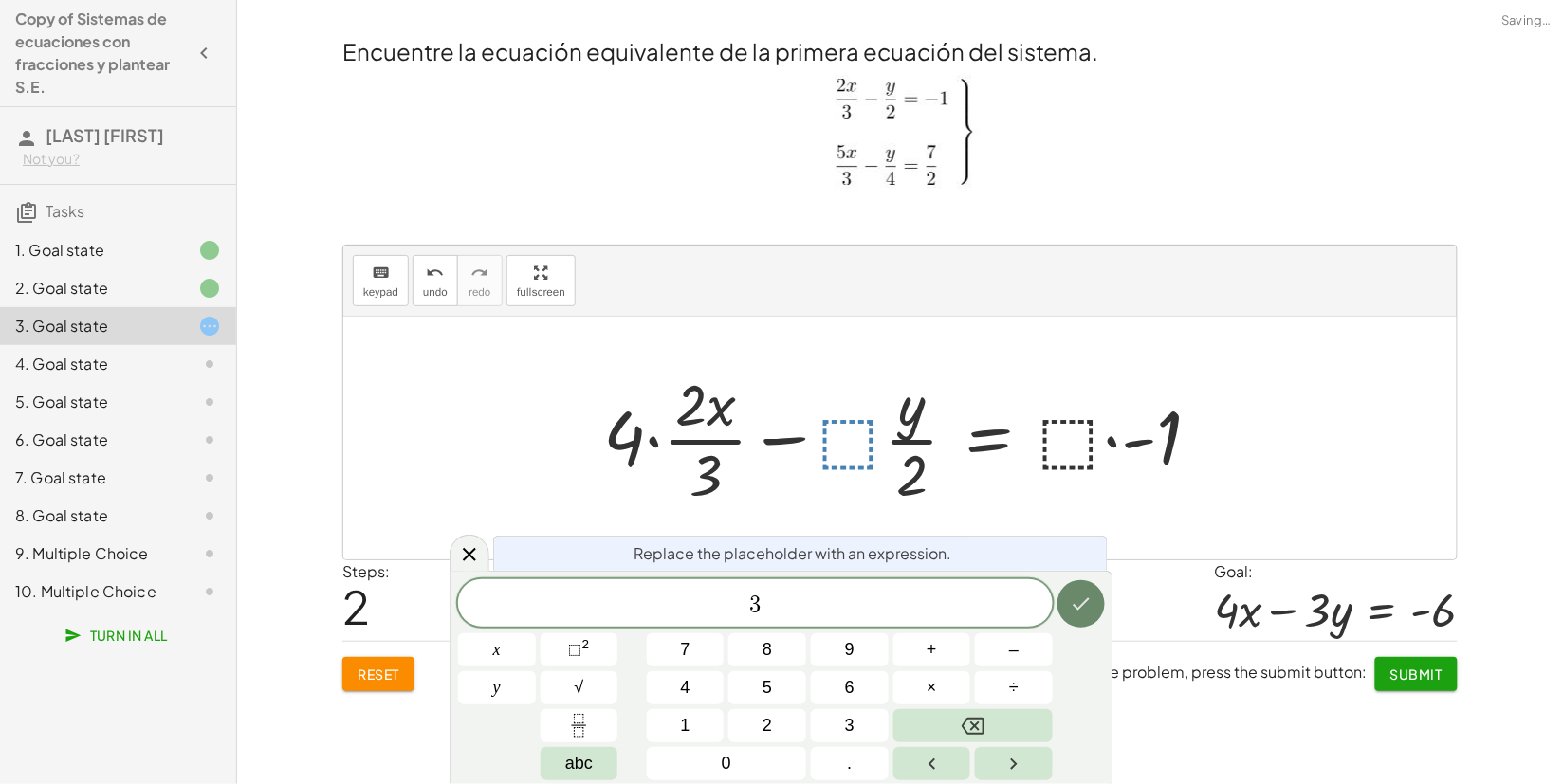 click 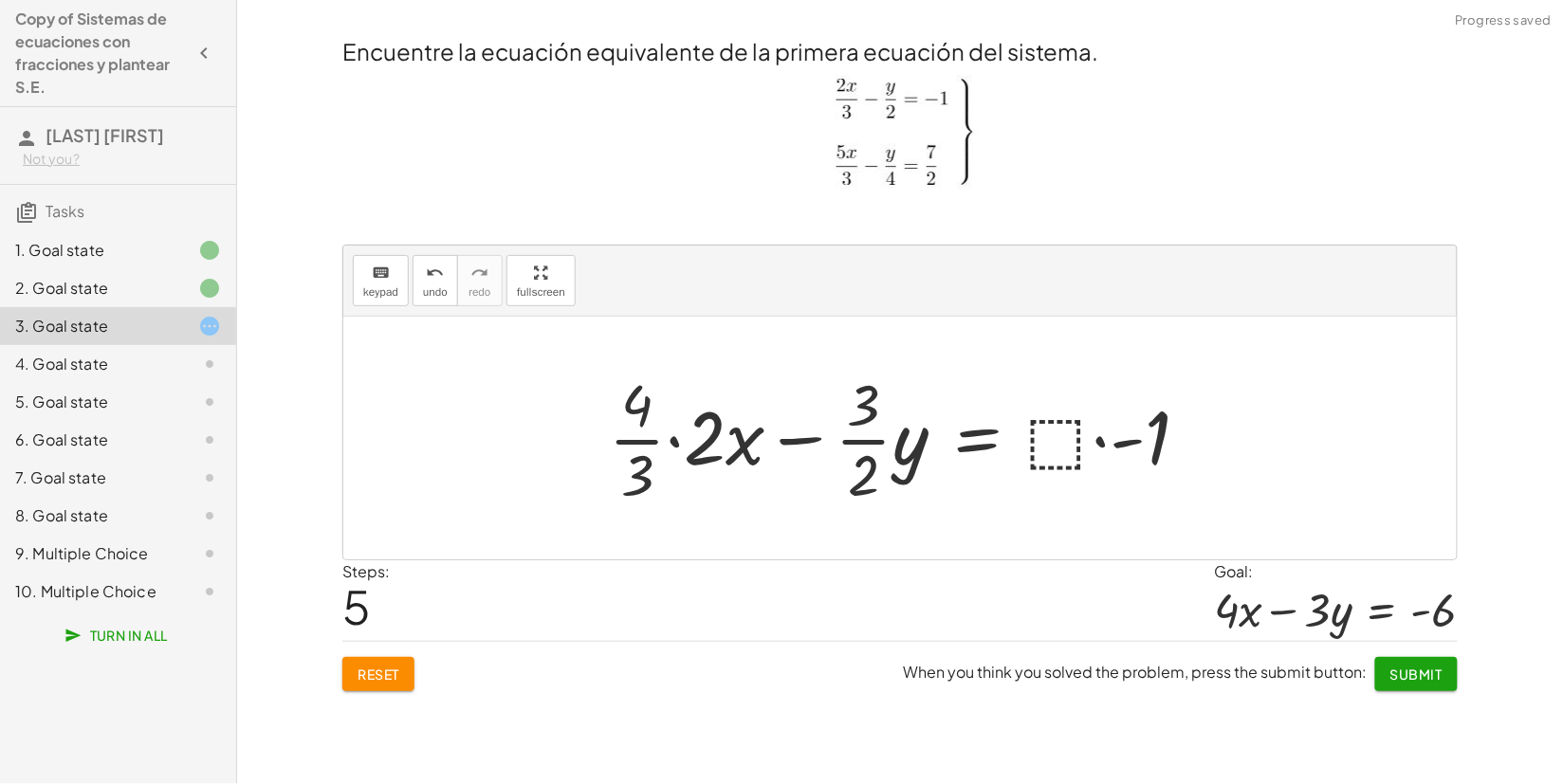 click at bounding box center [907, 438] 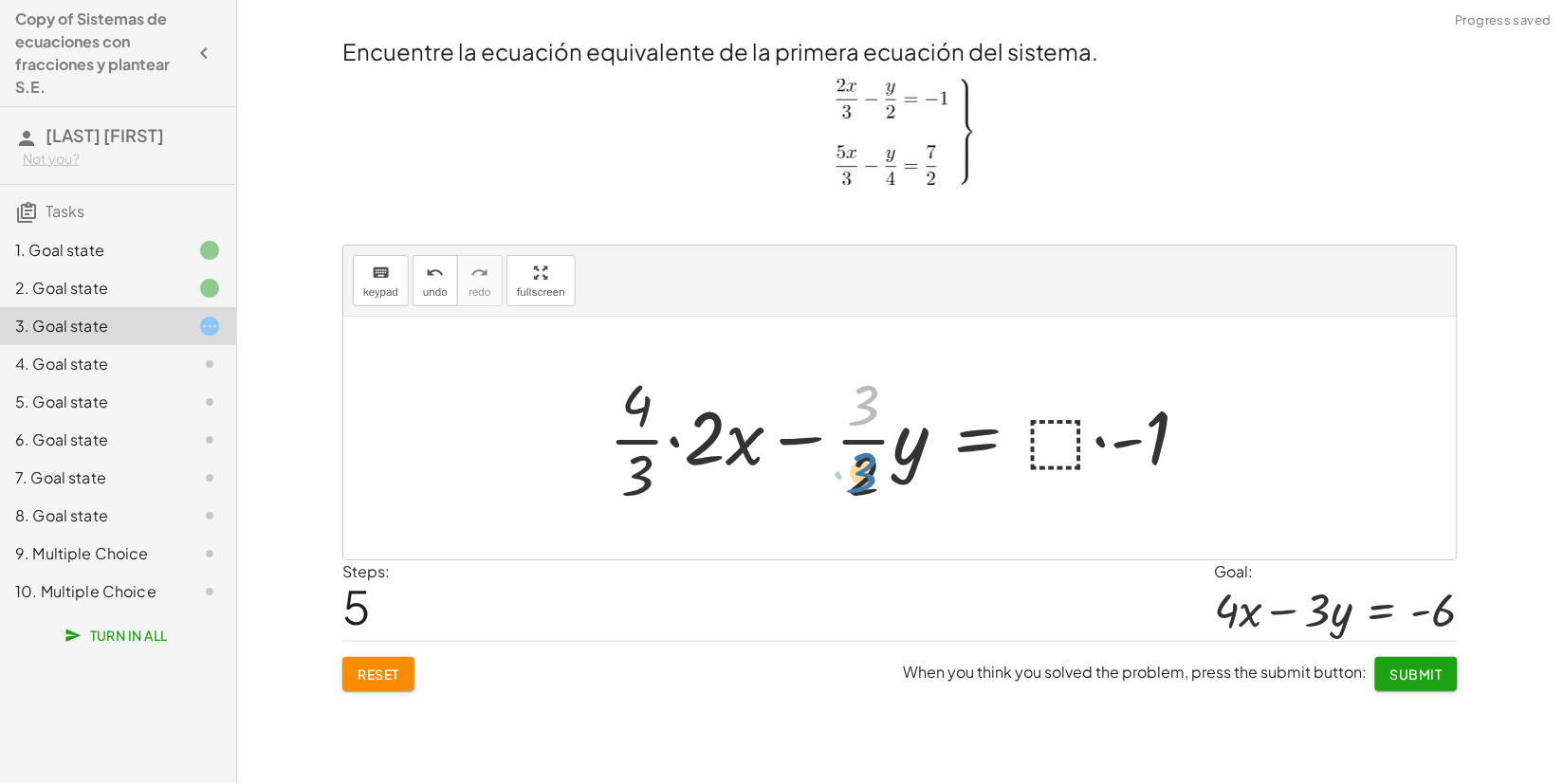 click at bounding box center [907, 438] 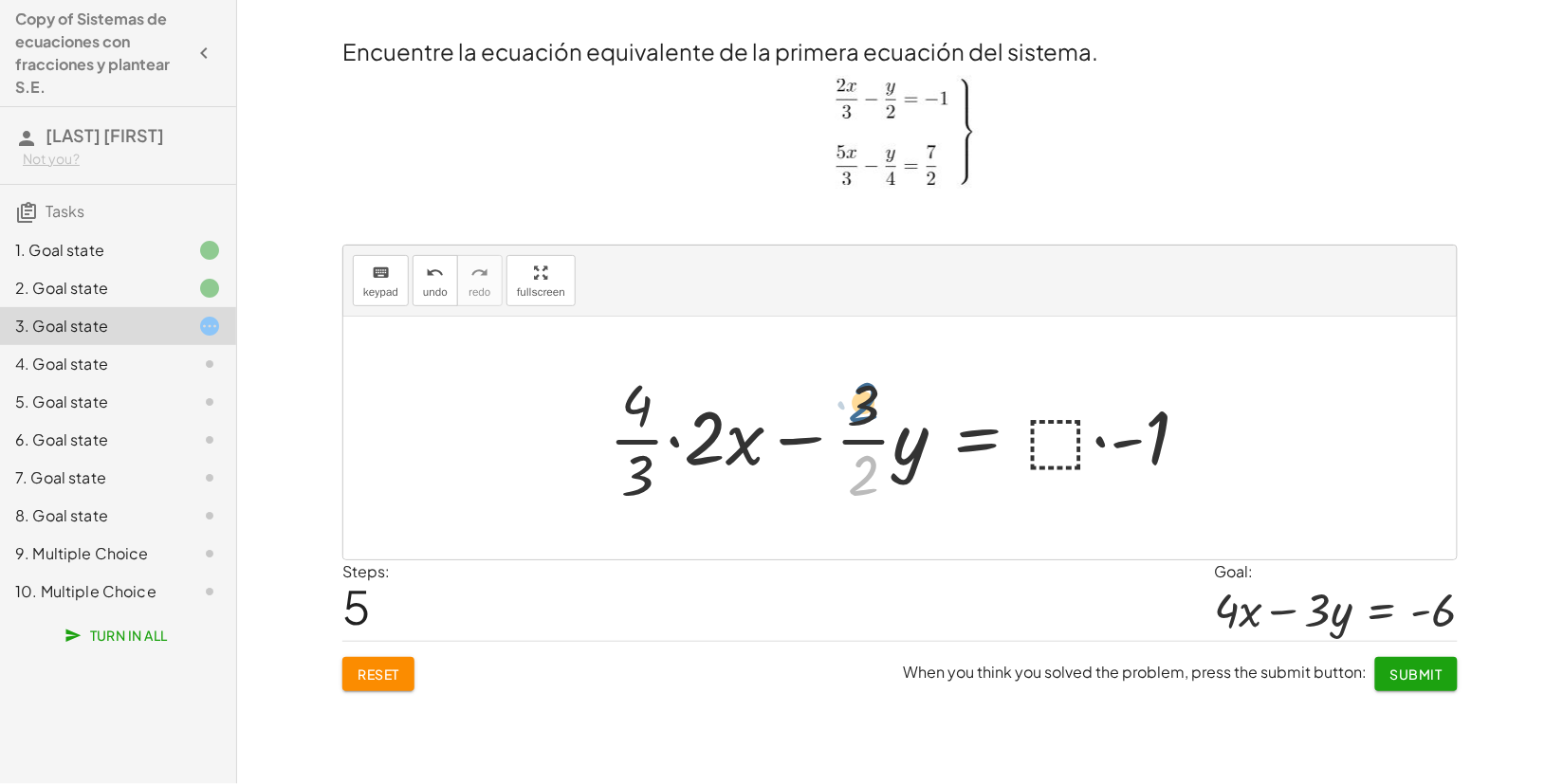 click at bounding box center (907, 438) 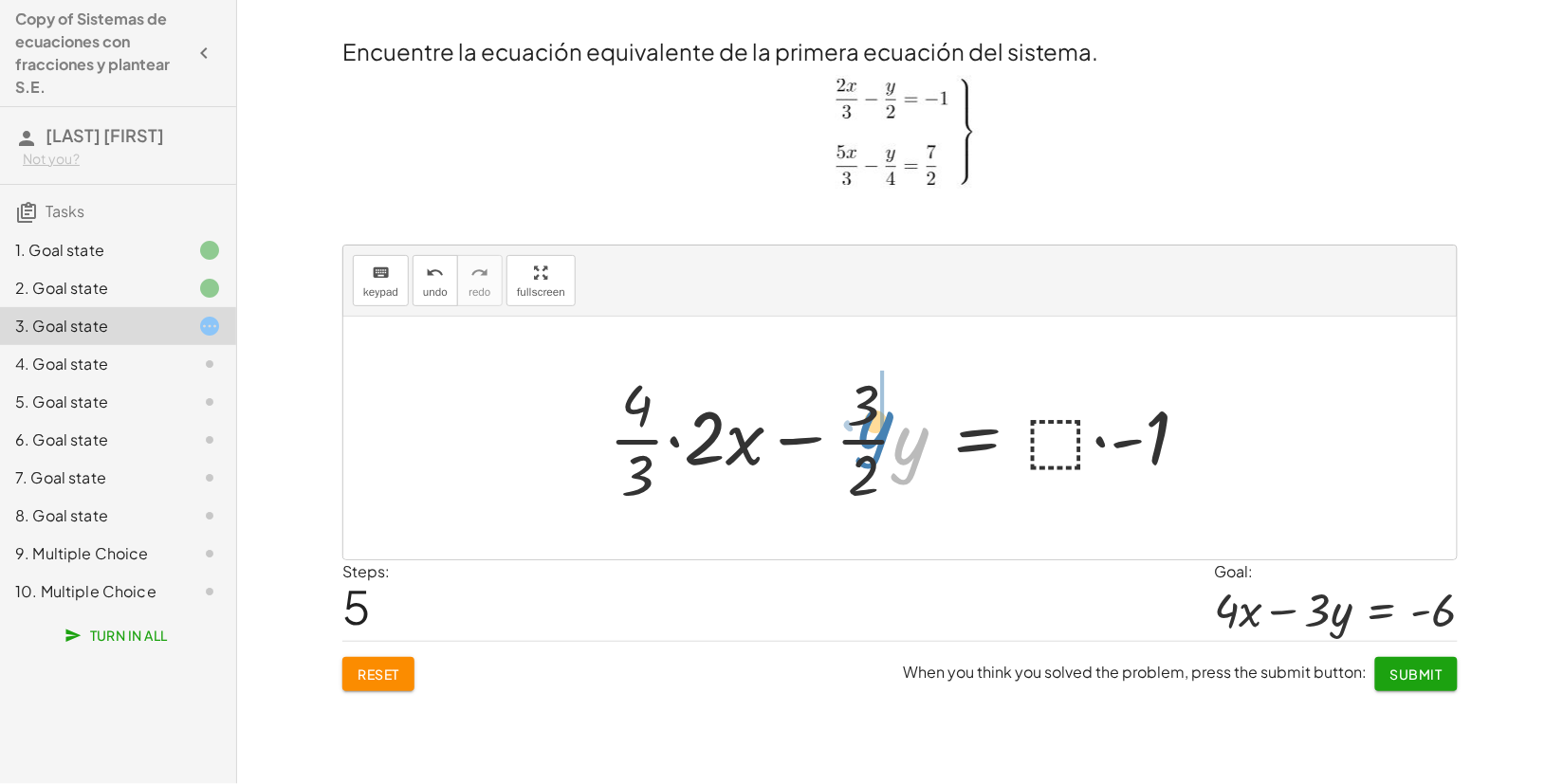 click at bounding box center (907, 438) 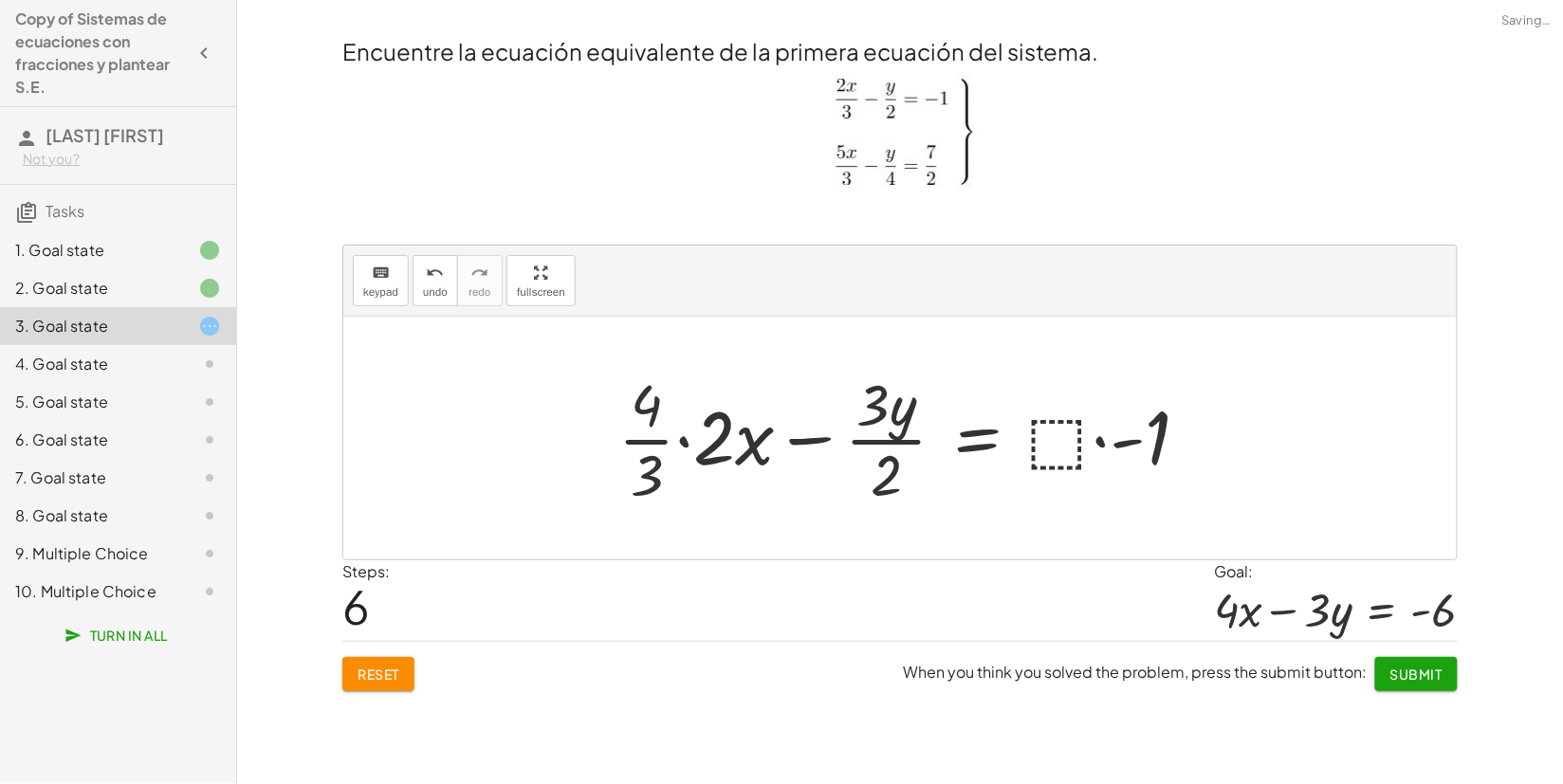 click at bounding box center [911, 438] 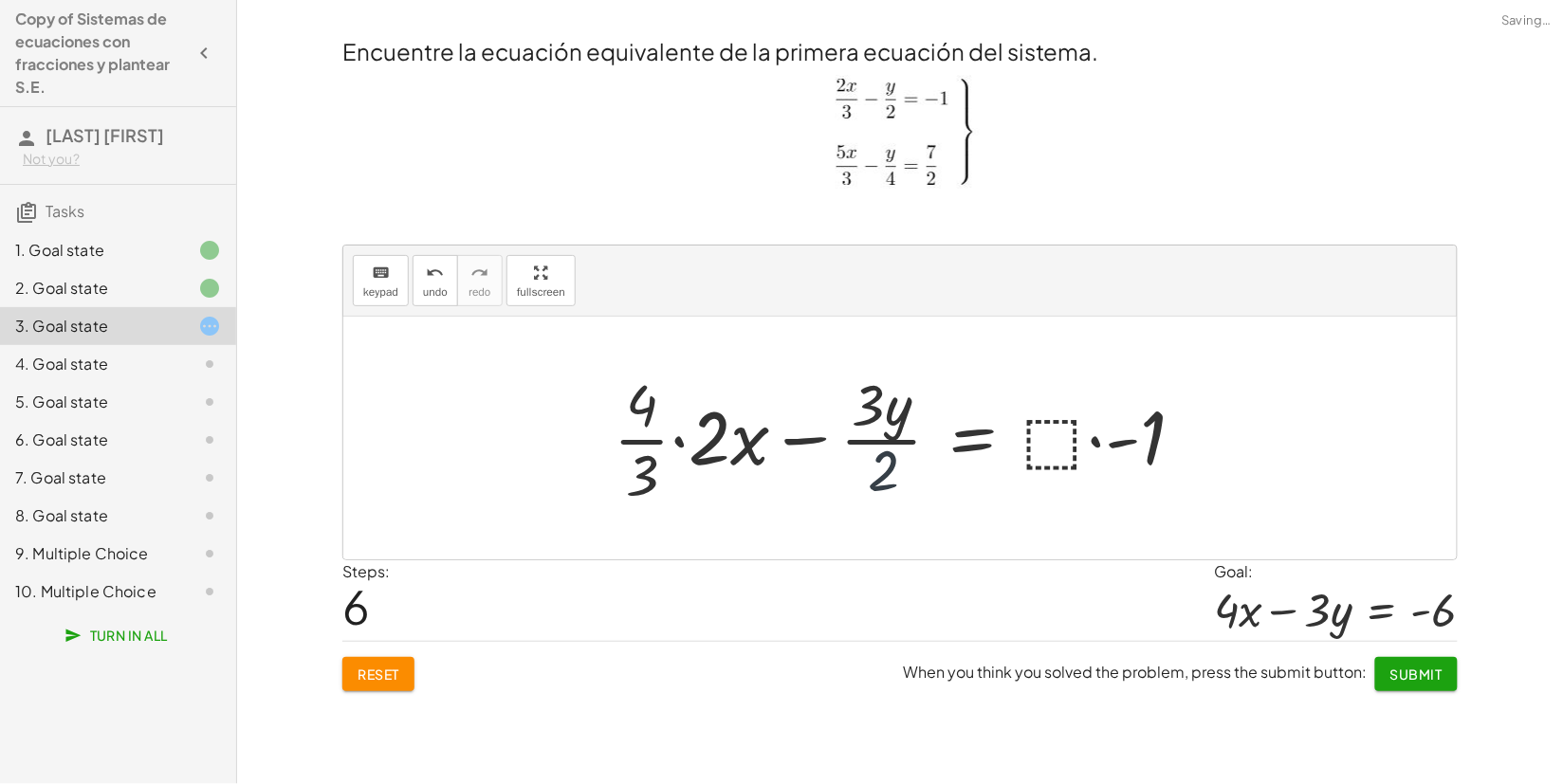 click at bounding box center [907, 438] 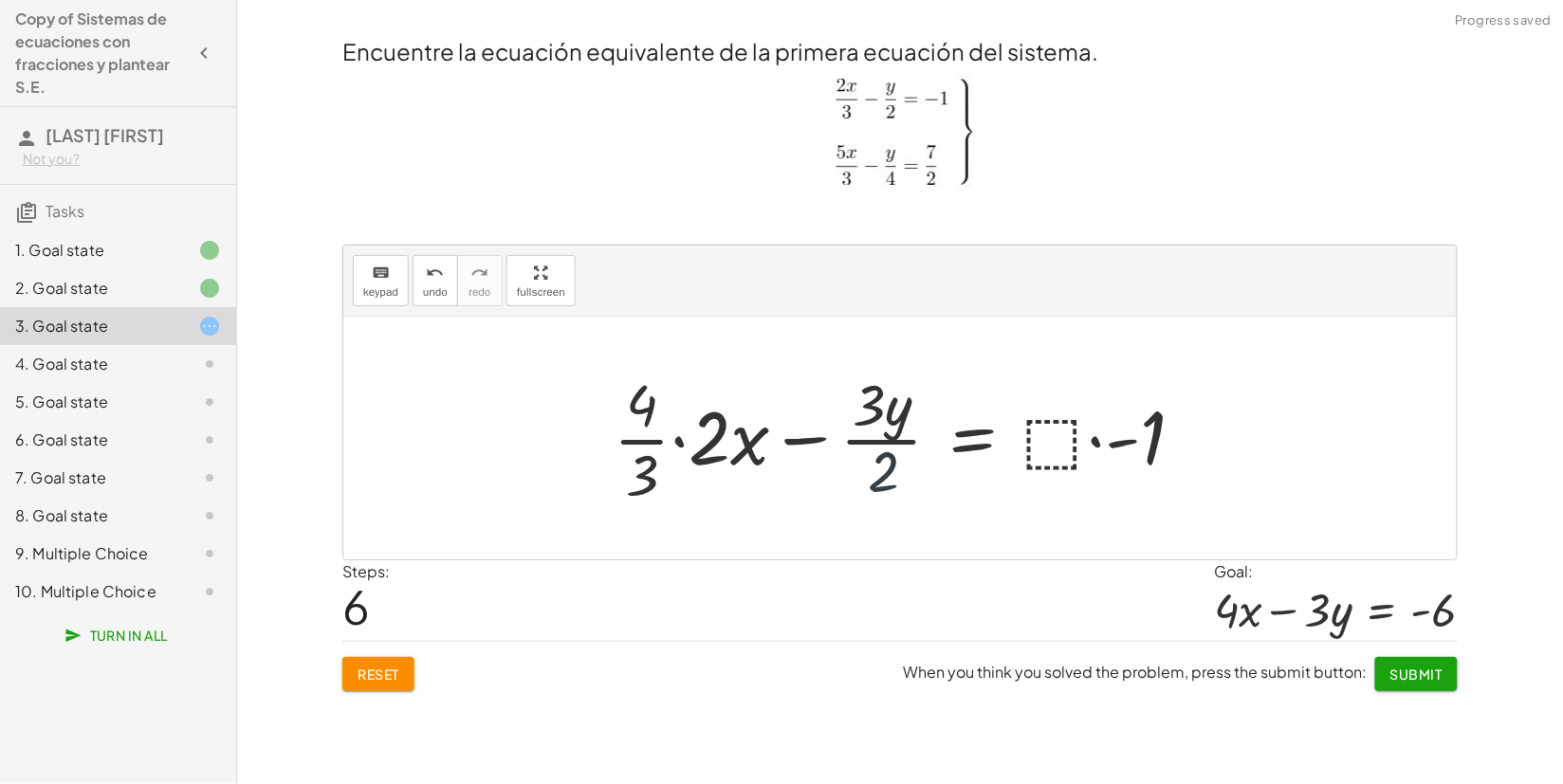 click at bounding box center [907, 438] 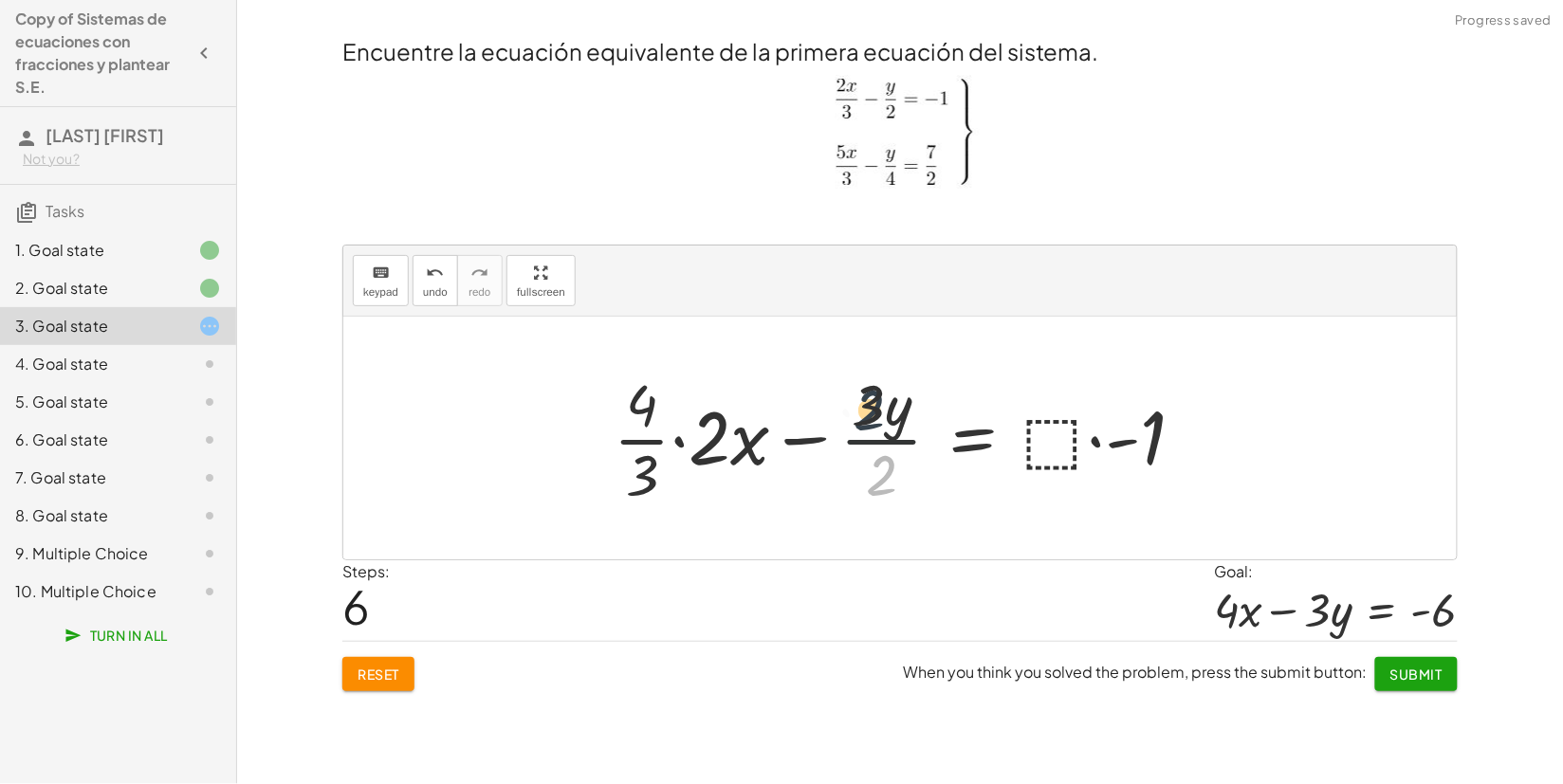 click at bounding box center (907, 438) 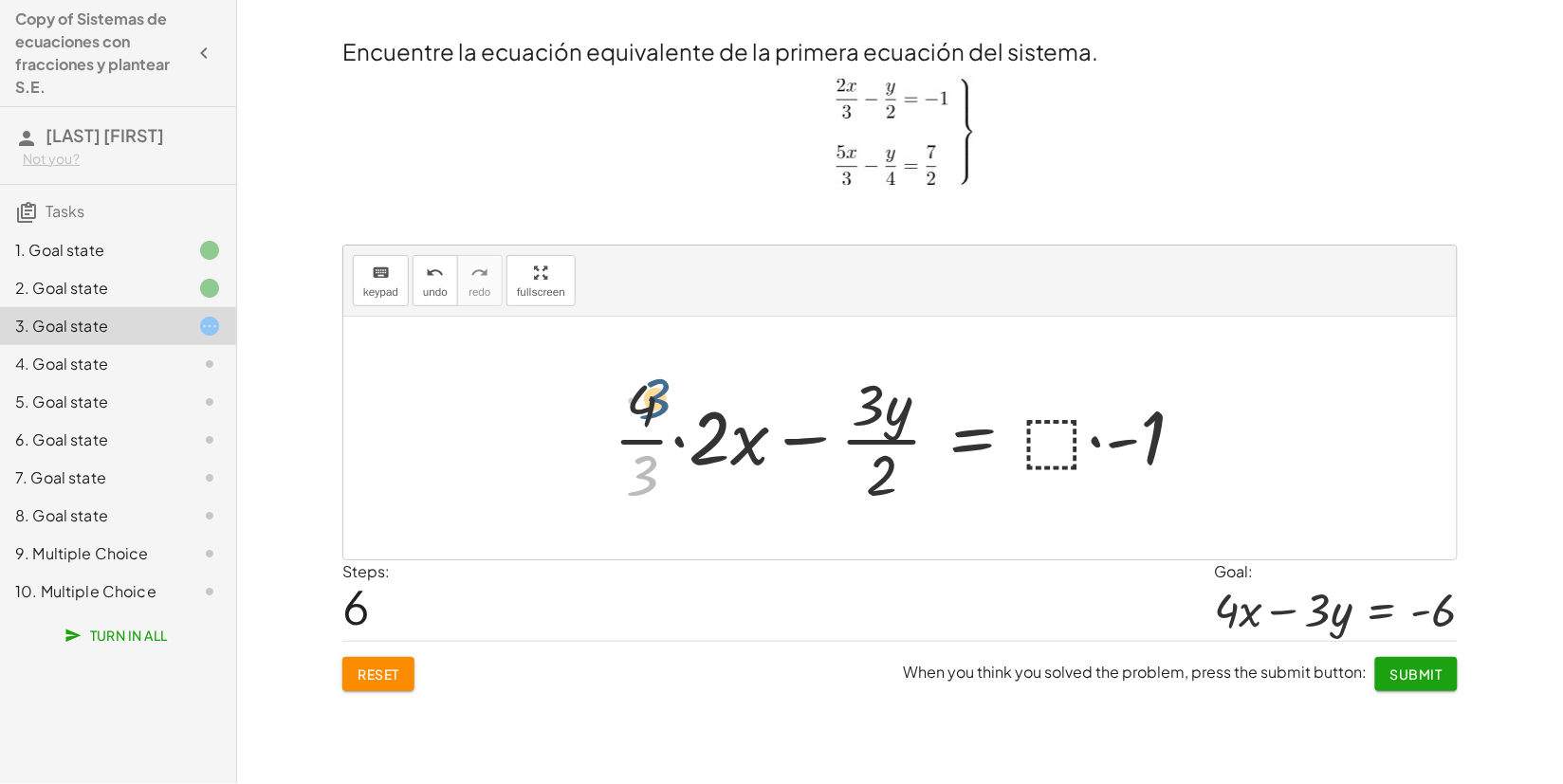 click at bounding box center (907, 438) 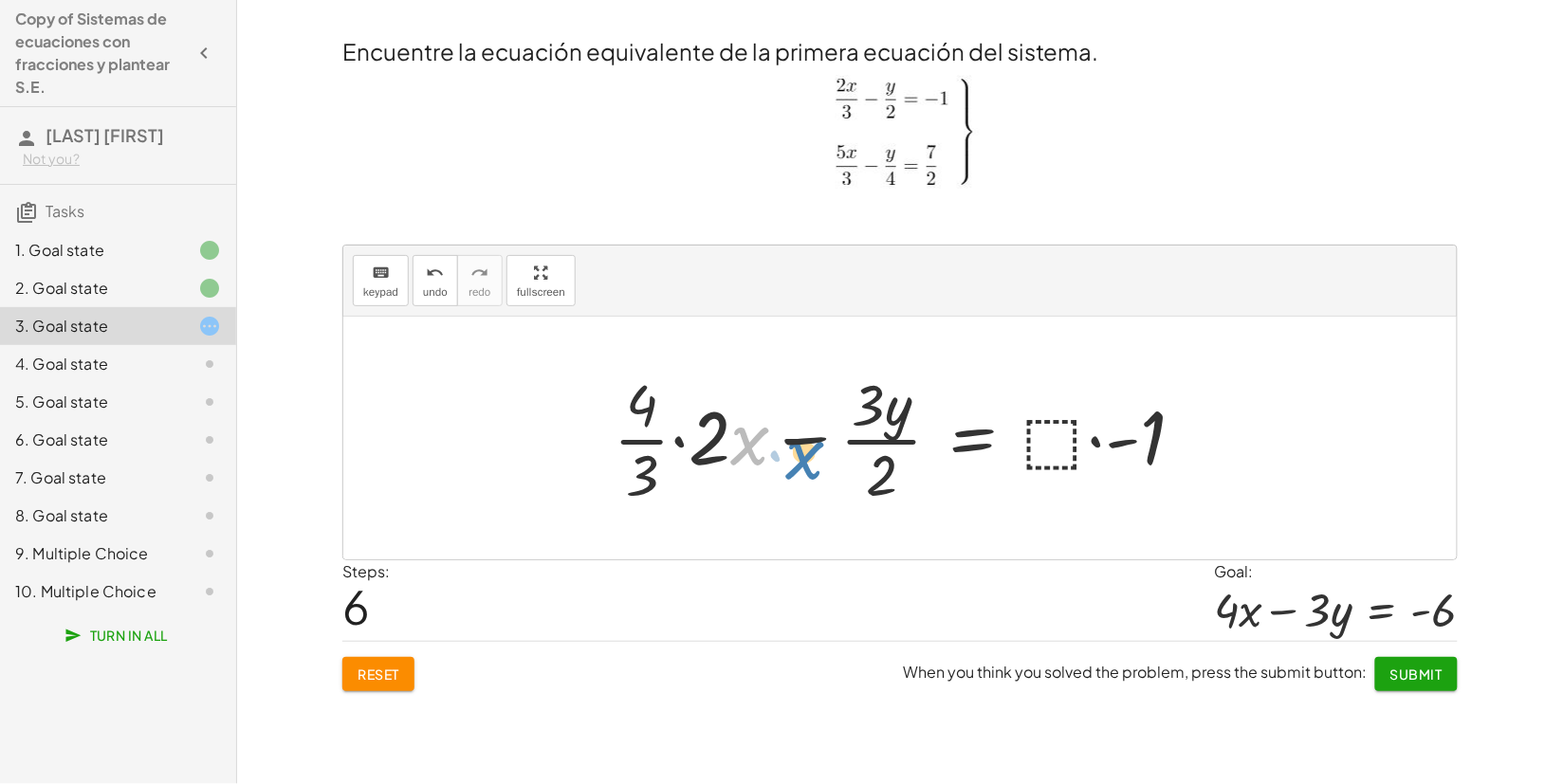 drag, startPoint x: 686, startPoint y: 442, endPoint x: 799, endPoint y: 446, distance: 113.07077 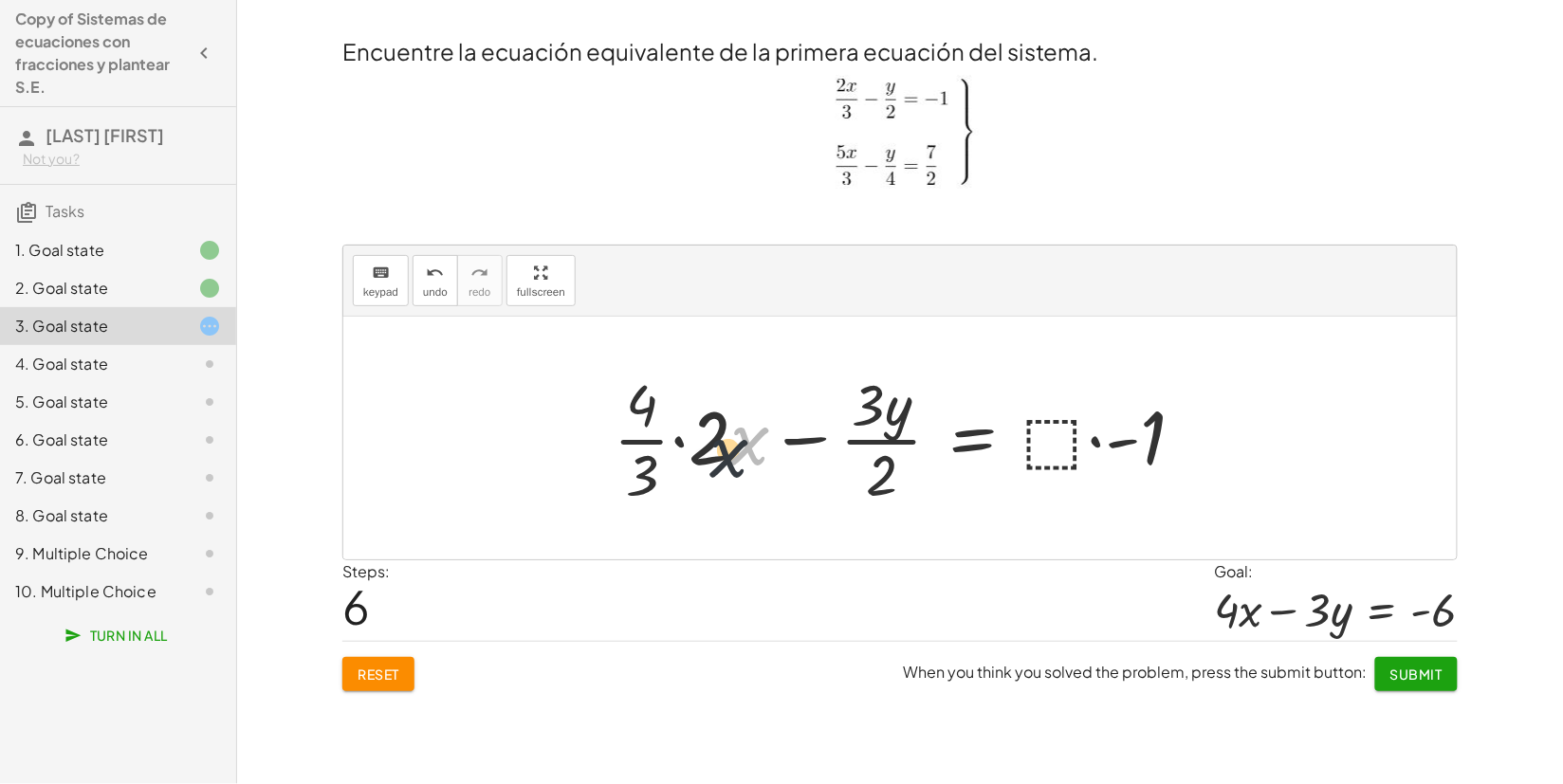 click at bounding box center [907, 438] 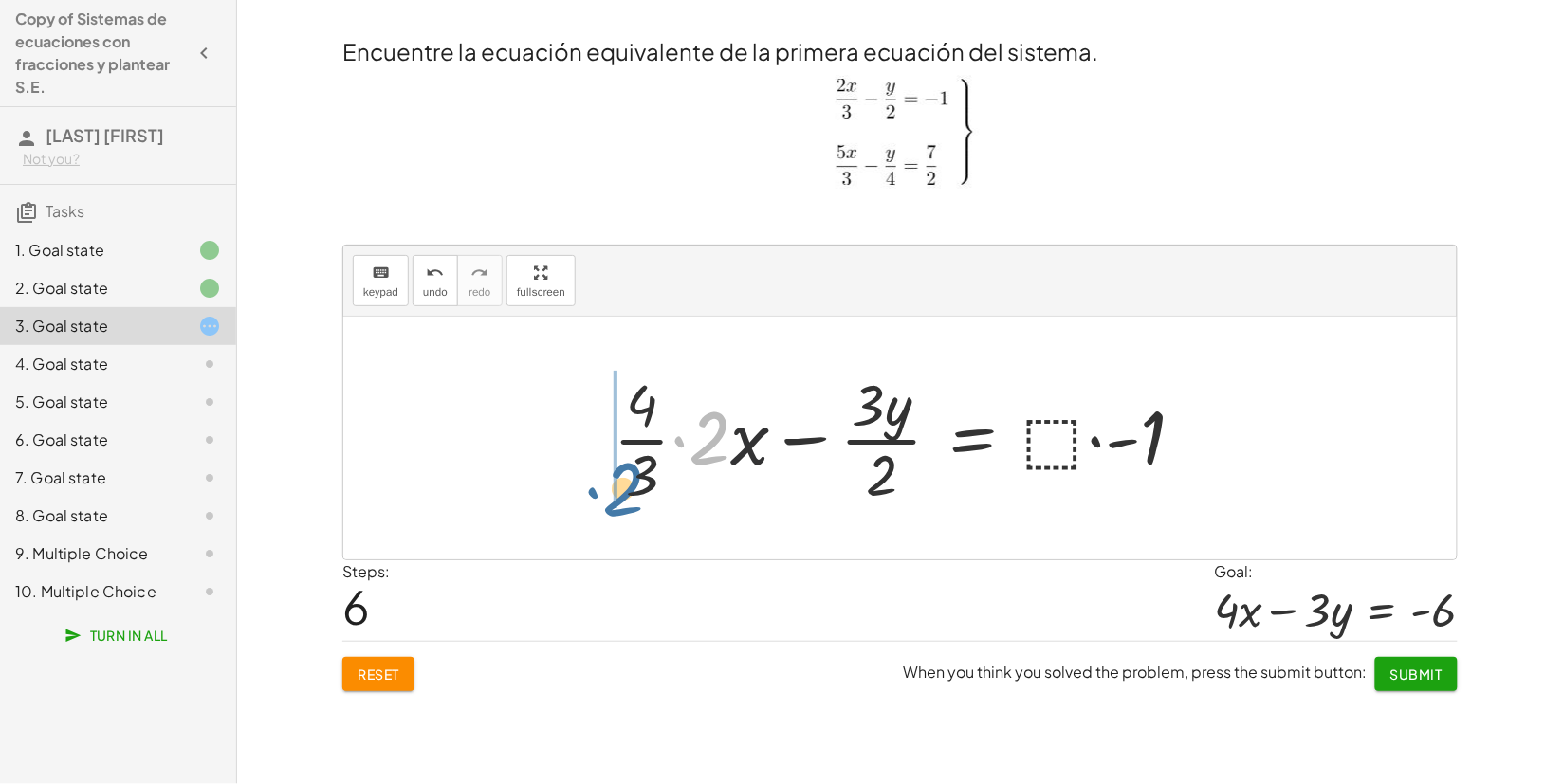 drag, startPoint x: 709, startPoint y: 436, endPoint x: 613, endPoint y: 477, distance: 104.3887 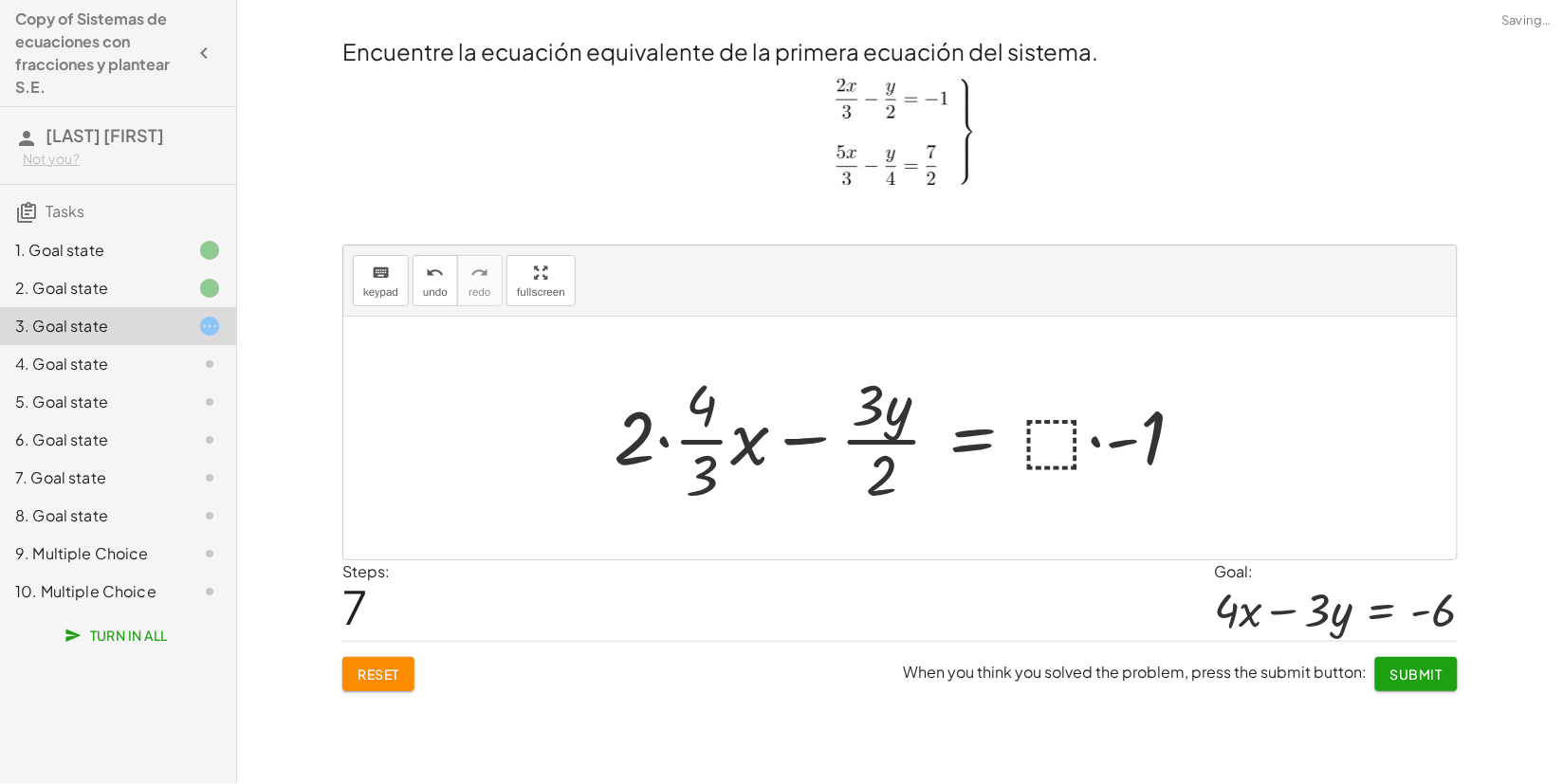 click at bounding box center [907, 438] 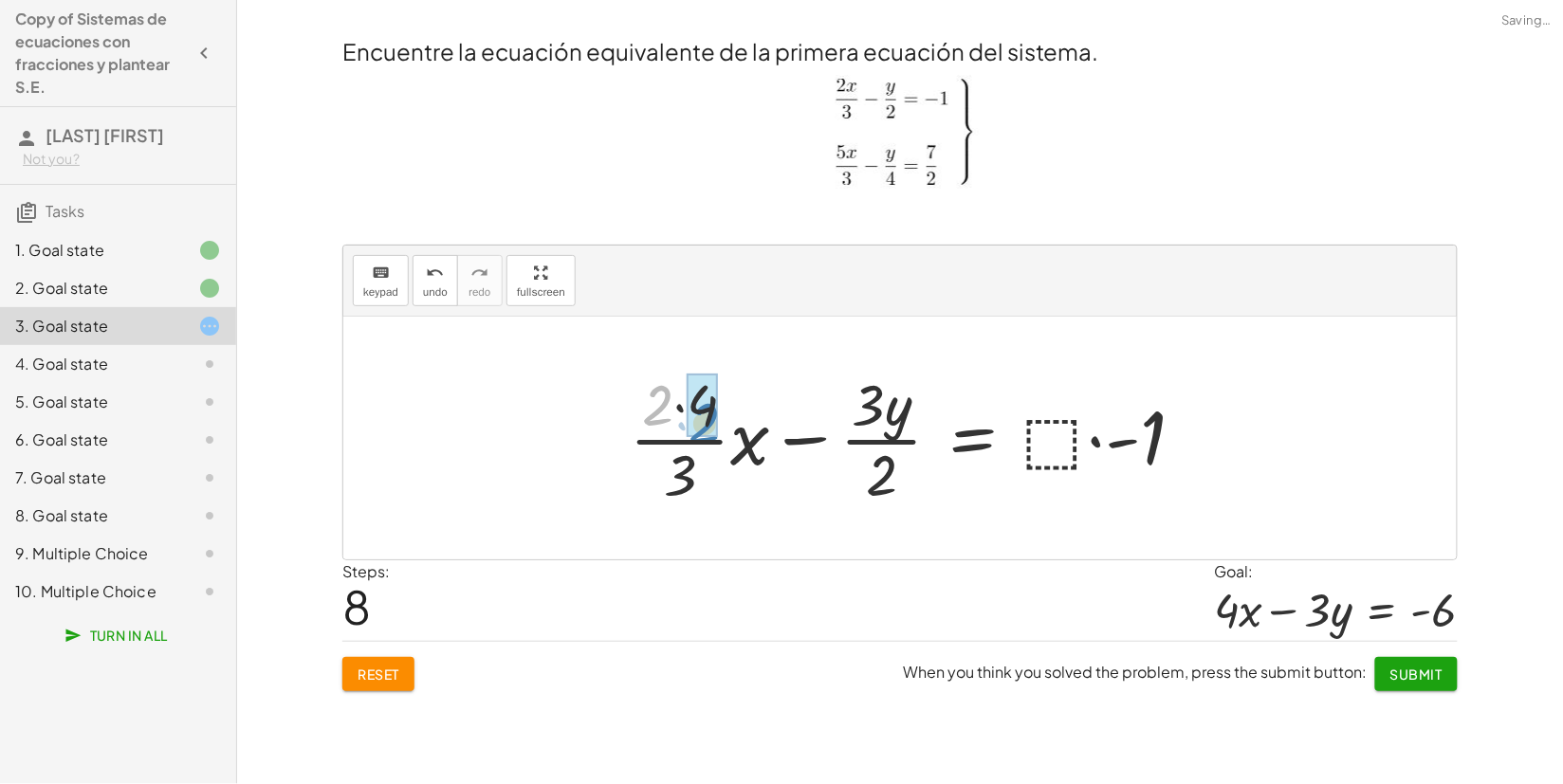 drag, startPoint x: 646, startPoint y: 437, endPoint x: 694, endPoint y: 447, distance: 49.0306 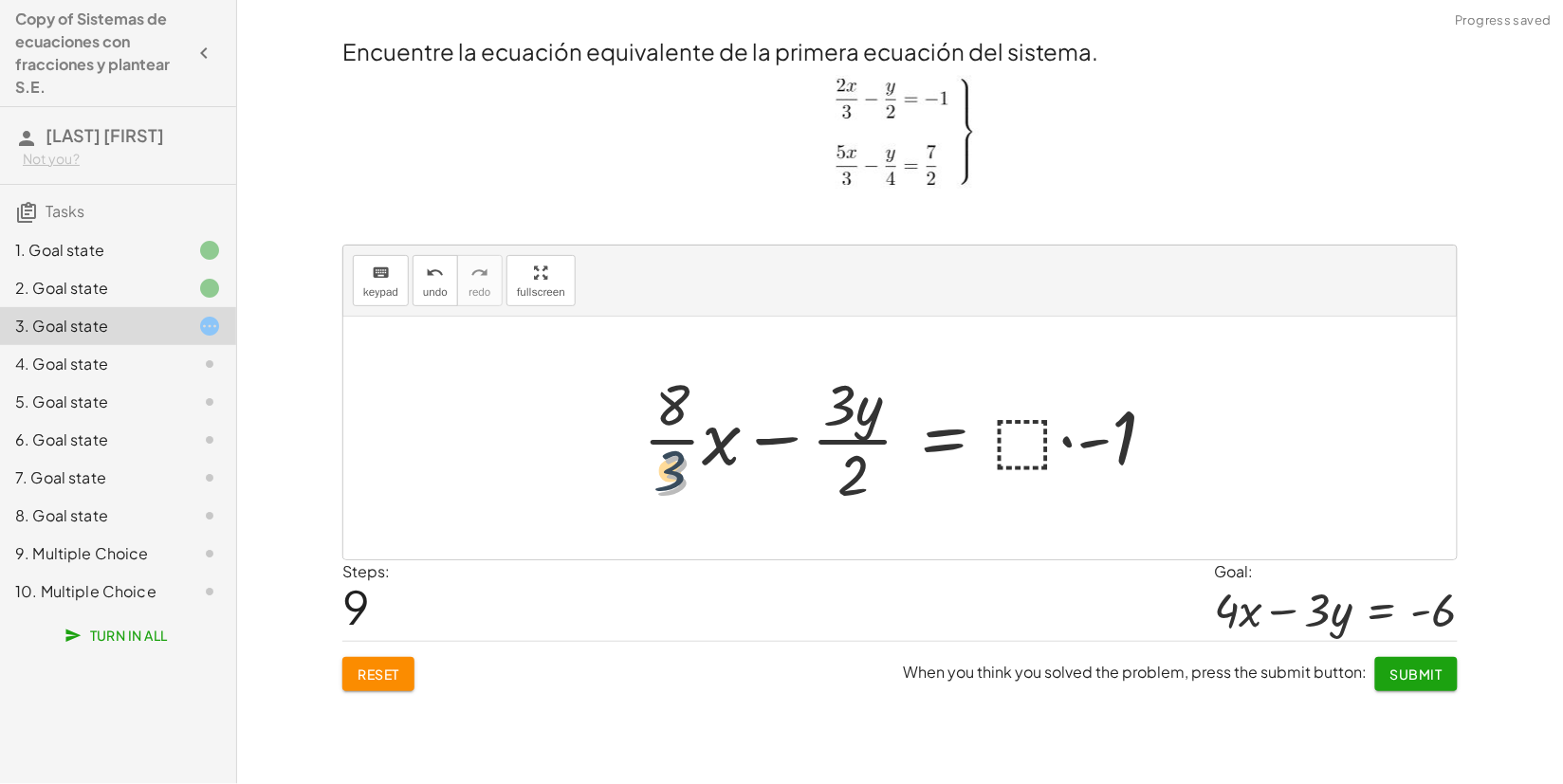 drag, startPoint x: 703, startPoint y: 469, endPoint x: 695, endPoint y: 457, distance: 14.422205 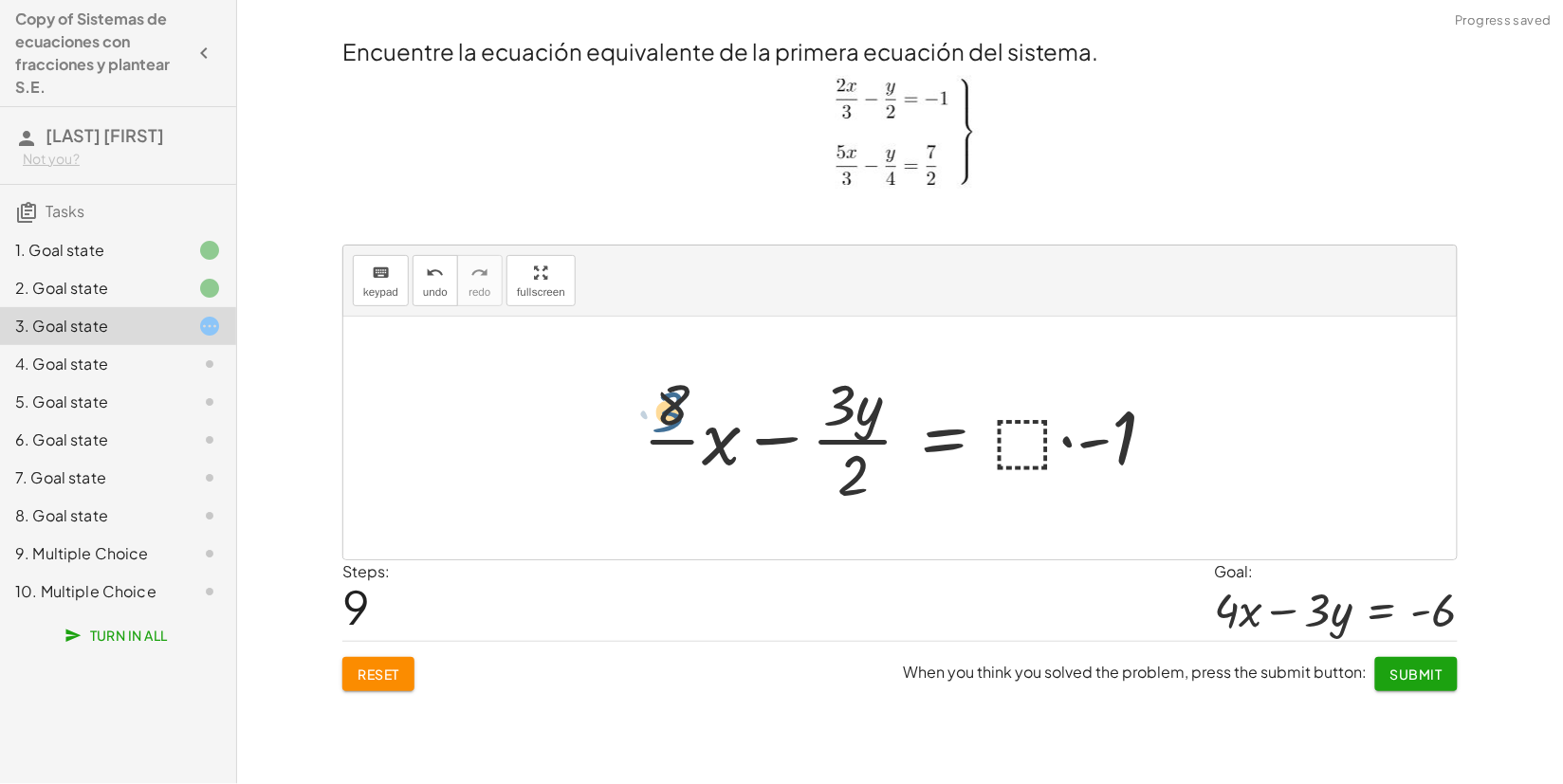 drag, startPoint x: 681, startPoint y: 472, endPoint x: 676, endPoint y: 408, distance: 64.19502 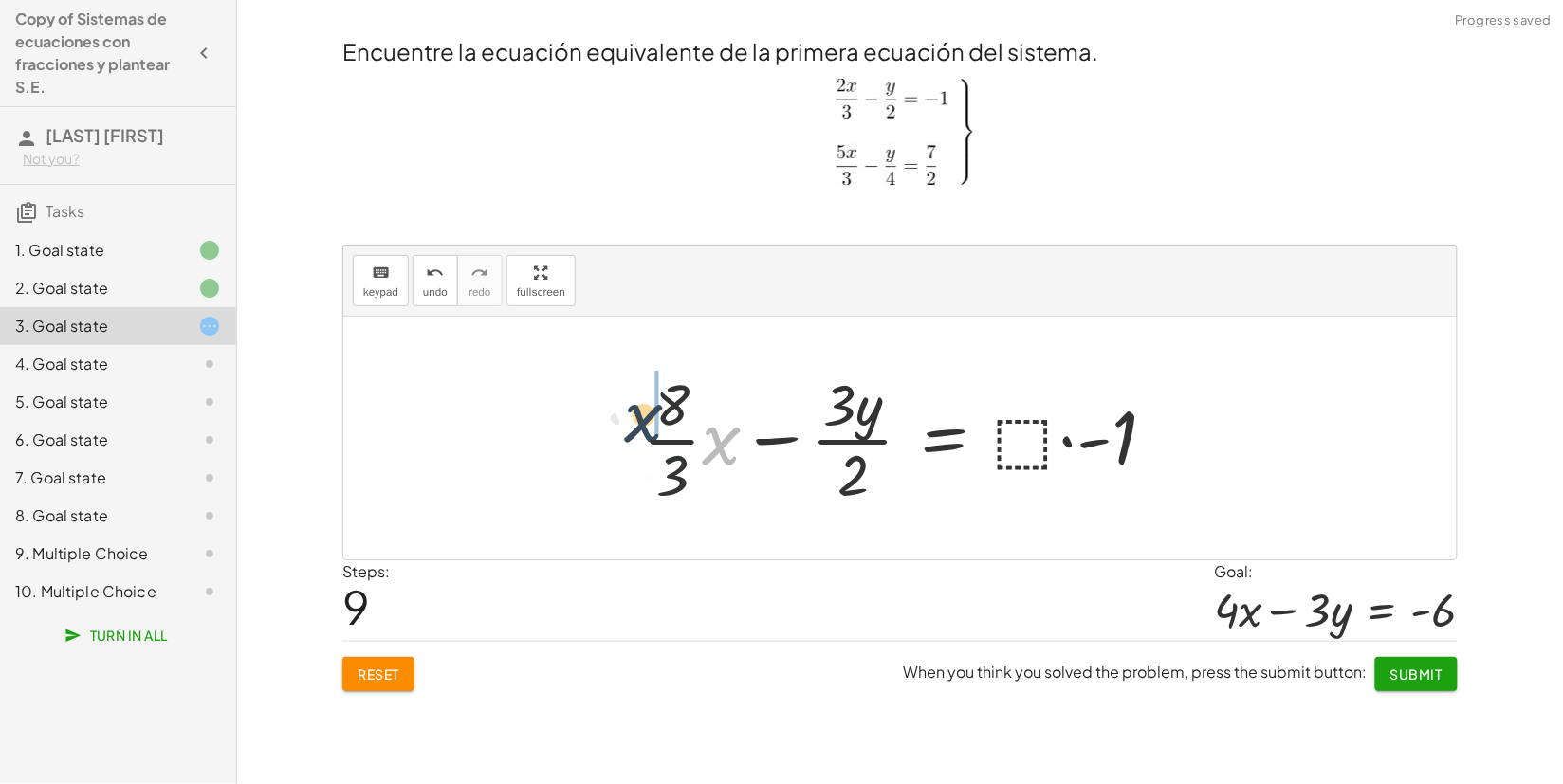 drag, startPoint x: 721, startPoint y: 441, endPoint x: 650, endPoint y: 394, distance: 85.146932 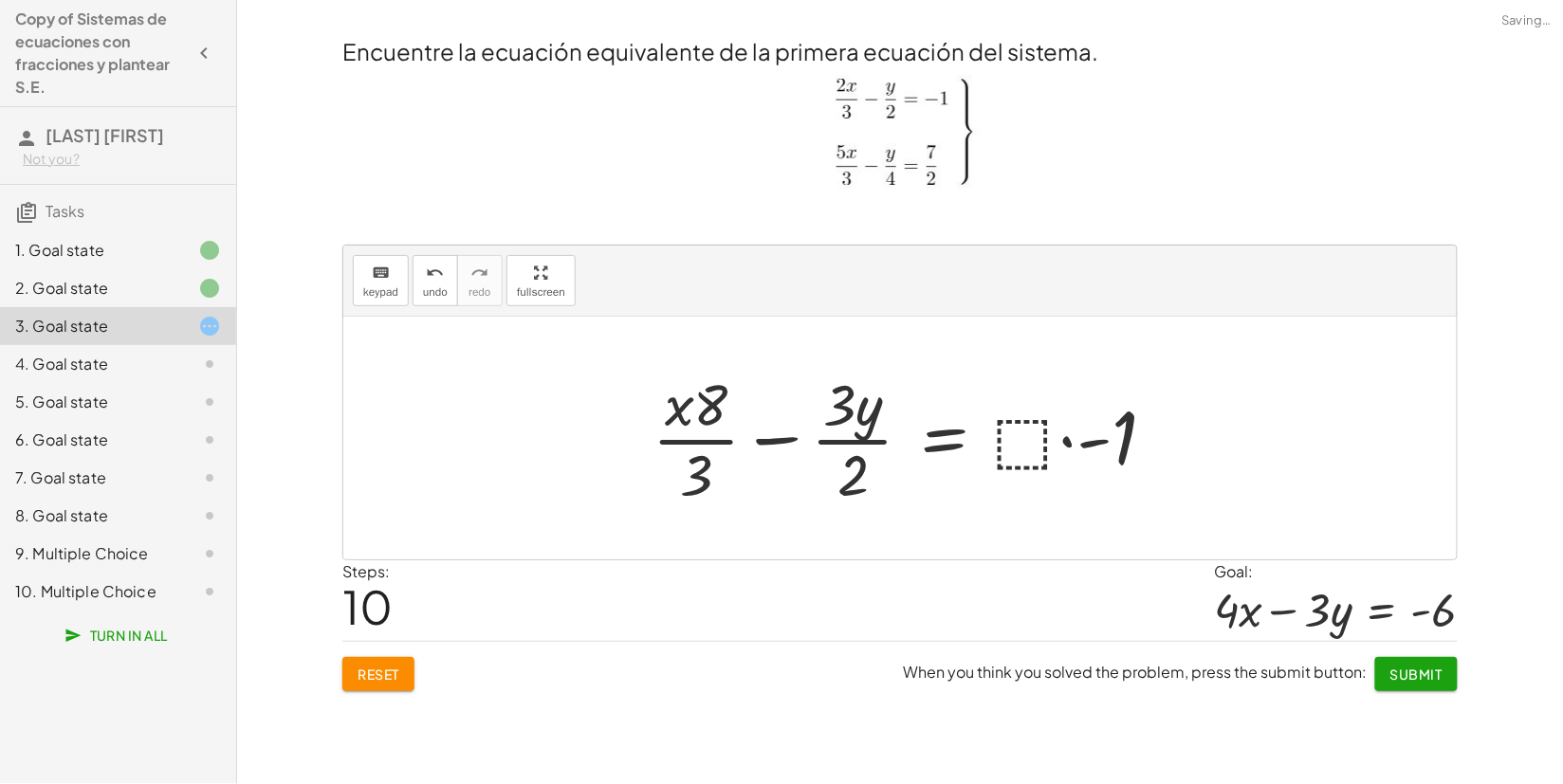 click at bounding box center (911, 438) 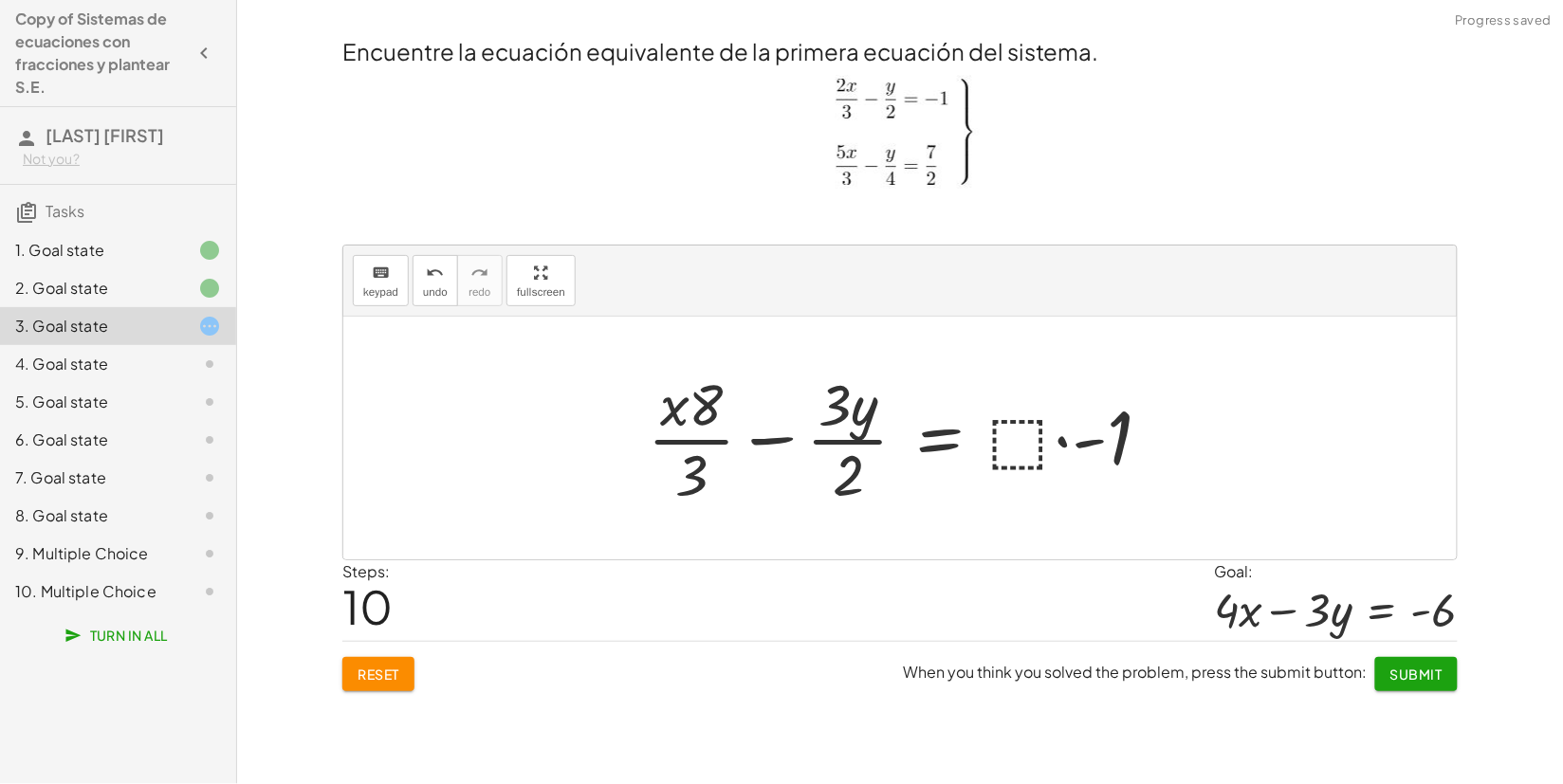click at bounding box center [907, 438] 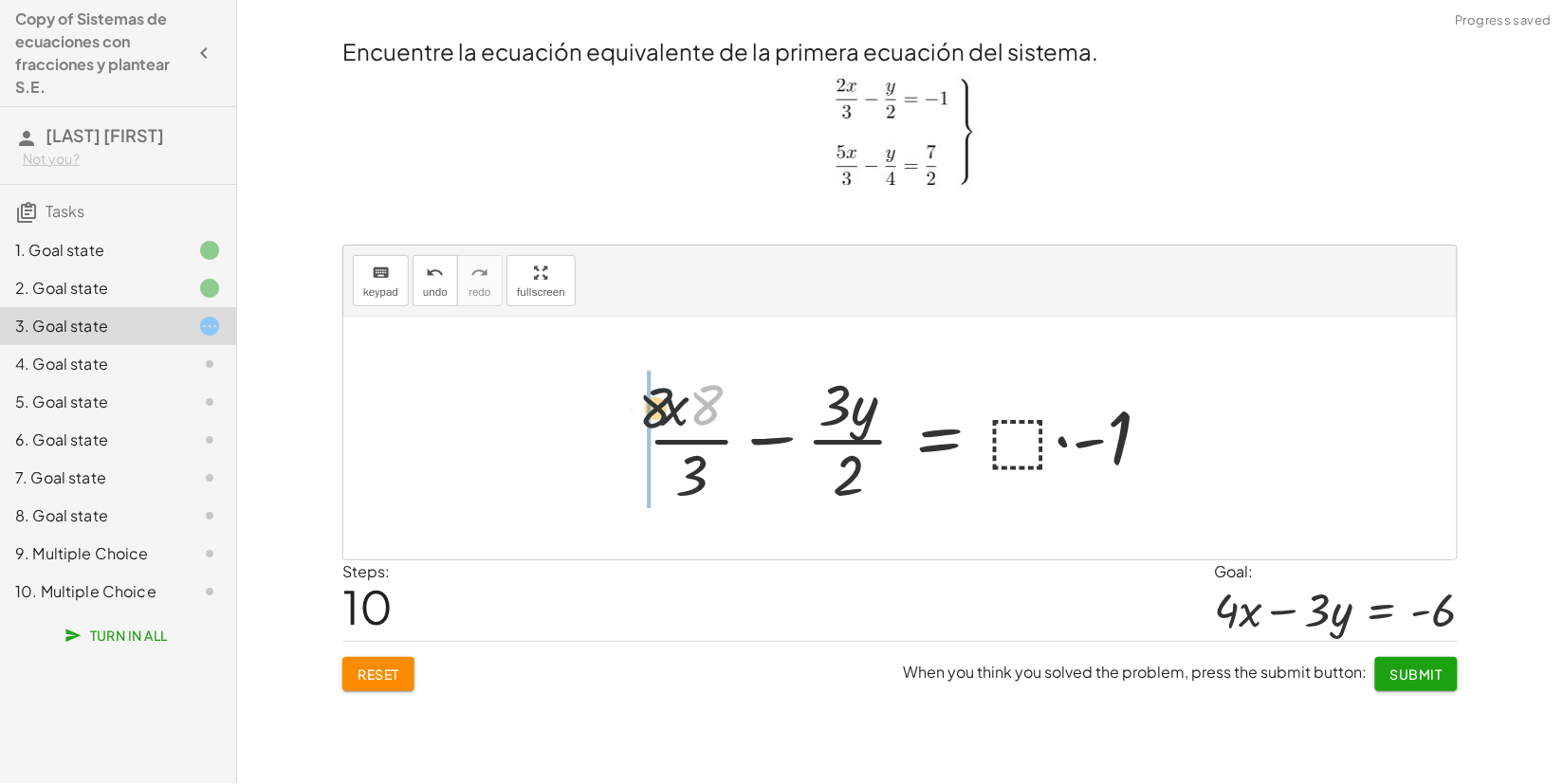 drag, startPoint x: 708, startPoint y: 410, endPoint x: 645, endPoint y: 412, distance: 63.03174 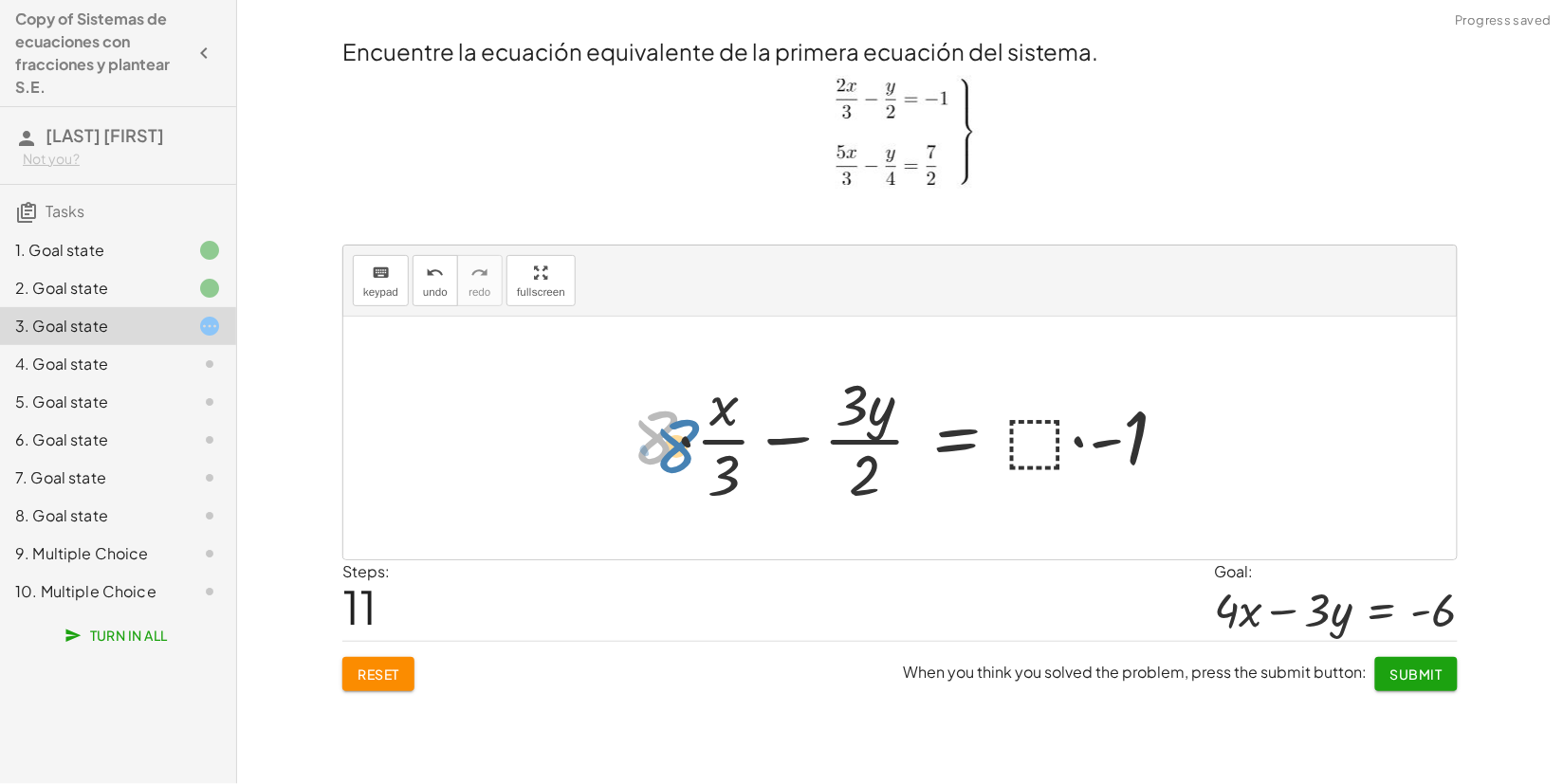drag, startPoint x: 686, startPoint y: 433, endPoint x: 673, endPoint y: 429, distance: 13.601471 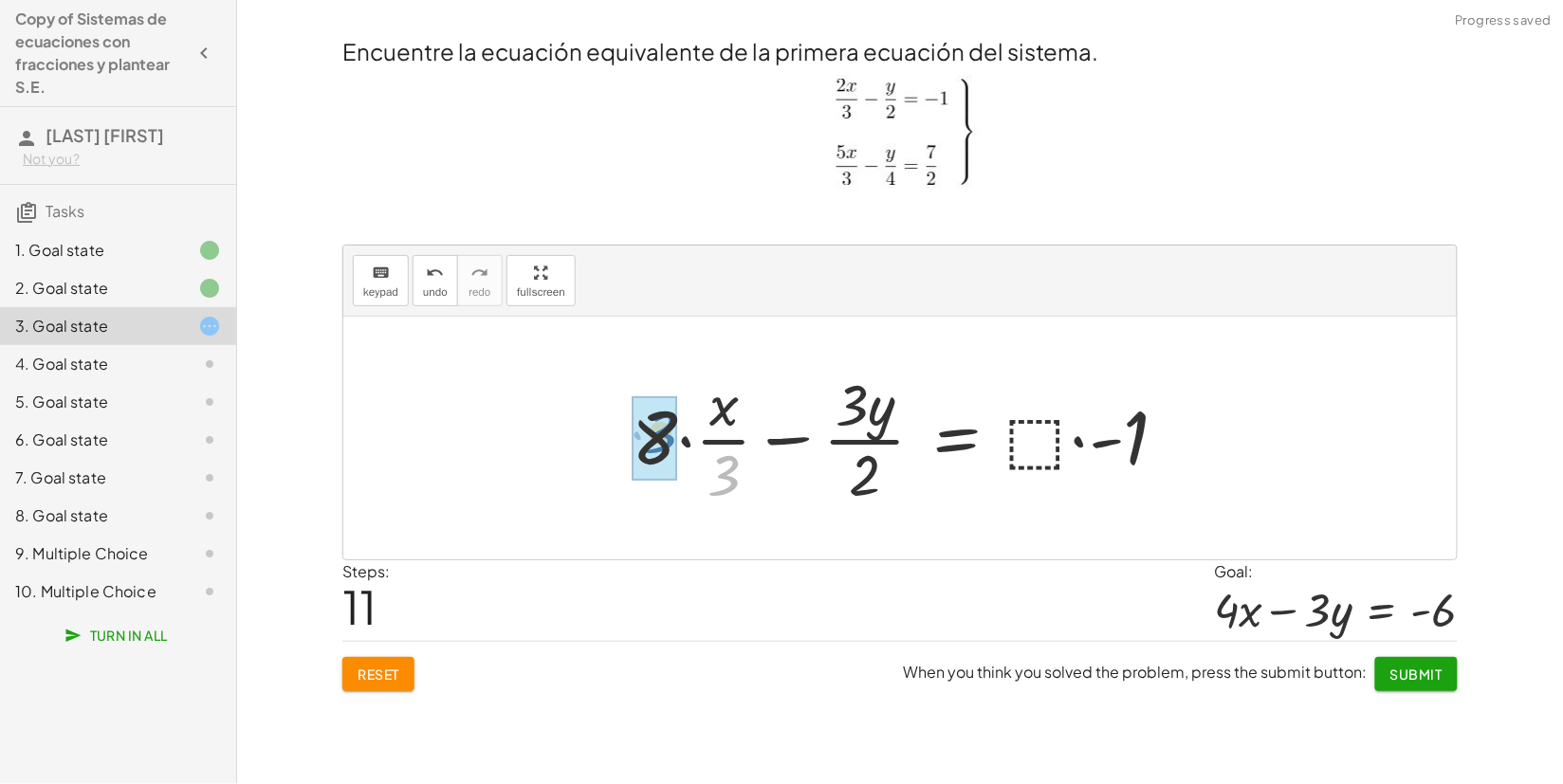 drag, startPoint x: 704, startPoint y: 462, endPoint x: 640, endPoint y: 418, distance: 77.66595 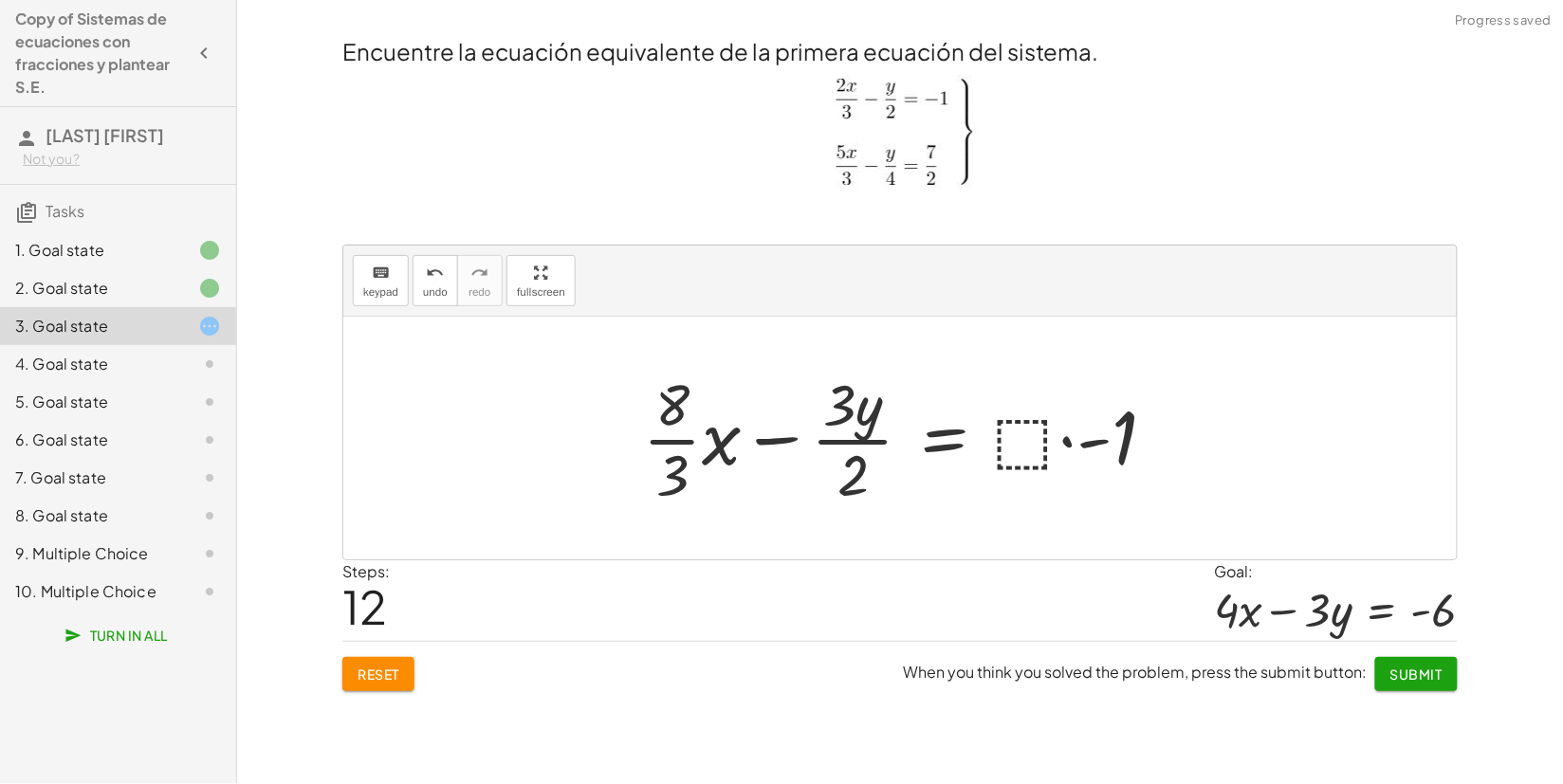 click at bounding box center (907, 438) 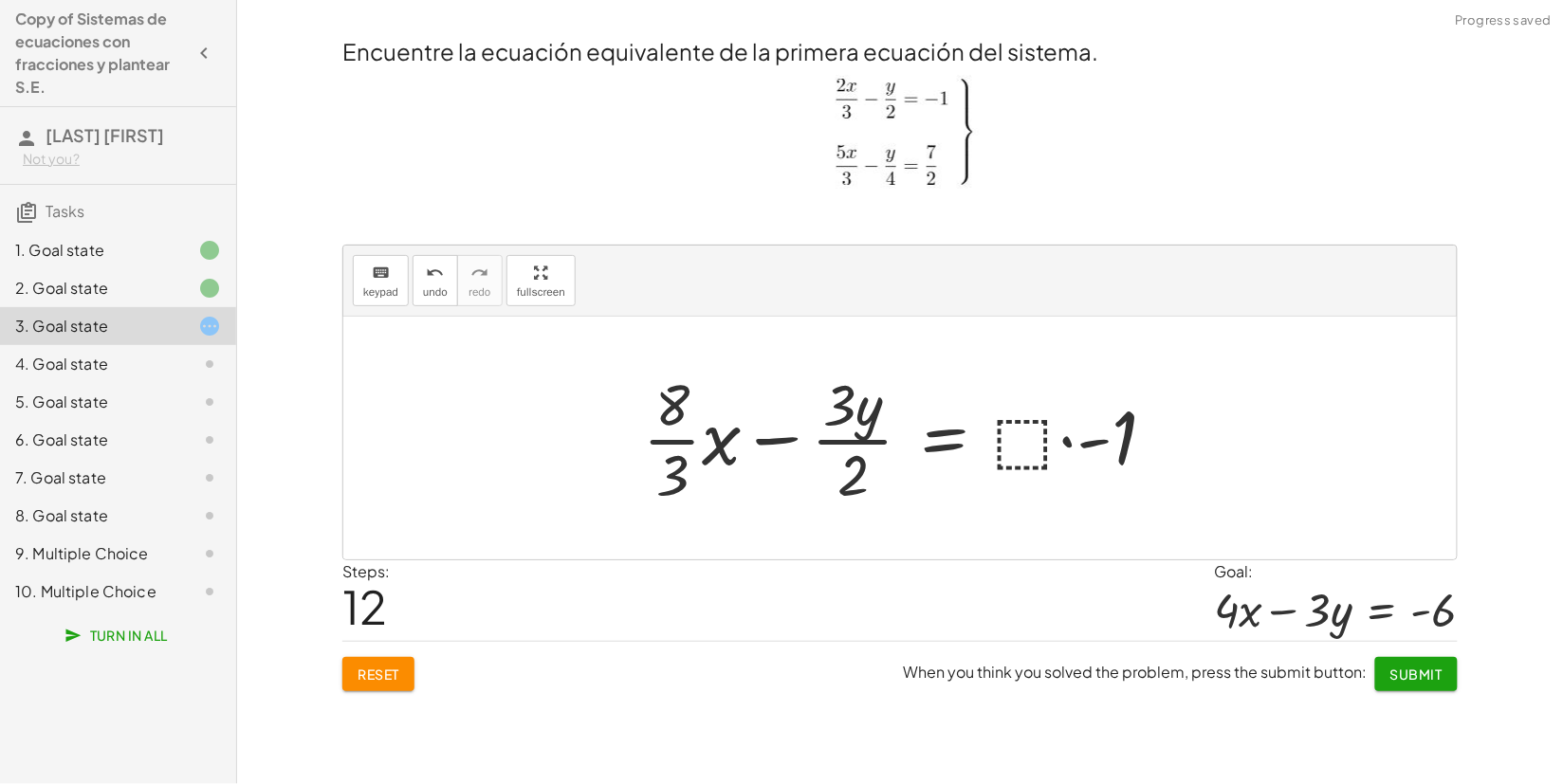 click at bounding box center [907, 438] 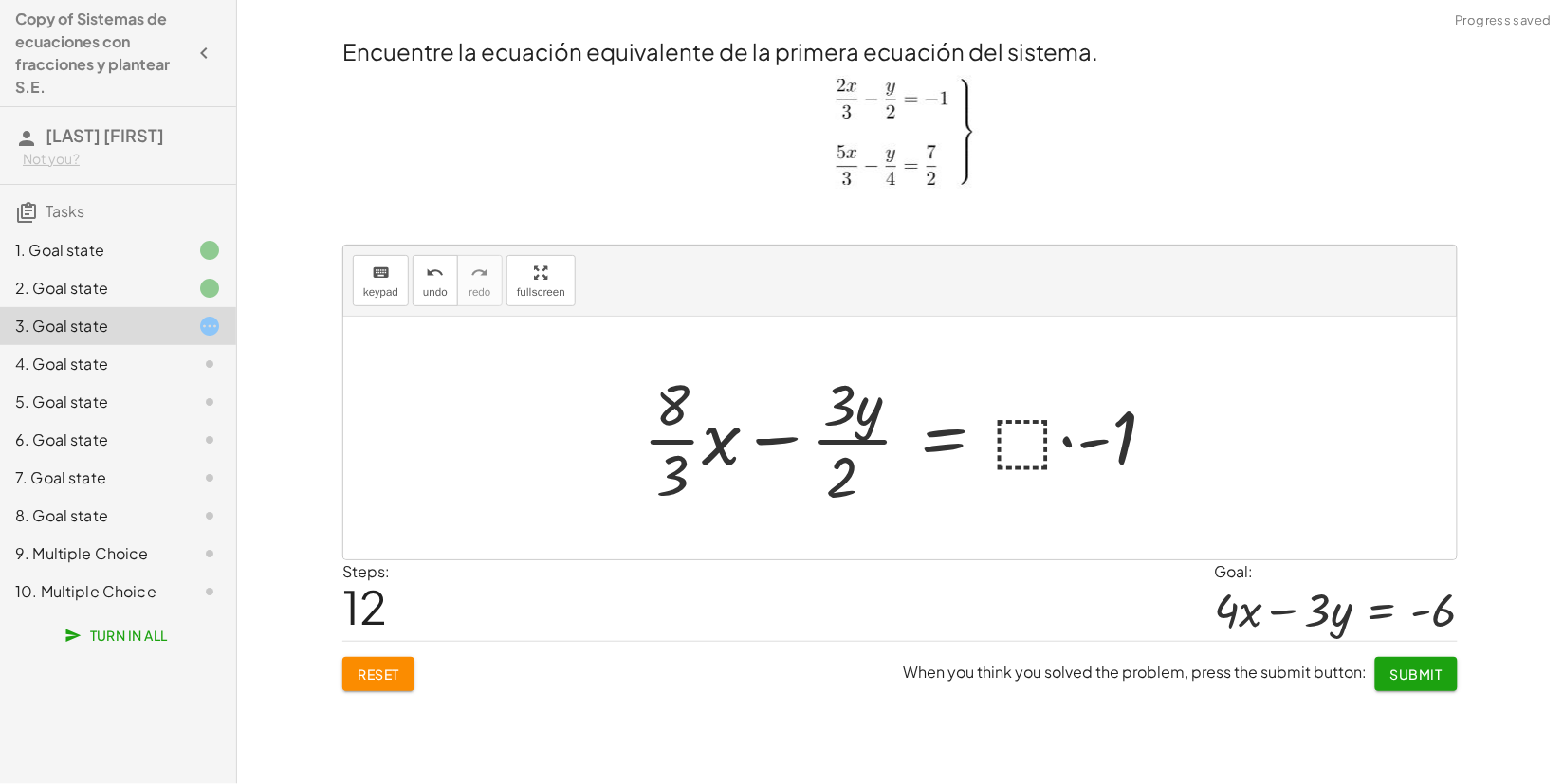 click at bounding box center (907, 438) 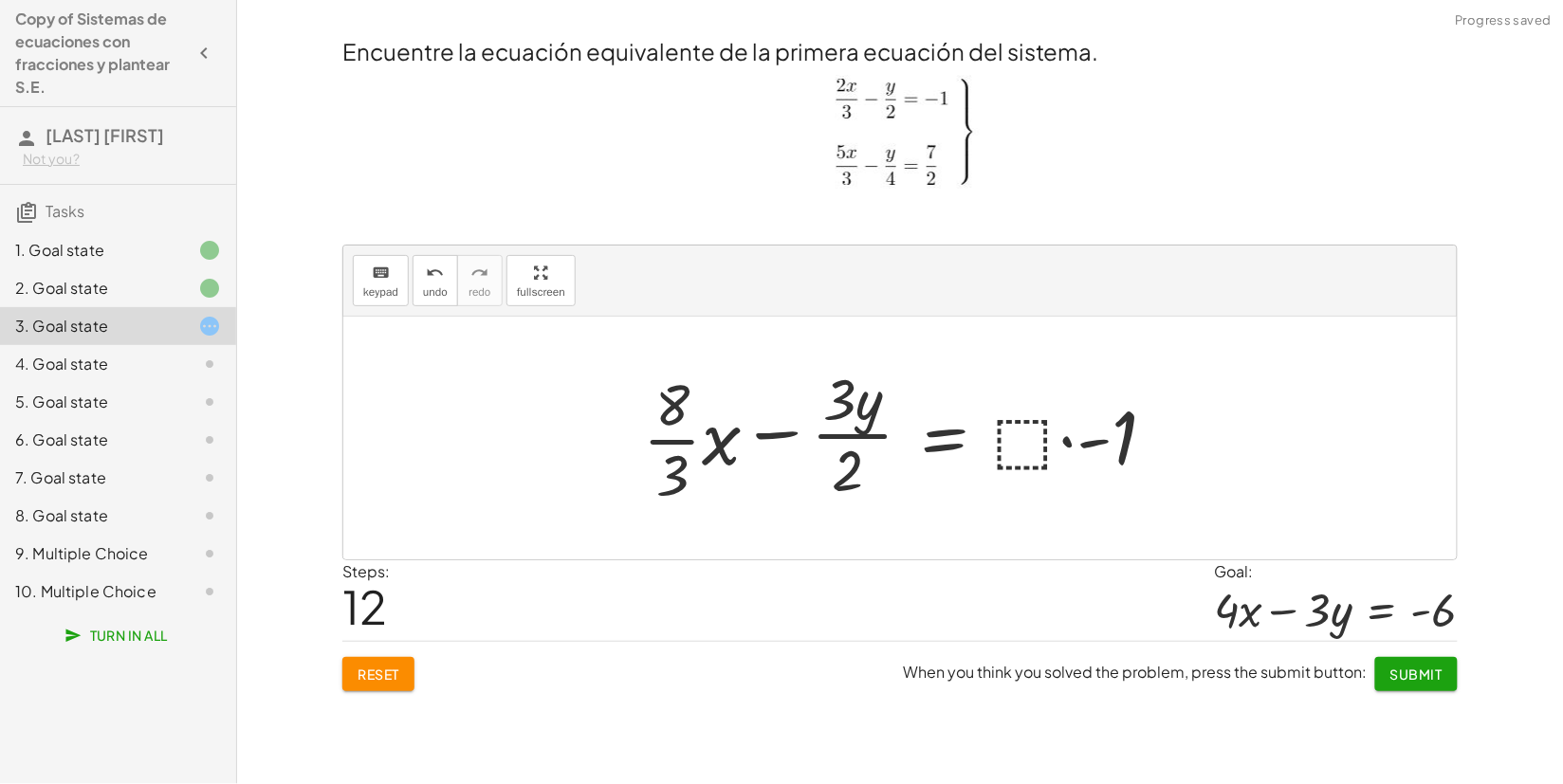 click at bounding box center (907, 438) 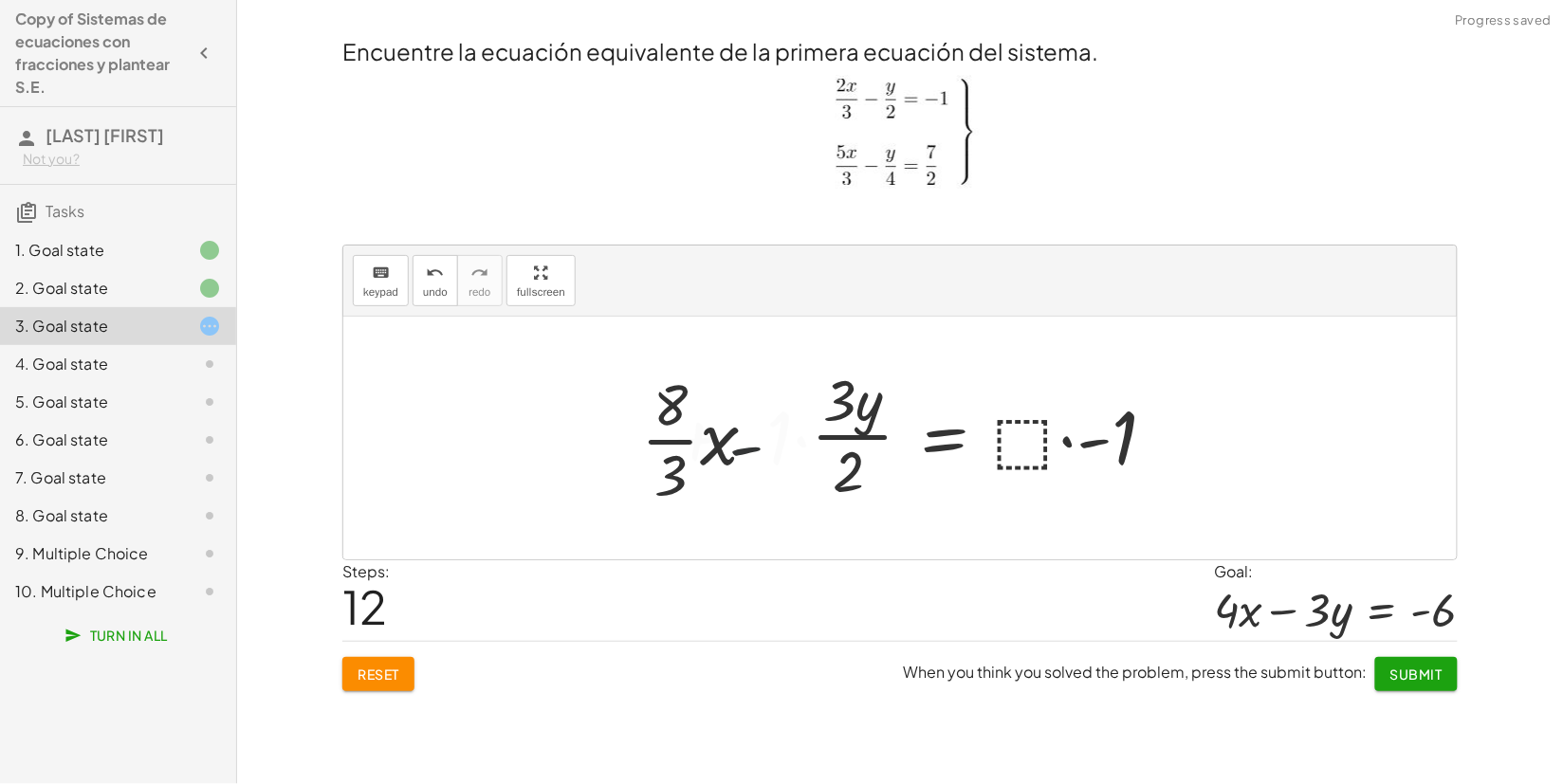 drag, startPoint x: 866, startPoint y: 437, endPoint x: 621, endPoint y: 425, distance: 245.2937 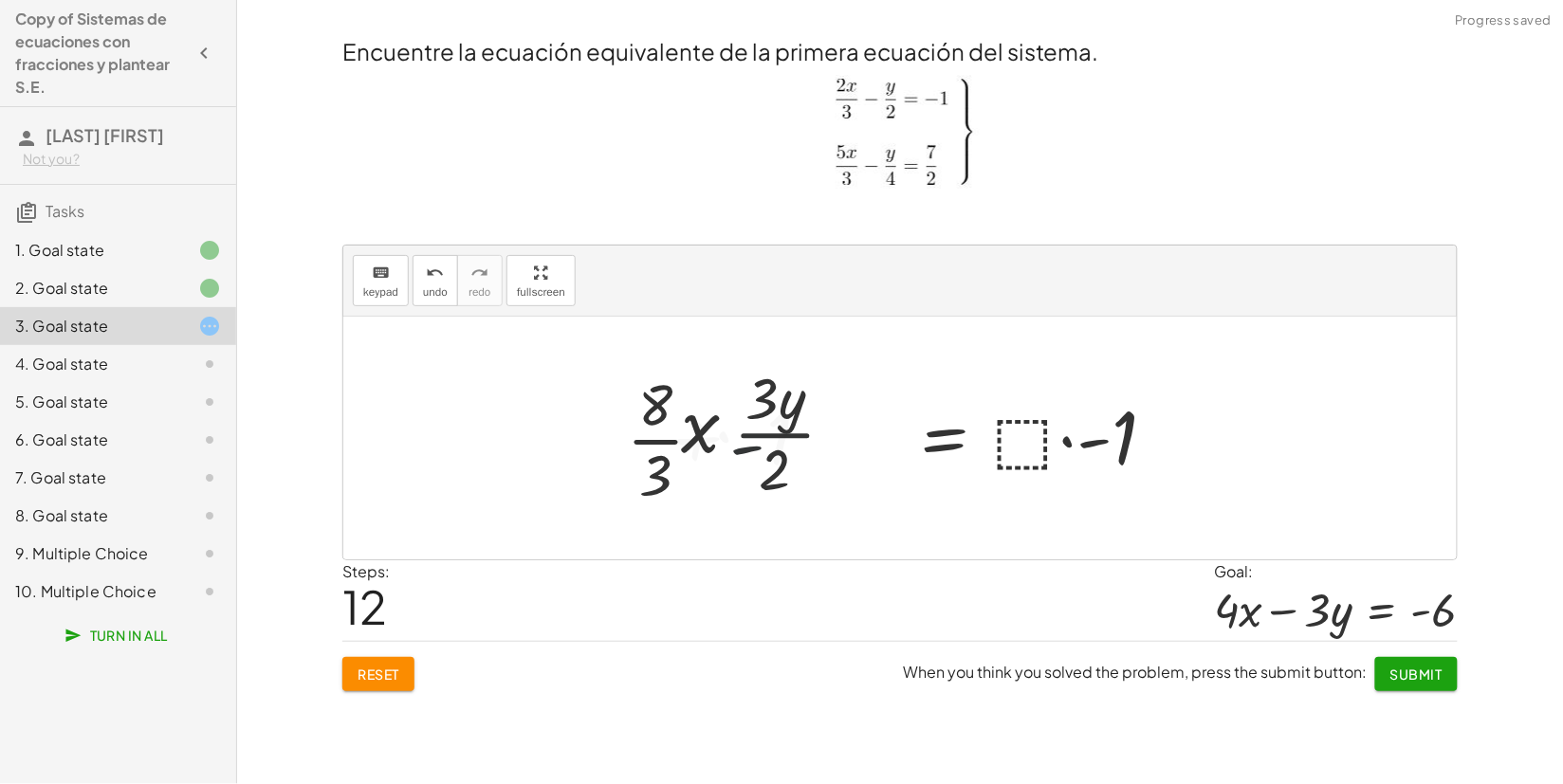 click at bounding box center [867, 438] 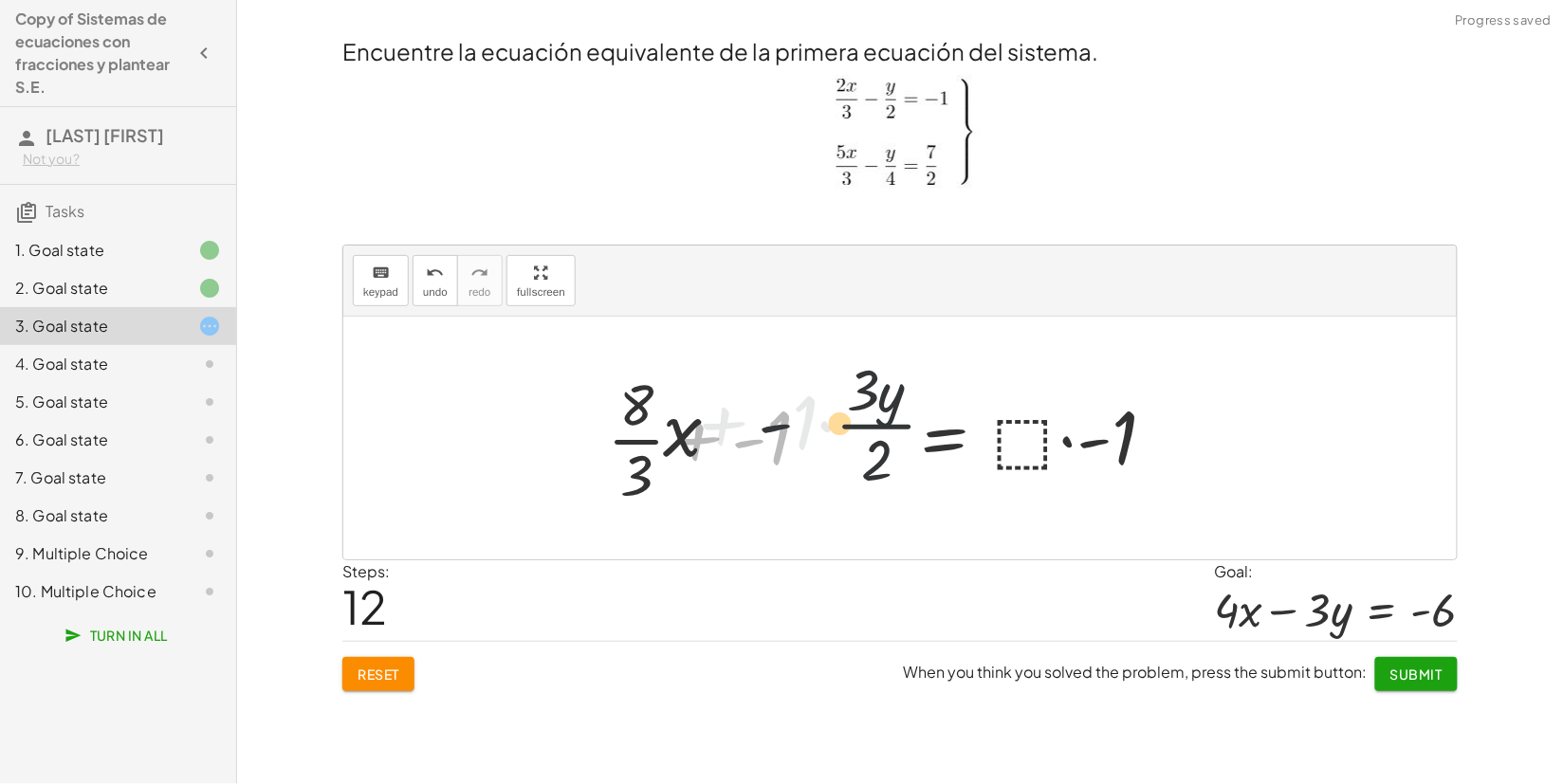 drag, startPoint x: 751, startPoint y: 405, endPoint x: 575, endPoint y: 452, distance: 182.16751 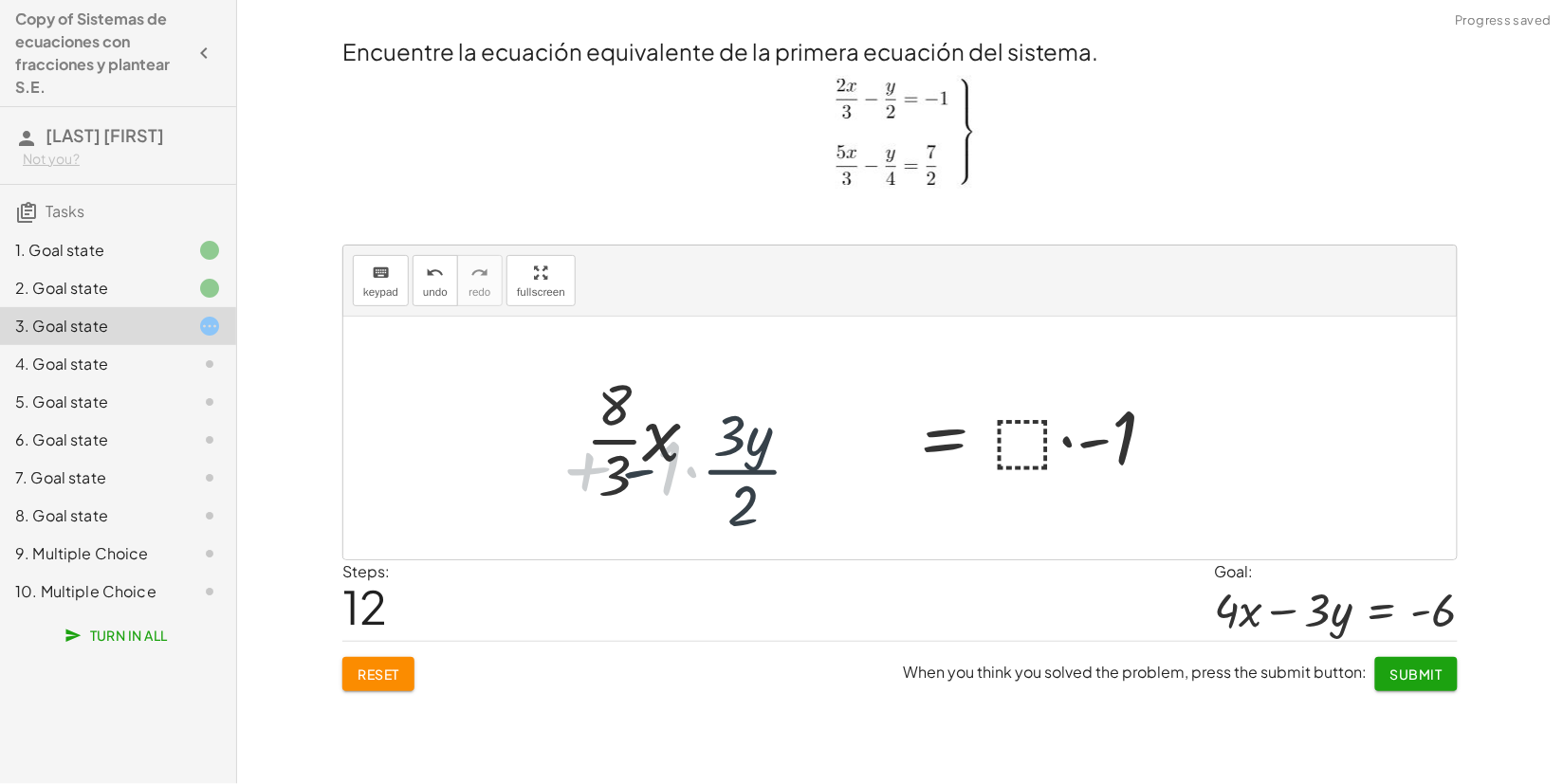 drag, startPoint x: 618, startPoint y: 427, endPoint x: 564, endPoint y: 419, distance: 54.589376 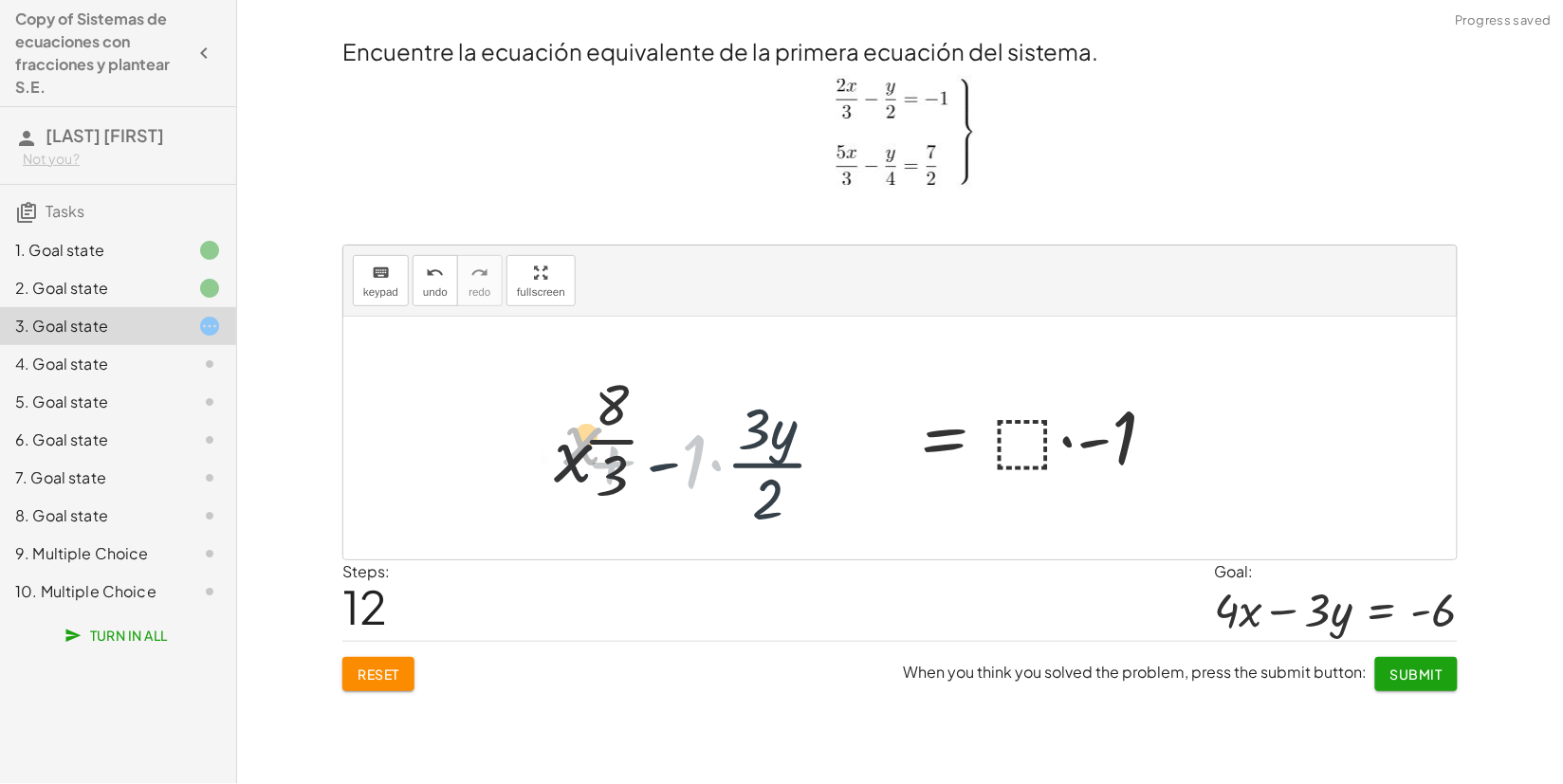 drag, startPoint x: 564, startPoint y: 419, endPoint x: 629, endPoint y: 444, distance: 69.6419 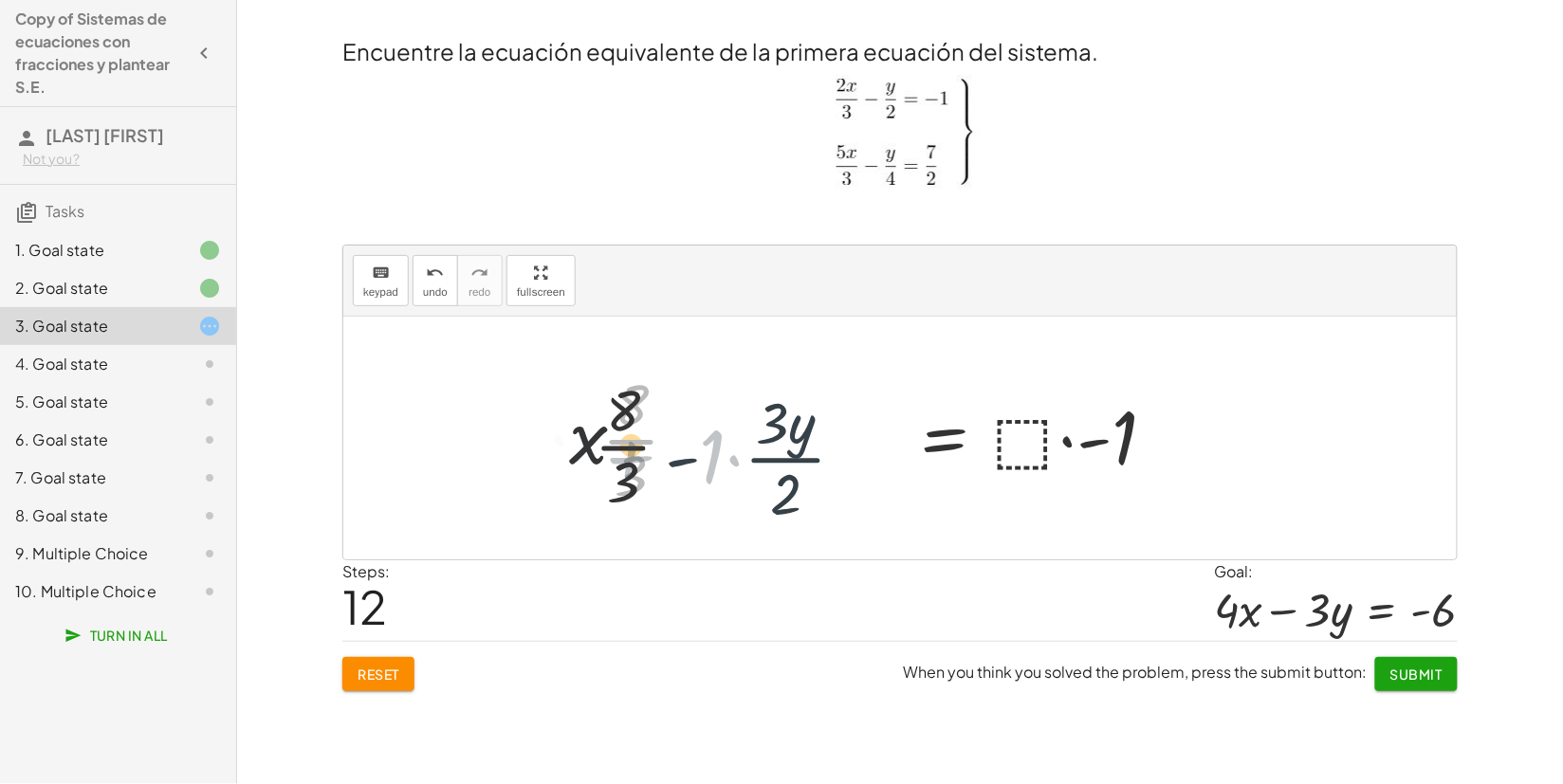 drag, startPoint x: 653, startPoint y: 475, endPoint x: 700, endPoint y: 481, distance: 47.381431 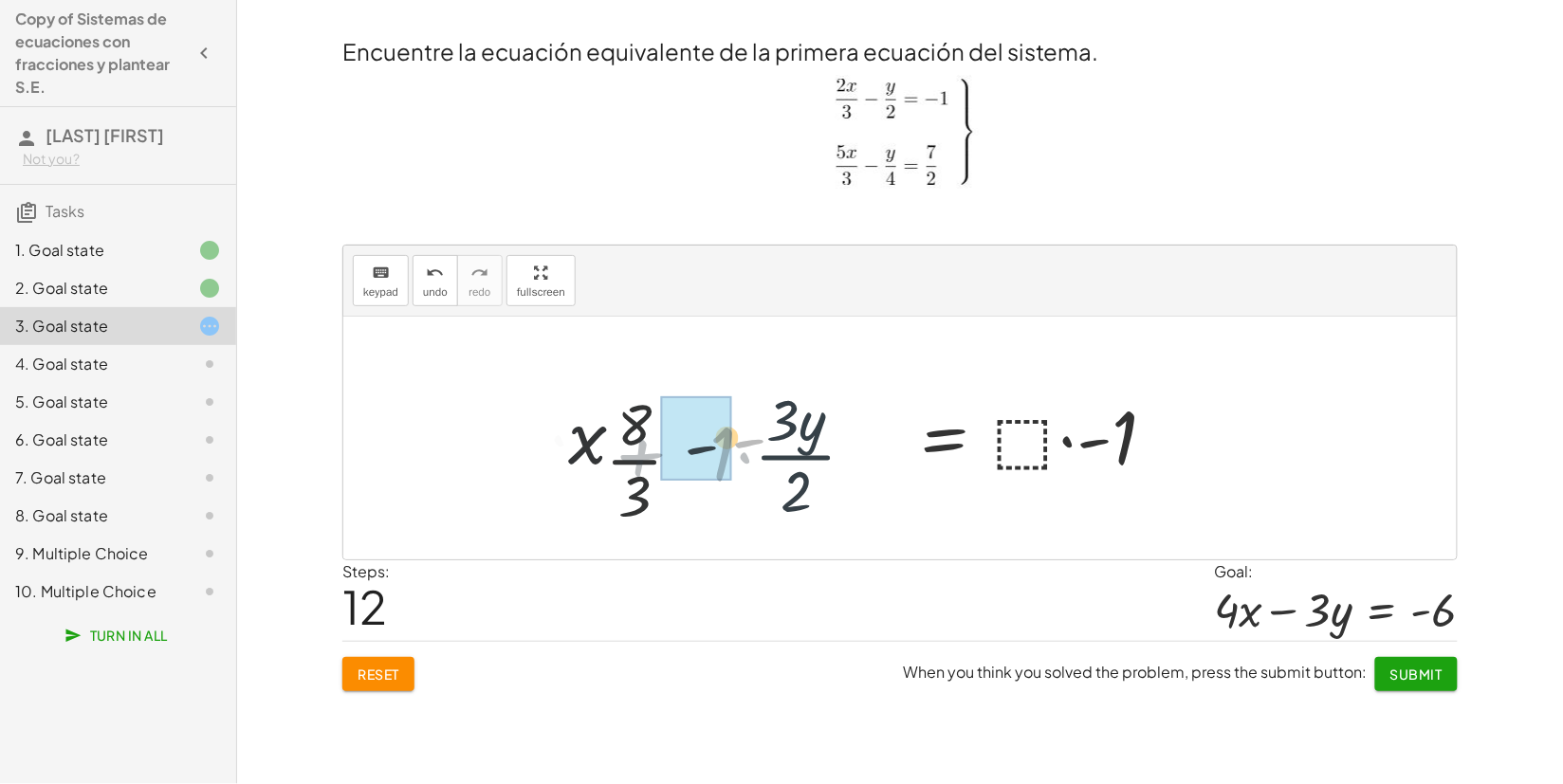 drag, startPoint x: 716, startPoint y: 476, endPoint x: 640, endPoint y: 417, distance: 96.2133 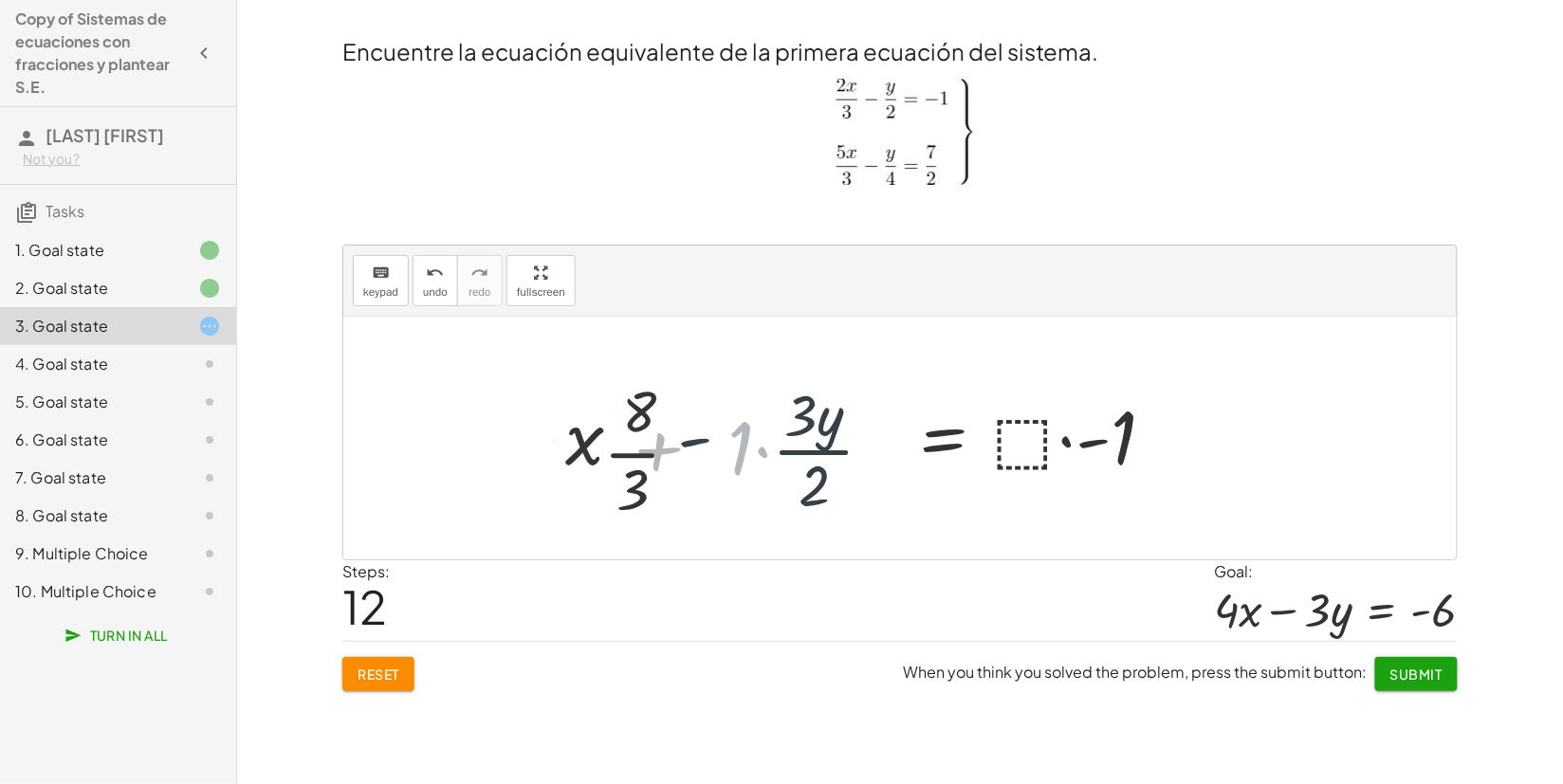 click on "+ · ⬚ · · 2 · x · 3 − · ⬚ · · y · 2 = · ⬚ · - 1 + · 4 · · 2 · x · 3 − · ⬚ · · y · 2 = · ⬚ · - 1 + · 4 · · 2 · x · 3 − · 3 · · y · 2 = · ⬚ · - 1 + · 4 · · 2 · x · 3 − · · 3 · 2 · y = · ⬚ · - 1 + · · 4 · 3 · 2 · x − · · 3 · 2 · y = · ⬚ · - 1 + · · 4 · 3 · 2 · x − · 3 · y · 2 = · ⬚ · - 1 + · 2 · · 4 · 3 · x − · 3 · y · 2 = · ⬚ · - 1 + · · 2 · 4 · 3 · x − · 3 · y · 2 = · ⬚ · - 1 + · · 8 · 3 · x − · 3 · y · 2 = · ⬚ · - 1 + · x · 8 · 3 − · 3 · y · 2 = · ⬚ · - 1 + · 8 · · x · 3 − · 3 · y · 2 = · ⬚ · - 1 · 2 − · 3 · y · · 3 · y · 2 · x + · - 1 · x · · 8 · 3 - · 1 + · x · 3 - · y · 2 = · ⬚ · - 1 3 · 8 · · + · 1 · · 1 + · · 8 · 3 · x − · 3 · y · 2 = · ⬚ · - 1 + · · 8 · 3 · x + · - 1 · · 3 · y · 2 = · ⬚ · - 1 + · x · · 8 · 3 + · - 1 · · 3 · y · 2 = · ⬚ · - 1" at bounding box center (829, 438) 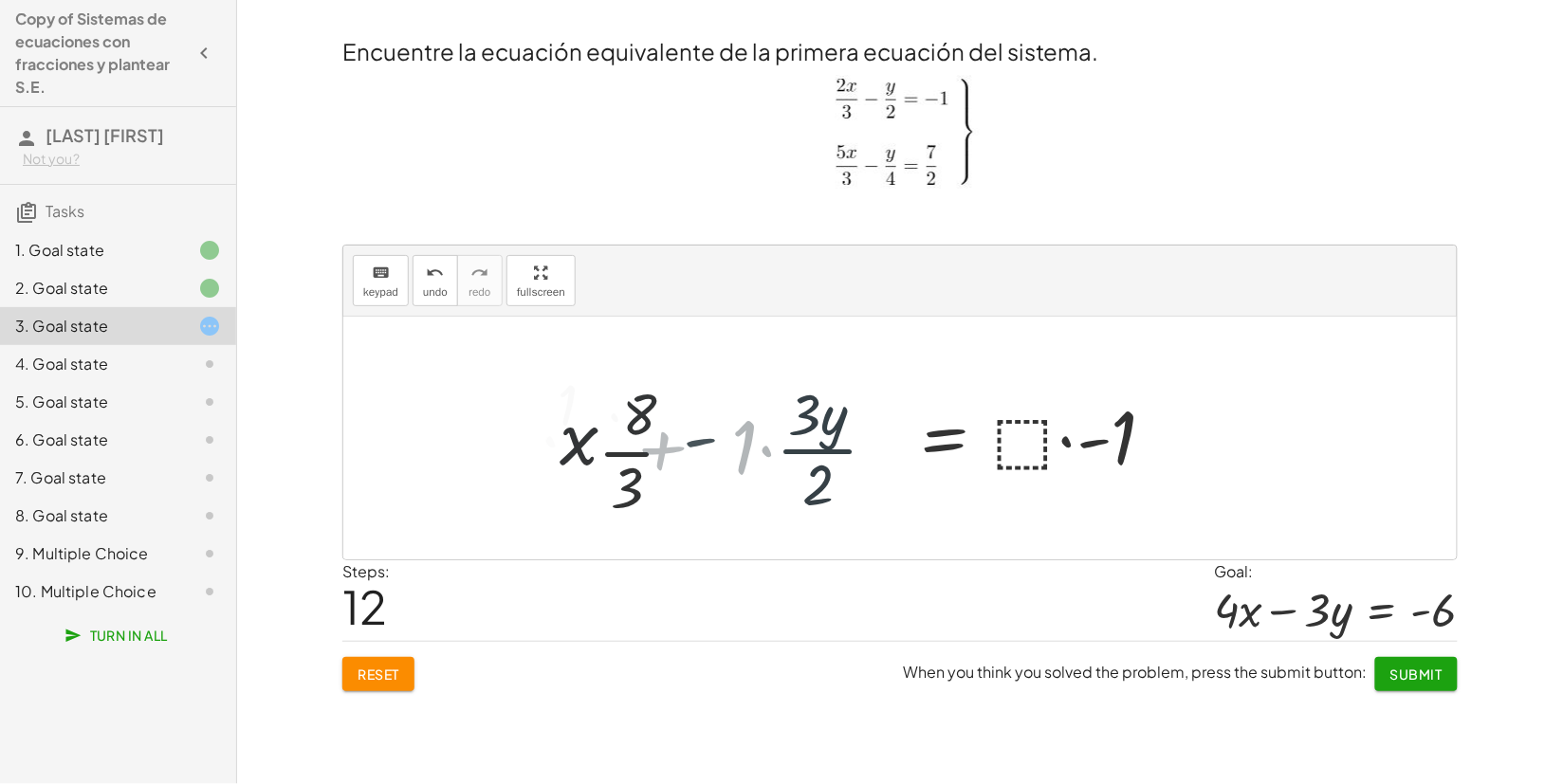 click on "+ · ⬚ · · 2 · x · 3 − · ⬚ · · y · 2 = · ⬚ · - 1 + · 4 · · 2 · x · 3 − · ⬚ · · y · 2 = · ⬚ · - 1 + · 4 · · 2 · x · 3 − · 3 · · y · 2 = · ⬚ · - 1 + · 4 · · 2 · x · 3 − · · 3 · 2 · y = · ⬚ · - 1 + · · 4 · 3 · 2 · x − · · 3 · 2 · y = · ⬚ · - 1 + · · 4 · 3 · 2 · x − · 3 · y · 2 = · ⬚ · - 1 + · 2 · · 4 · 3 · x − · 3 · y · 2 = · ⬚ · - 1 + · · 2 · 4 · 3 · x − · 3 · y · 2 = · ⬚ · - 1 + · · 8 · 3 · x − · 3 · y · 2 = · ⬚ · - 1 + · x · 8 · 3 − · 3 · y · 2 = · ⬚ · - 1 + · 8 · · x · 3 − · 3 · y · 2 = · ⬚ · - 1 · 2 − · 3 · y · · 3 · y · 2 · x + · - 1 · x · · 8 · 3 - · 1 + · x · 3 - · y · 2 = · ⬚ · - 1 3 · 8 · · + · 1 · · 1 − + · · 8 · 3 · x − · 3 · y · 2 = · ⬚ · - 1 + · · 8 · 3 · x + · - 1 · · 3 · y · 2 = · ⬚ · - 1 + · x · · 8 · 3 + · - 1 · · 3 · y · 2 = · ⬚ · - 1 + · x · · 1 · 3 · 8 + · -" at bounding box center (846, 438) 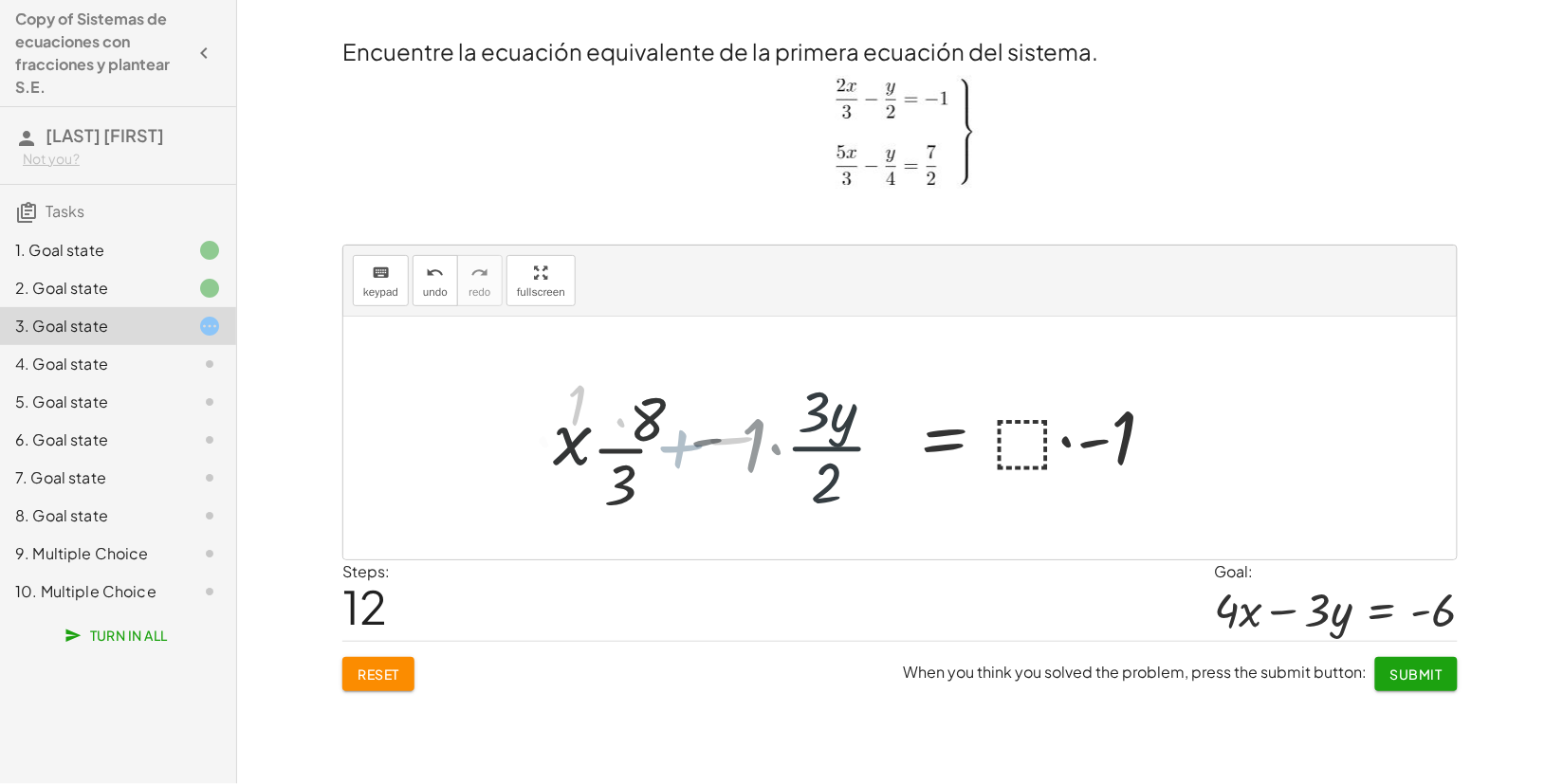 click at bounding box center (854, 438) 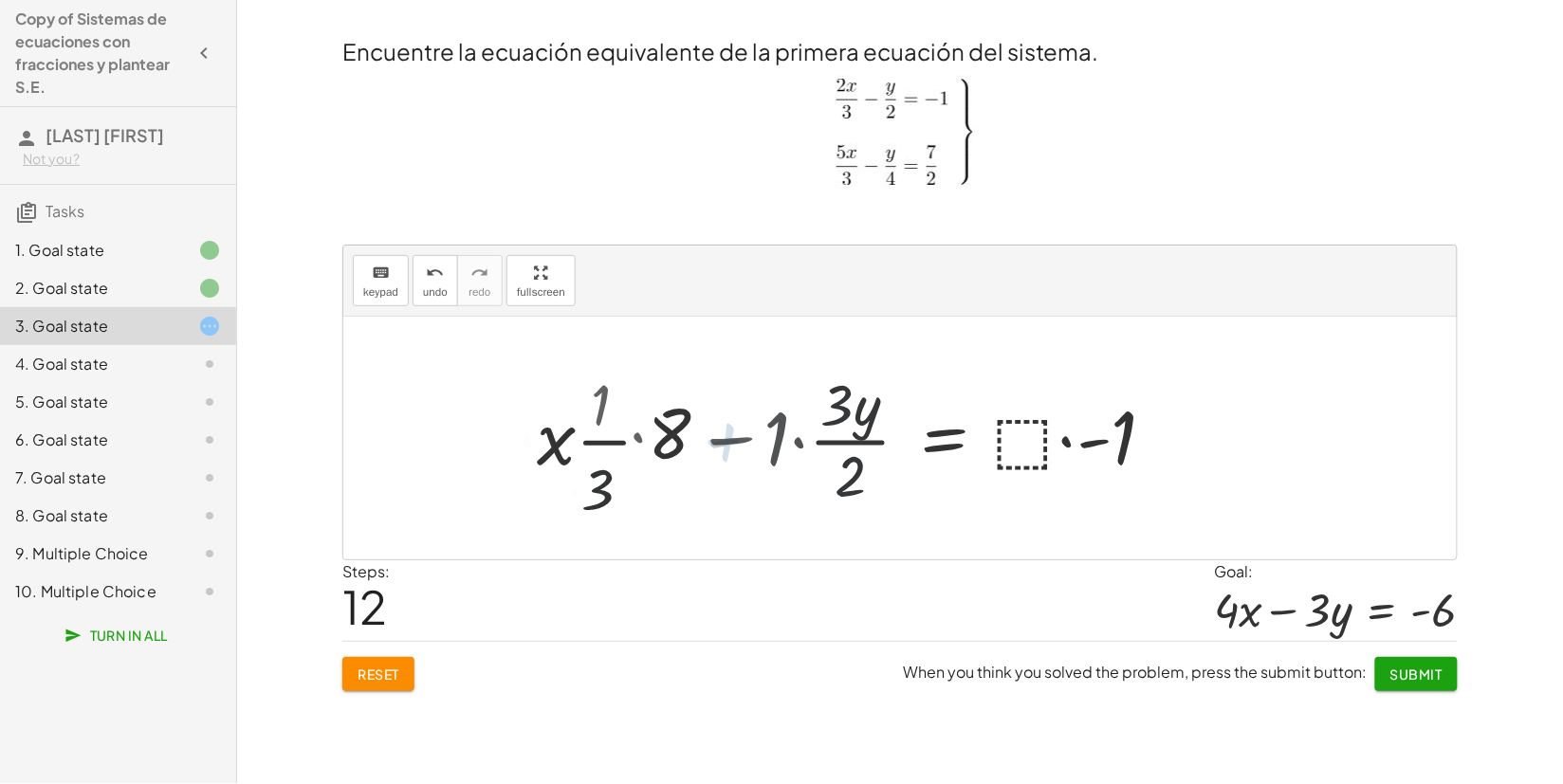 drag, startPoint x: 623, startPoint y: 386, endPoint x: 628, endPoint y: 375, distance: 12.083046 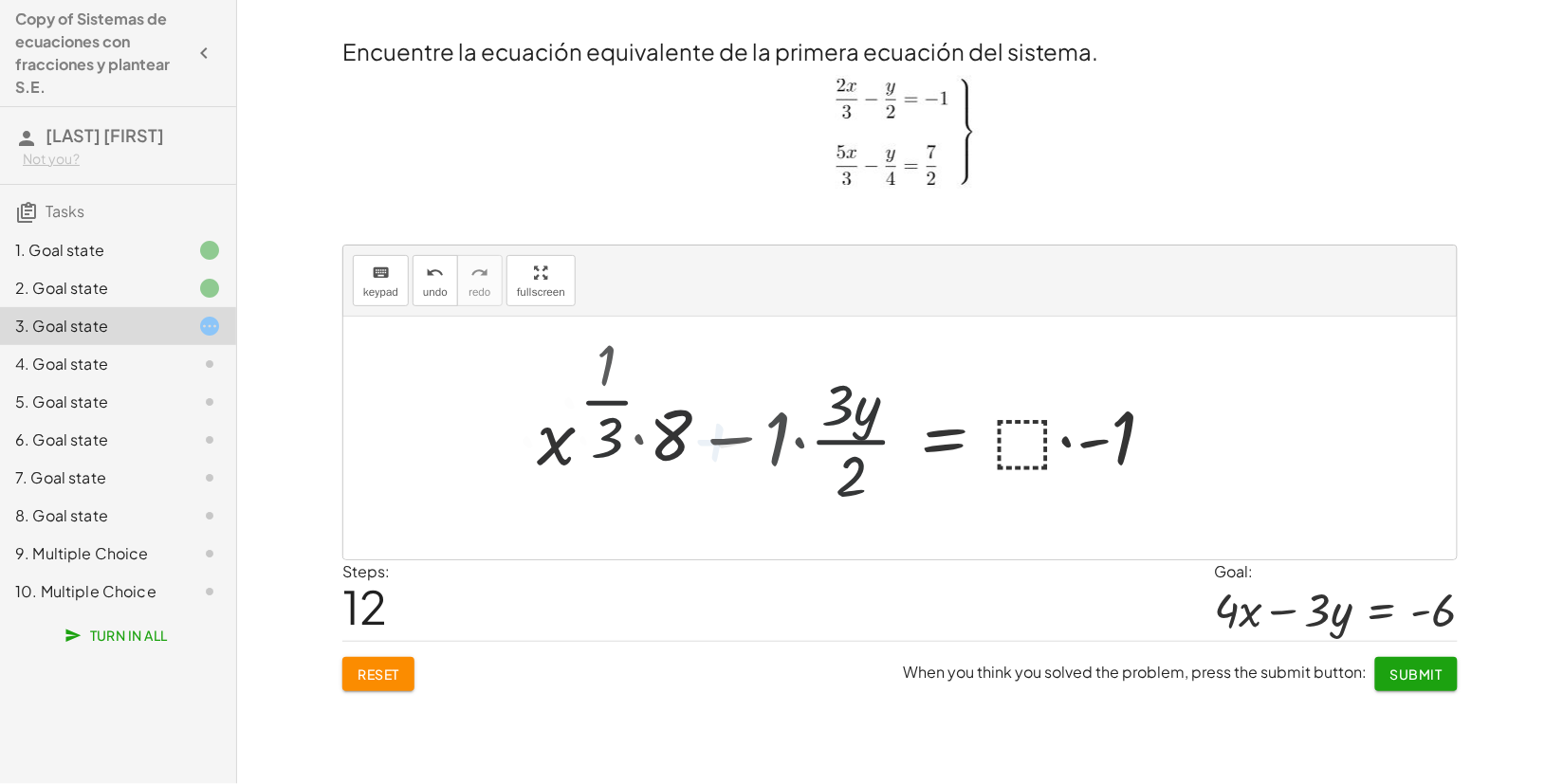 click at bounding box center (854, 438) 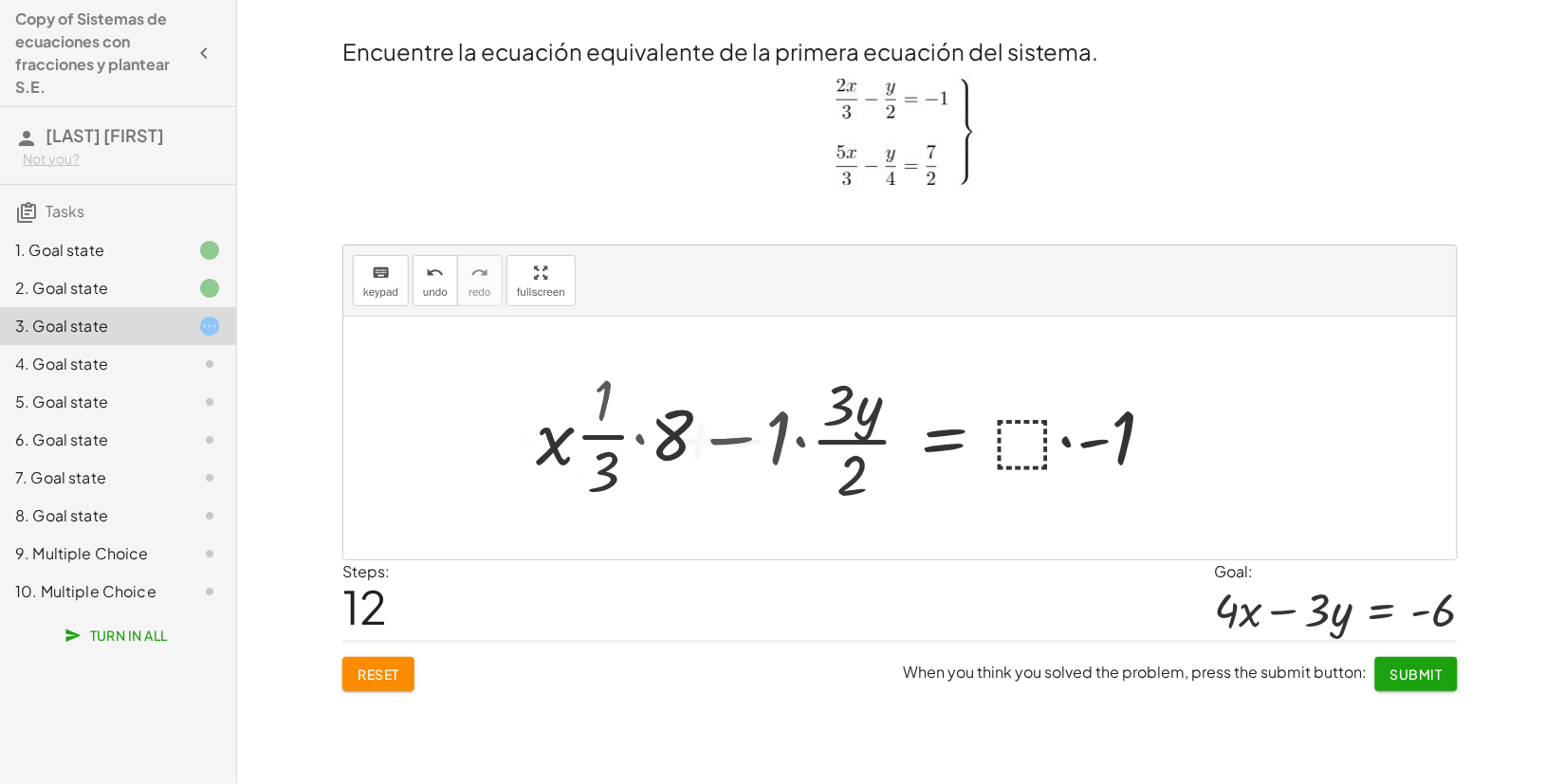 drag, startPoint x: 610, startPoint y: 433, endPoint x: 596, endPoint y: 433, distance: 14 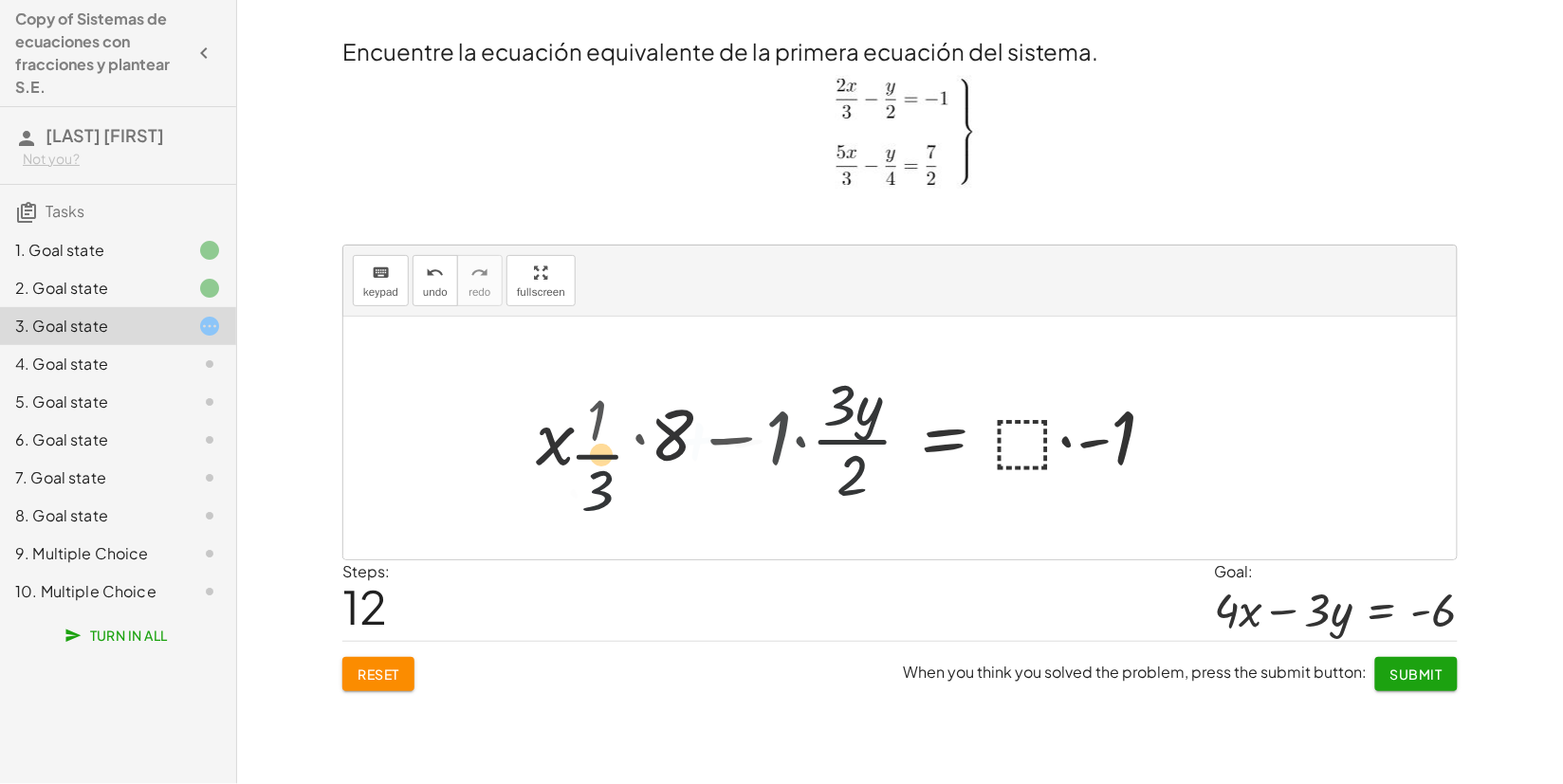 drag, startPoint x: 588, startPoint y: 488, endPoint x: 622, endPoint y: 415, distance: 81 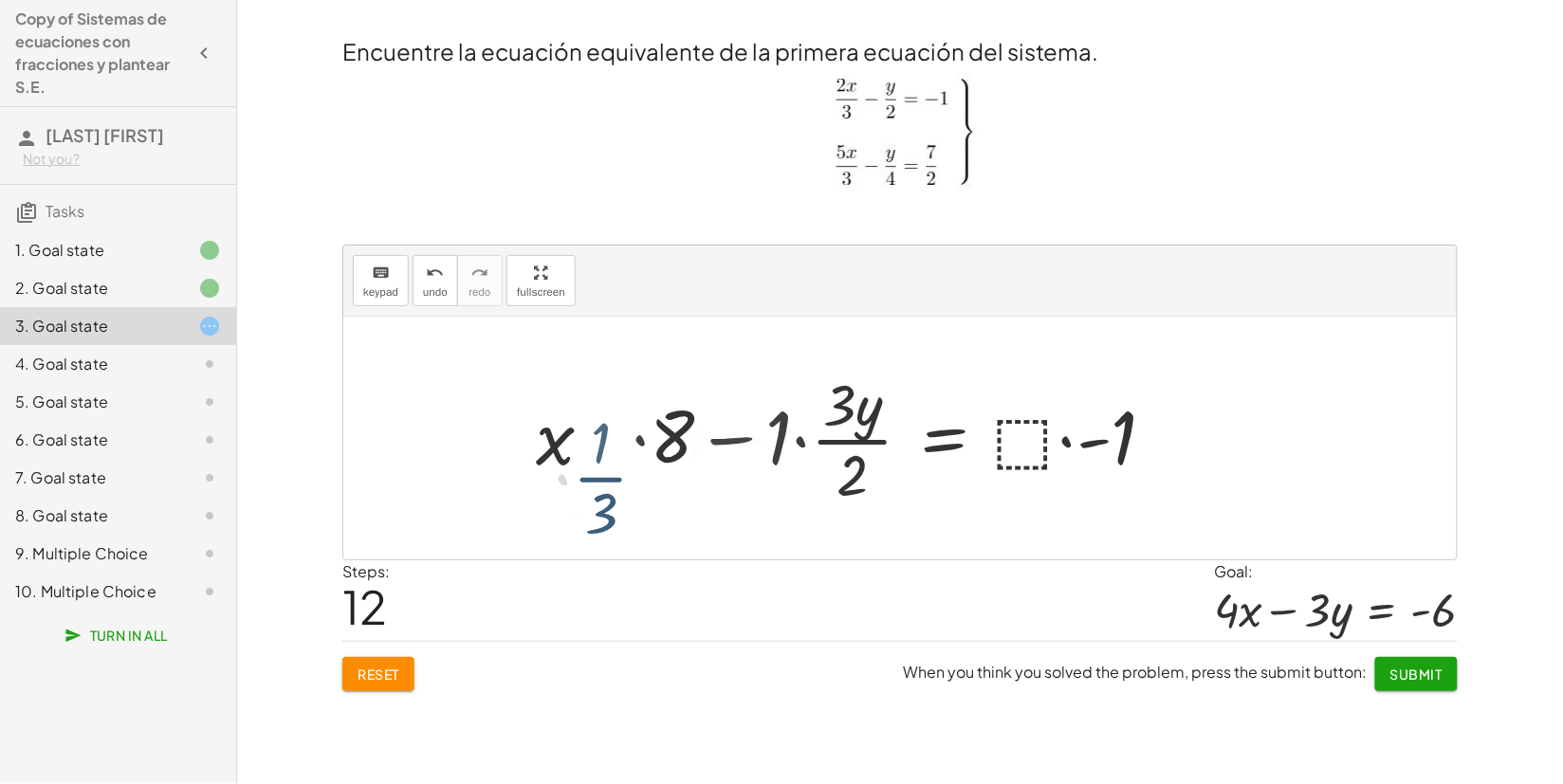 drag, startPoint x: 622, startPoint y: 415, endPoint x: 635, endPoint y: 474, distance: 60.41523 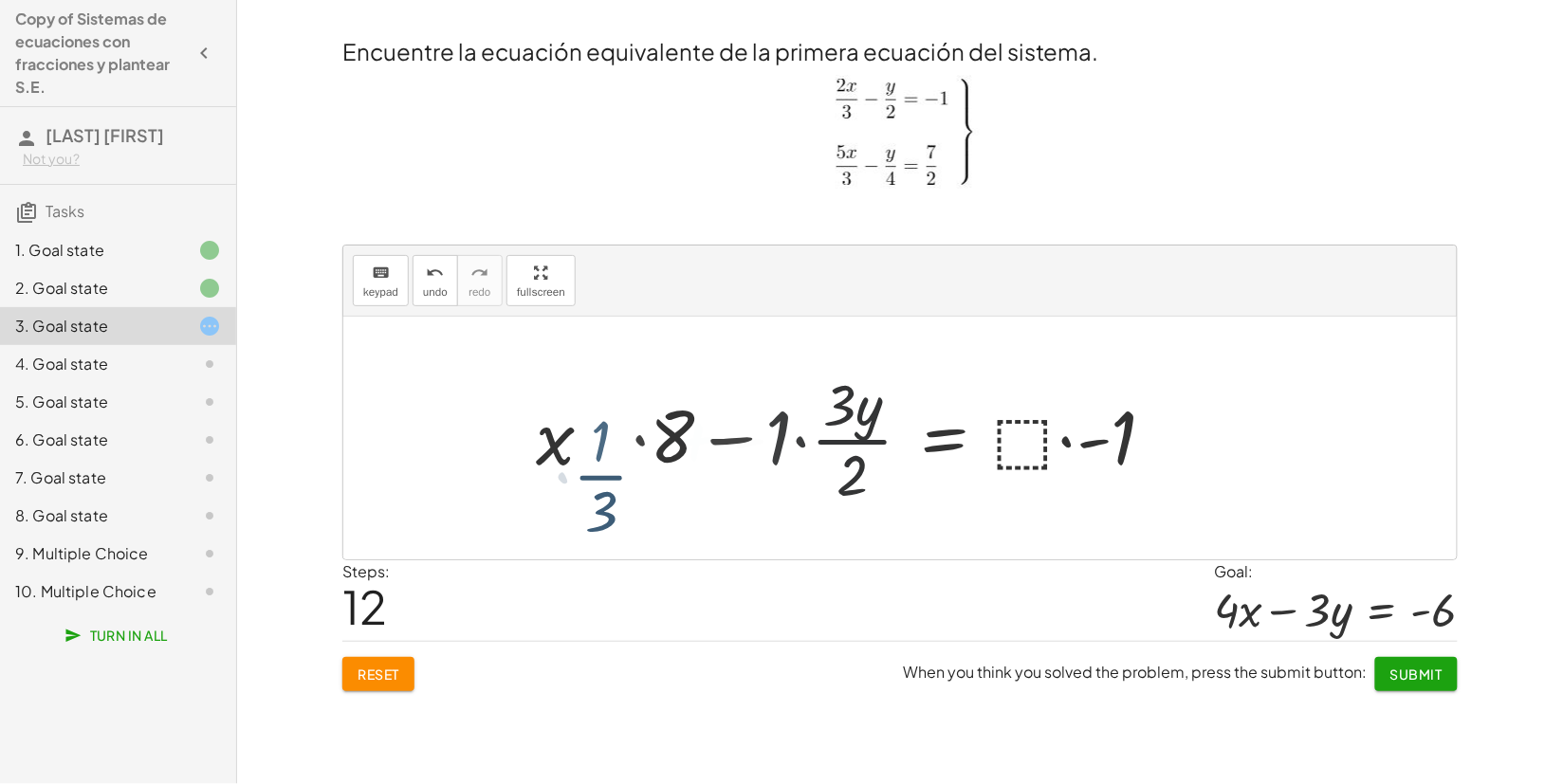 click at bounding box center [854, 438] 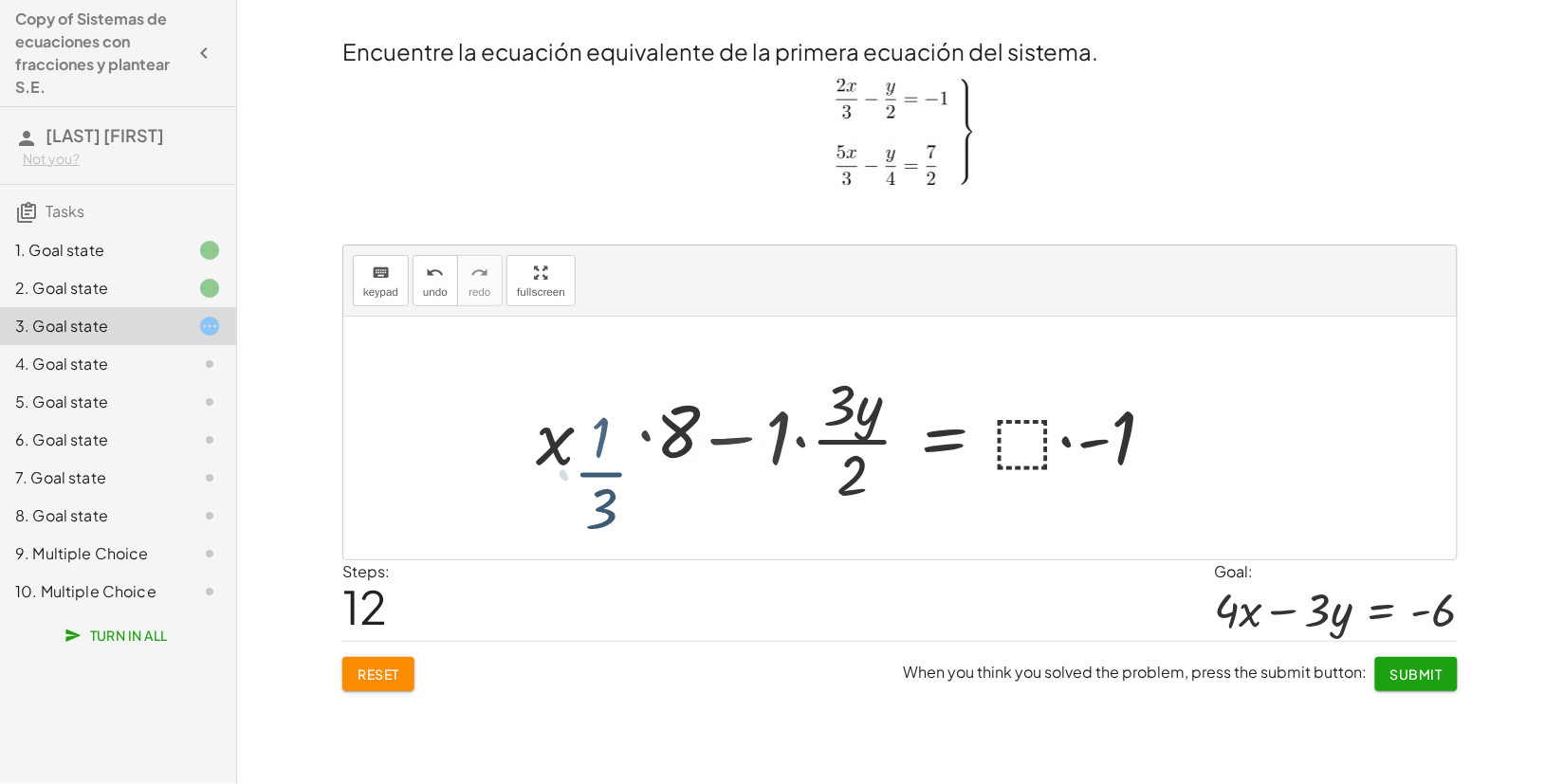 drag, startPoint x: 688, startPoint y: 419, endPoint x: 551, endPoint y: 373, distance: 144.51644 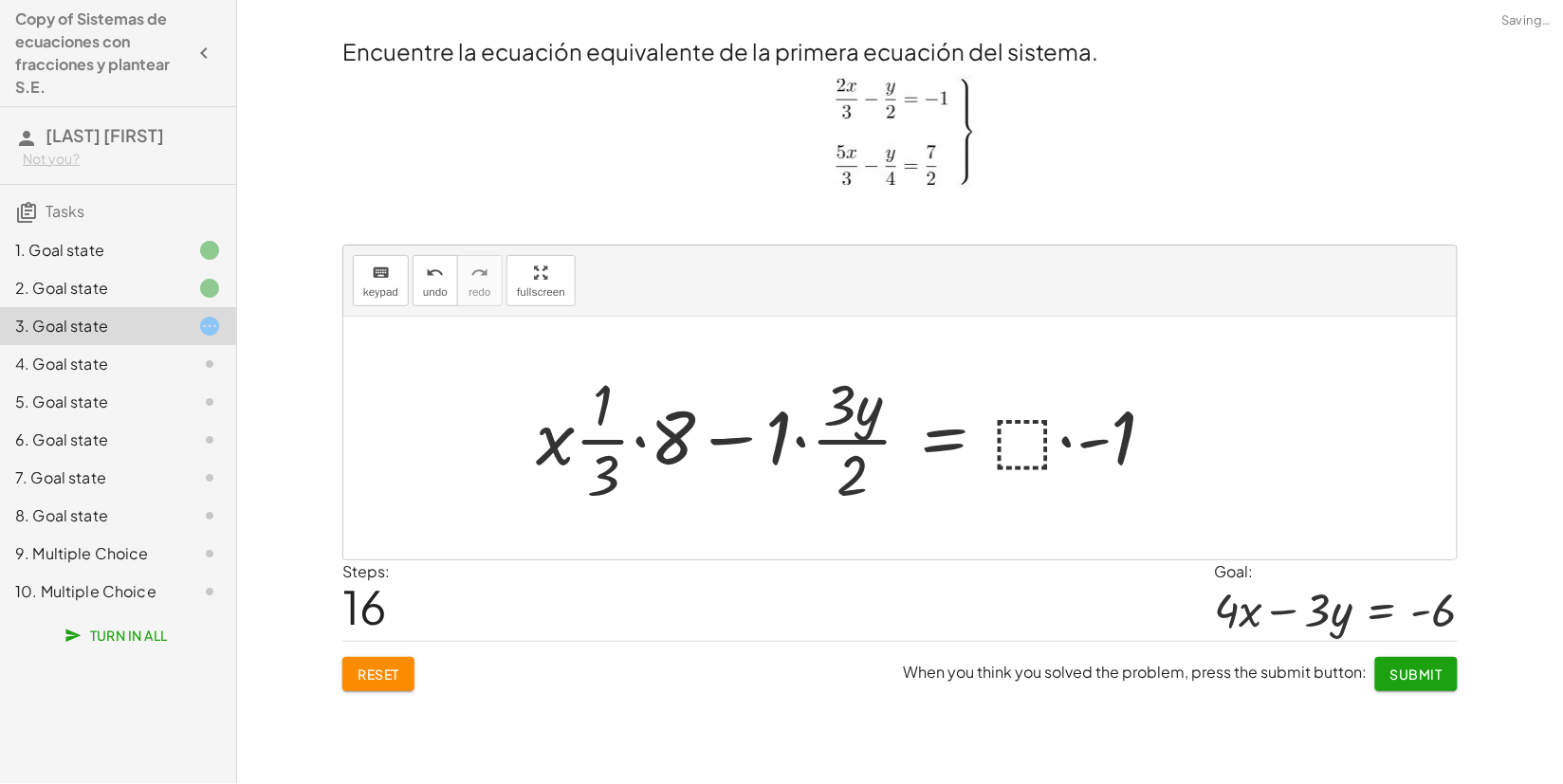 drag, startPoint x: 371, startPoint y: 675, endPoint x: 365, endPoint y: 651, distance: 24.73863 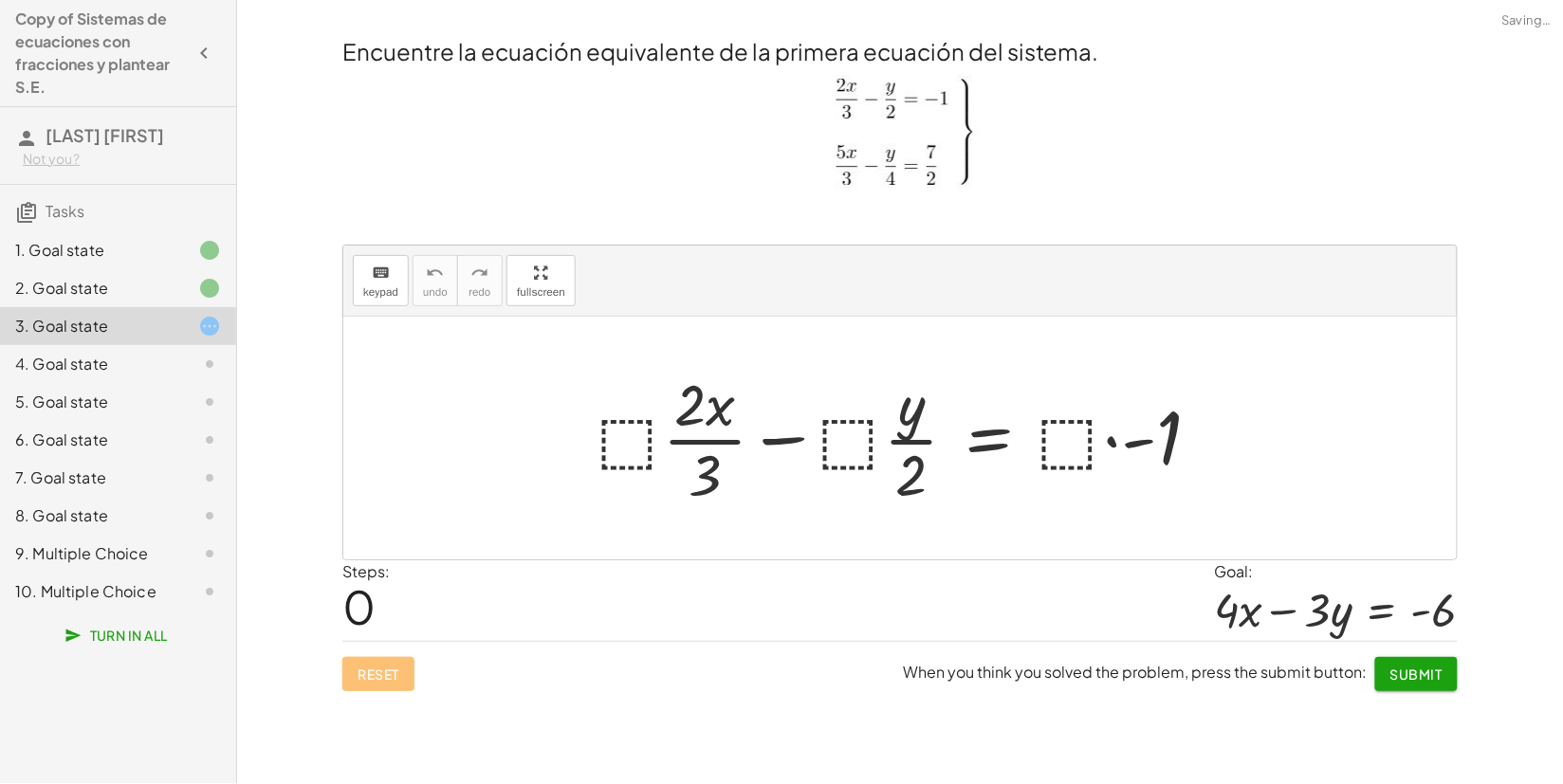 click at bounding box center (907, 438) 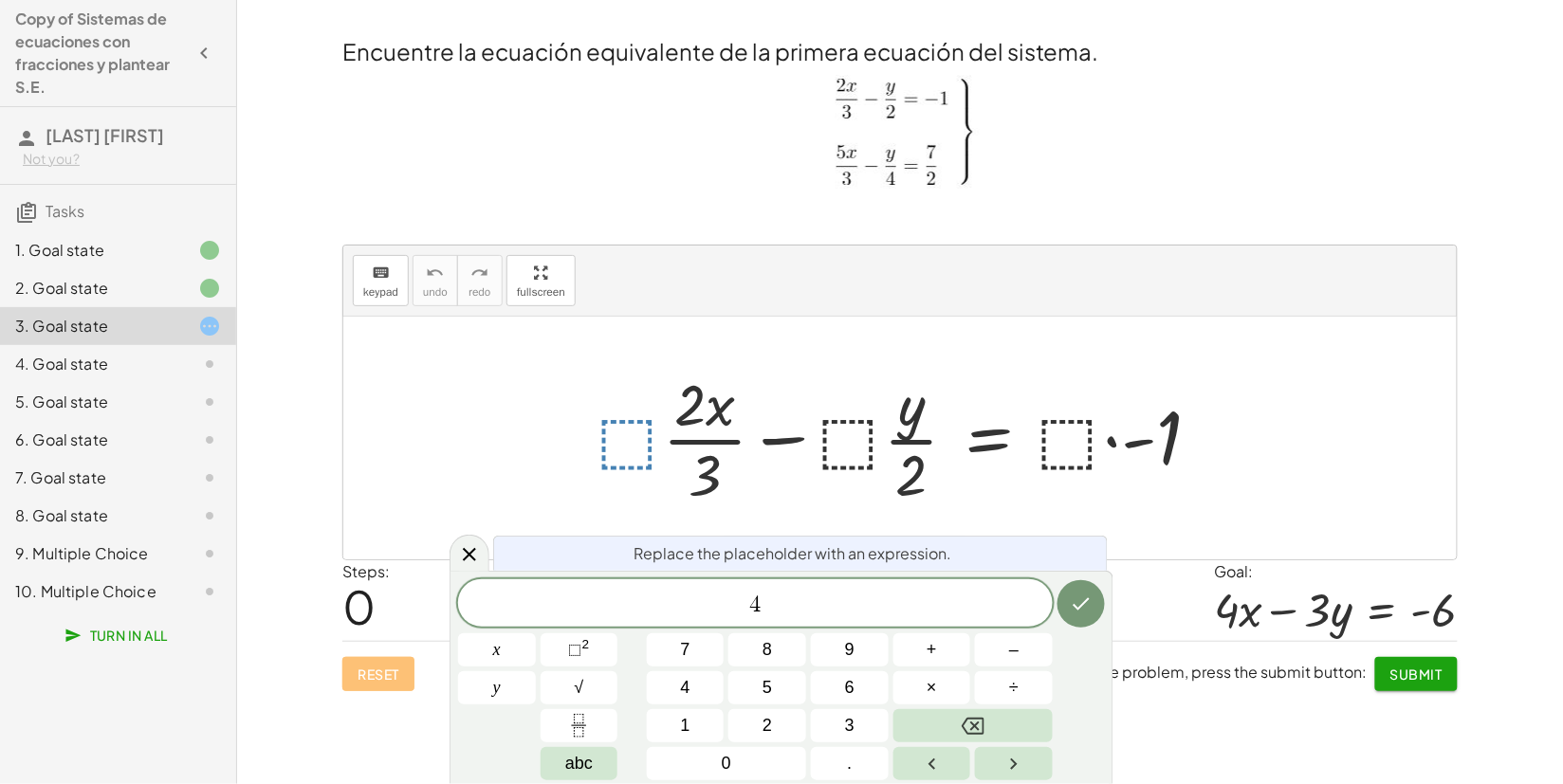 click at bounding box center [1081, 604] 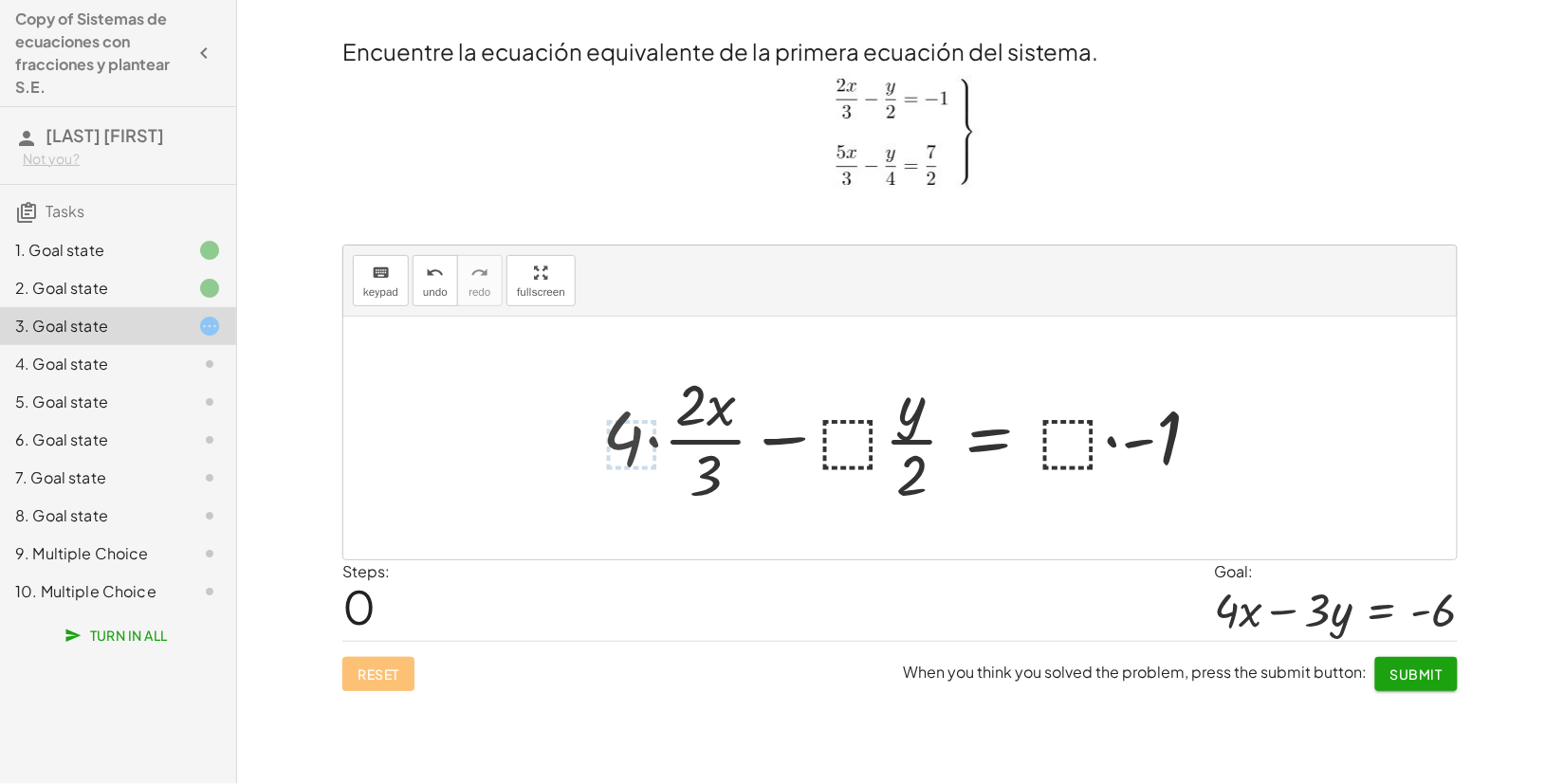 click at bounding box center (910, 438) 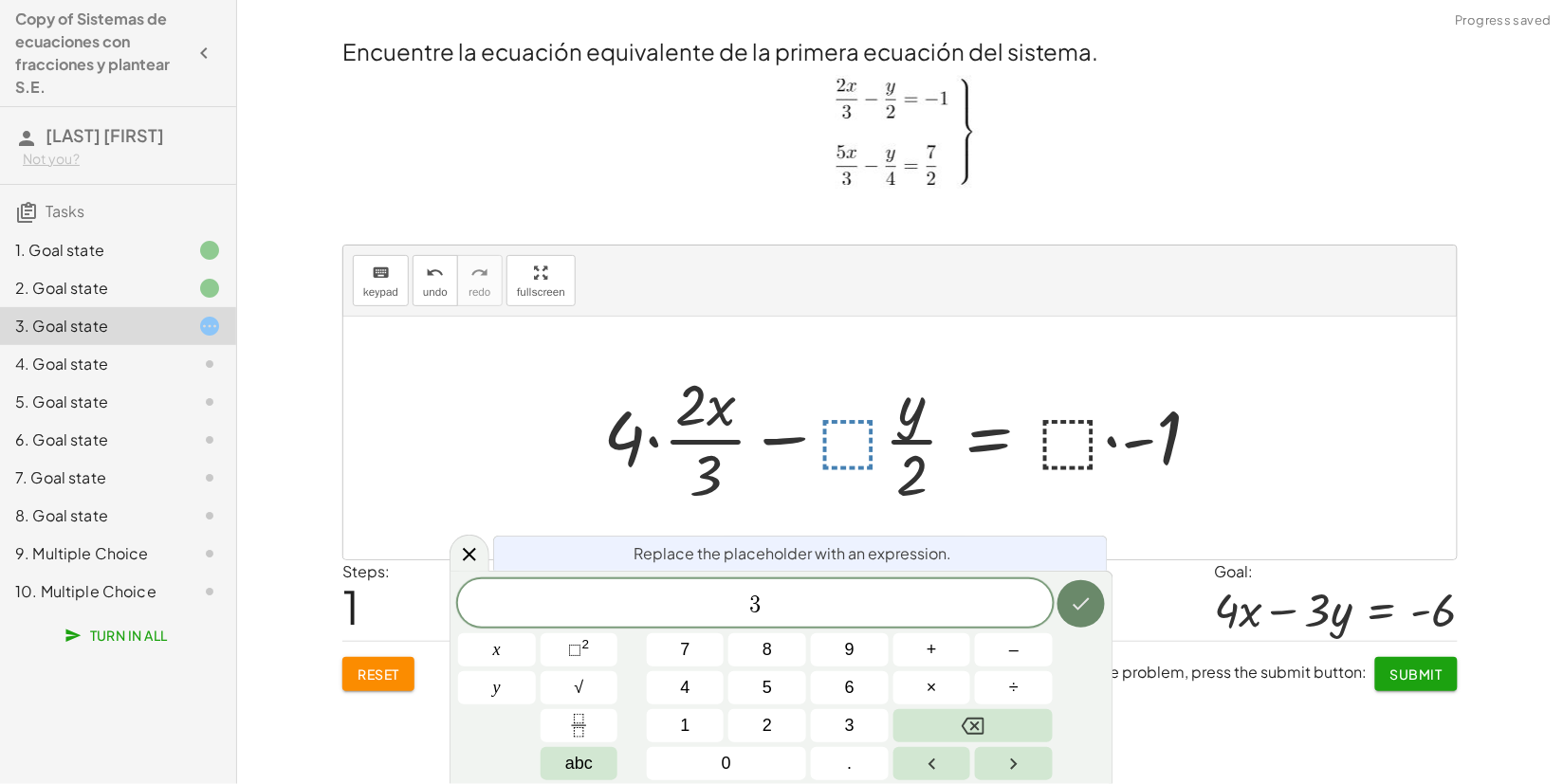 click at bounding box center (1081, 604) 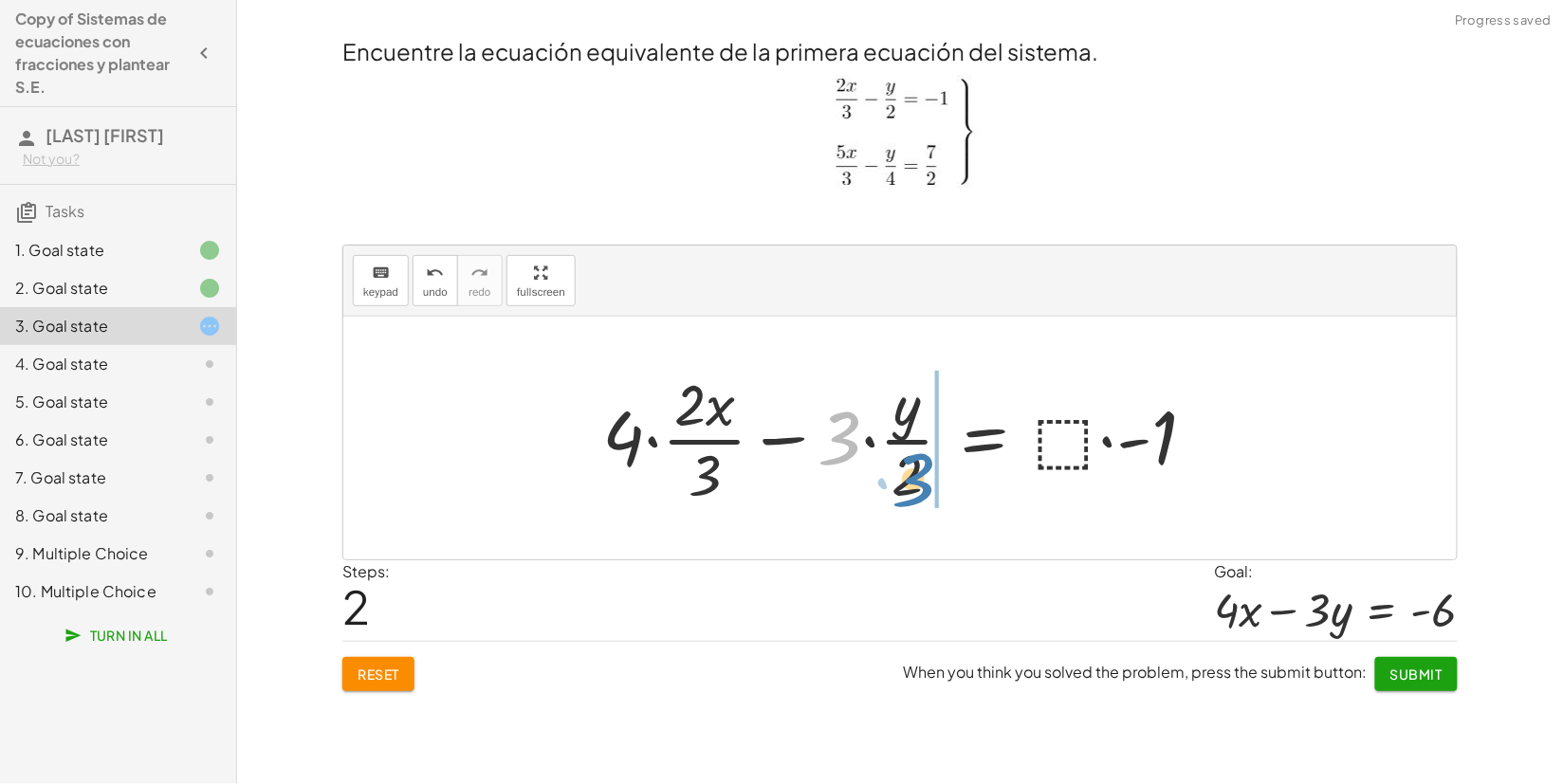 click at bounding box center [907, 438] 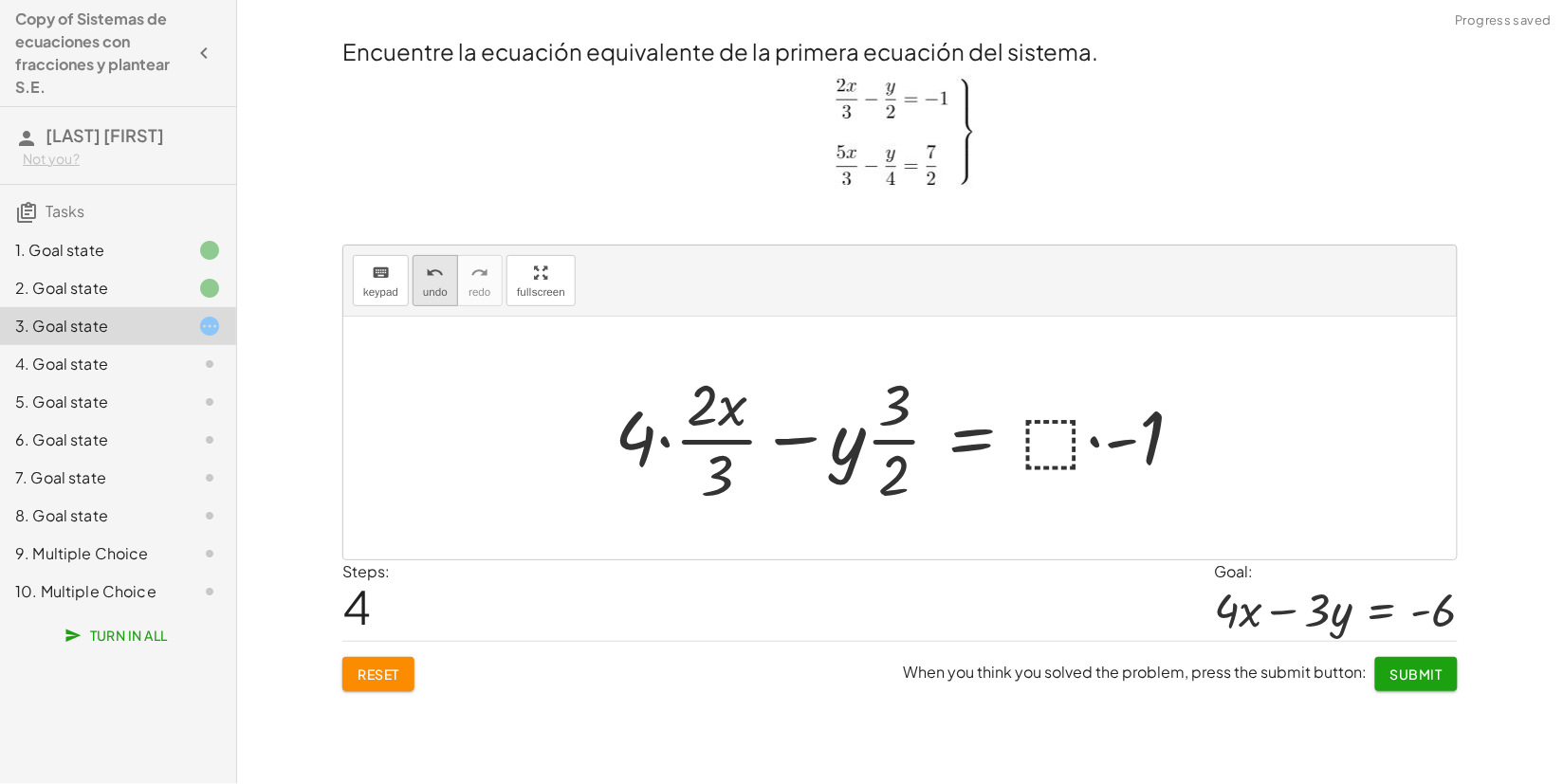 click on "undo" at bounding box center [435, 292] 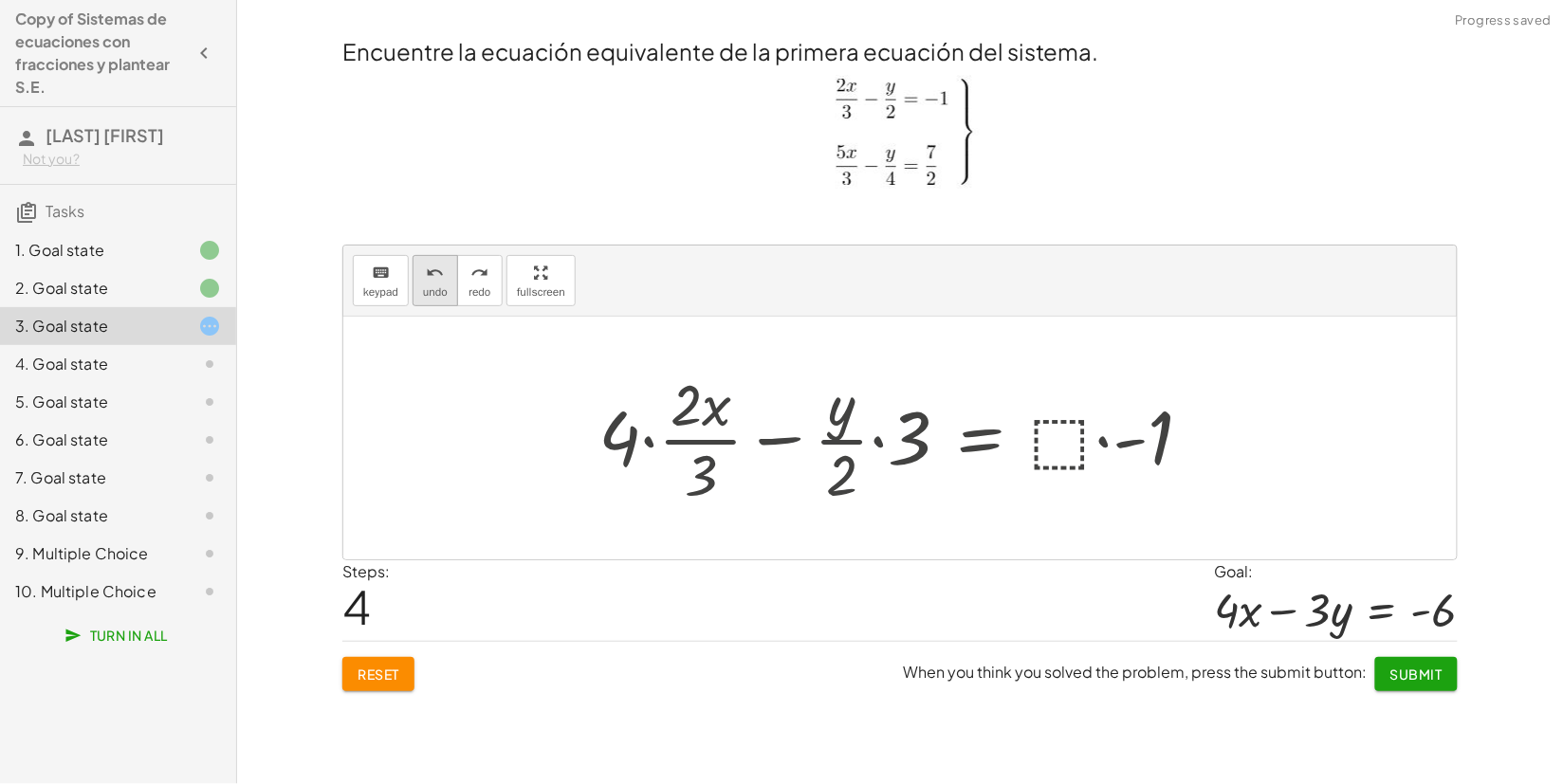 click on "undo" at bounding box center [435, 292] 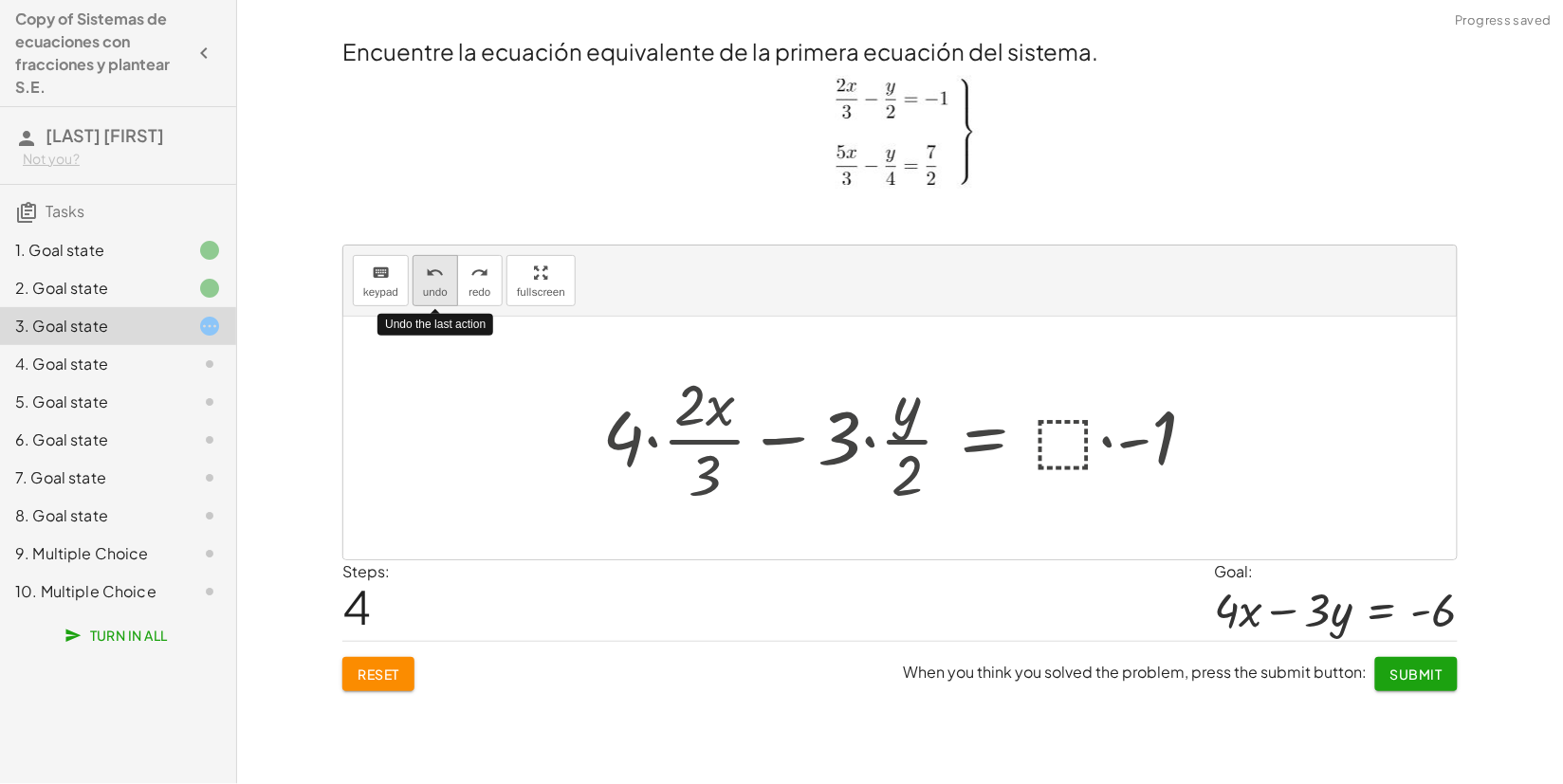 click on "undo" at bounding box center (435, 292) 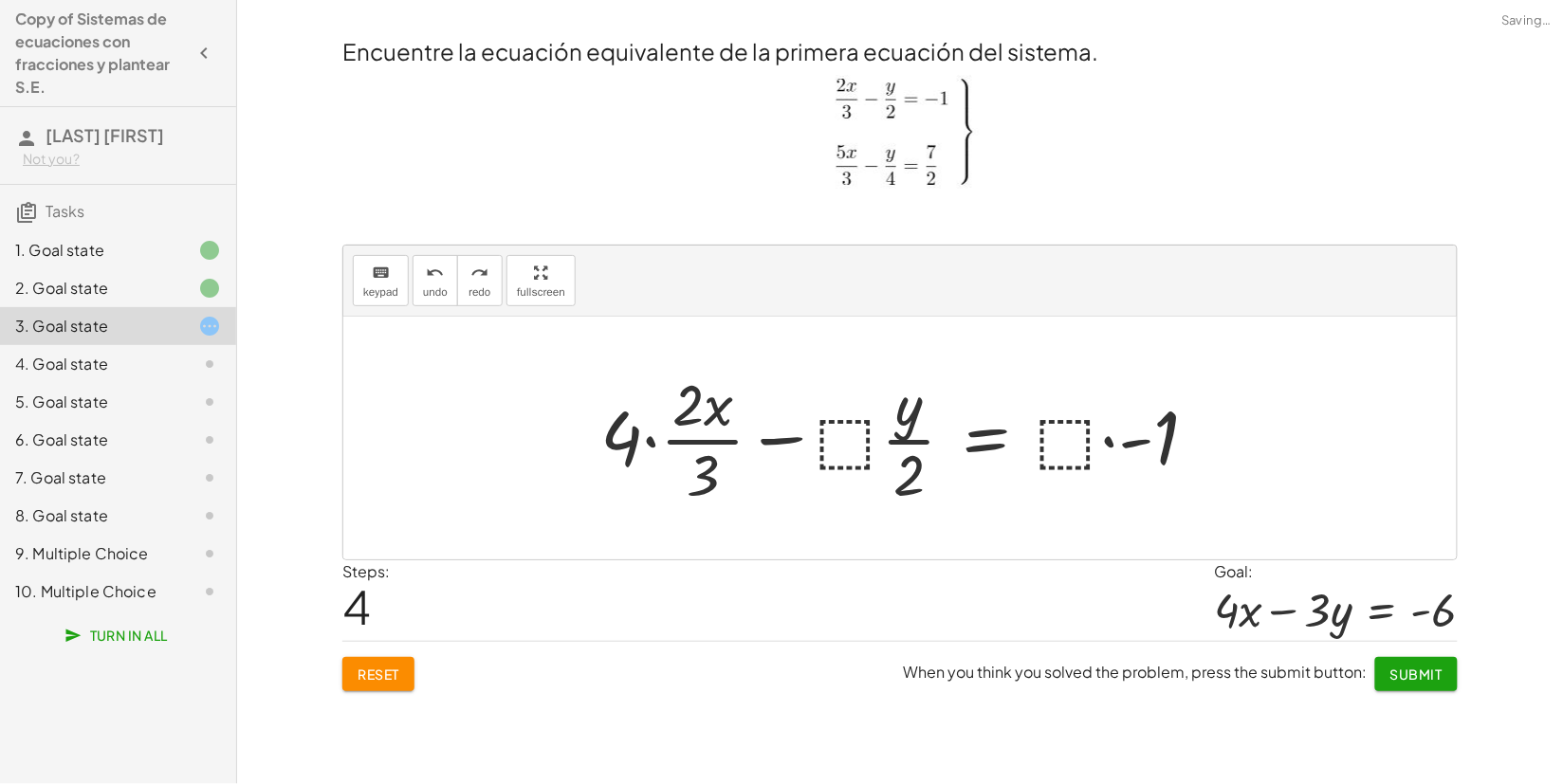 click at bounding box center [907, 438] 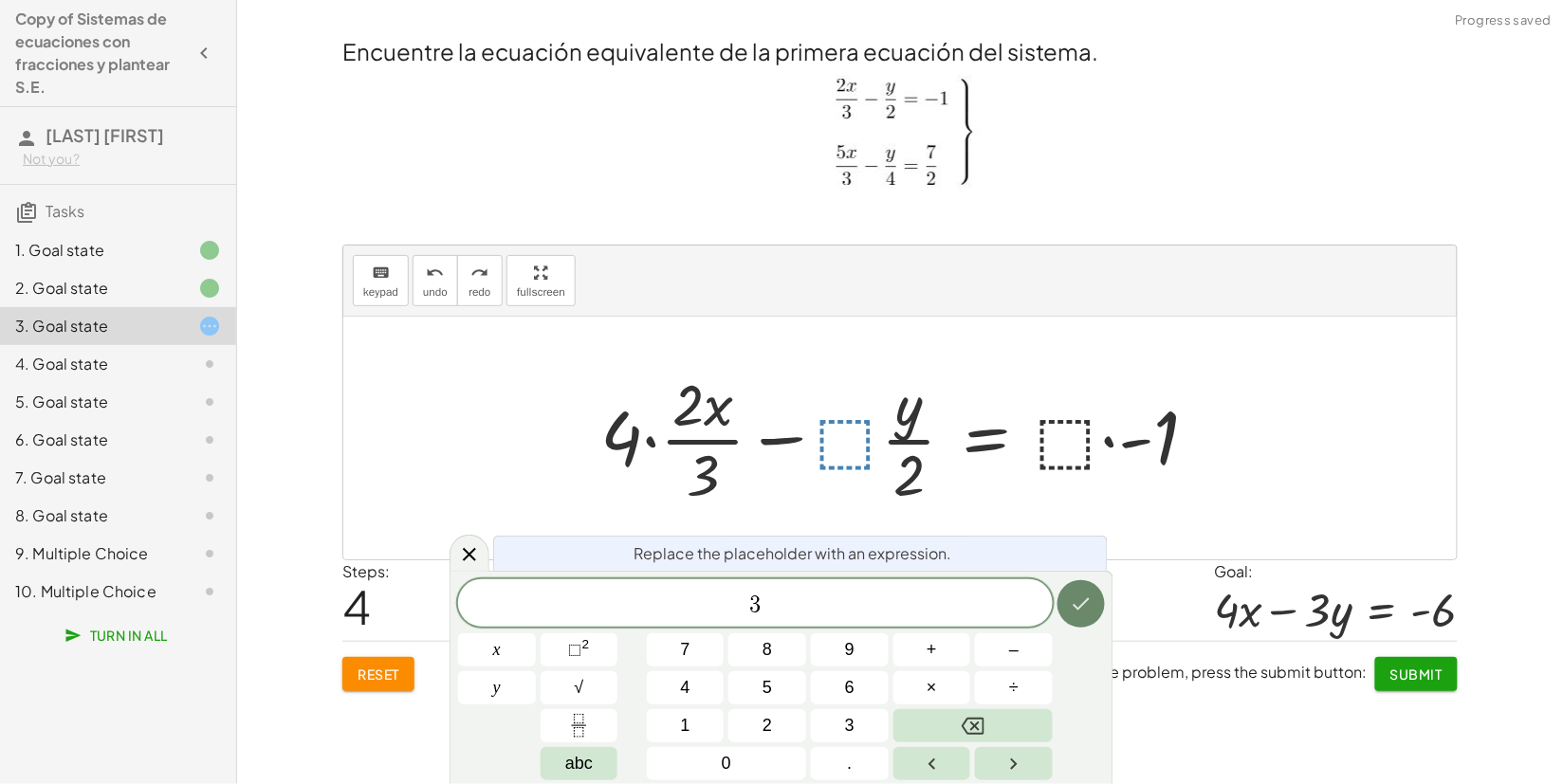 click 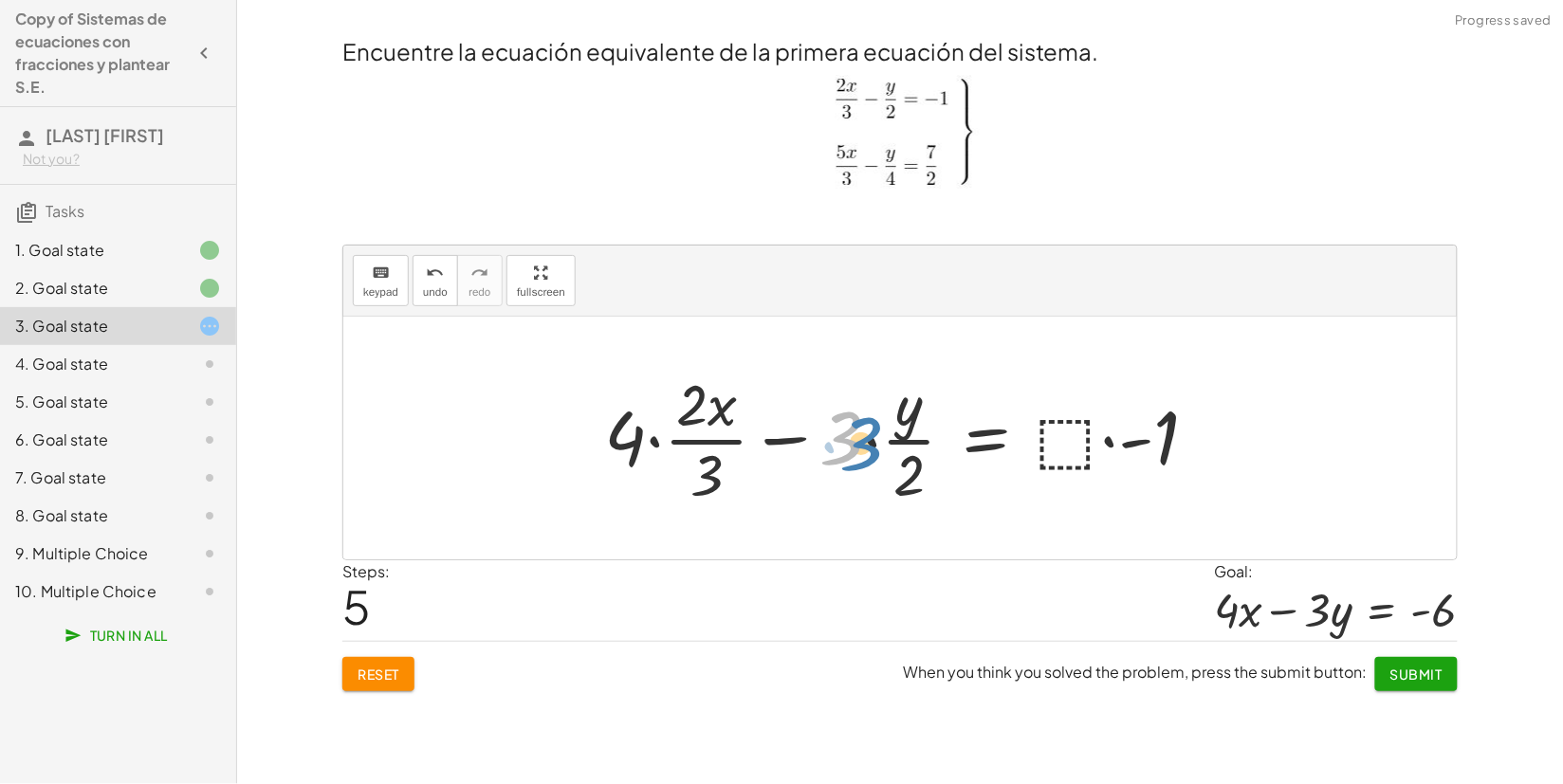 click at bounding box center [909, 438] 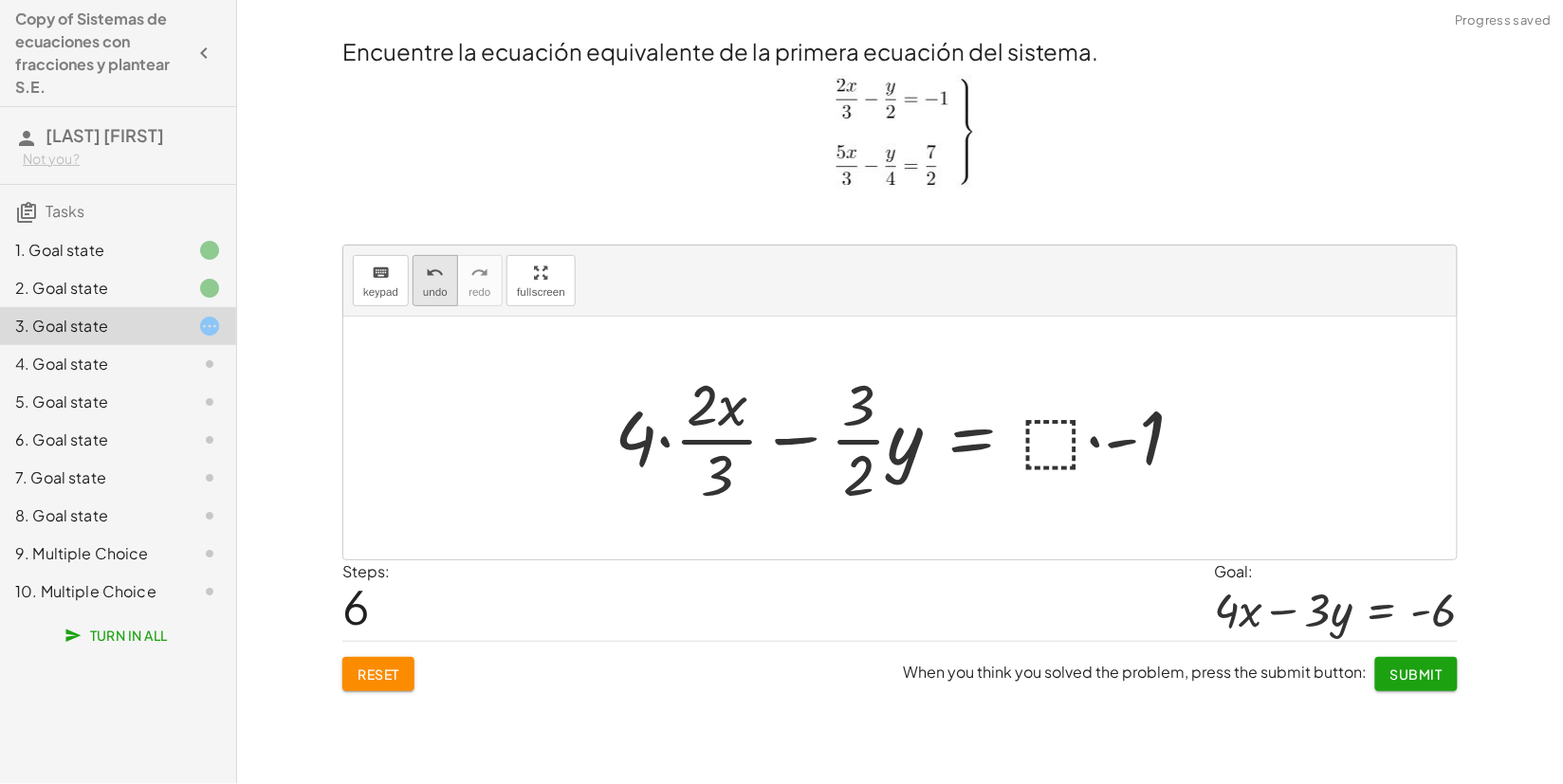 click on "undo" at bounding box center (434, 273) 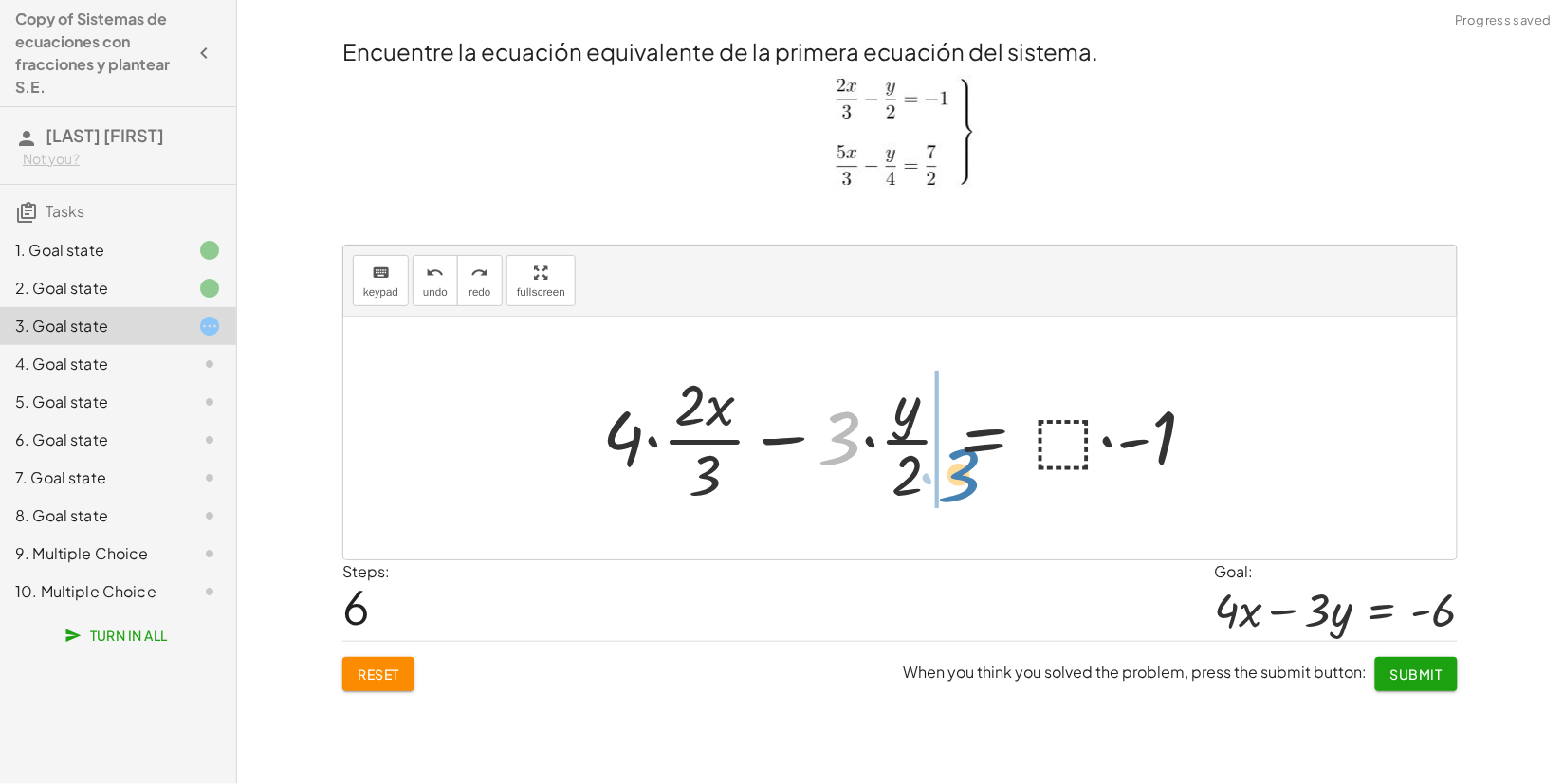 drag, startPoint x: 849, startPoint y: 437, endPoint x: 965, endPoint y: 474, distance: 121.758 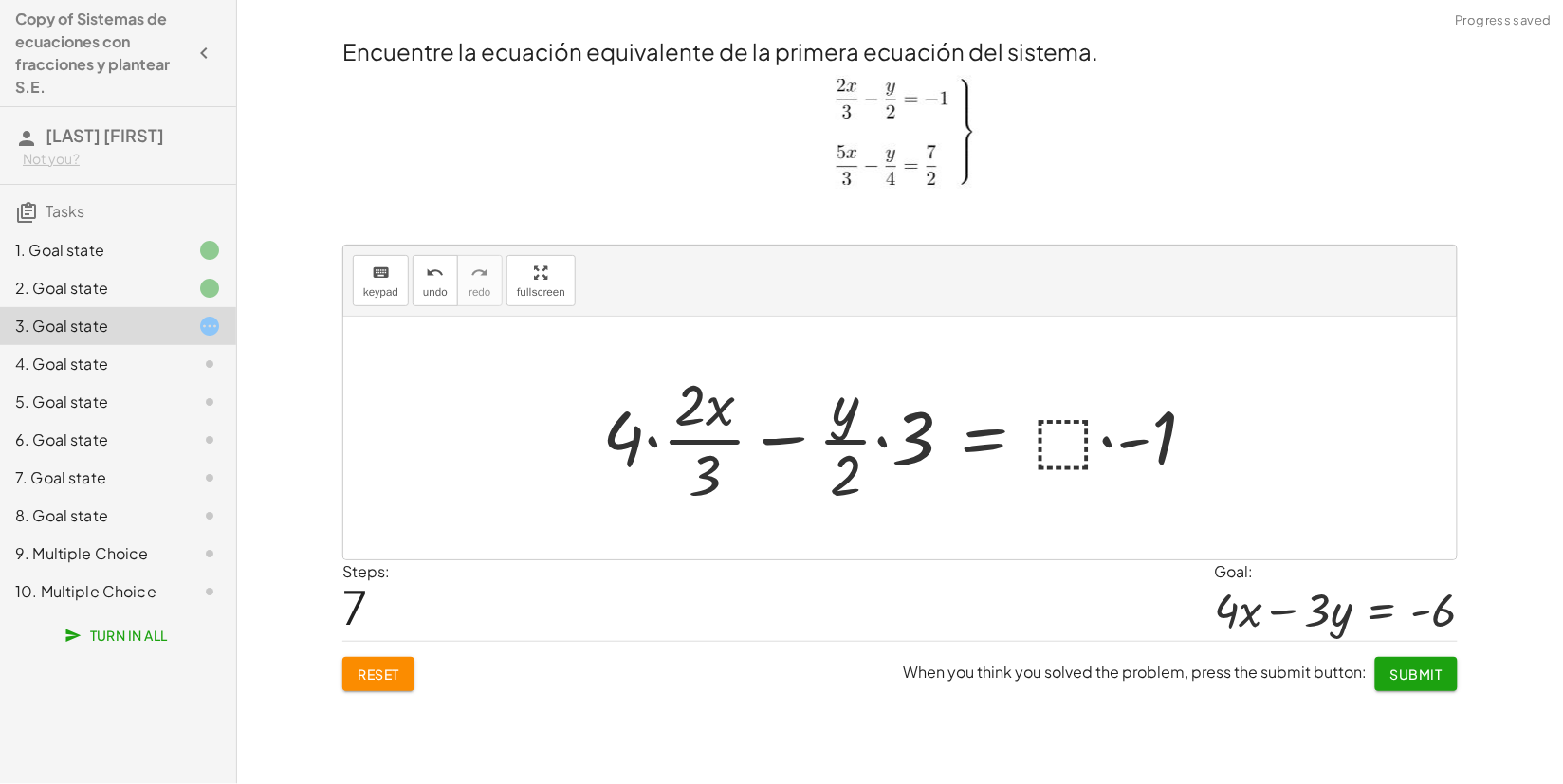 click at bounding box center (907, 438) 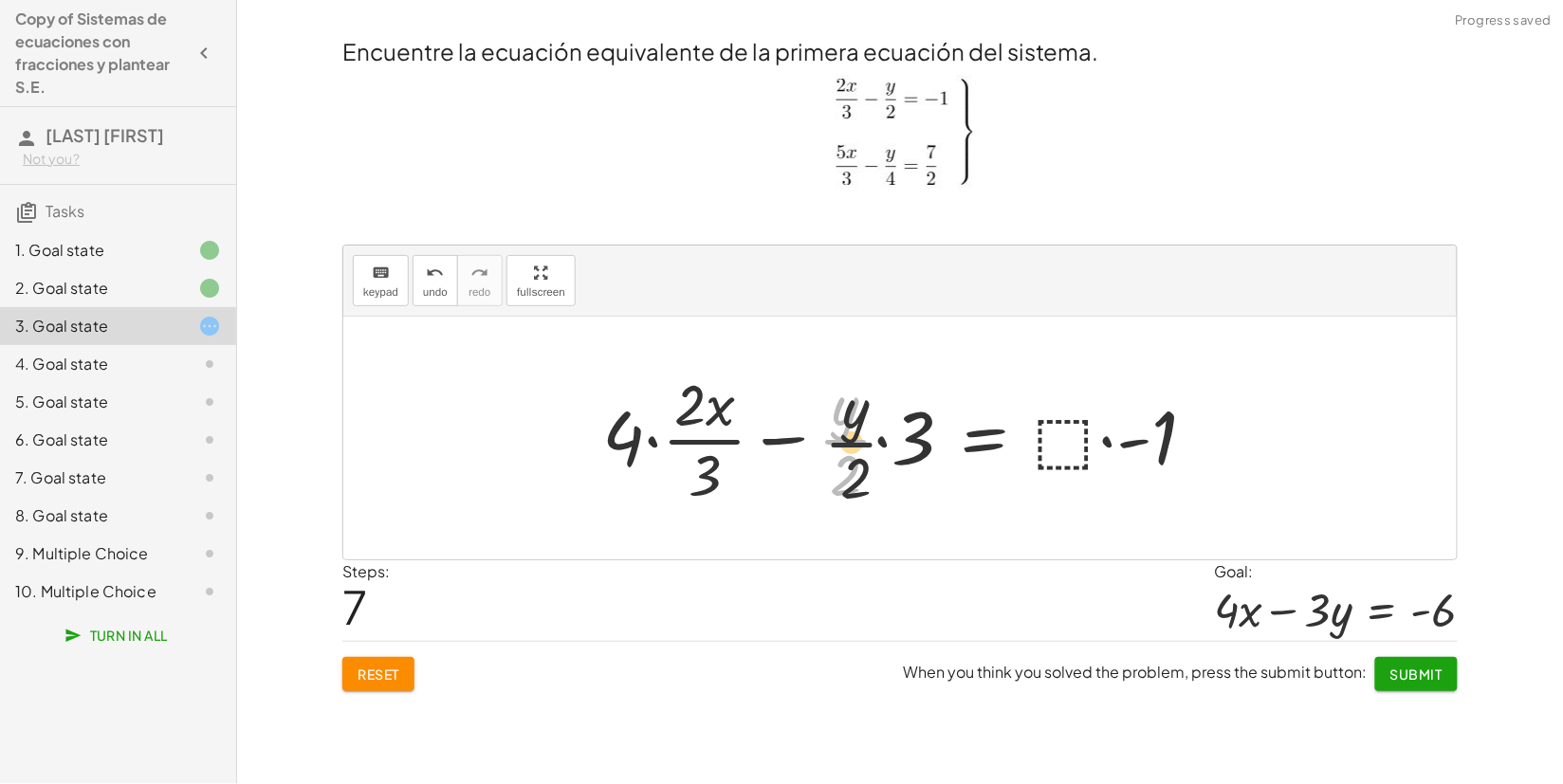 drag, startPoint x: 874, startPoint y: 431, endPoint x: 892, endPoint y: 439, distance: 19.697716 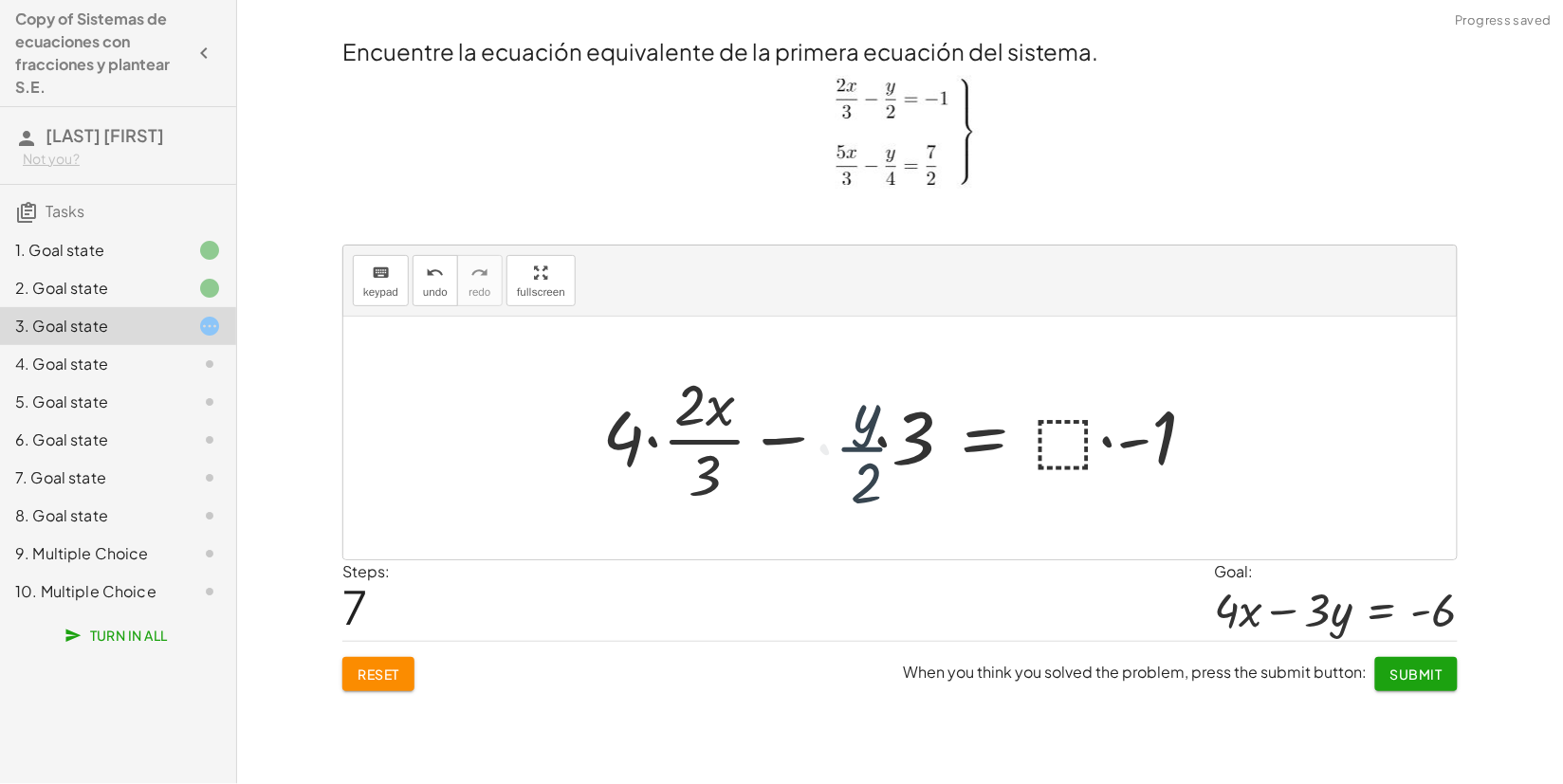 click at bounding box center (907, 438) 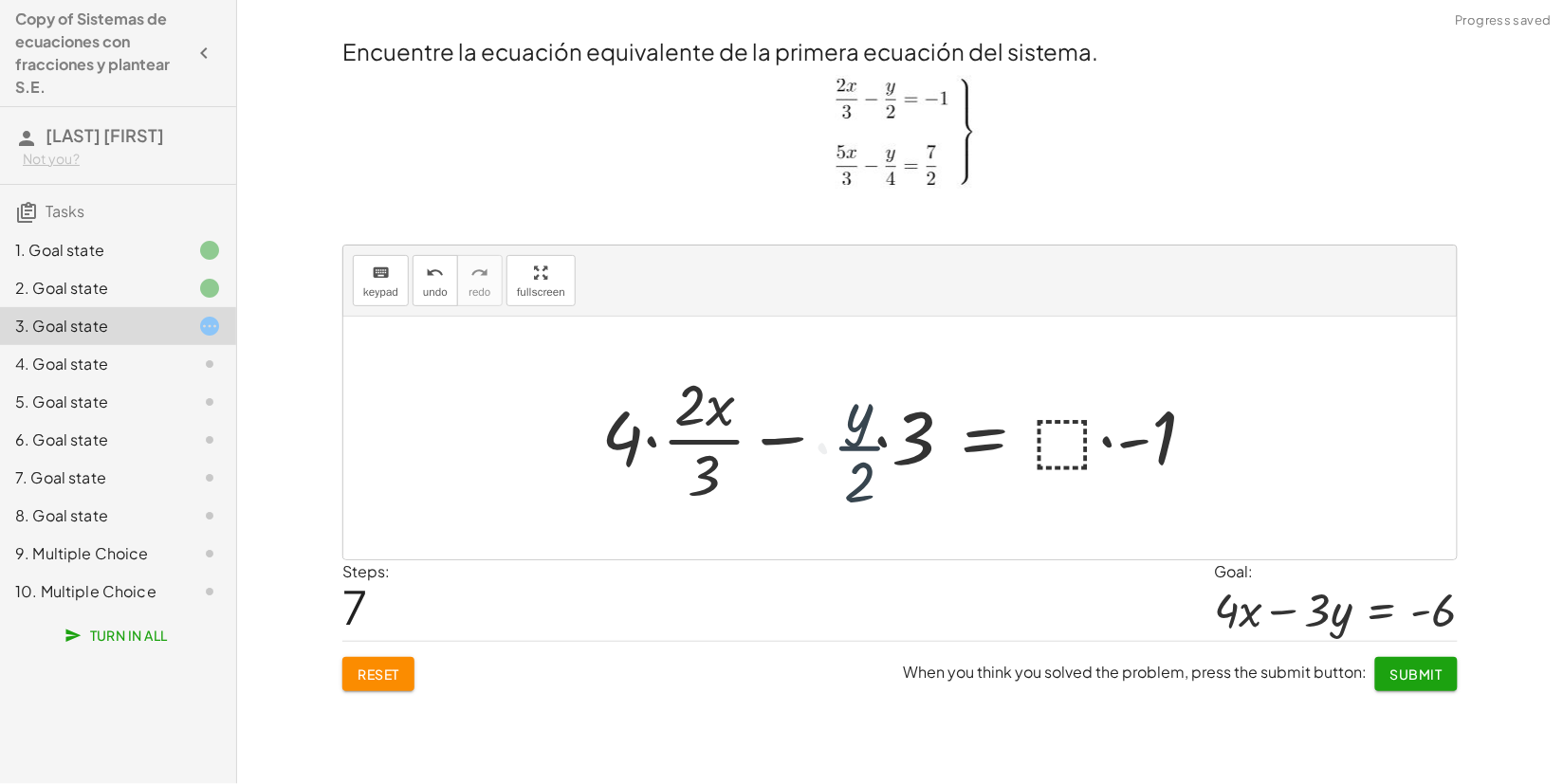 click at bounding box center (923, 438) 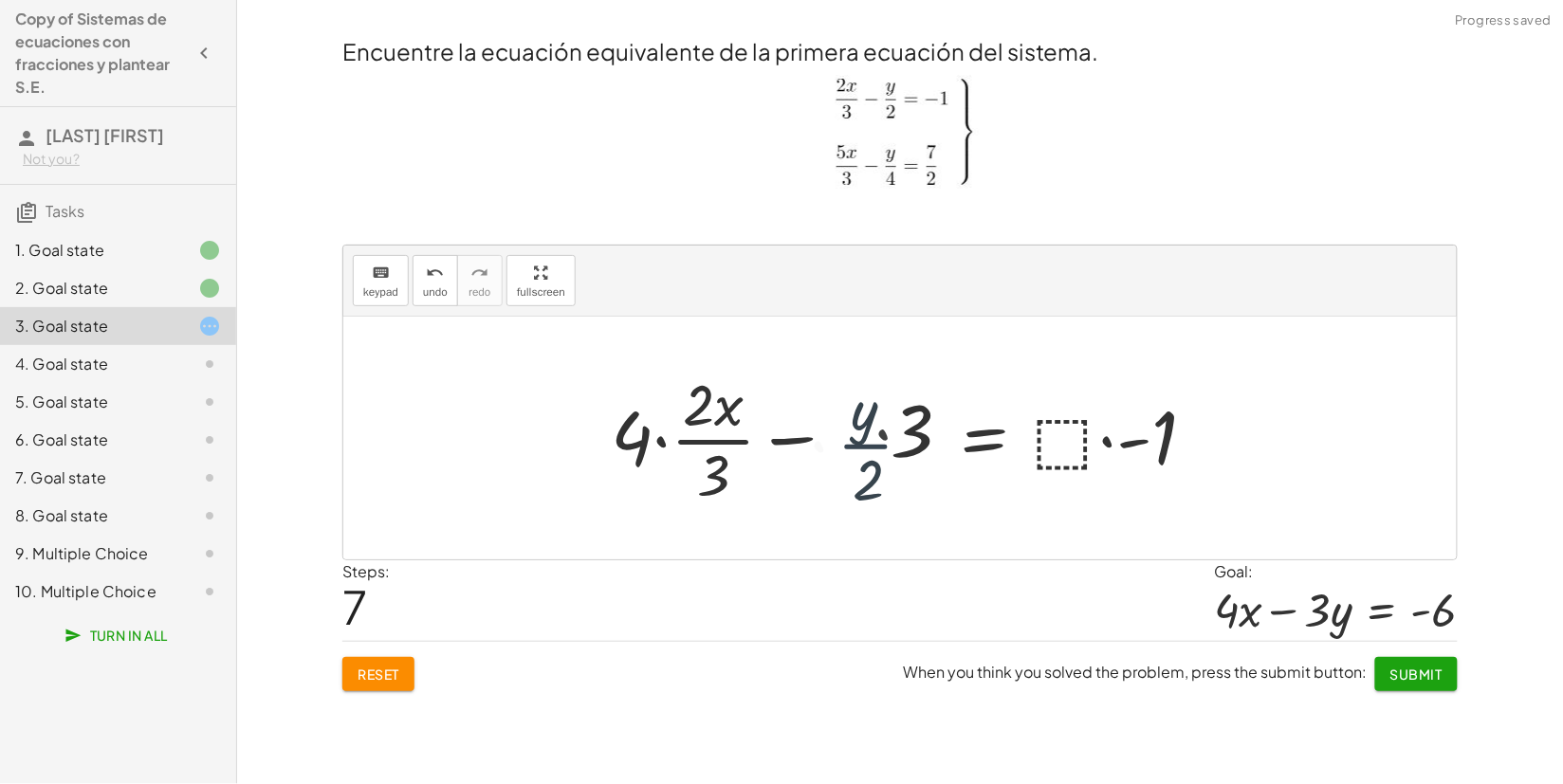 click at bounding box center (923, 438) 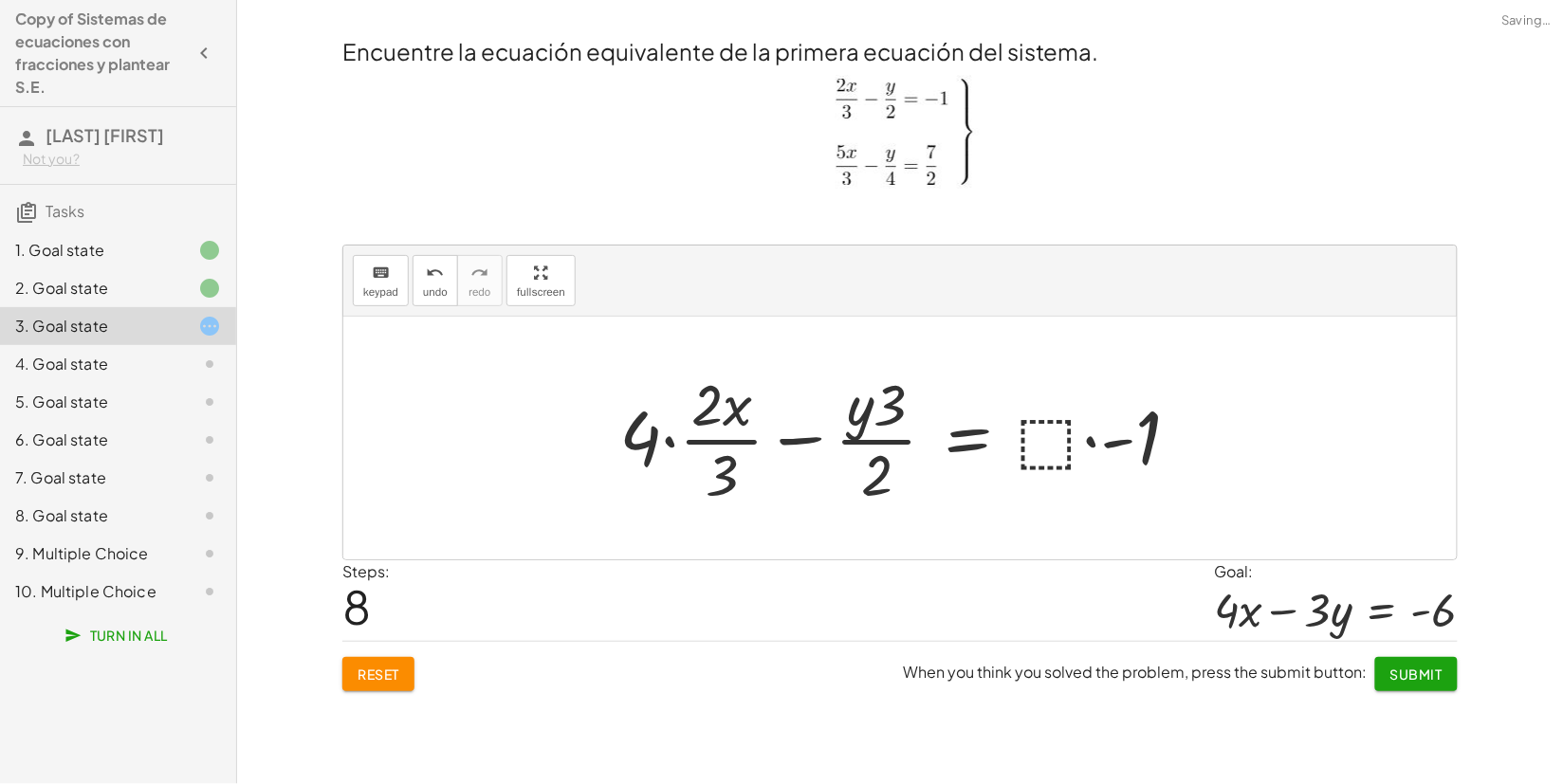 drag, startPoint x: 873, startPoint y: 524, endPoint x: 865, endPoint y: 512, distance: 14.422205 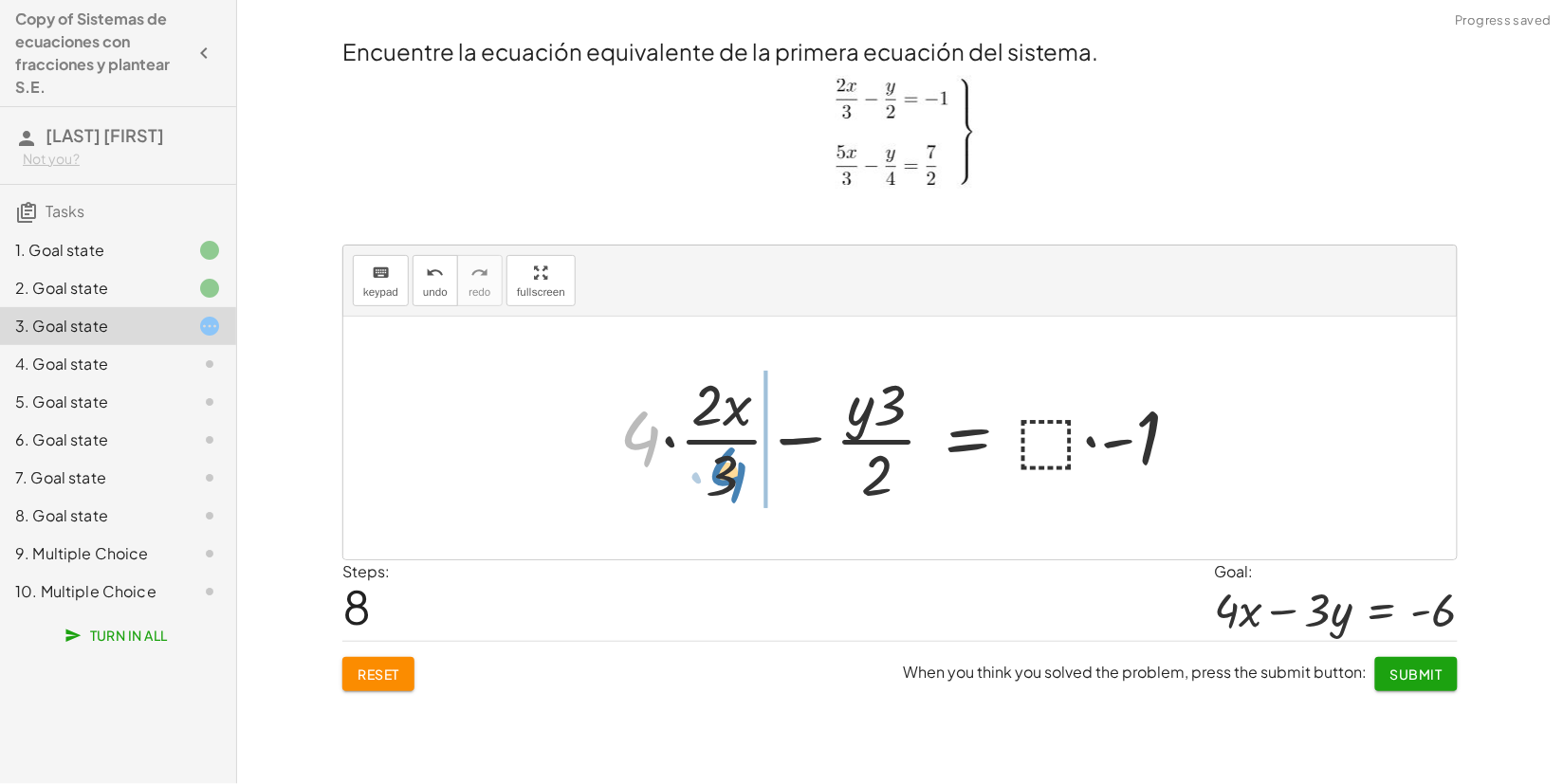 drag, startPoint x: 641, startPoint y: 444, endPoint x: 726, endPoint y: 480, distance: 92.30926 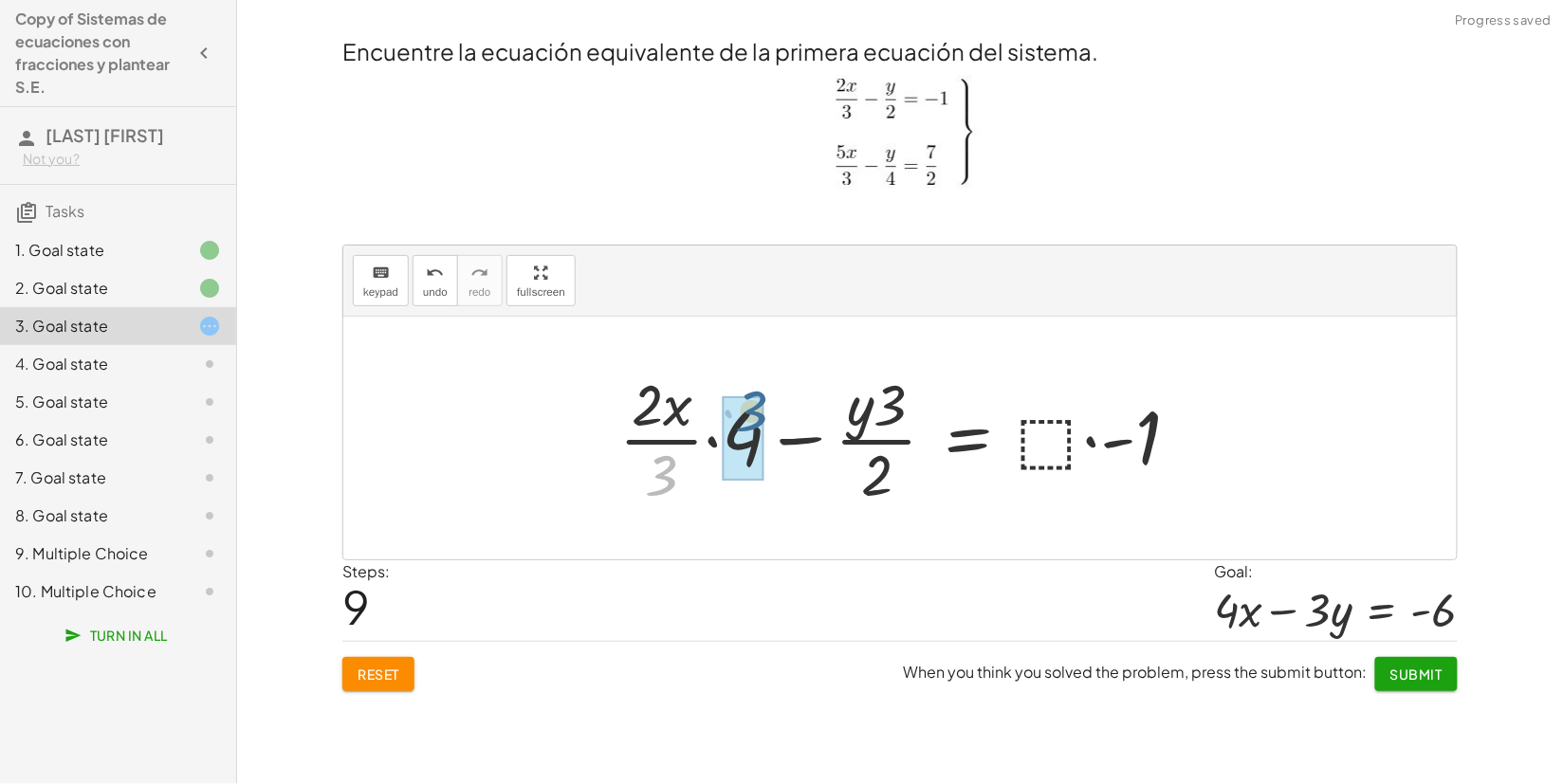 drag, startPoint x: 679, startPoint y: 496, endPoint x: 775, endPoint y: 434, distance: 114.280357 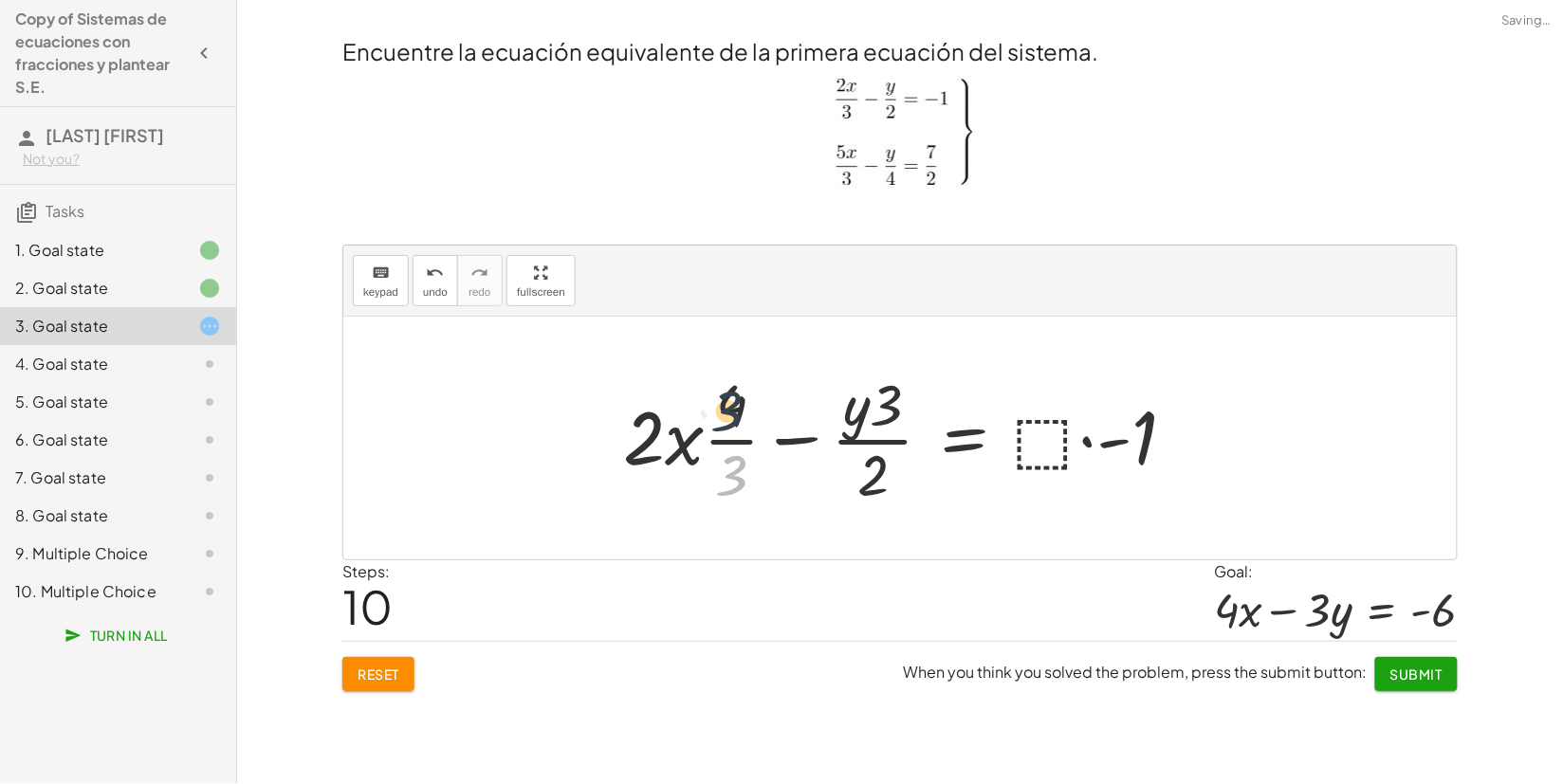 drag, startPoint x: 741, startPoint y: 469, endPoint x: 736, endPoint y: 399, distance: 70.178344 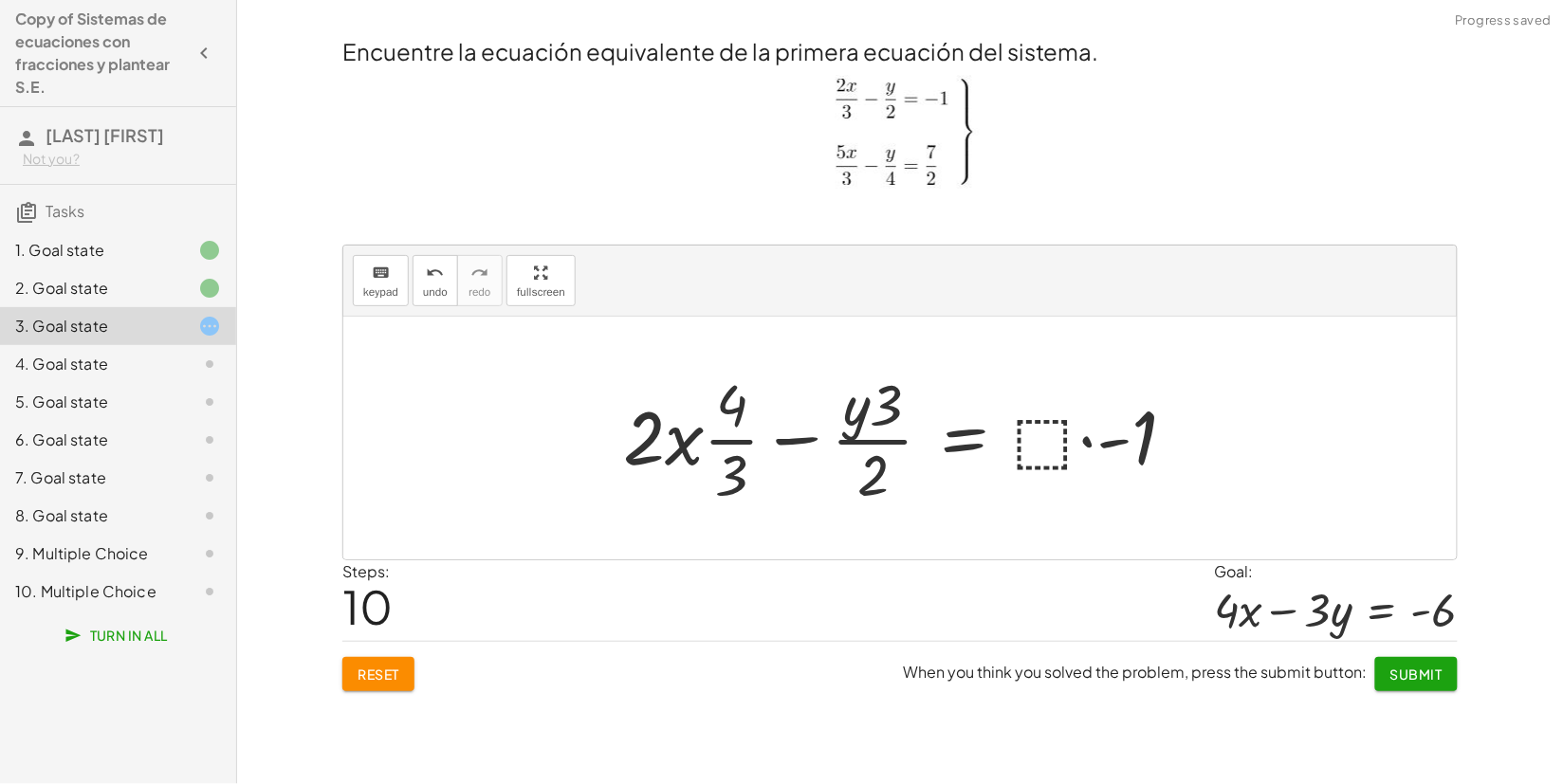 click at bounding box center (908, 438) 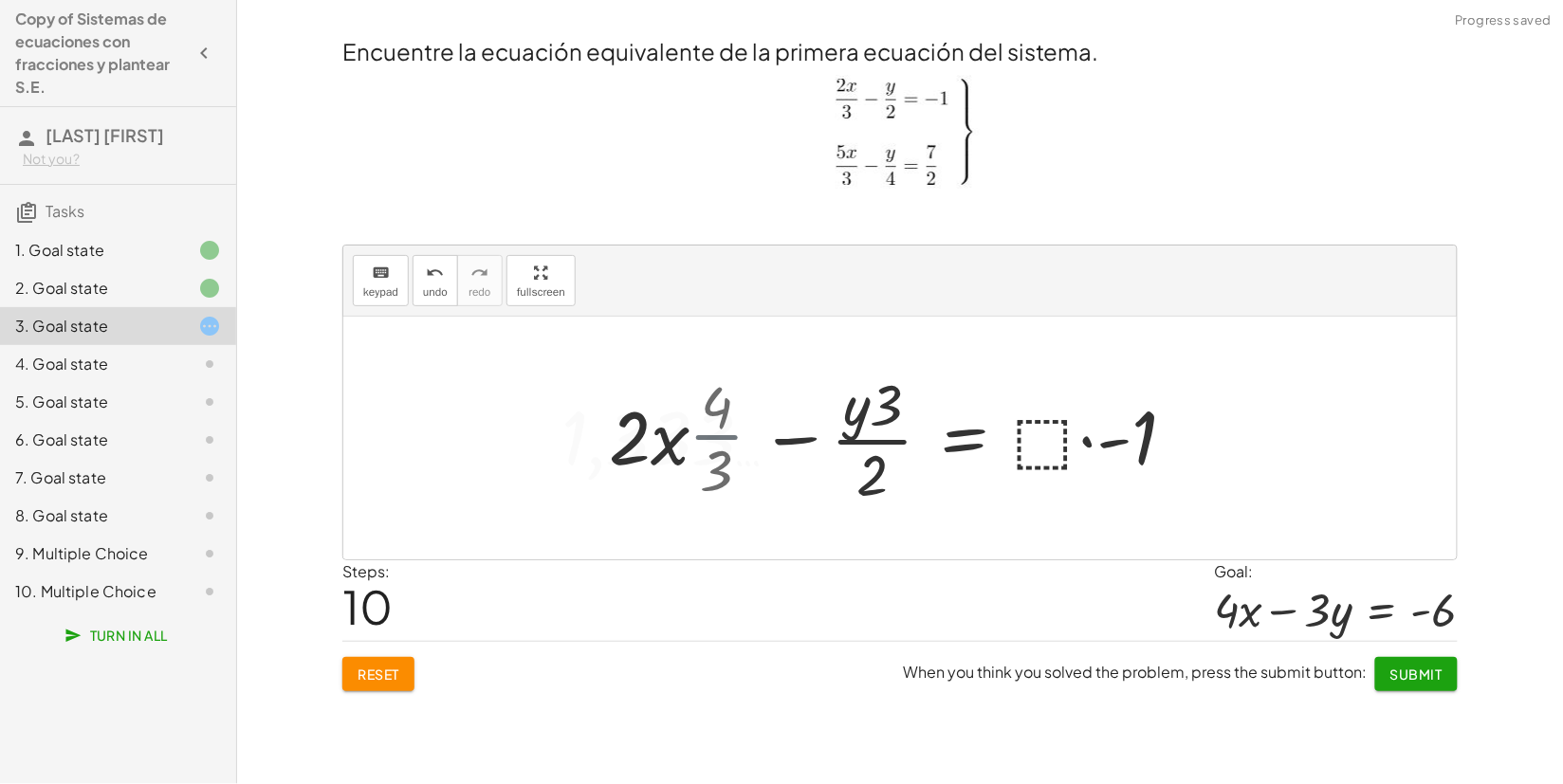 click at bounding box center [836, 438] 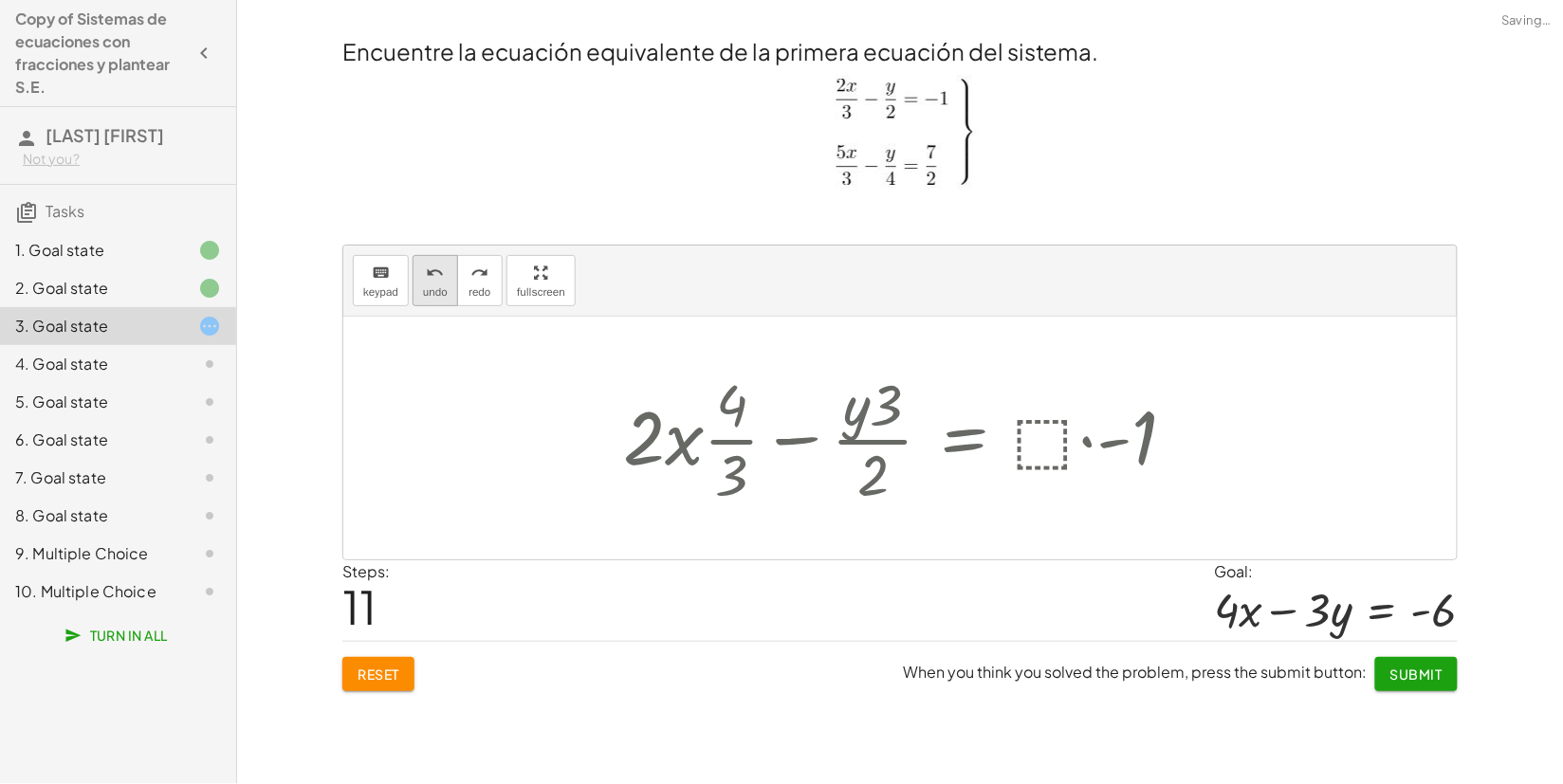 click on "undo" at bounding box center (434, 273) 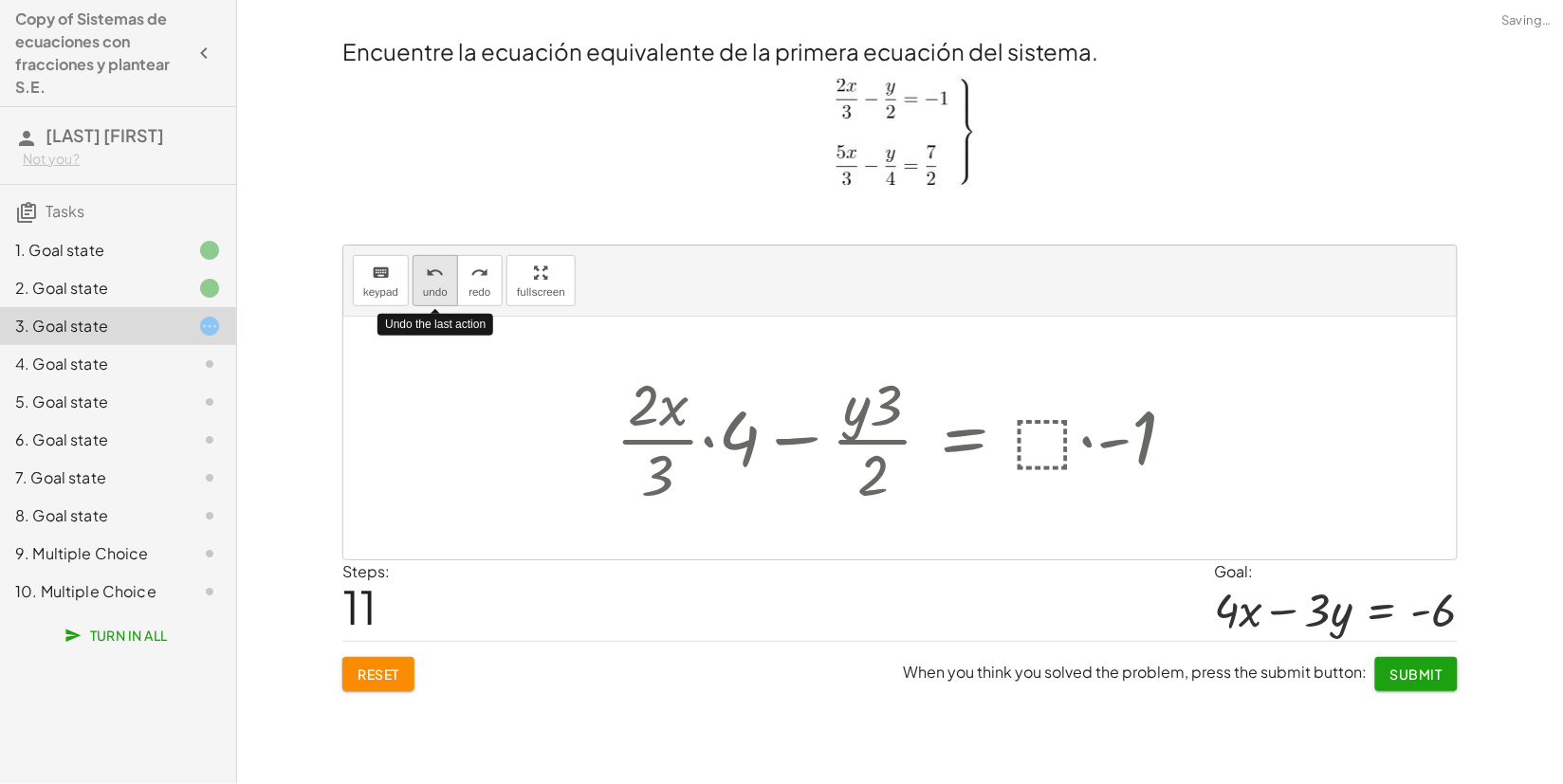 click on "undo" at bounding box center (434, 273) 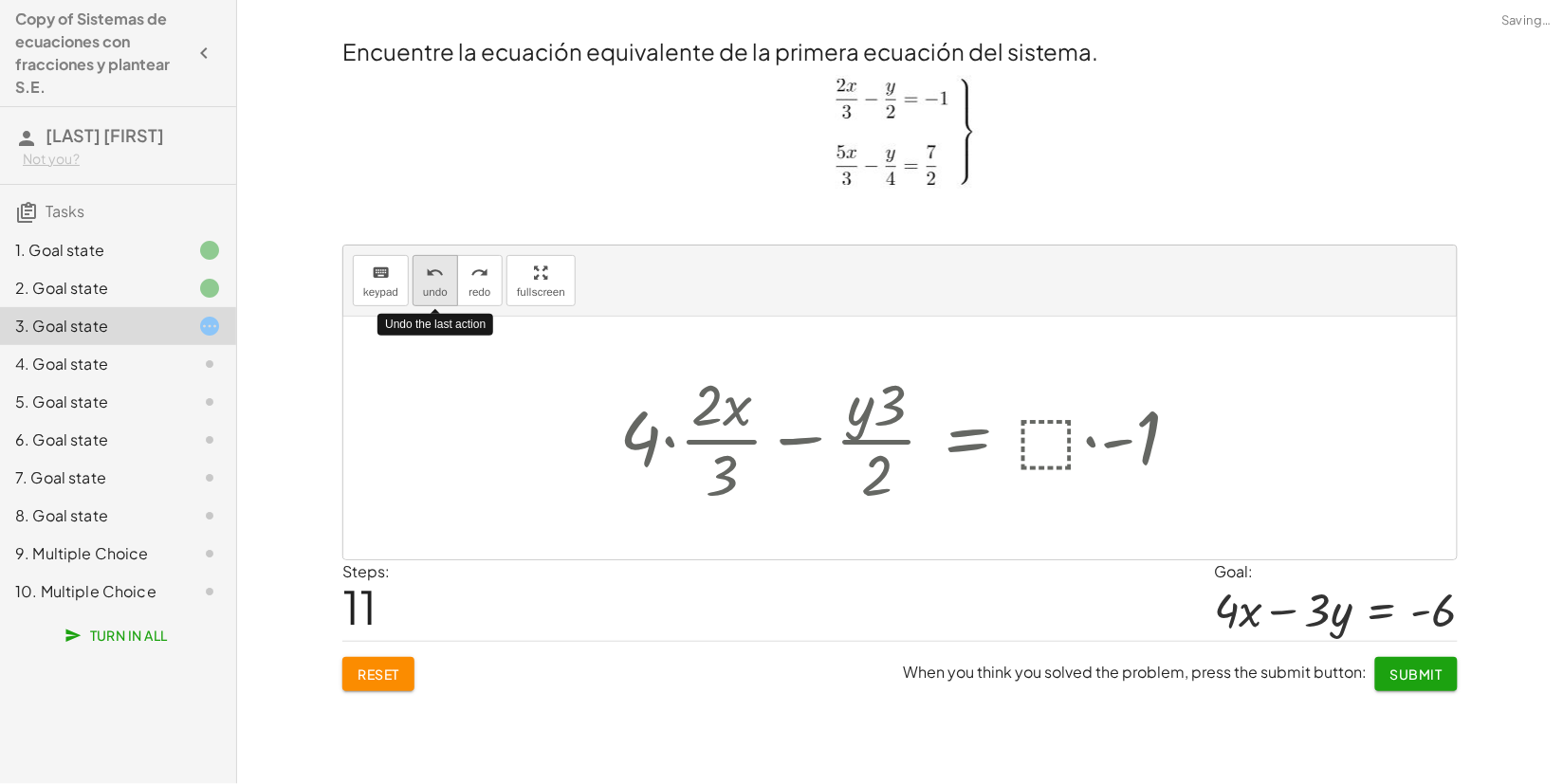 click on "undo" at bounding box center [434, 273] 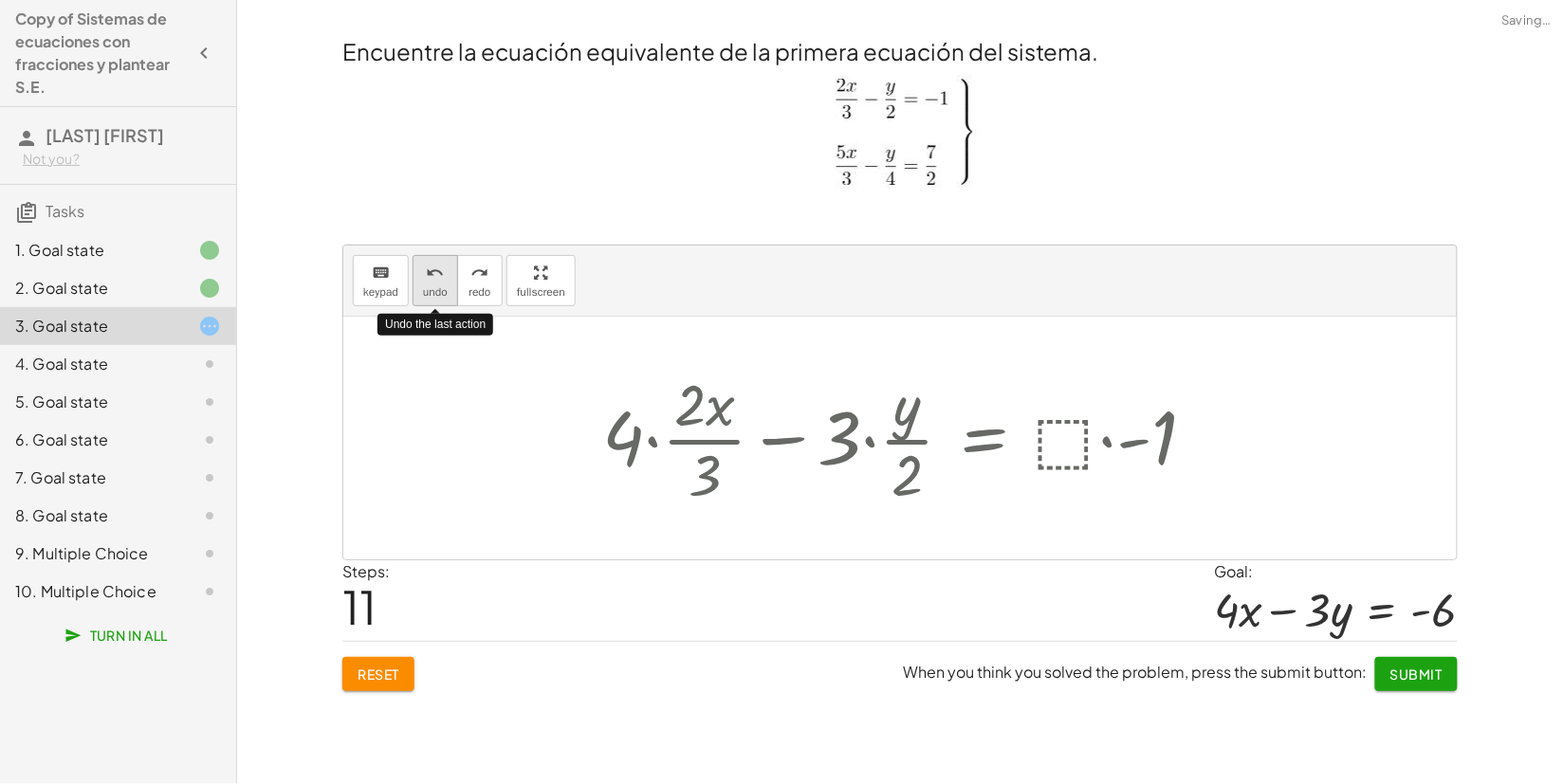click on "undo" at bounding box center [434, 273] 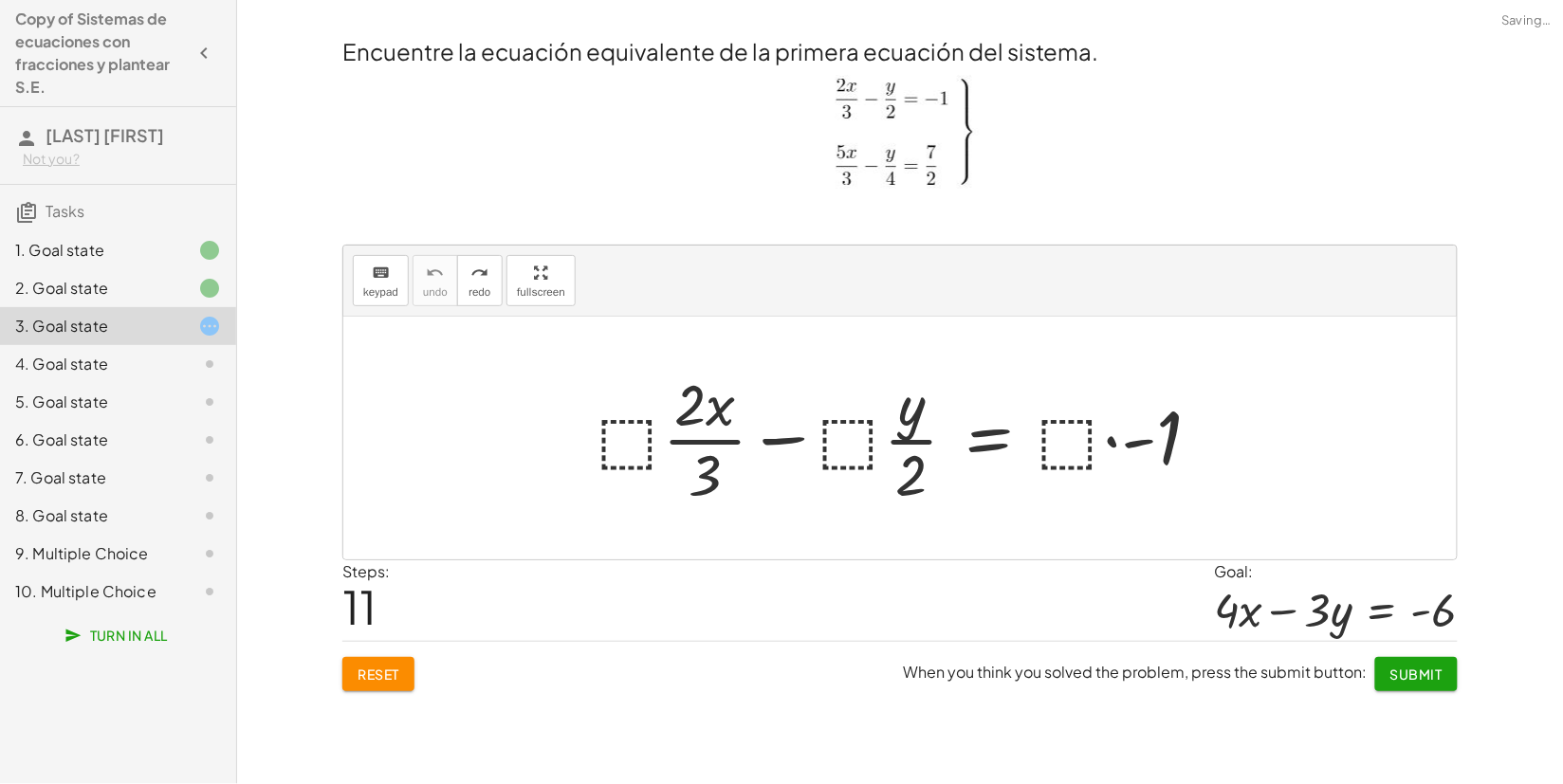click at bounding box center [907, 438] 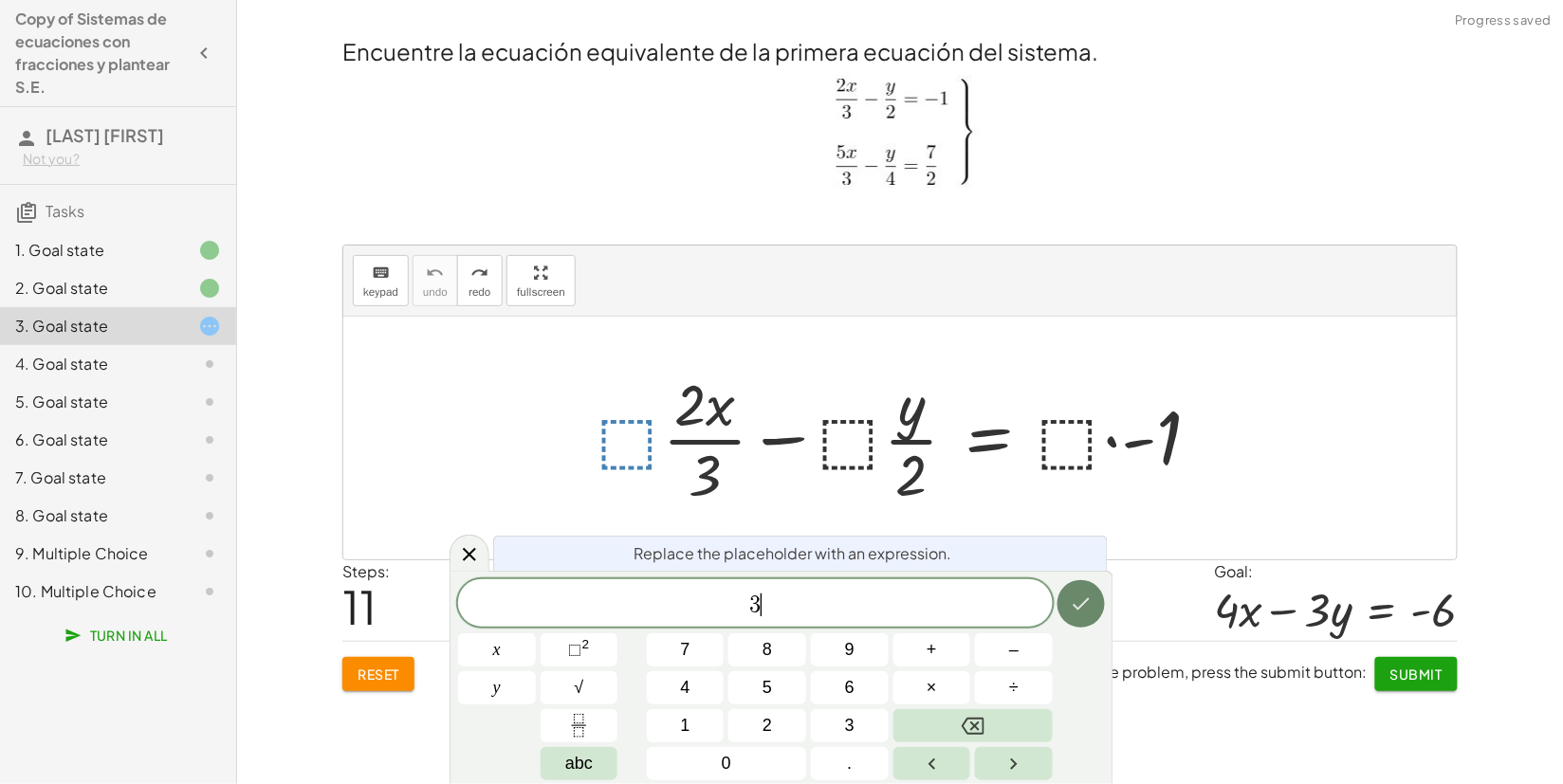 click 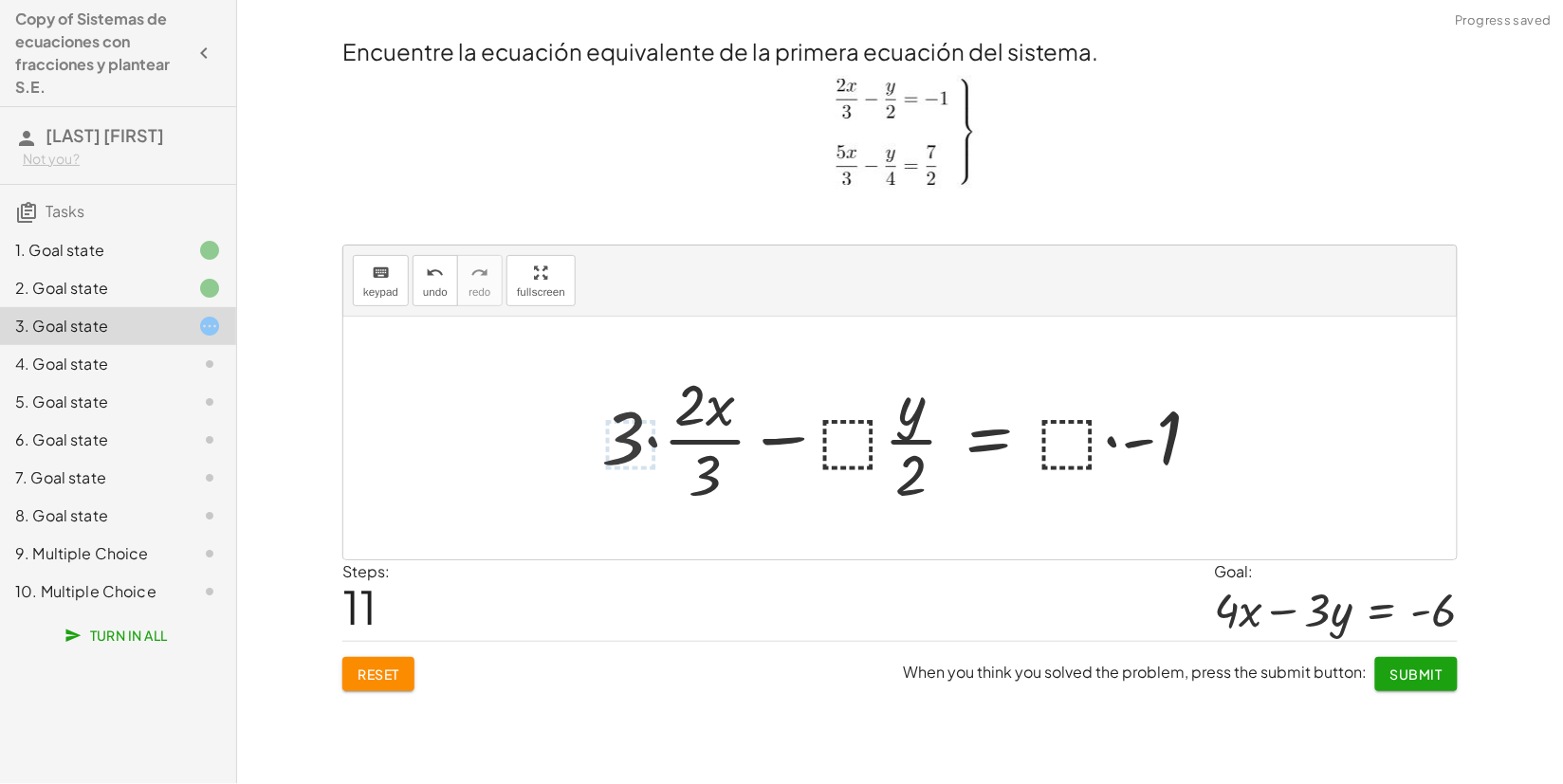 click at bounding box center [909, 438] 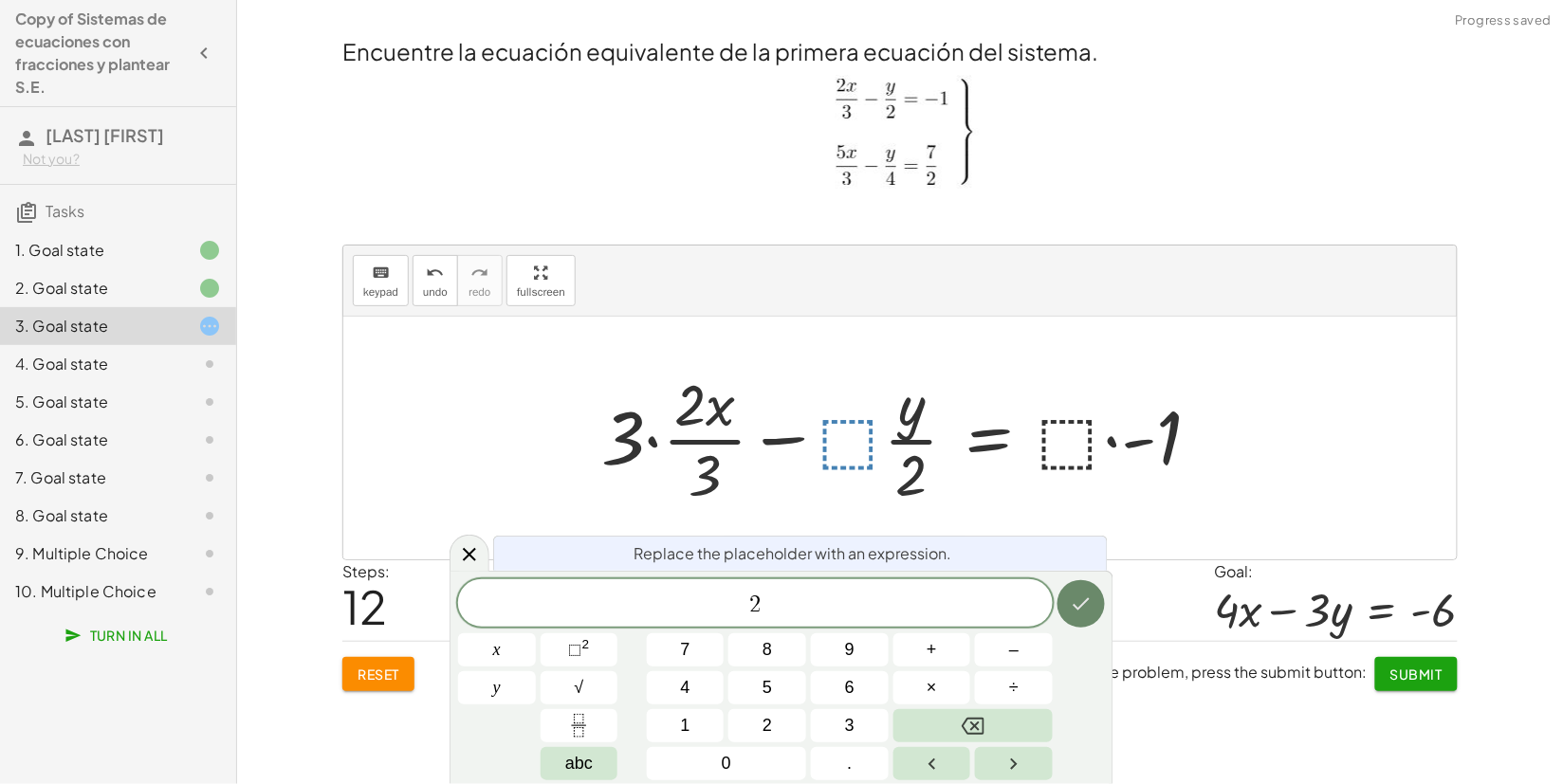click at bounding box center [1081, 604] 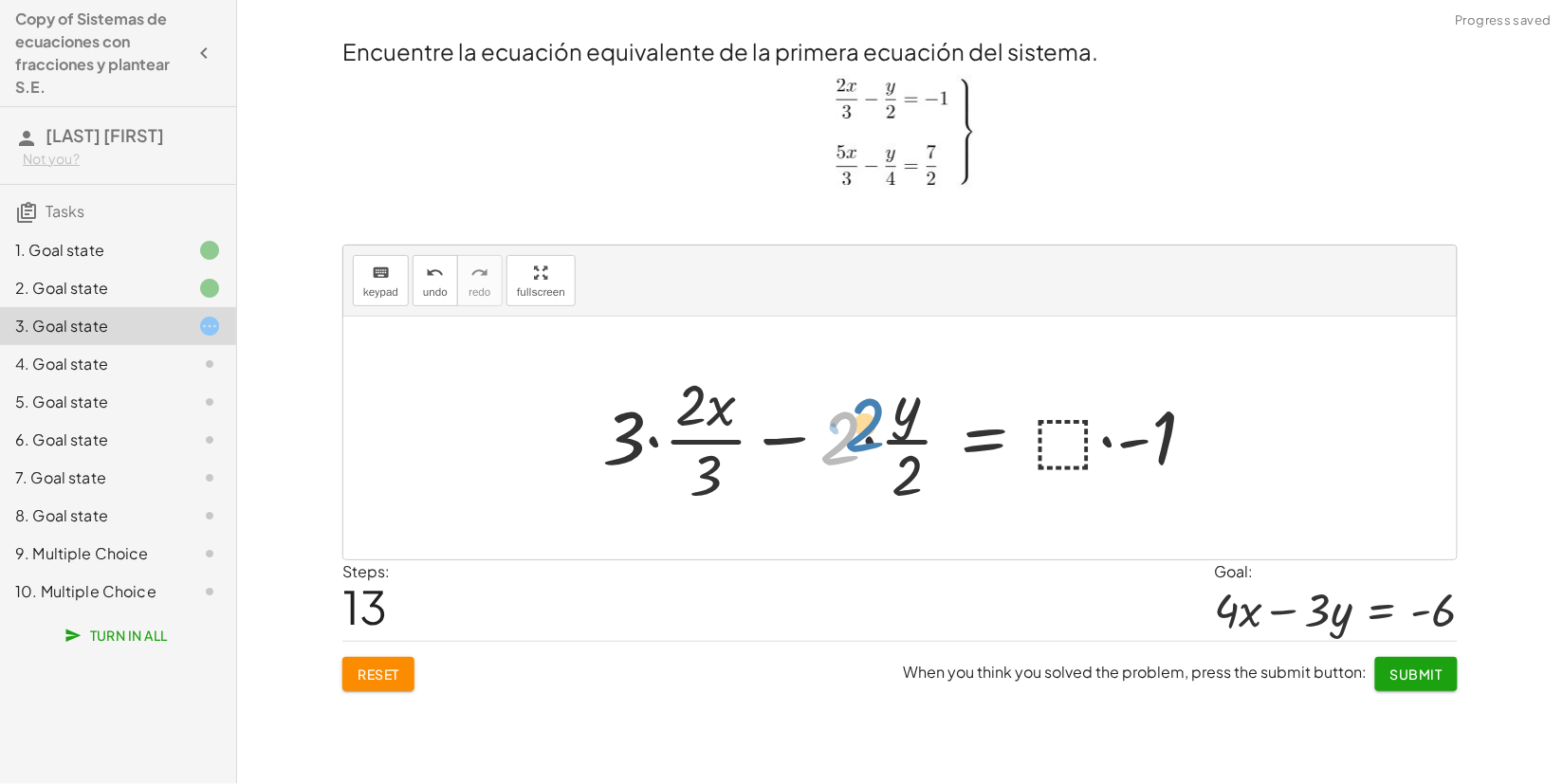 drag, startPoint x: 851, startPoint y: 428, endPoint x: 875, endPoint y: 414, distance: 27.784888 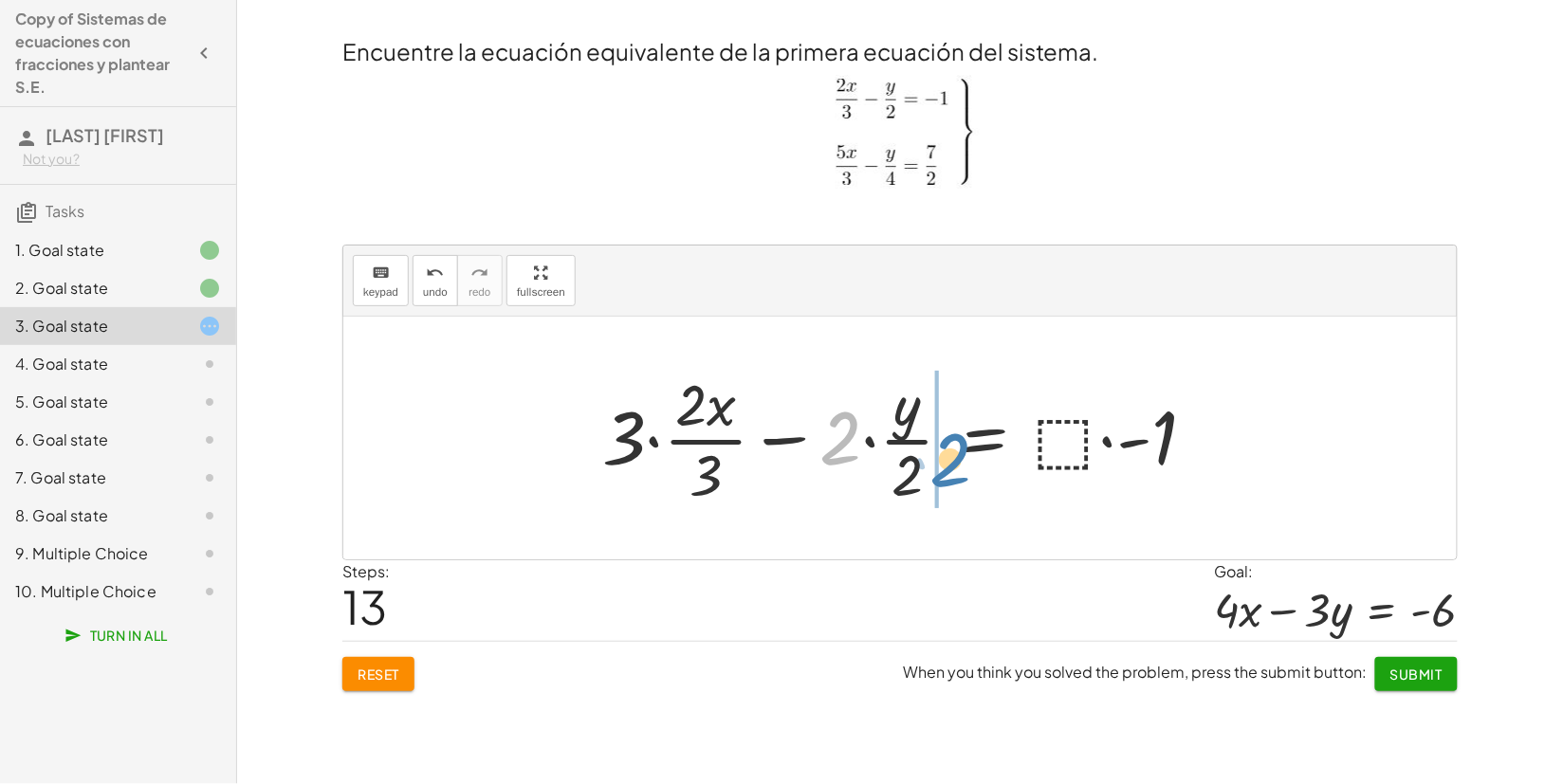 drag, startPoint x: 845, startPoint y: 447, endPoint x: 967, endPoint y: 465, distance: 123.32072 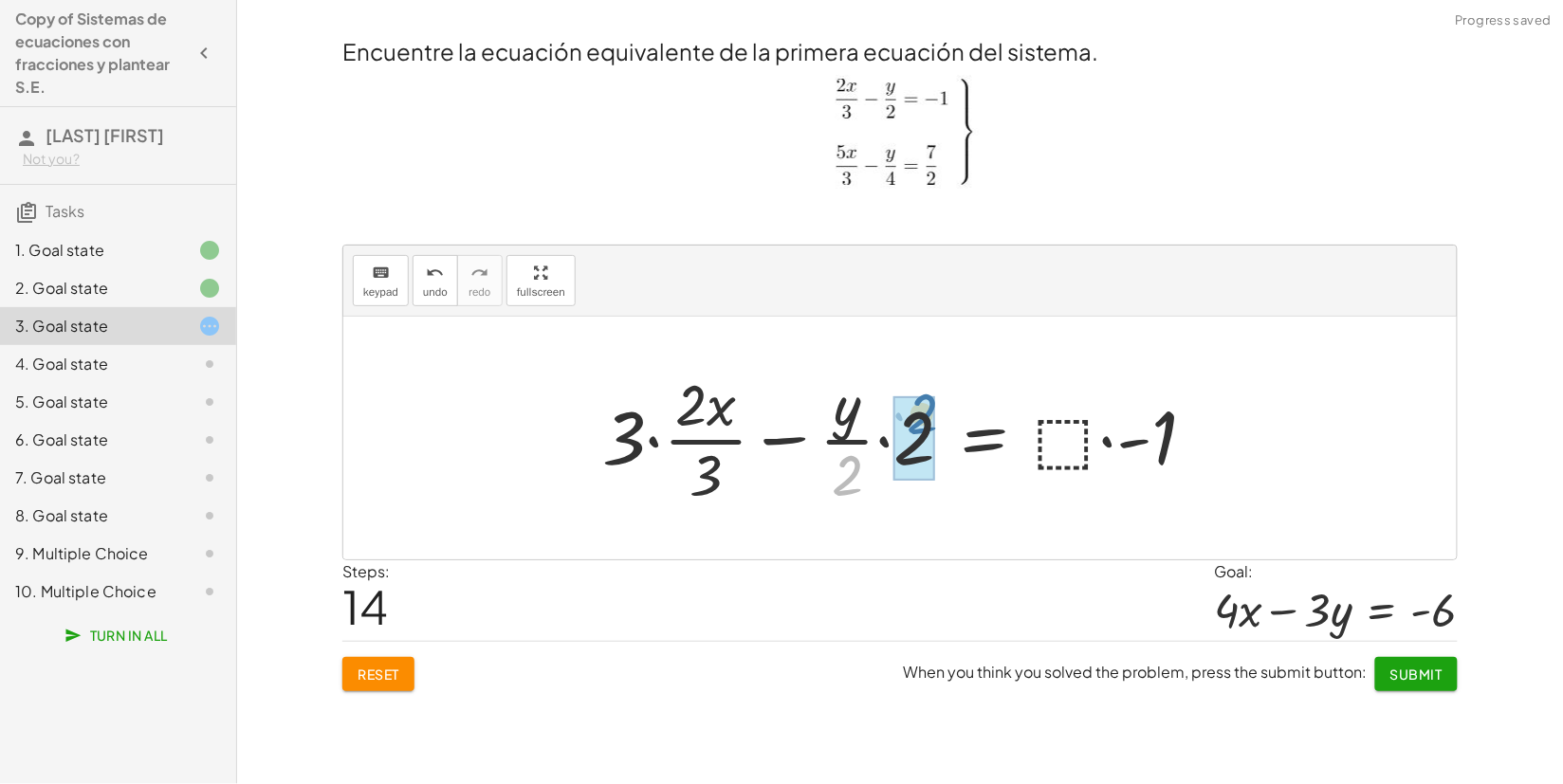 drag, startPoint x: 870, startPoint y: 483, endPoint x: 940, endPoint y: 436, distance: 84.31489 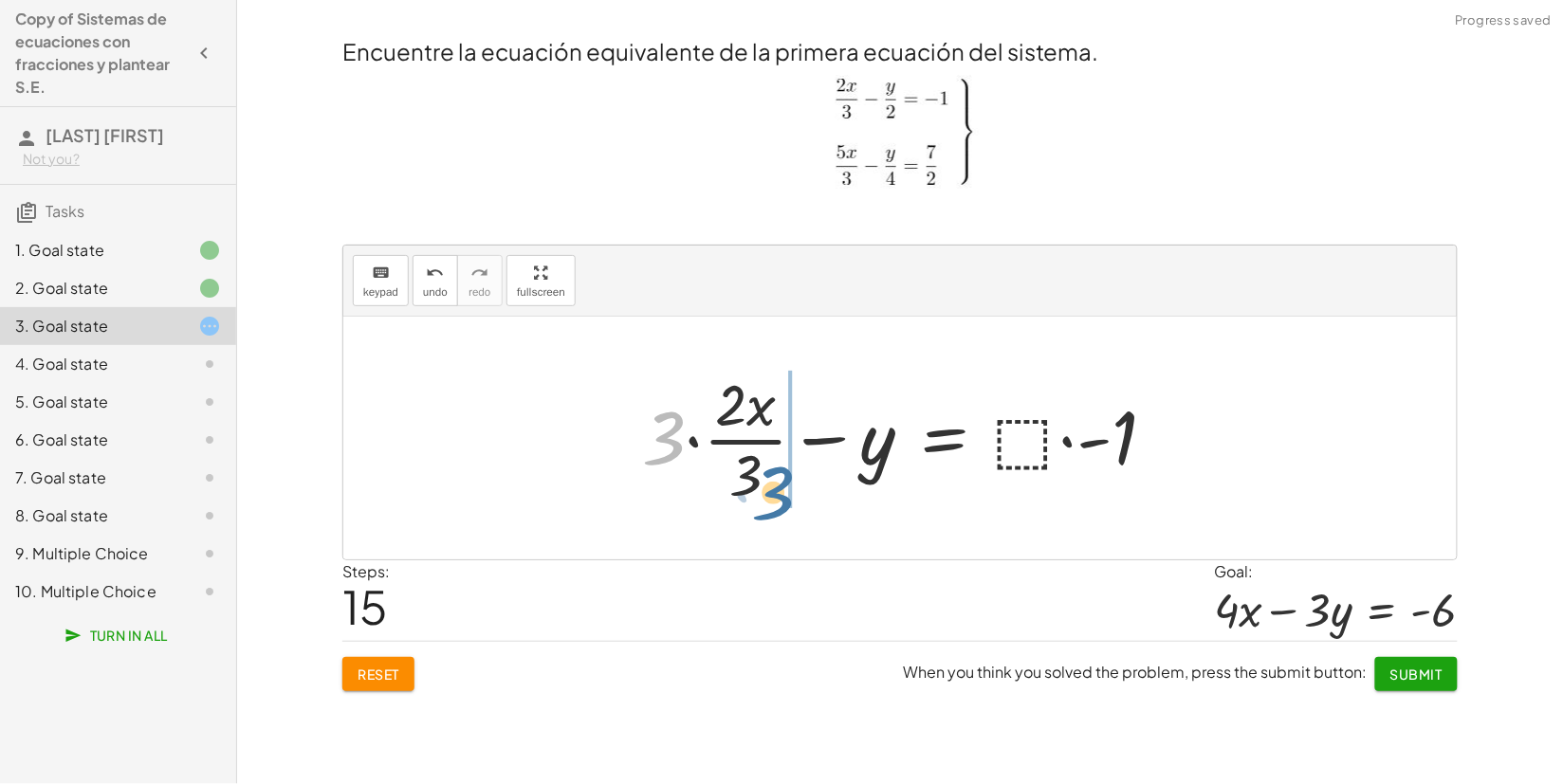 drag, startPoint x: 667, startPoint y: 427, endPoint x: 776, endPoint y: 476, distance: 119.507322 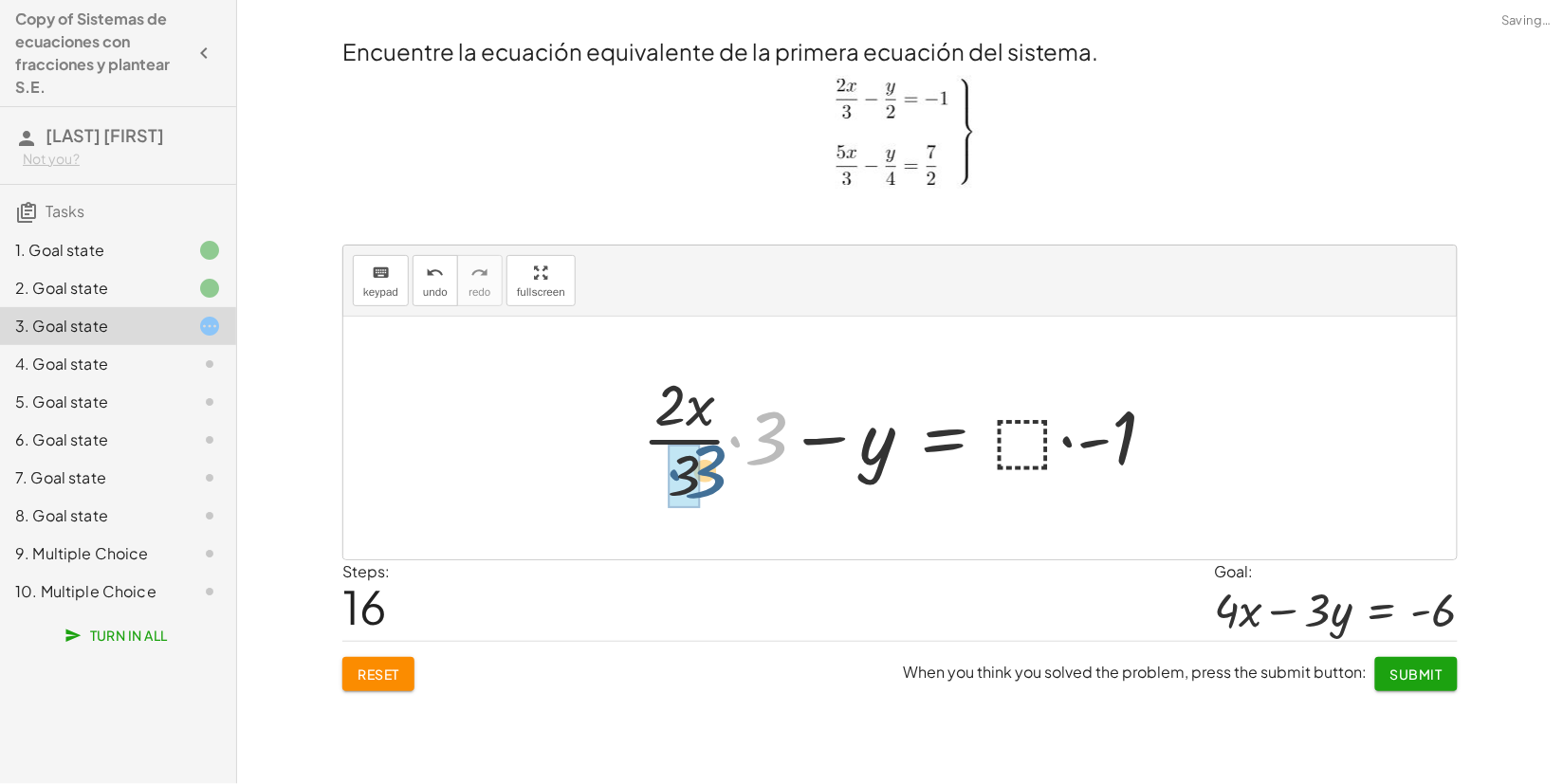 drag, startPoint x: 756, startPoint y: 439, endPoint x: 698, endPoint y: 470, distance: 65.764732 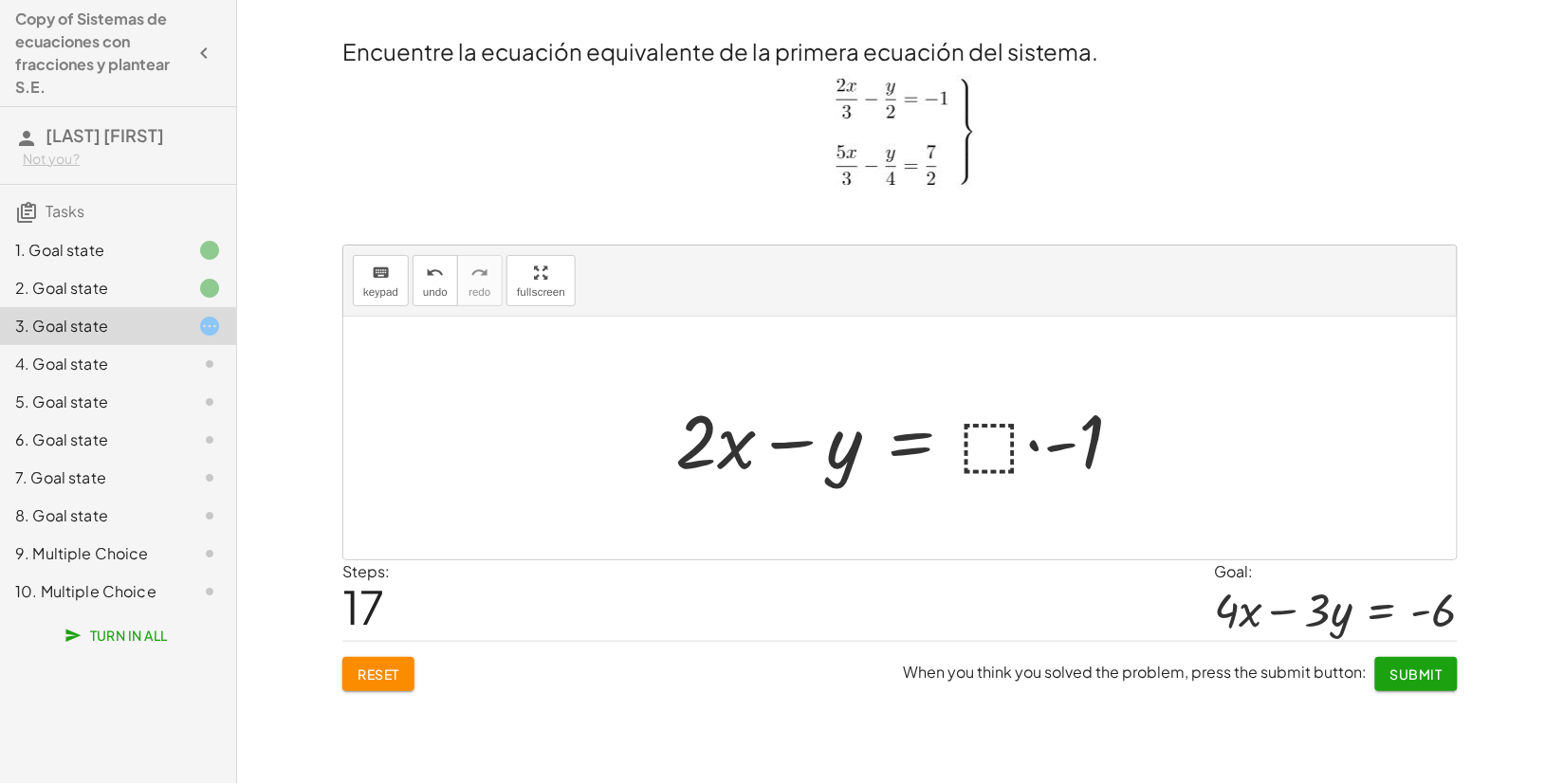 click at bounding box center (907, 438) 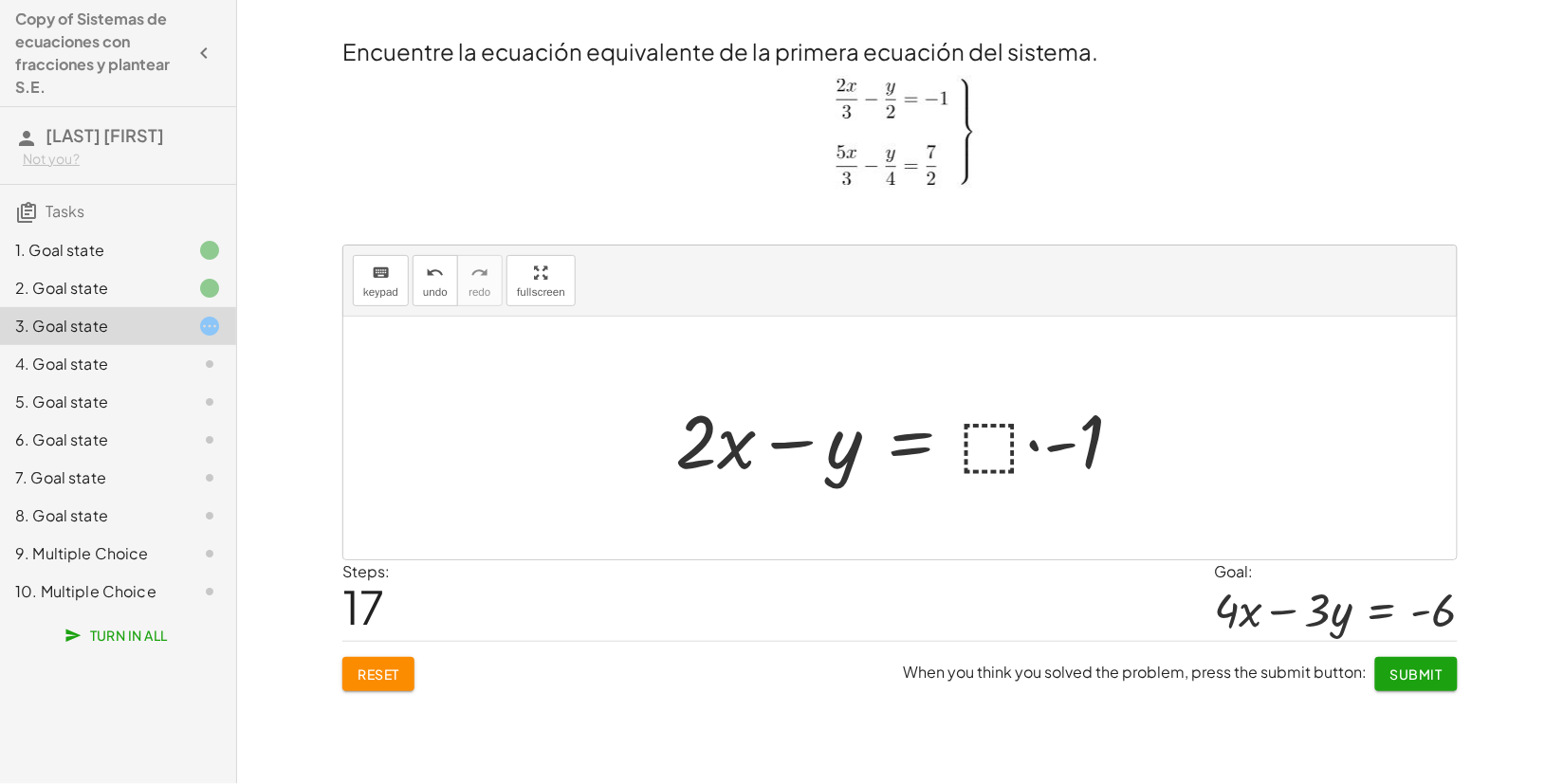 click at bounding box center [907, 438] 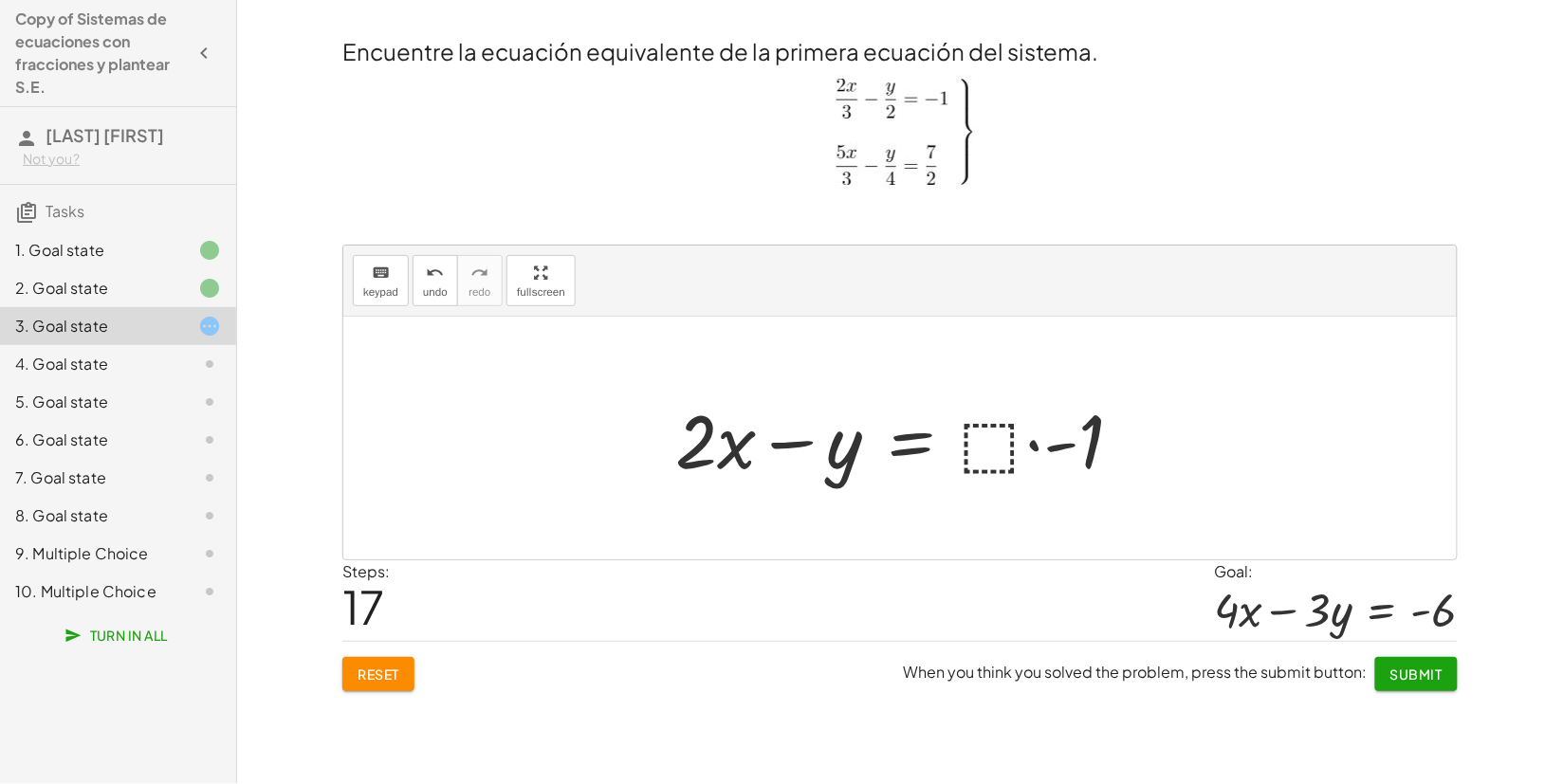 click at bounding box center [907, 438] 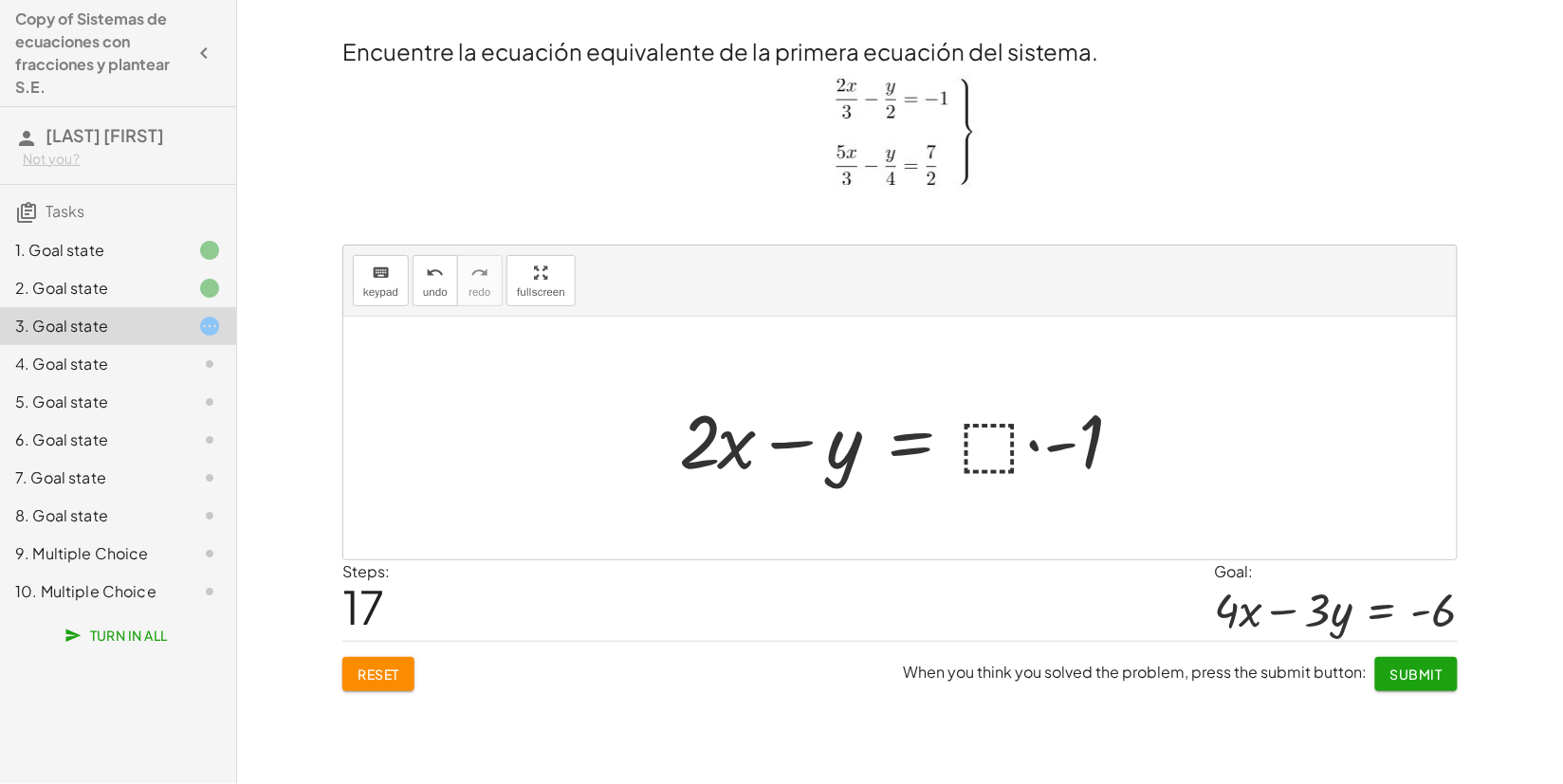 click at bounding box center [907, 438] 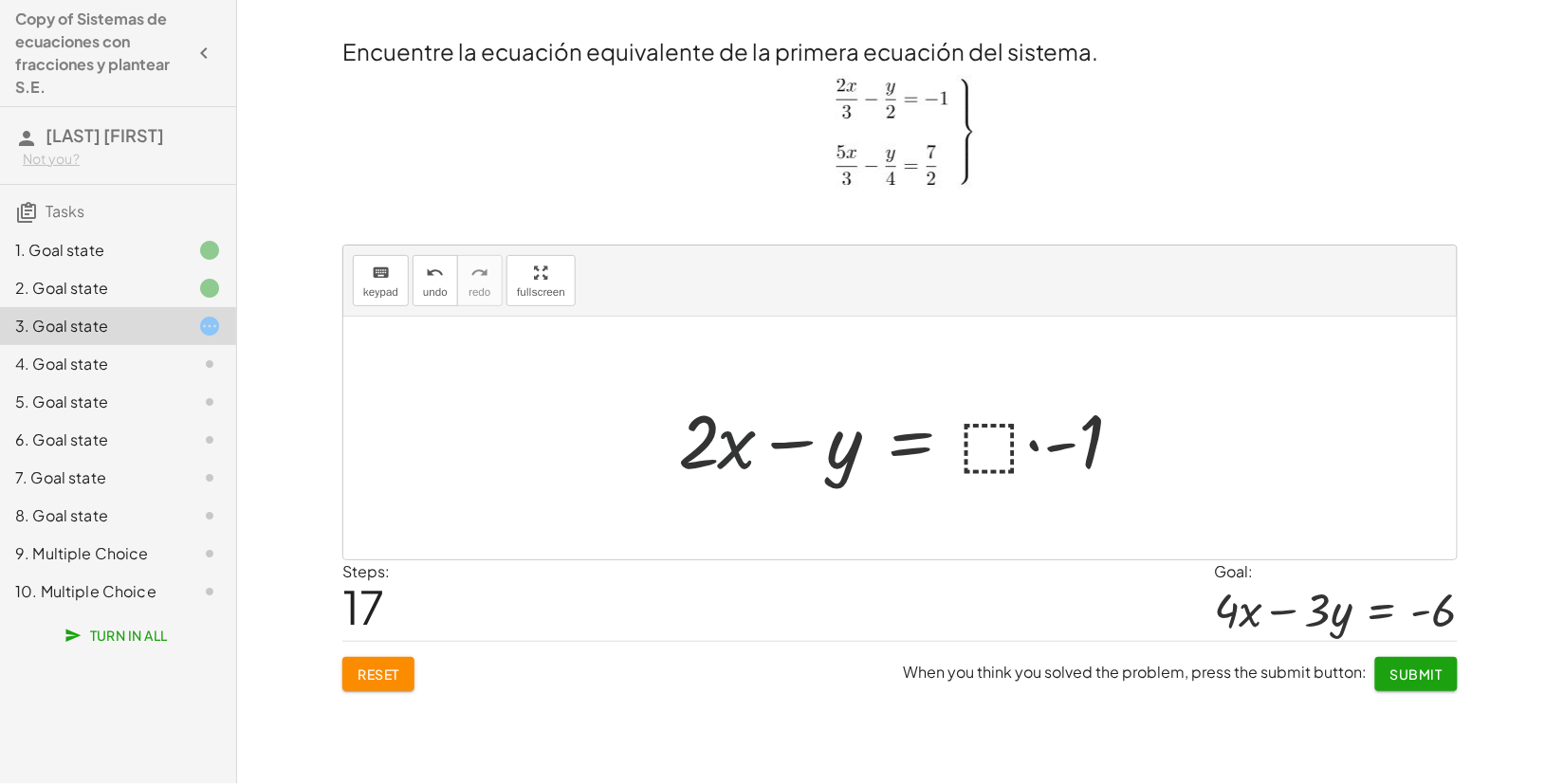 click at bounding box center (907, 438) 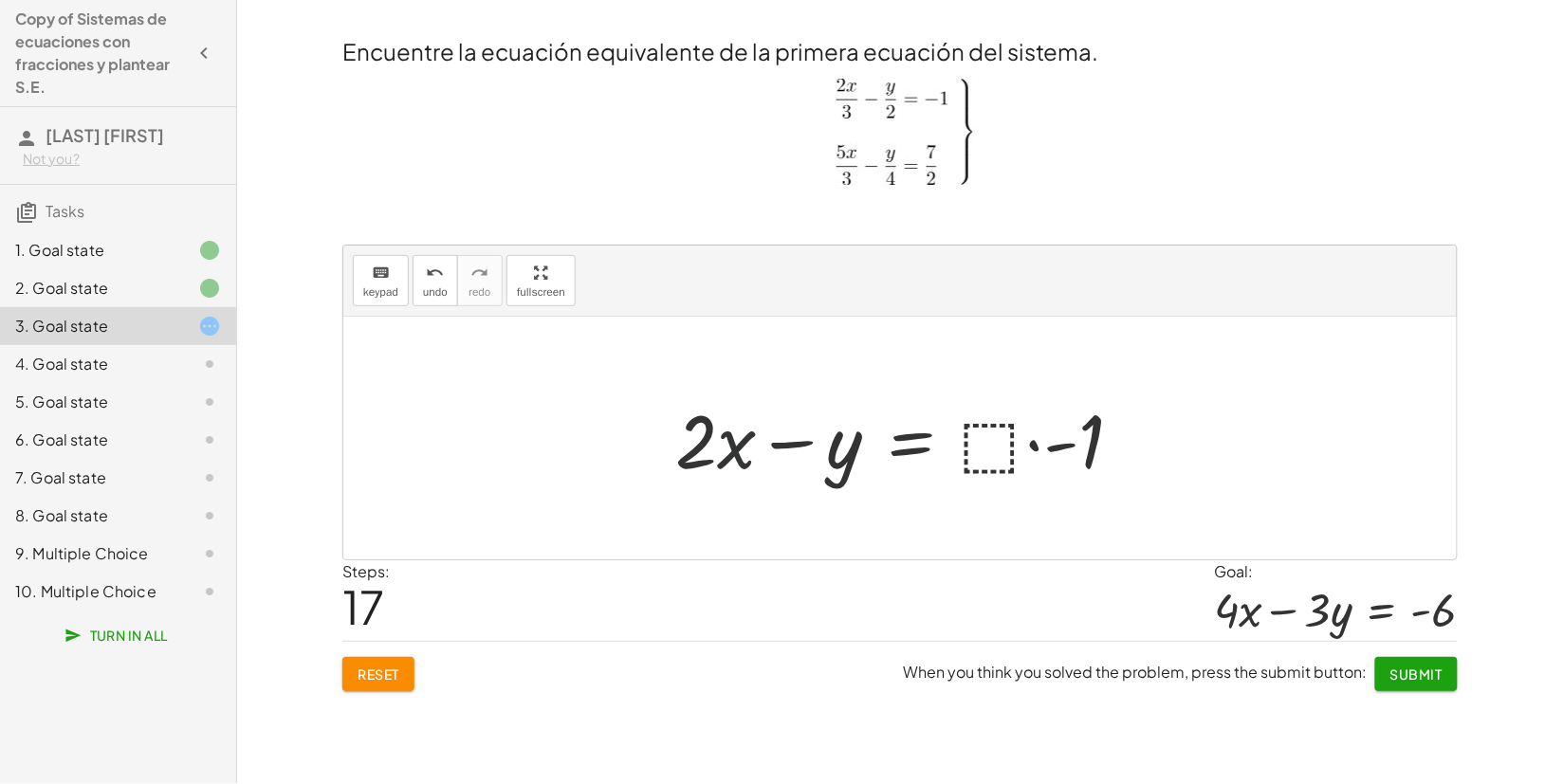drag, startPoint x: 733, startPoint y: 442, endPoint x: 709, endPoint y: 447, distance: 24.515301 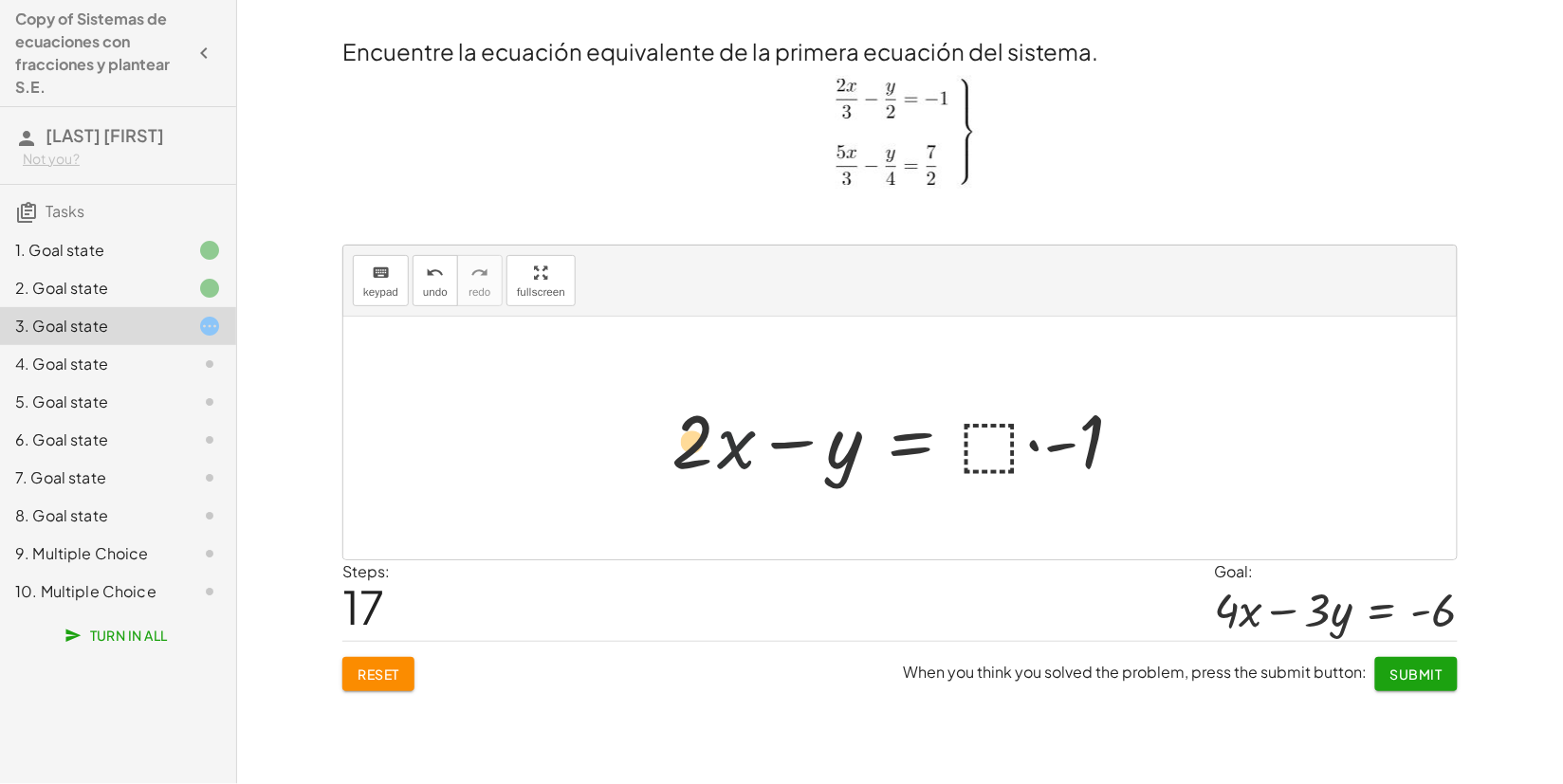 click at bounding box center [907, 438] 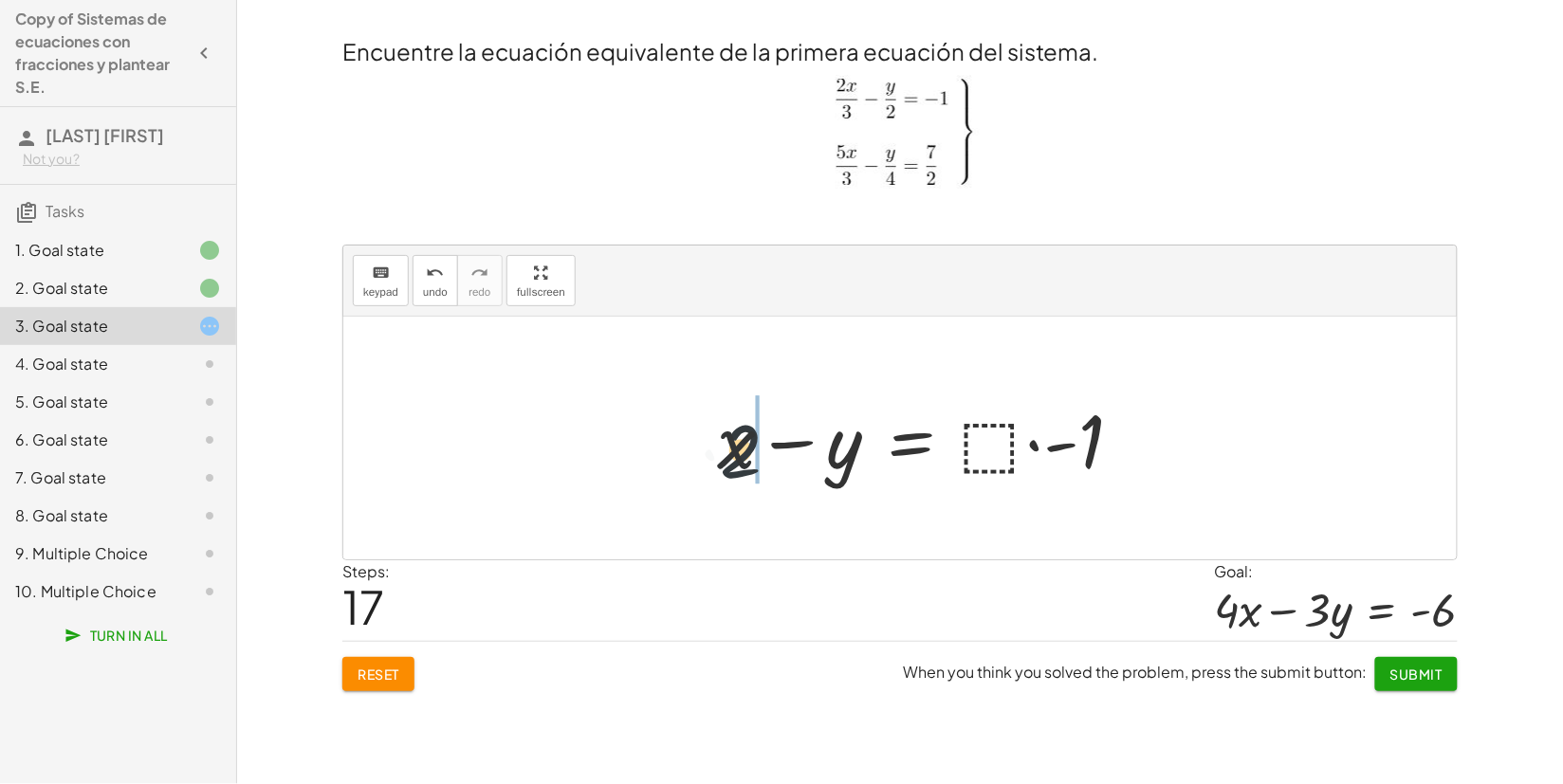 drag, startPoint x: 676, startPoint y: 452, endPoint x: 727, endPoint y: 462, distance: 51.97115 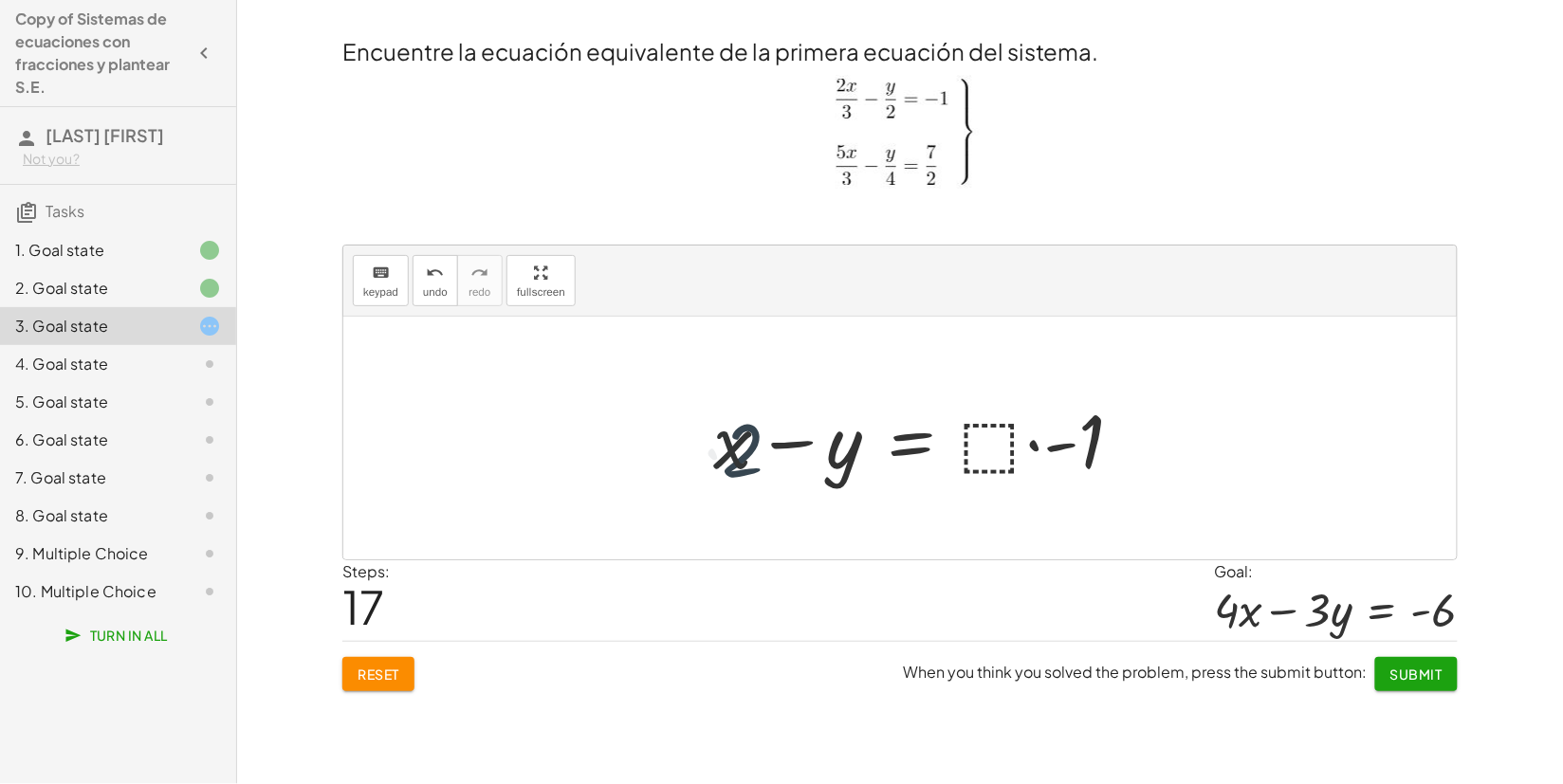 click at bounding box center [907, 438] 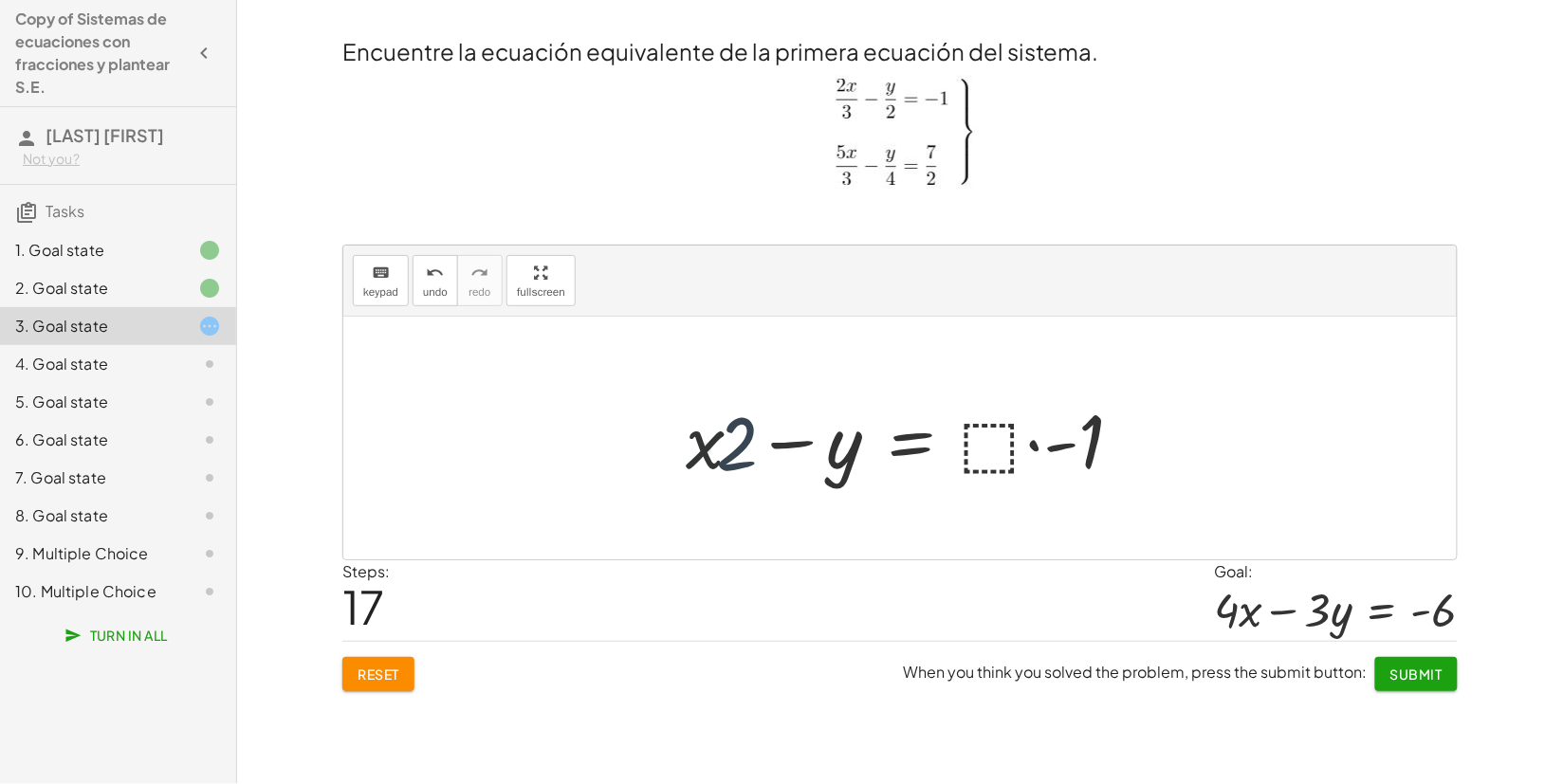 click at bounding box center [907, 438] 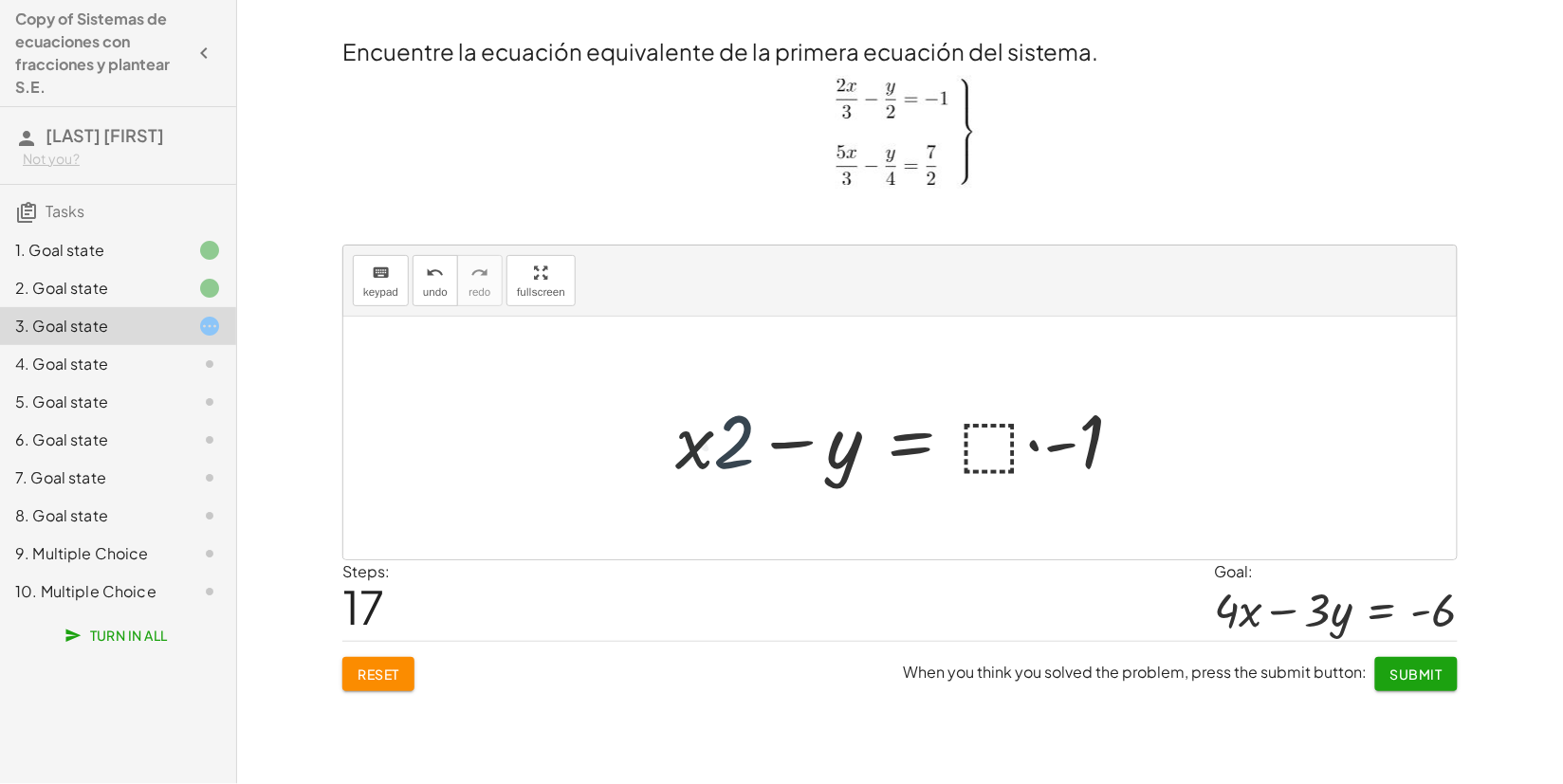 click at bounding box center (907, 438) 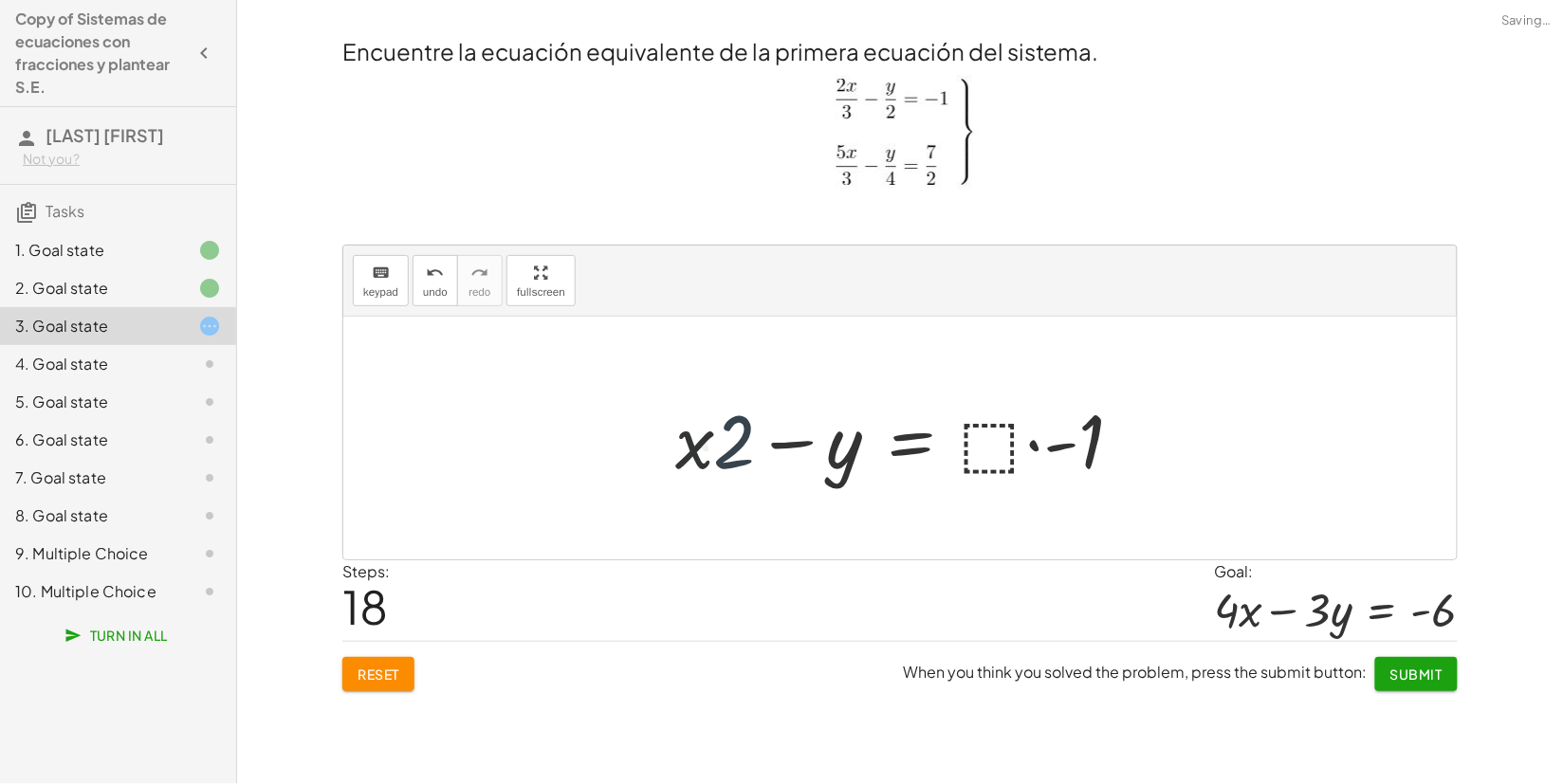 drag, startPoint x: 716, startPoint y: 450, endPoint x: 745, endPoint y: 447, distance: 29.154759 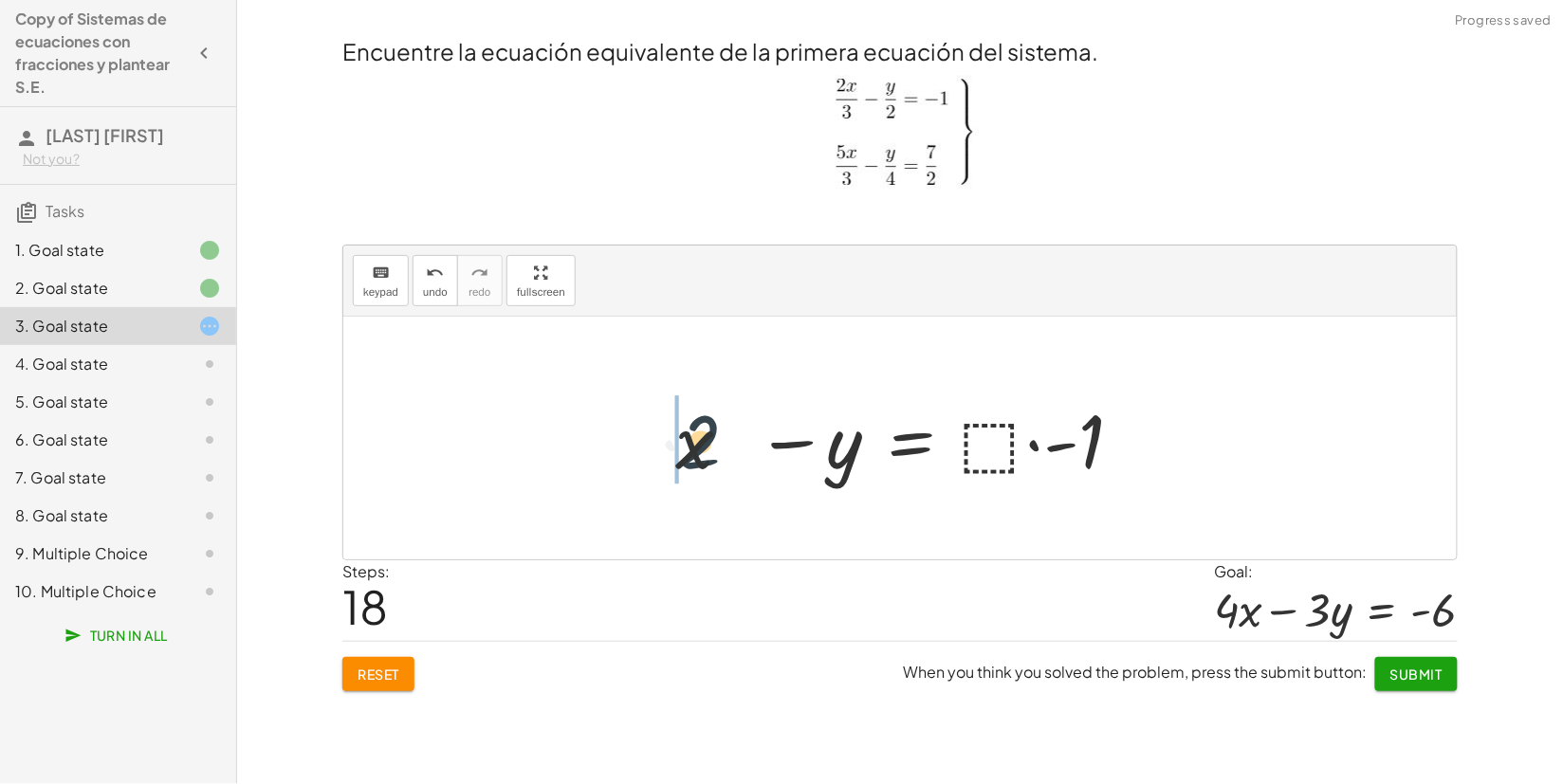 drag, startPoint x: 747, startPoint y: 447, endPoint x: 646, endPoint y: 446, distance: 101.00495 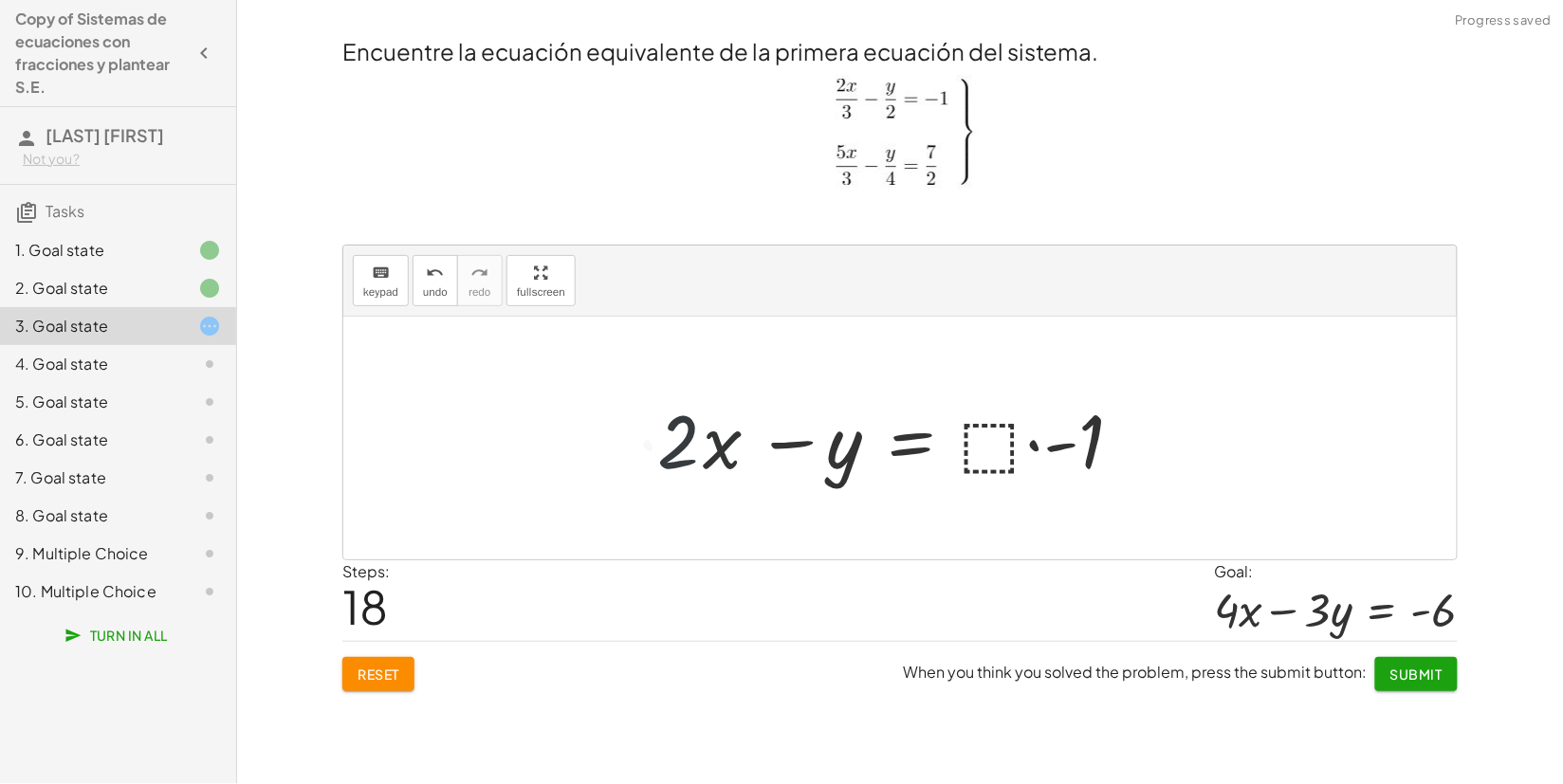 click at bounding box center (907, 438) 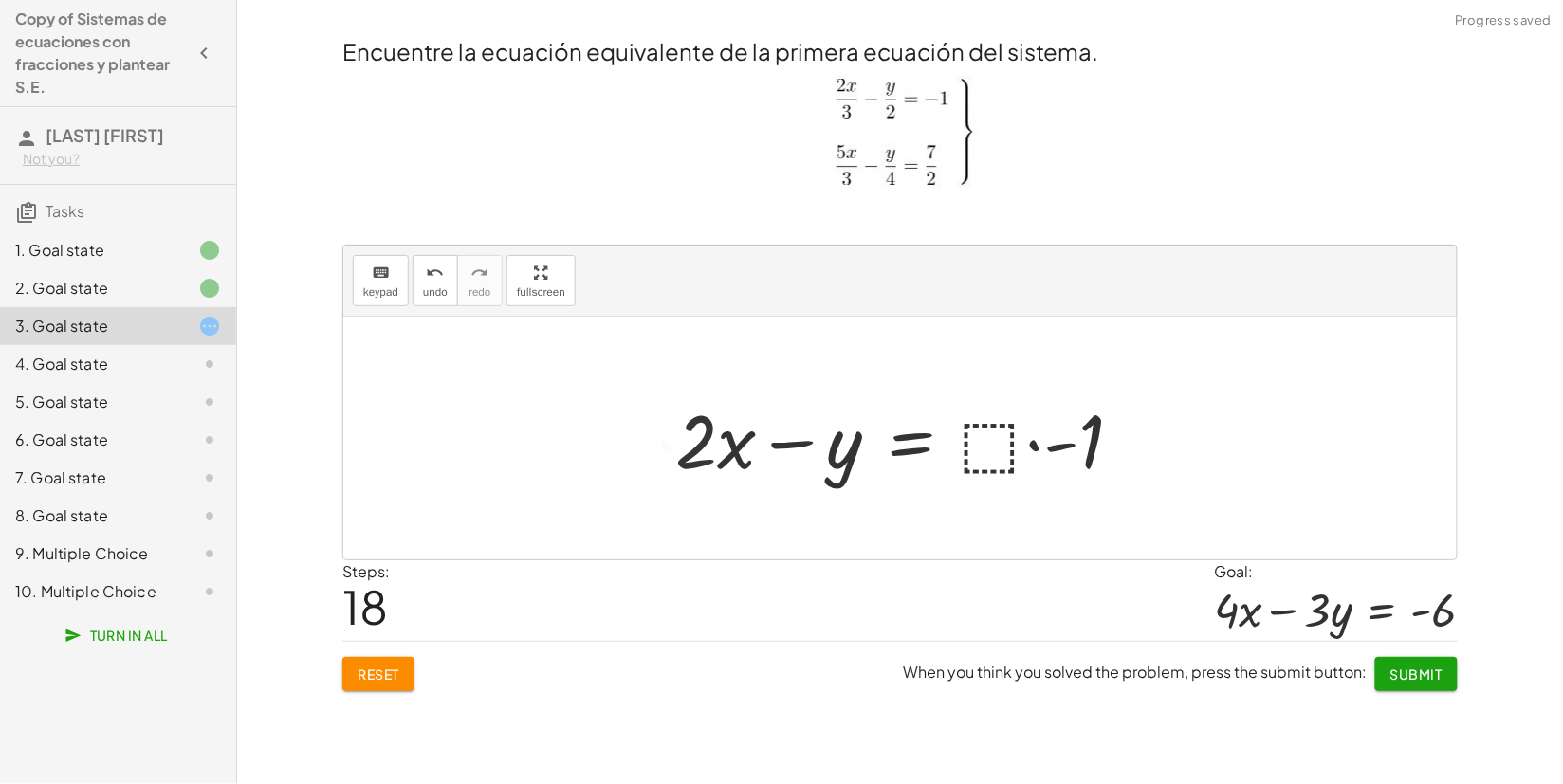 drag, startPoint x: 713, startPoint y: 455, endPoint x: 731, endPoint y: 455, distance: 18 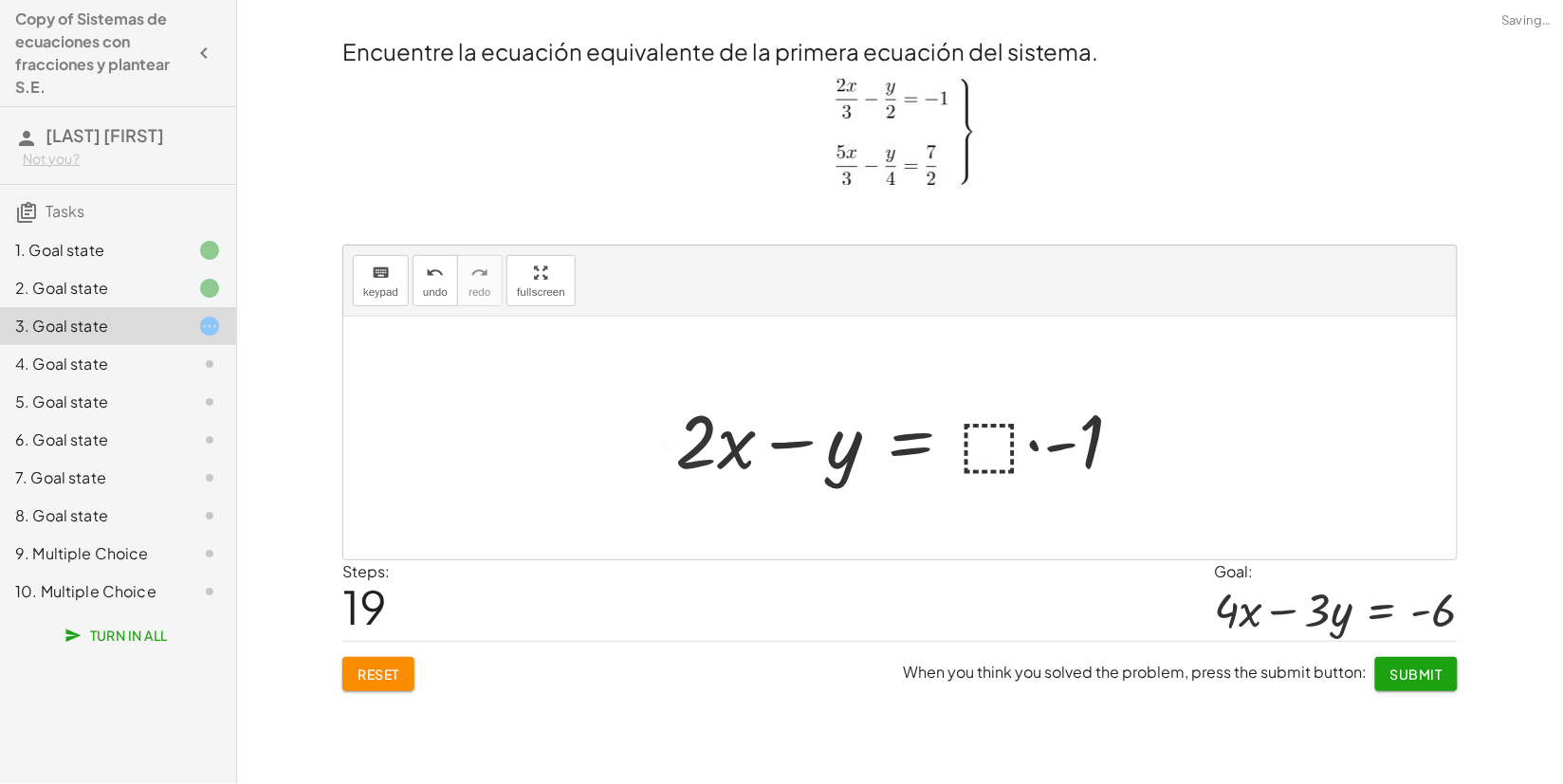click at bounding box center [907, 438] 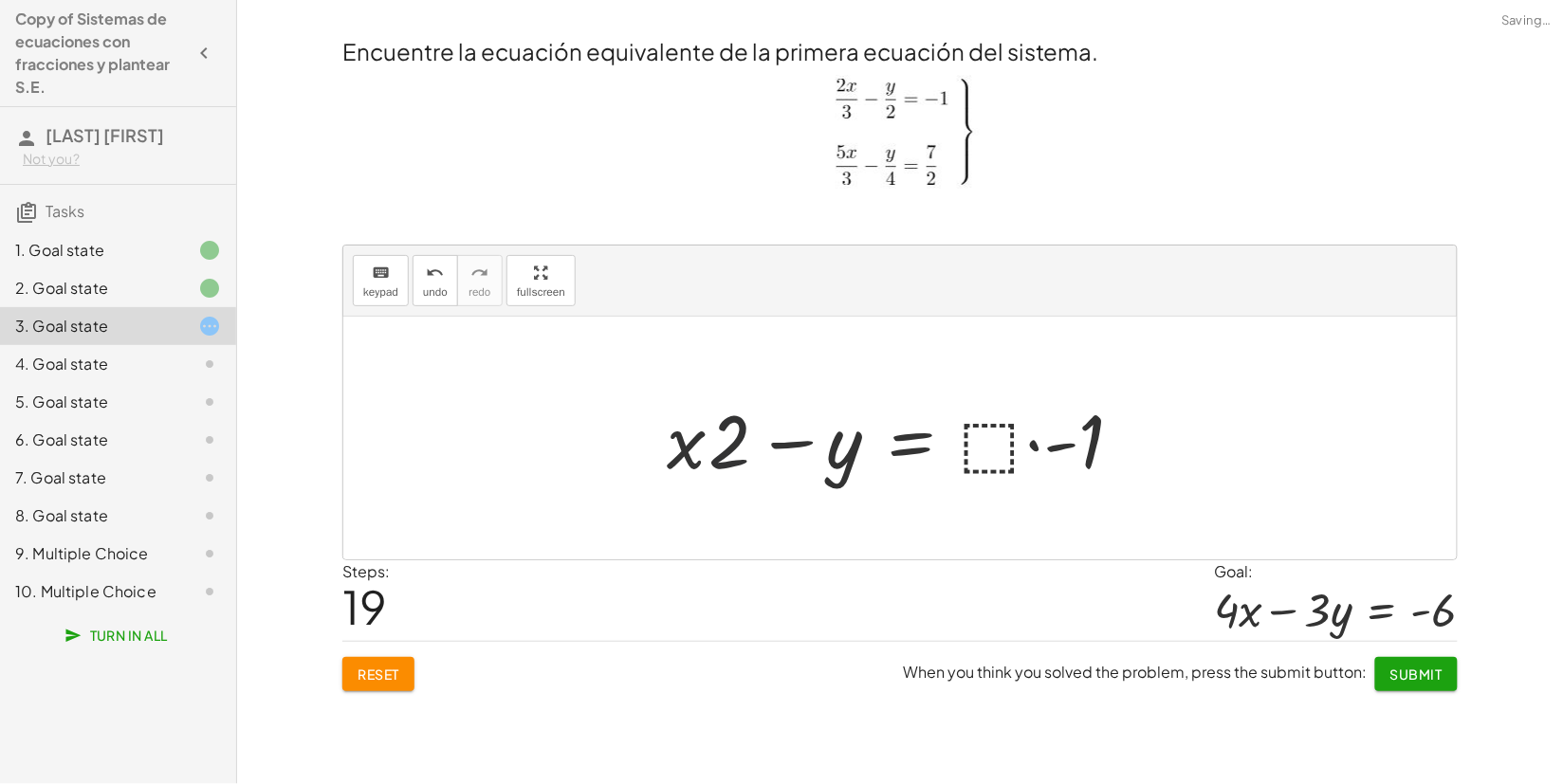 click at bounding box center [907, 438] 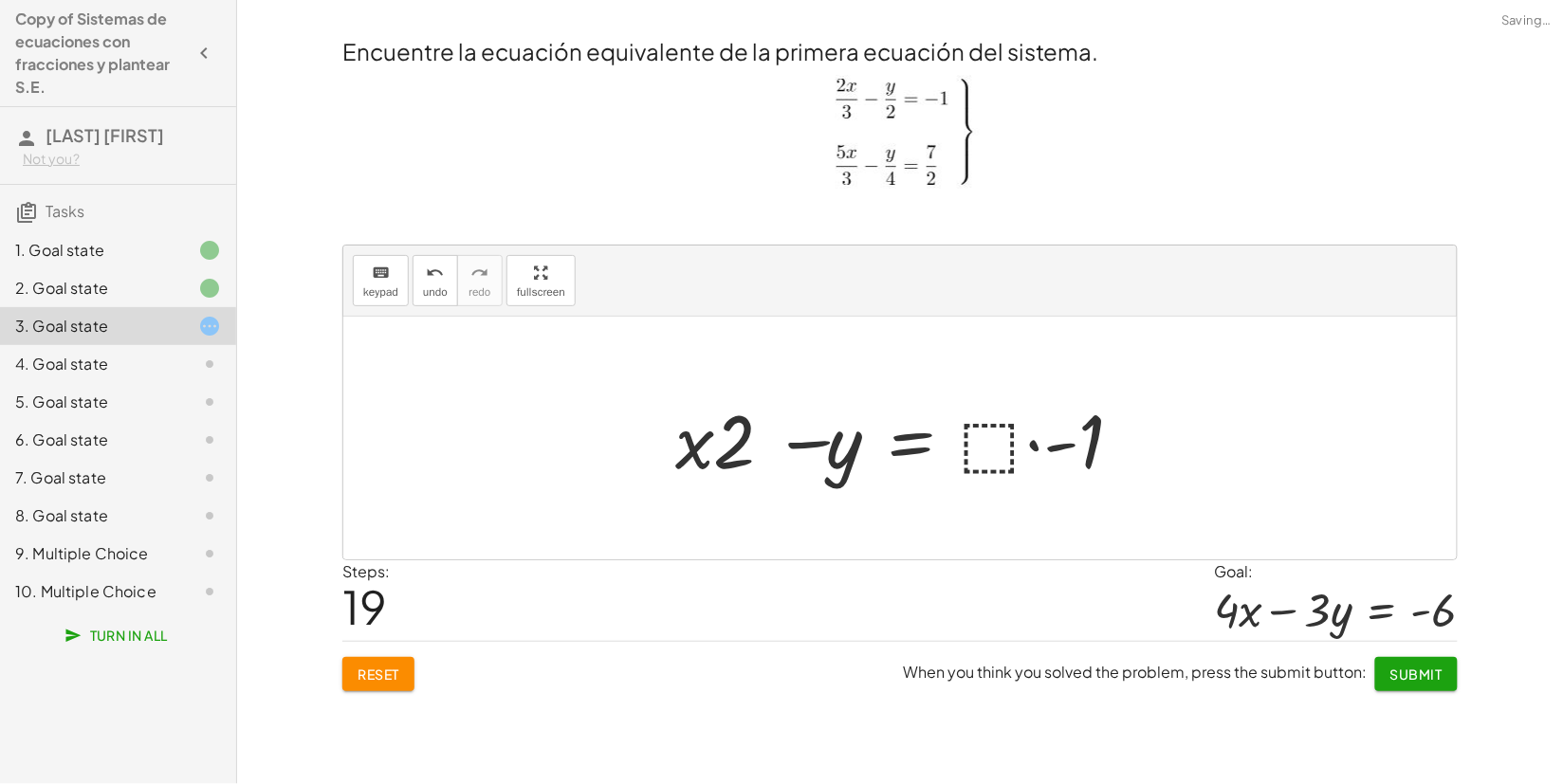 drag, startPoint x: 847, startPoint y: 458, endPoint x: 800, endPoint y: 456, distance: 47.042534 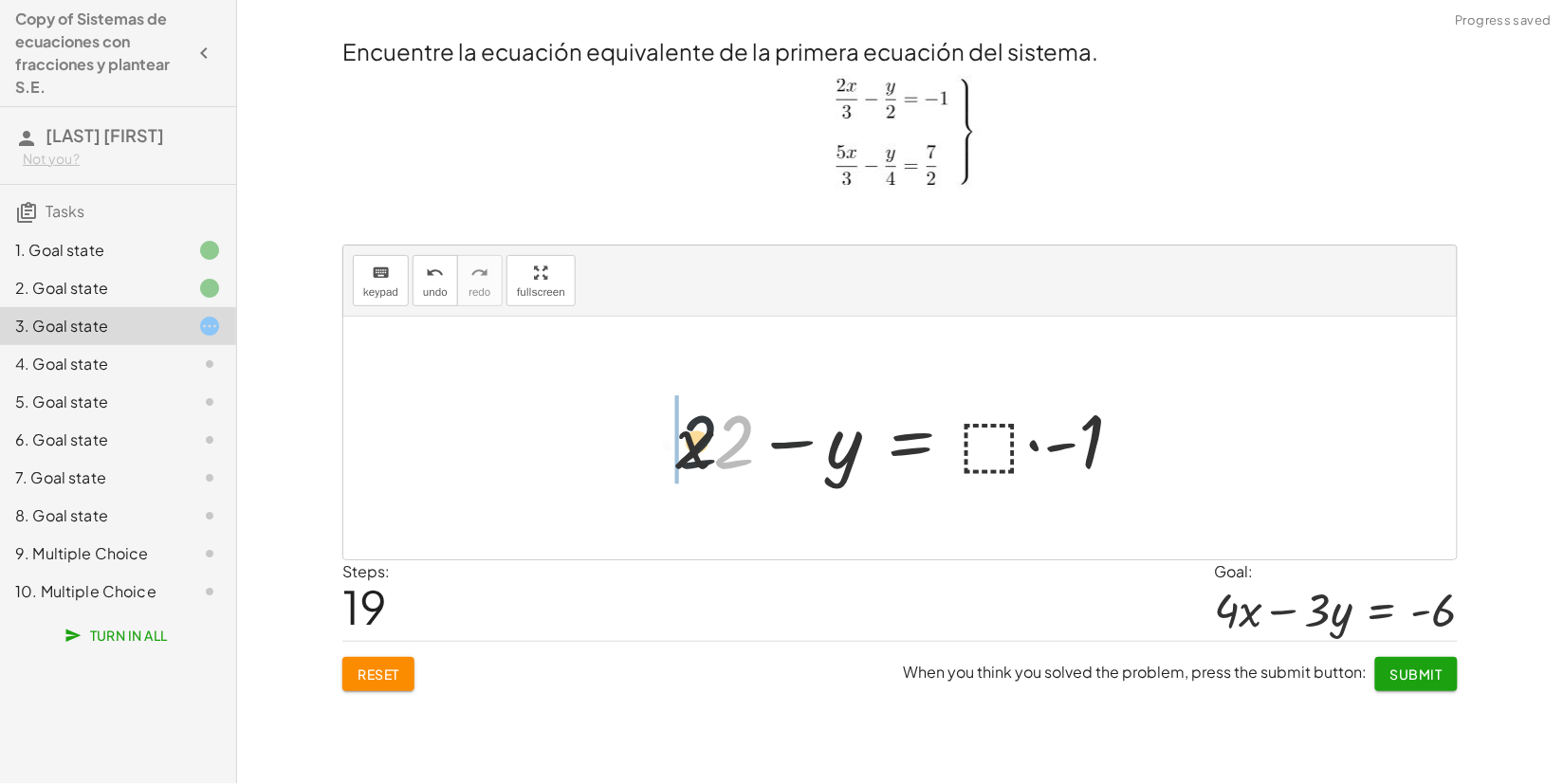 drag, startPoint x: 745, startPoint y: 455, endPoint x: 660, endPoint y: 455, distance: 85 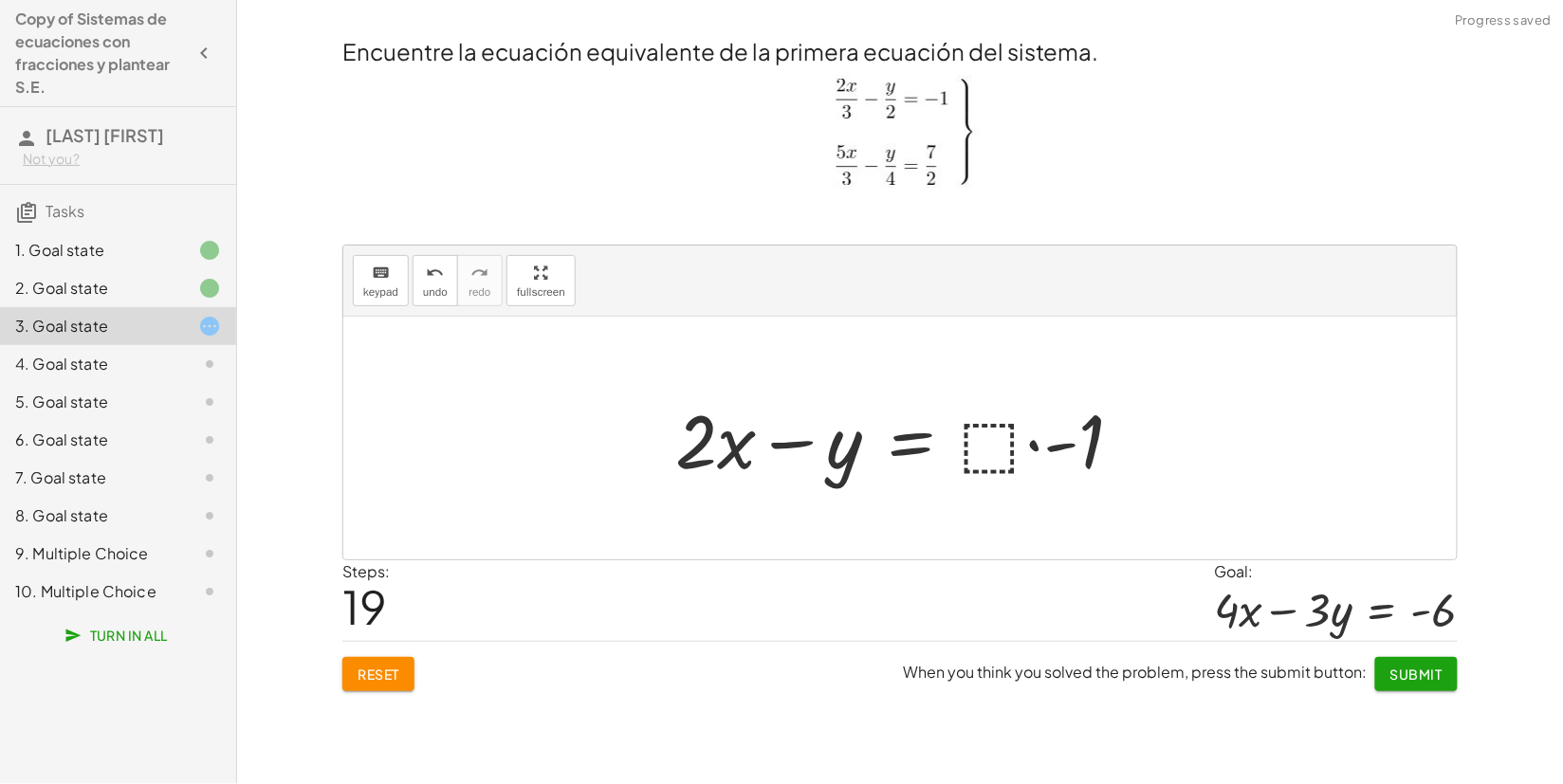 drag, startPoint x: 818, startPoint y: 458, endPoint x: 846, endPoint y: 458, distance: 28 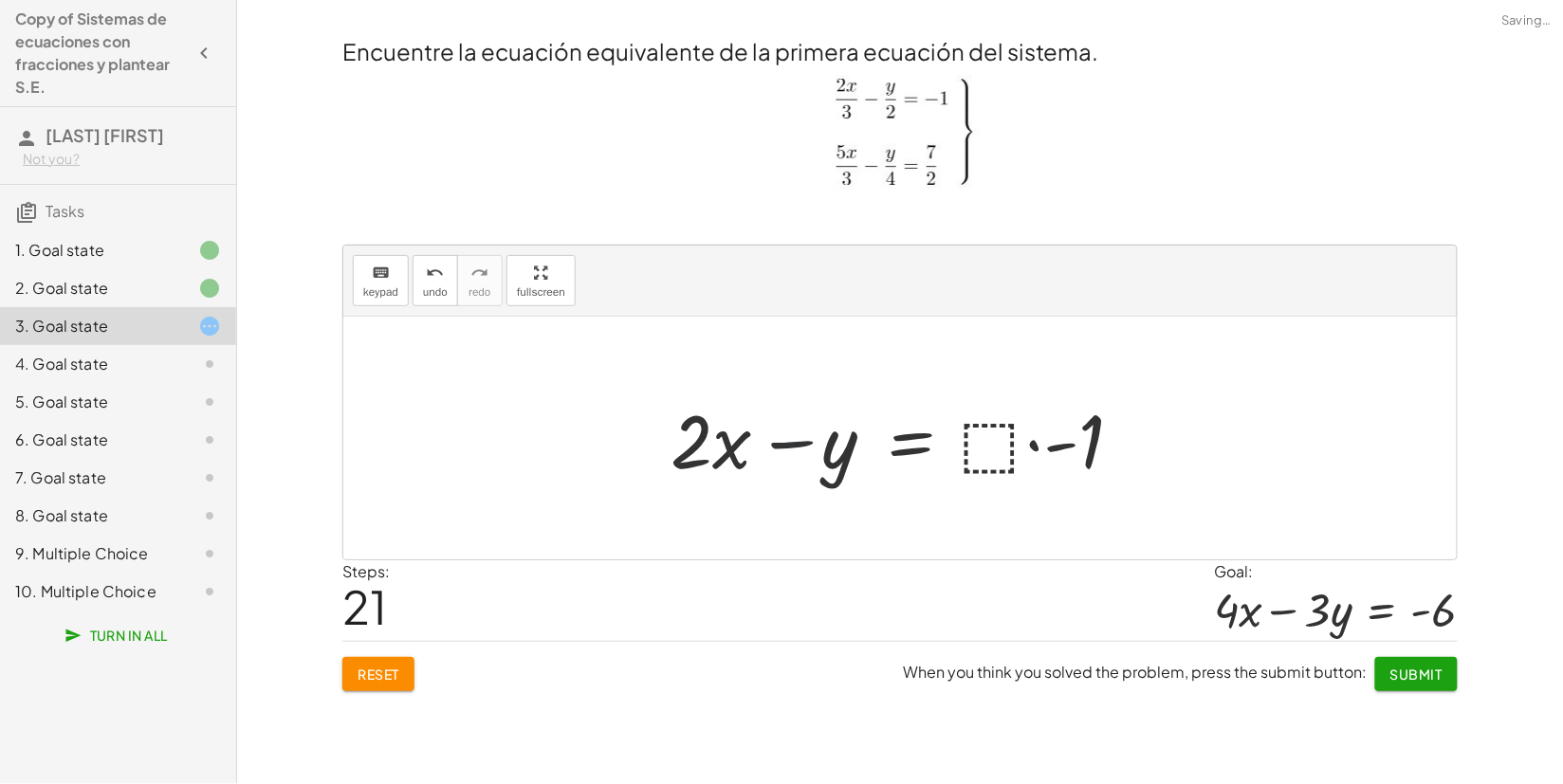 click at bounding box center [907, 438] 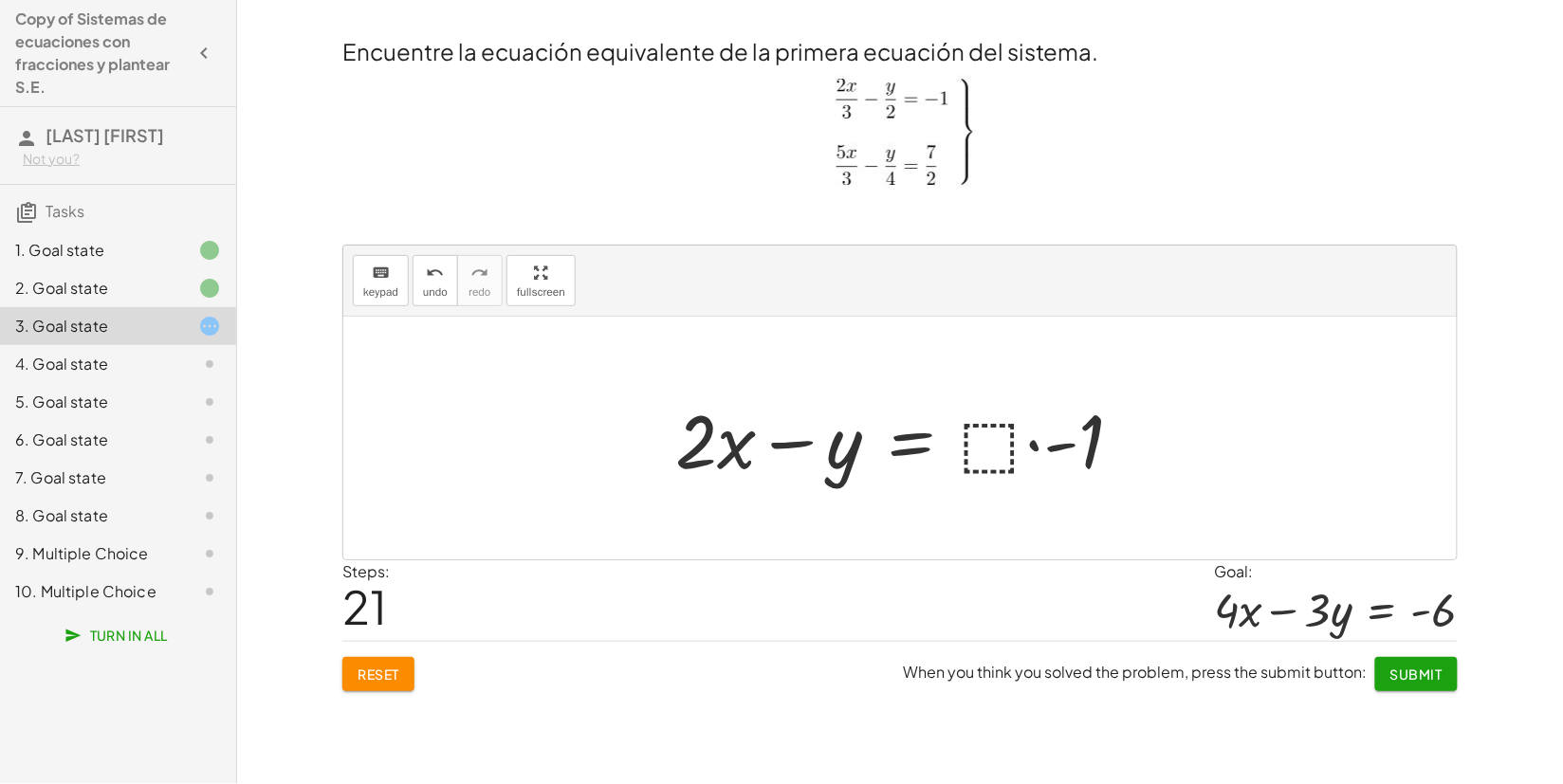 drag, startPoint x: 1036, startPoint y: 505, endPoint x: 804, endPoint y: 354, distance: 276.81221 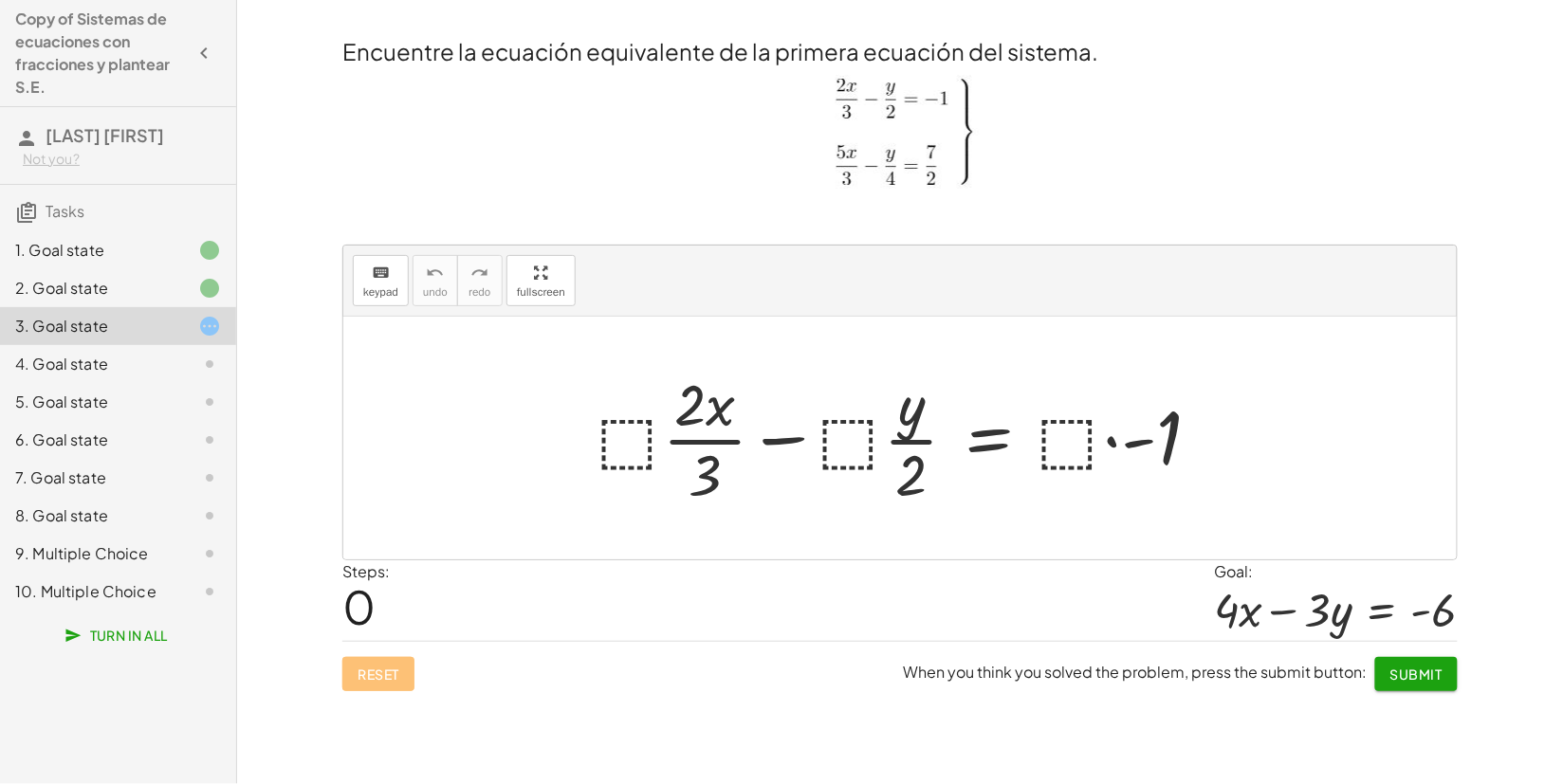 click at bounding box center [907, 438] 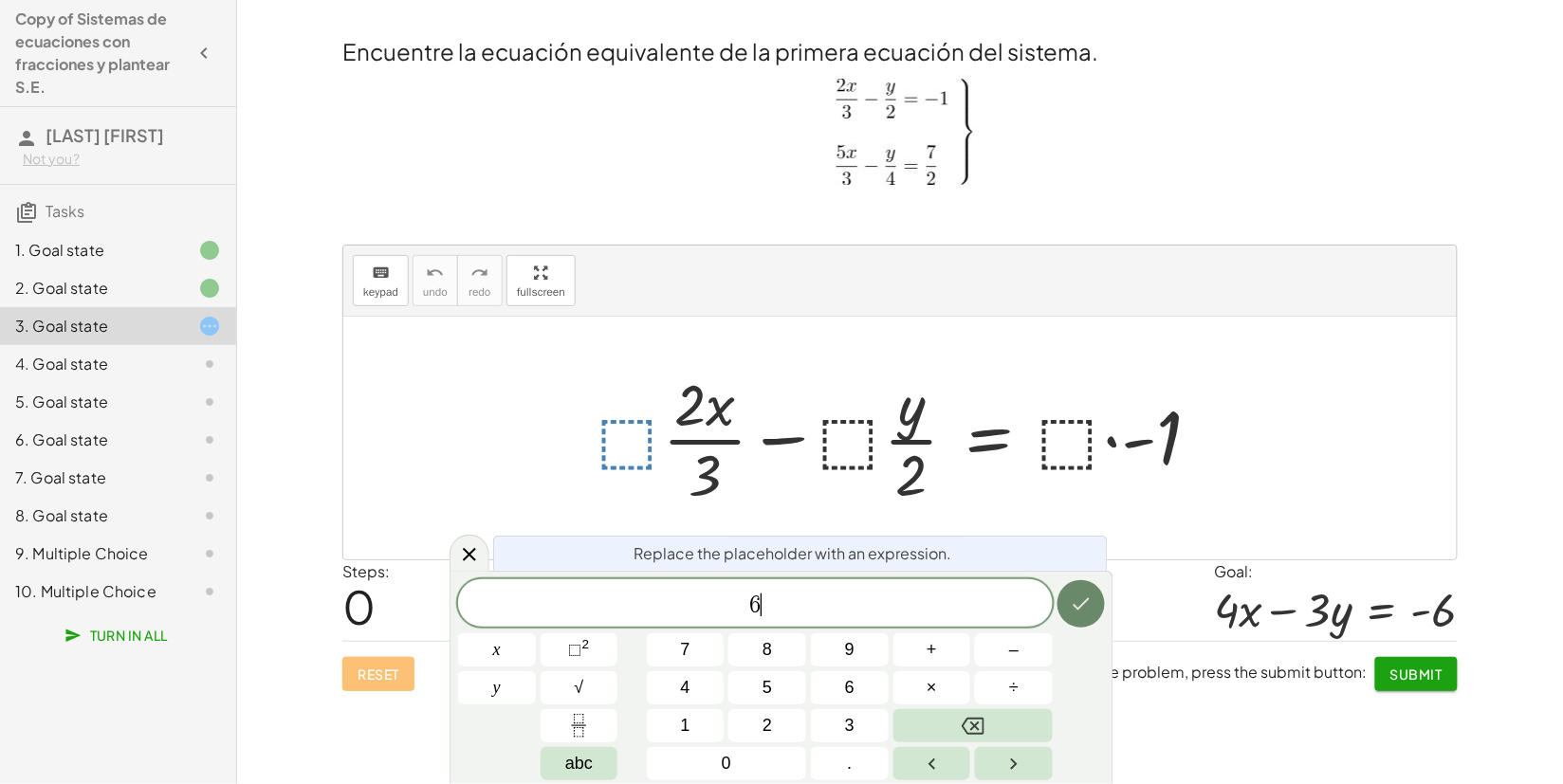 click 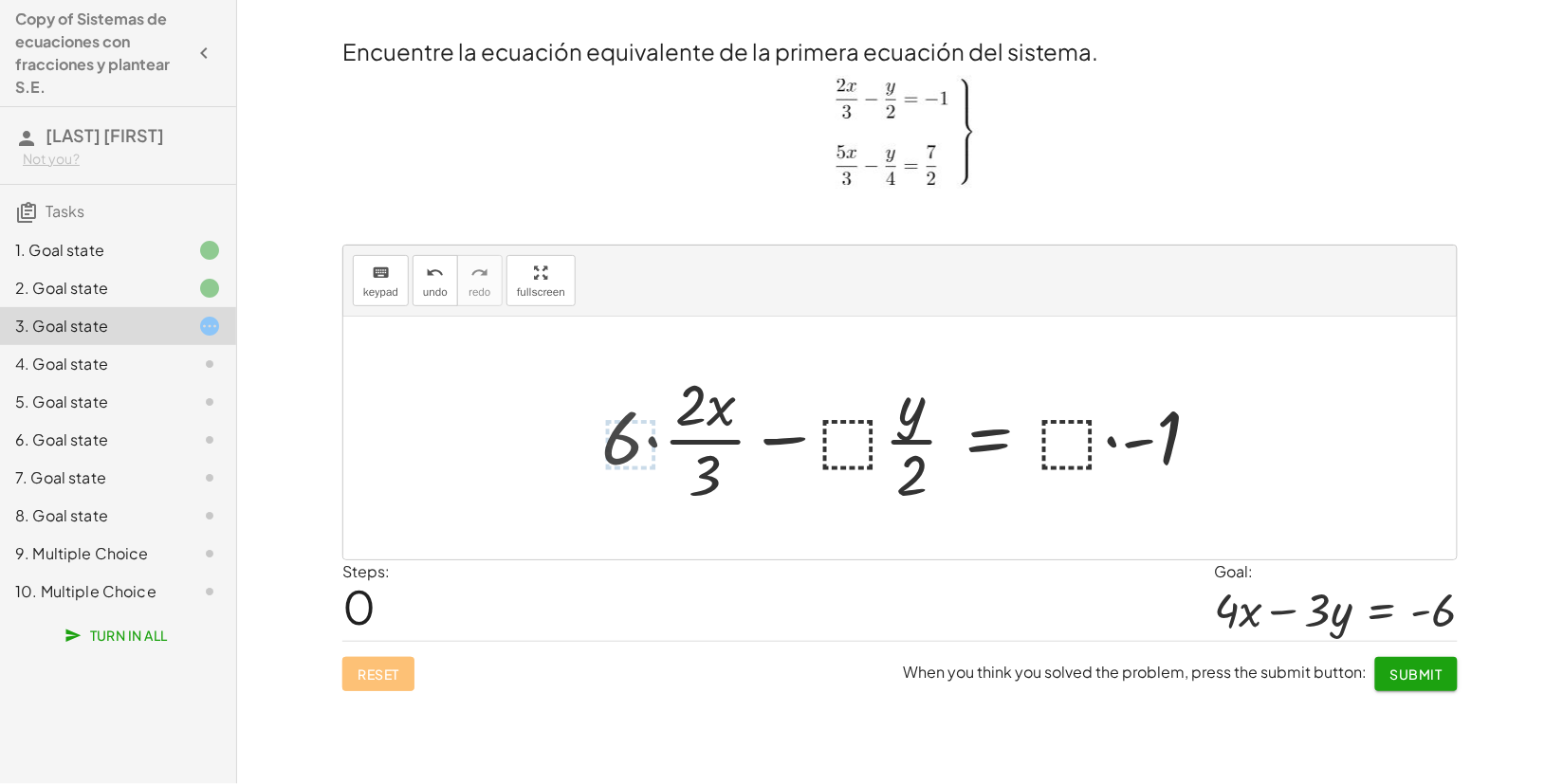 click at bounding box center (910, 438) 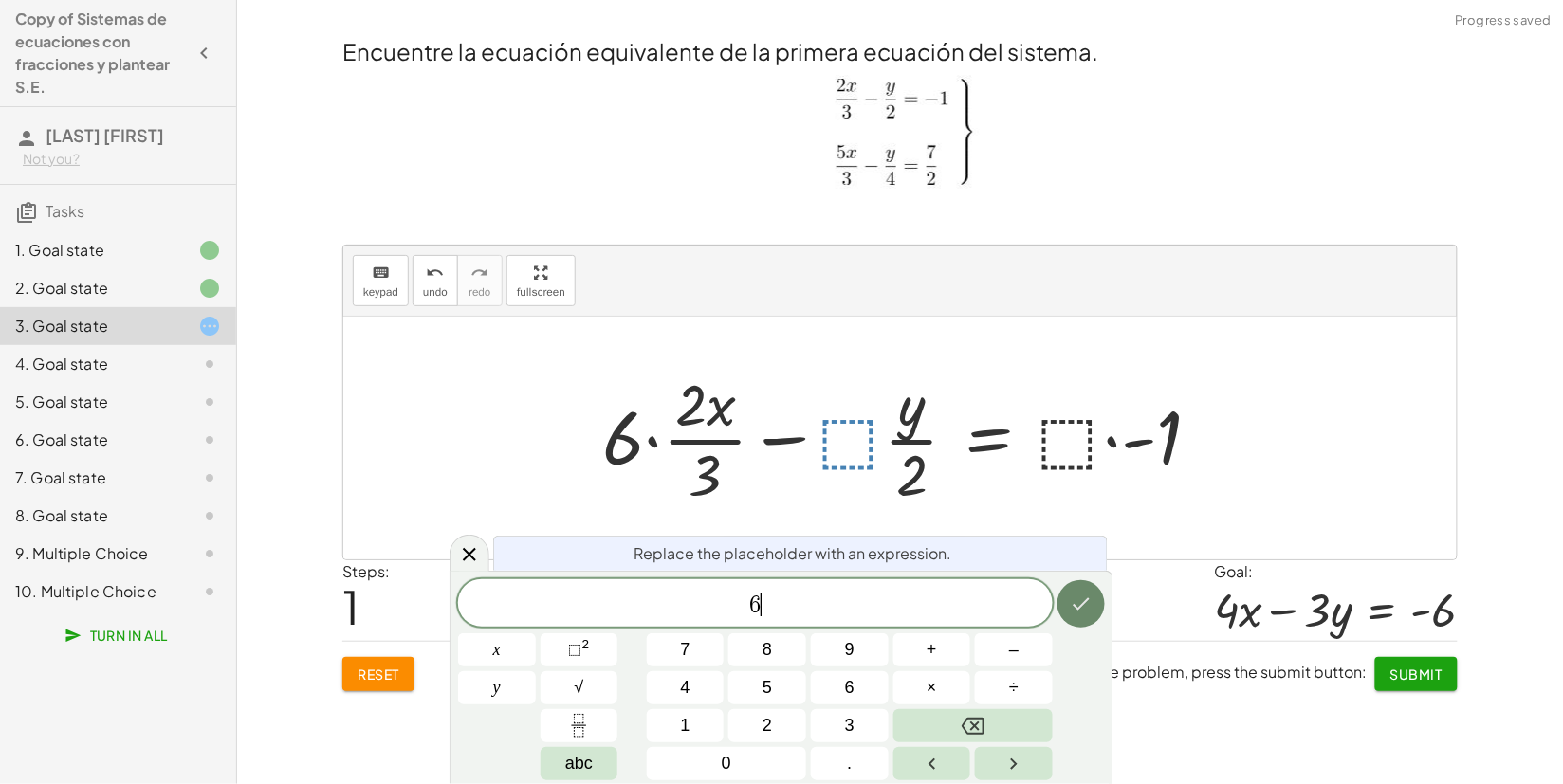 click 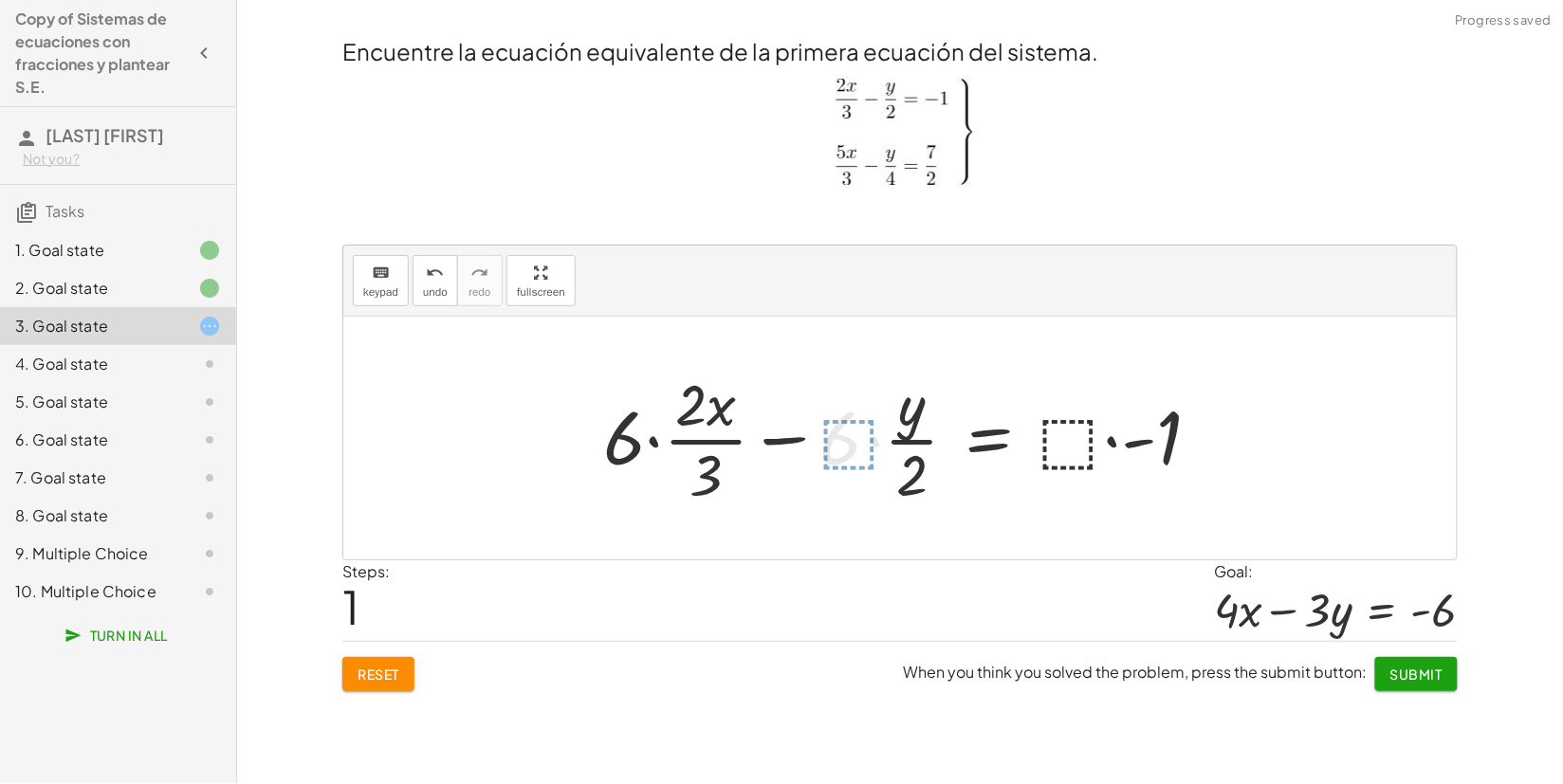 click at bounding box center (911, 438) 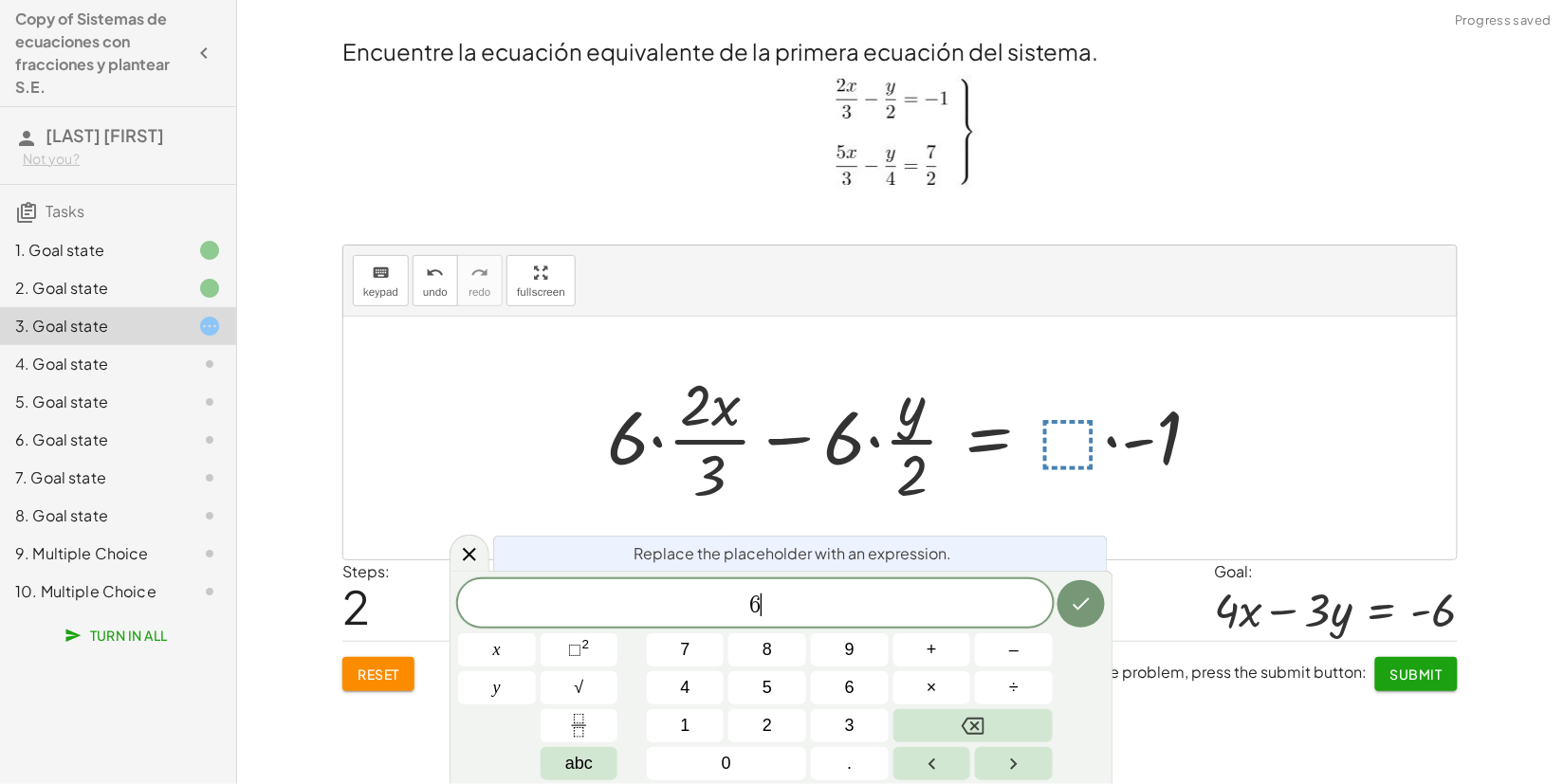 click on "6 ​" at bounding box center [755, 605] 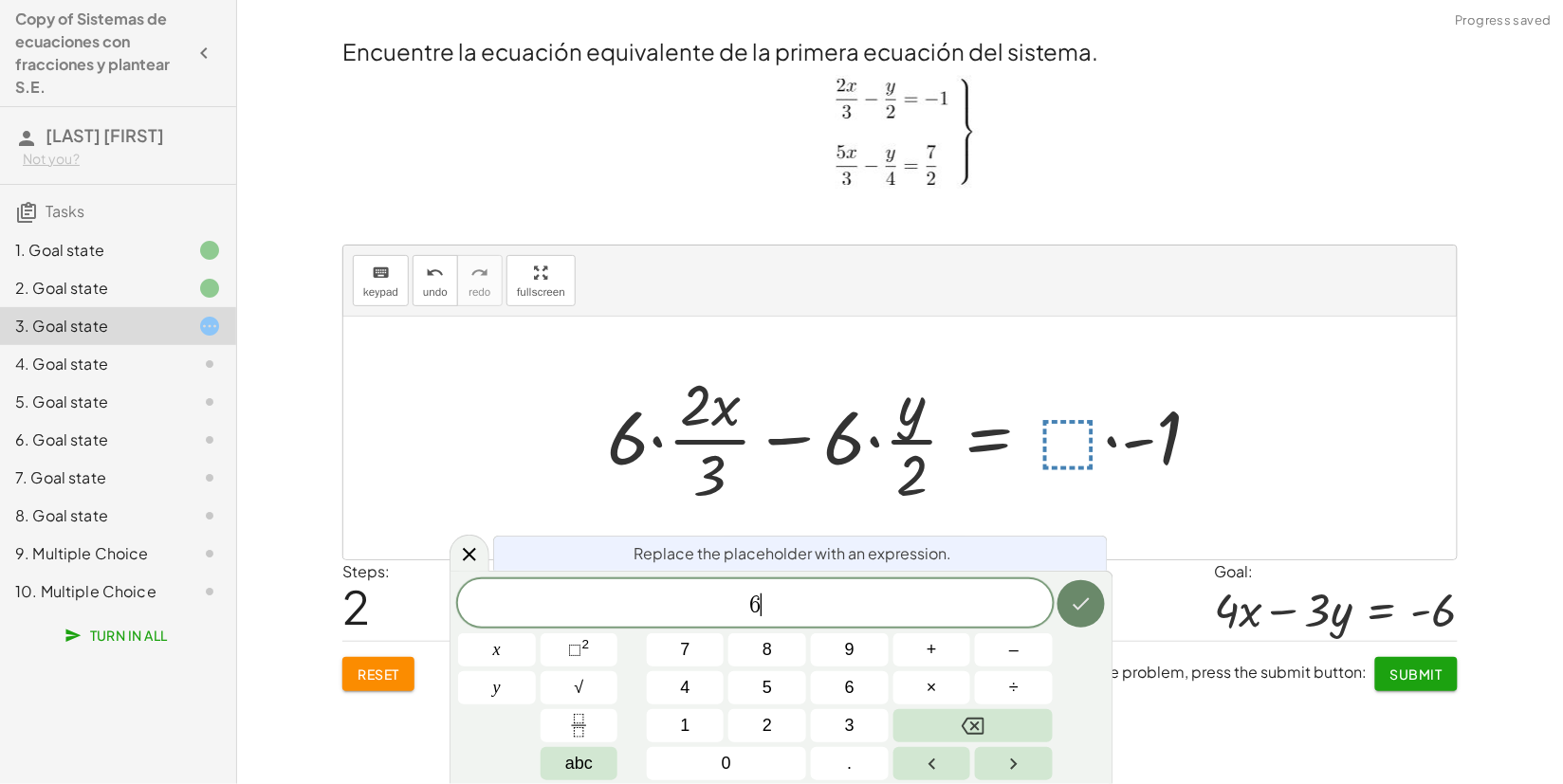 click at bounding box center (1081, 604) 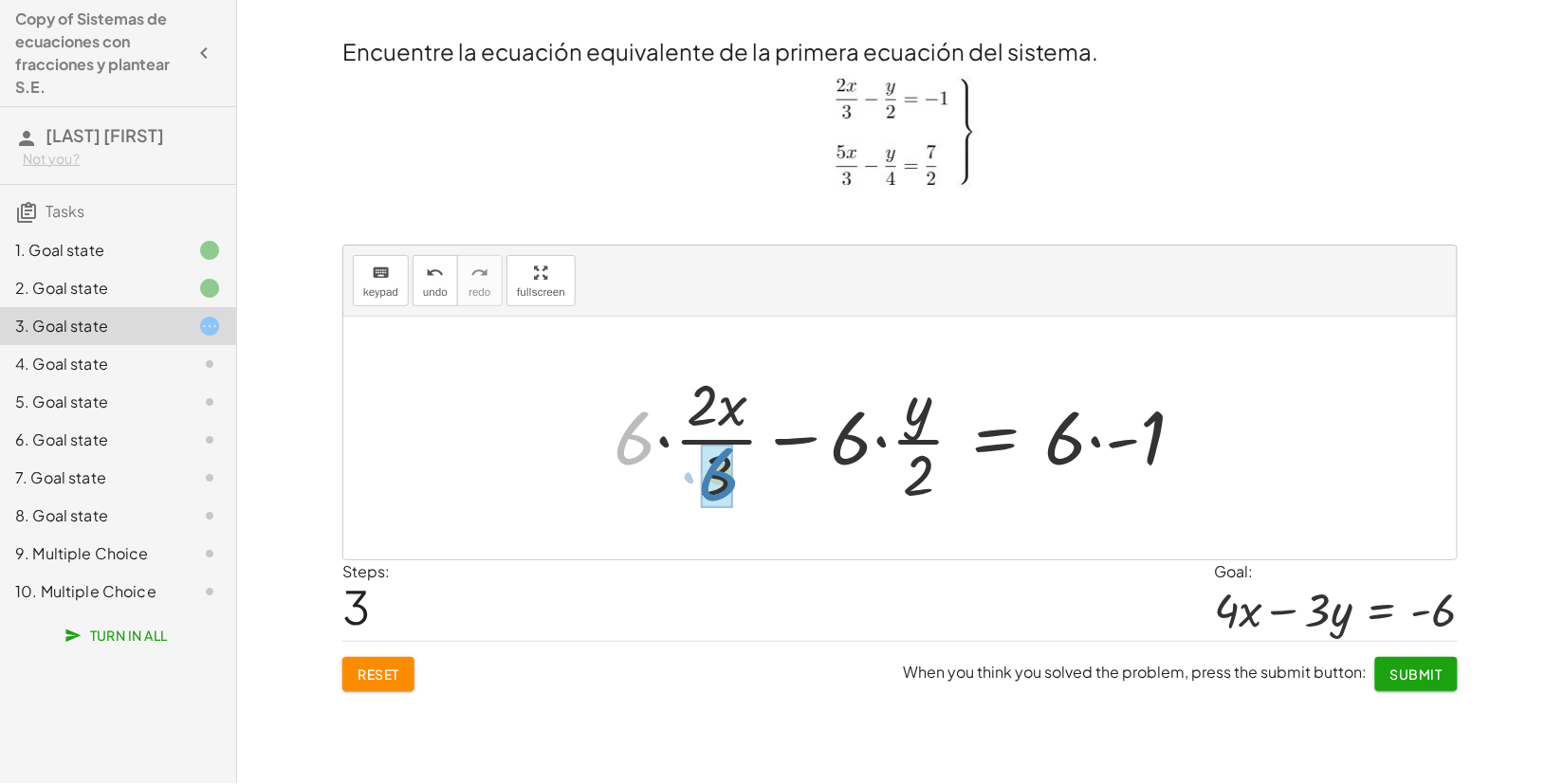 drag, startPoint x: 645, startPoint y: 441, endPoint x: 730, endPoint y: 477, distance: 92.3093 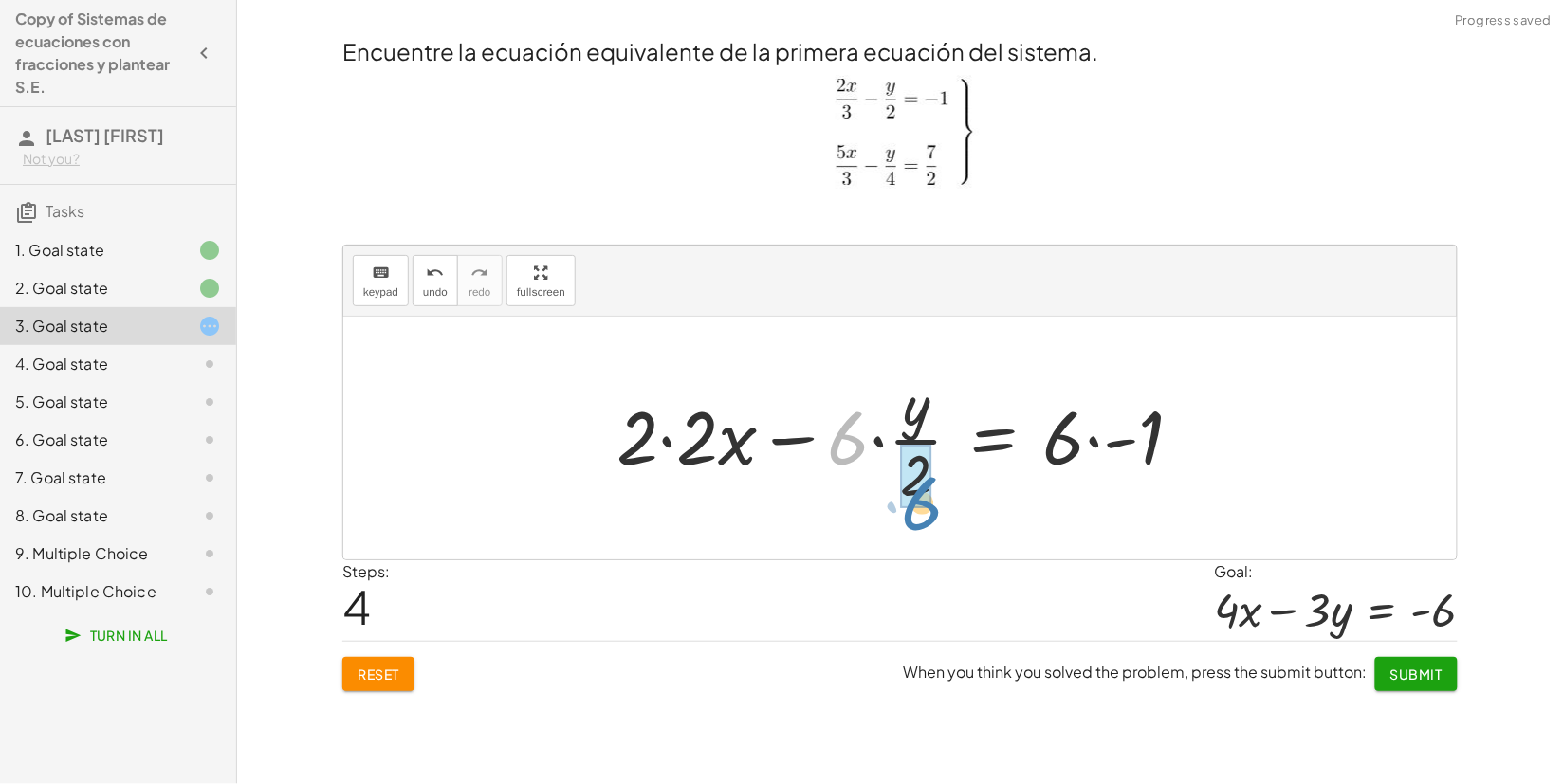 drag, startPoint x: 845, startPoint y: 425, endPoint x: 920, endPoint y: 489, distance: 98.59513 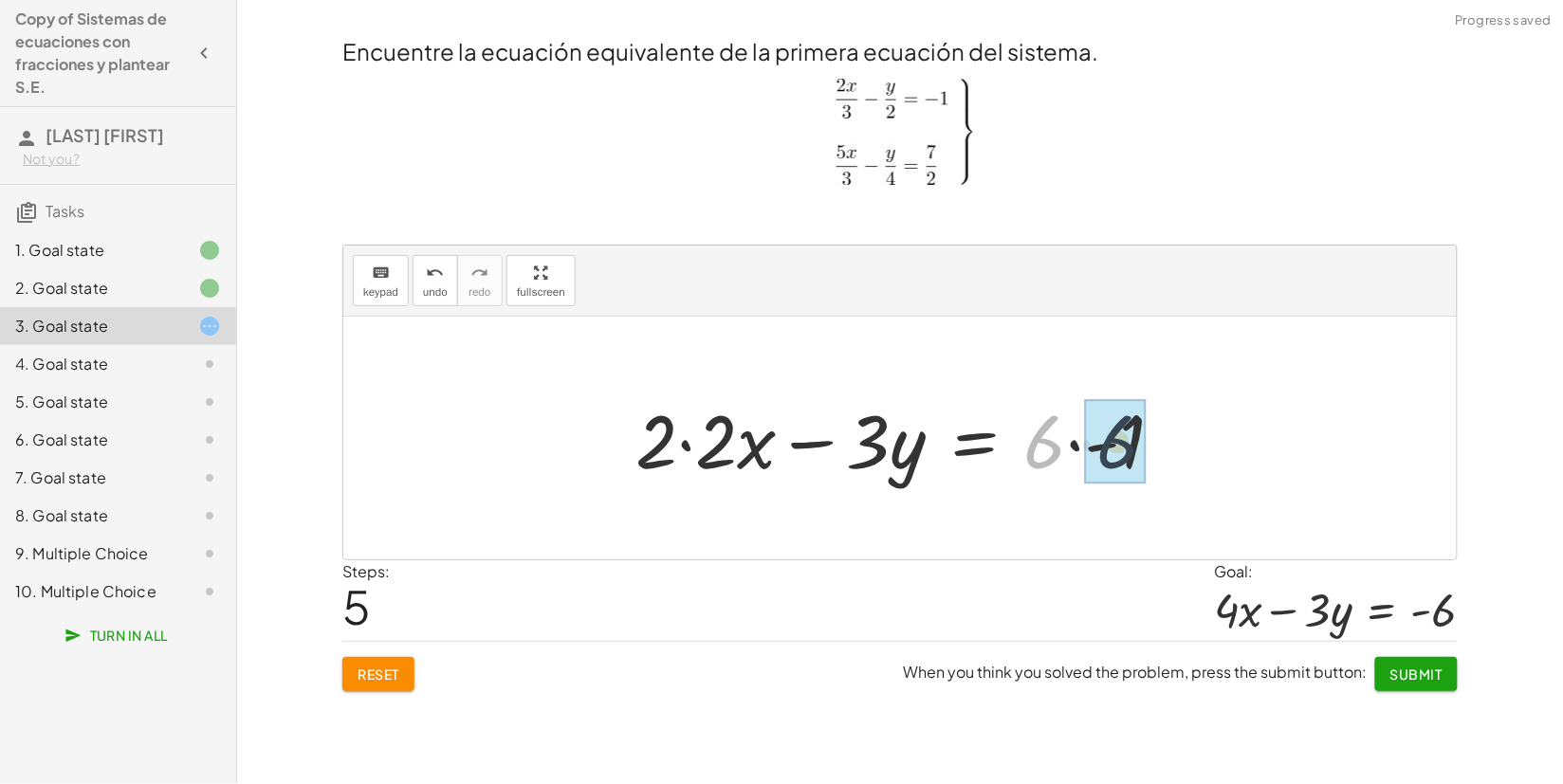 drag, startPoint x: 1044, startPoint y: 447, endPoint x: 1122, endPoint y: 447, distance: 78 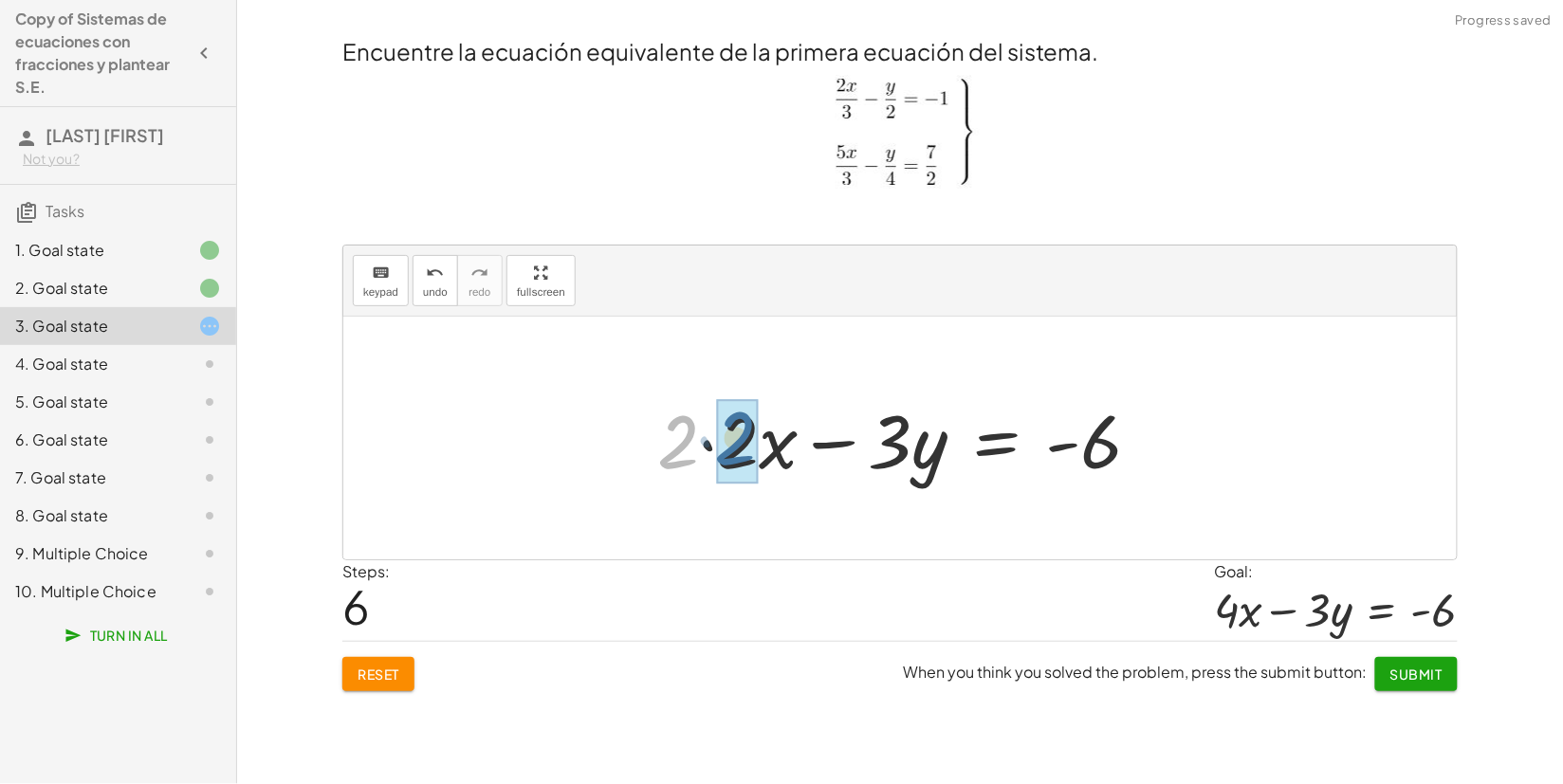 drag, startPoint x: 674, startPoint y: 441, endPoint x: 732, endPoint y: 437, distance: 58.13777 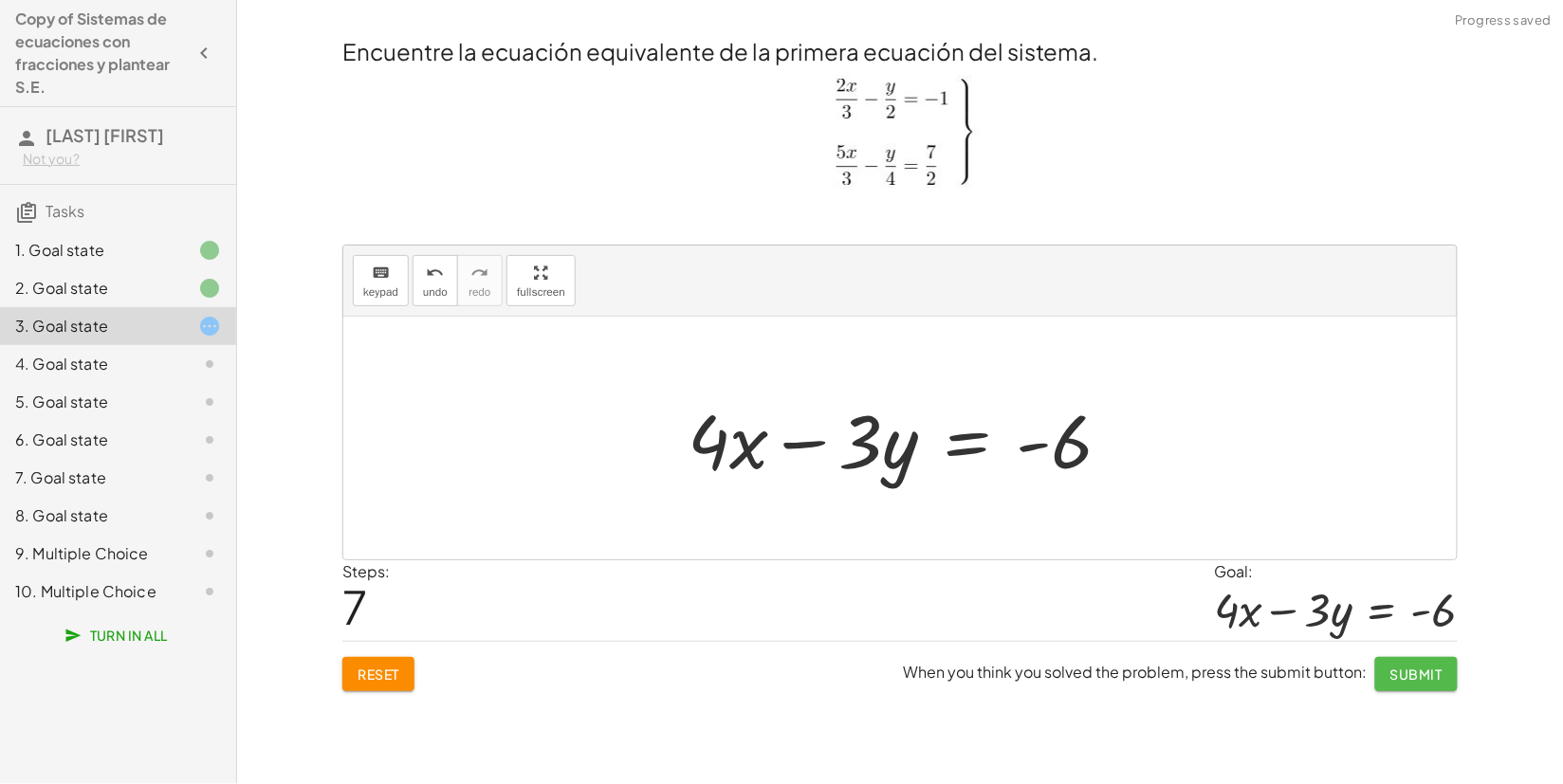 click on "Submit" 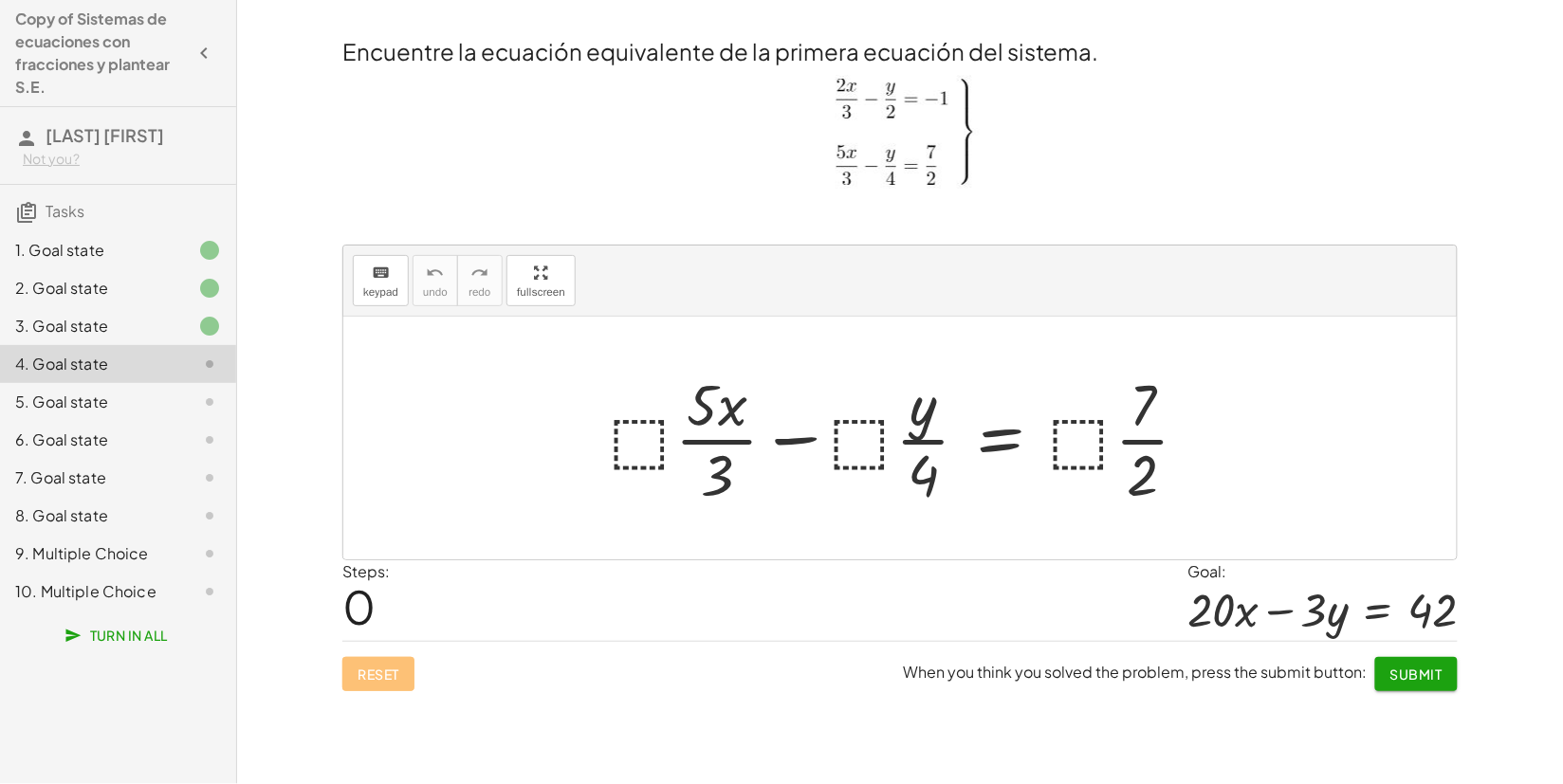 click at bounding box center (907, 438) 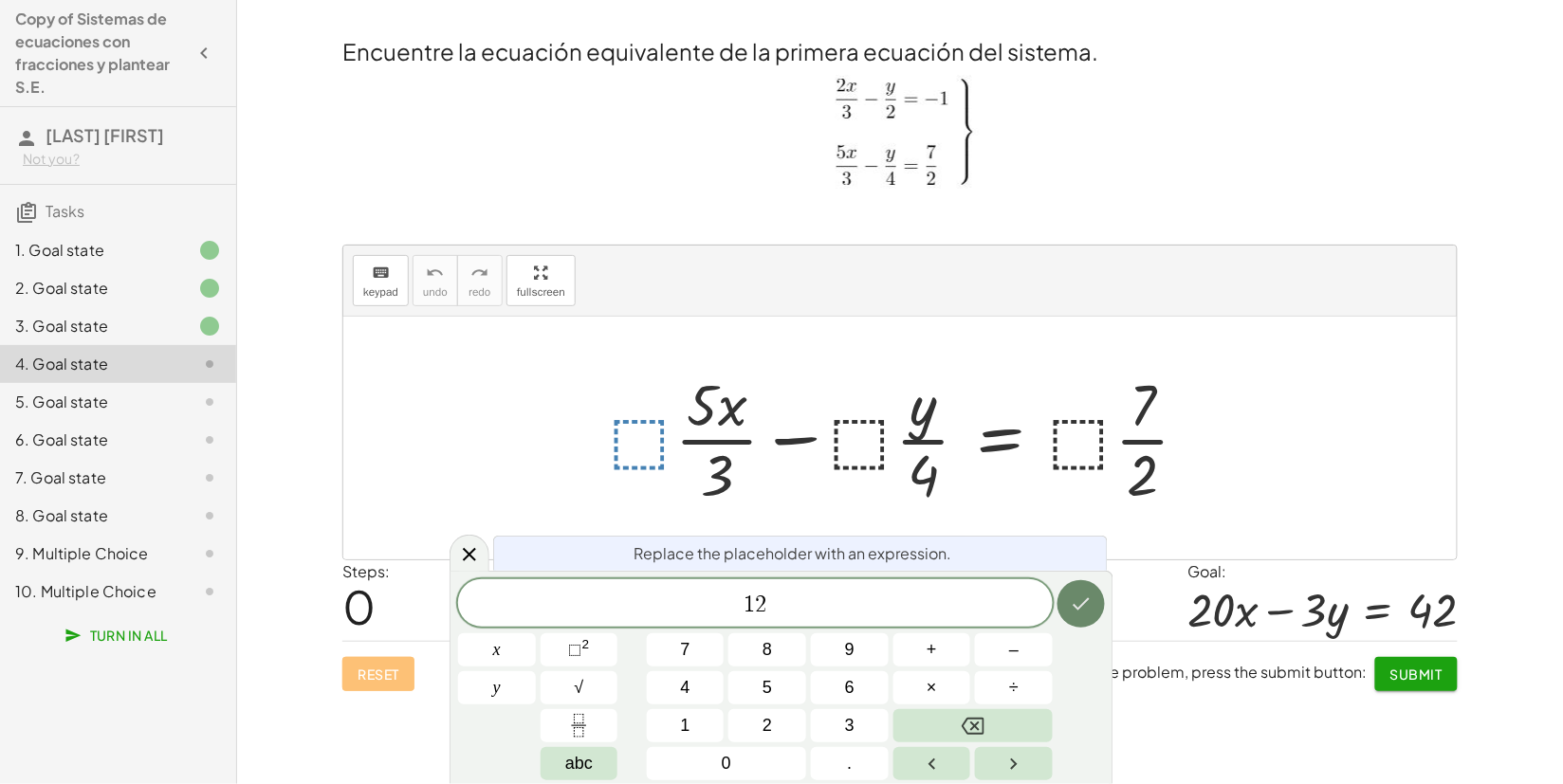 click 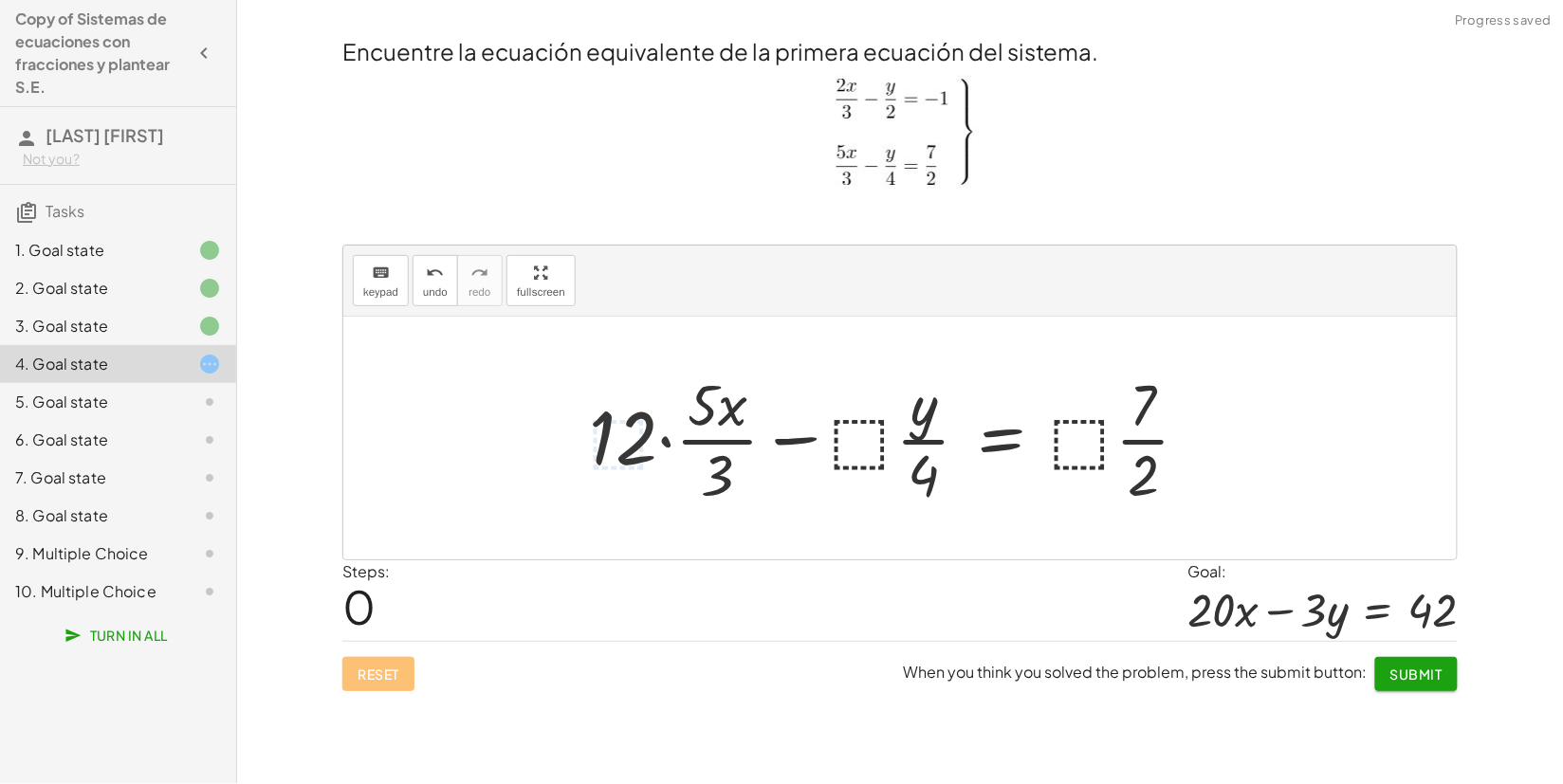 click at bounding box center [896, 438] 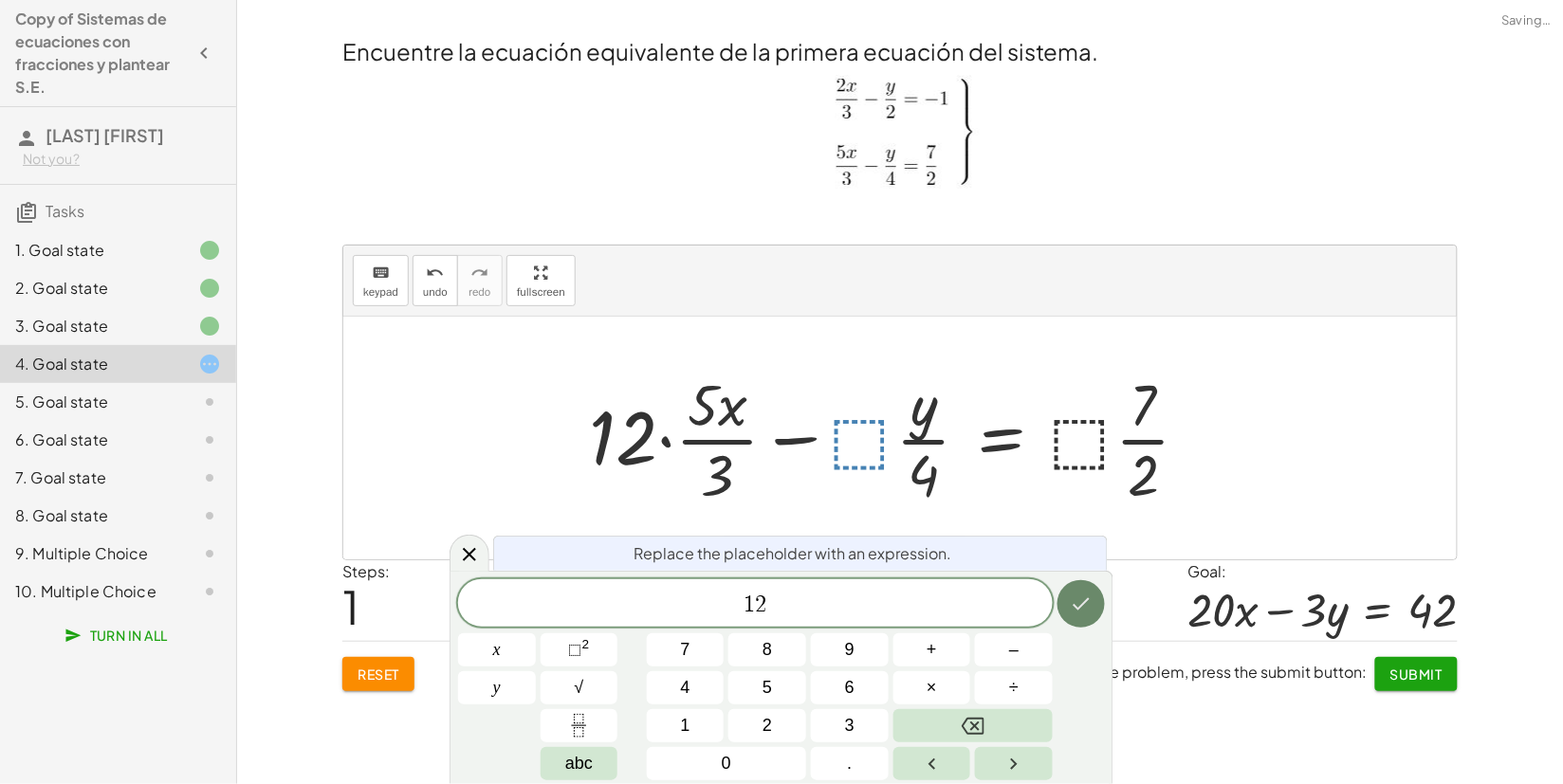 click at bounding box center [1081, 604] 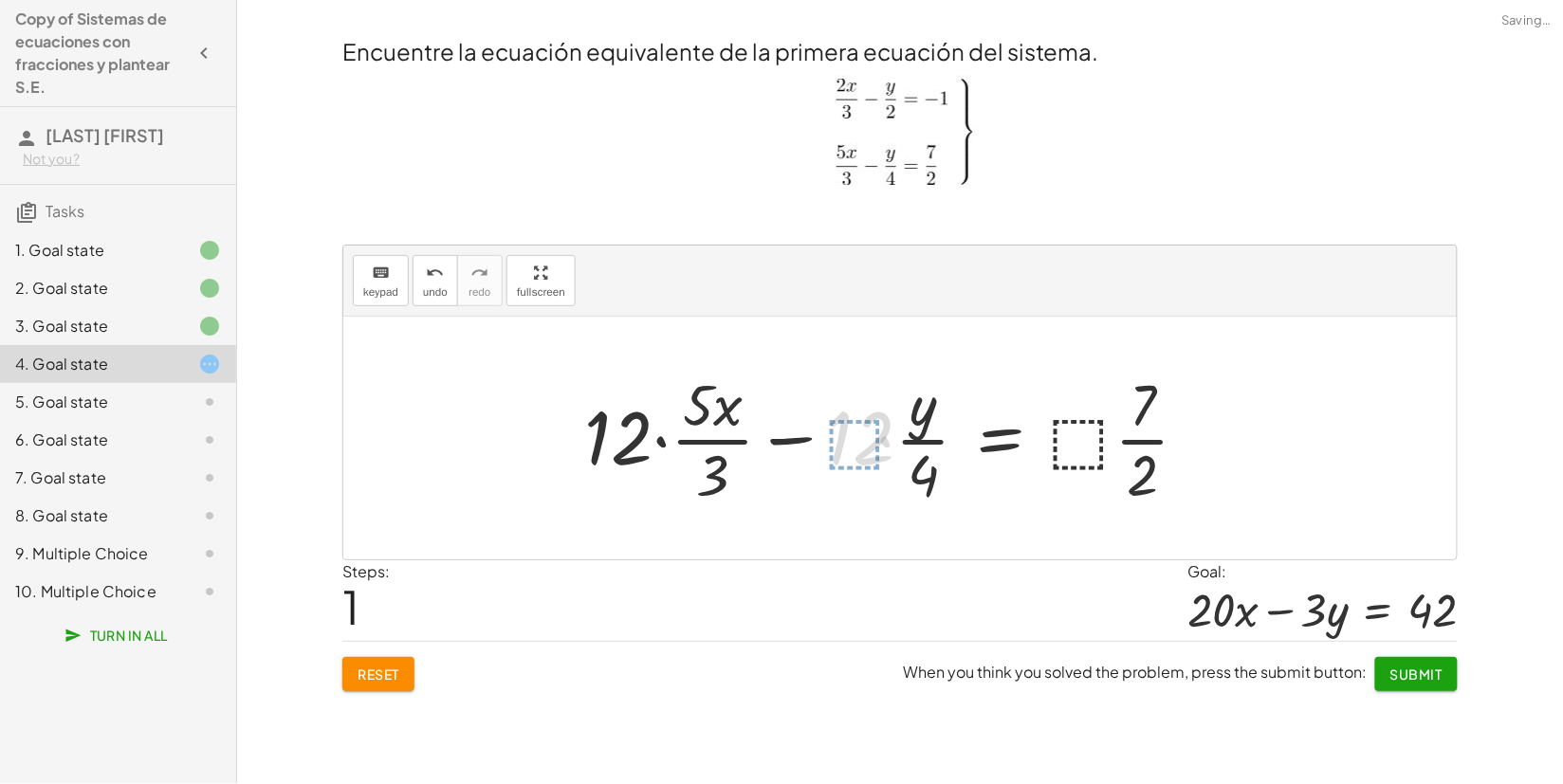 click at bounding box center [886, 438] 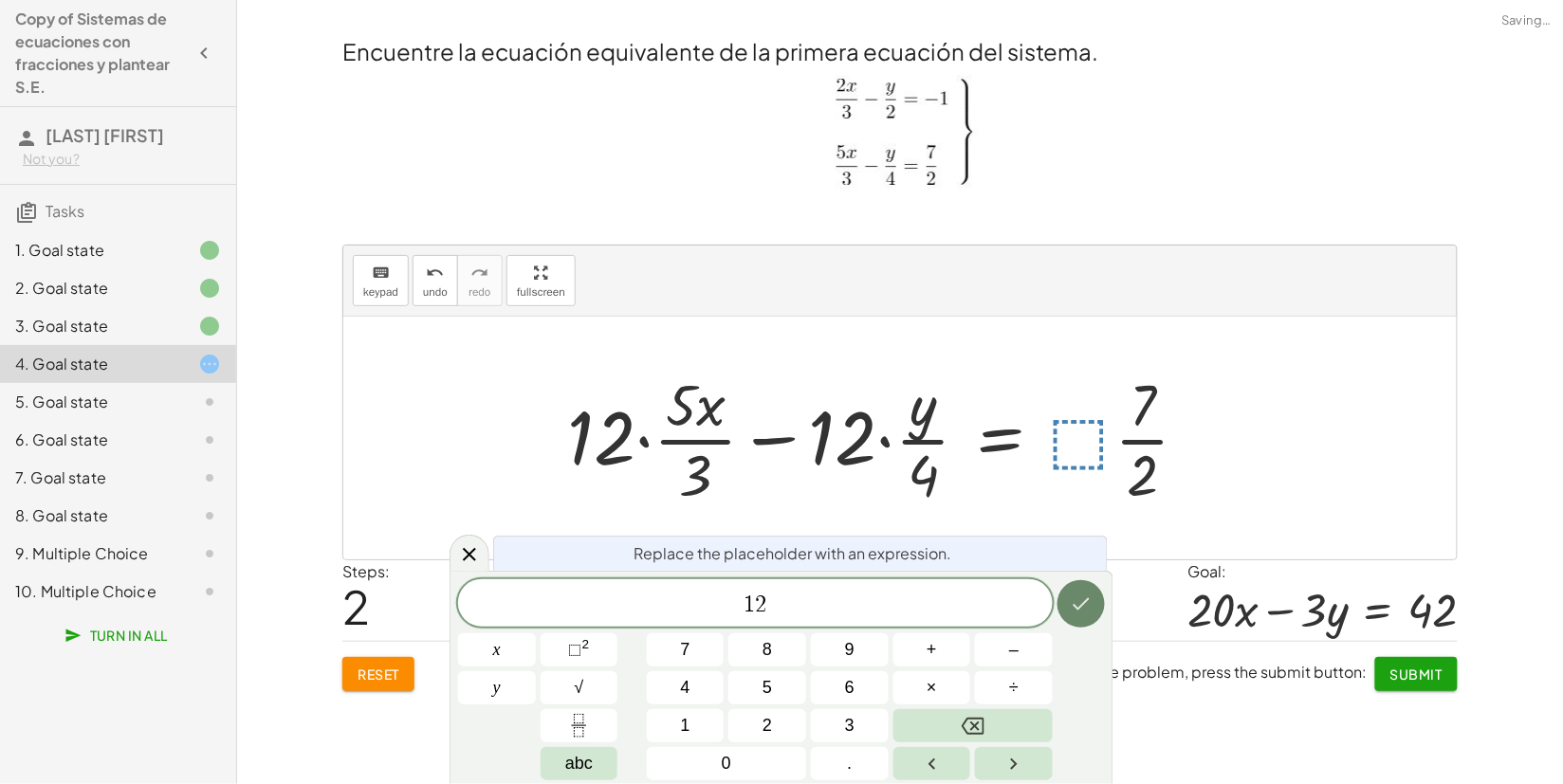 click 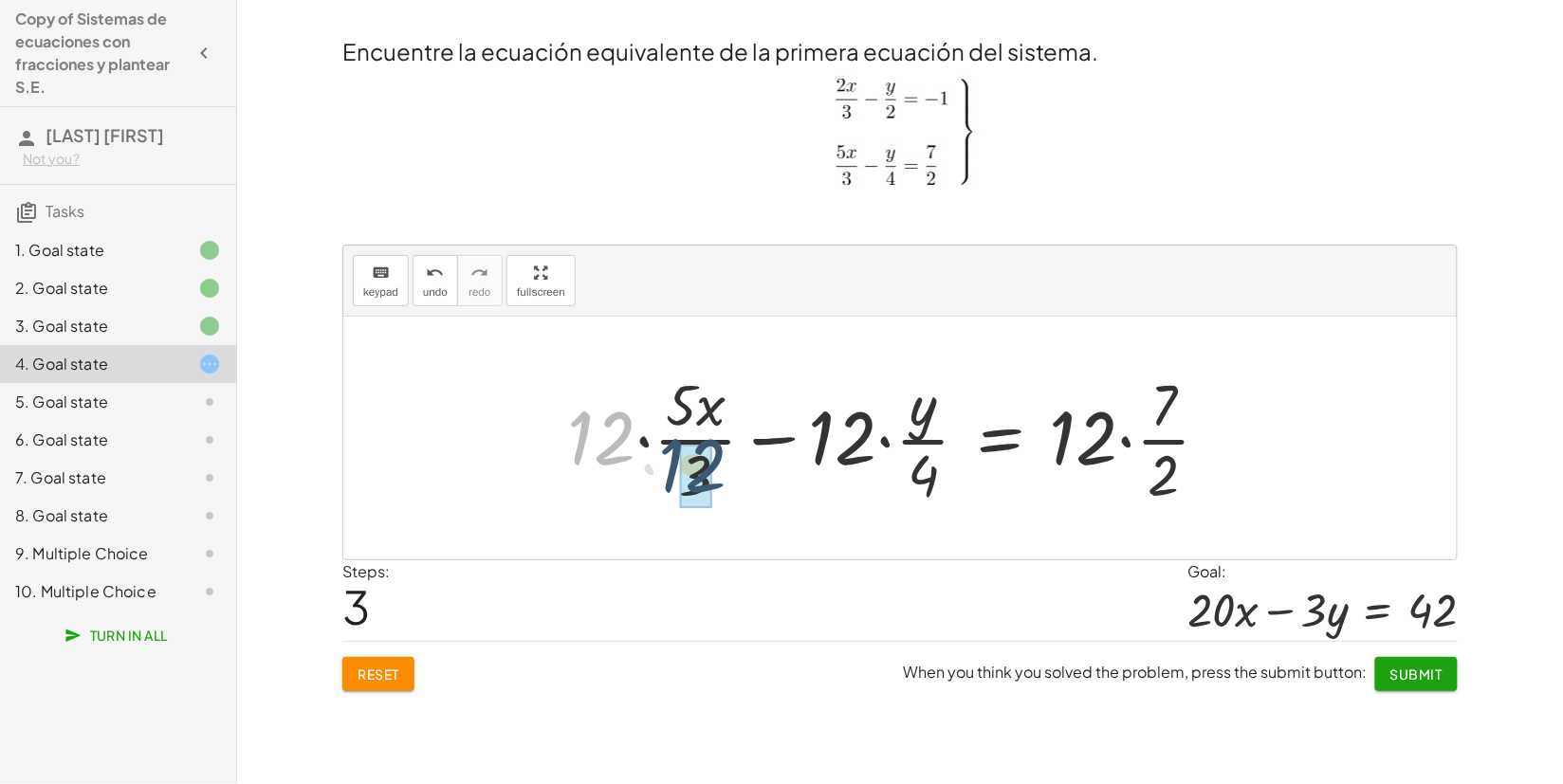 drag, startPoint x: 622, startPoint y: 443, endPoint x: 717, endPoint y: 470, distance: 98.762341 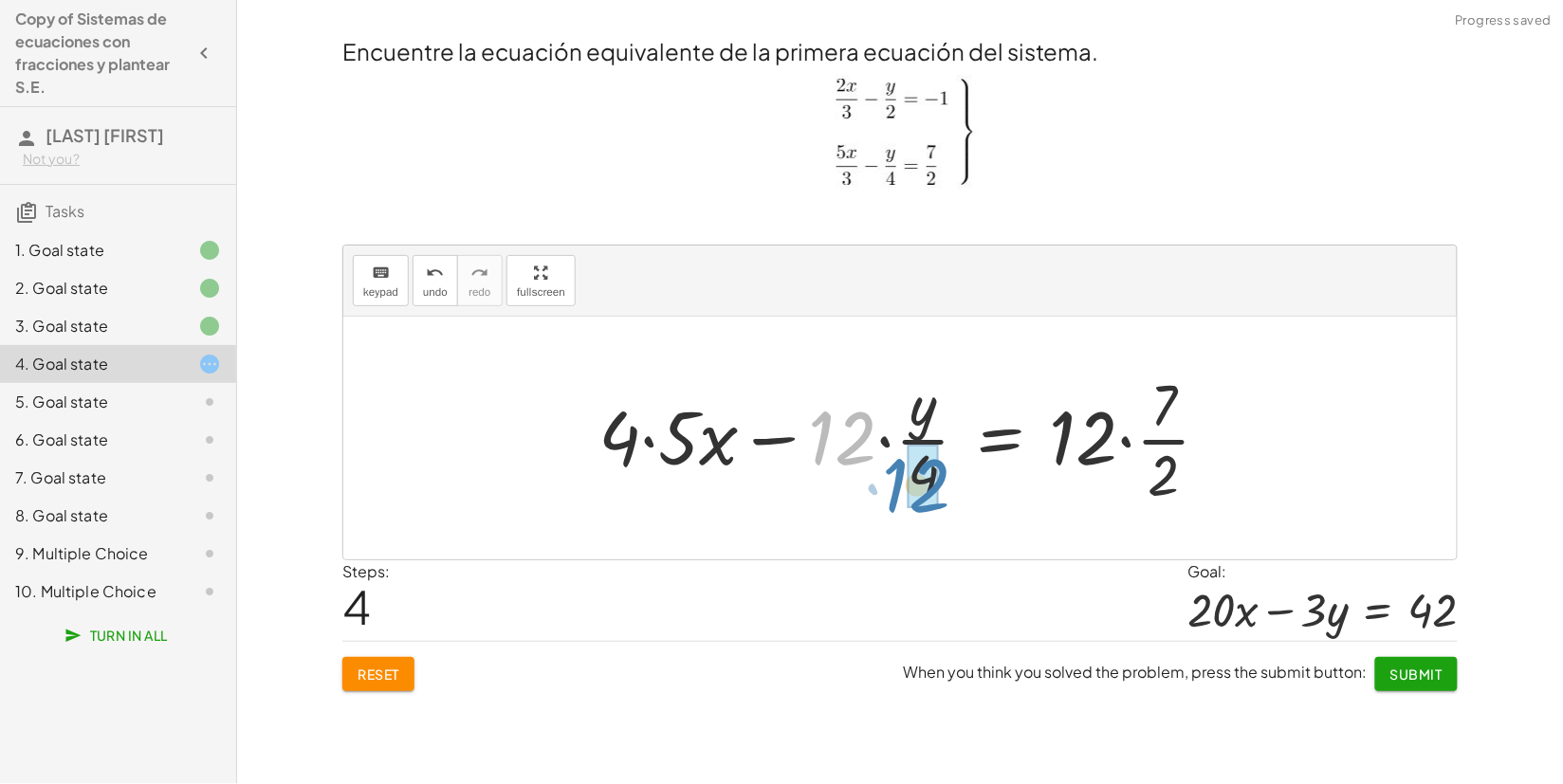 drag, startPoint x: 835, startPoint y: 428, endPoint x: 909, endPoint y: 475, distance: 87.66413 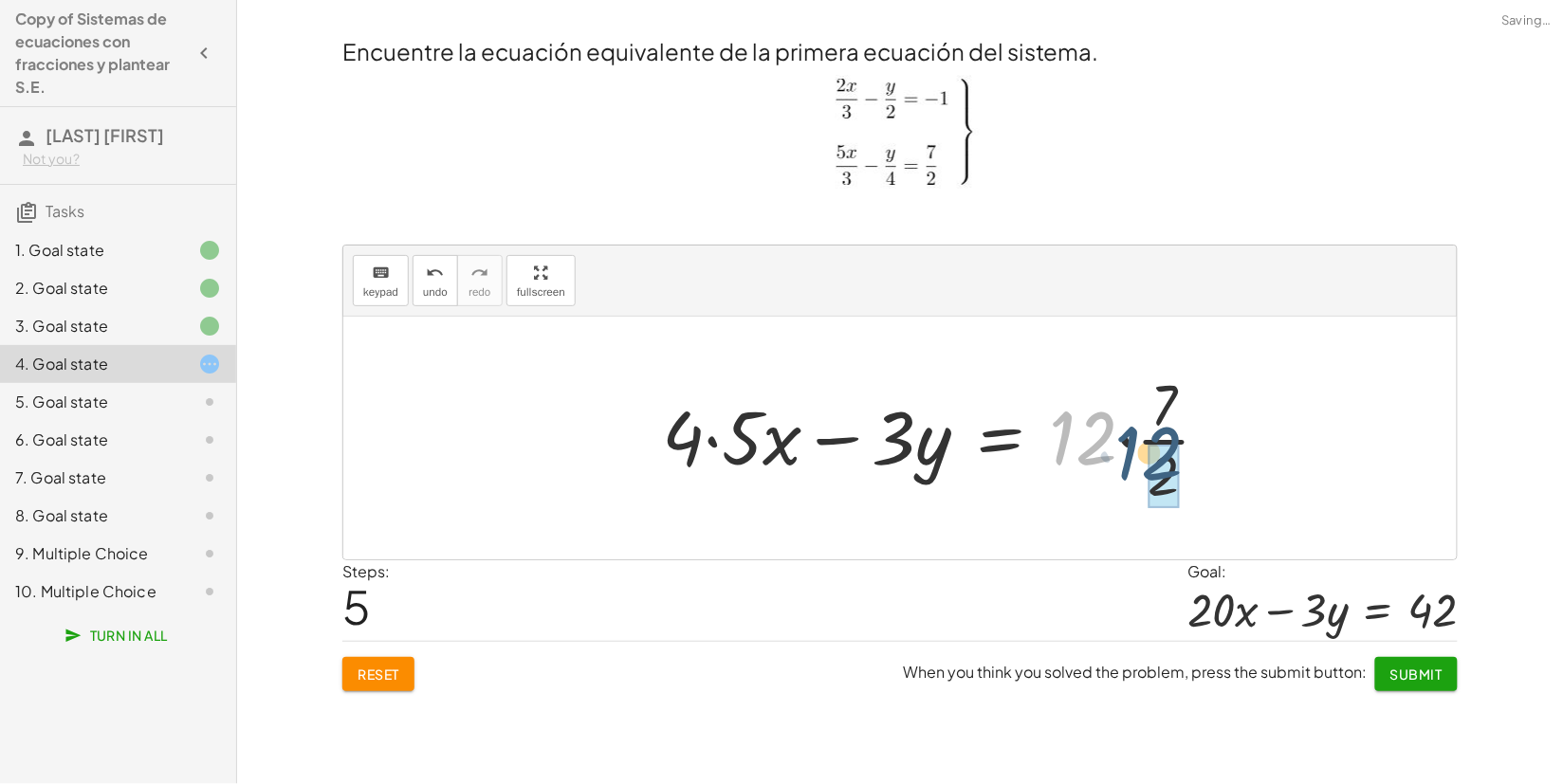 drag, startPoint x: 1082, startPoint y: 438, endPoint x: 1150, endPoint y: 457, distance: 70.604532 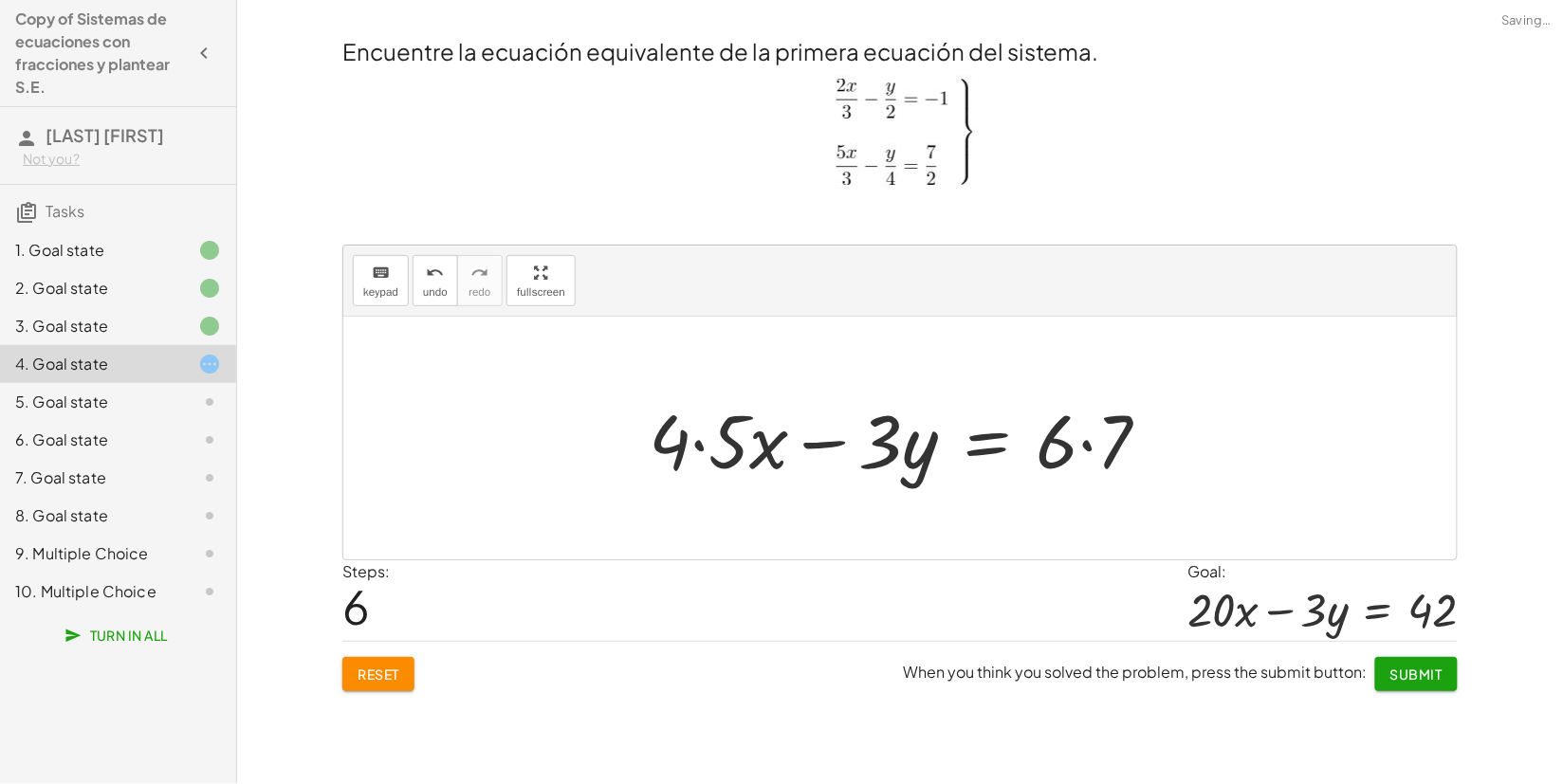 click at bounding box center (907, 438) 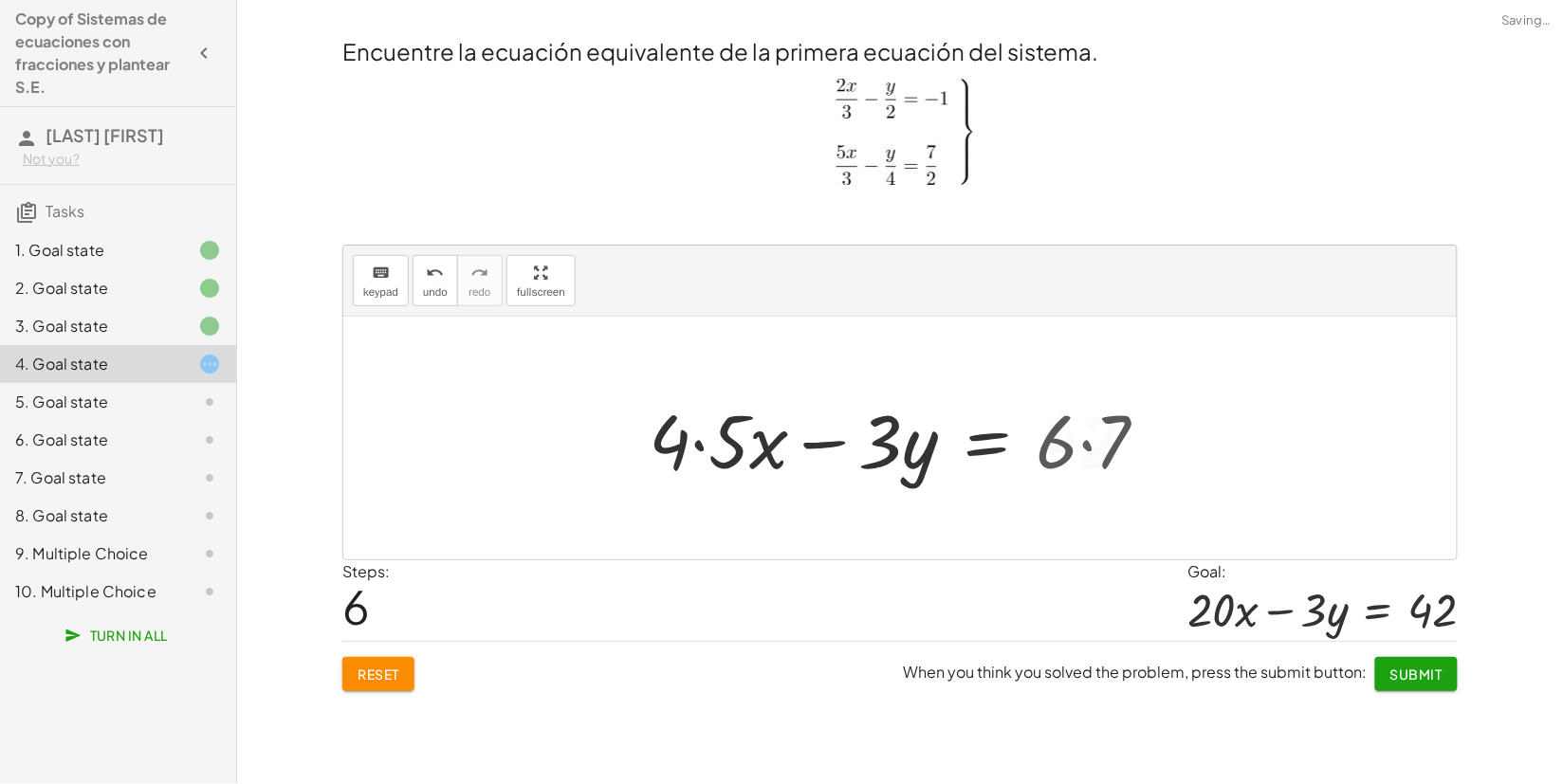 click at bounding box center [901, 438] 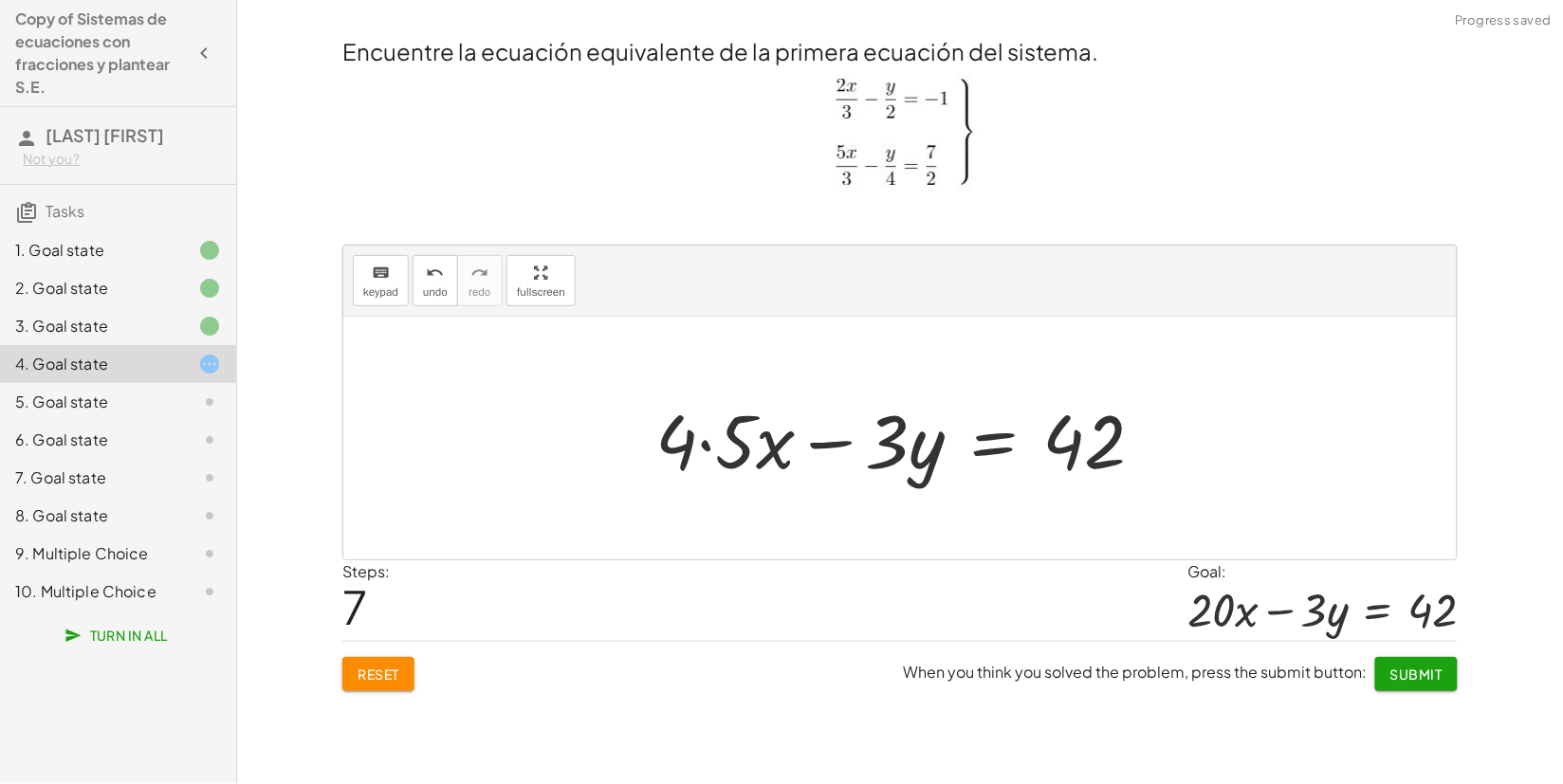 click at bounding box center (908, 438) 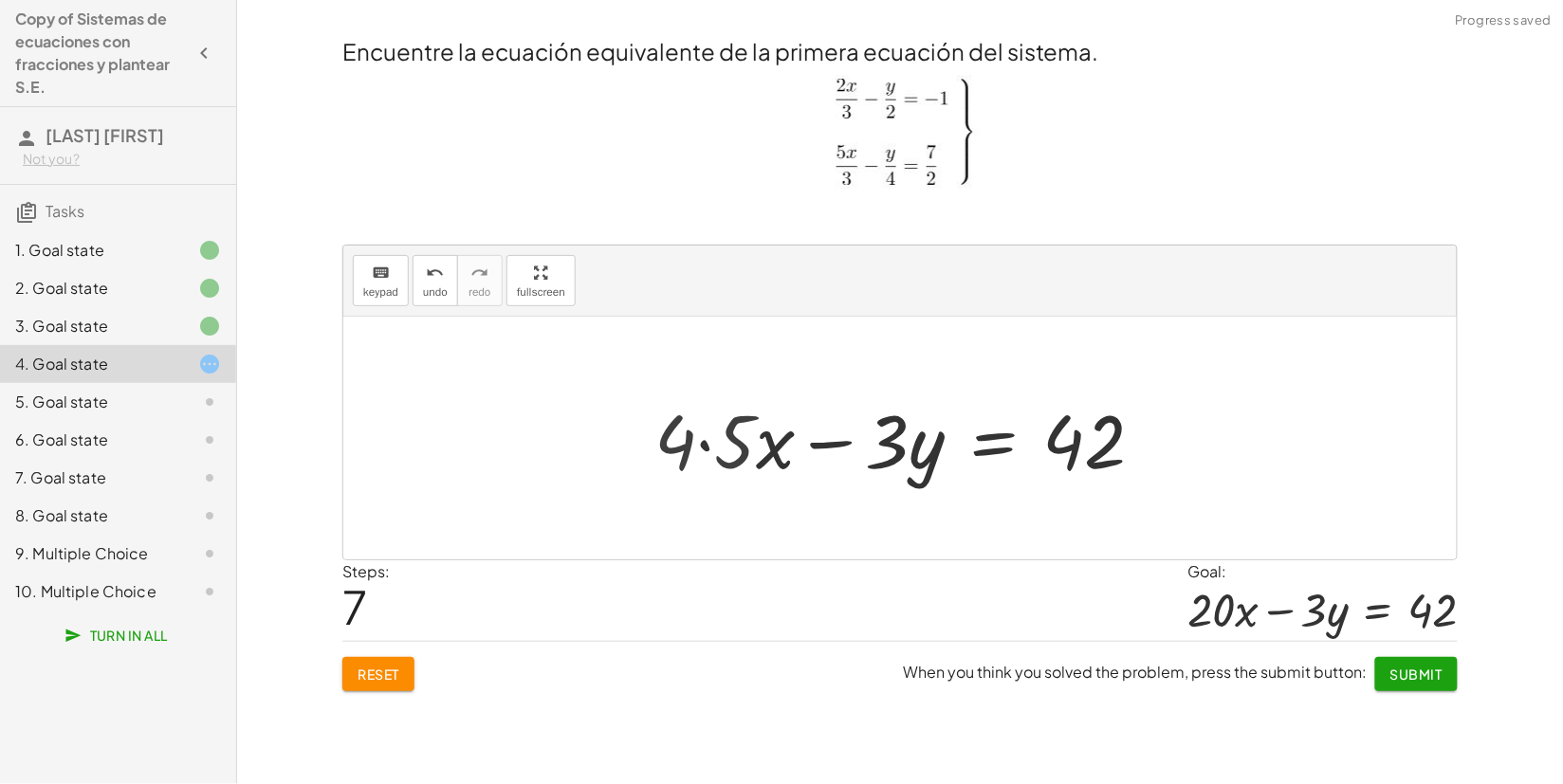 click at bounding box center (917, 438) 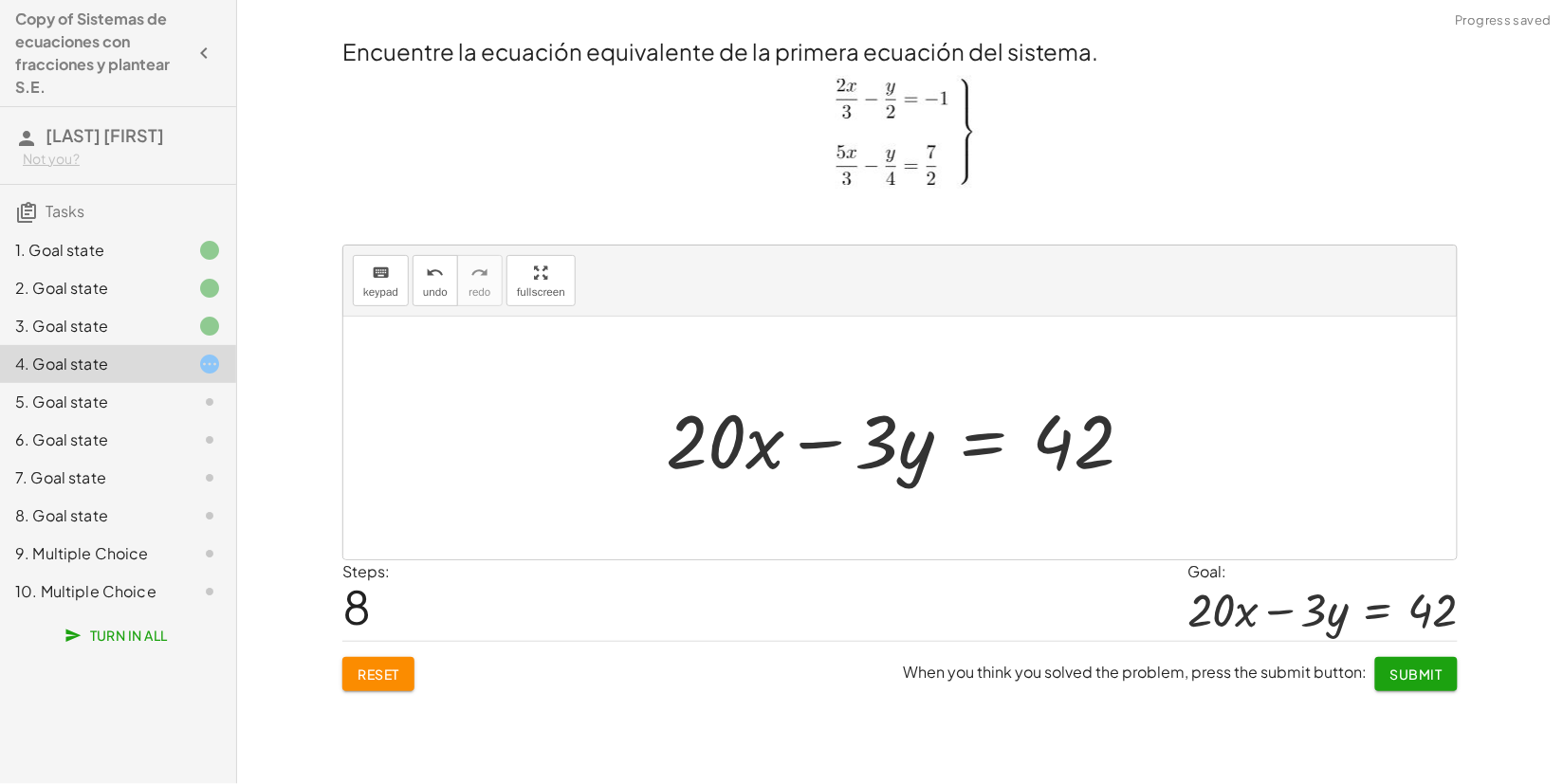 click on "Submit" 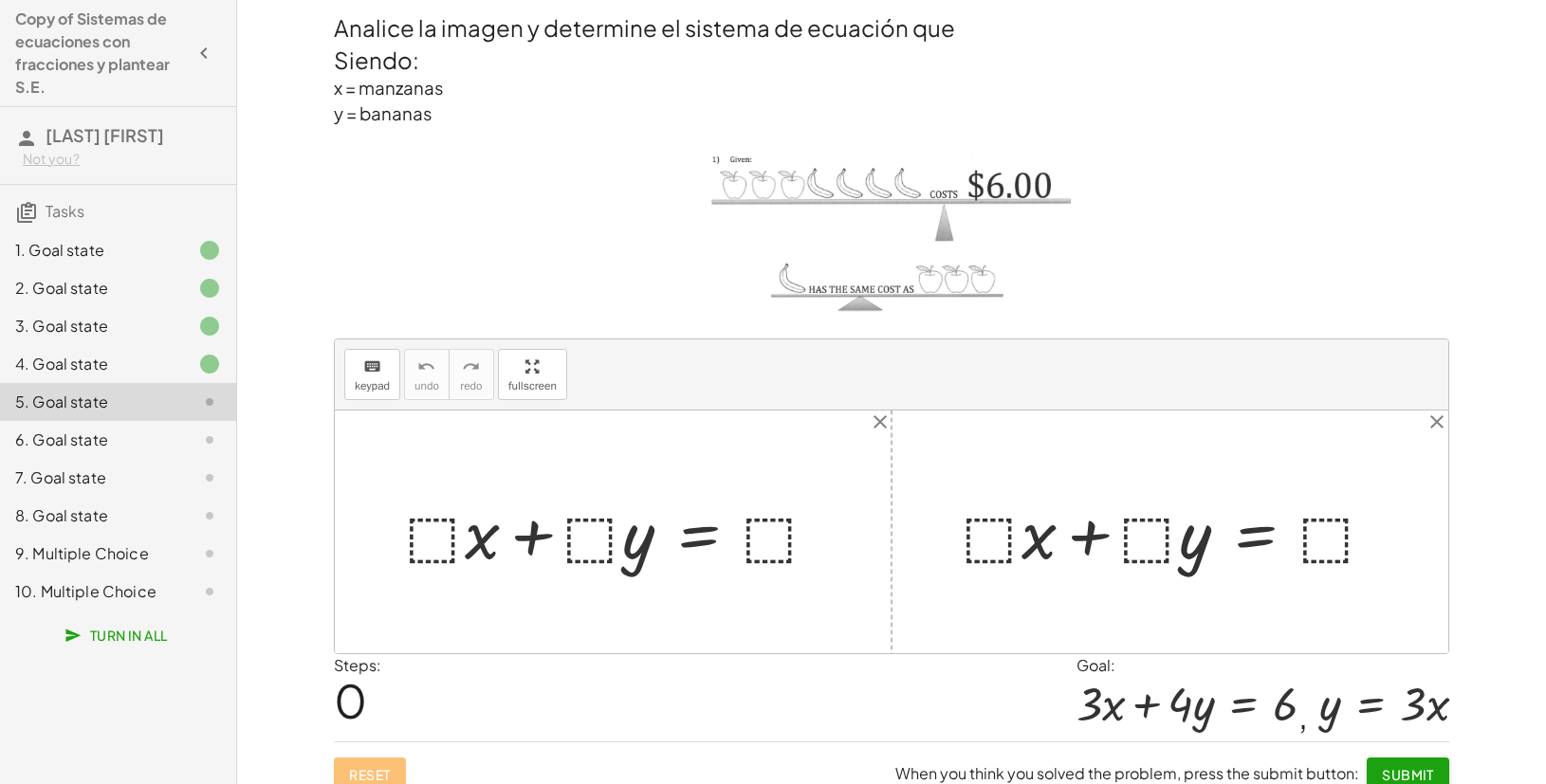 click at bounding box center (620, 532) 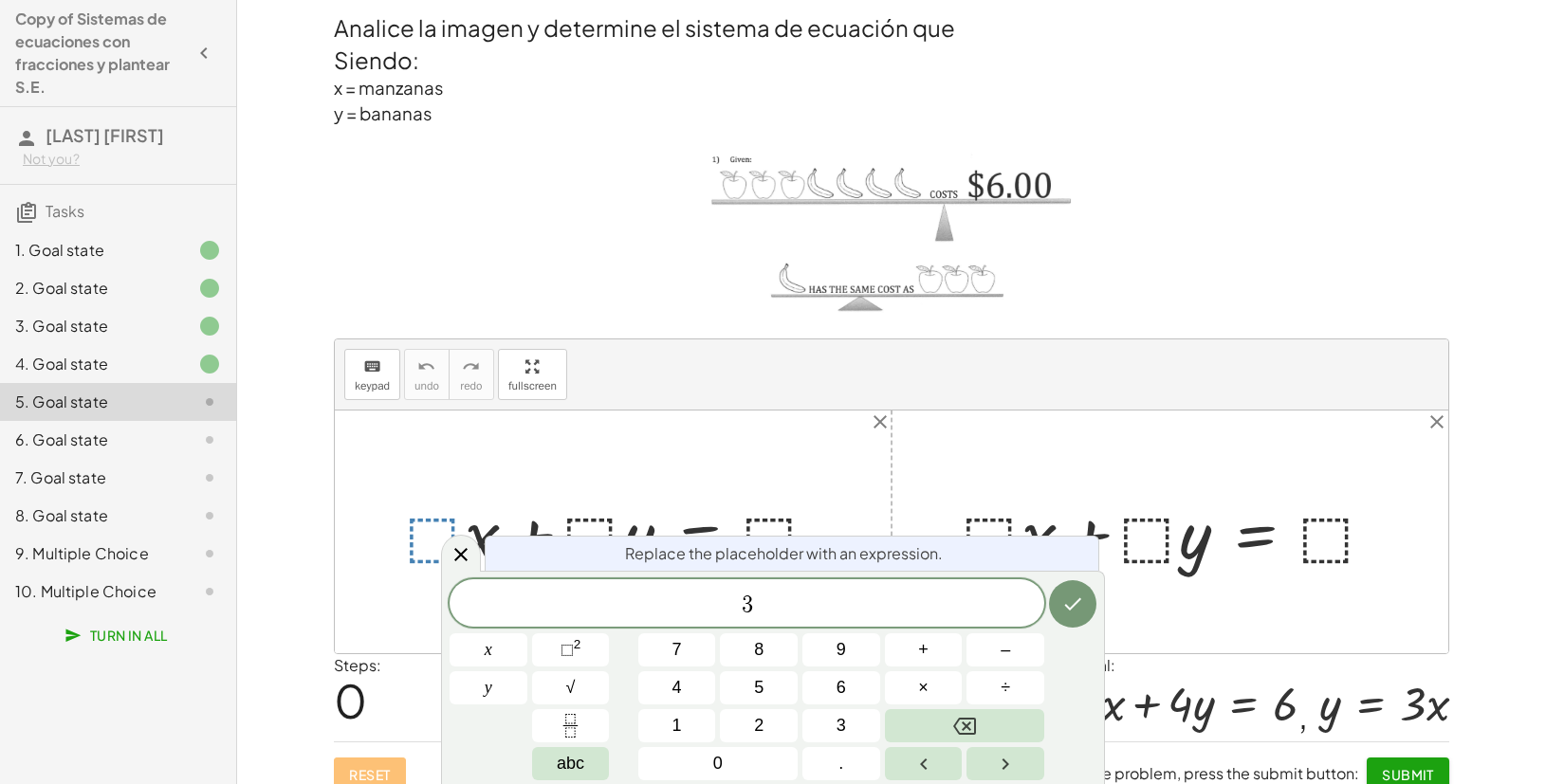 click on "Replace the placeholder with an expression. 3 ​ x y 7 8 9 + – 4 5 6 × ÷ ⬚ 2 √ abc 1 2 3 0 ." at bounding box center [773, 677] 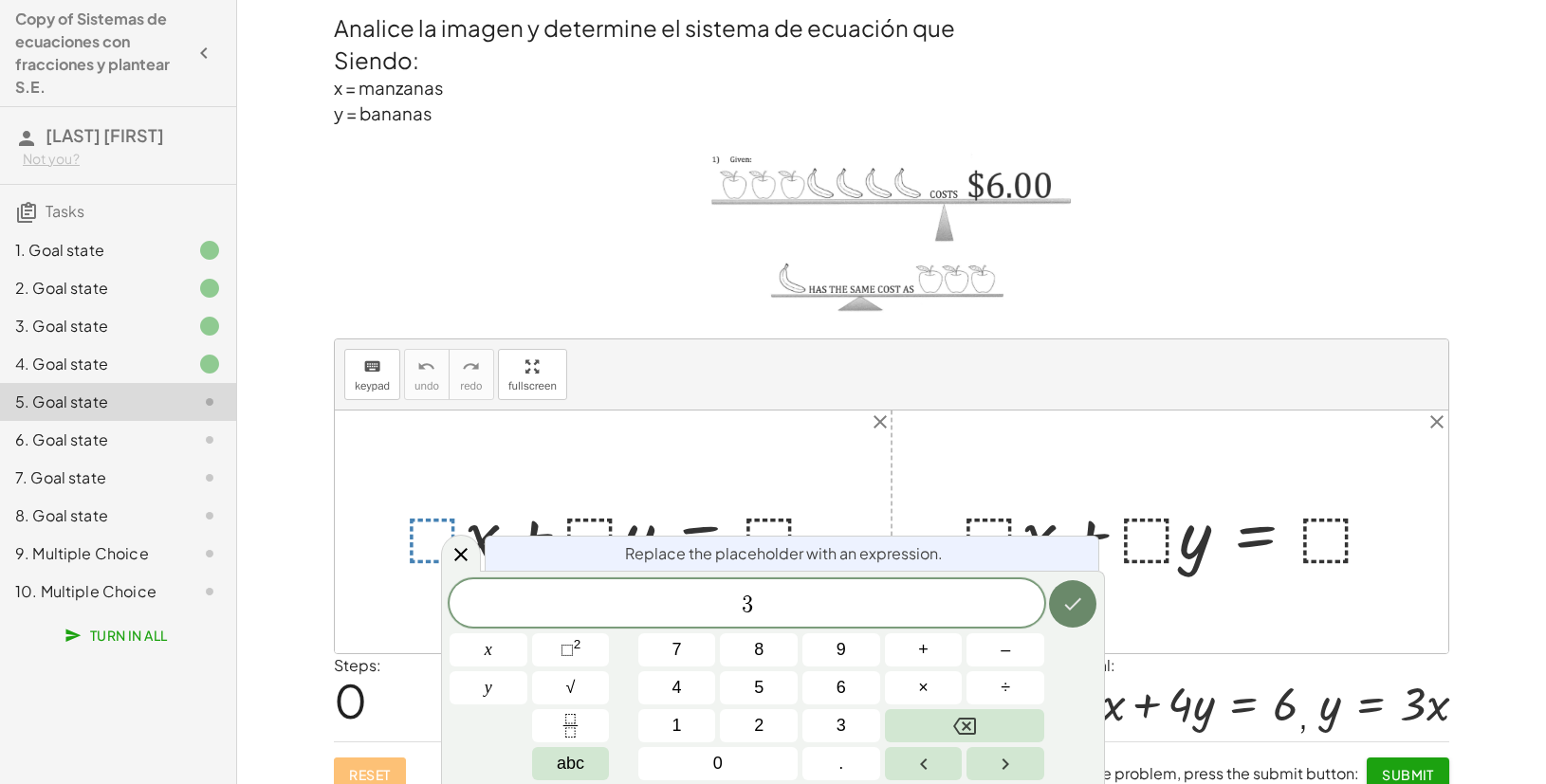 click 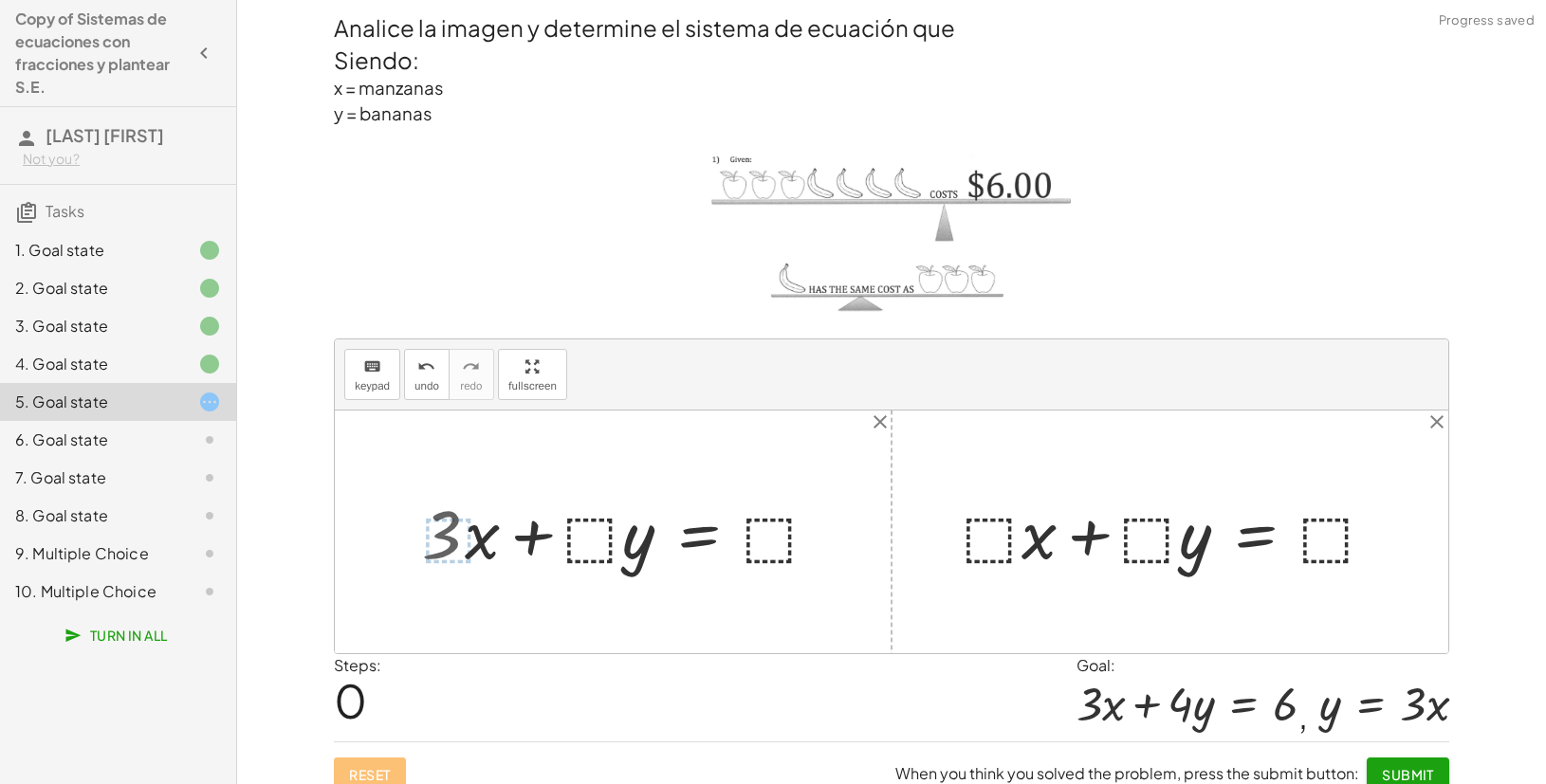 click at bounding box center [630, 532] 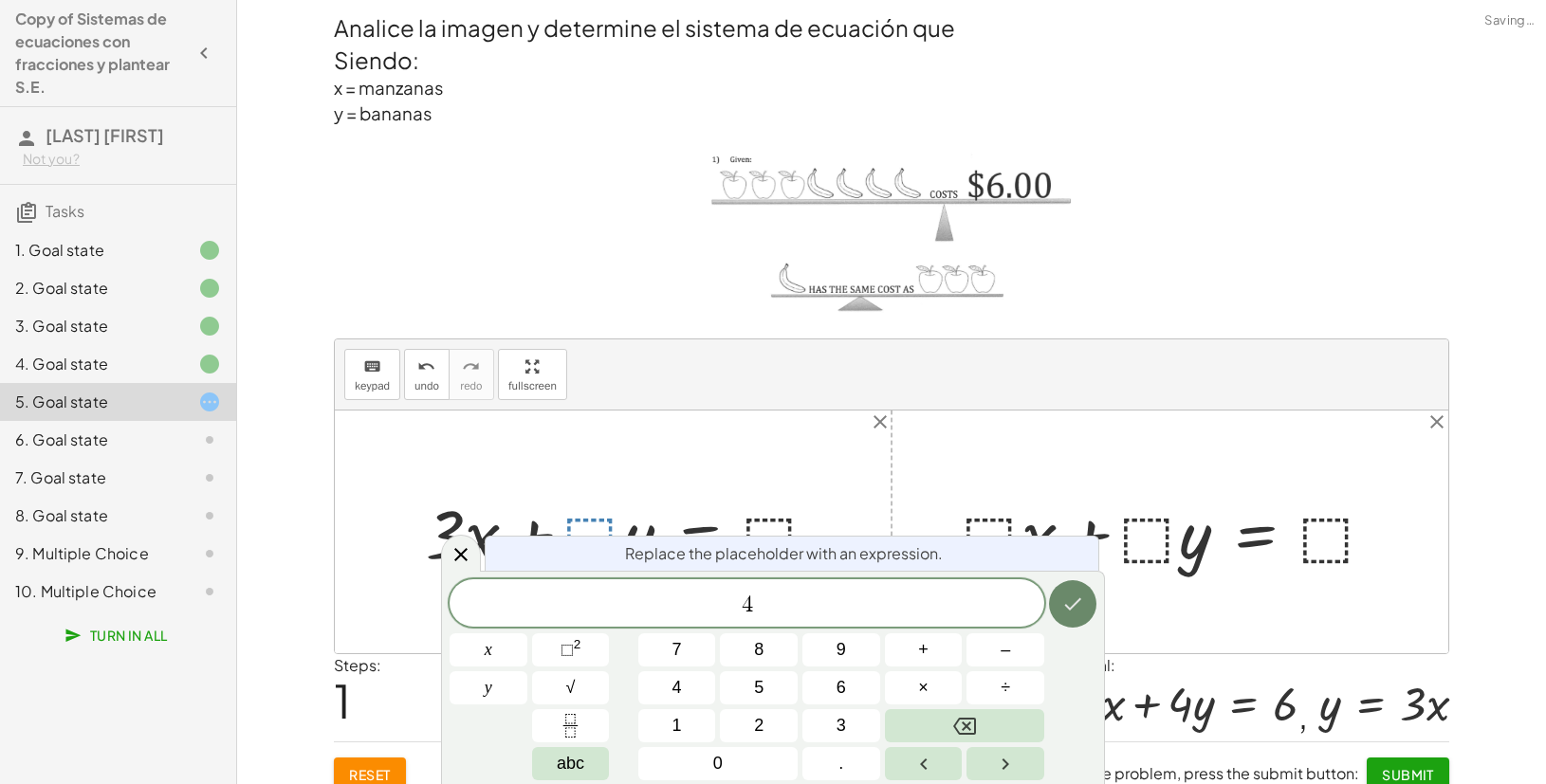 click 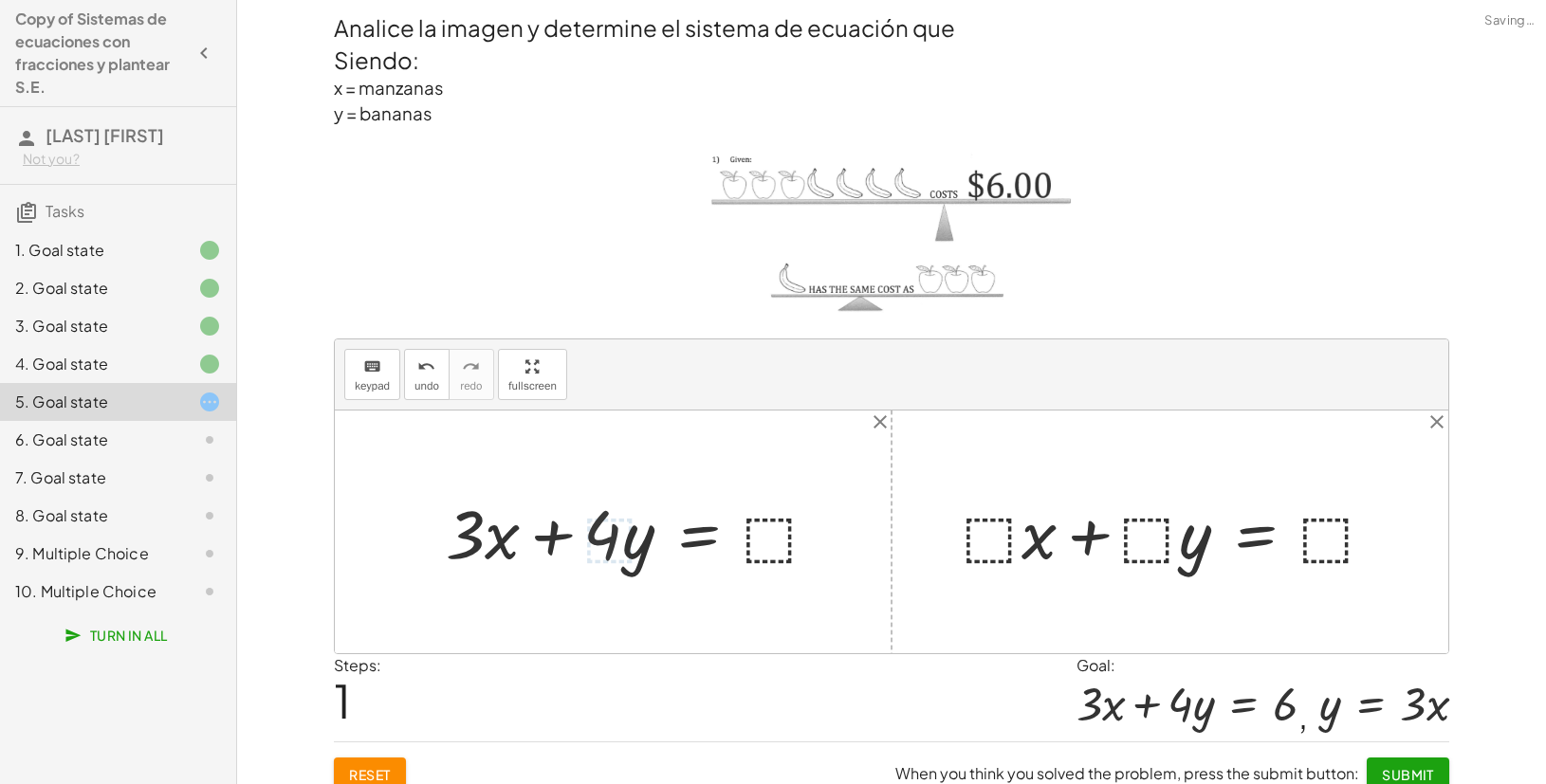 click at bounding box center (1177, 532) 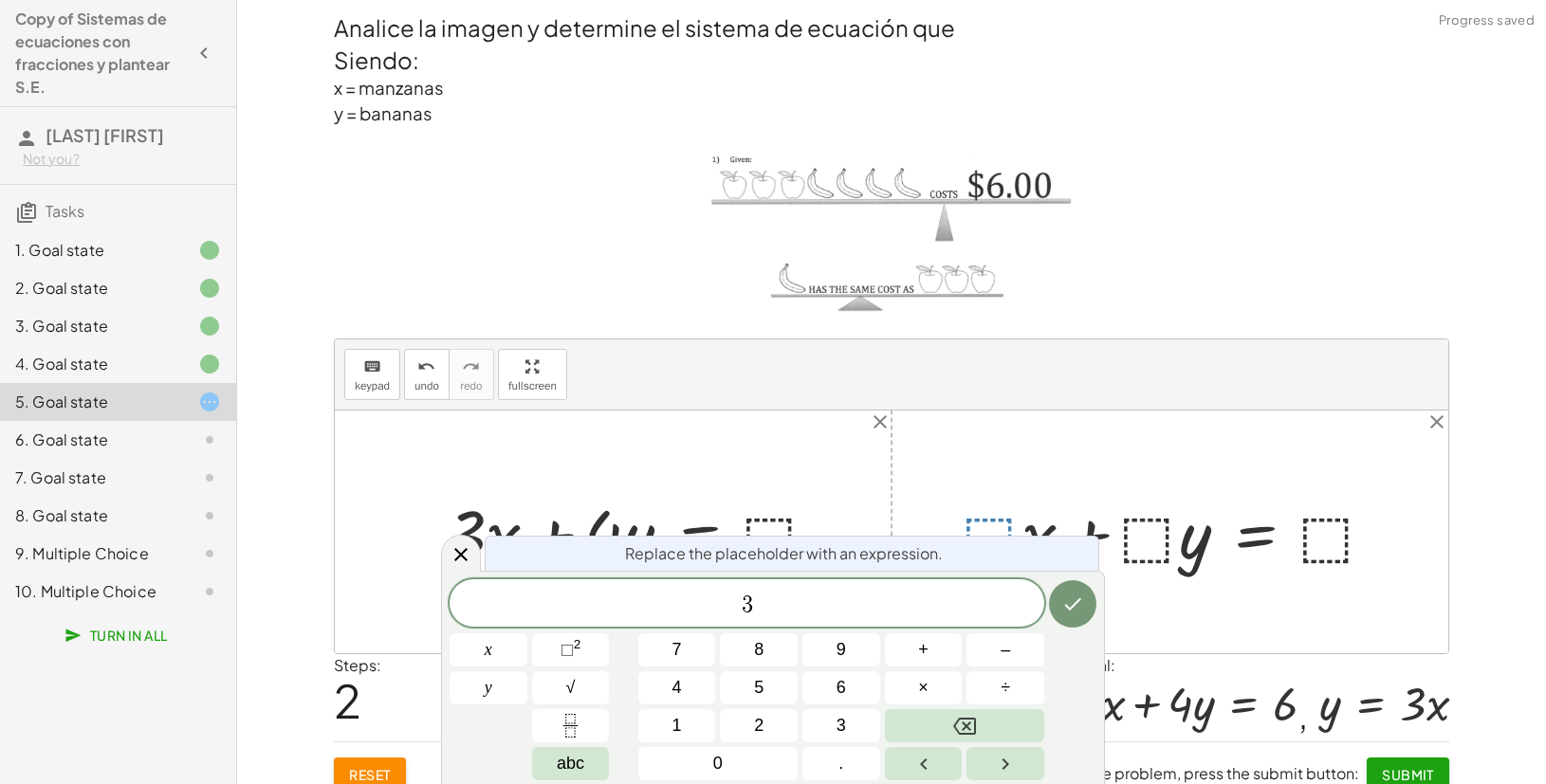 click at bounding box center [1073, 604] 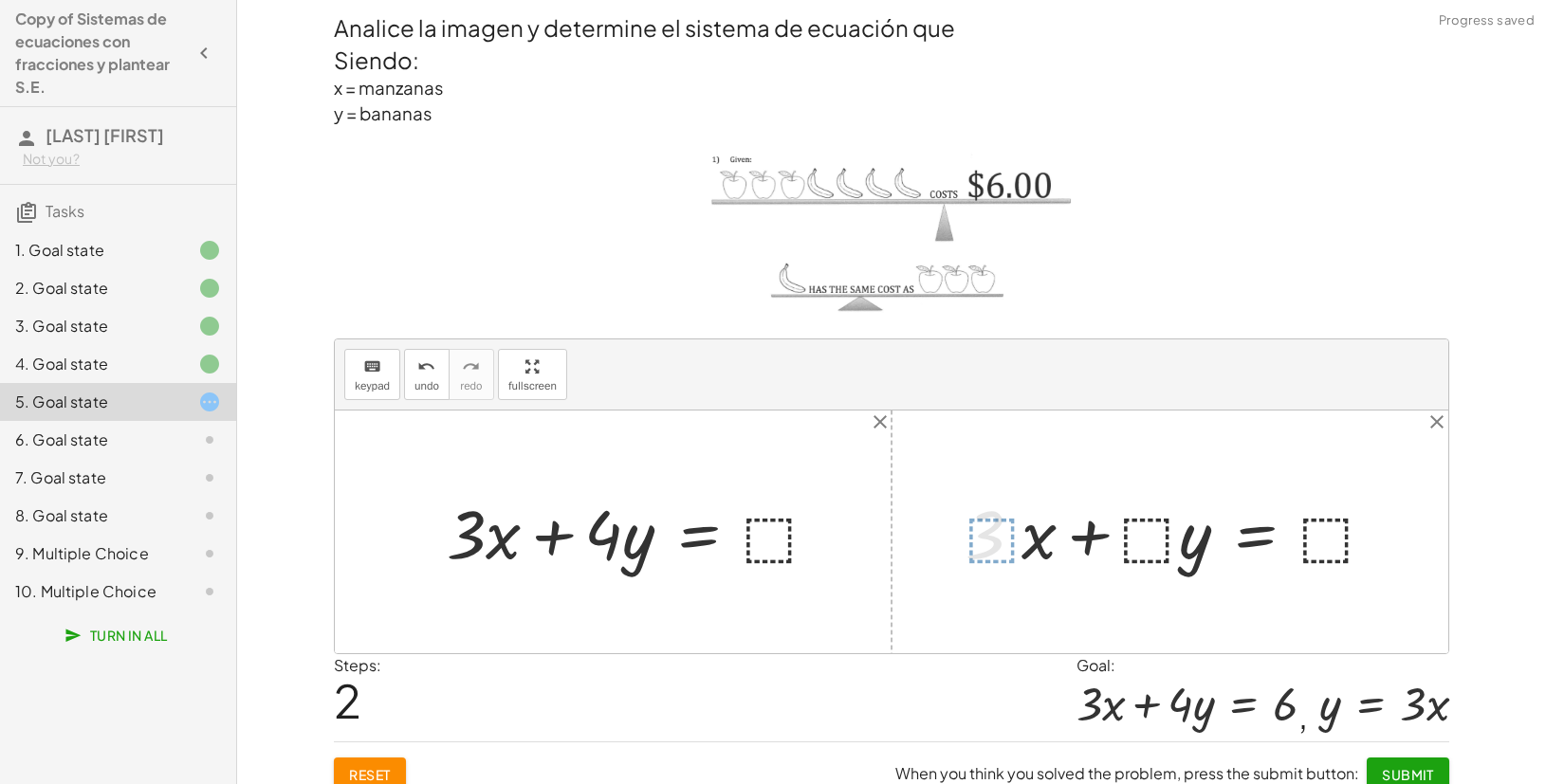 click at bounding box center (1187, 532) 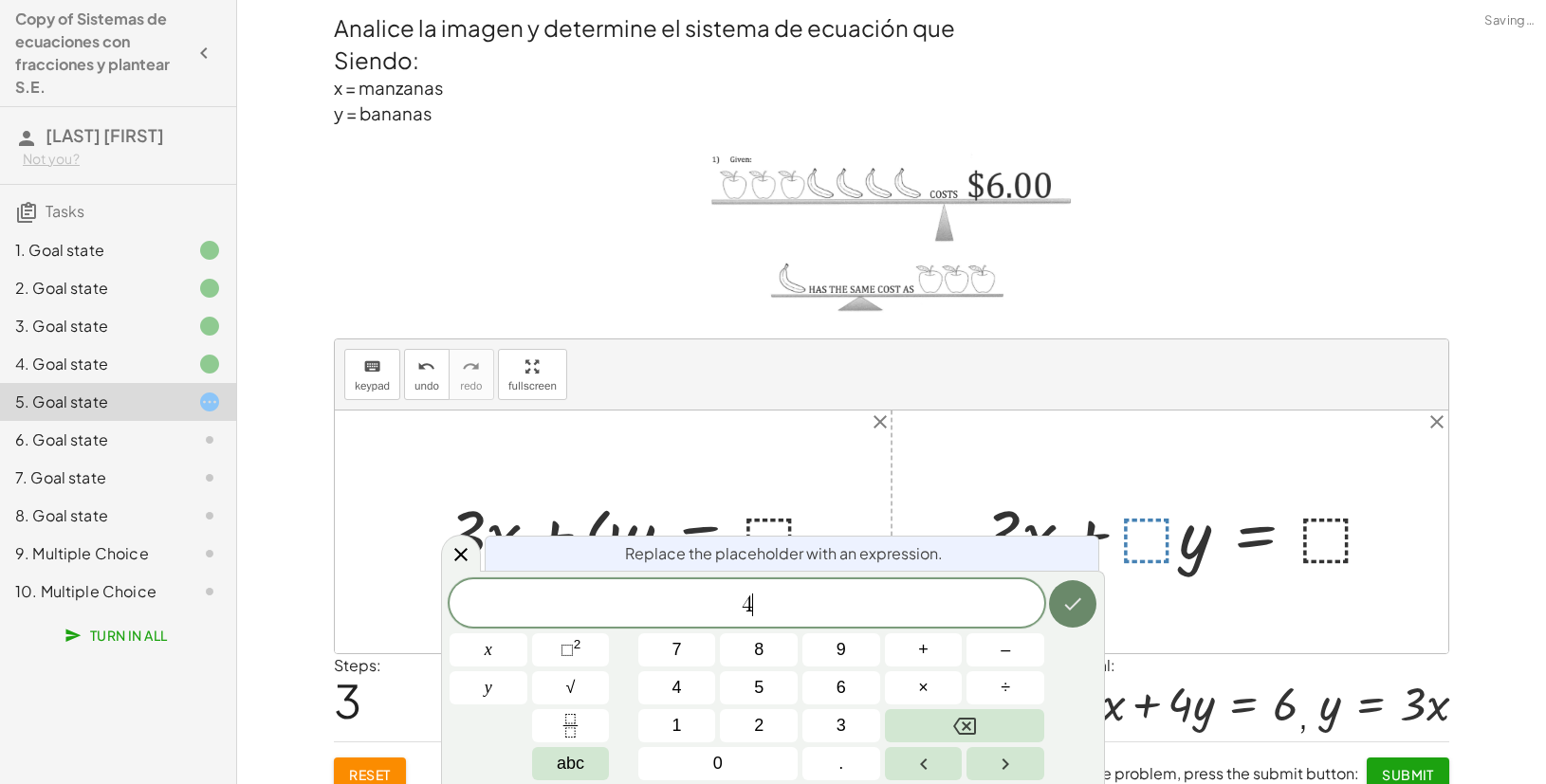 click 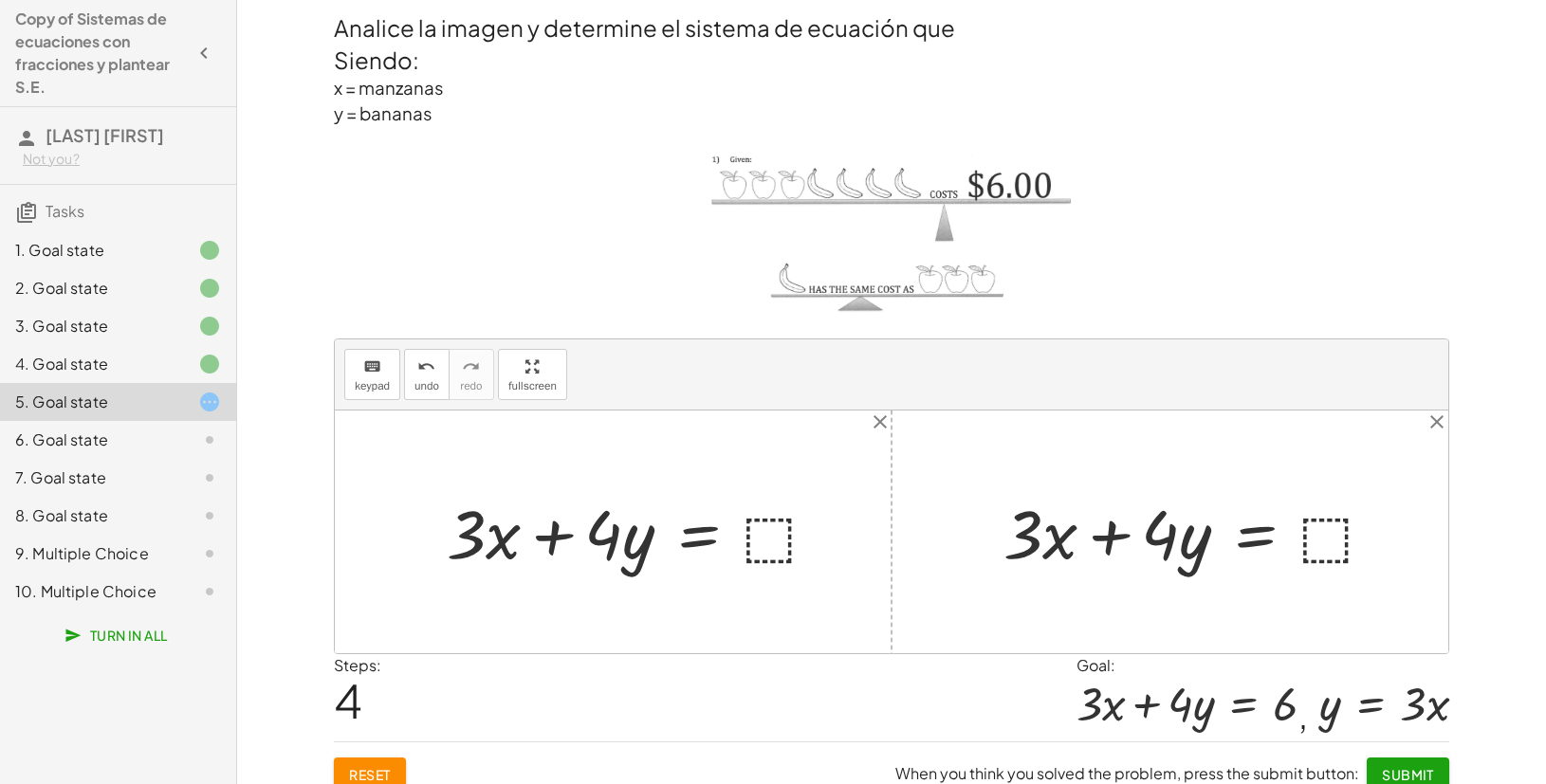 click at bounding box center (640, 532) 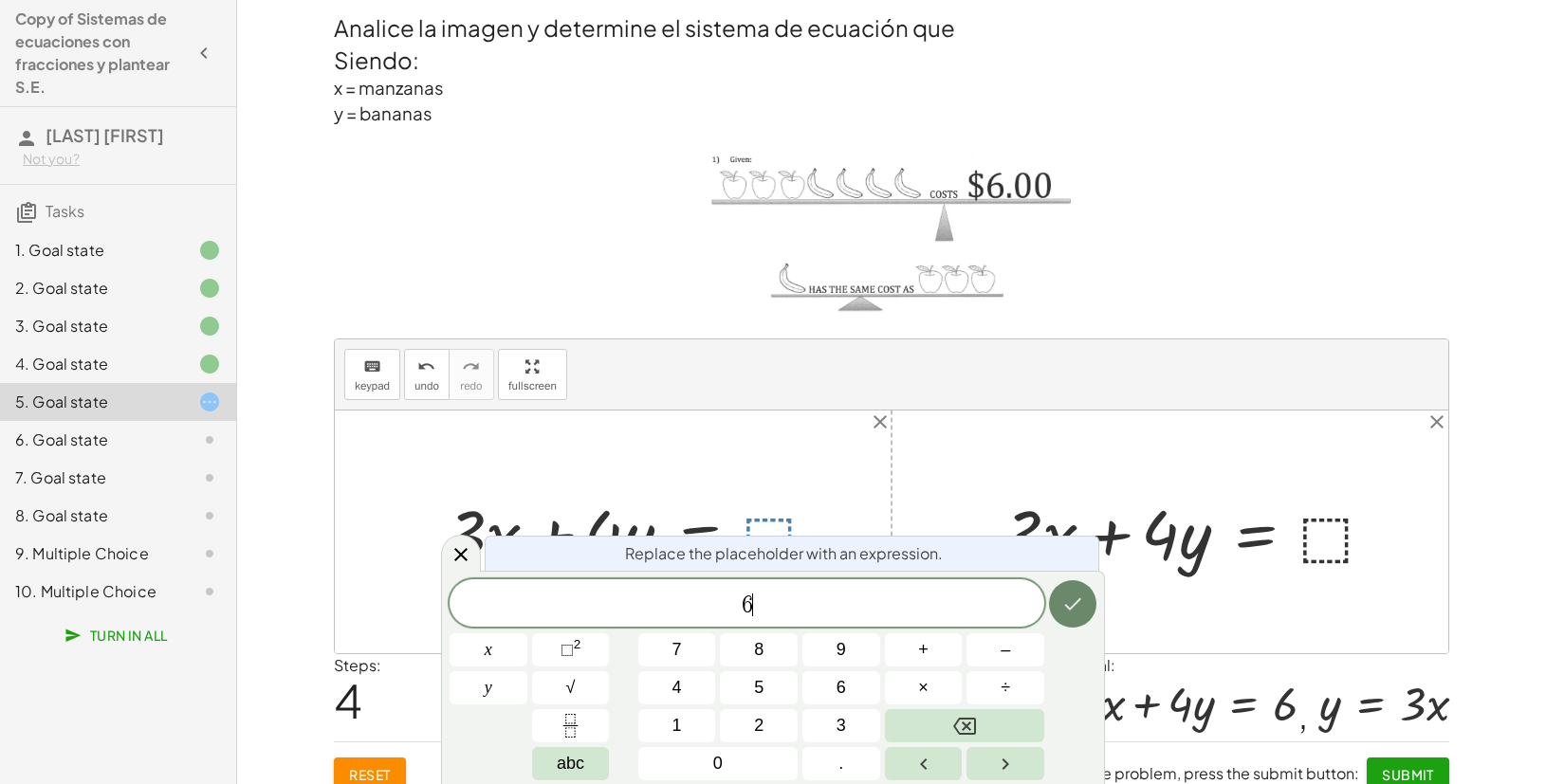 click 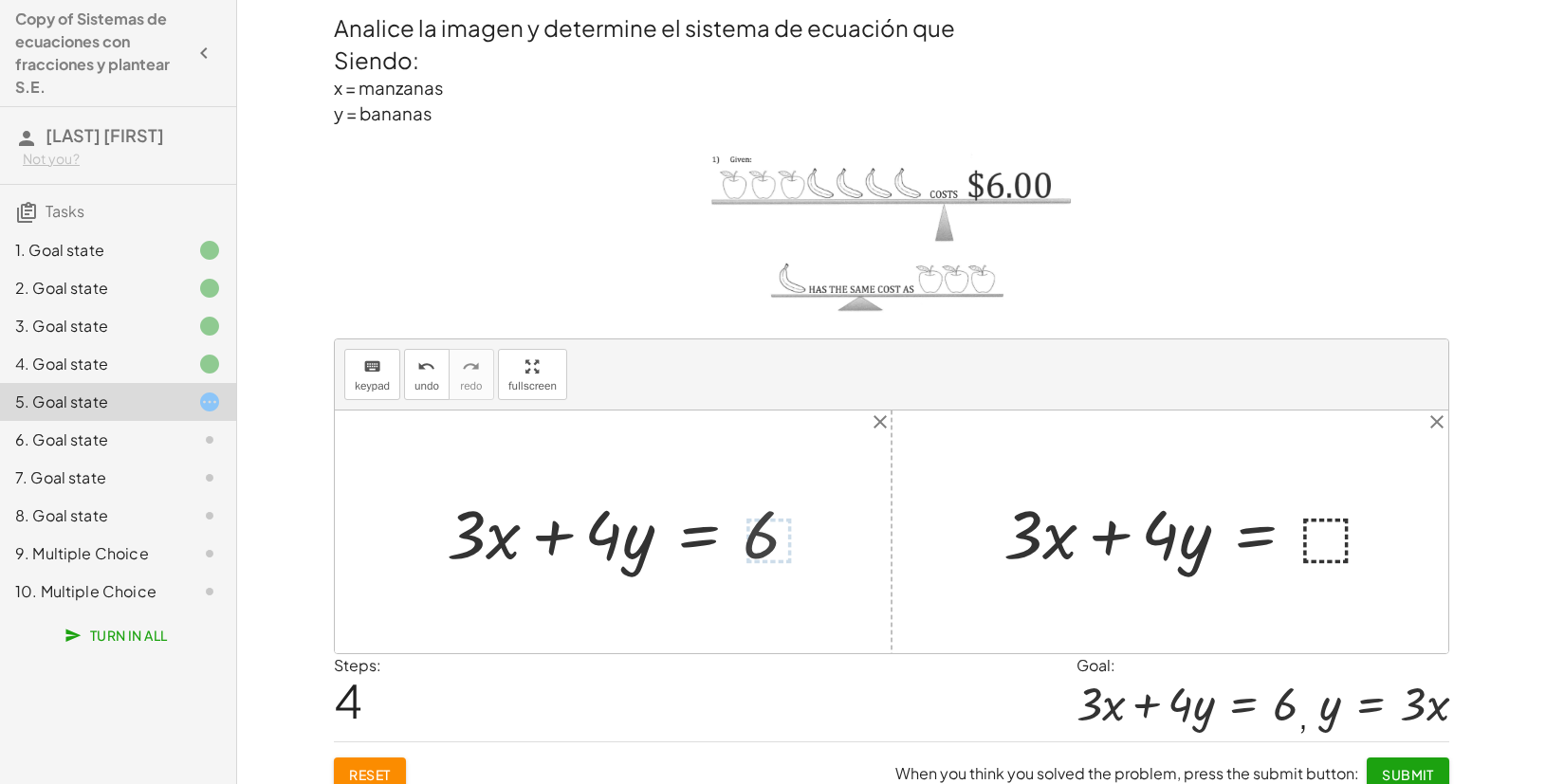 click at bounding box center [1197, 532] 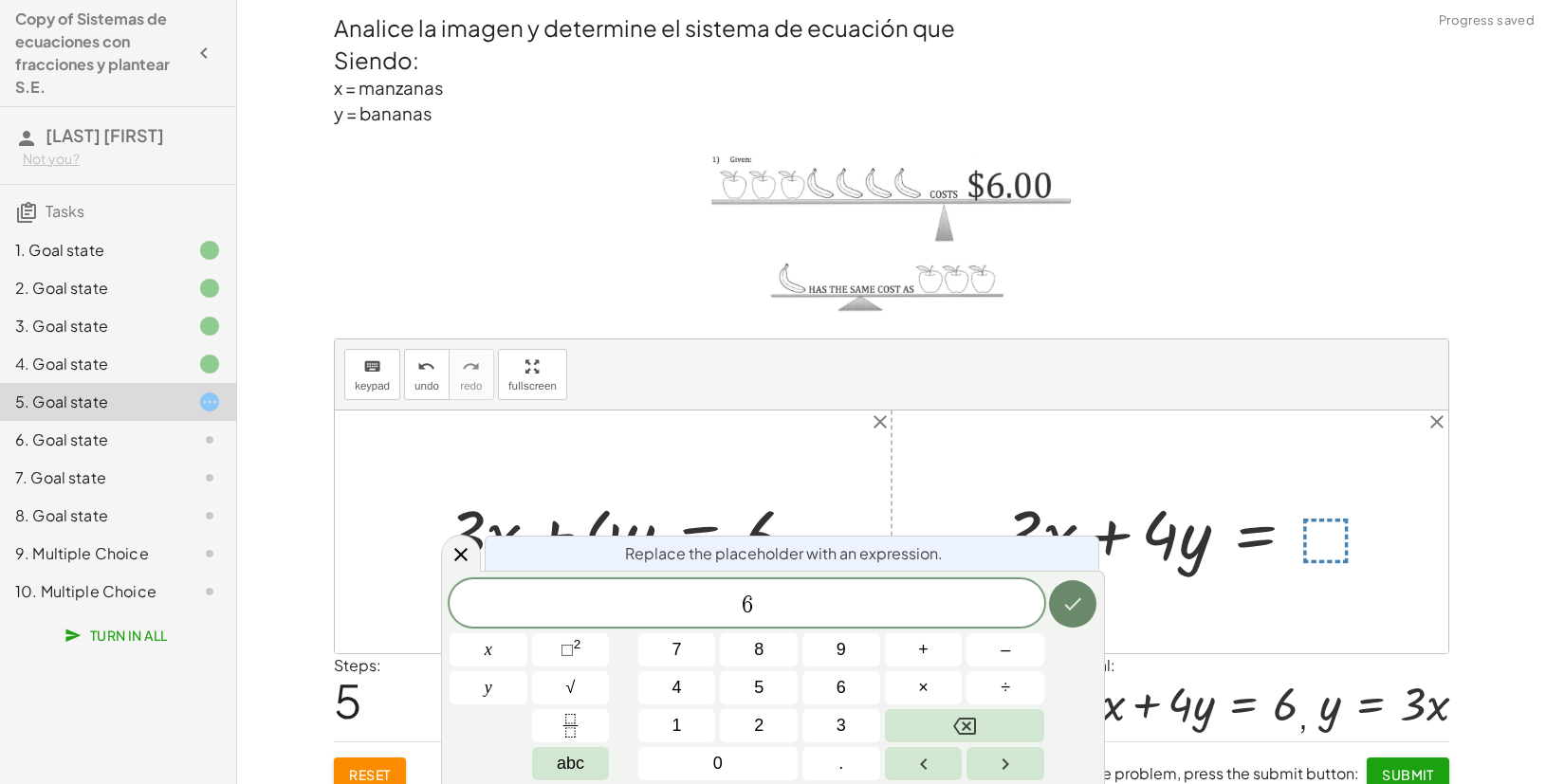 click at bounding box center [1073, 604] 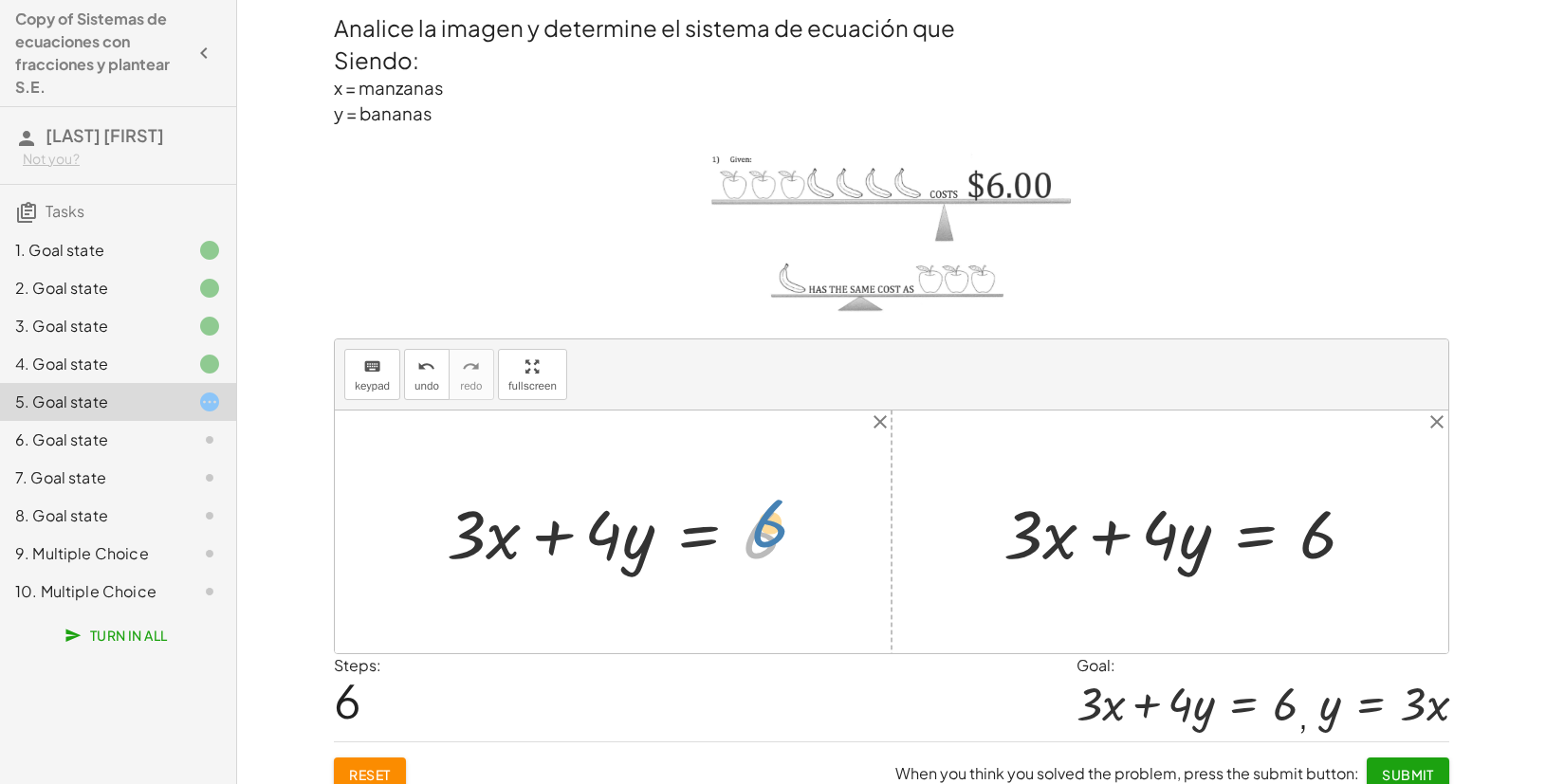 drag, startPoint x: 779, startPoint y: 546, endPoint x: 788, endPoint y: 536, distance: 13.453624 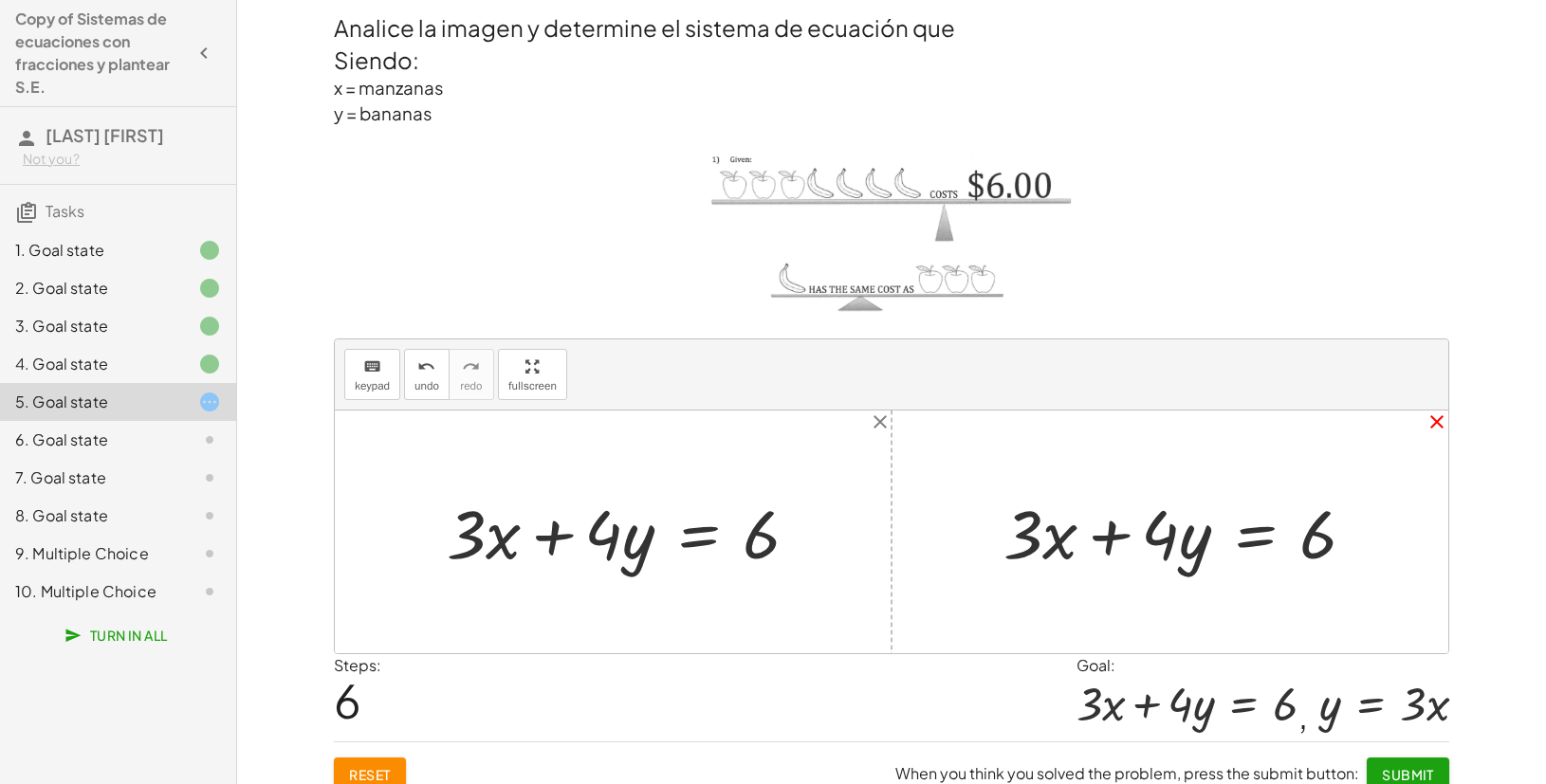 click on "close" at bounding box center (1437, 422) 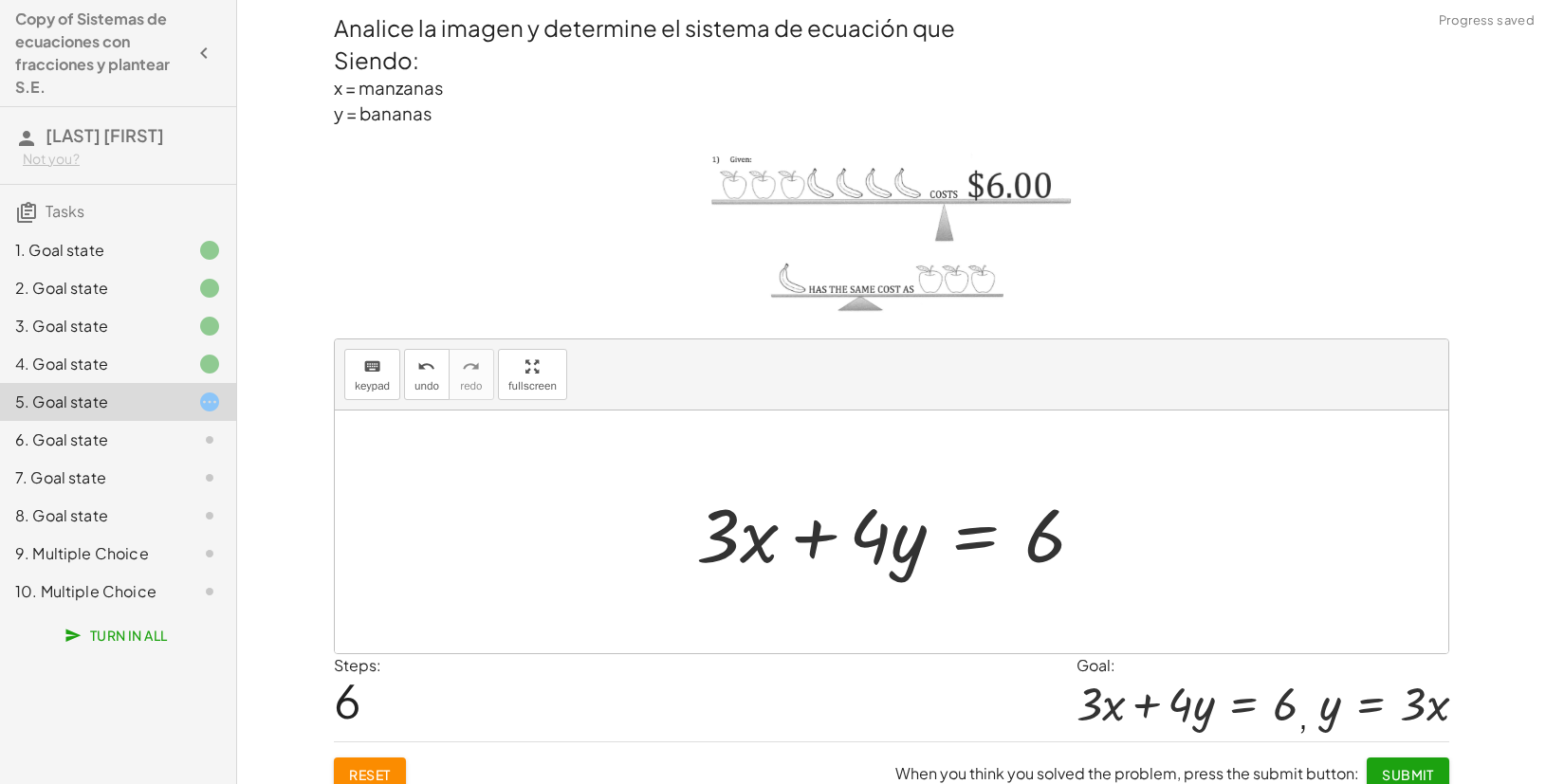 click at bounding box center [892, 532] 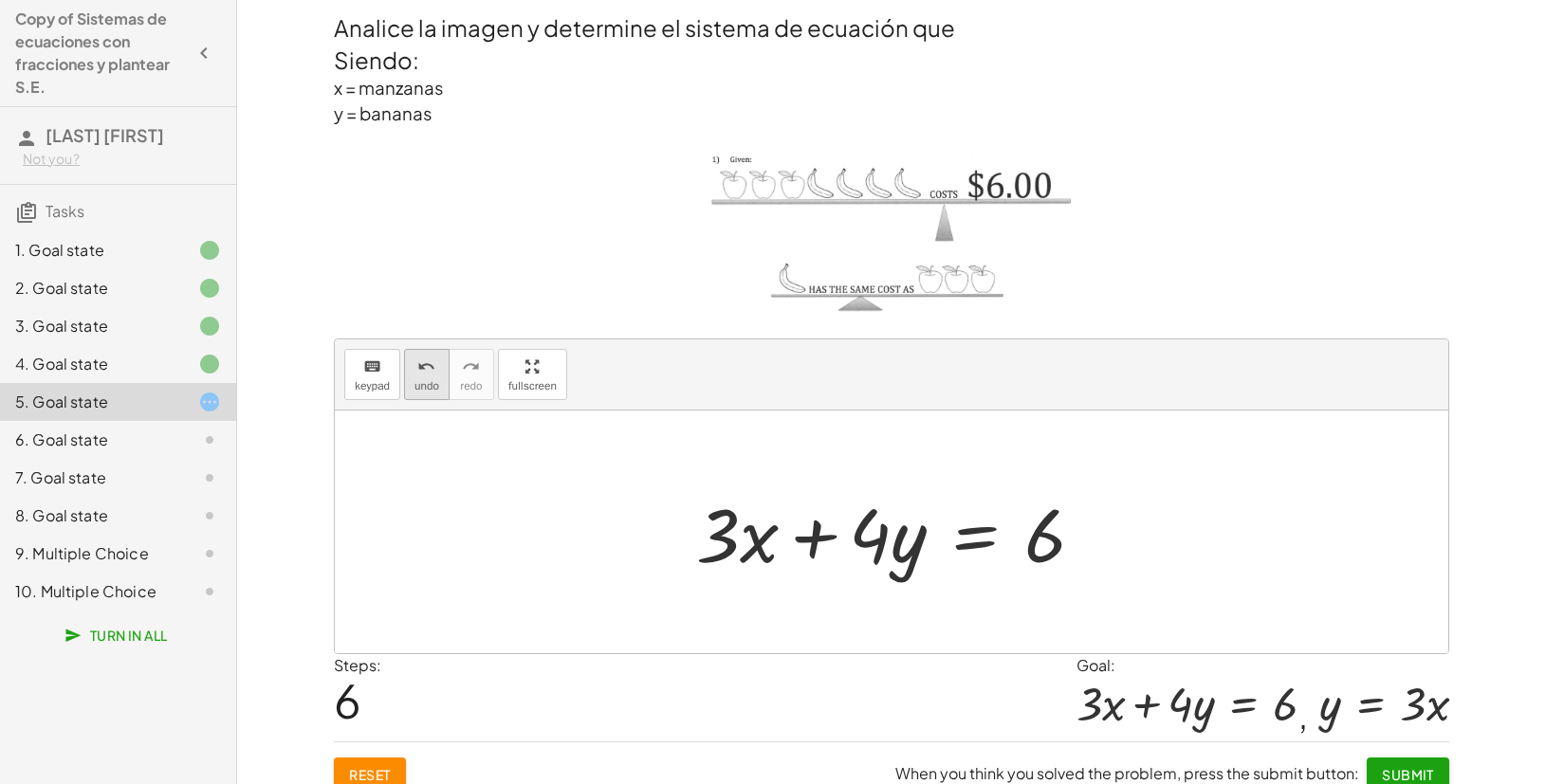 click on "undo" at bounding box center (426, 367) 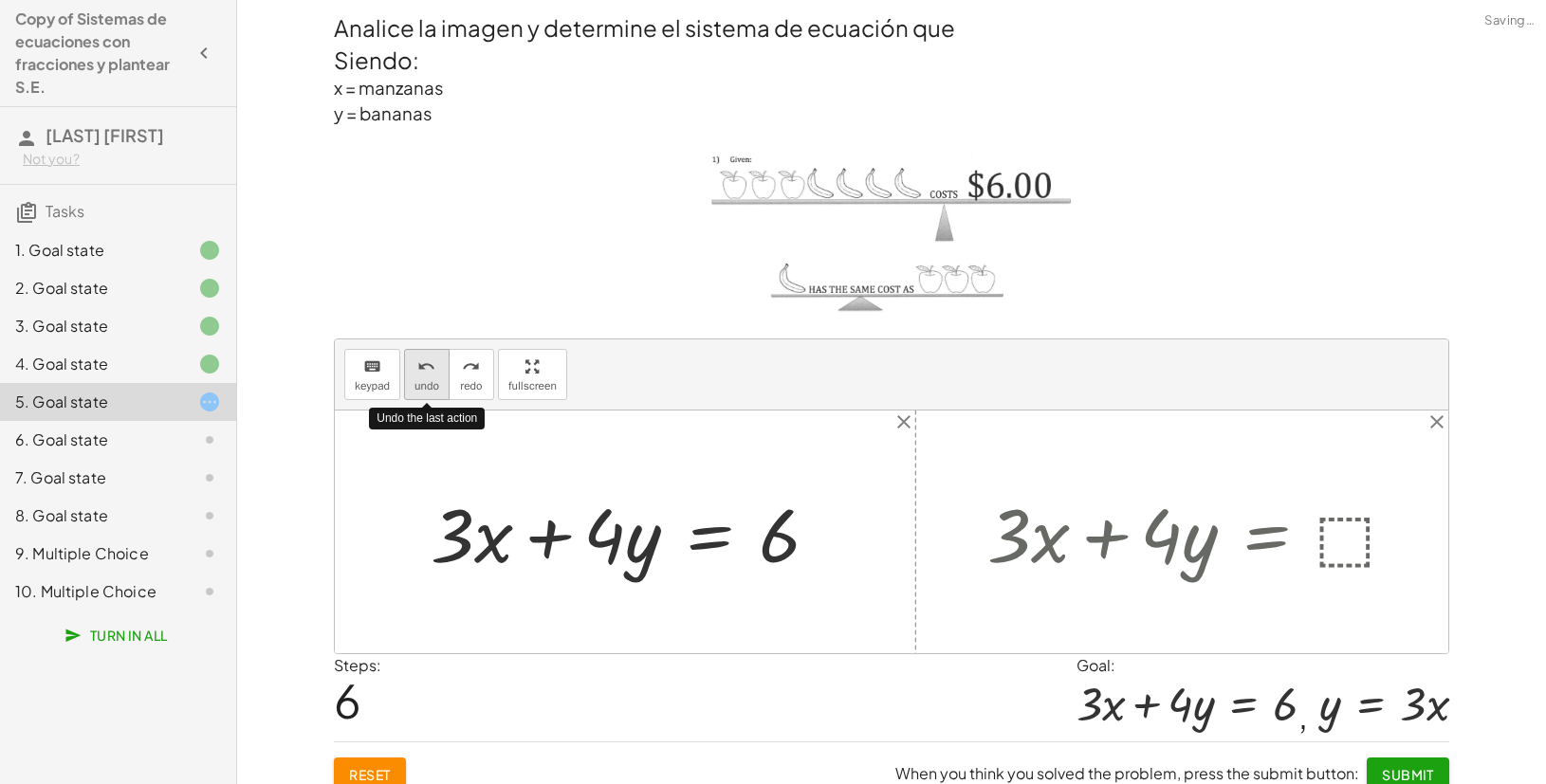 click on "undo" at bounding box center (426, 367) 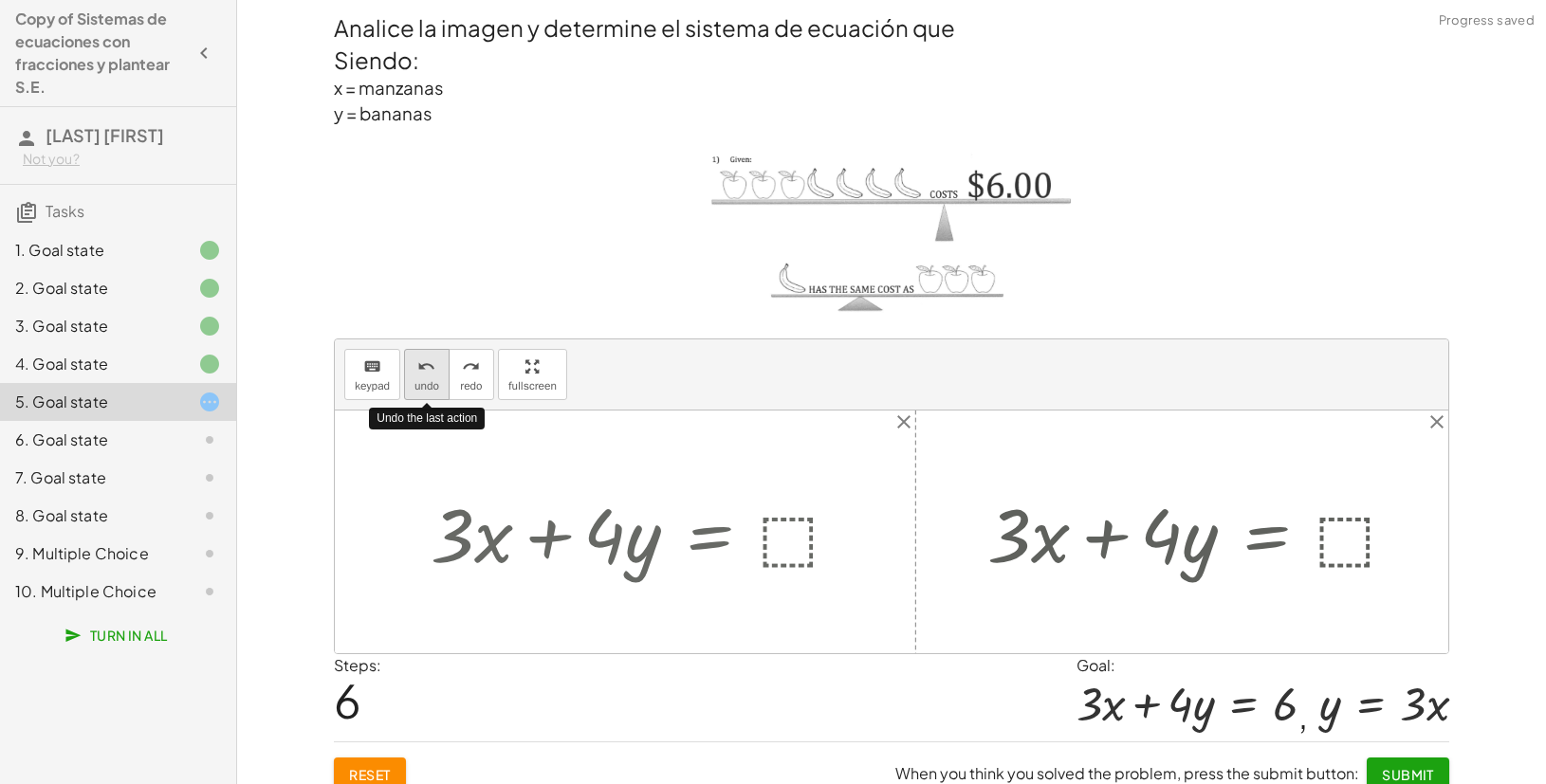click on "undo" at bounding box center (426, 367) 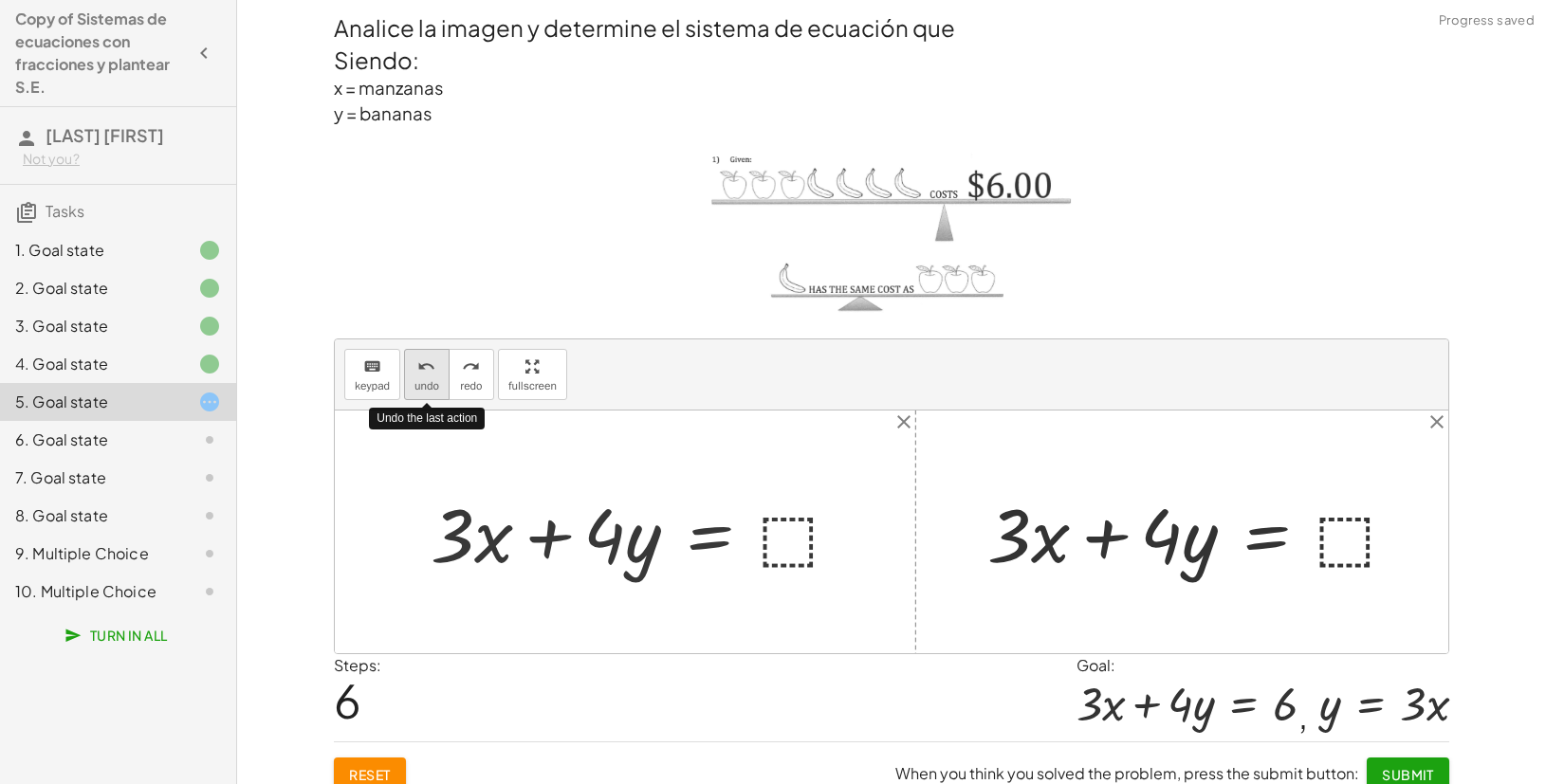 click on "undo" at bounding box center [426, 367] 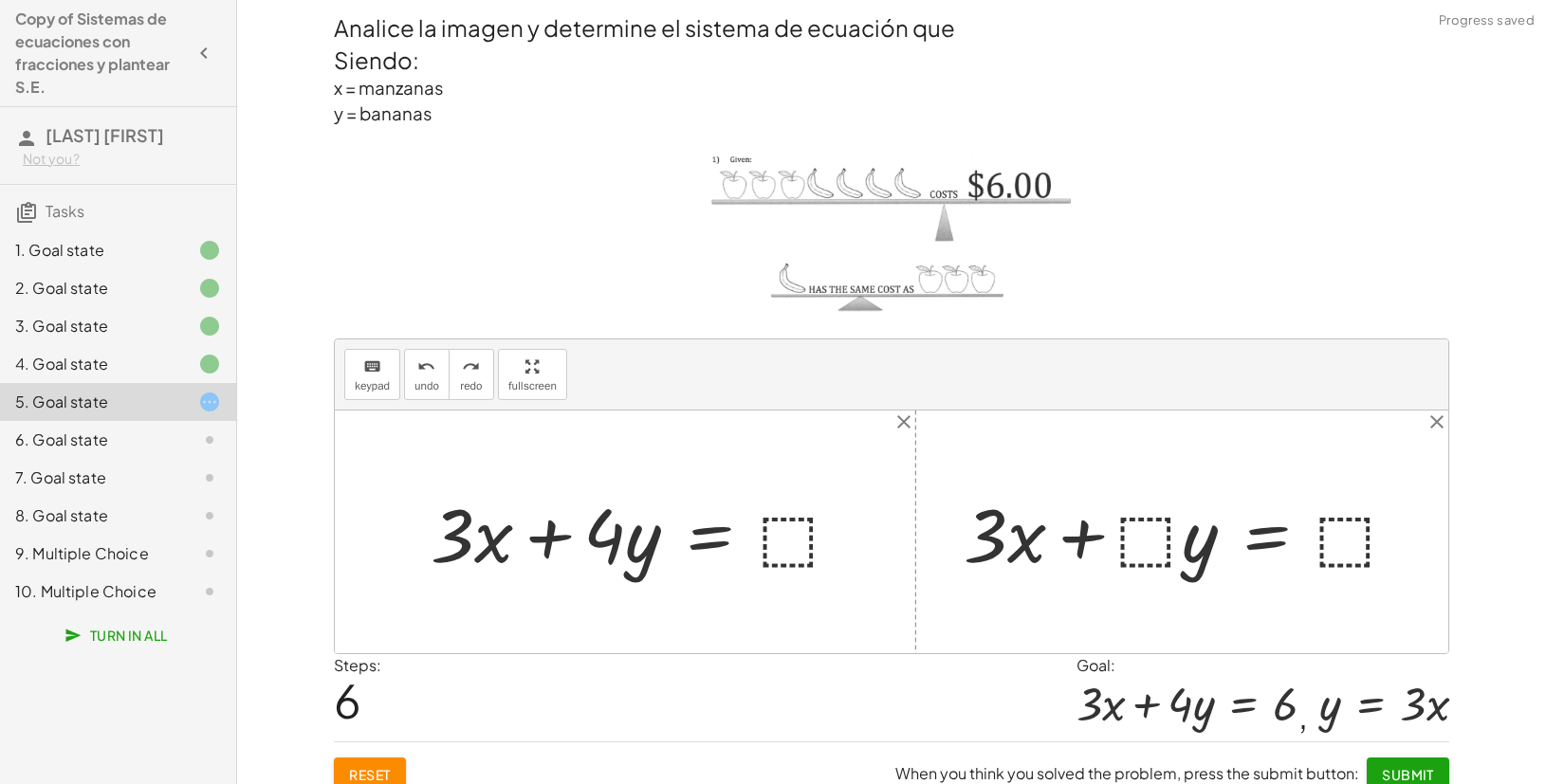 click at bounding box center (1188, 532) 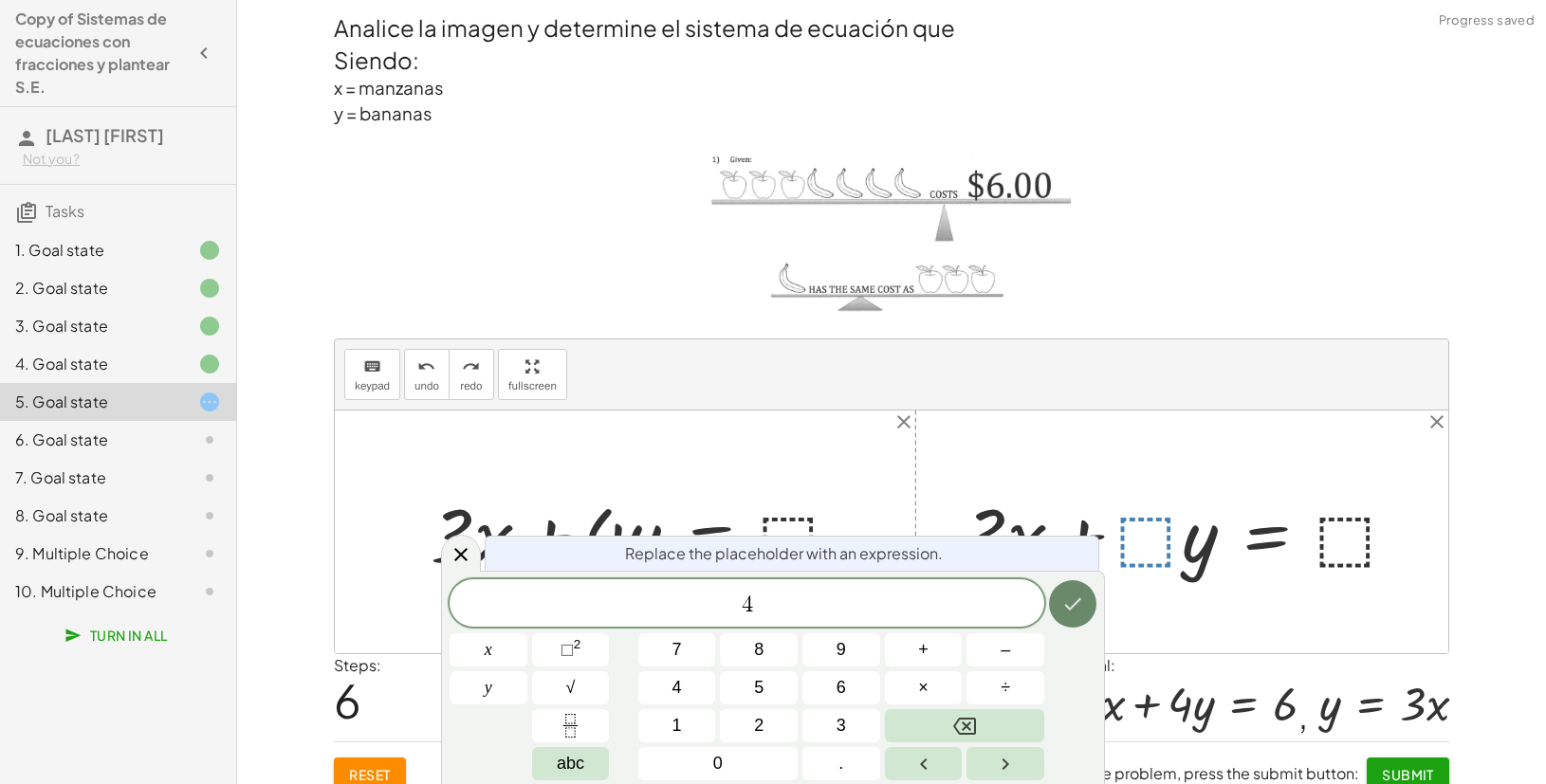 click 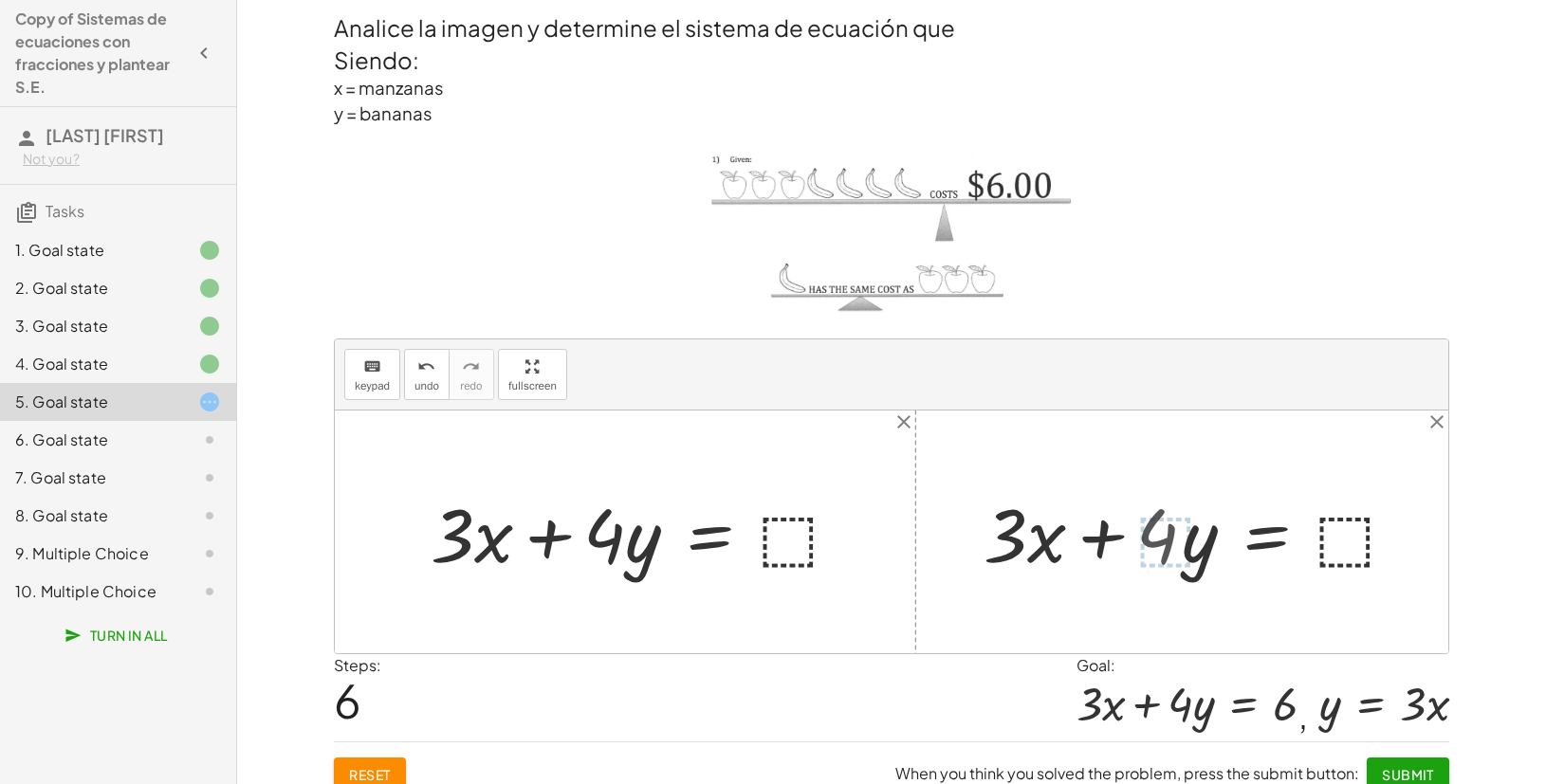 click at bounding box center [644, 532] 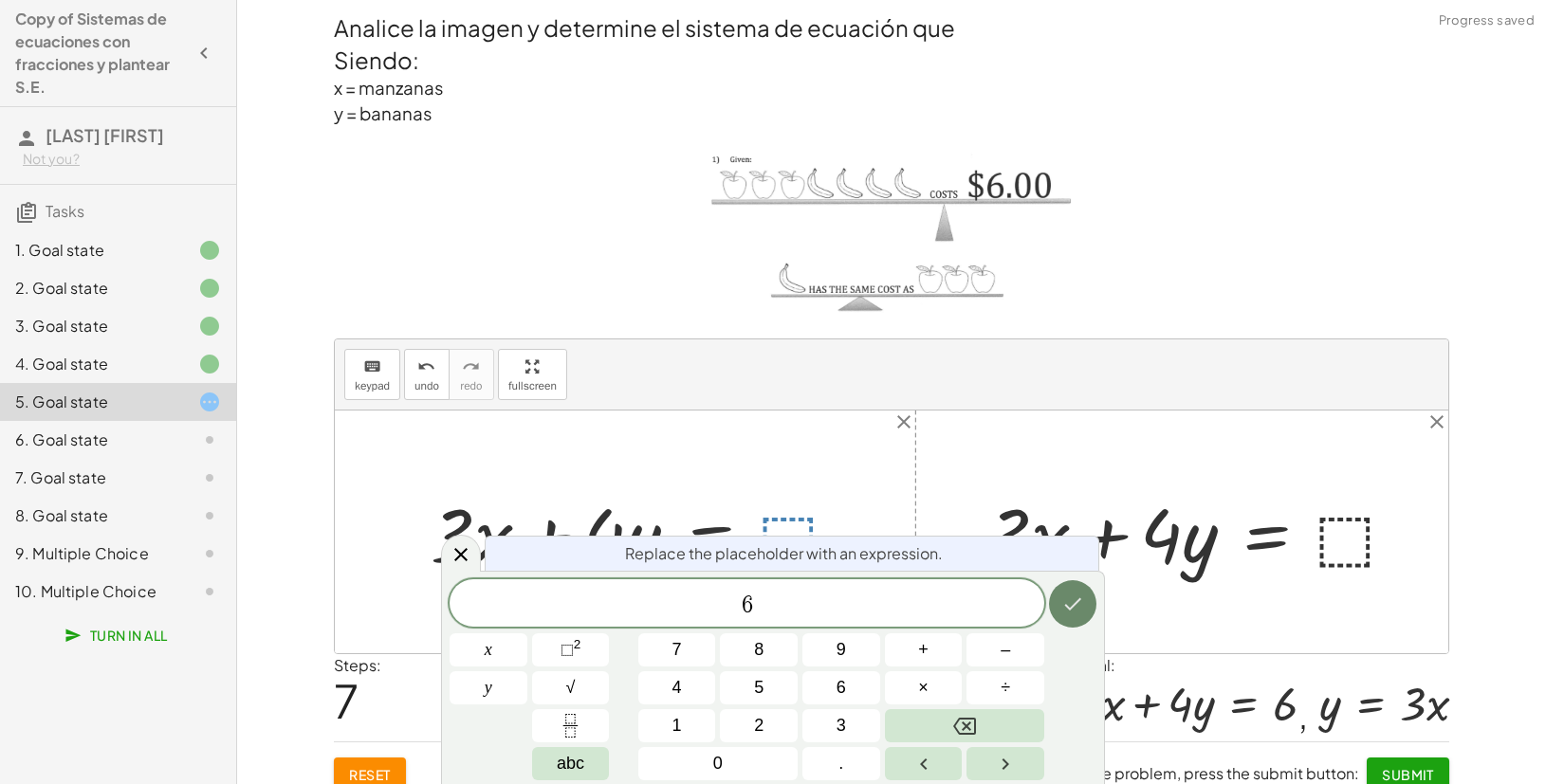 click 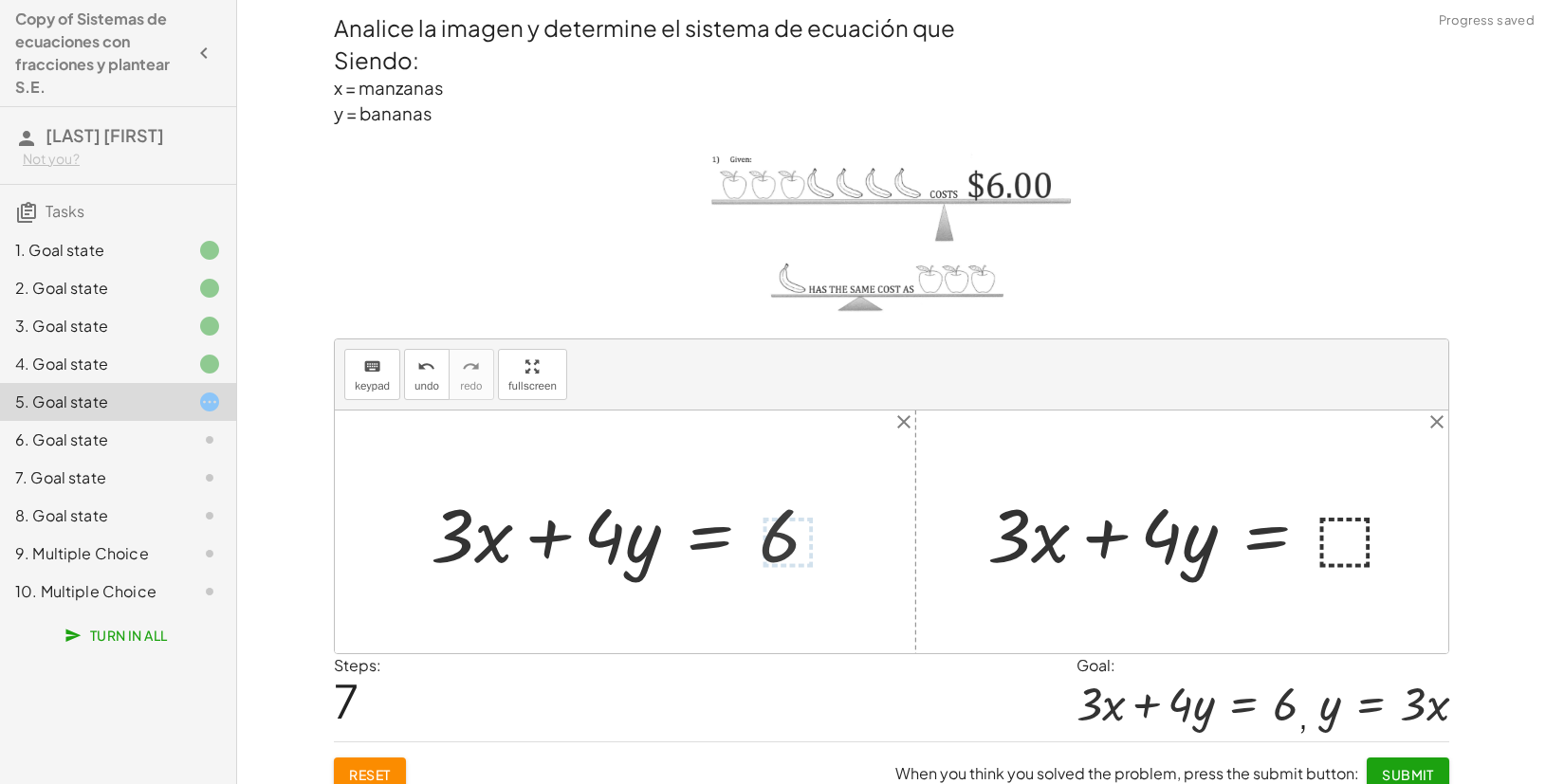 click at bounding box center (1201, 532) 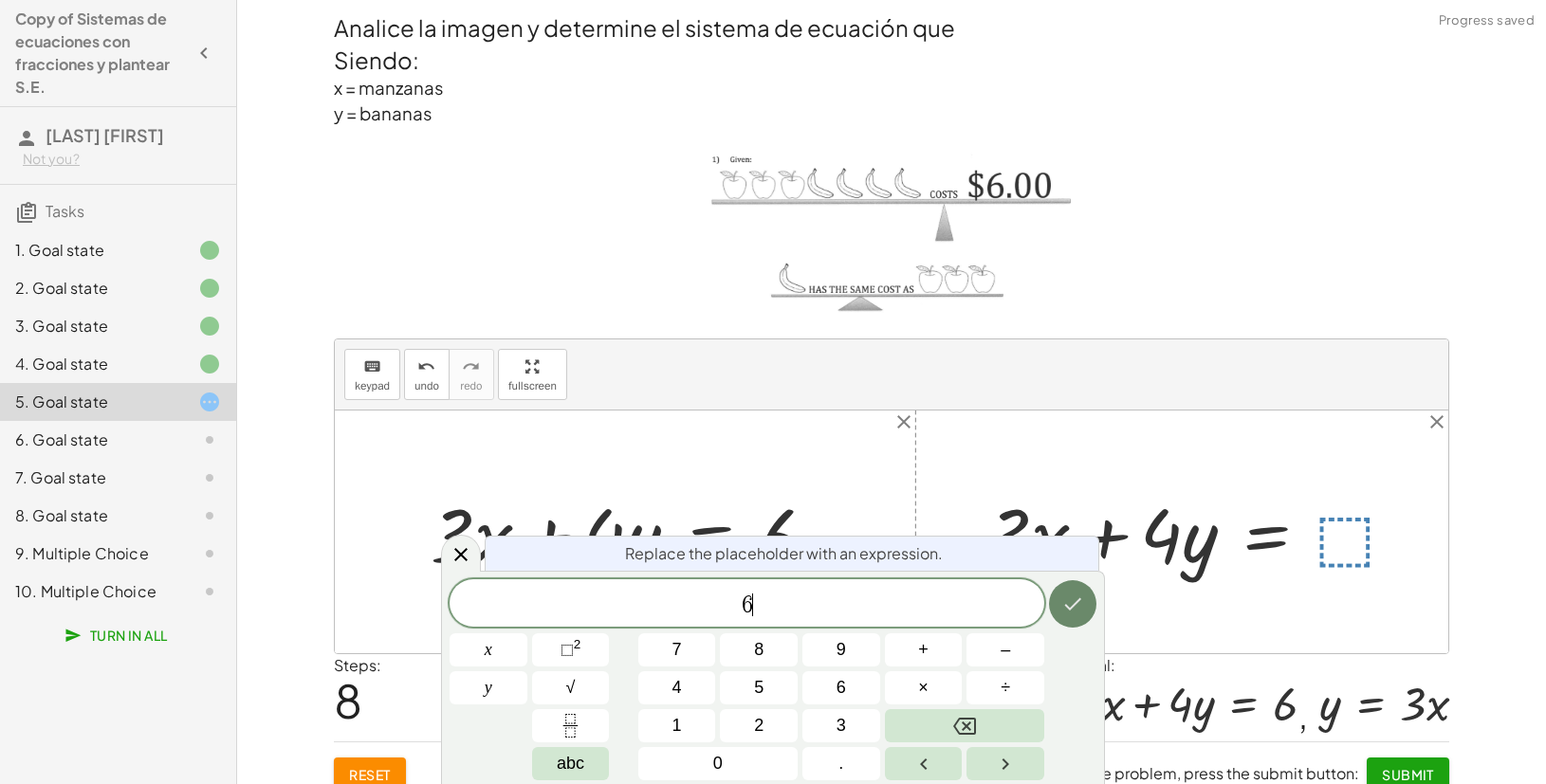 click 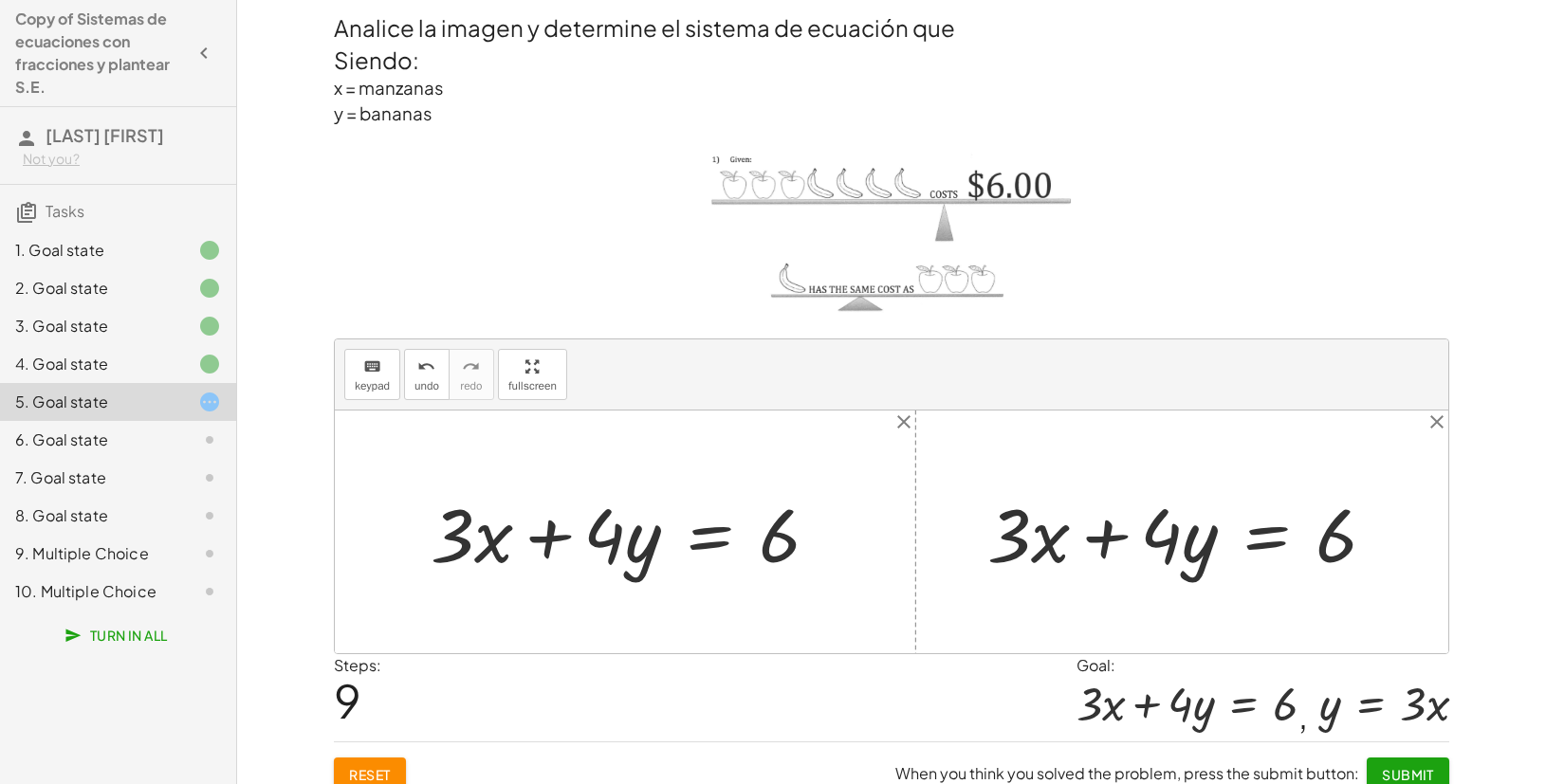 scroll, scrollTop: 19, scrollLeft: 0, axis: vertical 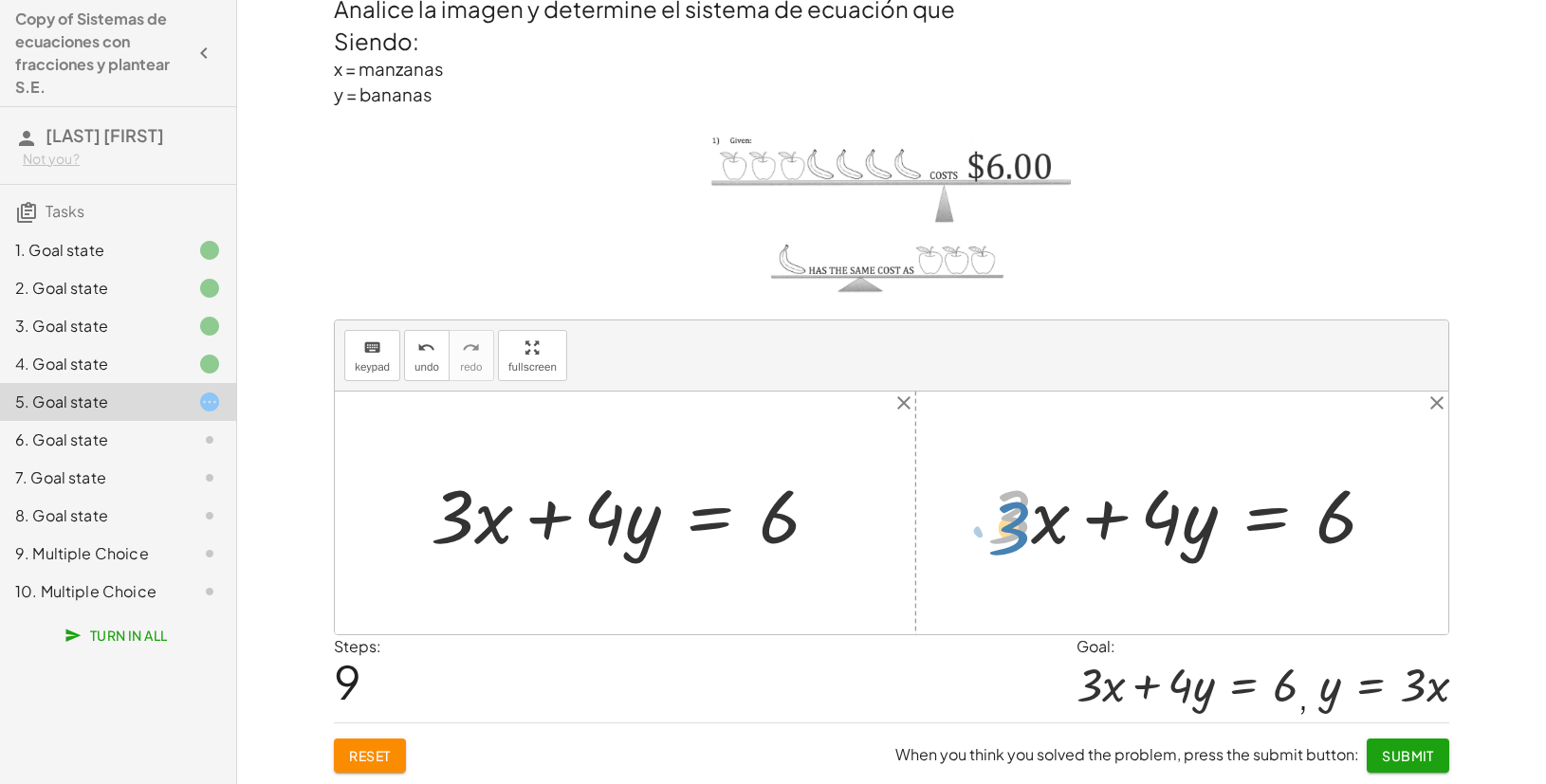 drag, startPoint x: 1002, startPoint y: 517, endPoint x: 1013, endPoint y: 520, distance: 11.401754 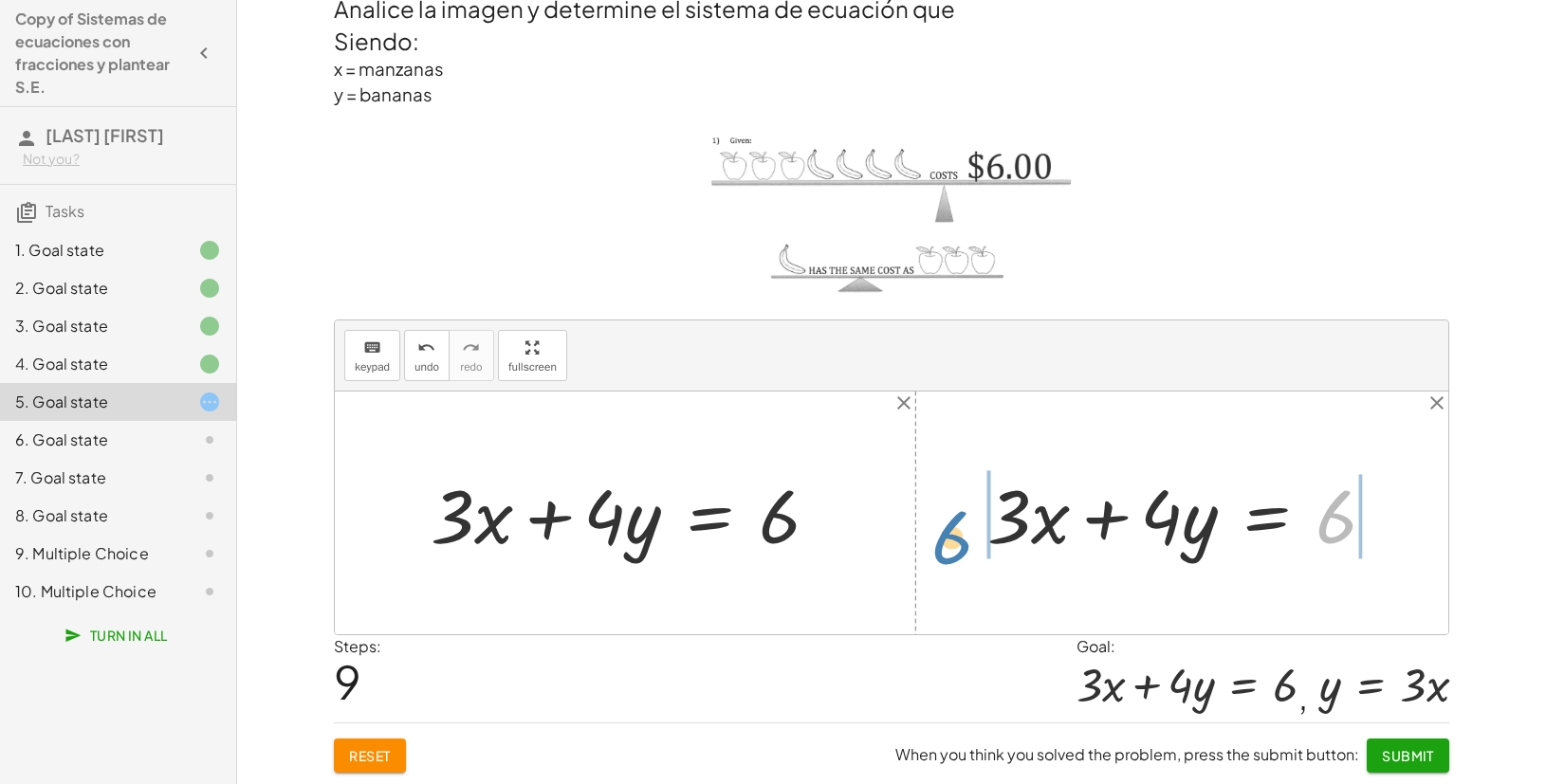 drag, startPoint x: 1333, startPoint y: 518, endPoint x: 946, endPoint y: 538, distance: 387.5165 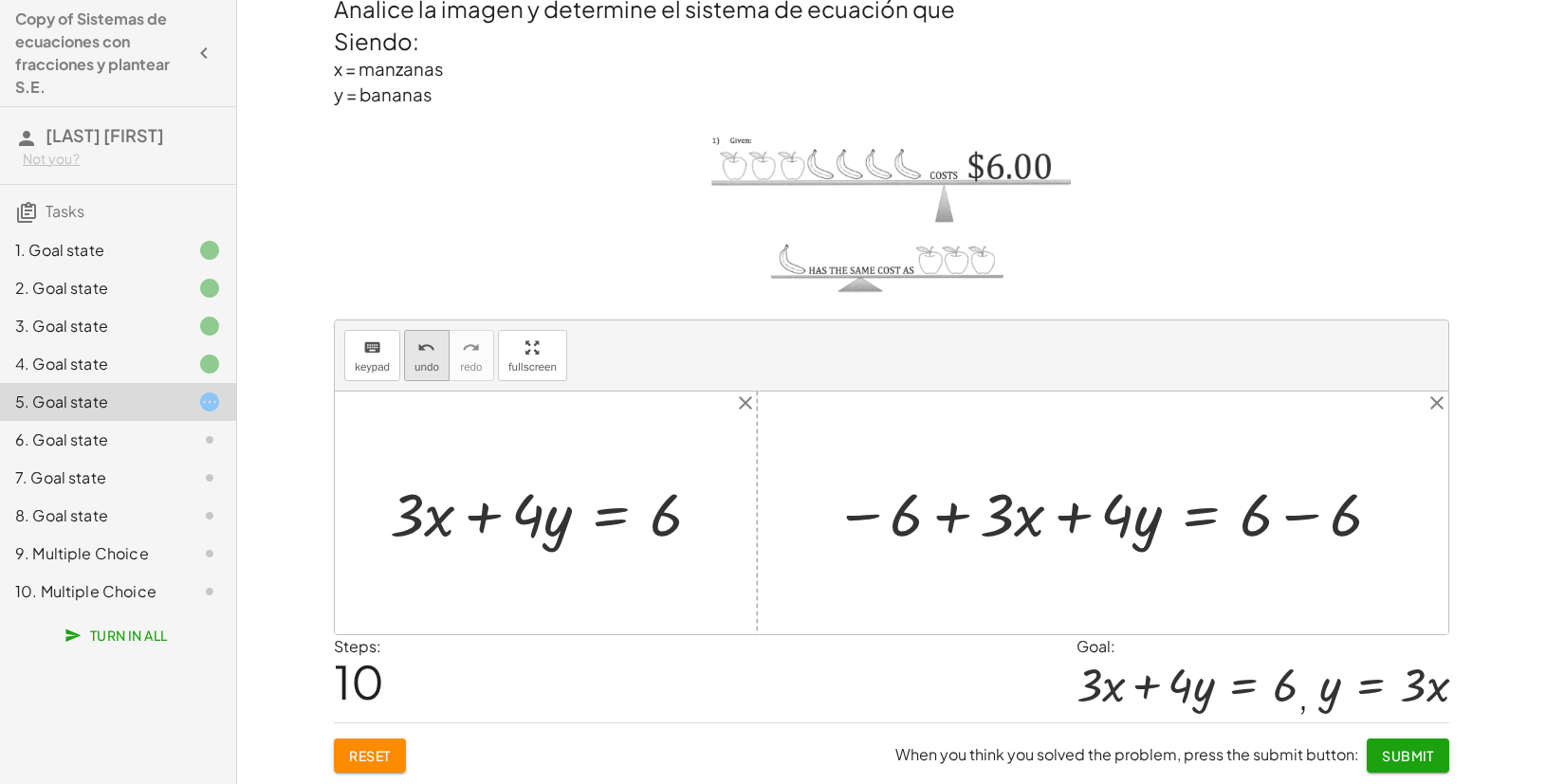 click on "undo" at bounding box center [427, 367] 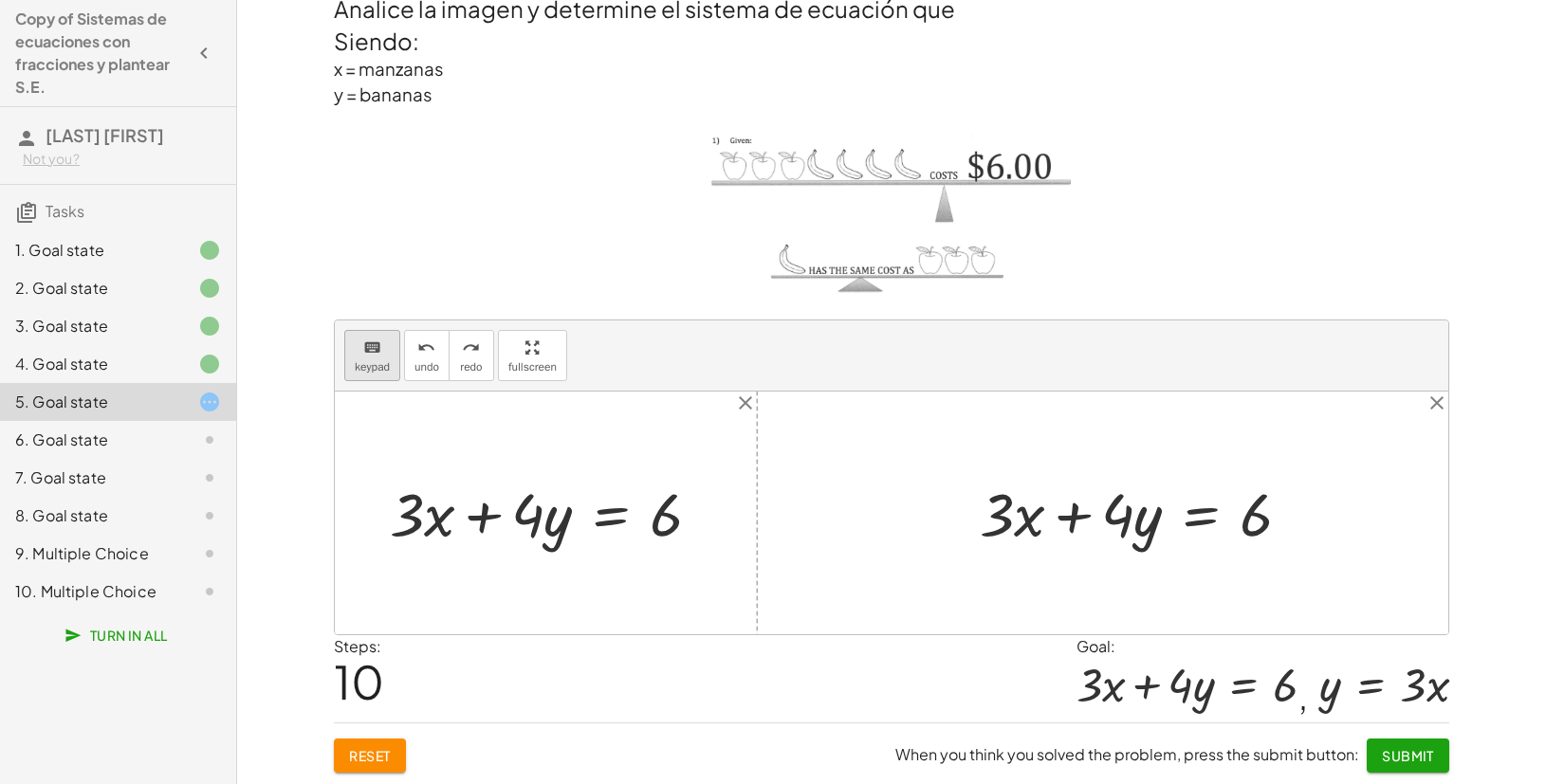 click on "keyboard" at bounding box center (372, 348) 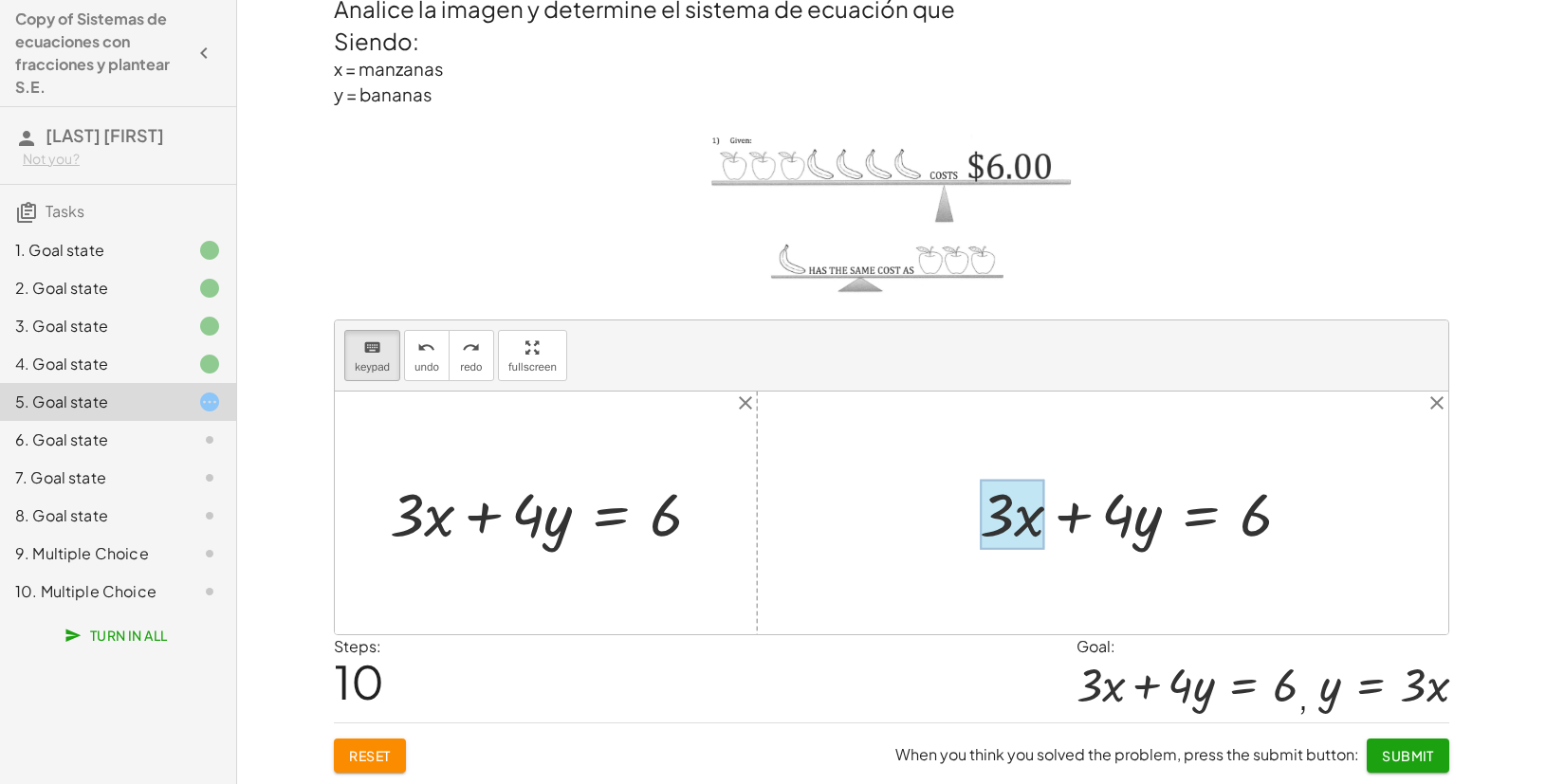 click at bounding box center [1012, 514] 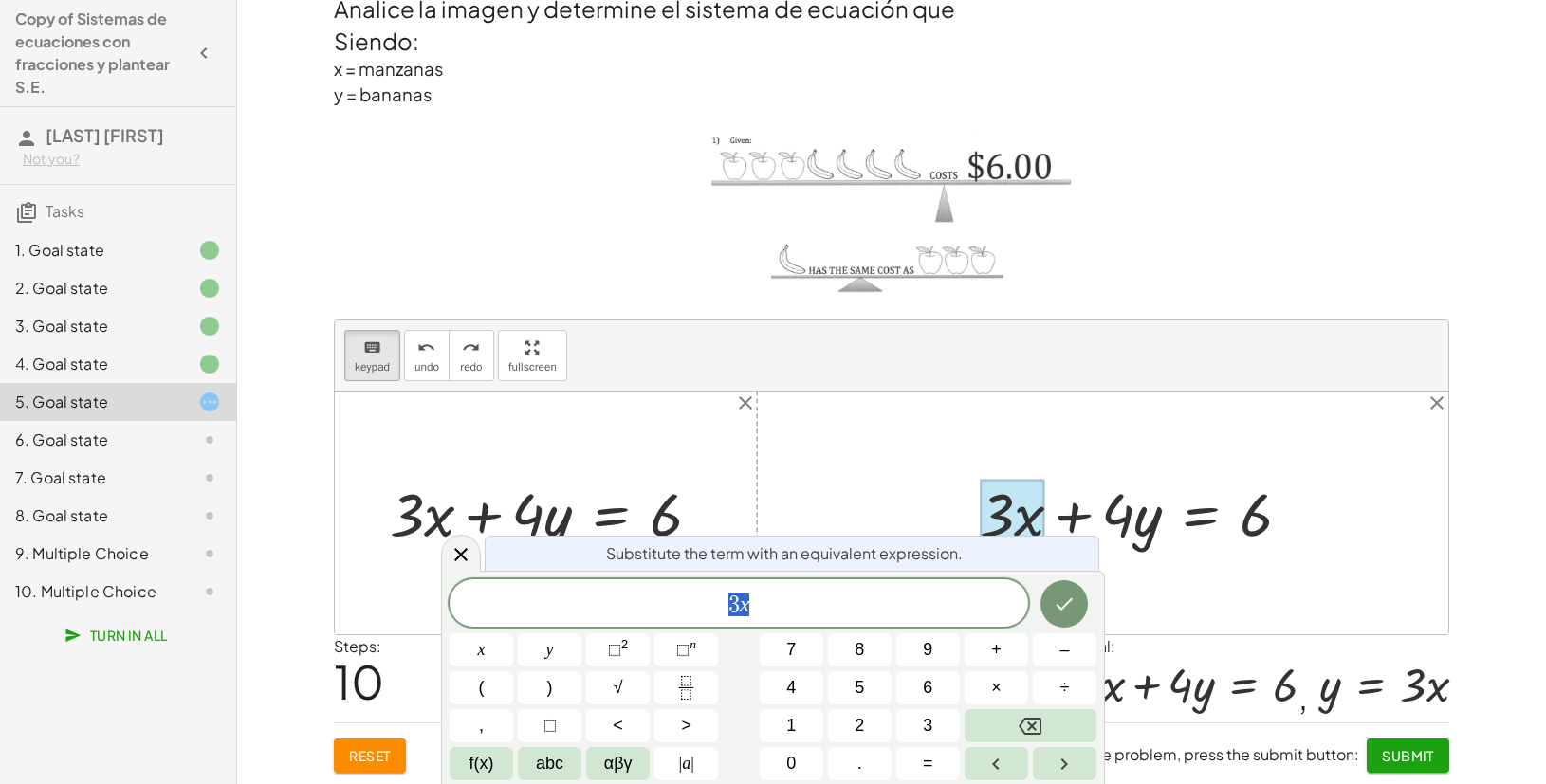 click on "3 x" at bounding box center [739, 605] 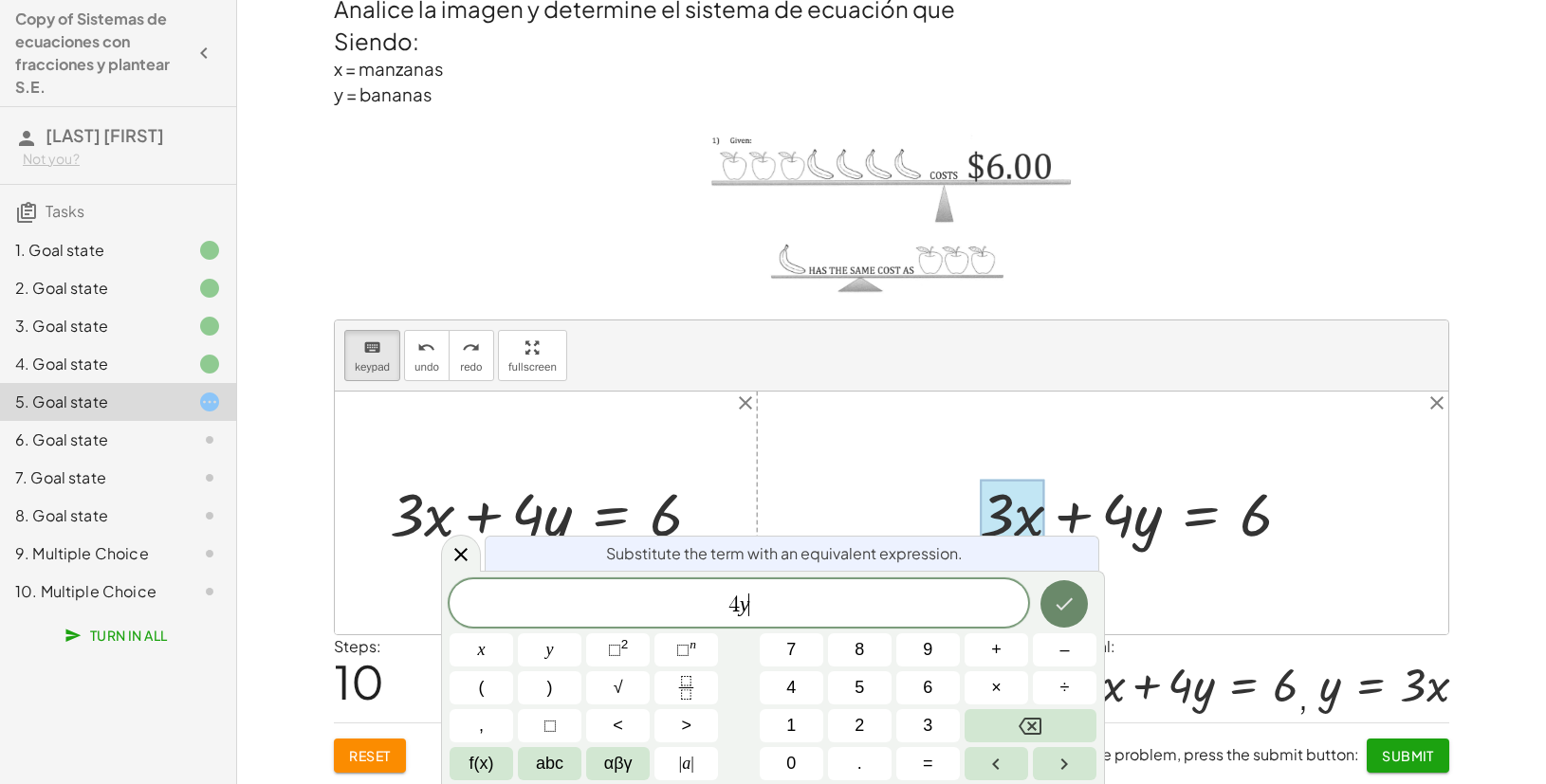 click 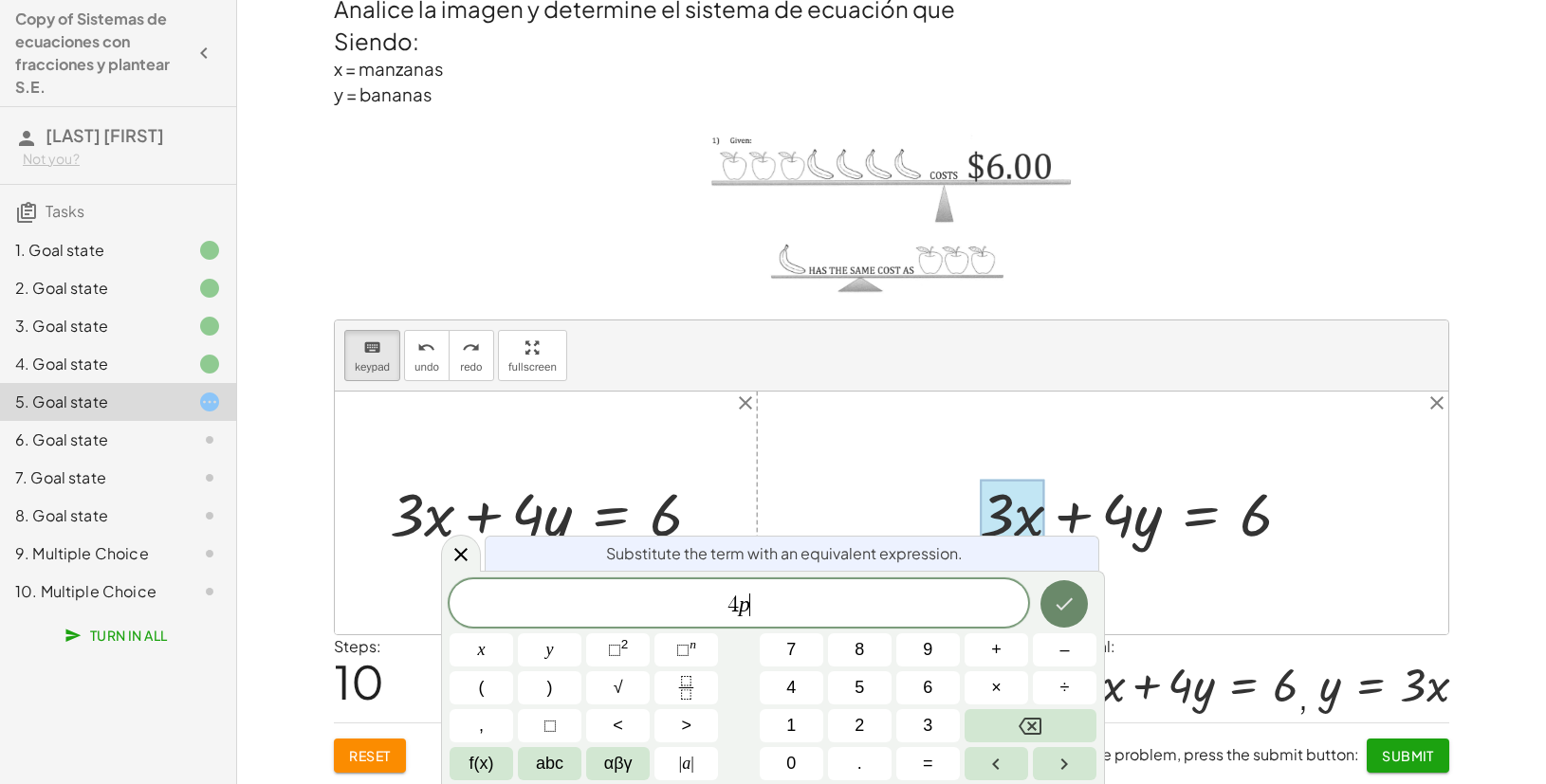 click at bounding box center [1064, 604] 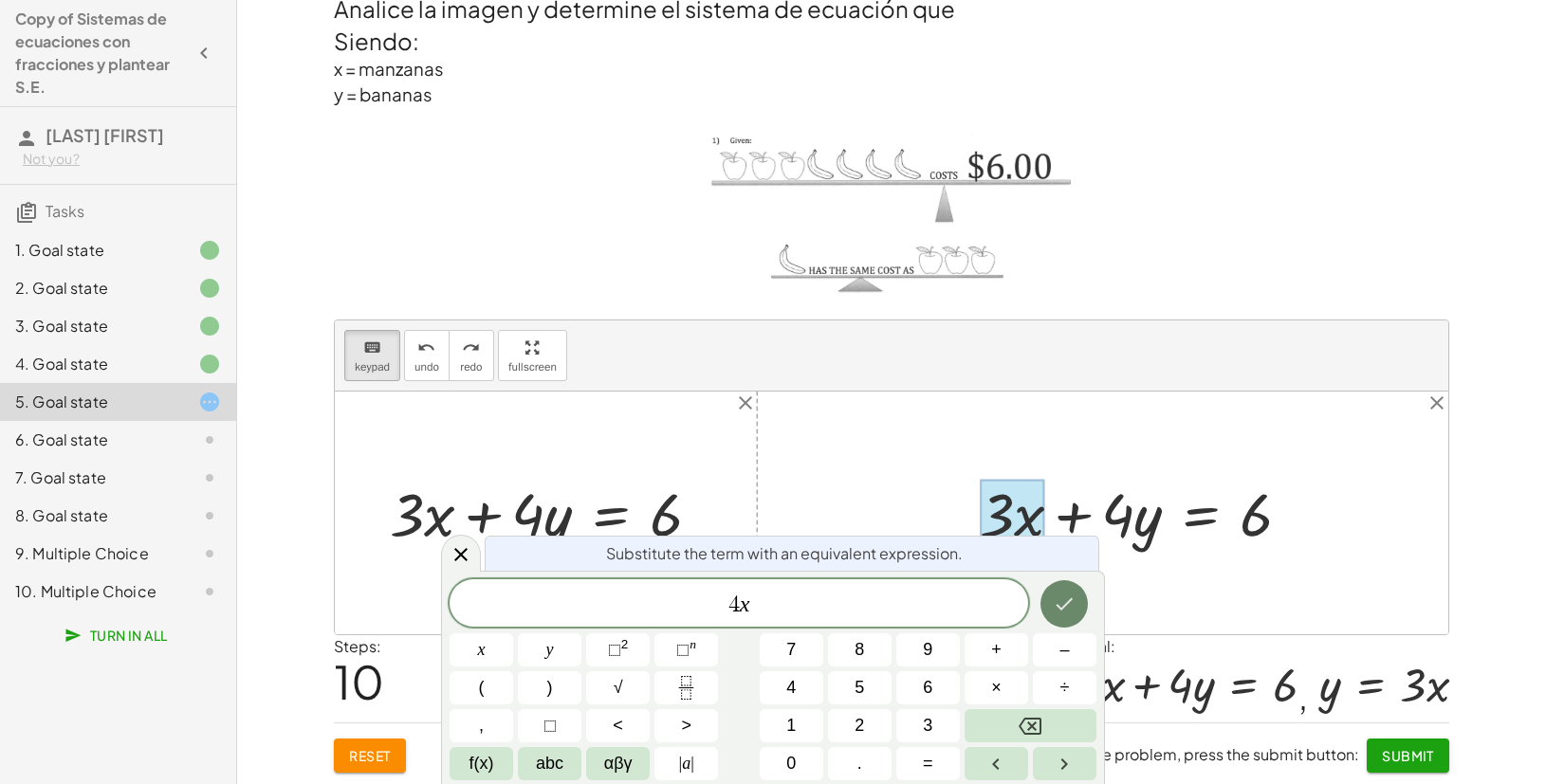 click 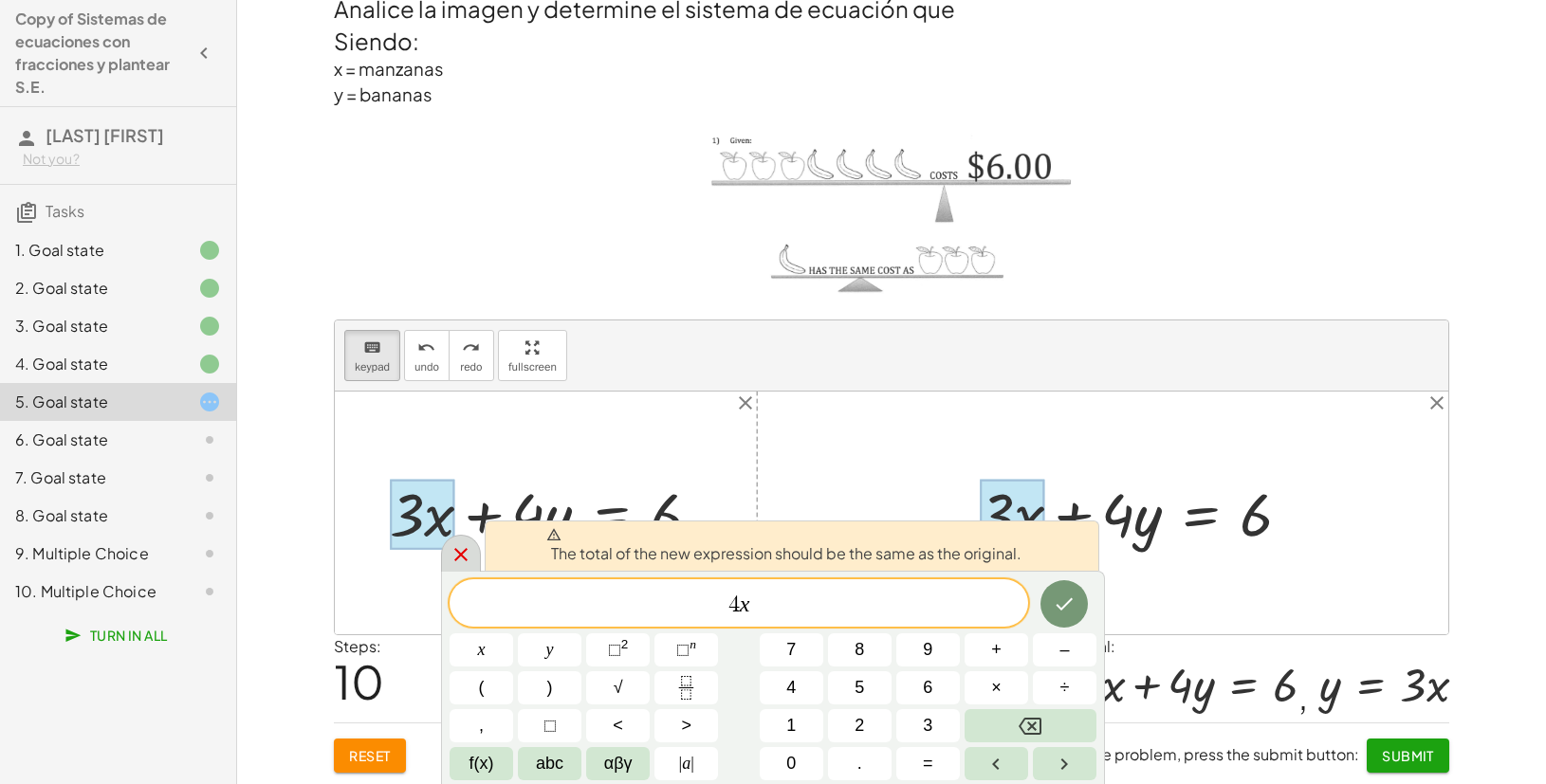 click 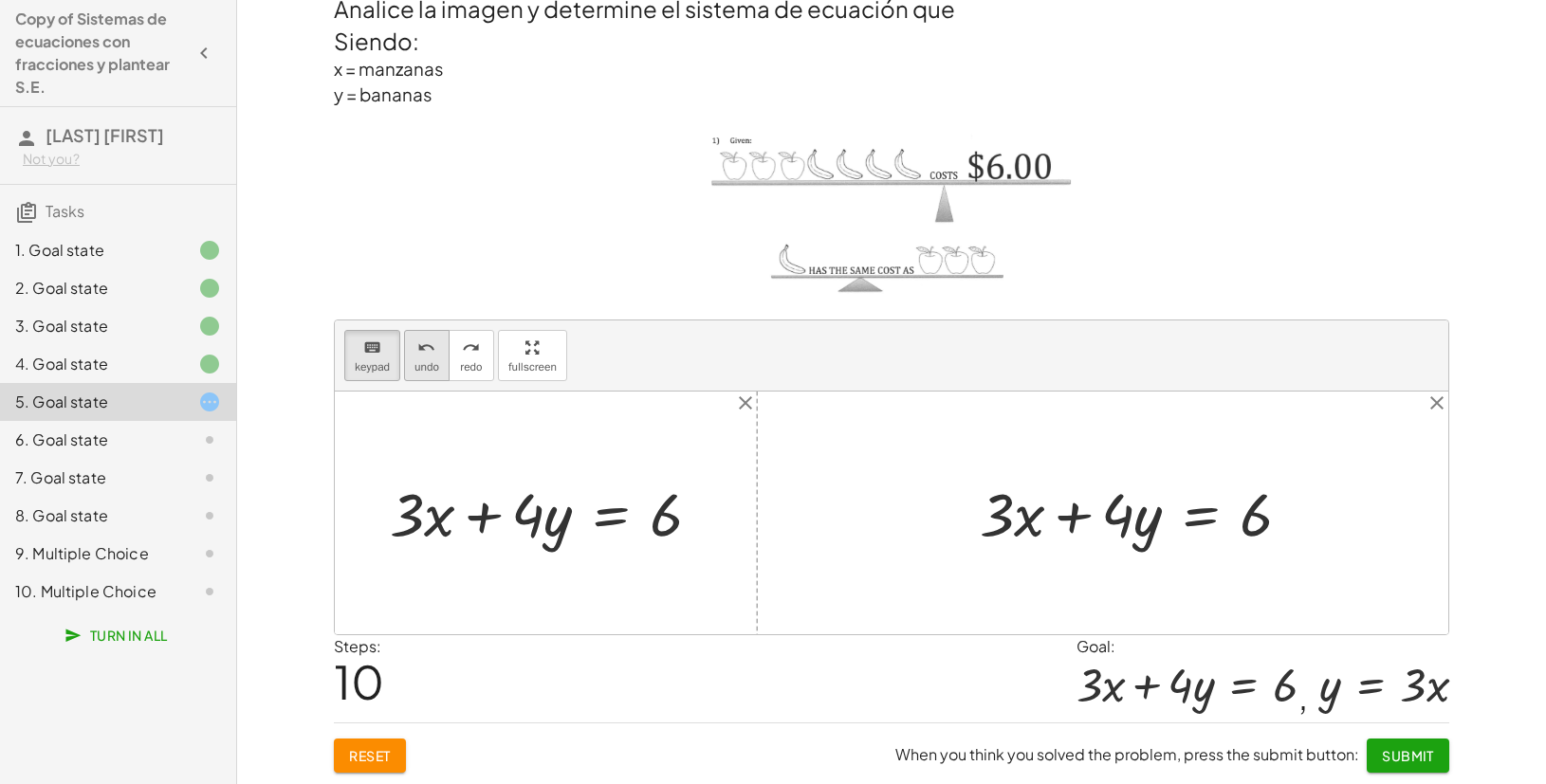 click on "undo" at bounding box center (427, 367) 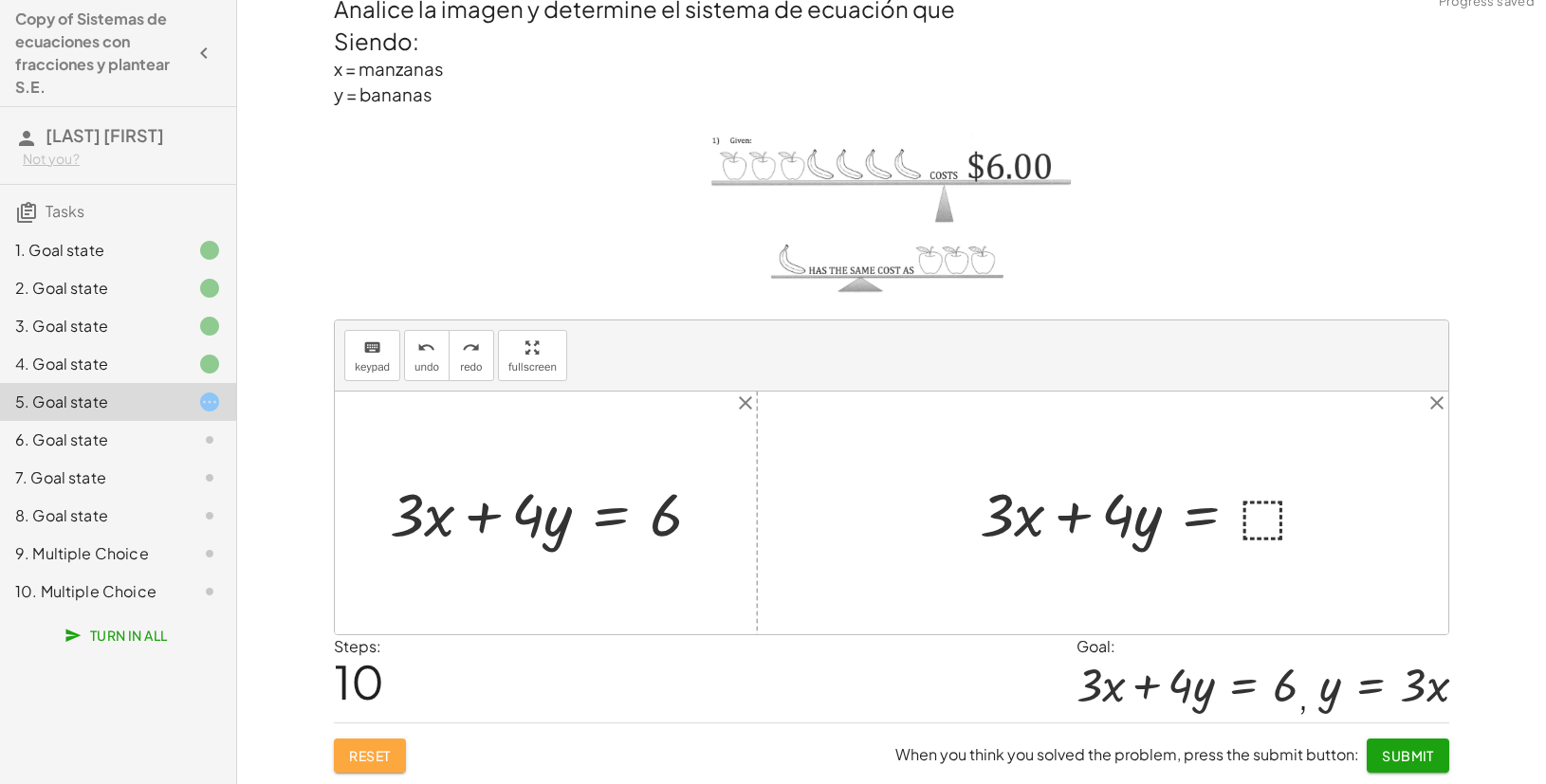 click on "Reset" 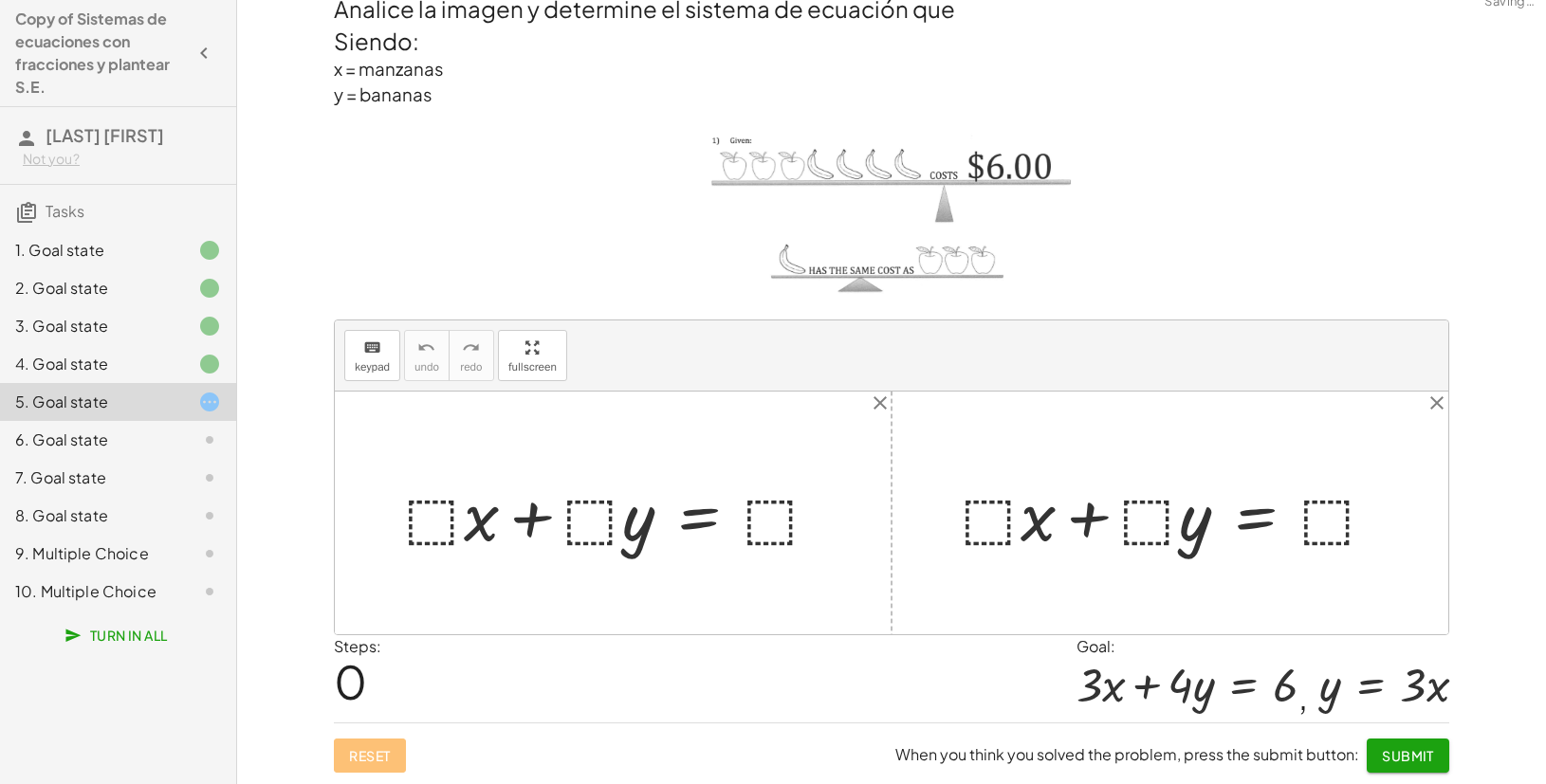 click at bounding box center (620, 513) 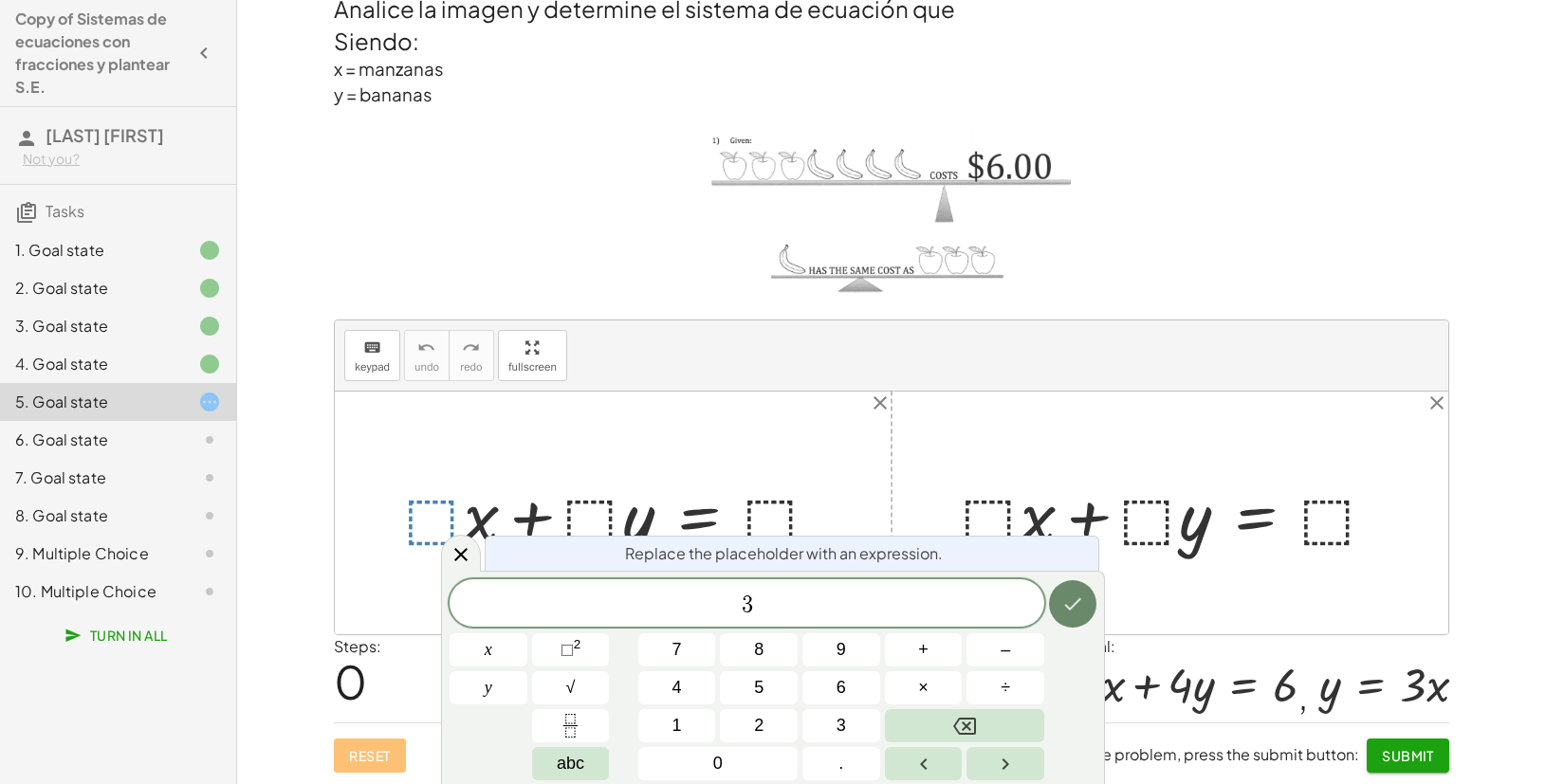 click 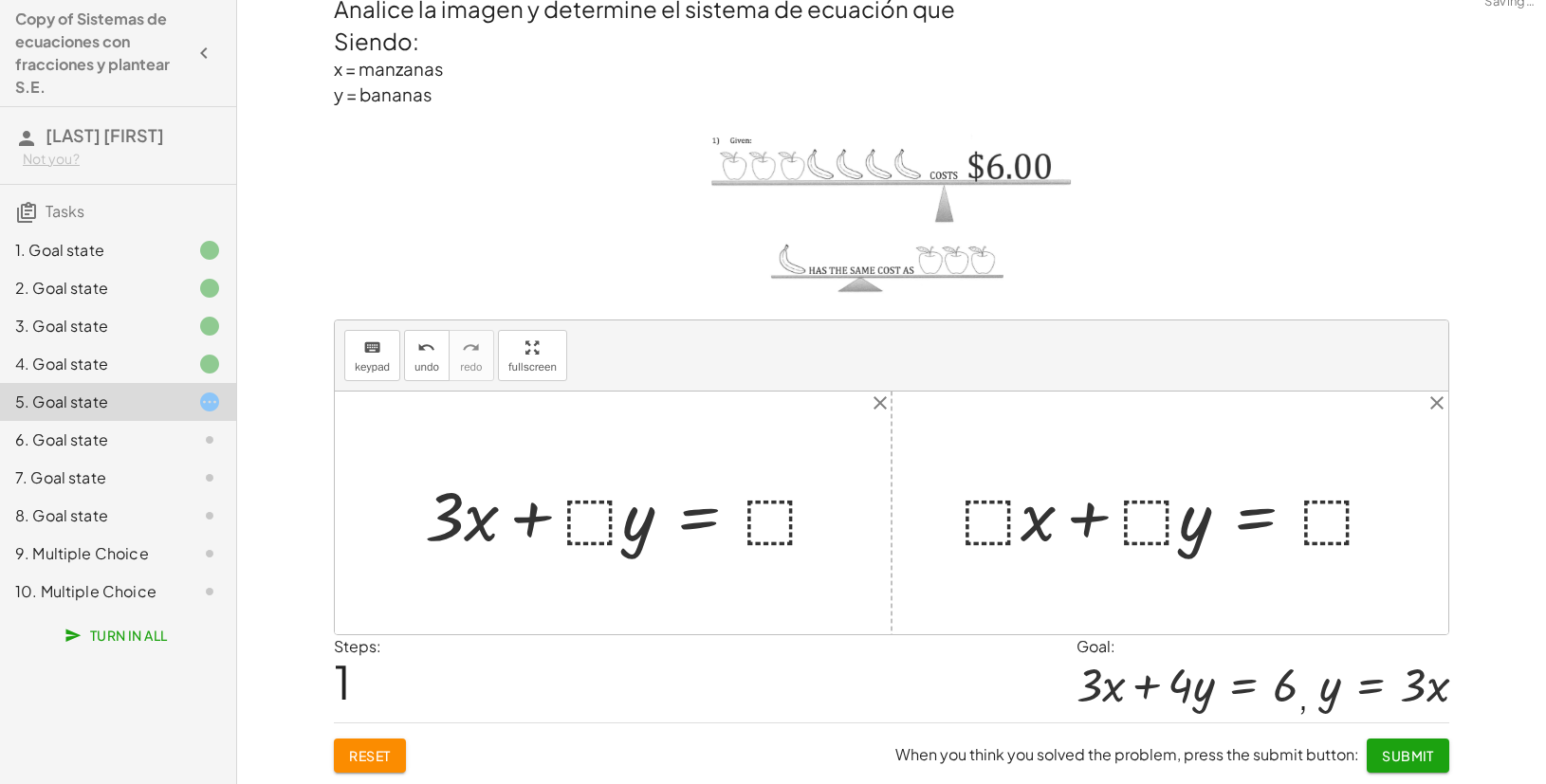 click at bounding box center (630, 513) 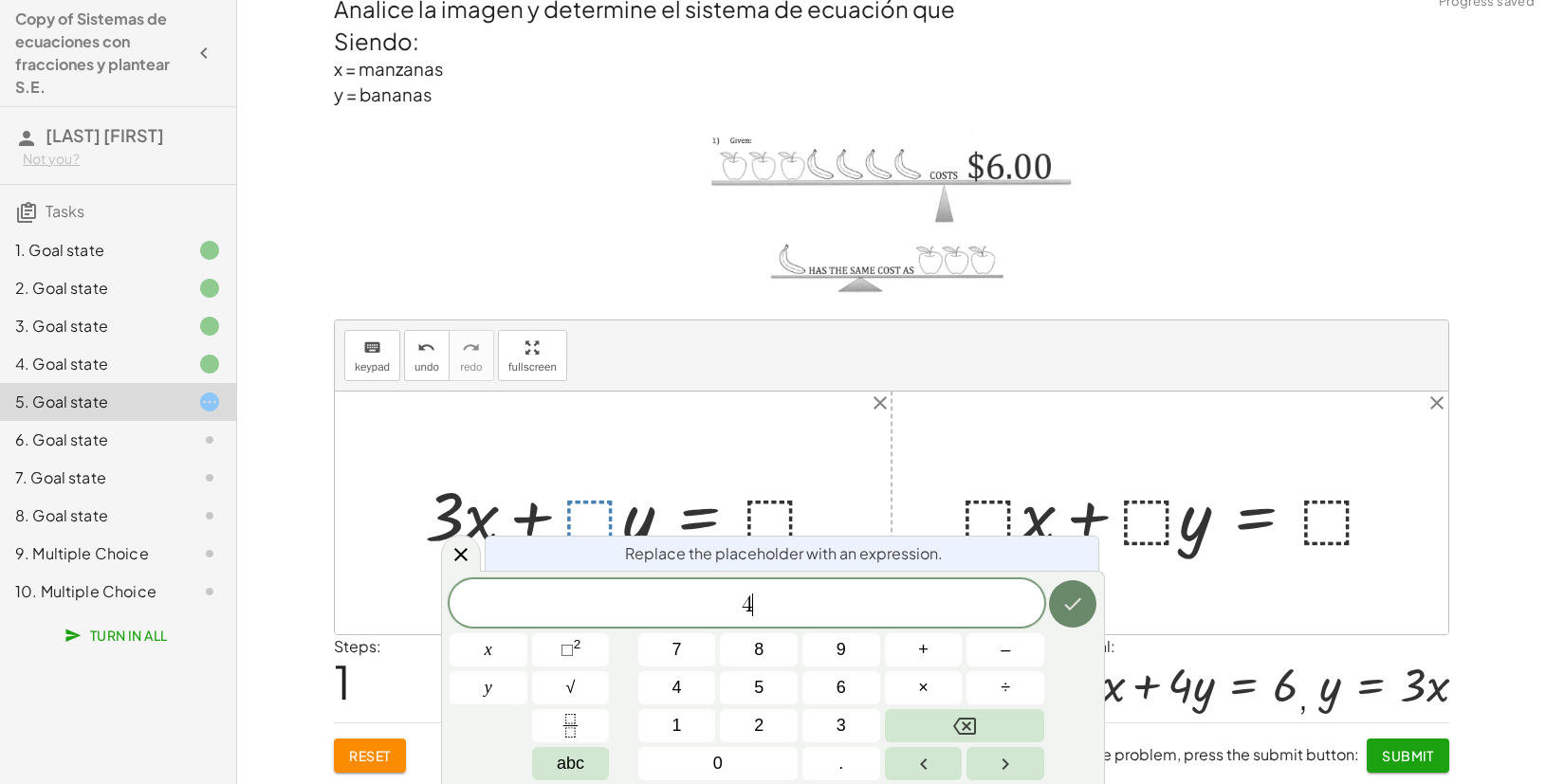 click 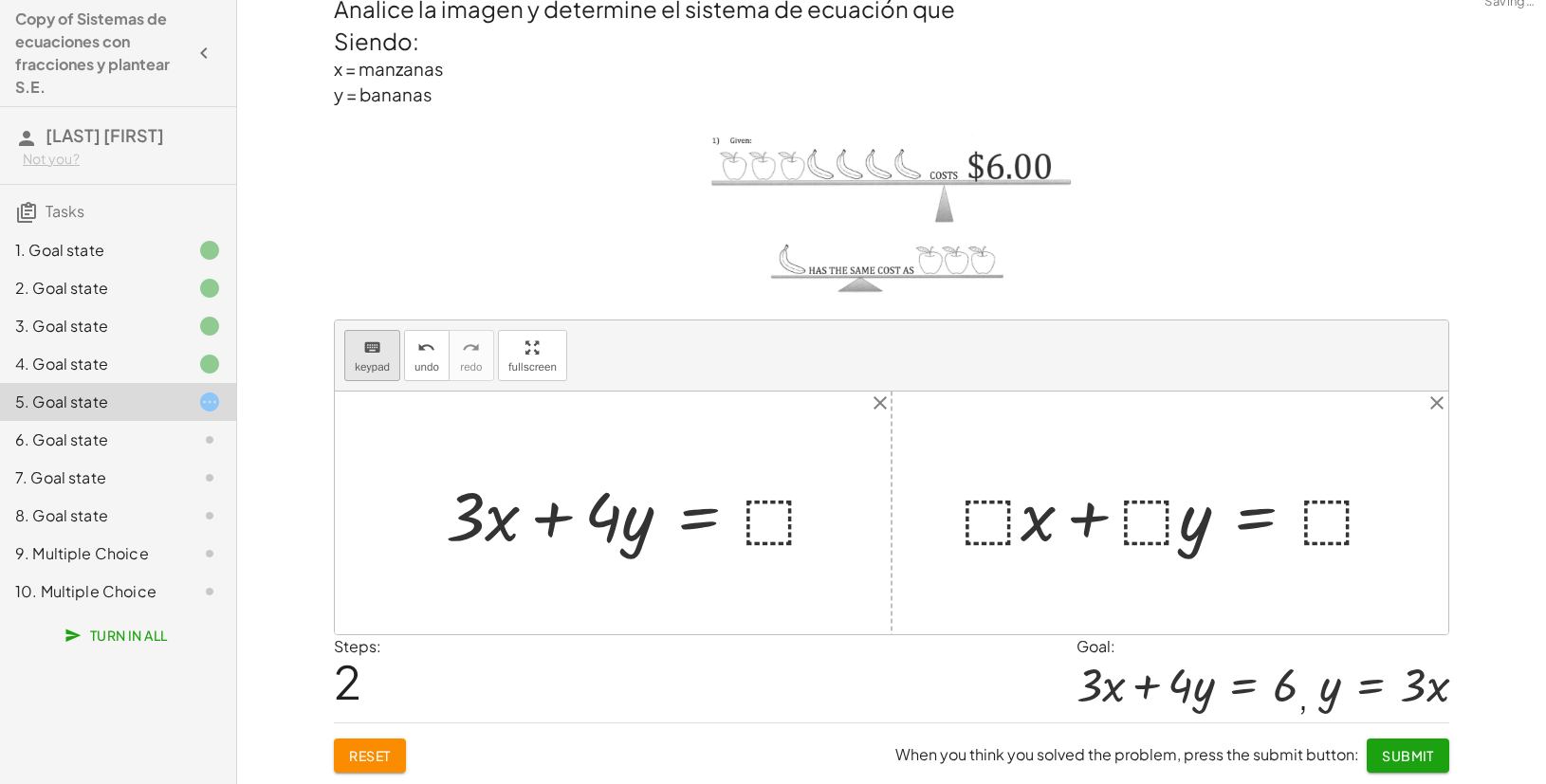 click on "keyboard" at bounding box center (372, 348) 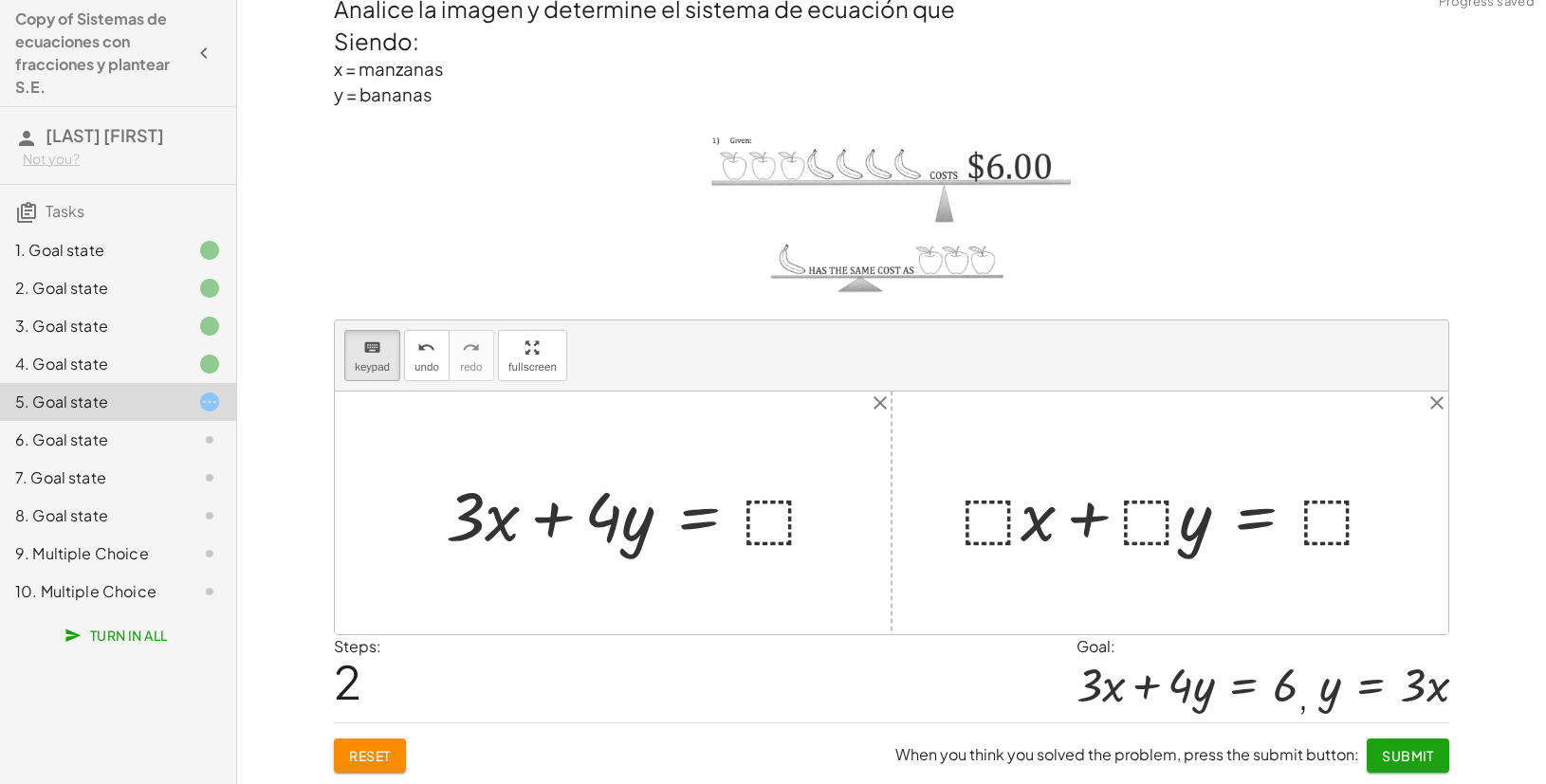 click at bounding box center (1177, 513) 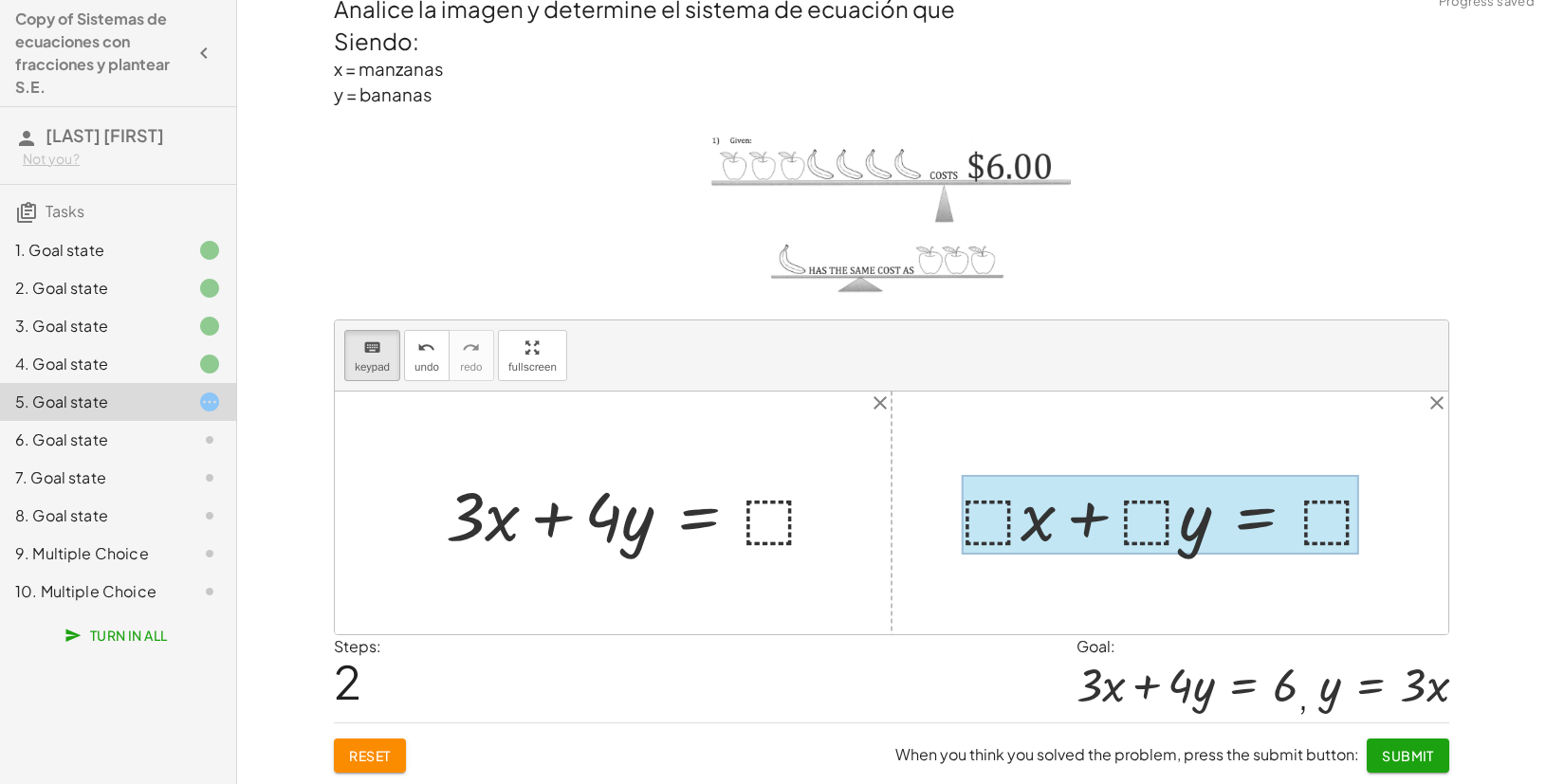 click at bounding box center (1160, 515) 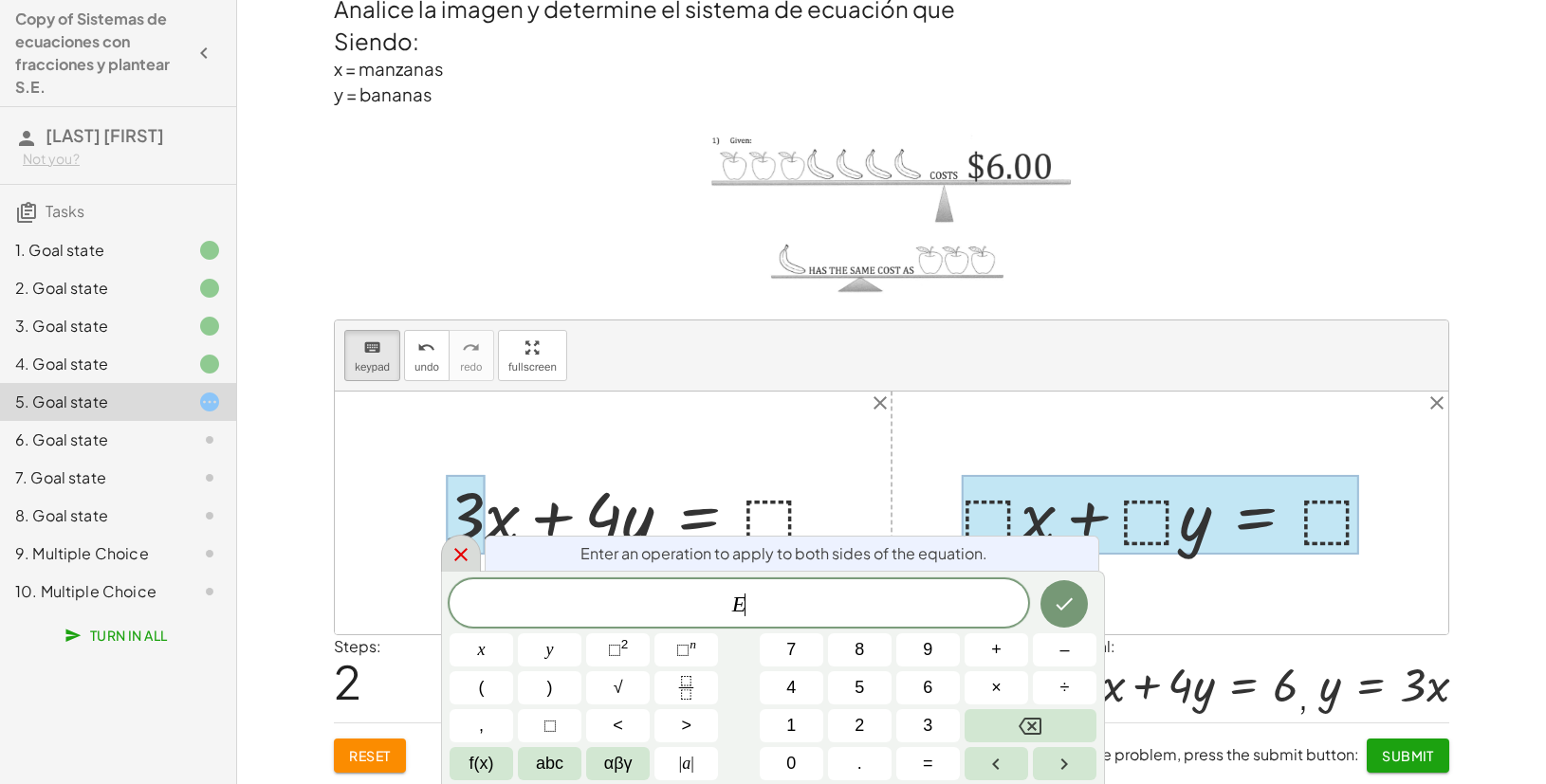 click 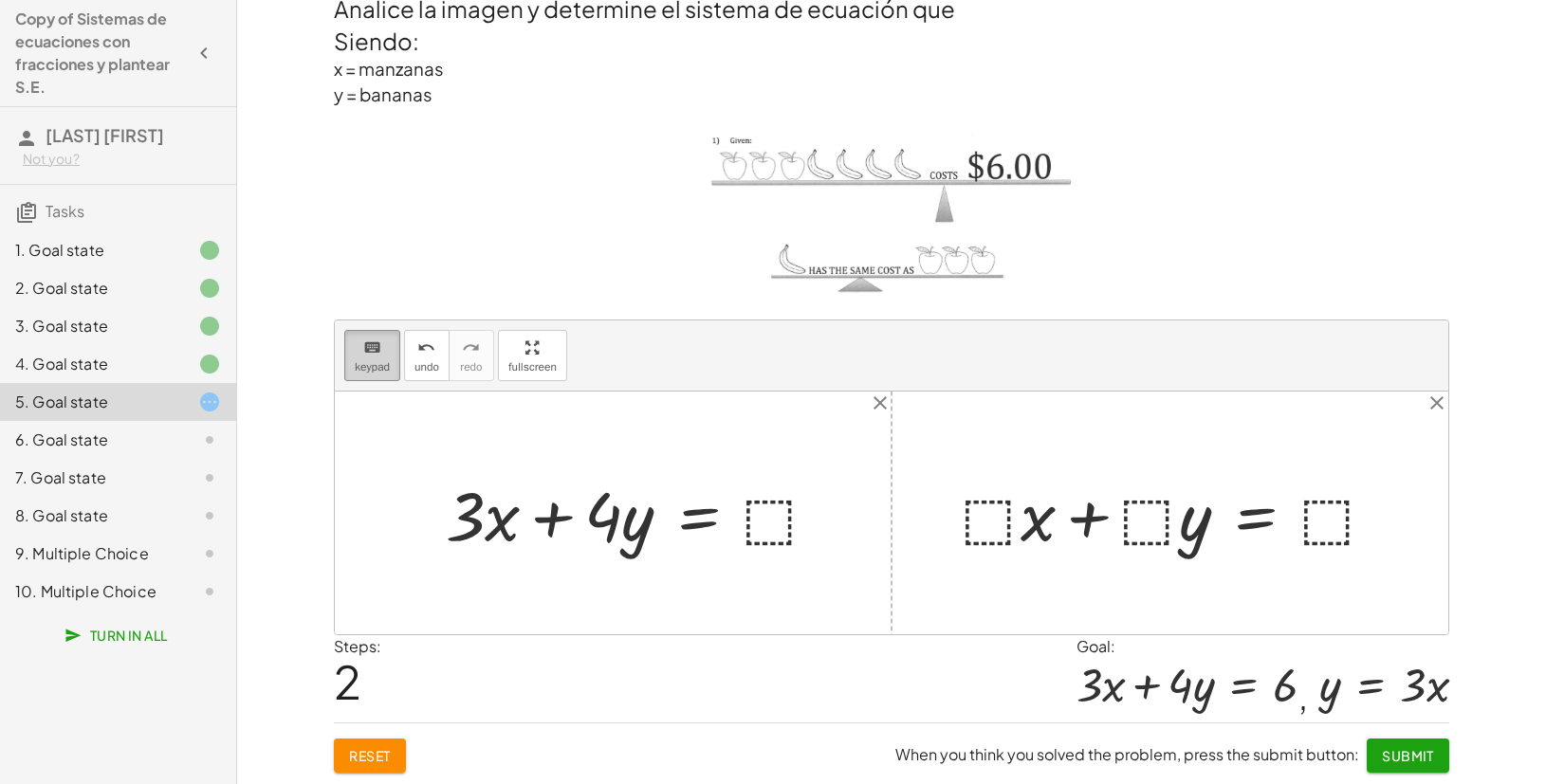 click on "keyboard" at bounding box center [372, 347] 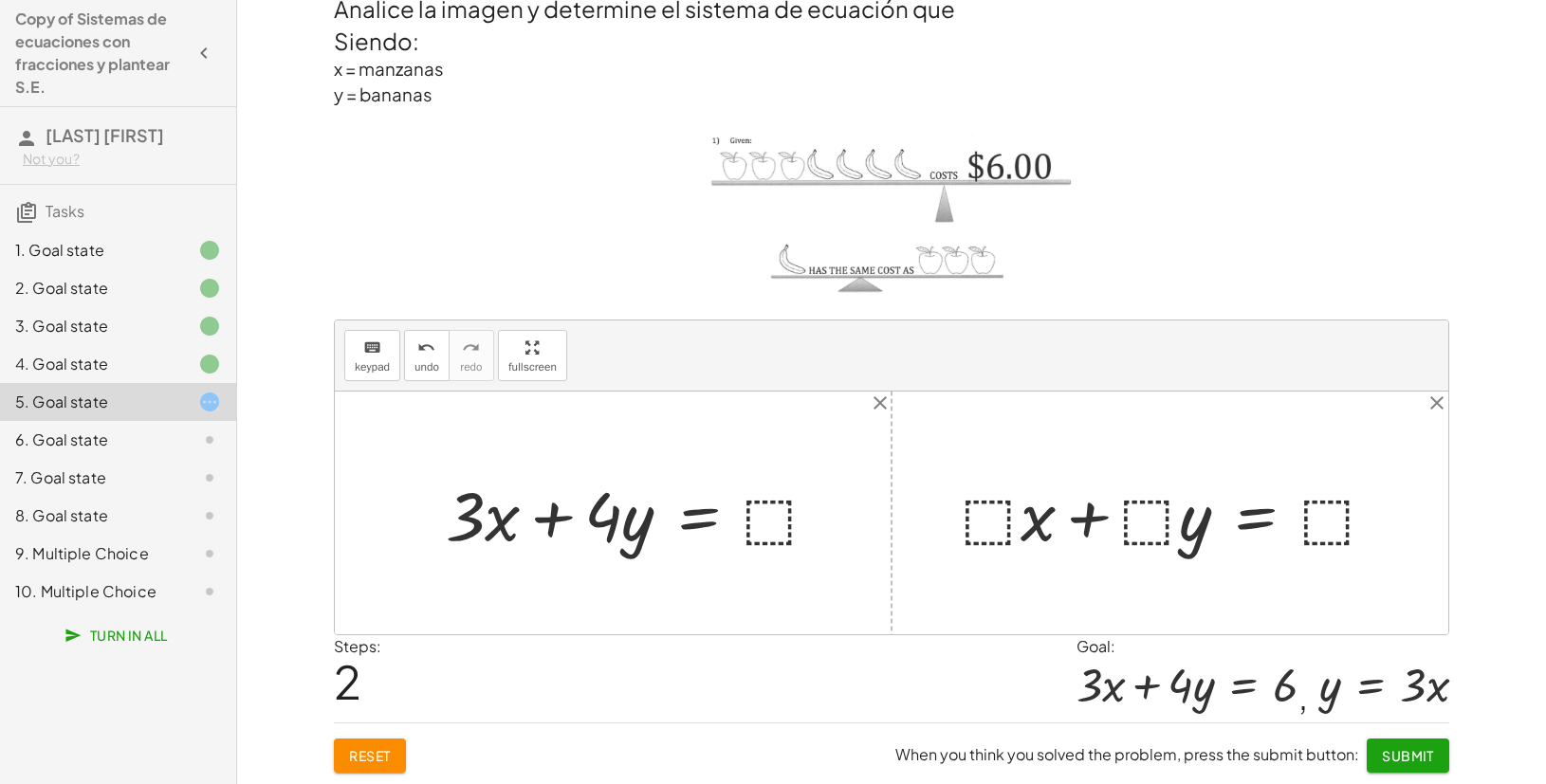 click at bounding box center (1177, 513) 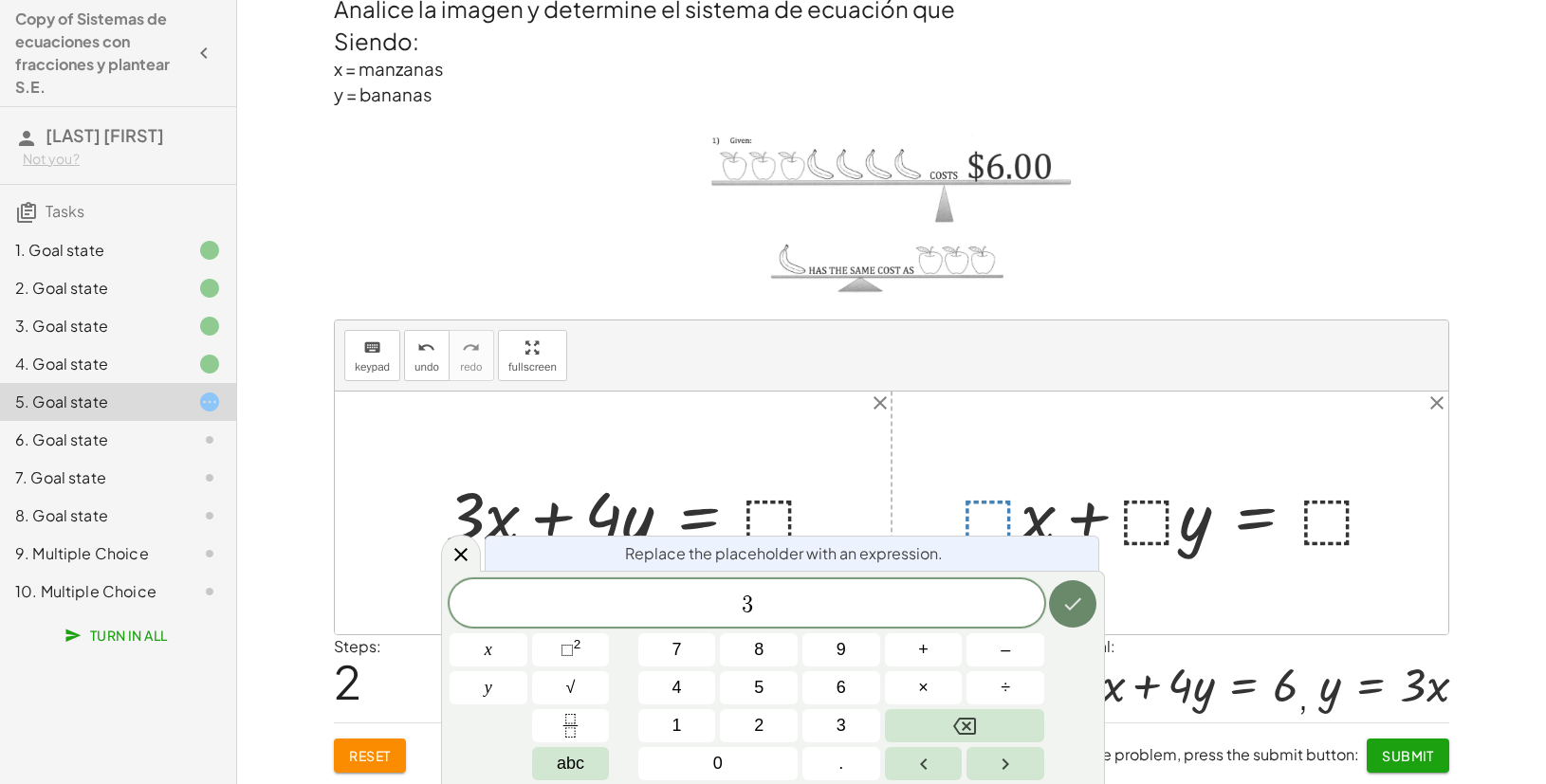 click 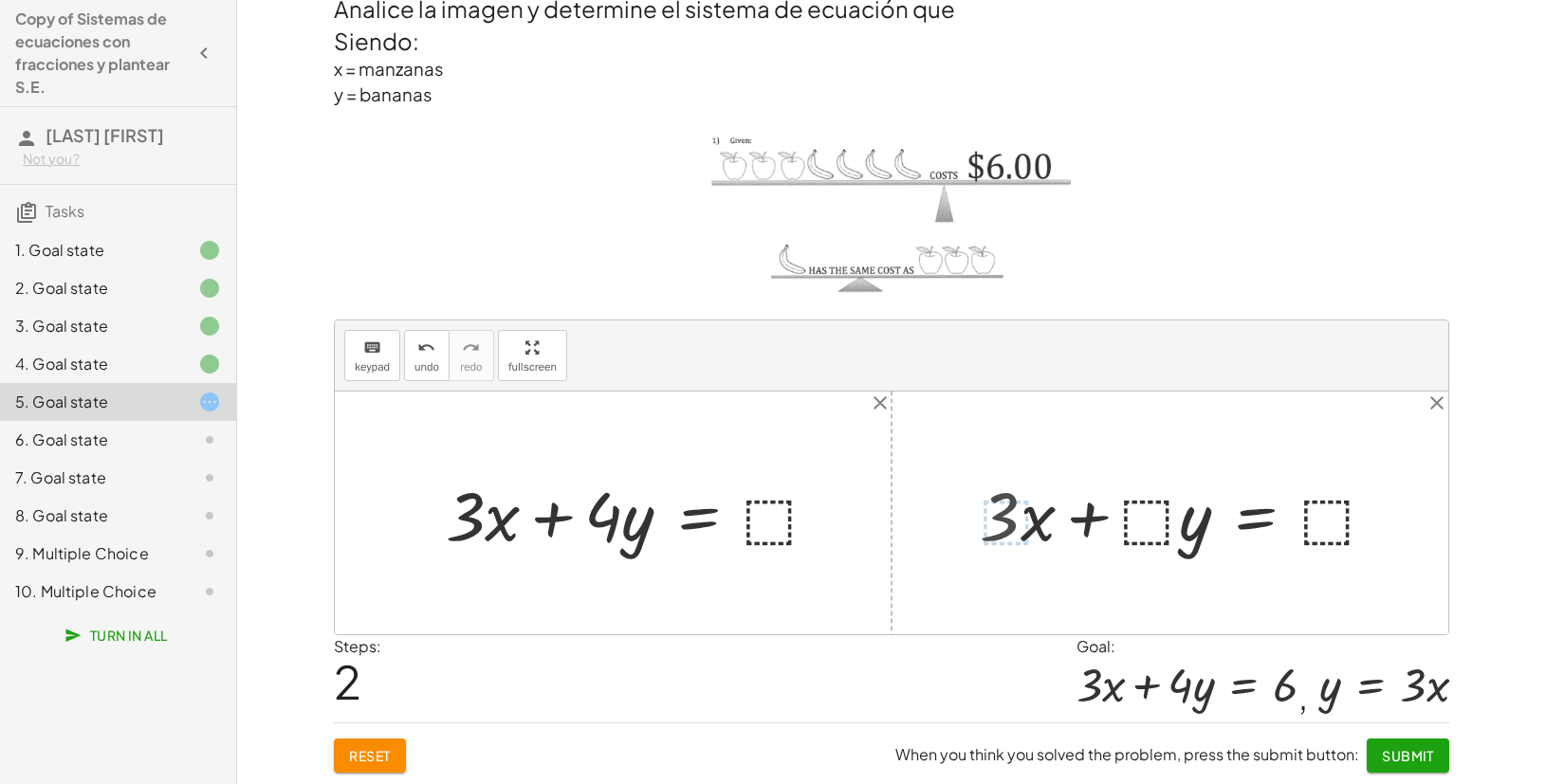 click at bounding box center [1187, 513] 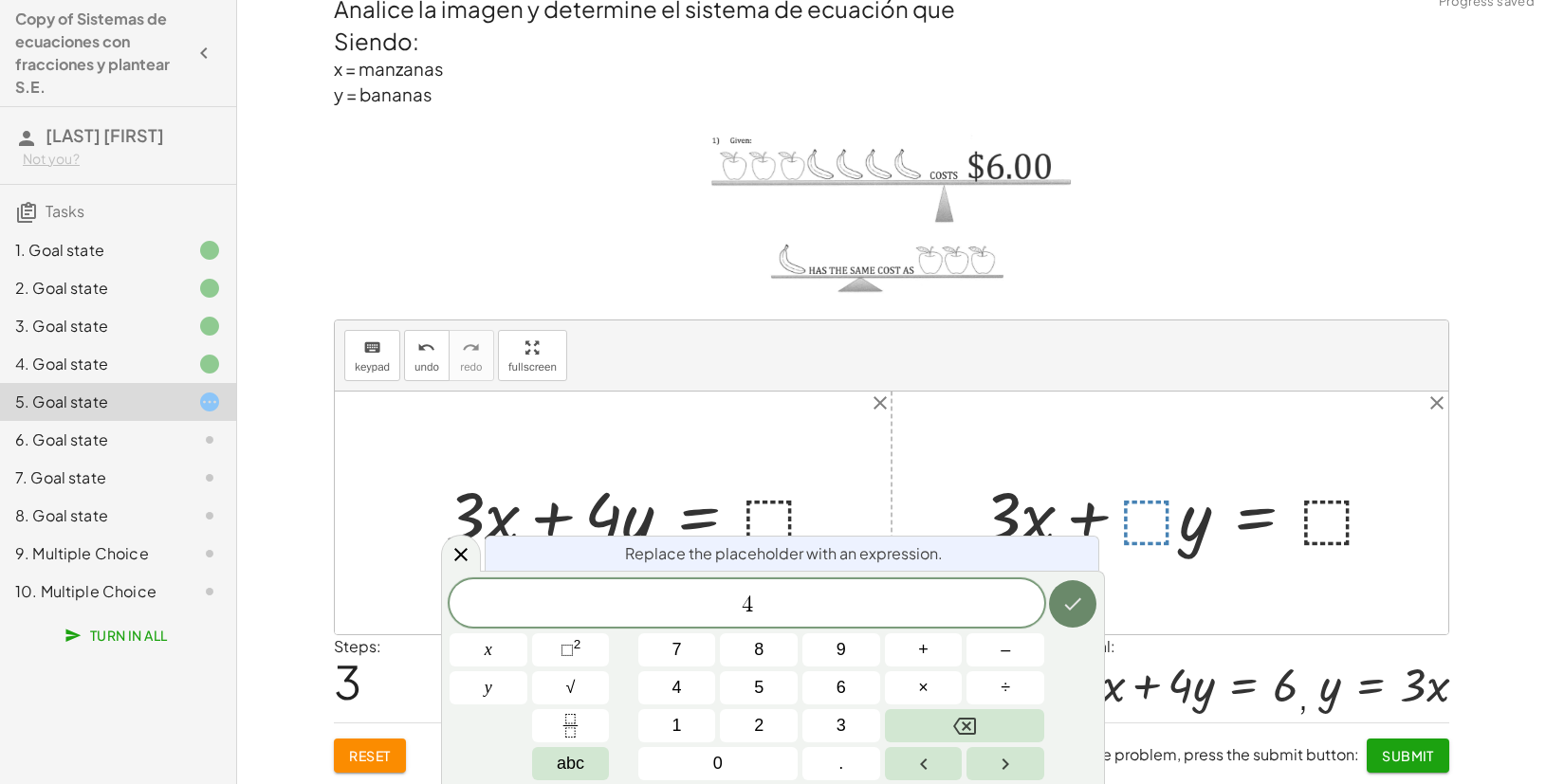 click 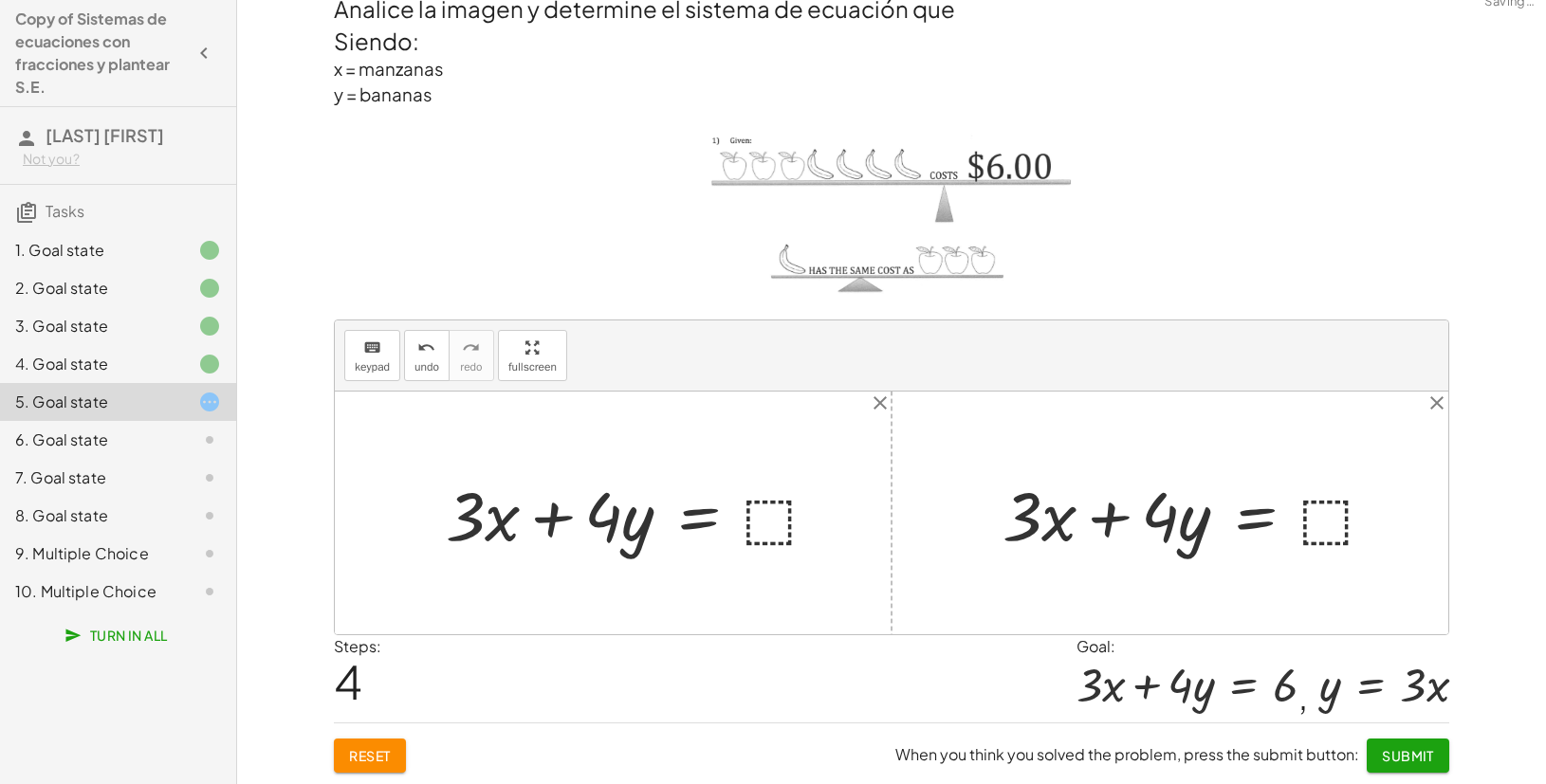 click at bounding box center (1197, 513) 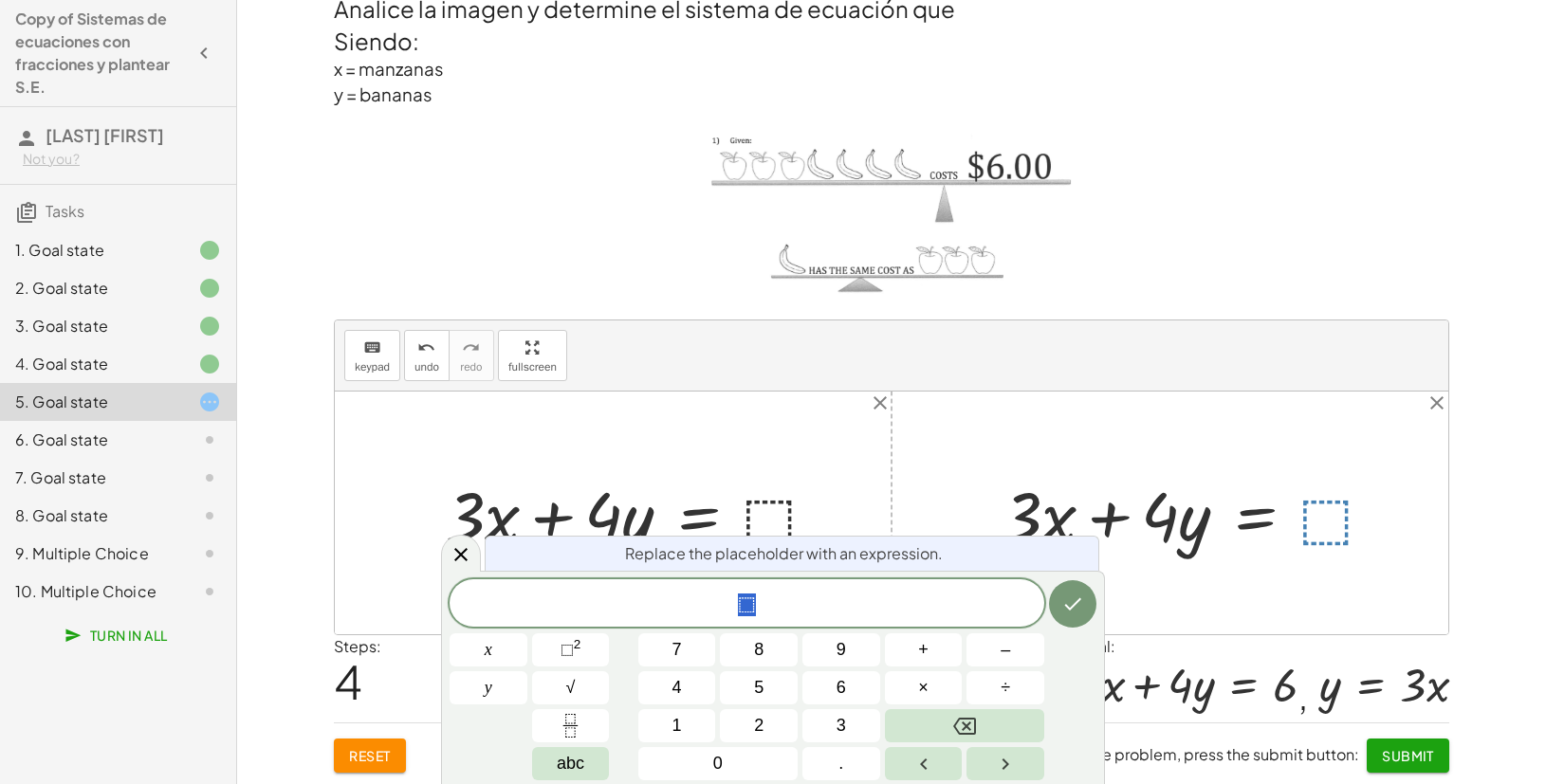 click at bounding box center [640, 513] 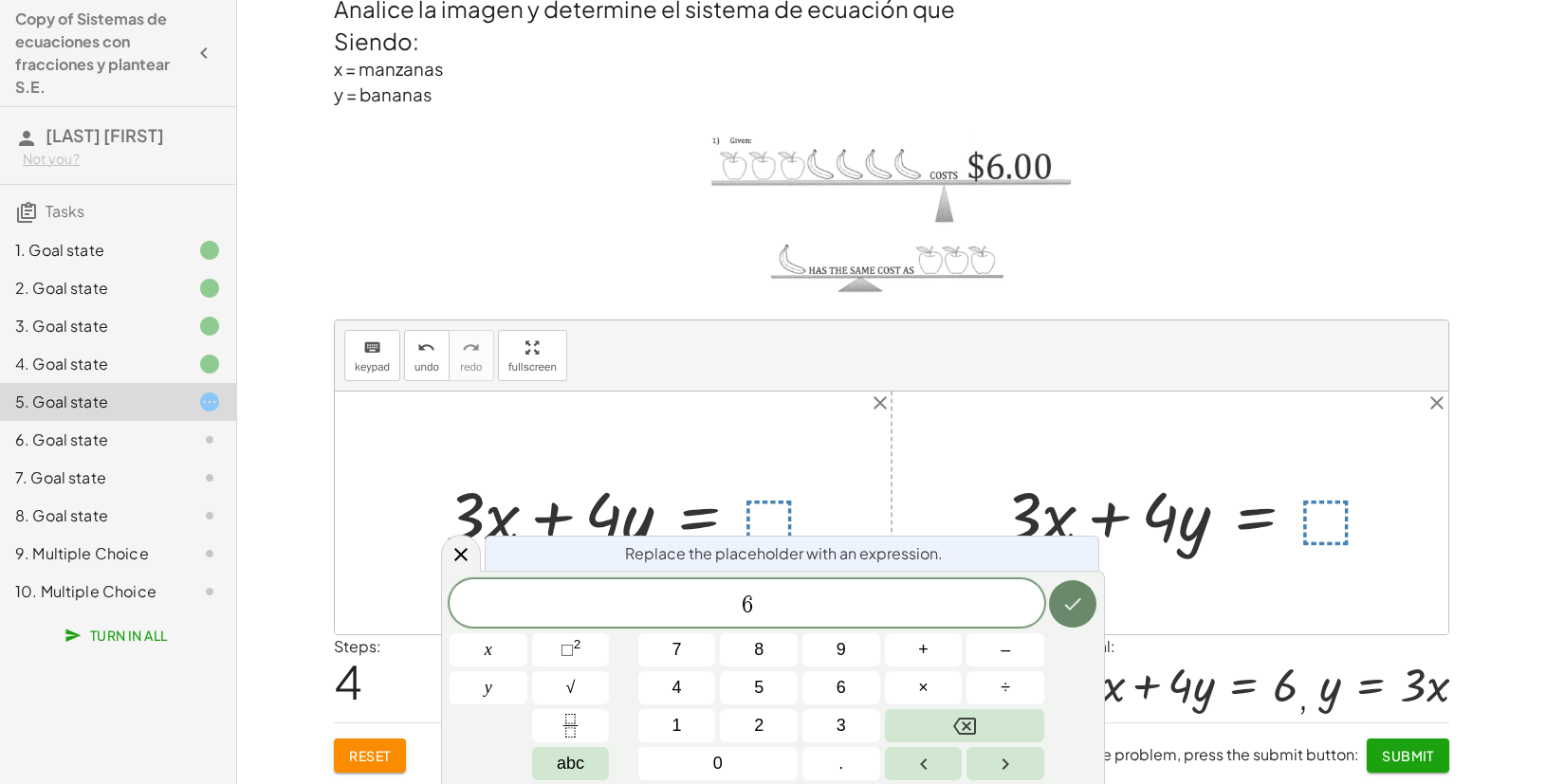 click at bounding box center [1073, 604] 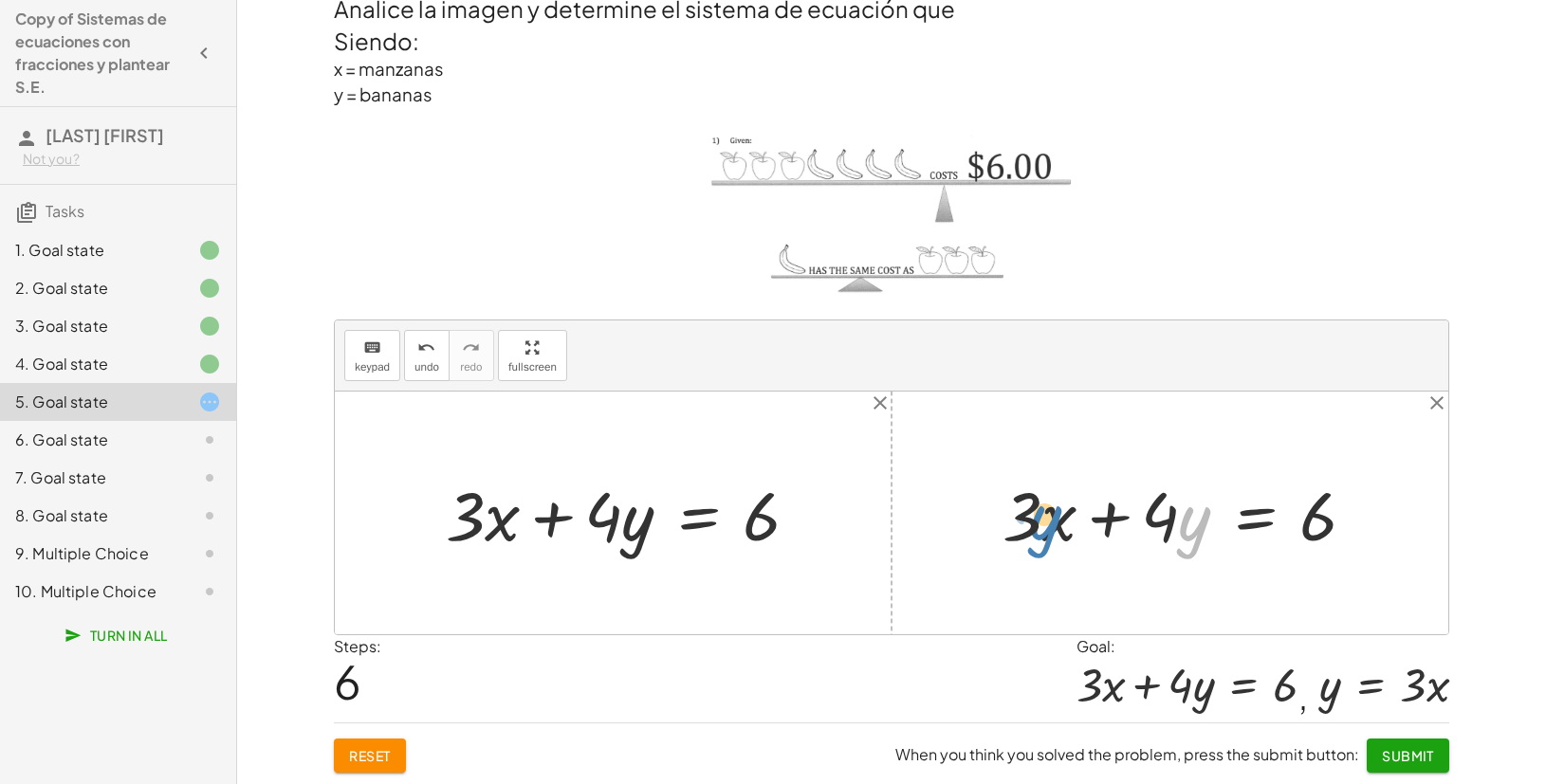 drag, startPoint x: 1193, startPoint y: 515, endPoint x: 1043, endPoint y: 514, distance: 150.00333 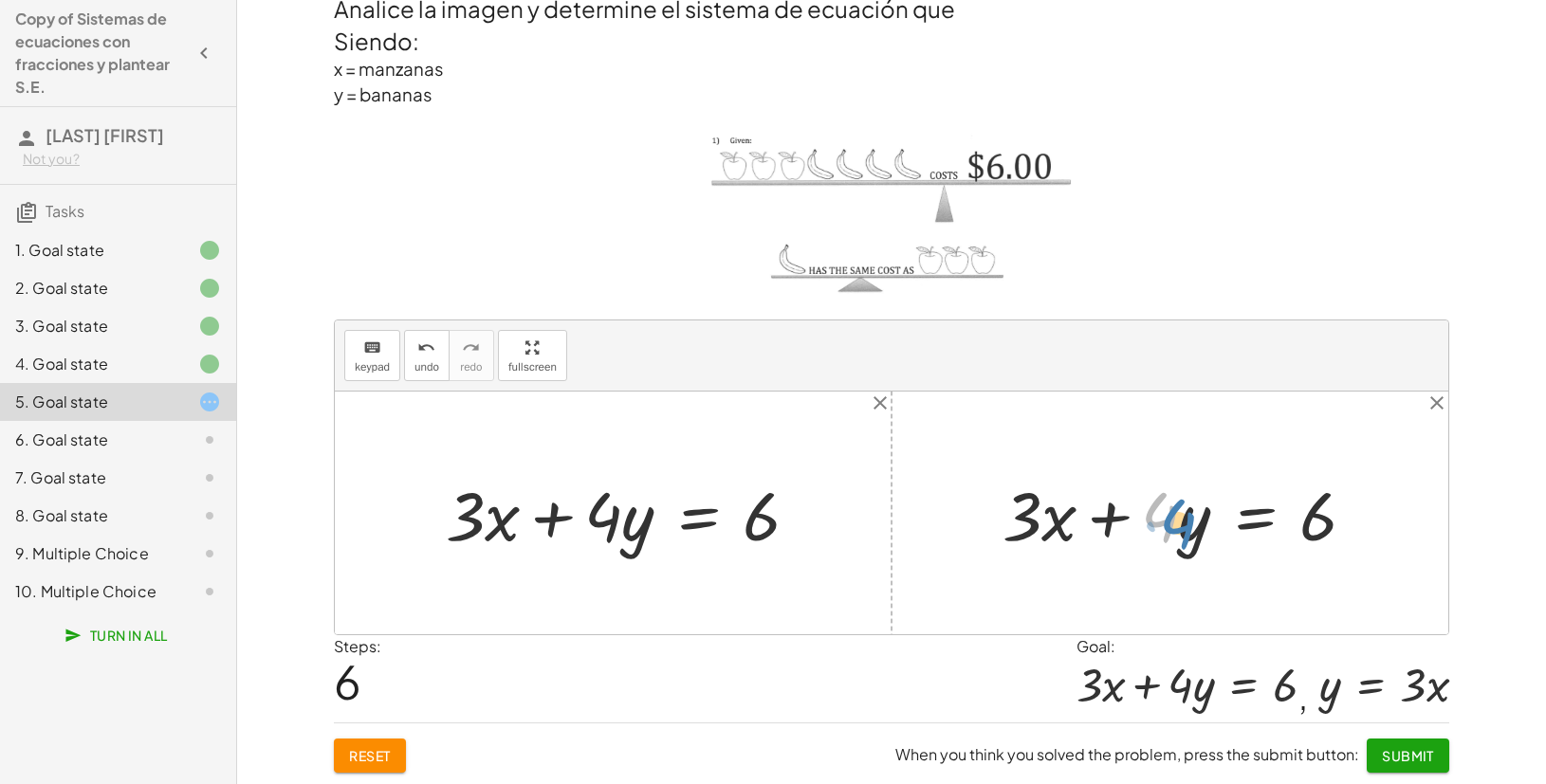 drag, startPoint x: 1154, startPoint y: 523, endPoint x: 1187, endPoint y: 527, distance: 33.24154 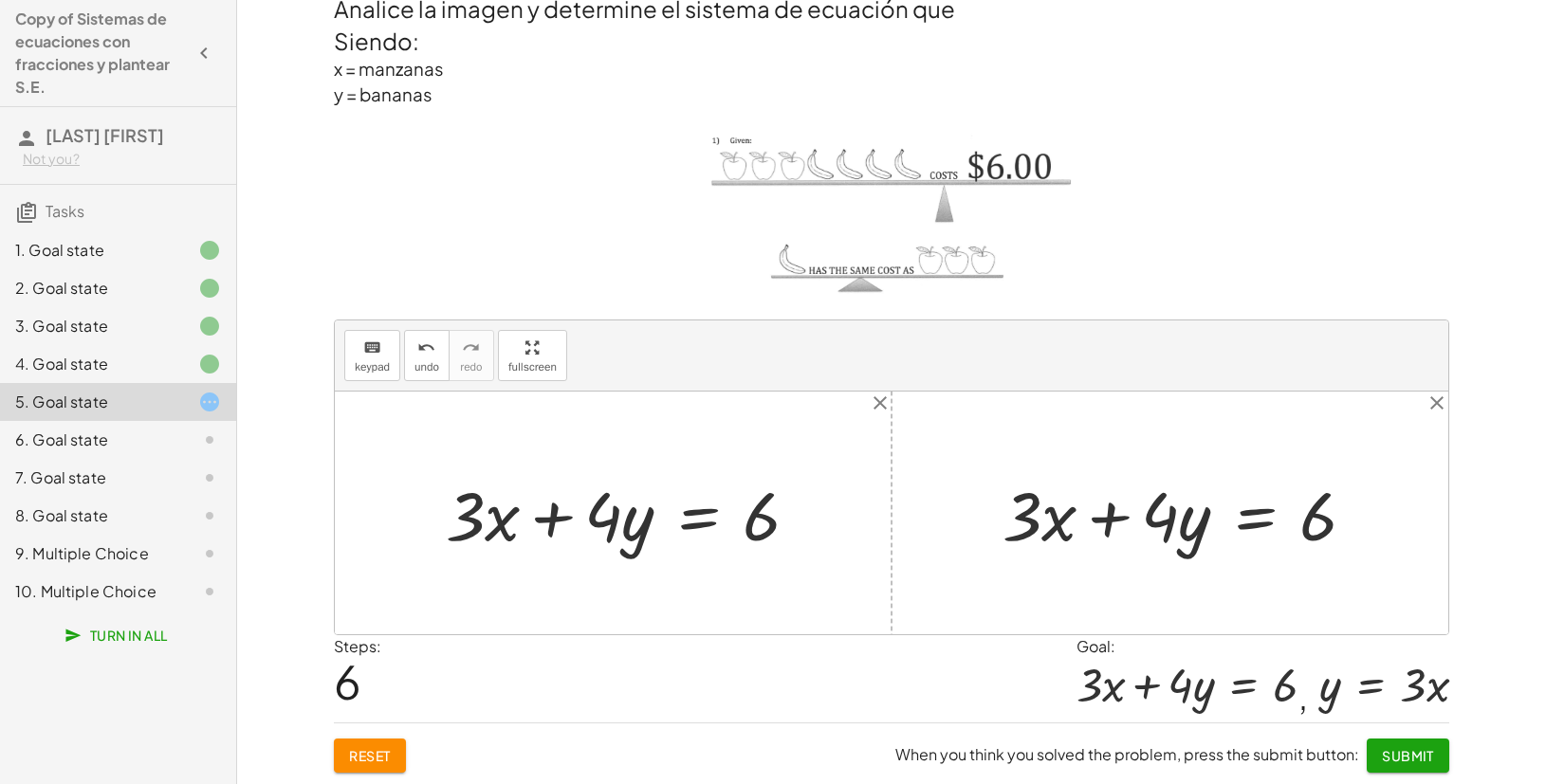 click at bounding box center (1187, 513) 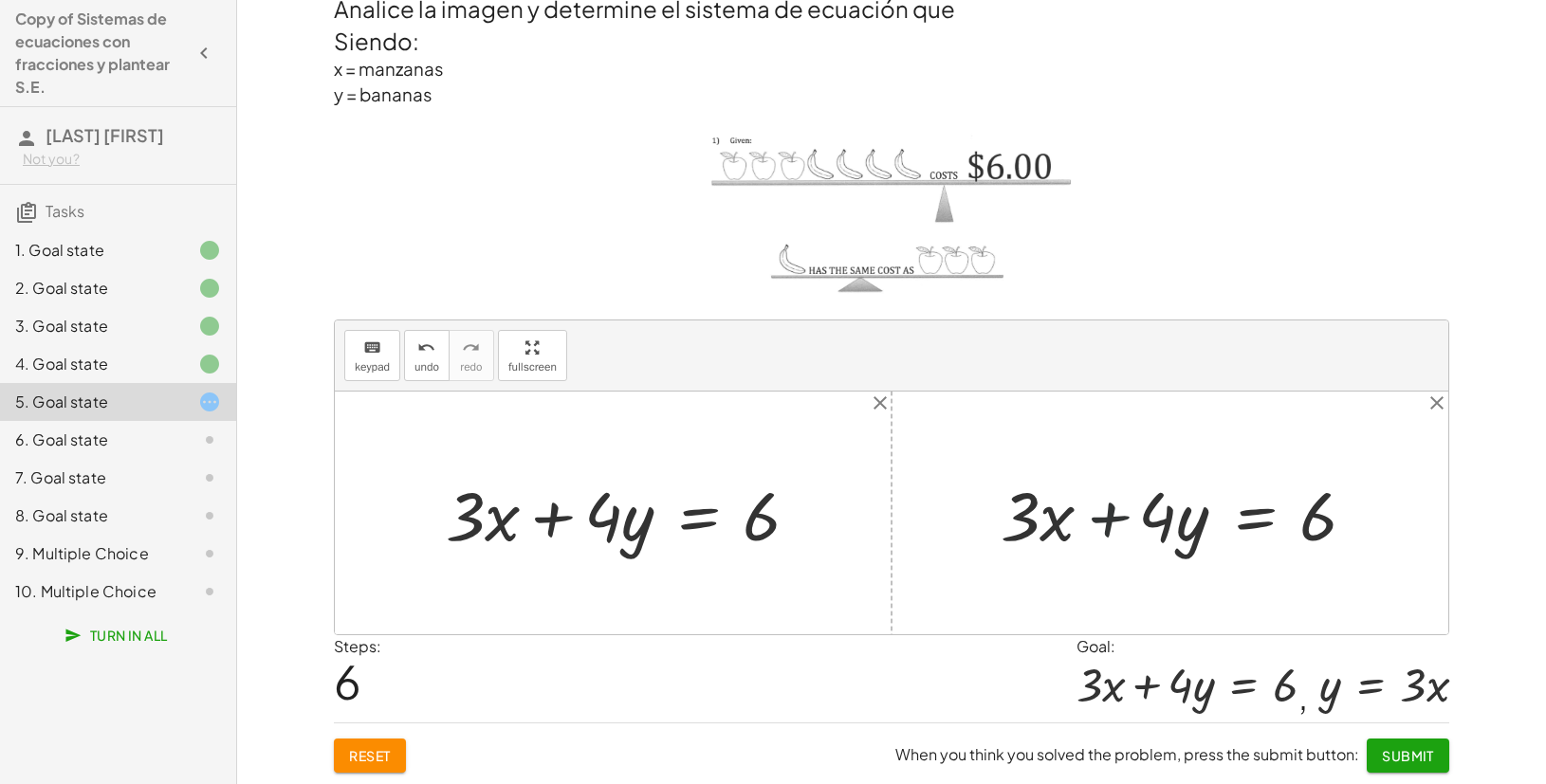 click at bounding box center (1187, 513) 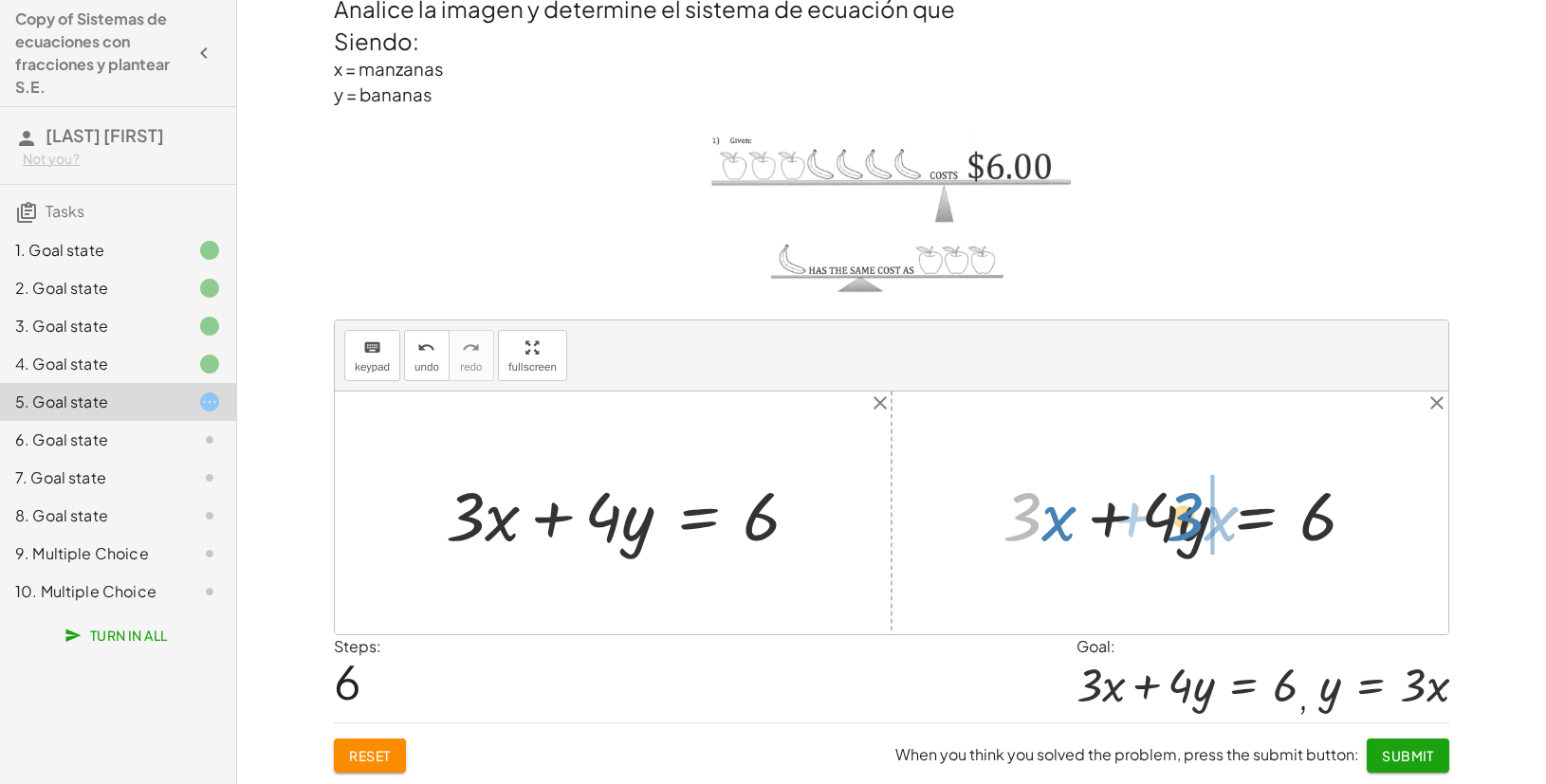 drag, startPoint x: 1026, startPoint y: 531, endPoint x: 1173, endPoint y: 531, distance: 147 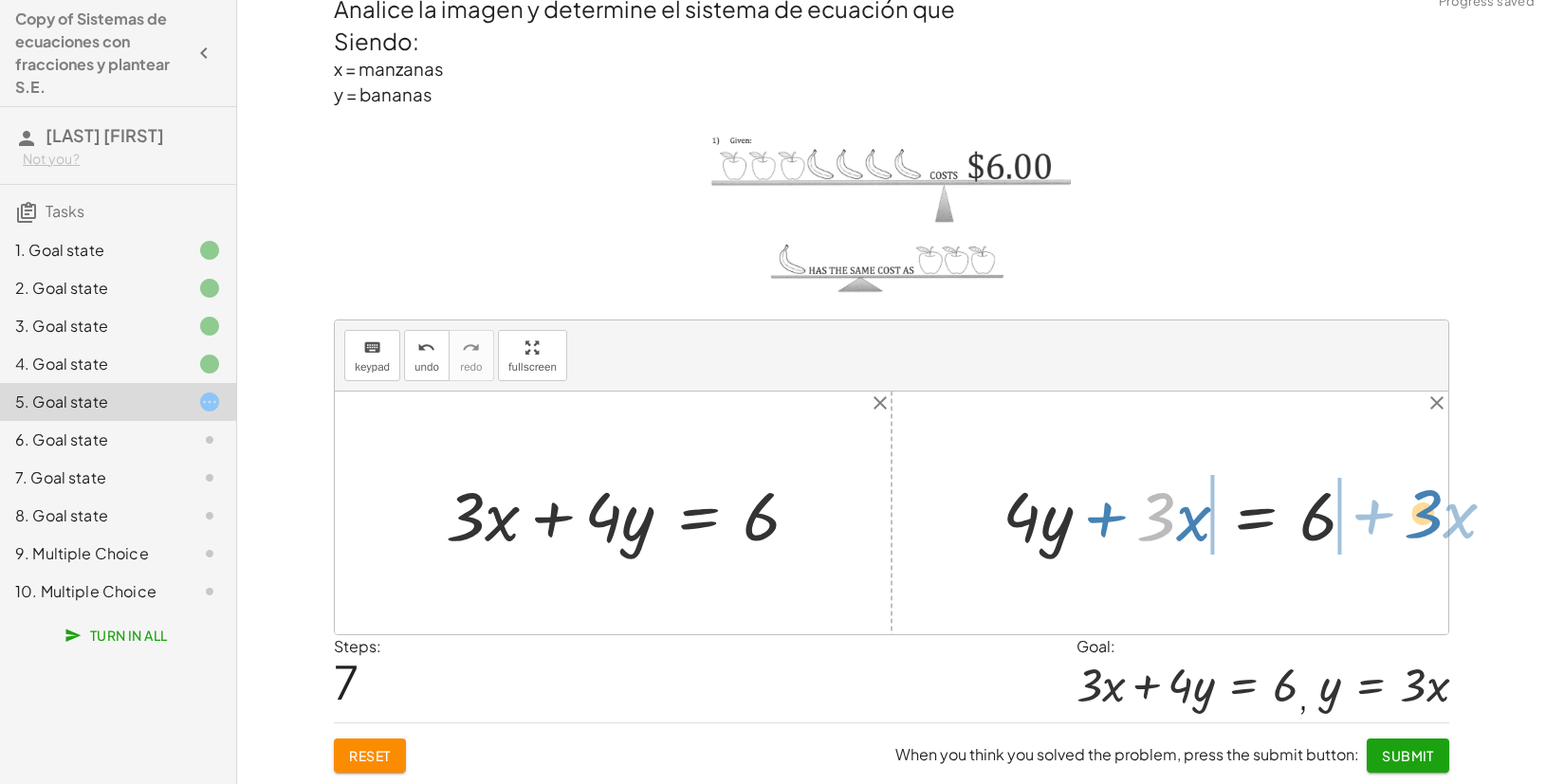 drag, startPoint x: 1162, startPoint y: 522, endPoint x: 1437, endPoint y: 520, distance: 275.0073 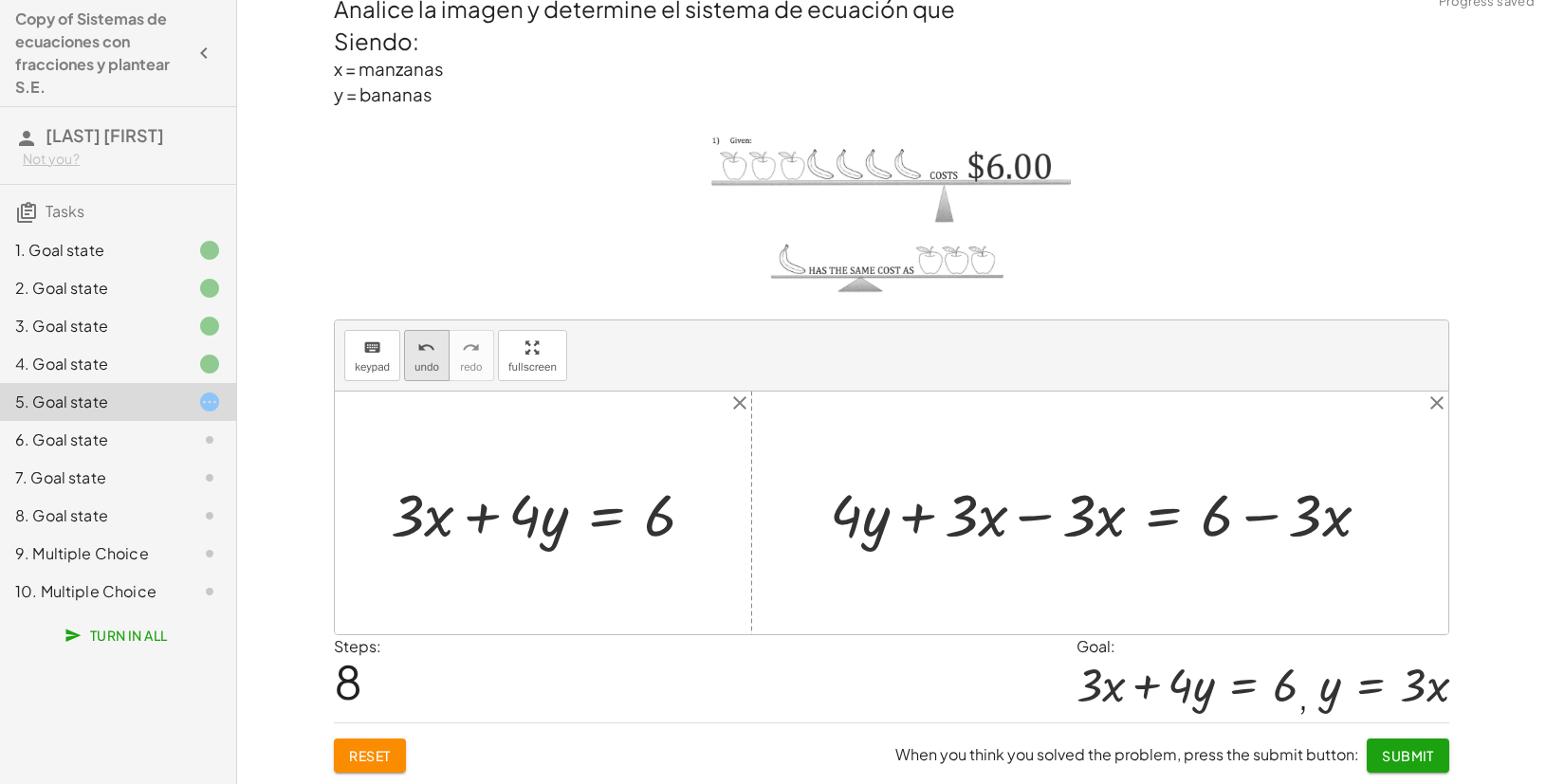 click on "undo" at bounding box center [427, 347] 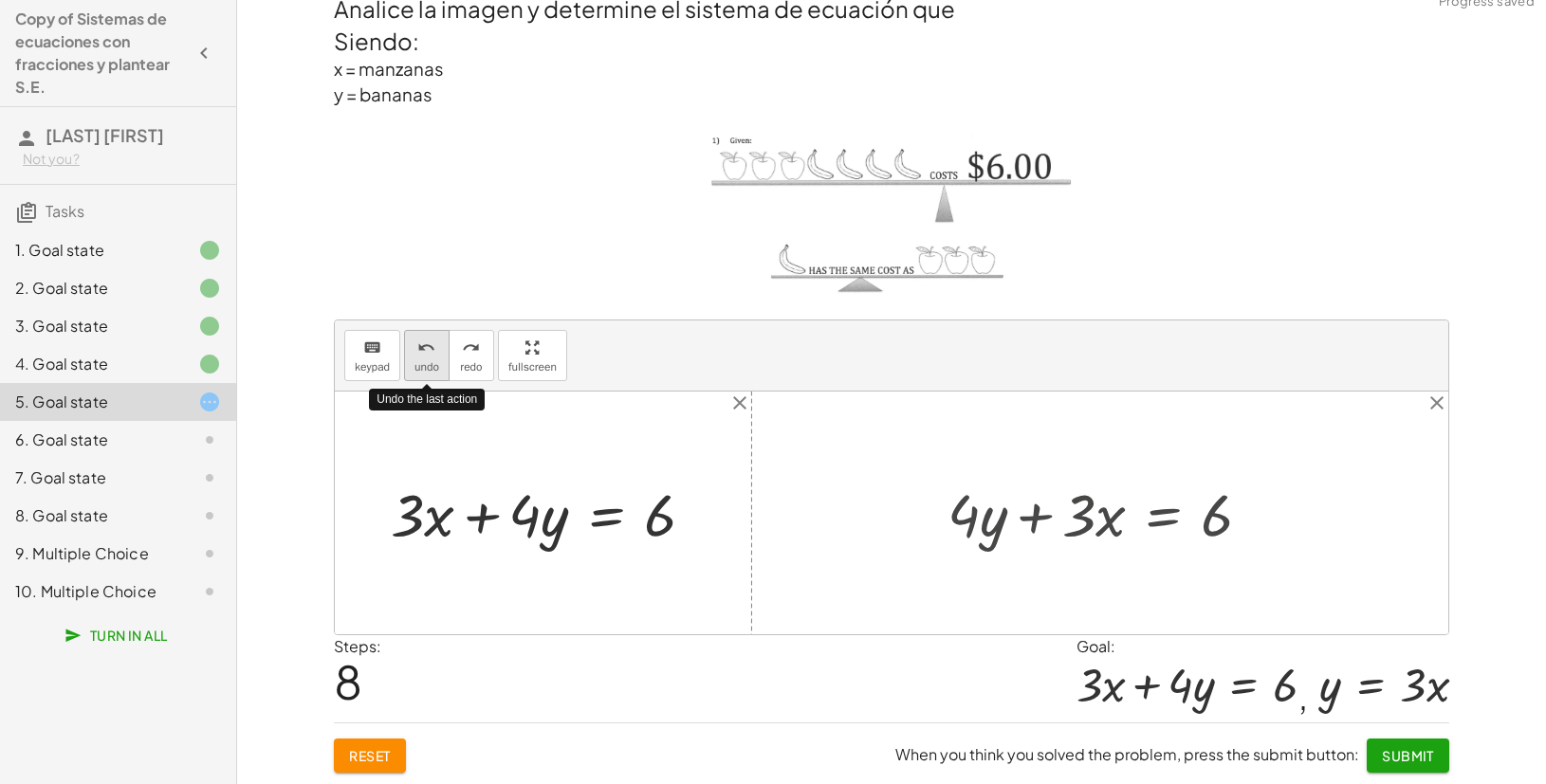 click on "undo" at bounding box center [427, 347] 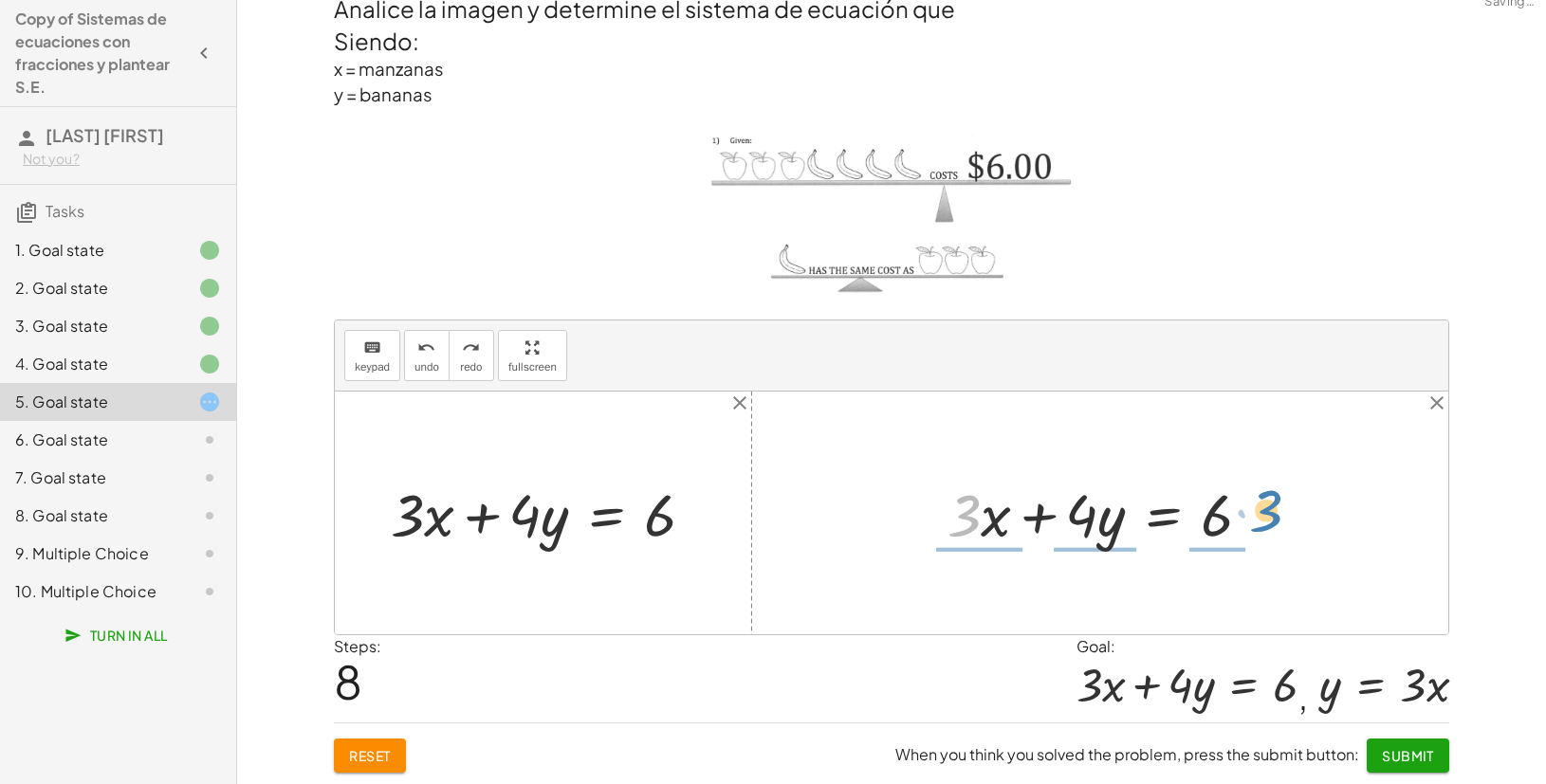drag, startPoint x: 969, startPoint y: 524, endPoint x: 1271, endPoint y: 520, distance: 302.0265 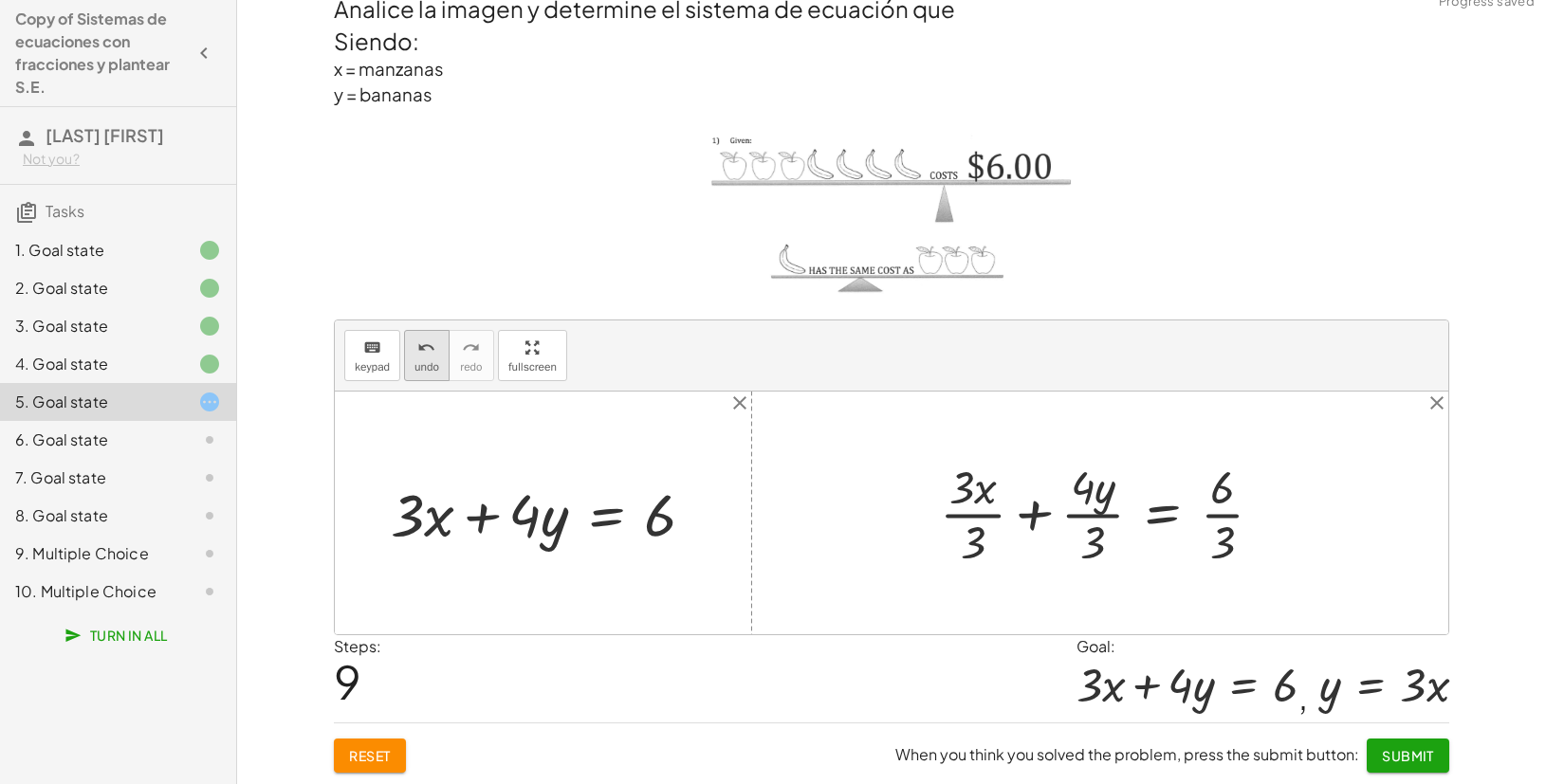 click on "undo" at bounding box center [427, 367] 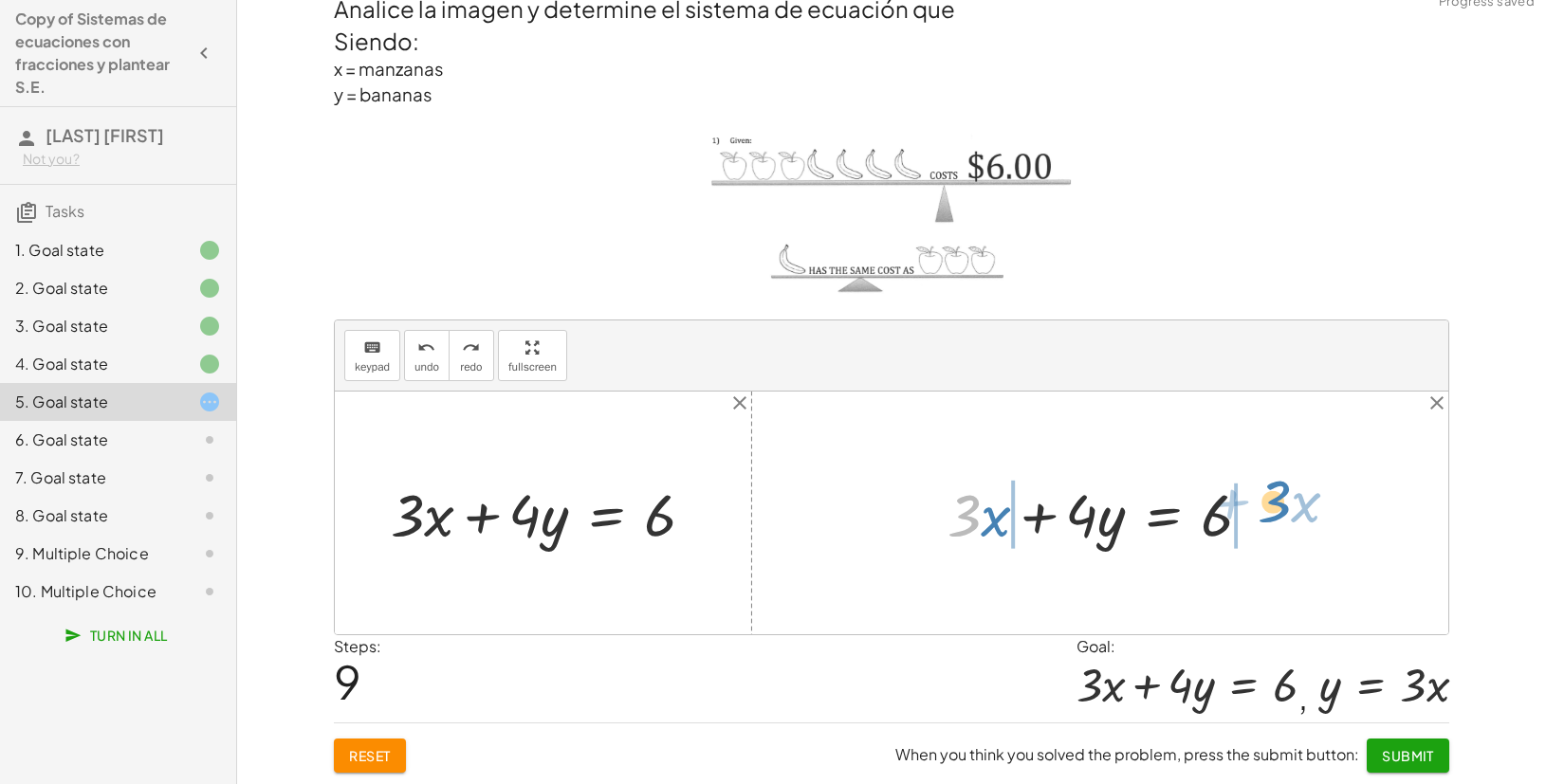 drag, startPoint x: 1002, startPoint y: 518, endPoint x: 1286, endPoint y: 499, distance: 284.63485 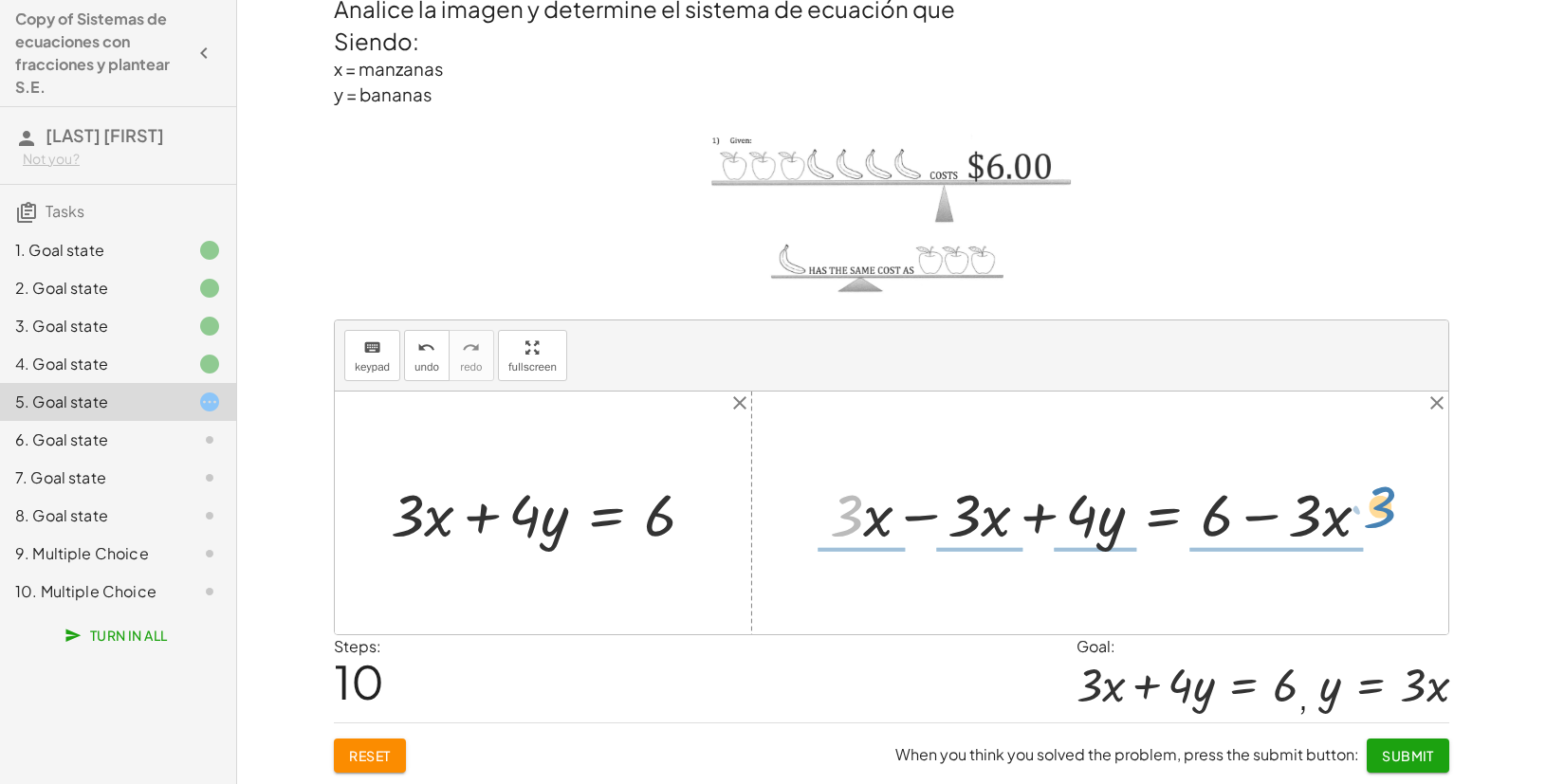 drag, startPoint x: 841, startPoint y: 502, endPoint x: 1377, endPoint y: 494, distance: 536.0597 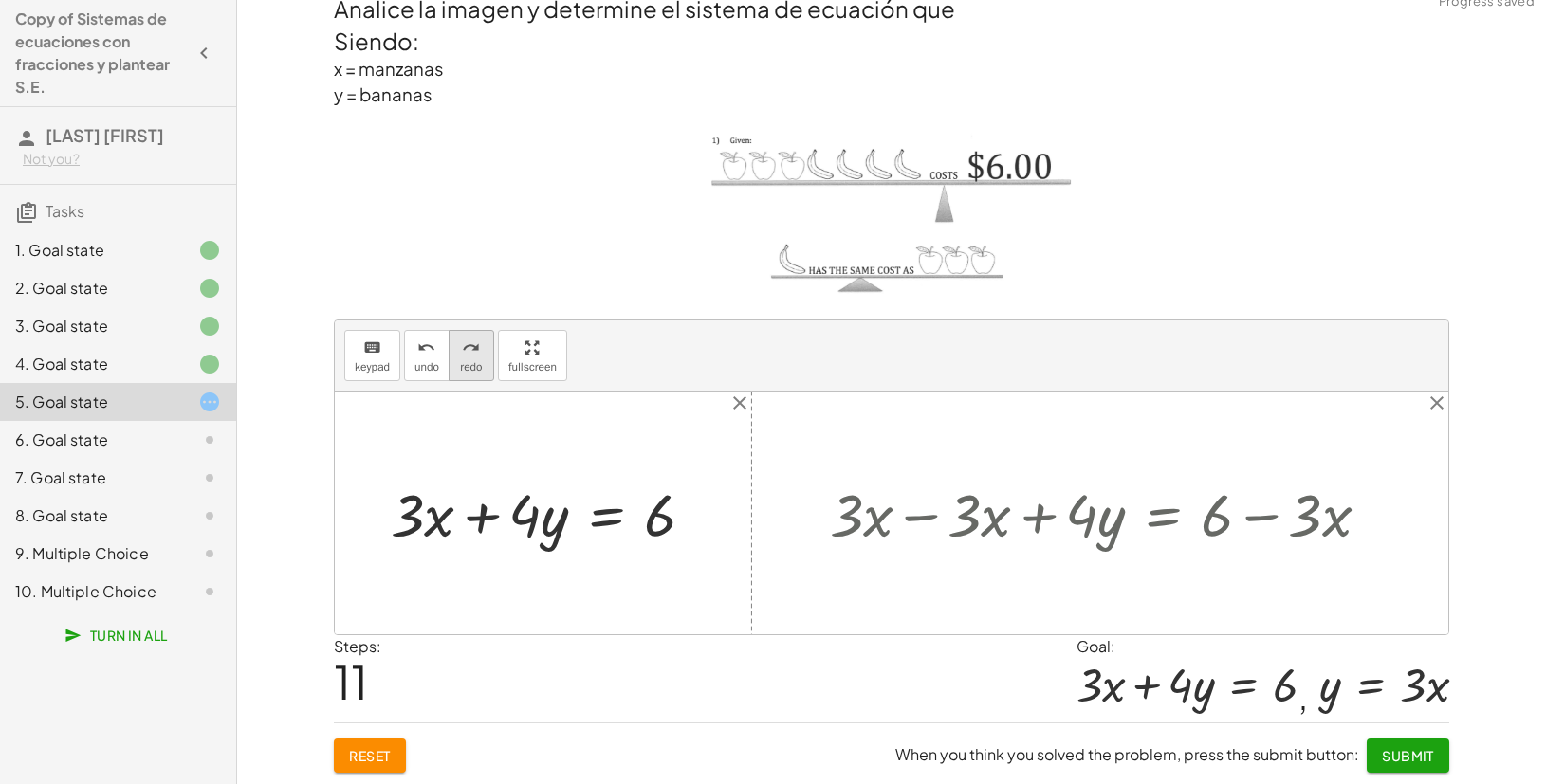drag, startPoint x: 425, startPoint y: 347, endPoint x: 472, endPoint y: 356, distance: 47.853944 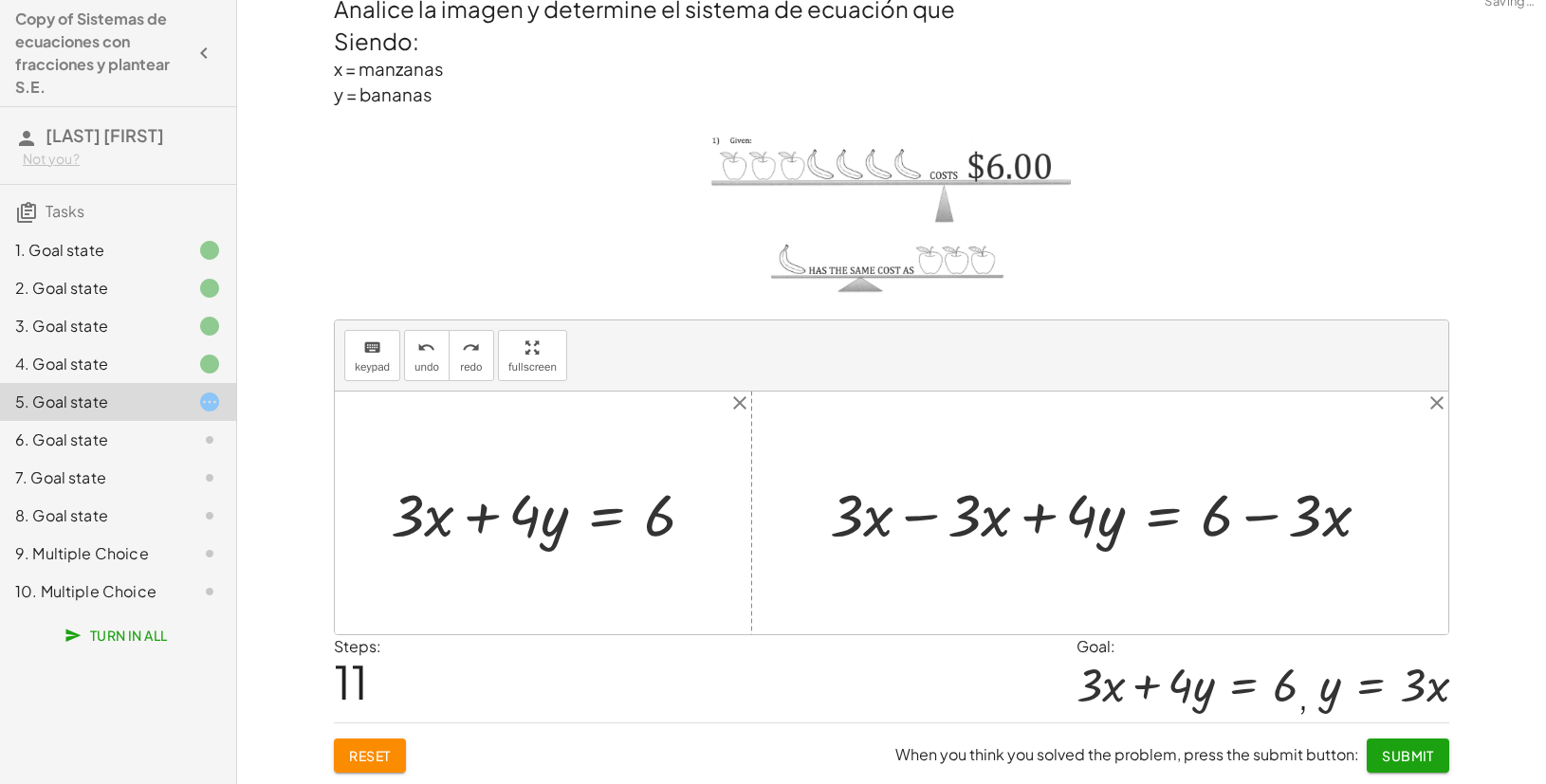 click at bounding box center [1107, 513] 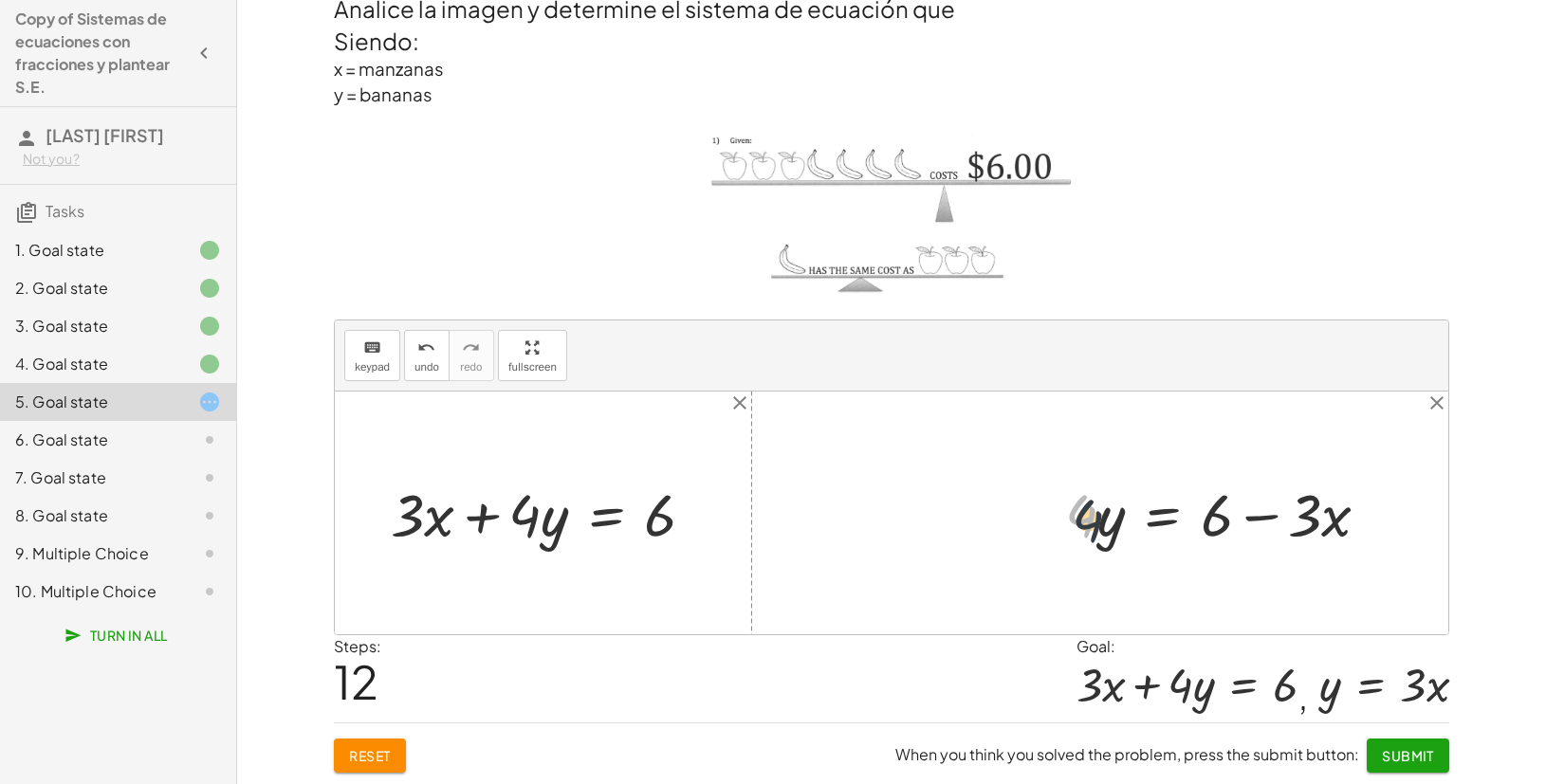 drag, startPoint x: 1095, startPoint y: 522, endPoint x: 1112, endPoint y: 534, distance: 20.808652 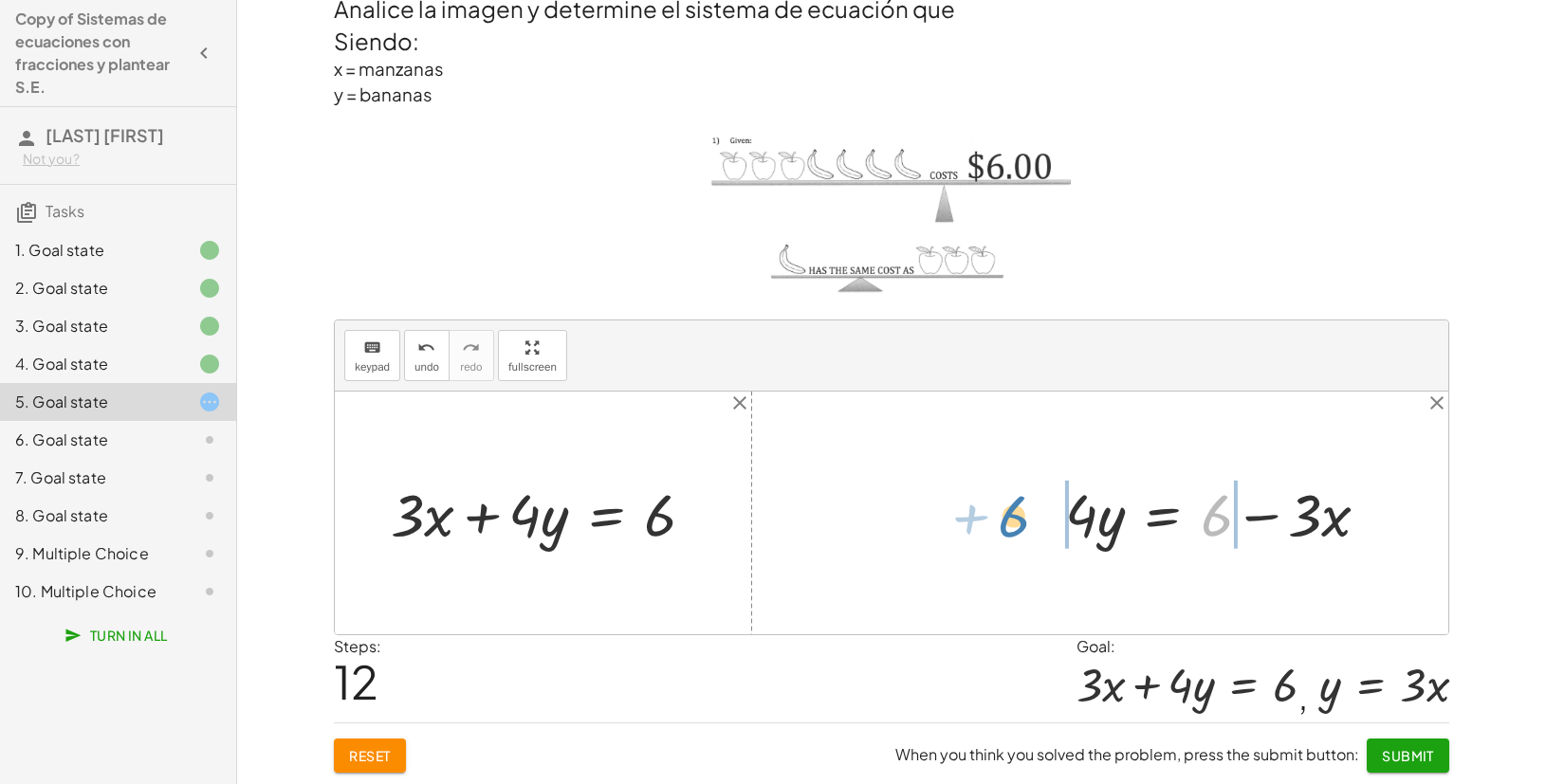 drag, startPoint x: 1200, startPoint y: 520, endPoint x: 1002, endPoint y: 514, distance: 198.0909 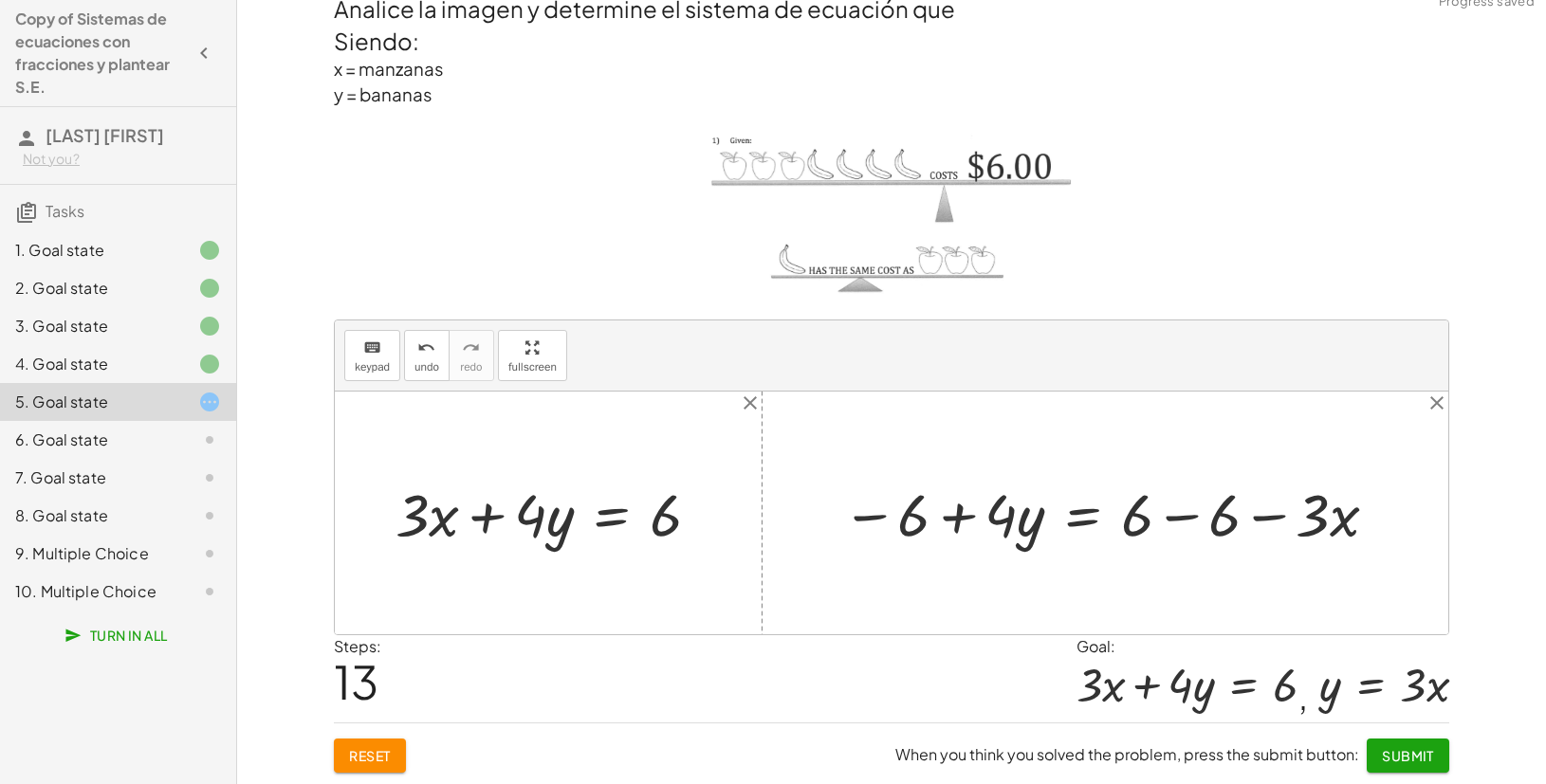 click at bounding box center (1113, 513) 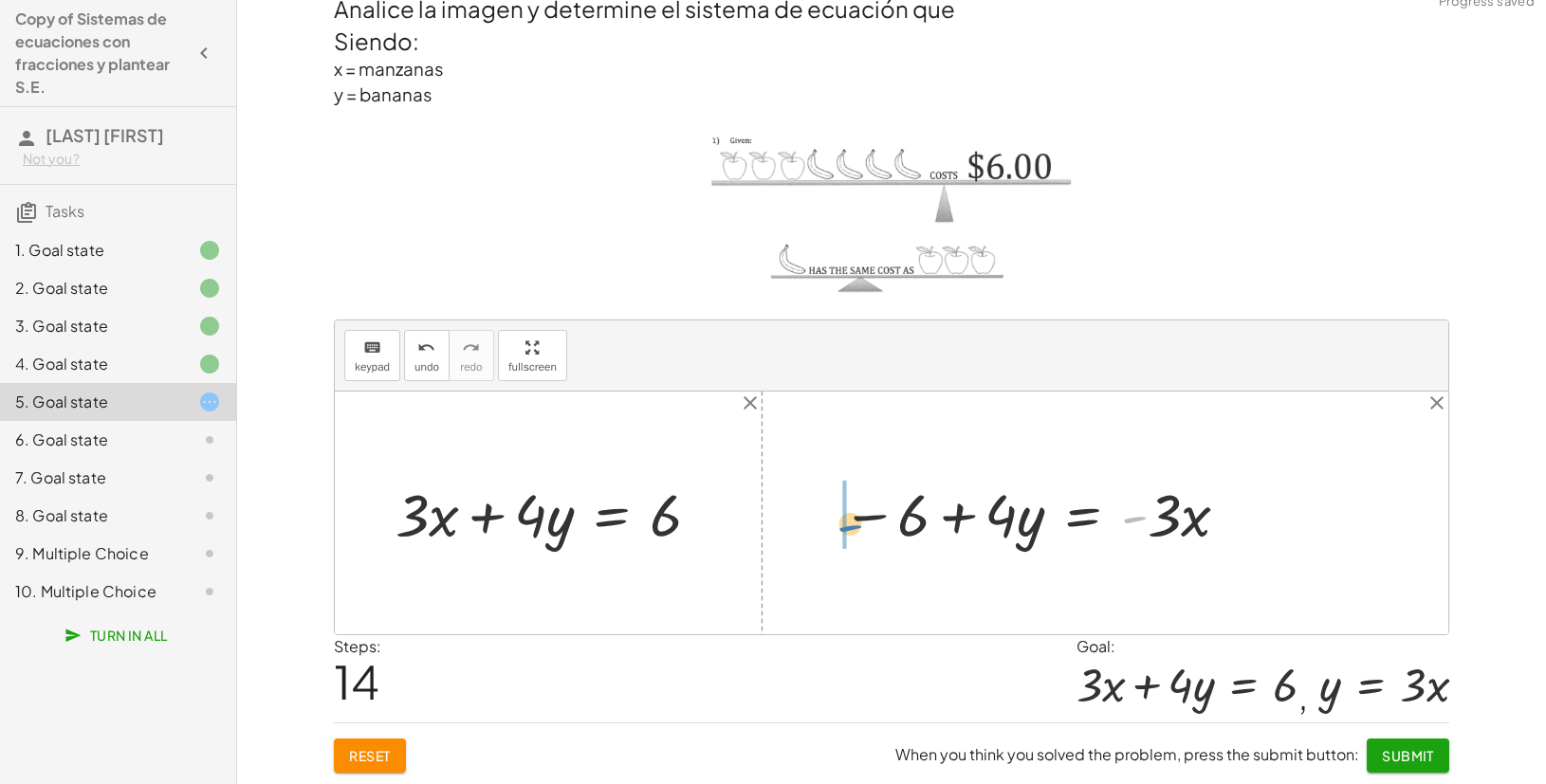 drag, startPoint x: 1130, startPoint y: 513, endPoint x: 842, endPoint y: 517, distance: 288.0278 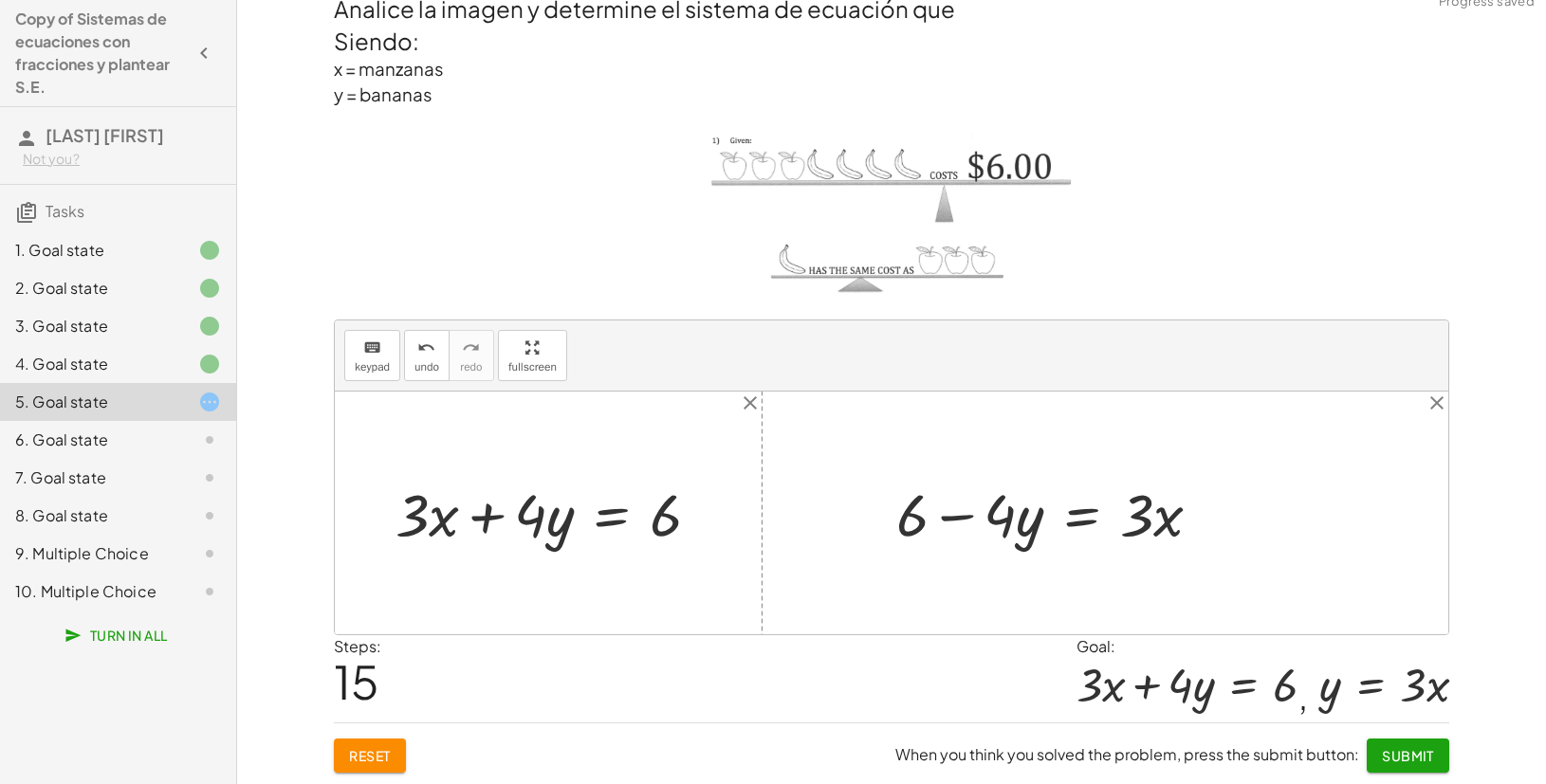 click at bounding box center (1057, 513) 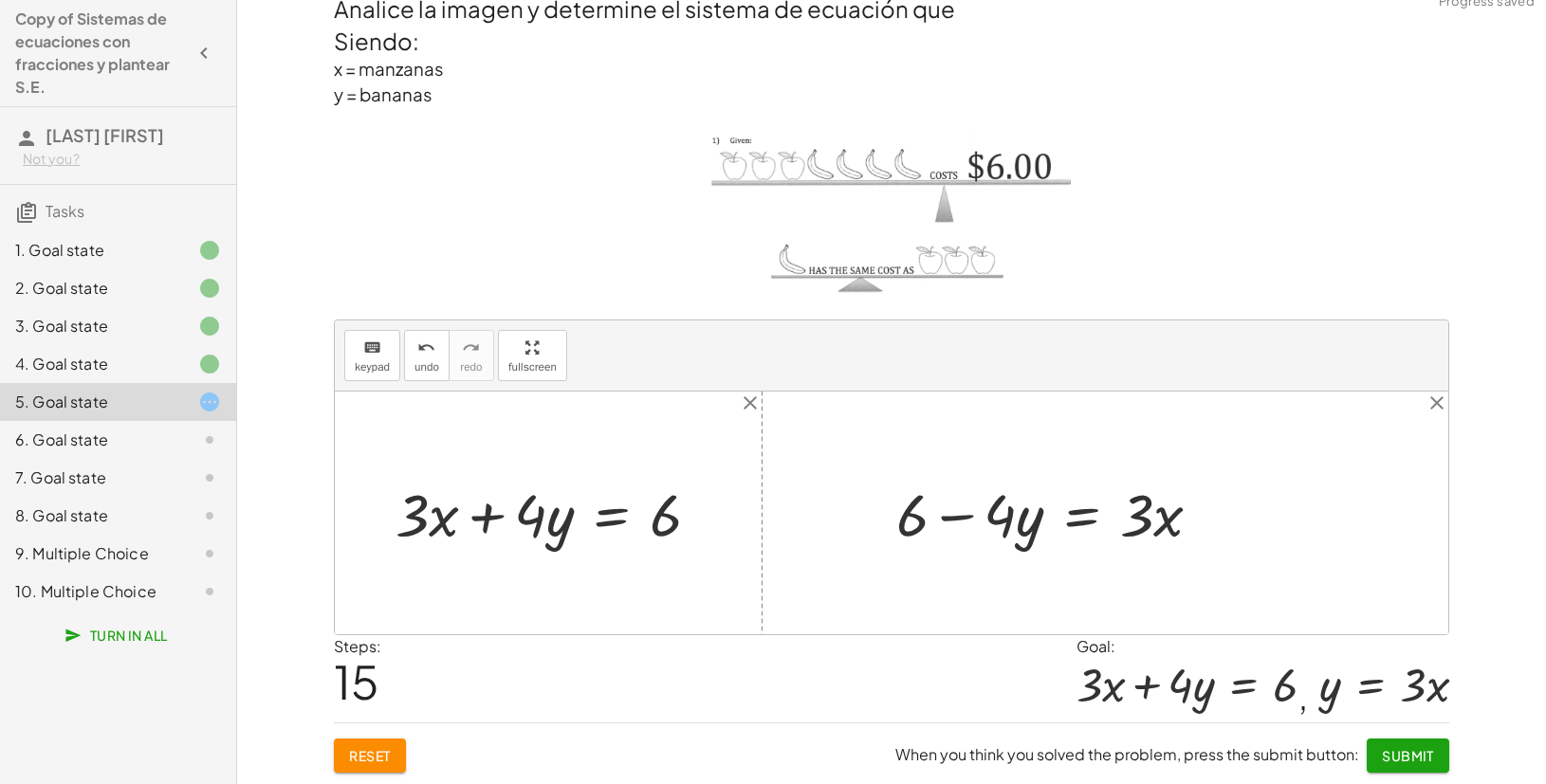 click at bounding box center [1057, 513] 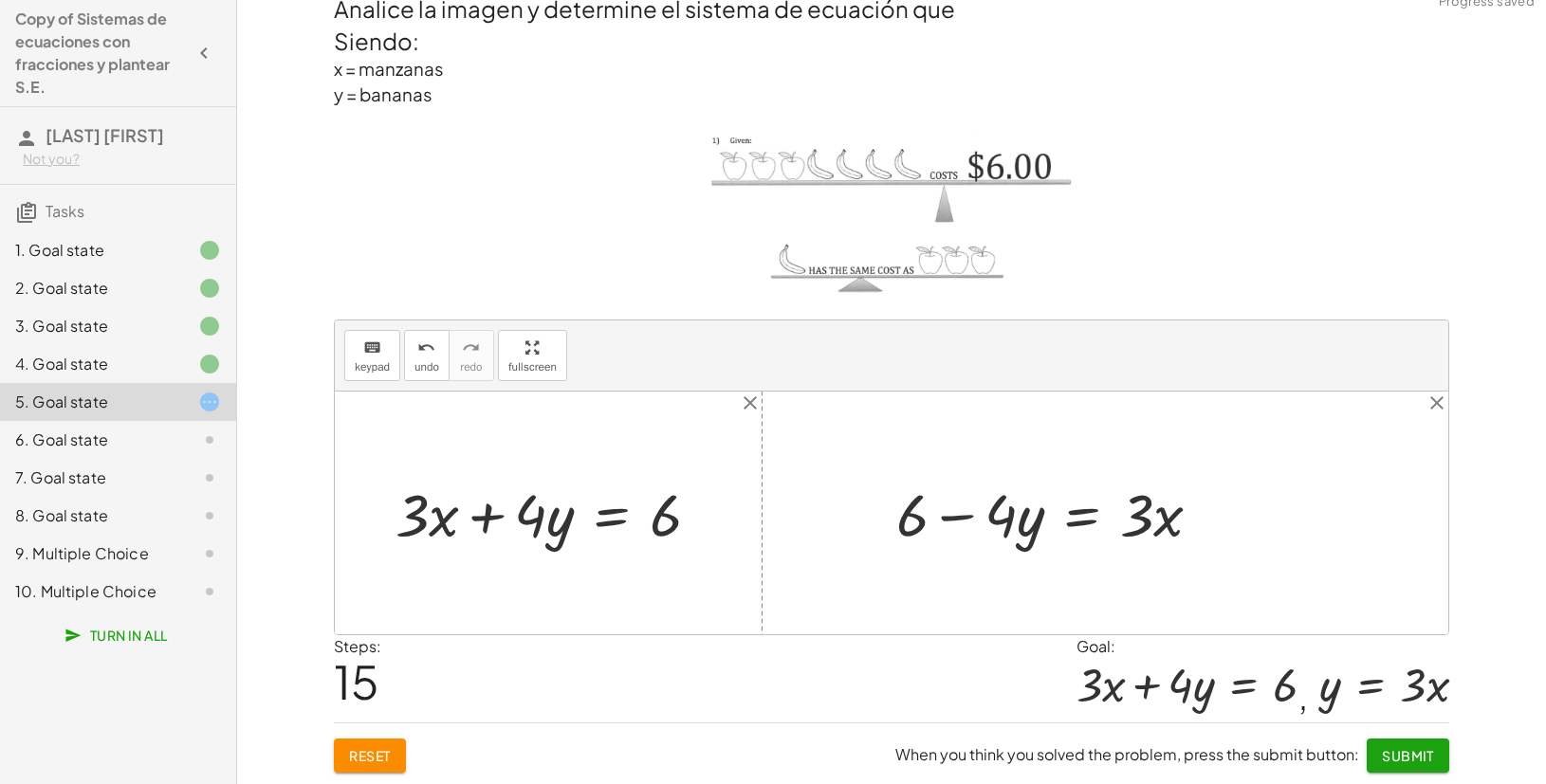 click at bounding box center [1057, 513] 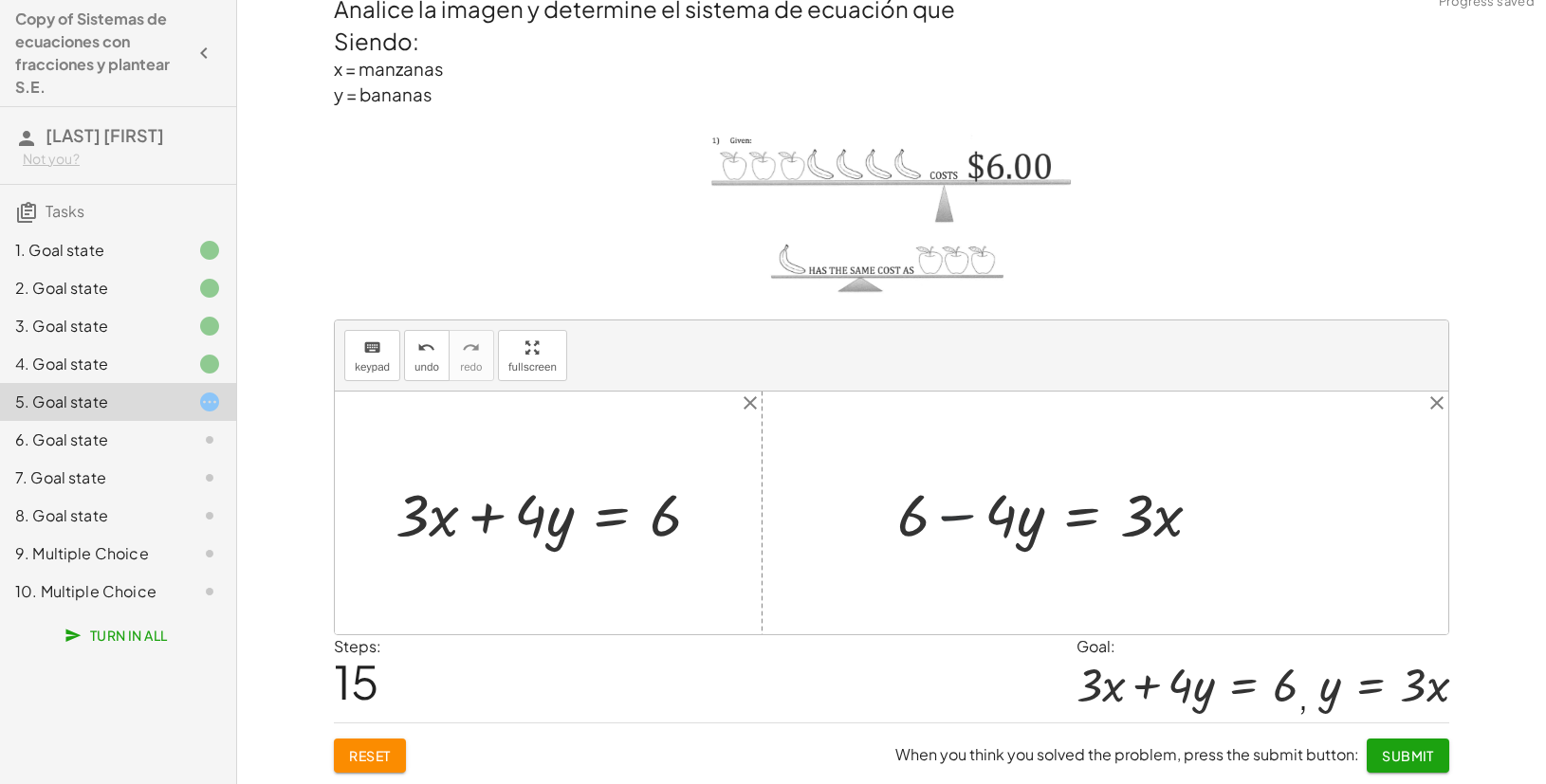 click at bounding box center [1057, 513] 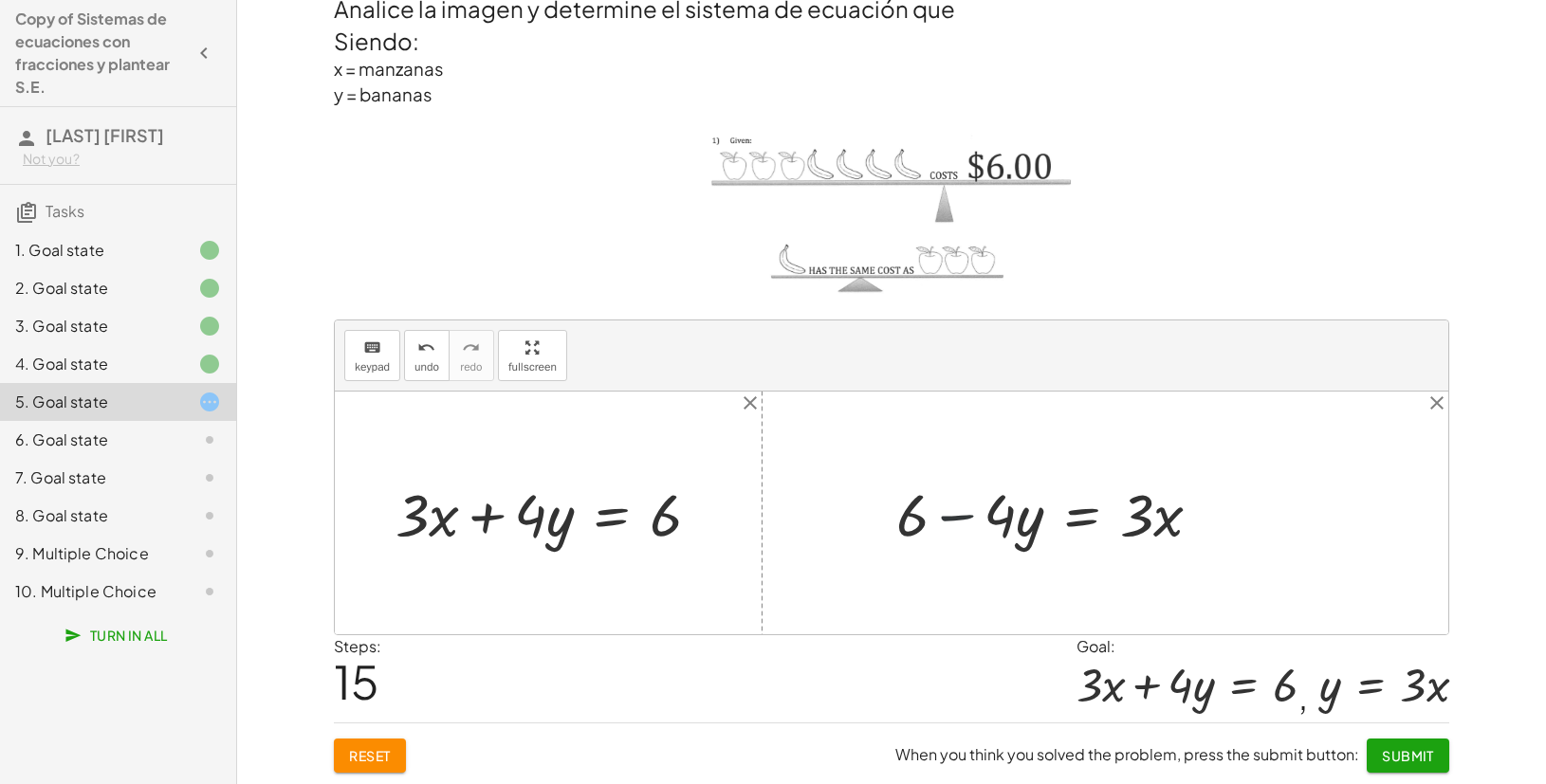 click at bounding box center (1057, 513) 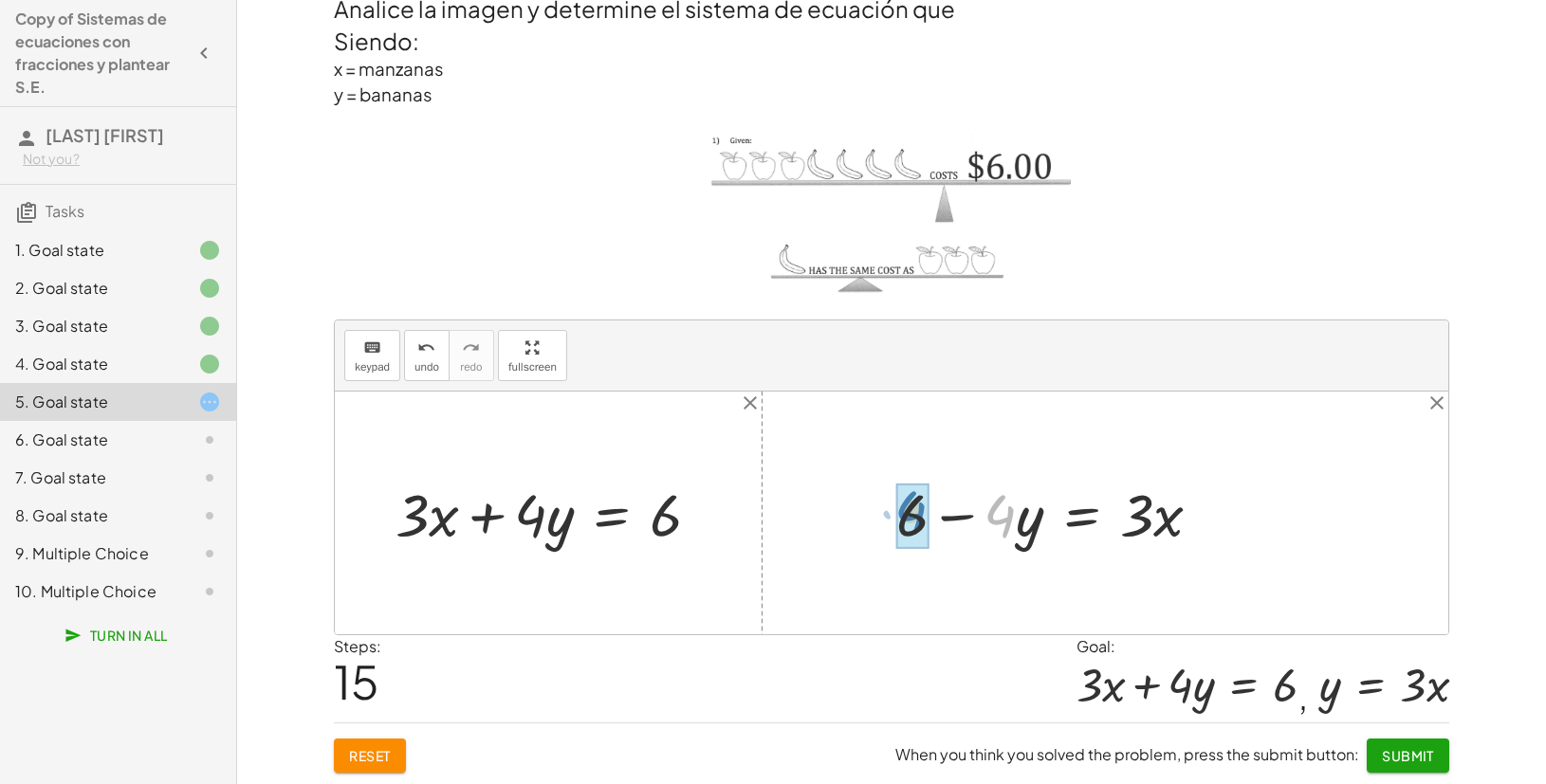 drag, startPoint x: 1007, startPoint y: 509, endPoint x: 925, endPoint y: 505, distance: 82.0975 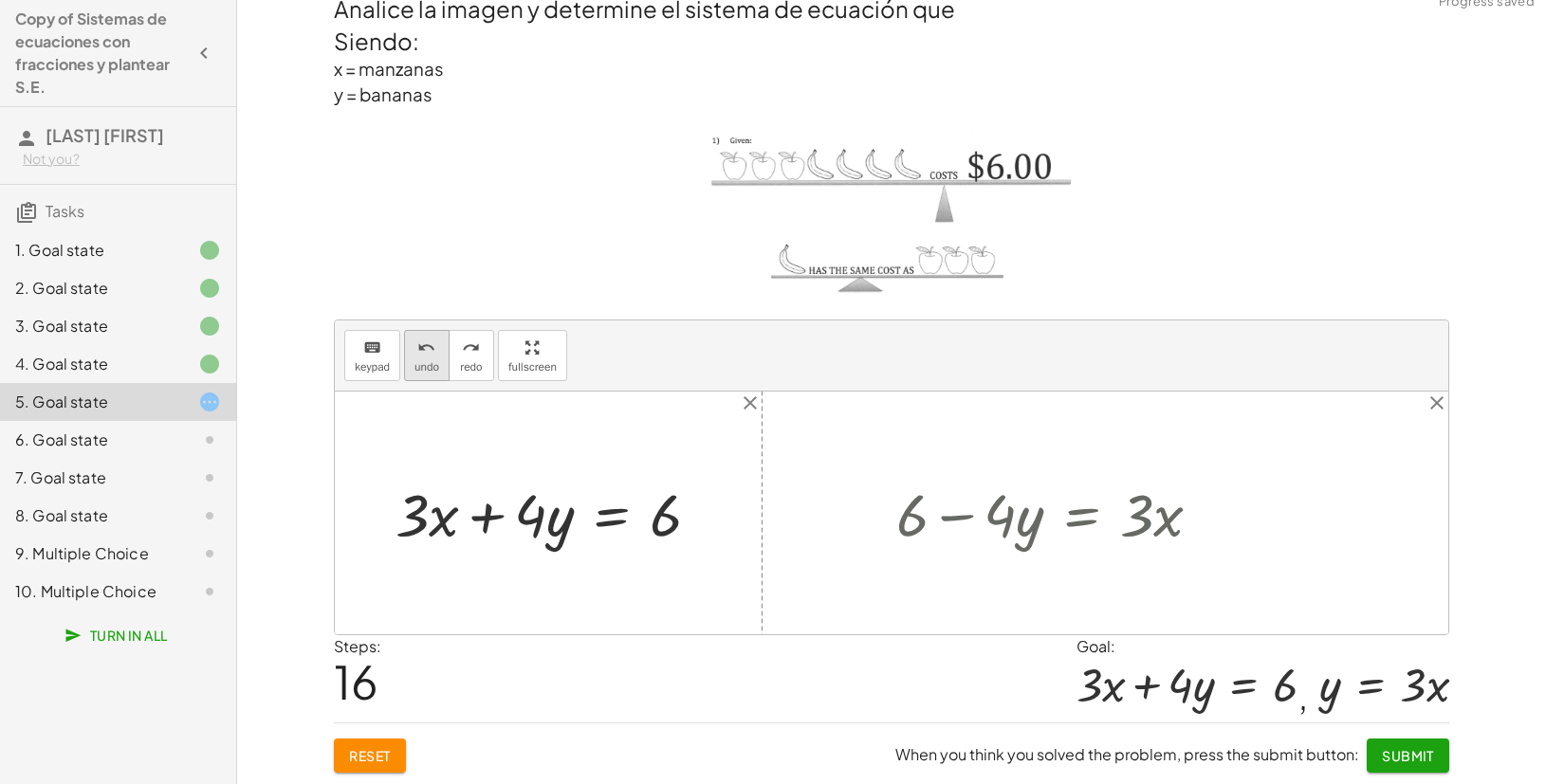 click on "undo undo" at bounding box center (427, 356) 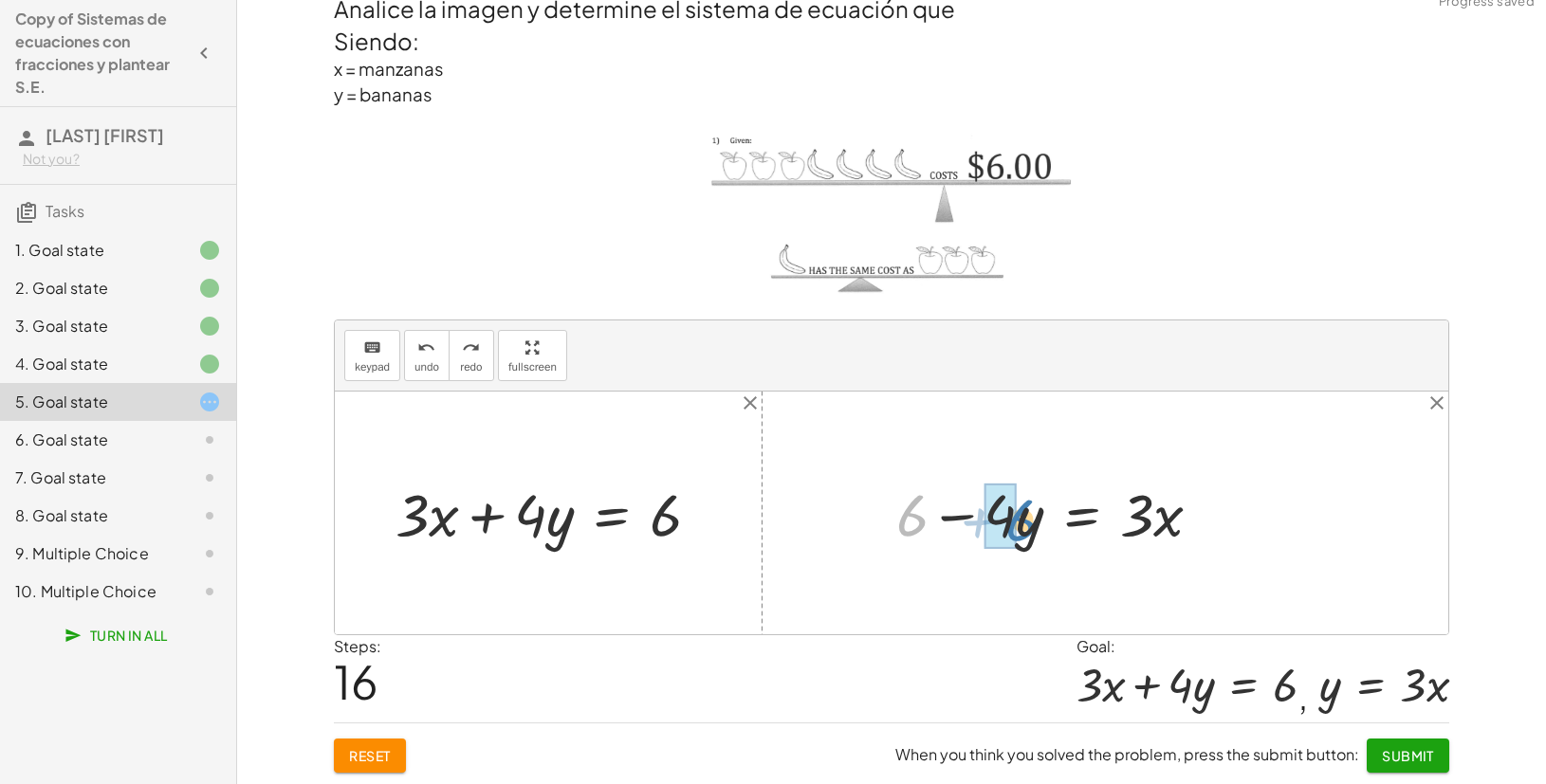 drag, startPoint x: 911, startPoint y: 509, endPoint x: 1020, endPoint y: 514, distance: 109.11462 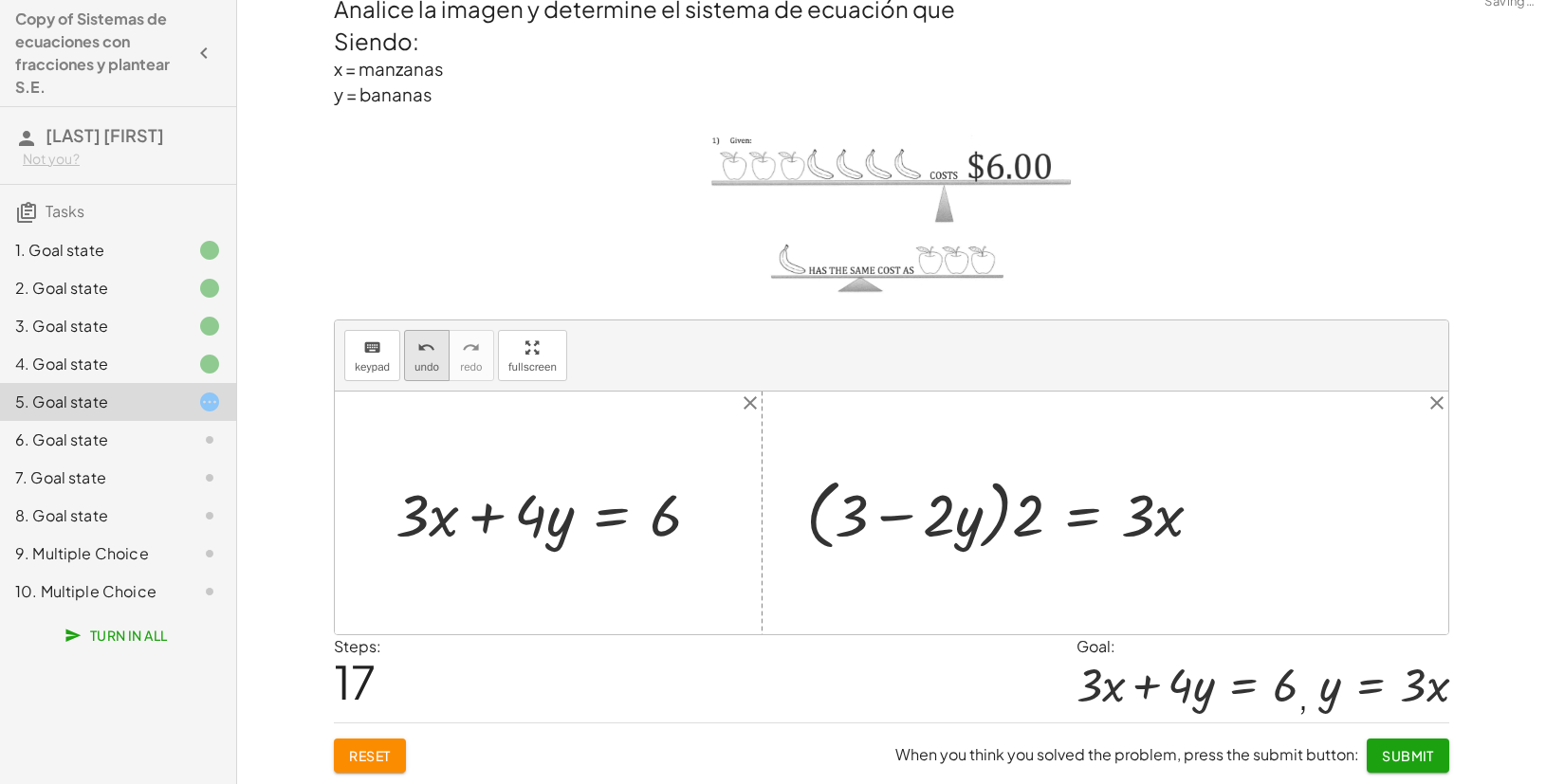 click on "undo" at bounding box center [427, 367] 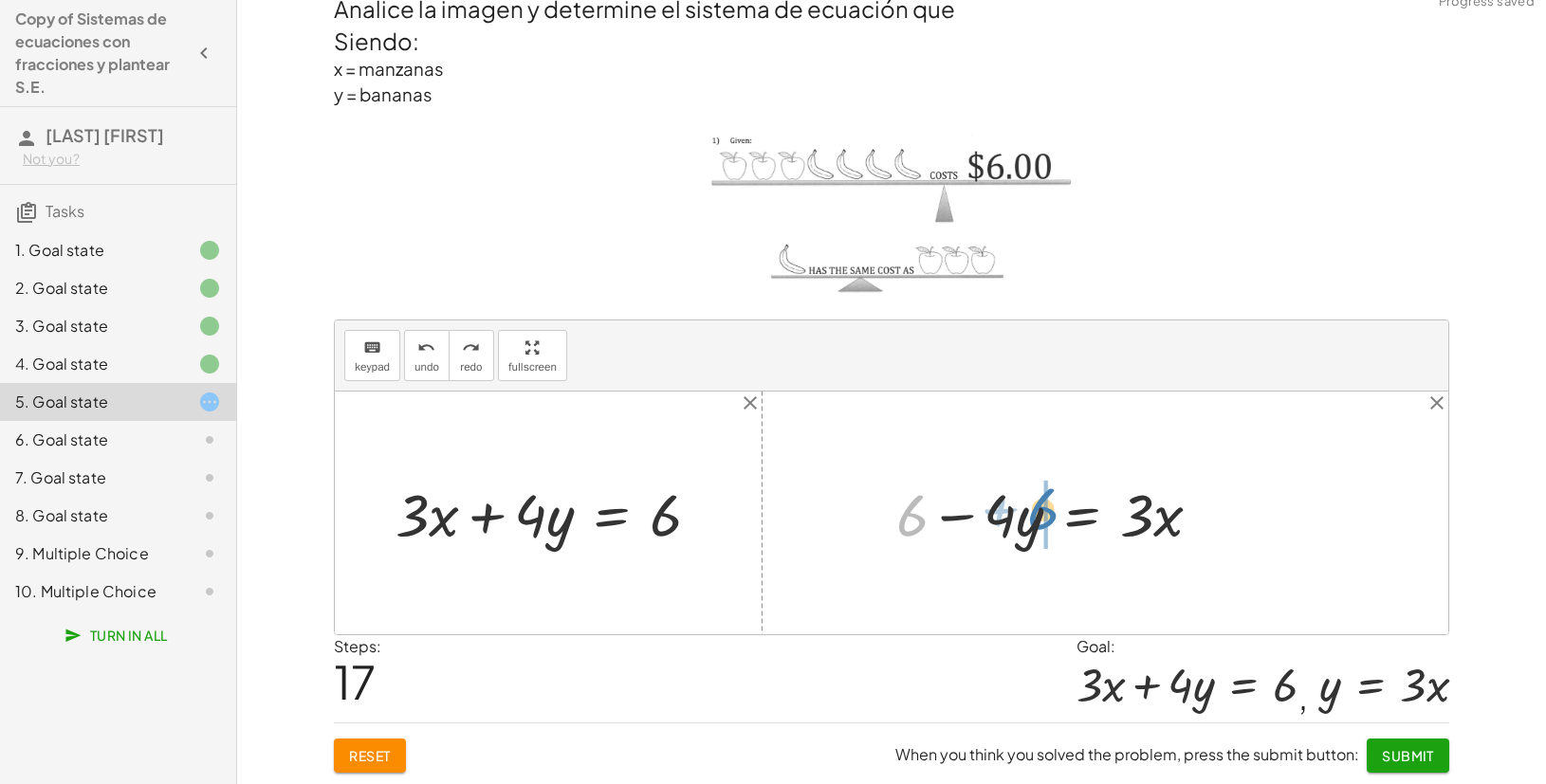 drag, startPoint x: 893, startPoint y: 498, endPoint x: 1024, endPoint y: 491, distance: 131.18689 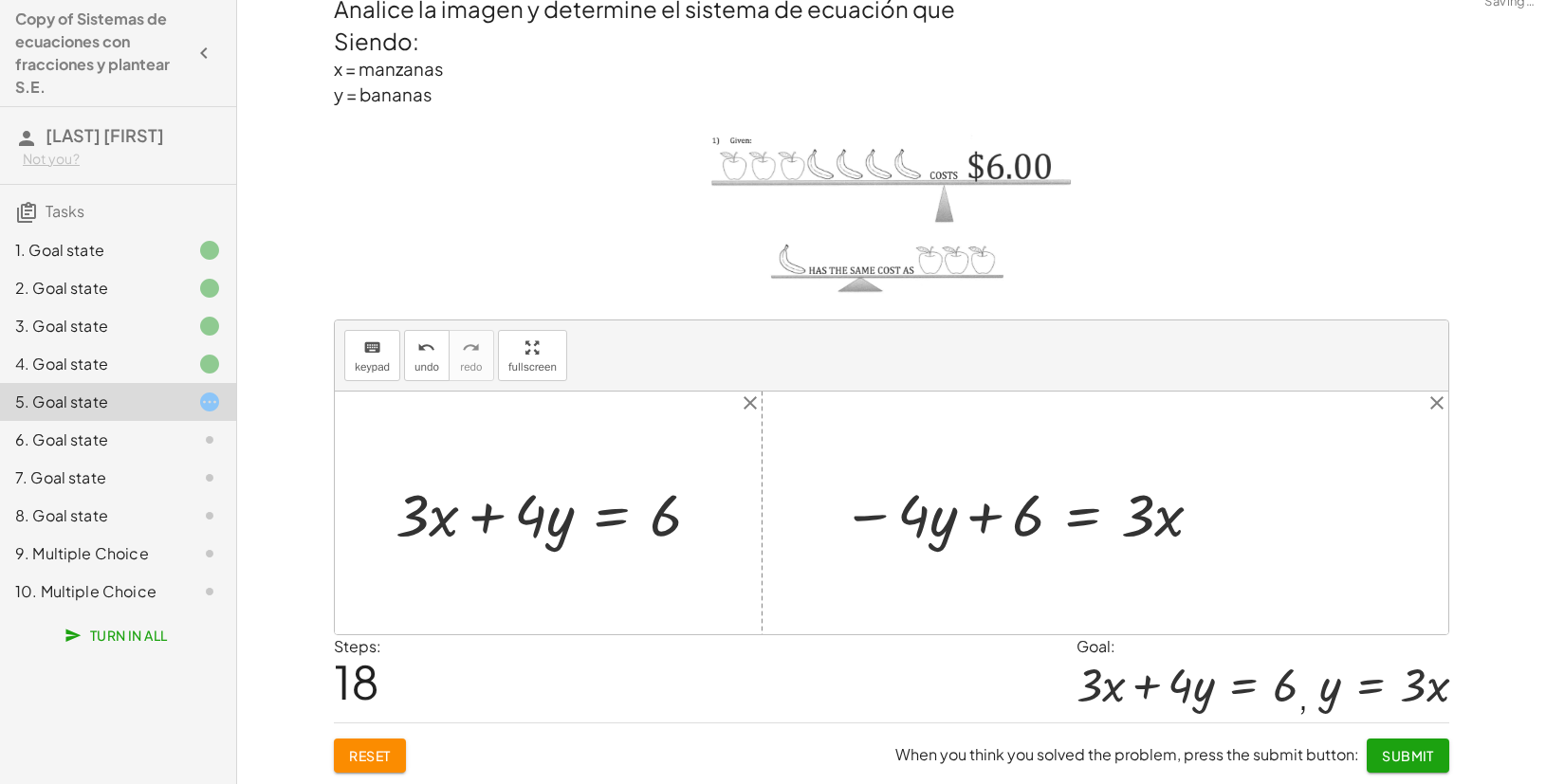 click at bounding box center (1024, 513) 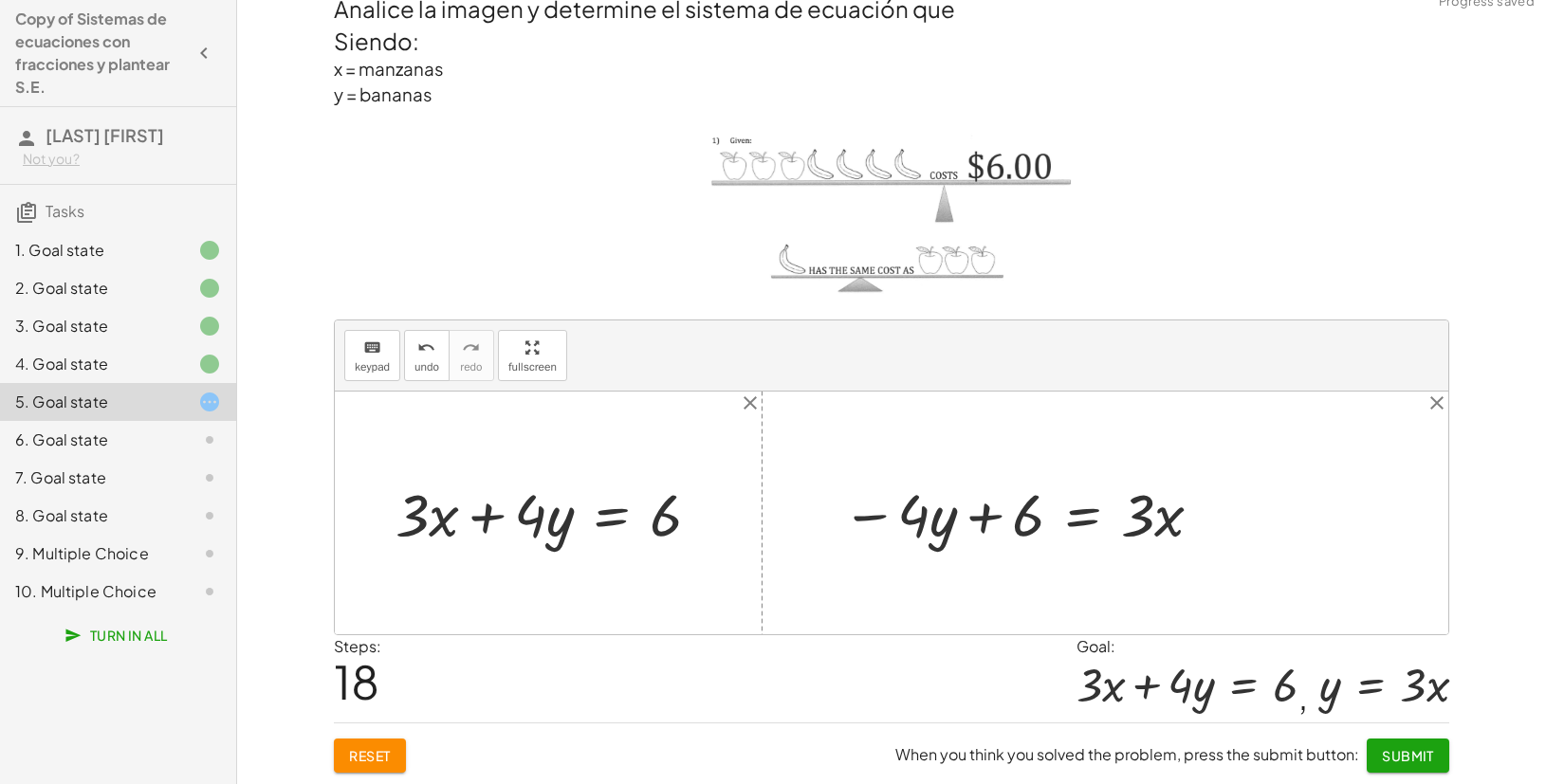 click at bounding box center (1024, 513) 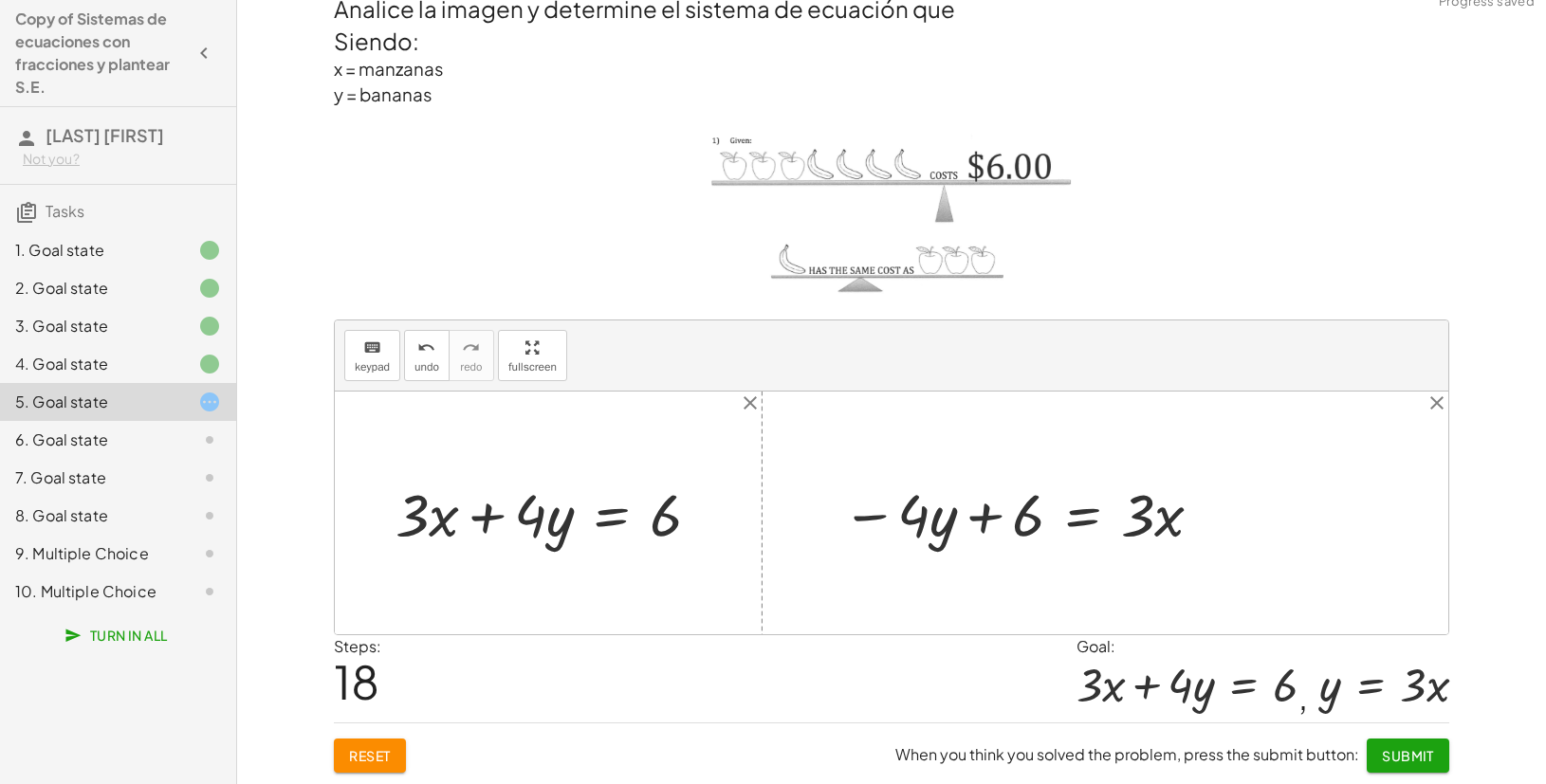 click at bounding box center [1024, 513] 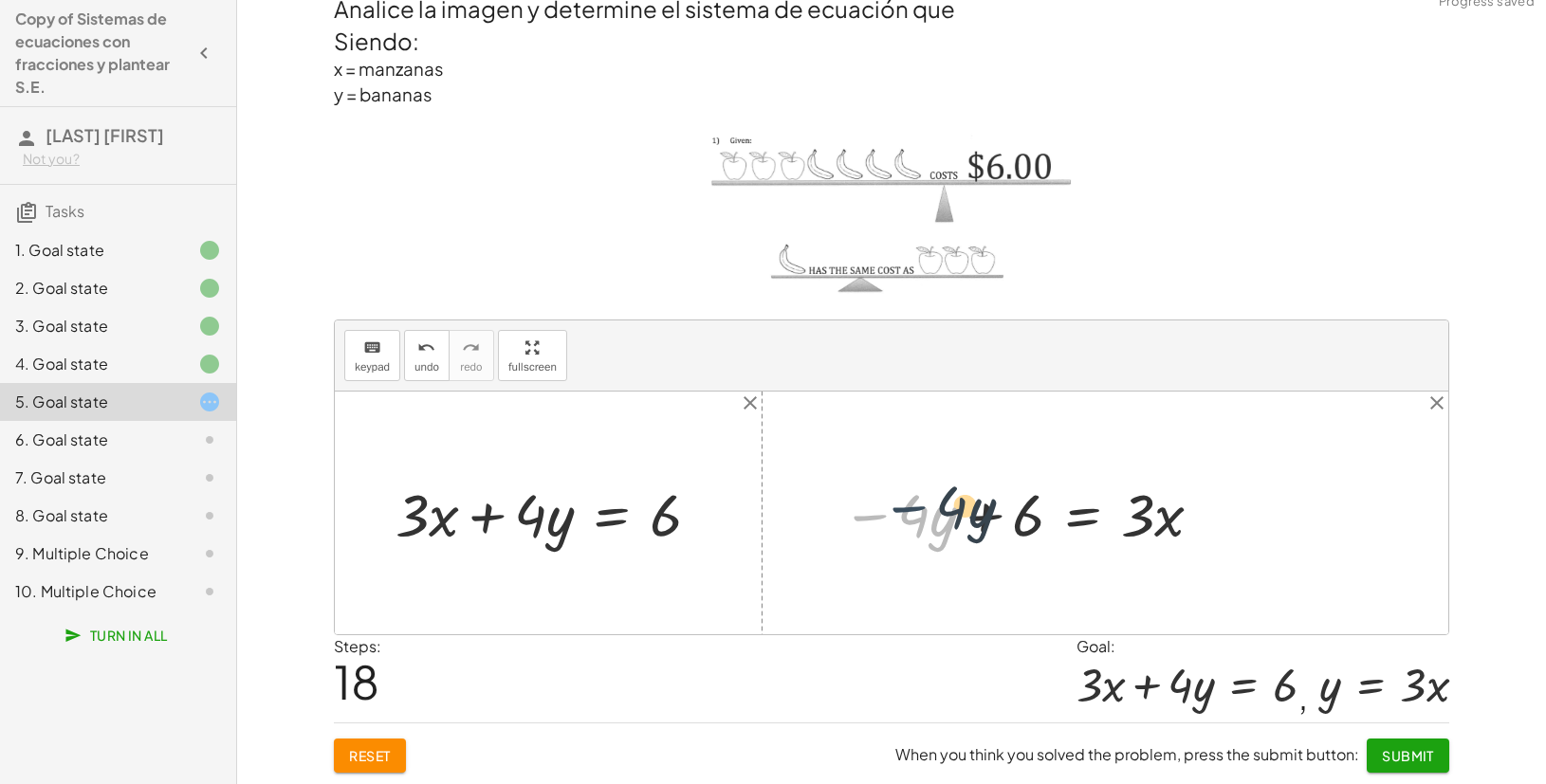 drag, startPoint x: 888, startPoint y: 508, endPoint x: 926, endPoint y: 505, distance: 38.118237 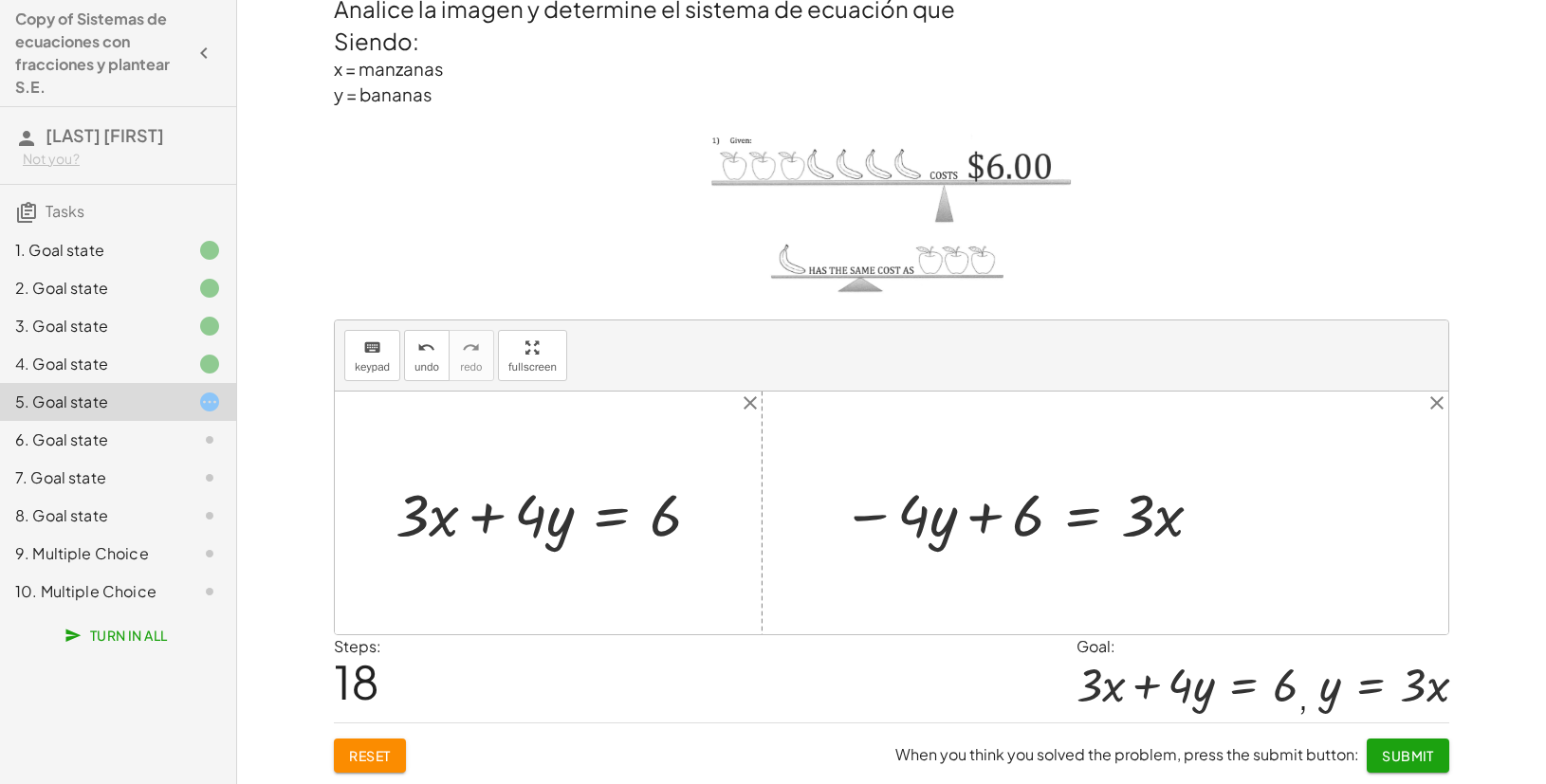drag, startPoint x: 925, startPoint y: 513, endPoint x: 906, endPoint y: 521, distance: 20.615528 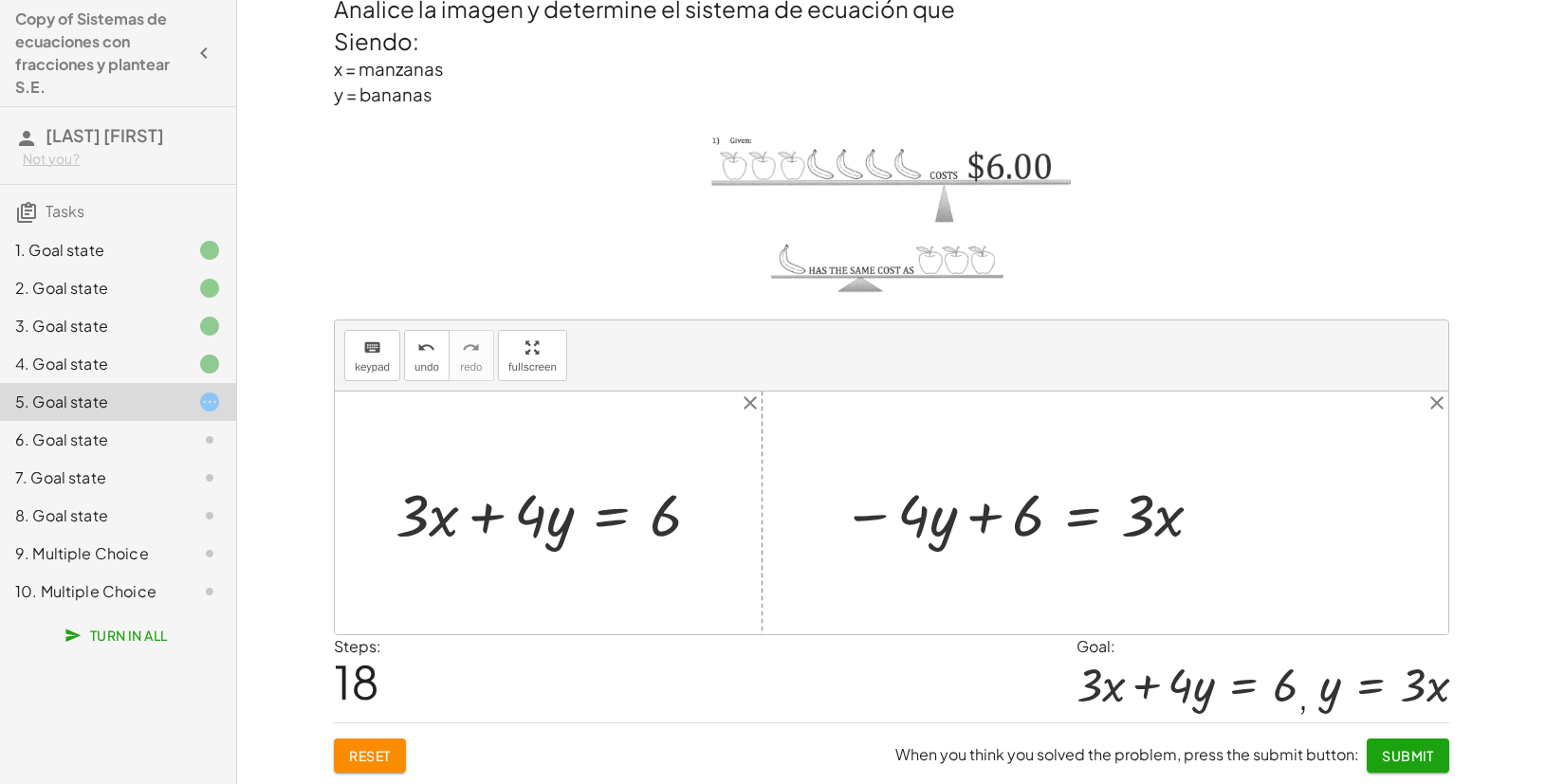 click at bounding box center [1024, 513] 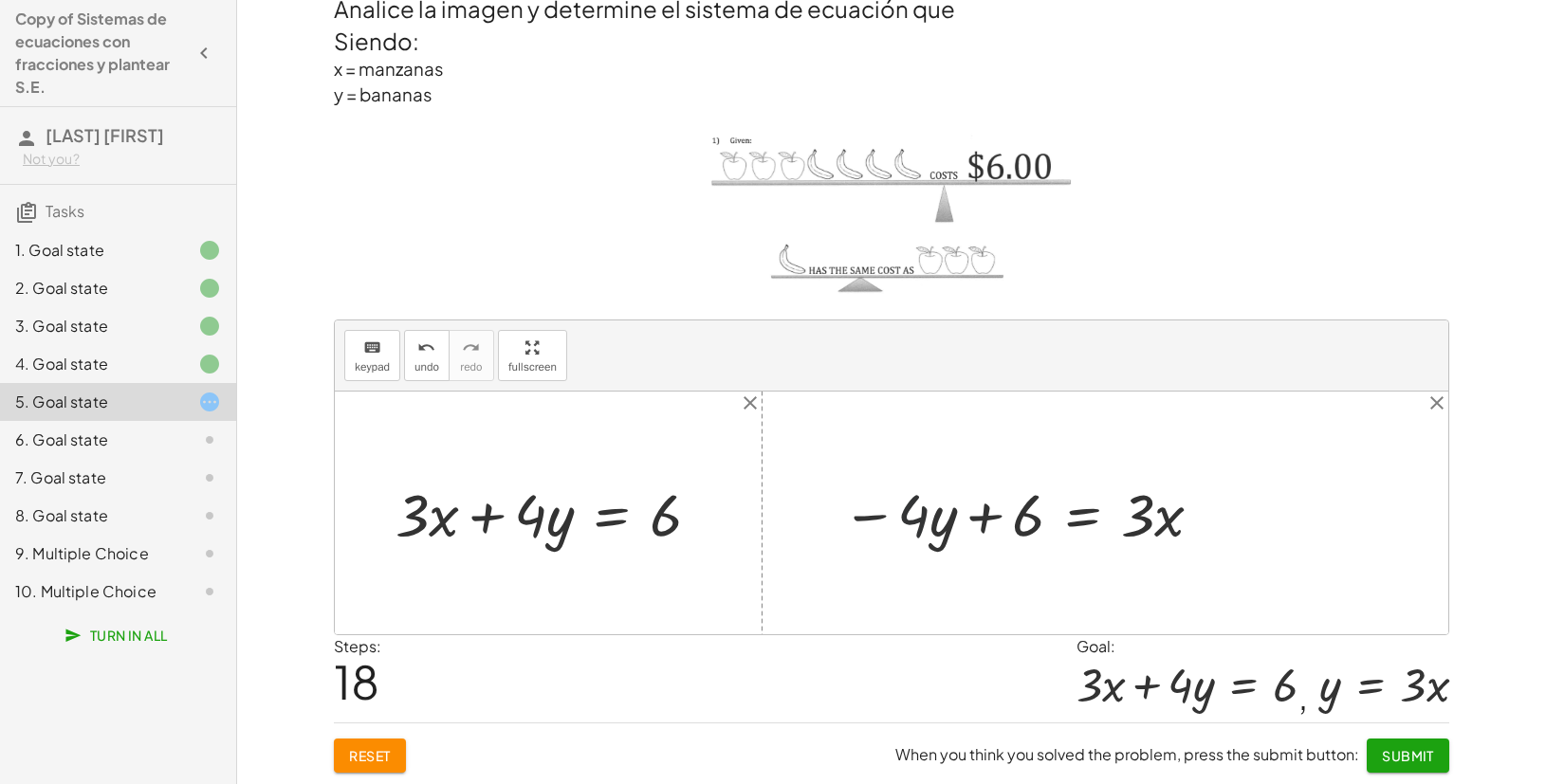 click at bounding box center [1024, 513] 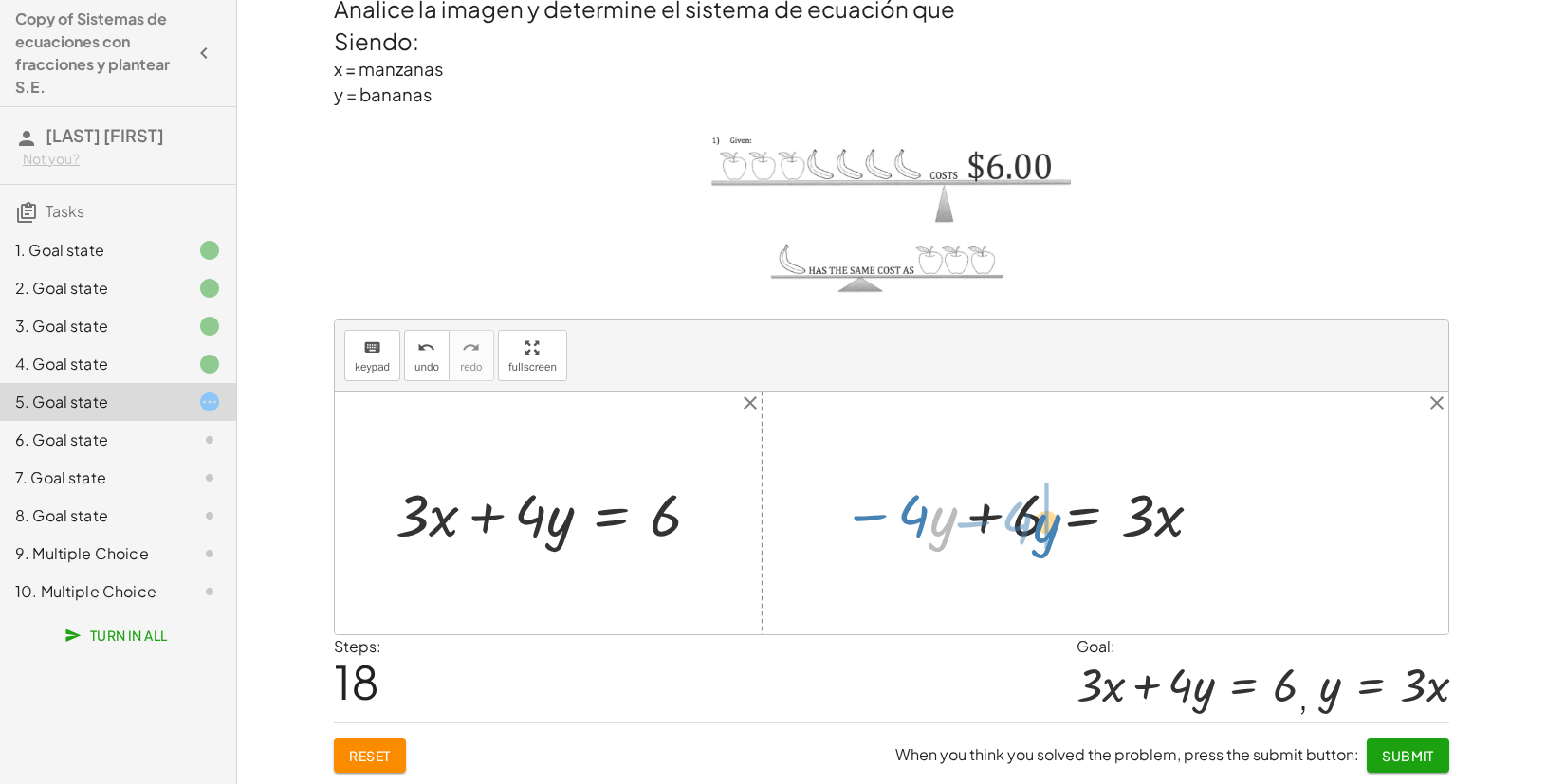 drag, startPoint x: 941, startPoint y: 518, endPoint x: 1044, endPoint y: 519, distance: 103.004854 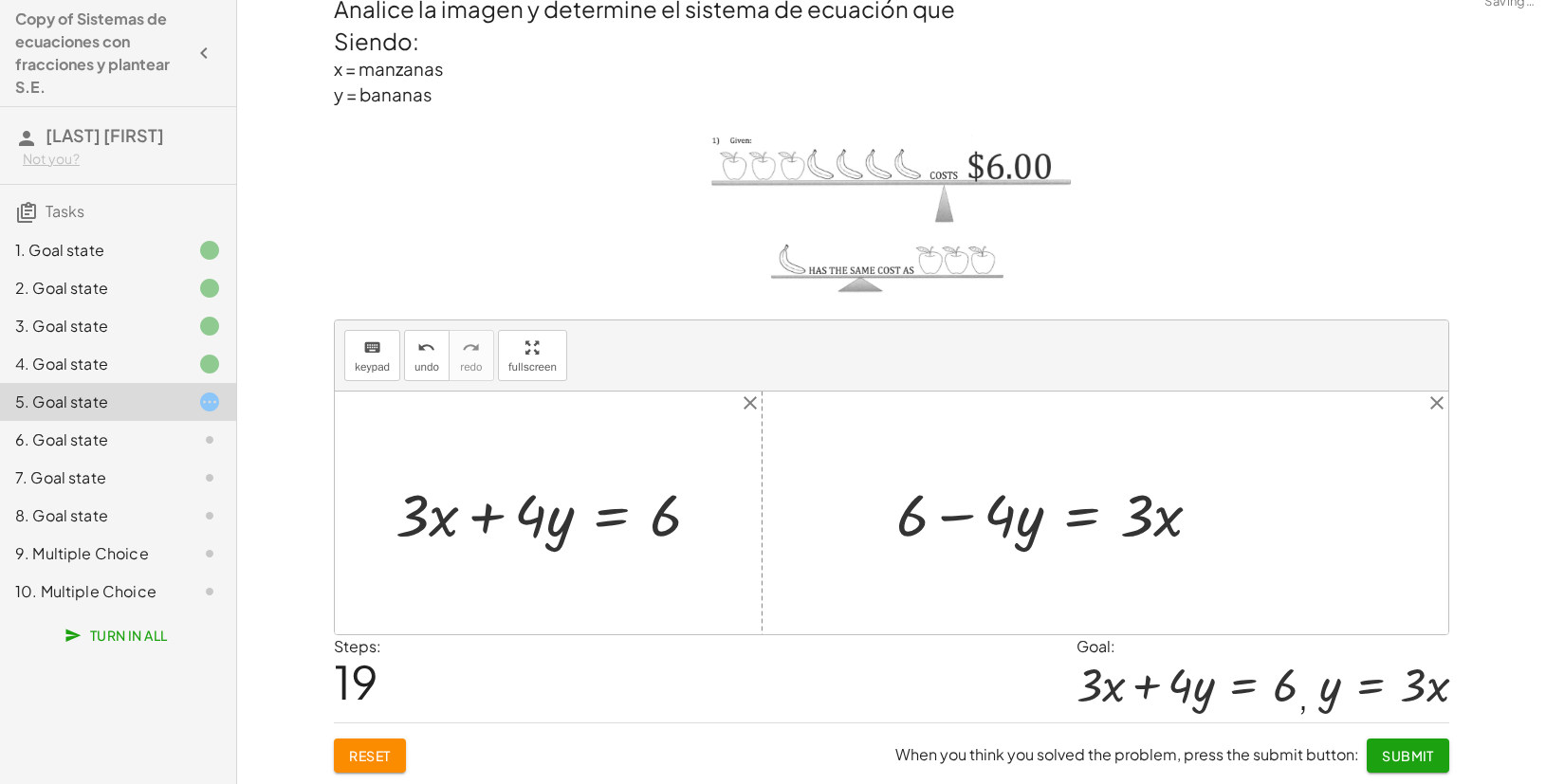 click at bounding box center (1057, 513) 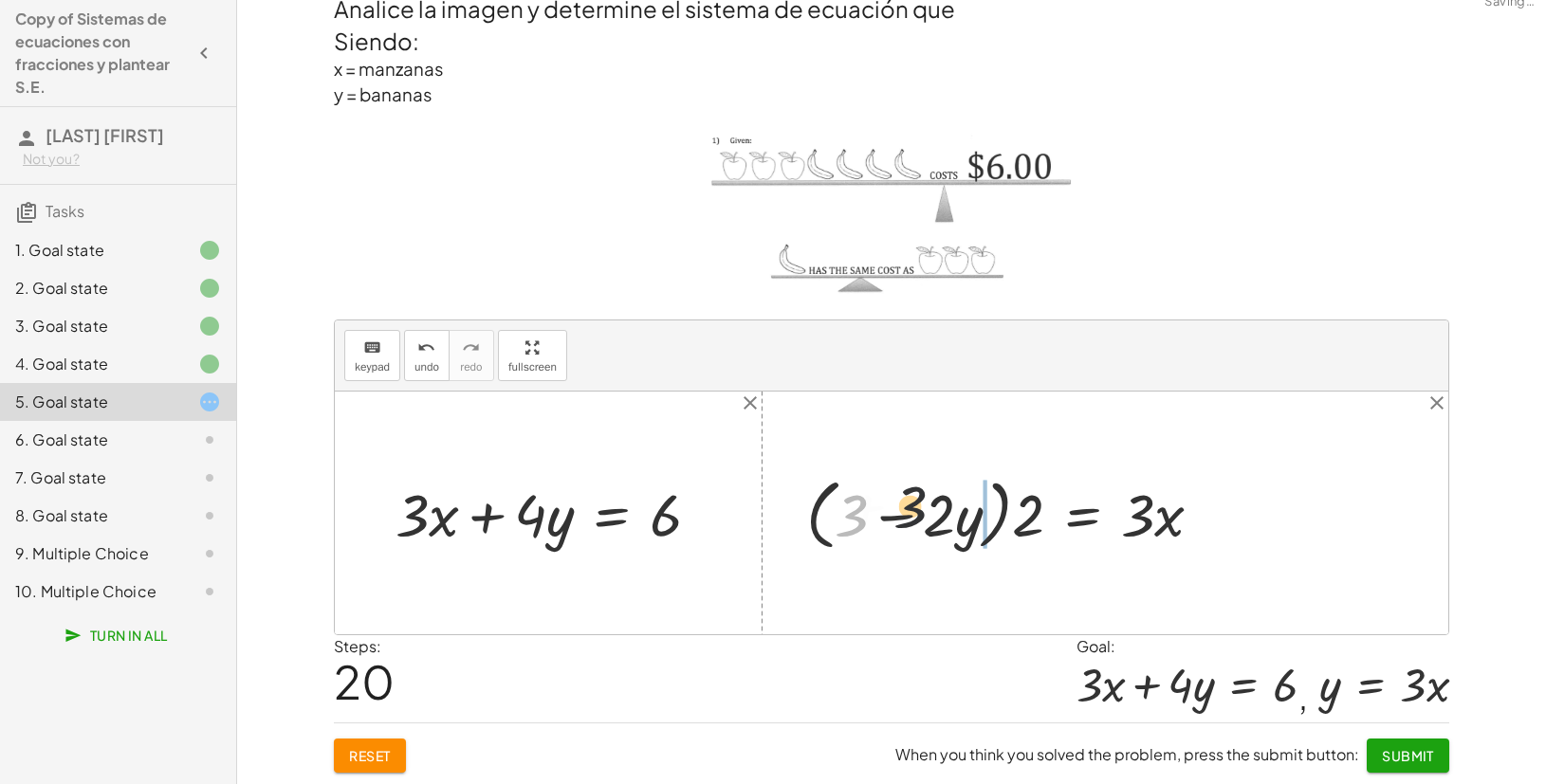 drag, startPoint x: 865, startPoint y: 520, endPoint x: 1008, endPoint y: 510, distance: 143.34922 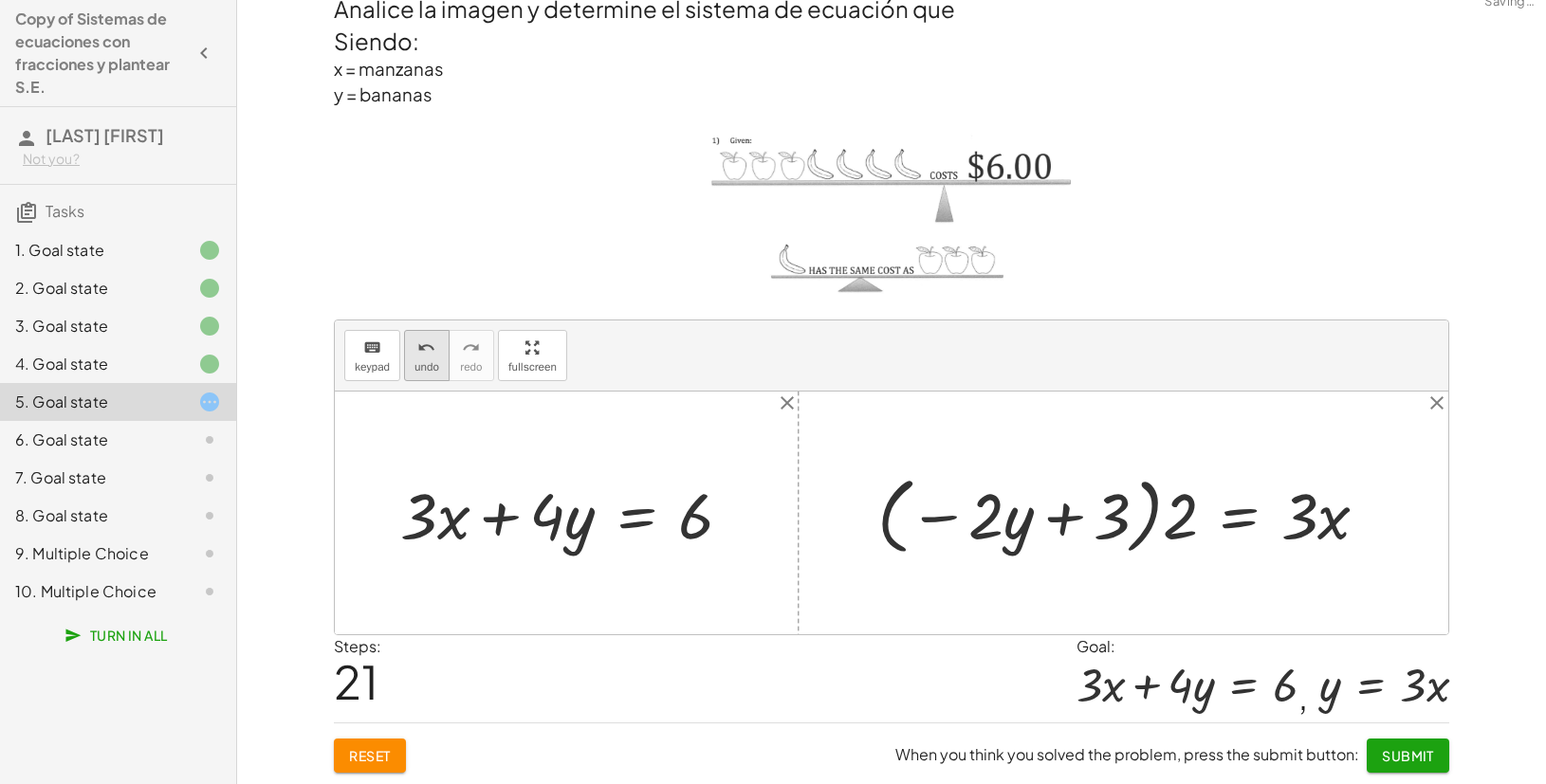 click on "undo undo" at bounding box center [427, 356] 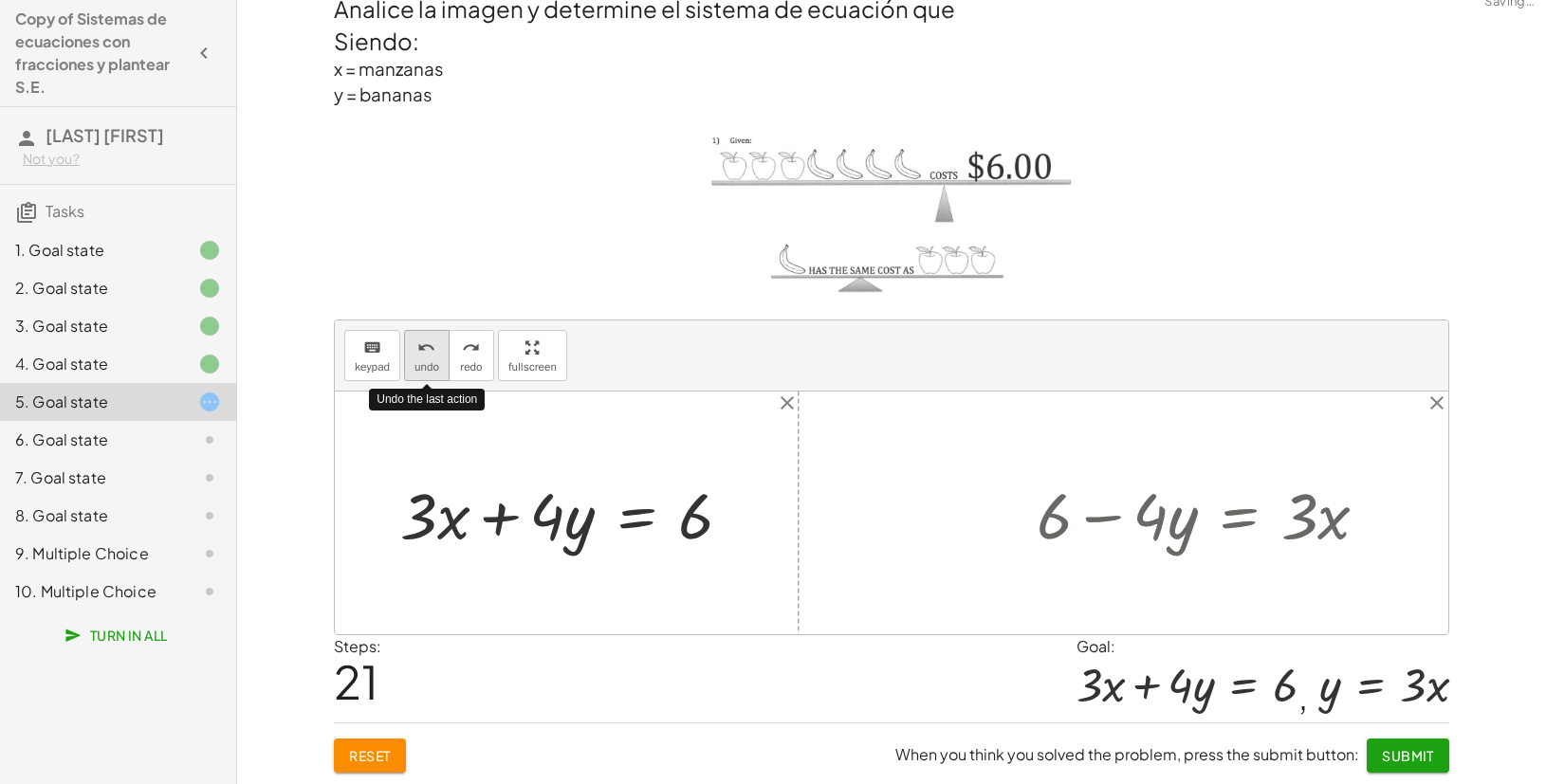 click on "undo undo" at bounding box center (427, 356) 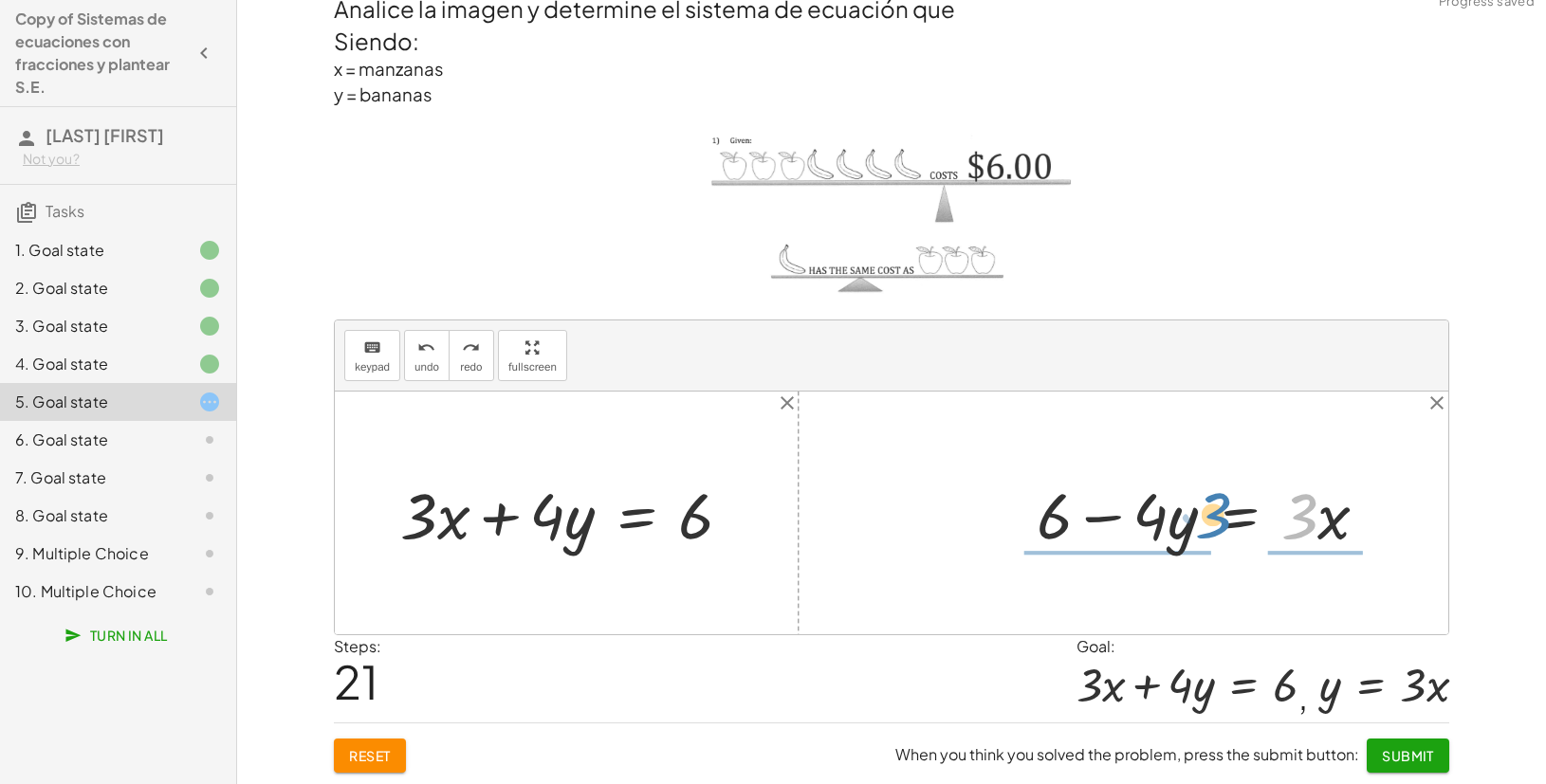 drag, startPoint x: 1315, startPoint y: 523, endPoint x: 1228, endPoint y: 522, distance: 87.00575 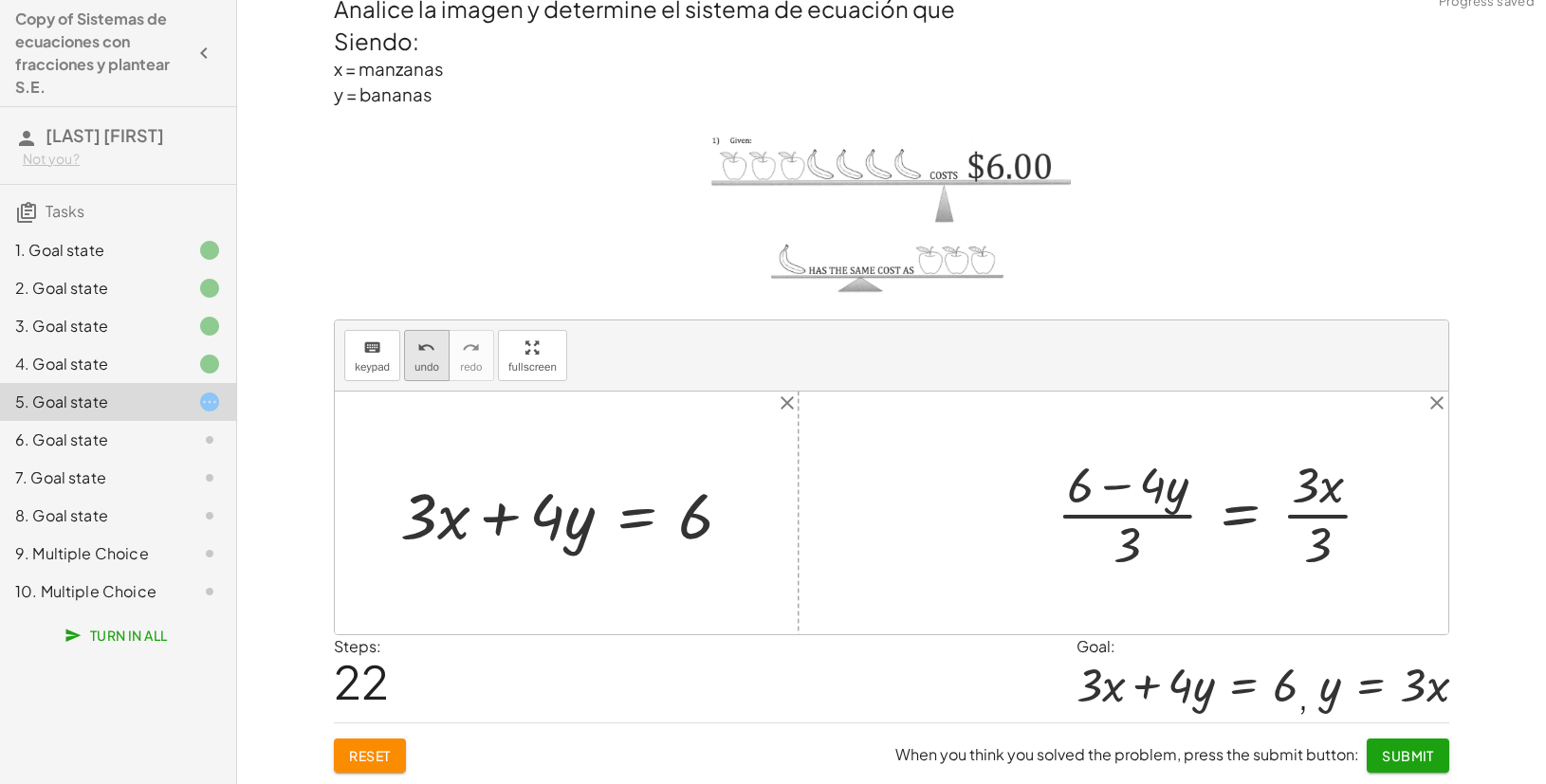 click on "undo" at bounding box center (427, 367) 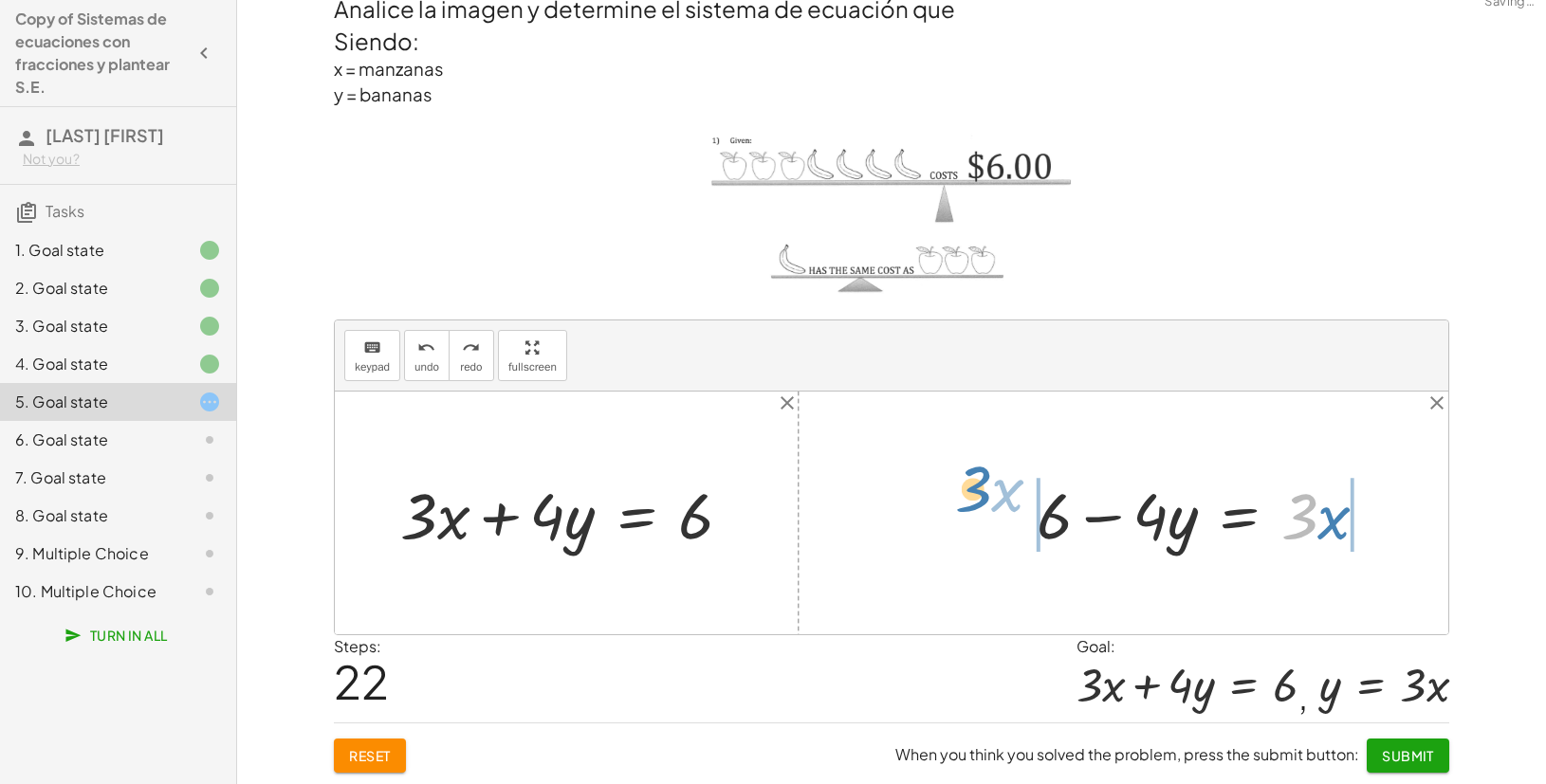 drag, startPoint x: 1249, startPoint y: 517, endPoint x: 969, endPoint y: 499, distance: 280.57797 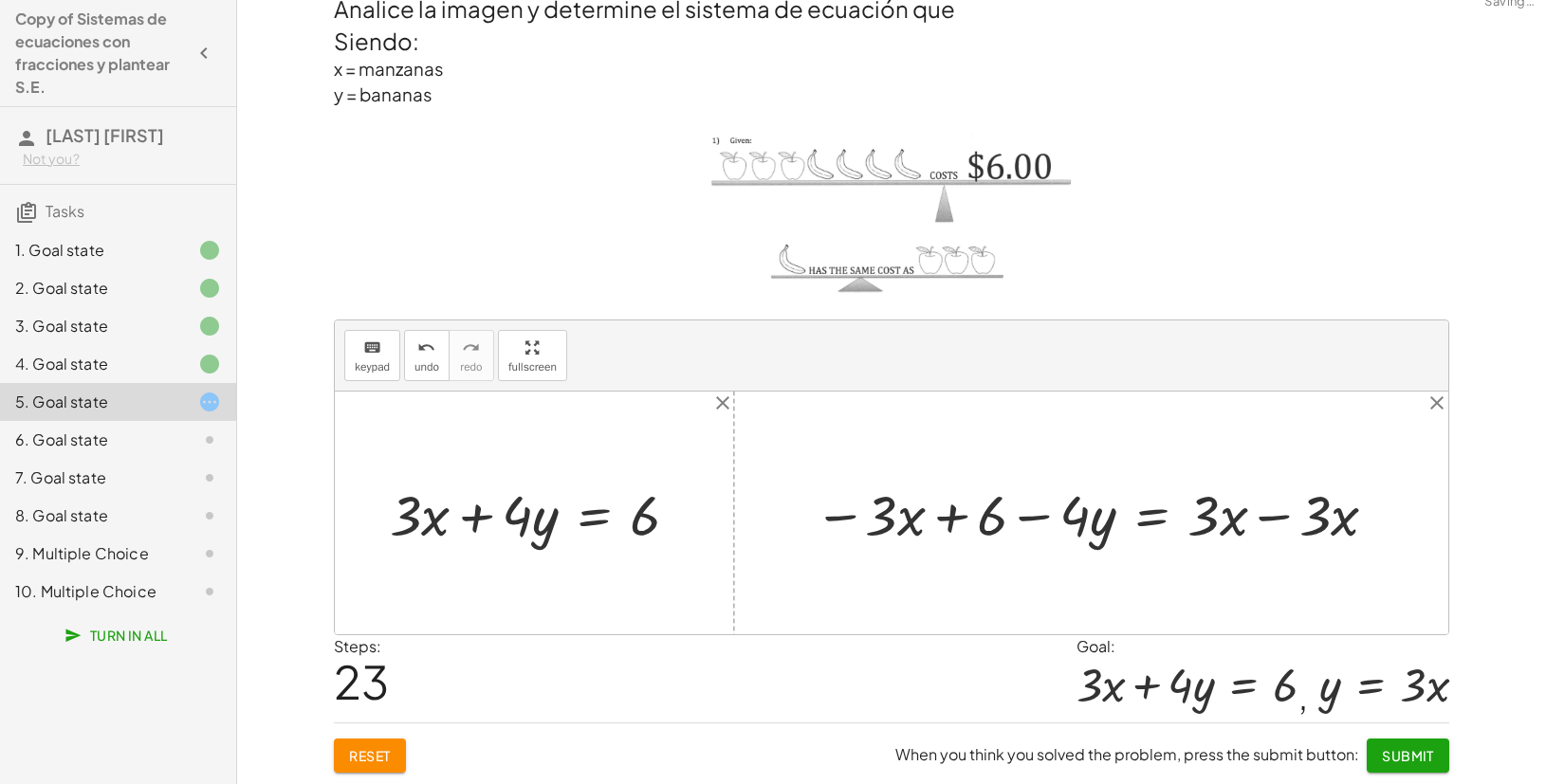 click at bounding box center [1098, 513] 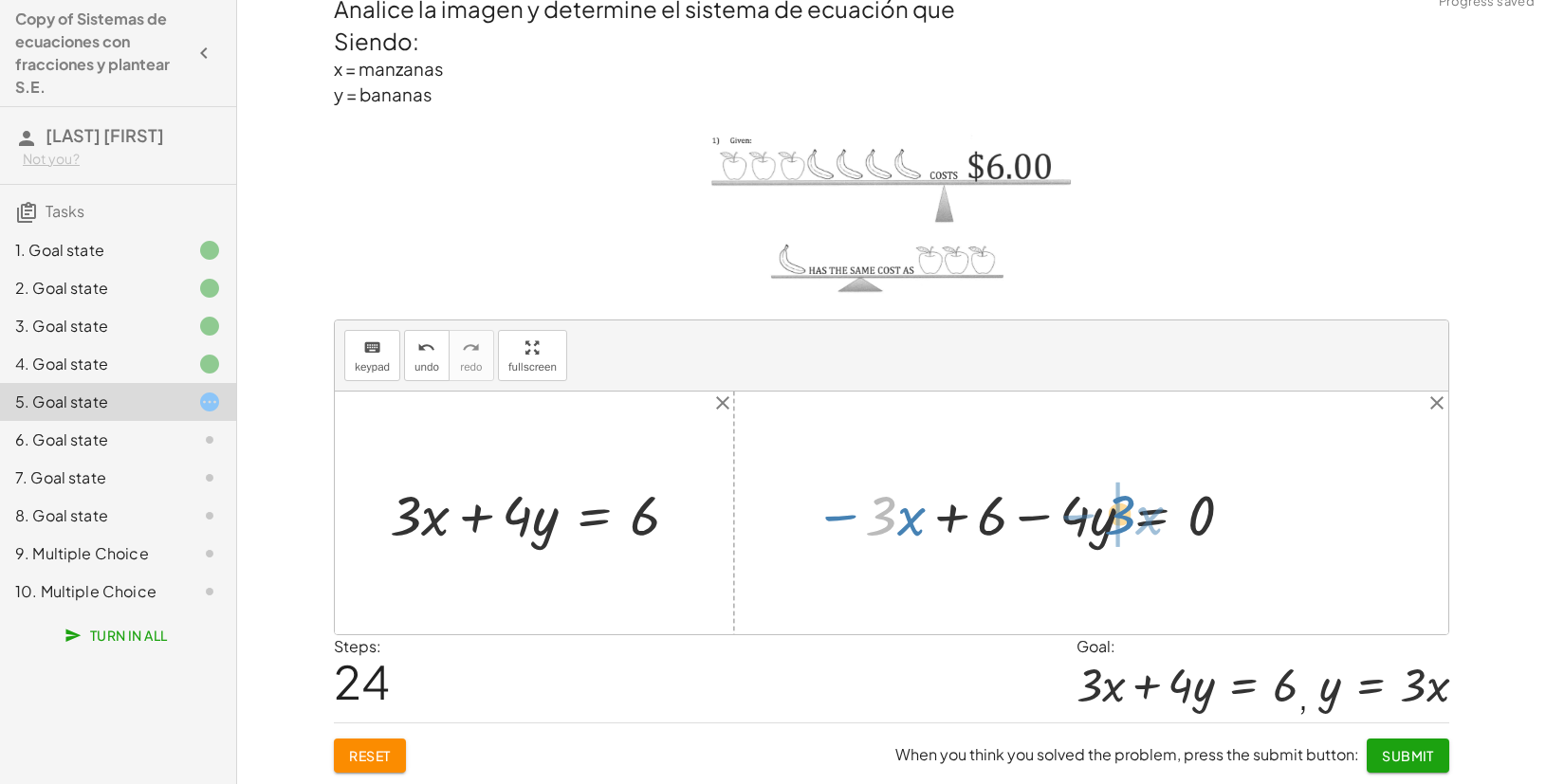 drag, startPoint x: 893, startPoint y: 519, endPoint x: 1131, endPoint y: 518, distance: 238.002 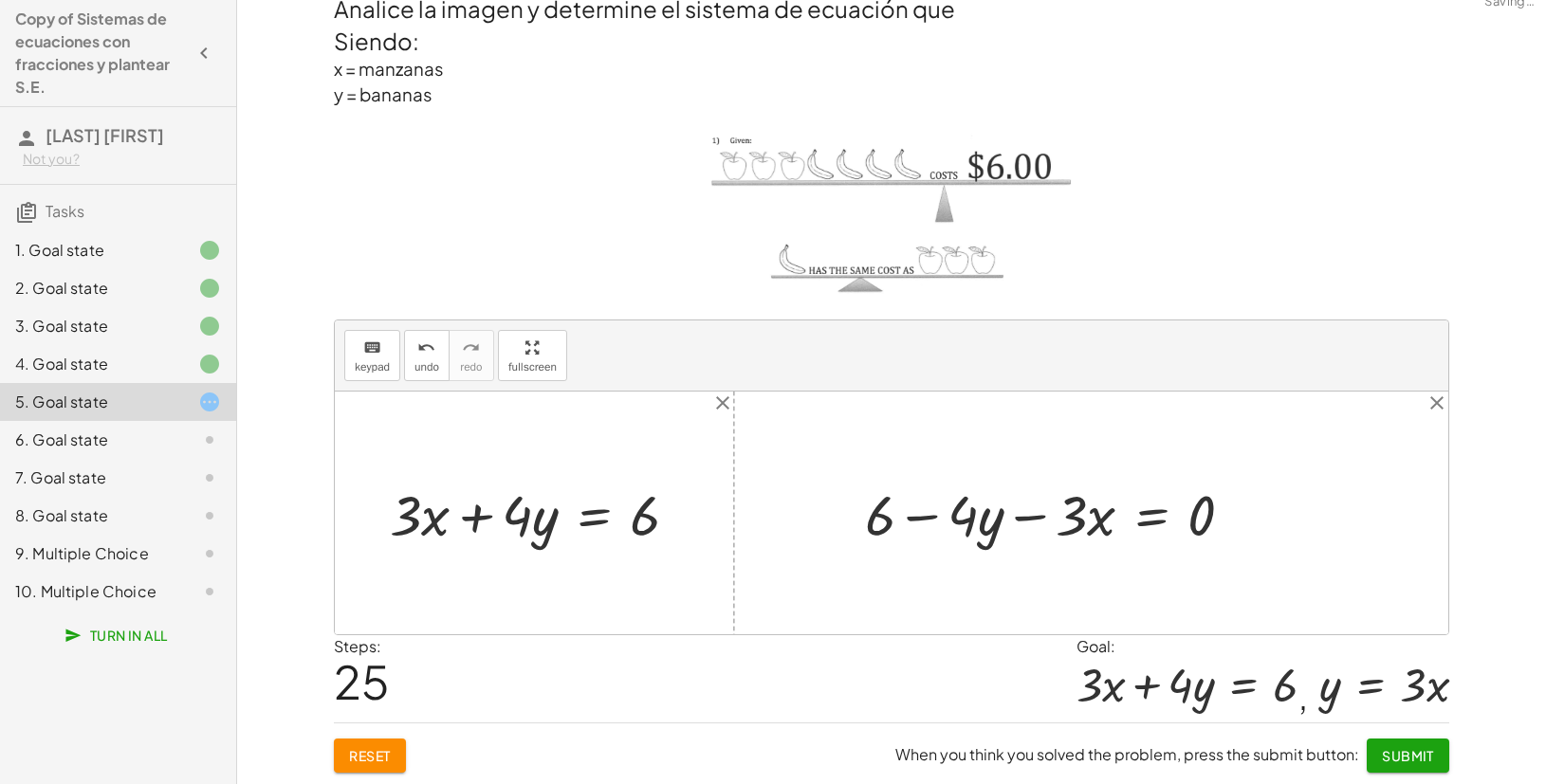 click at bounding box center (1057, 513) 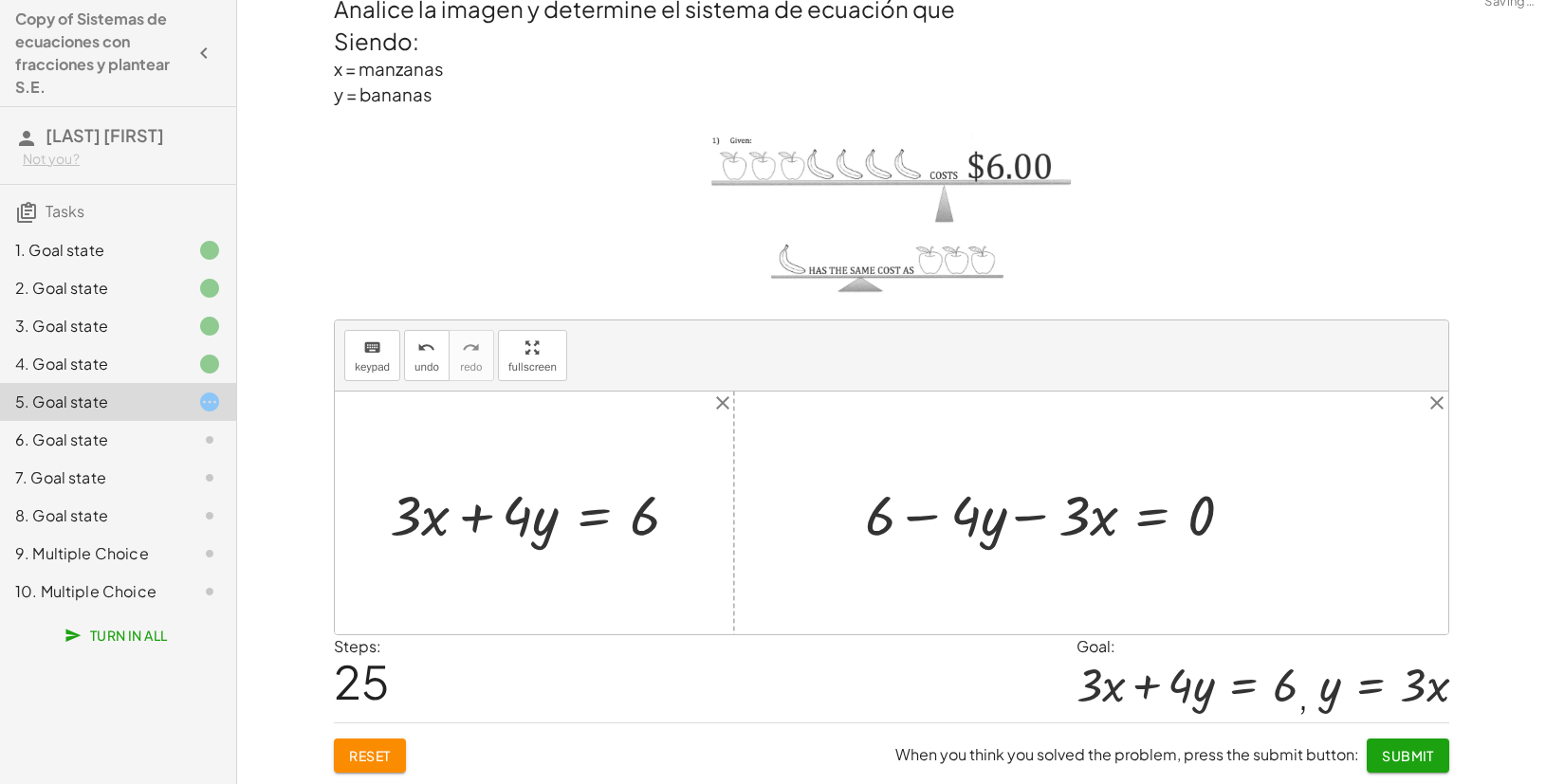 click at bounding box center (1057, 513) 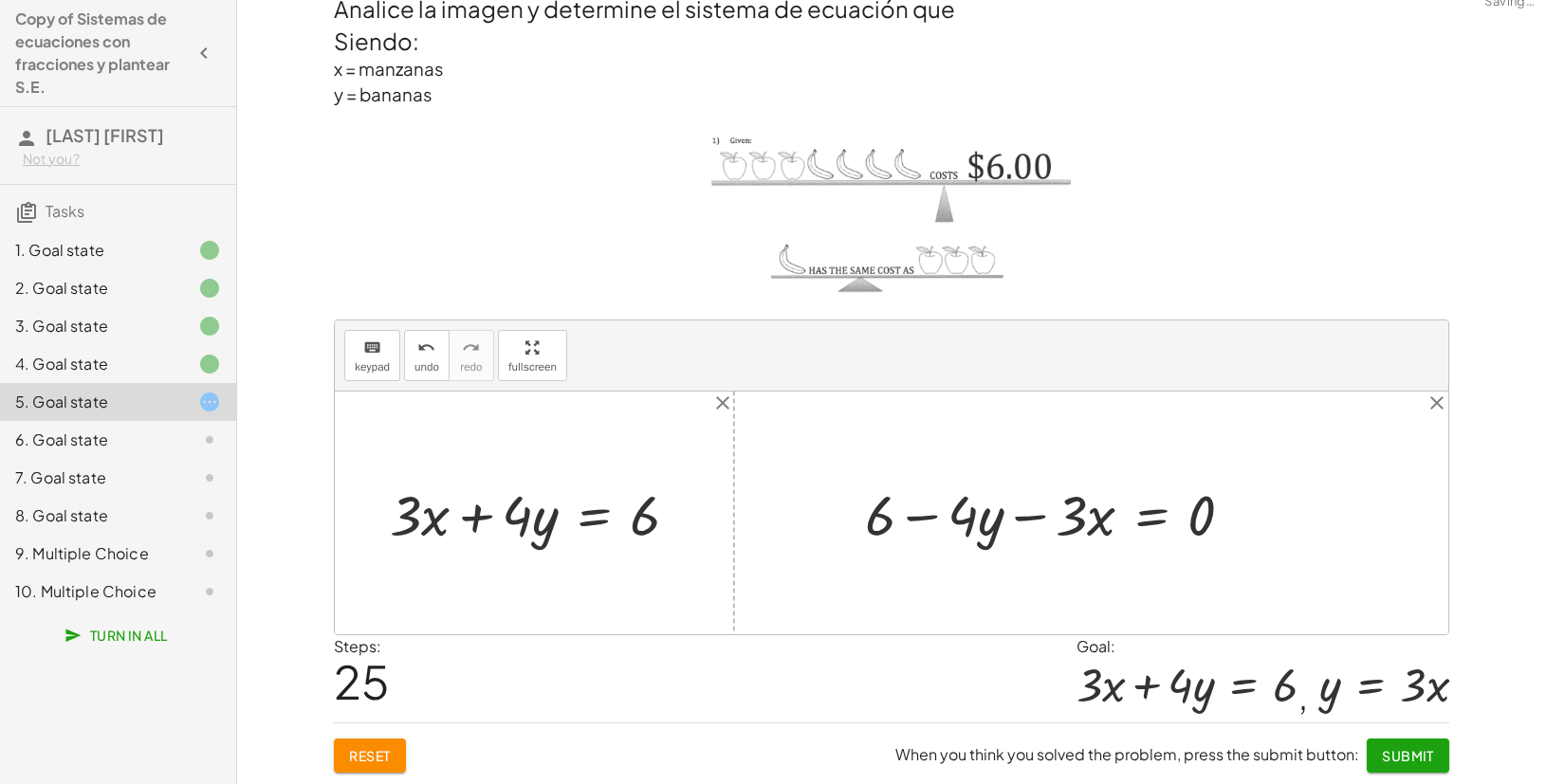 drag, startPoint x: 845, startPoint y: 517, endPoint x: 998, endPoint y: 517, distance: 153 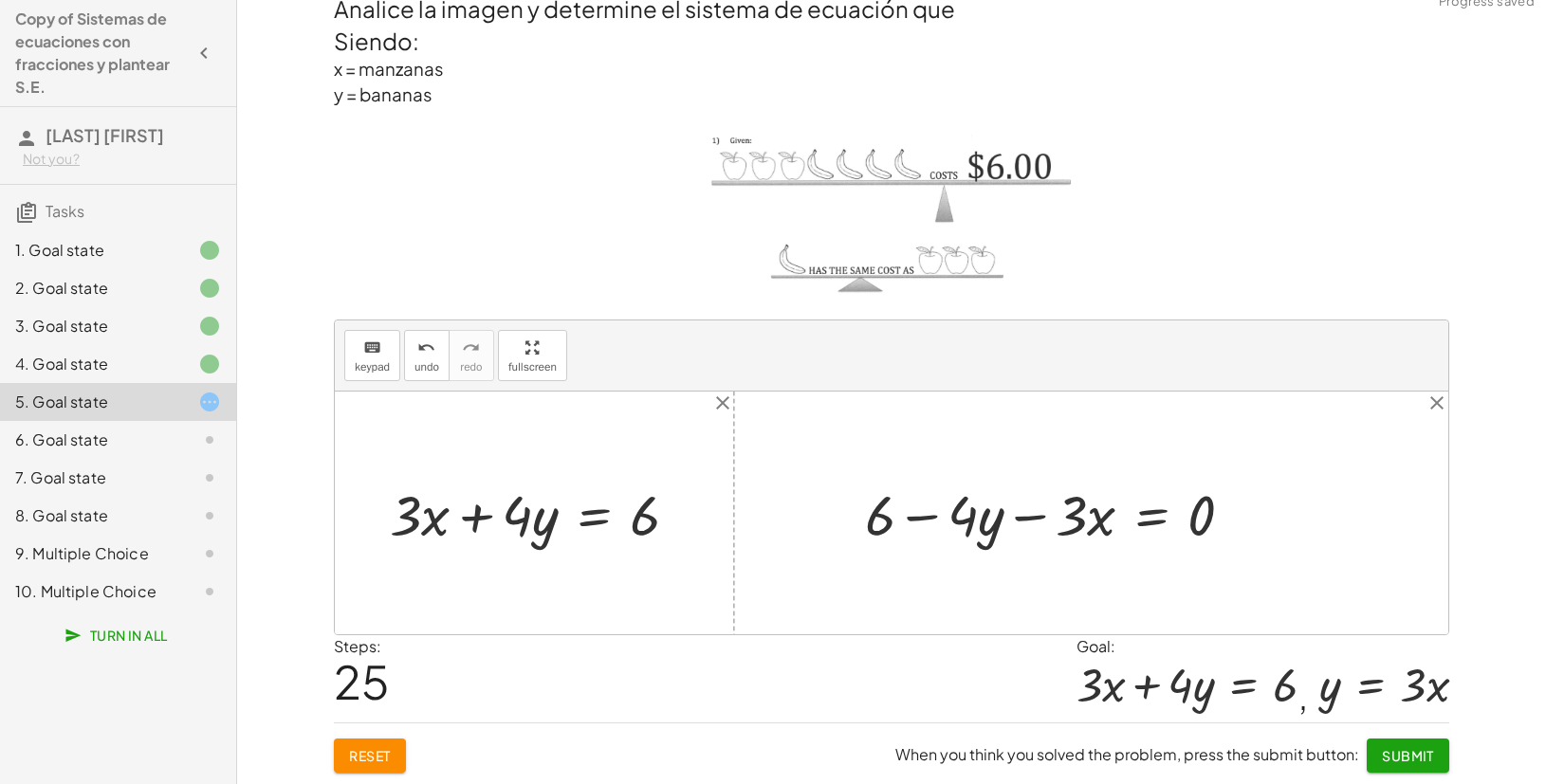 drag, startPoint x: 844, startPoint y: 512, endPoint x: 896, endPoint y: 509, distance: 52.086467 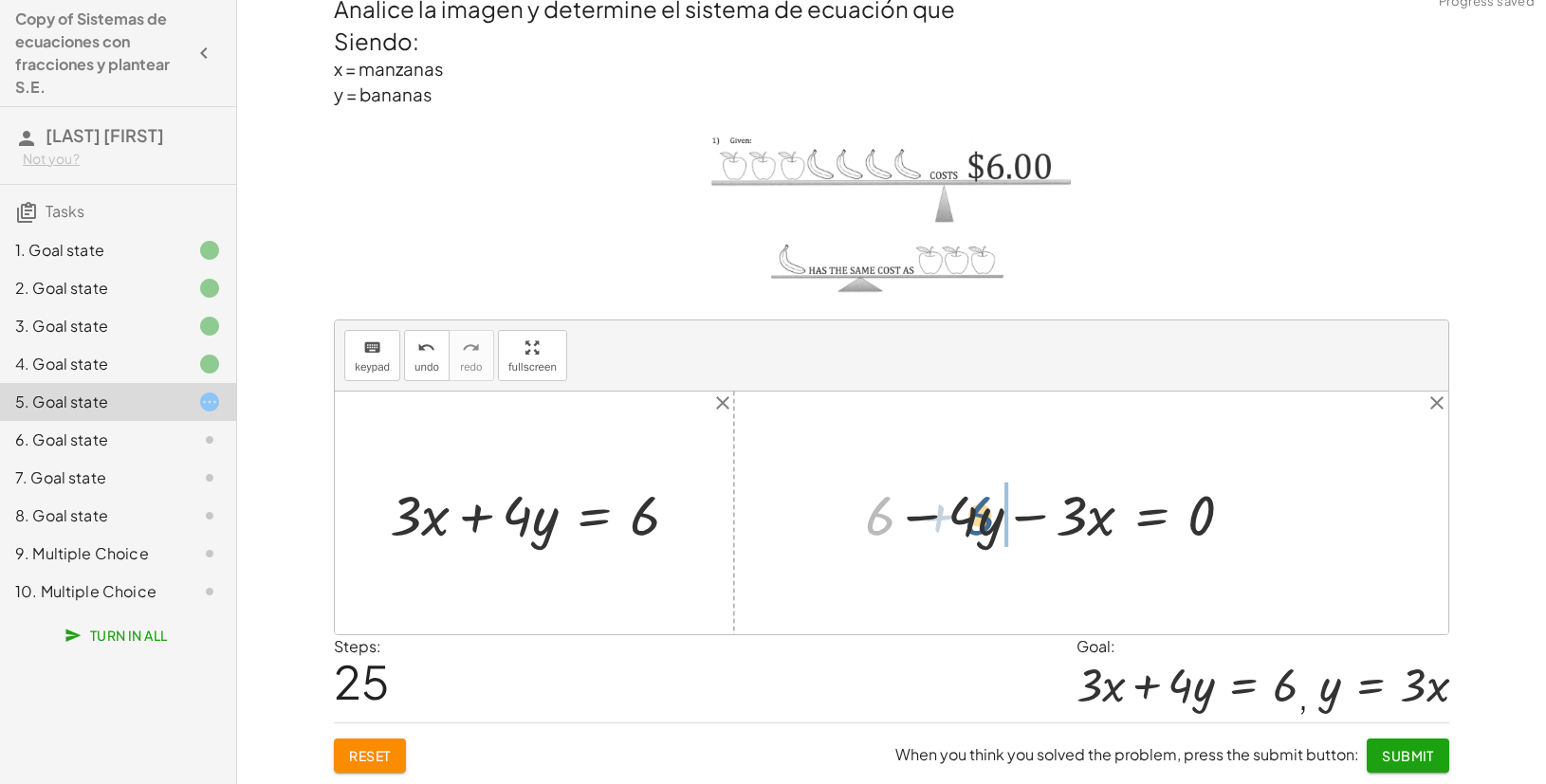drag, startPoint x: 882, startPoint y: 515, endPoint x: 987, endPoint y: 514, distance: 105.0048 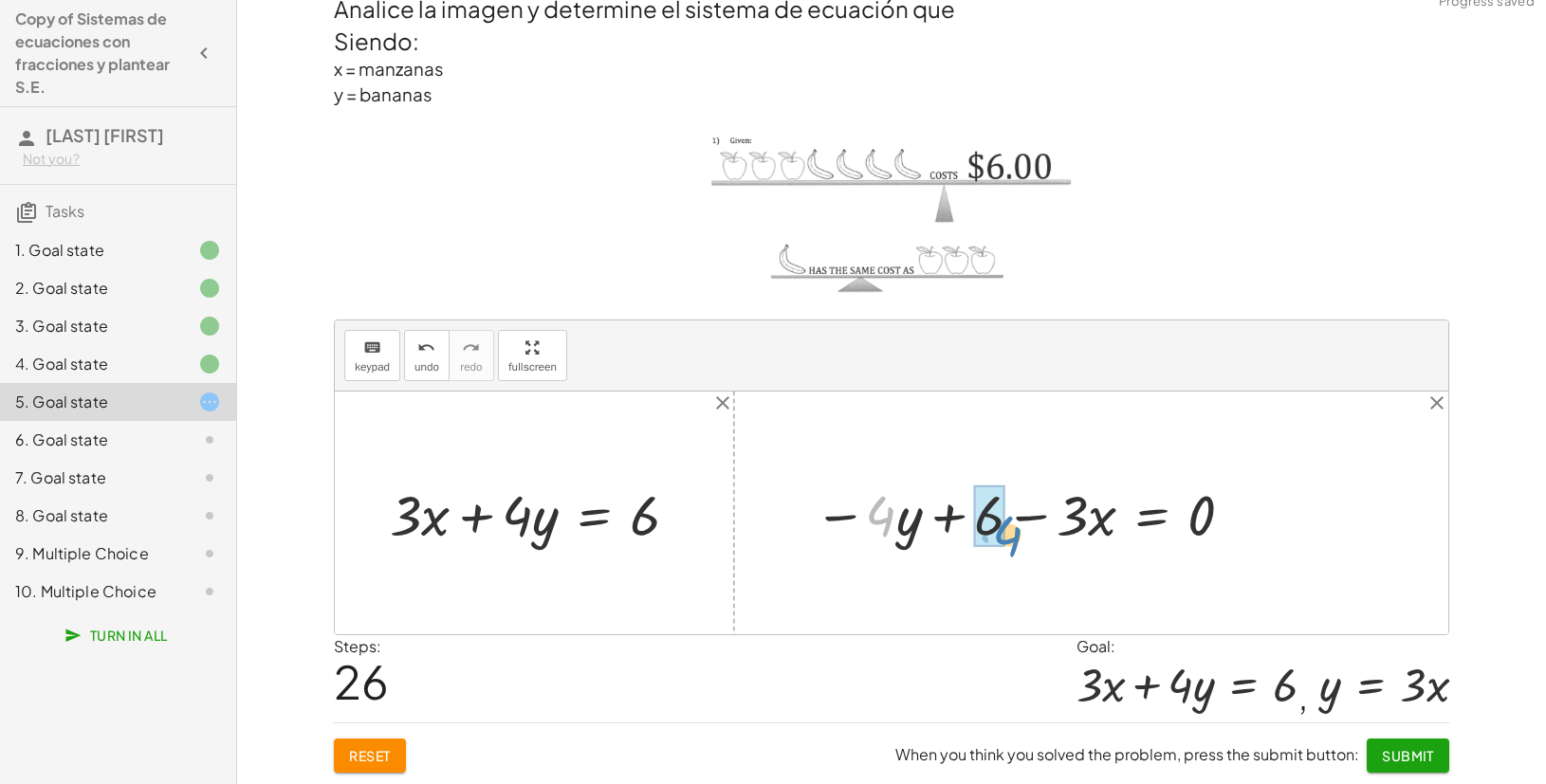 drag, startPoint x: 866, startPoint y: 508, endPoint x: 969, endPoint y: 528, distance: 104.9238 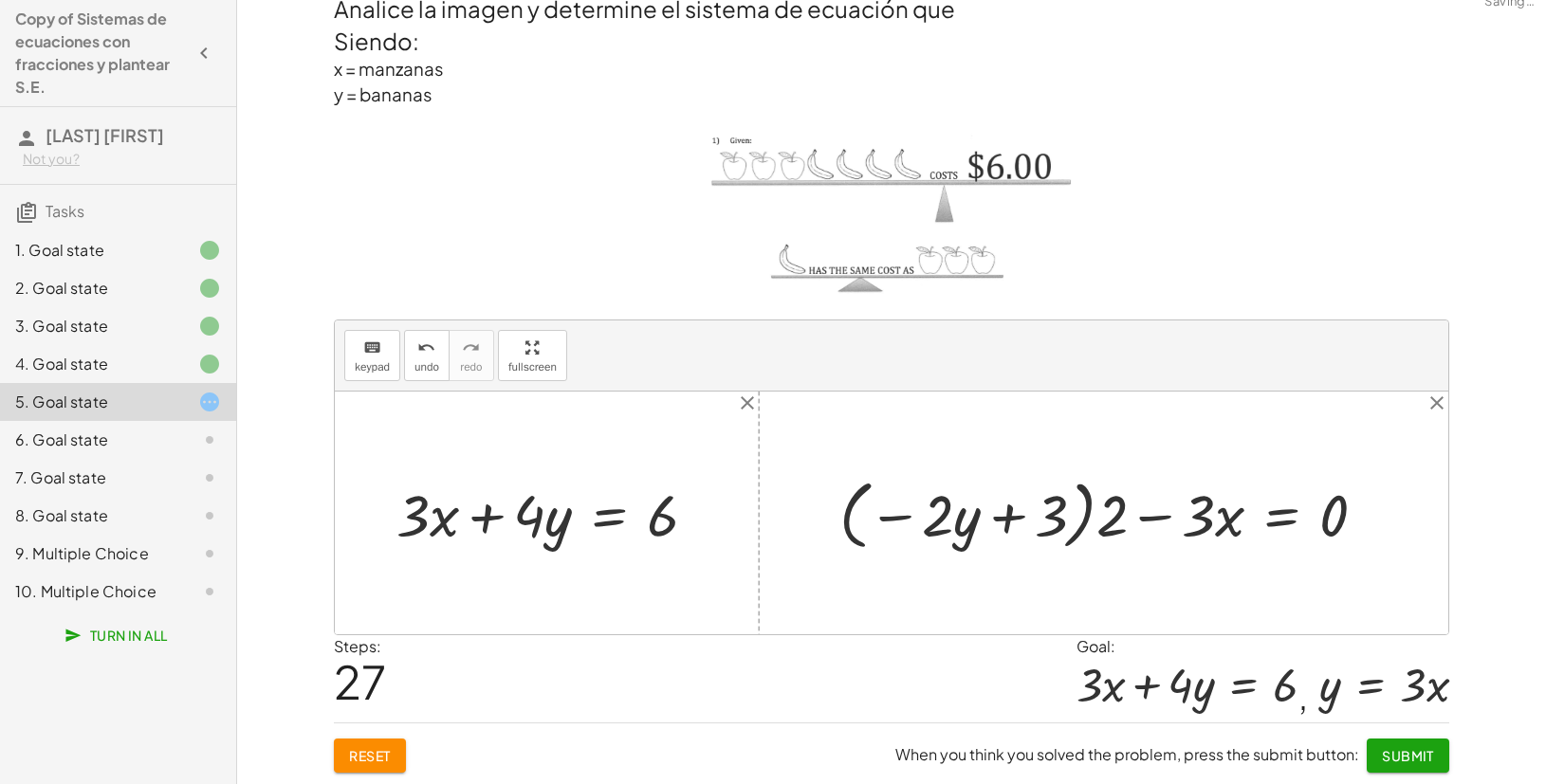 click at bounding box center (1110, 513) 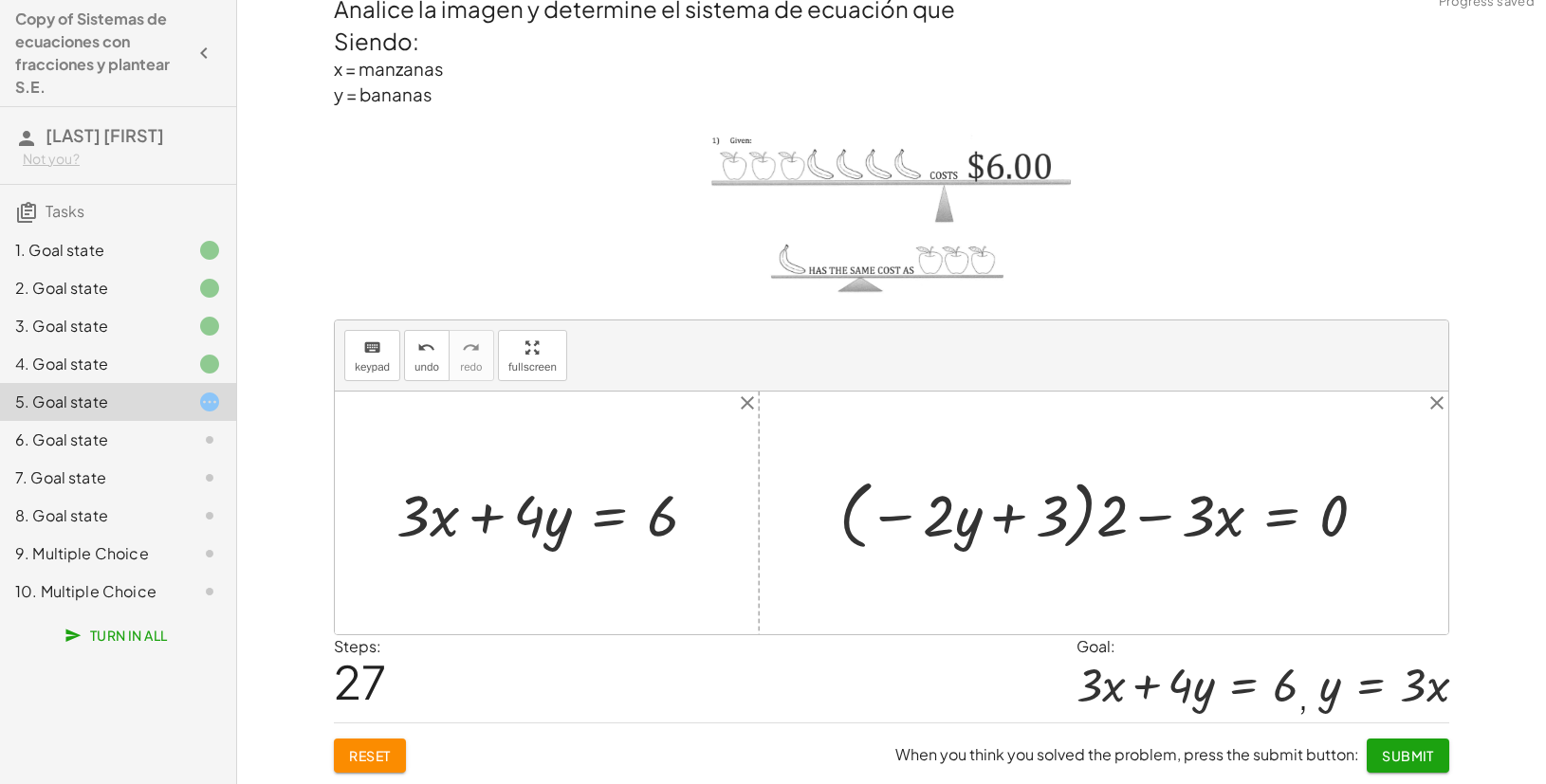 drag, startPoint x: 1036, startPoint y: 509, endPoint x: 1010, endPoint y: 517, distance: 27.202941 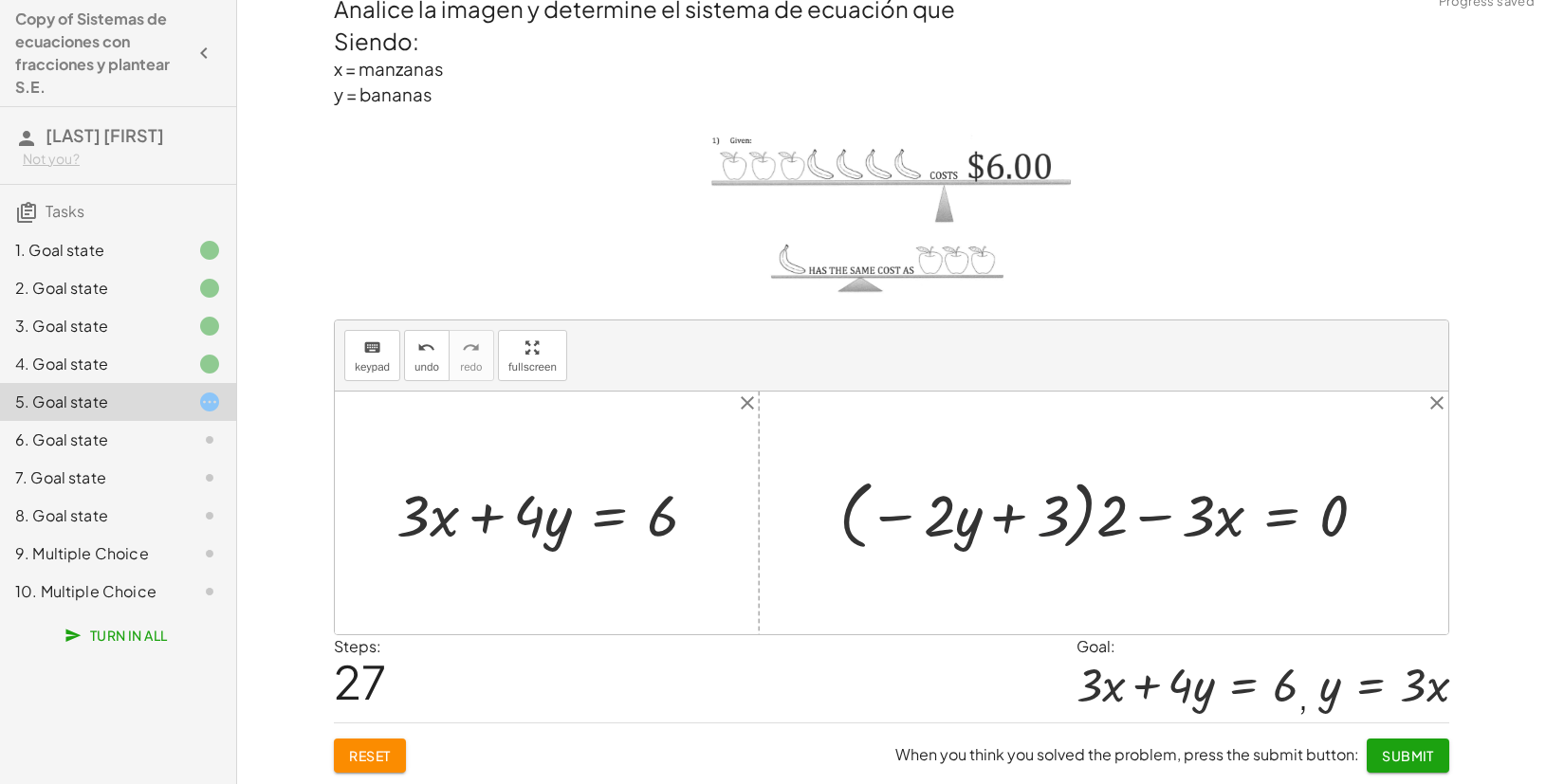drag, startPoint x: 985, startPoint y: 519, endPoint x: 930, endPoint y: 517, distance: 55.036352 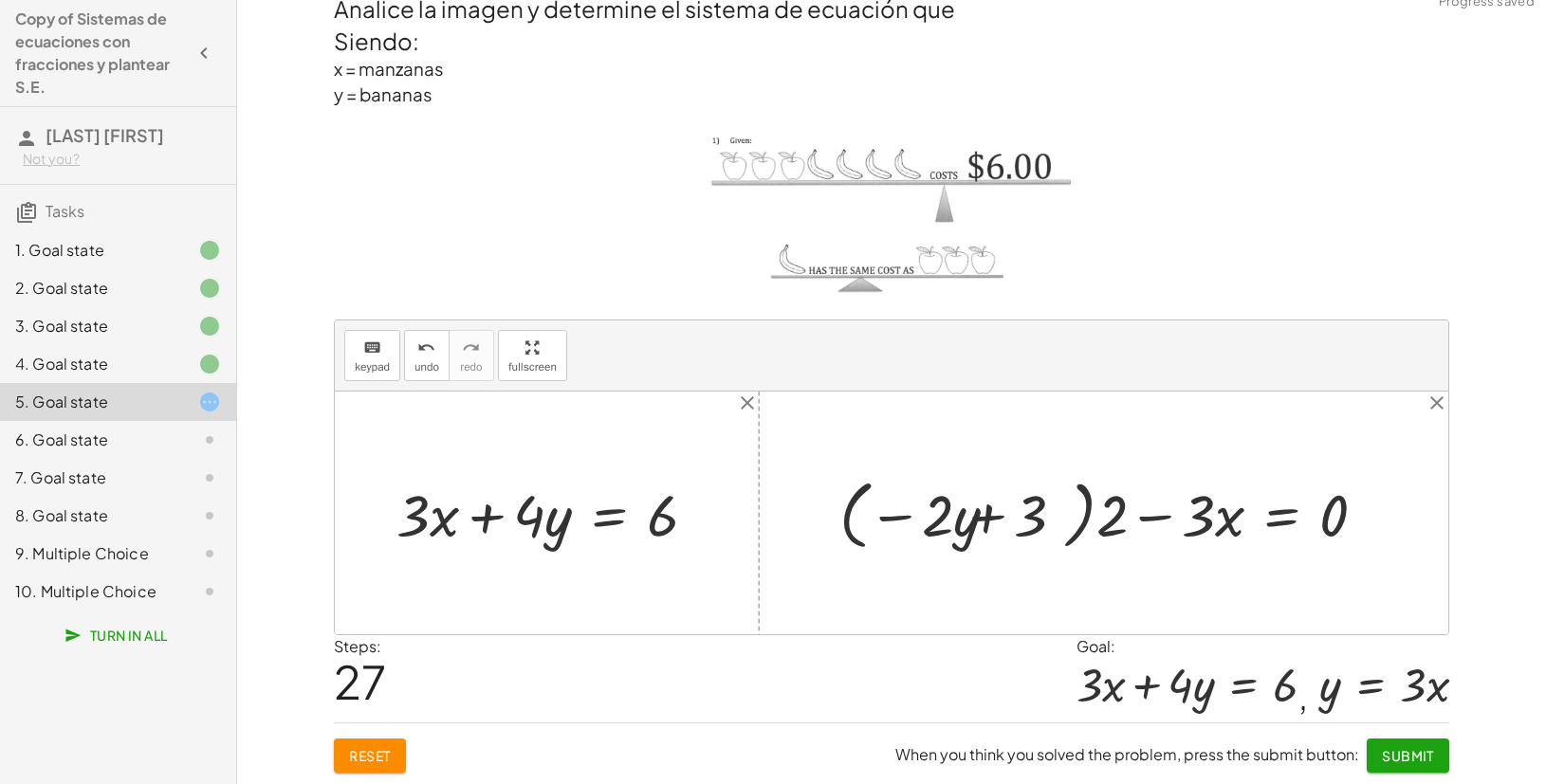 drag, startPoint x: 930, startPoint y: 517, endPoint x: 920, endPoint y: 517, distance: 10 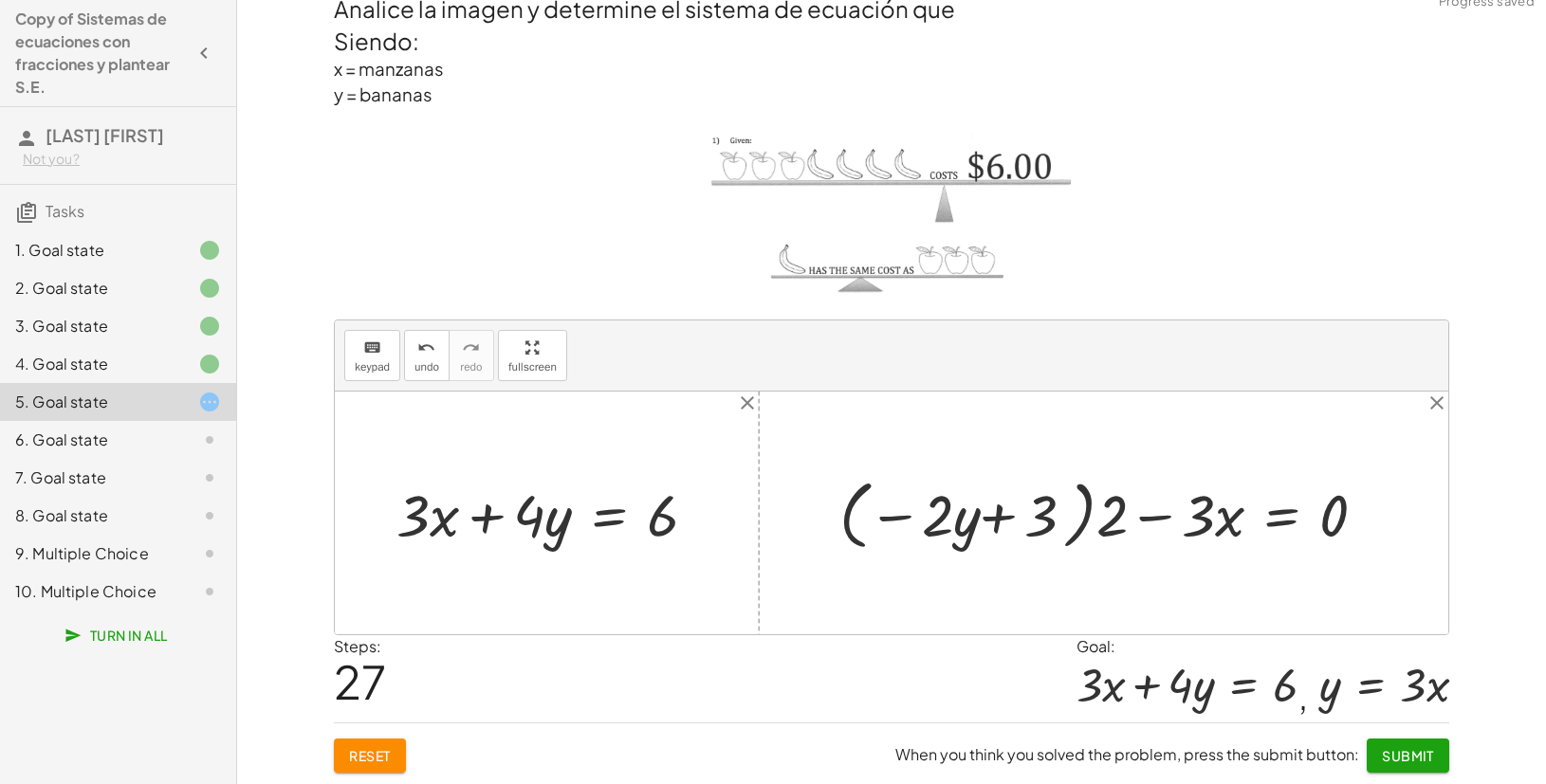 drag, startPoint x: 869, startPoint y: 517, endPoint x: 870, endPoint y: 504, distance: 13.038405 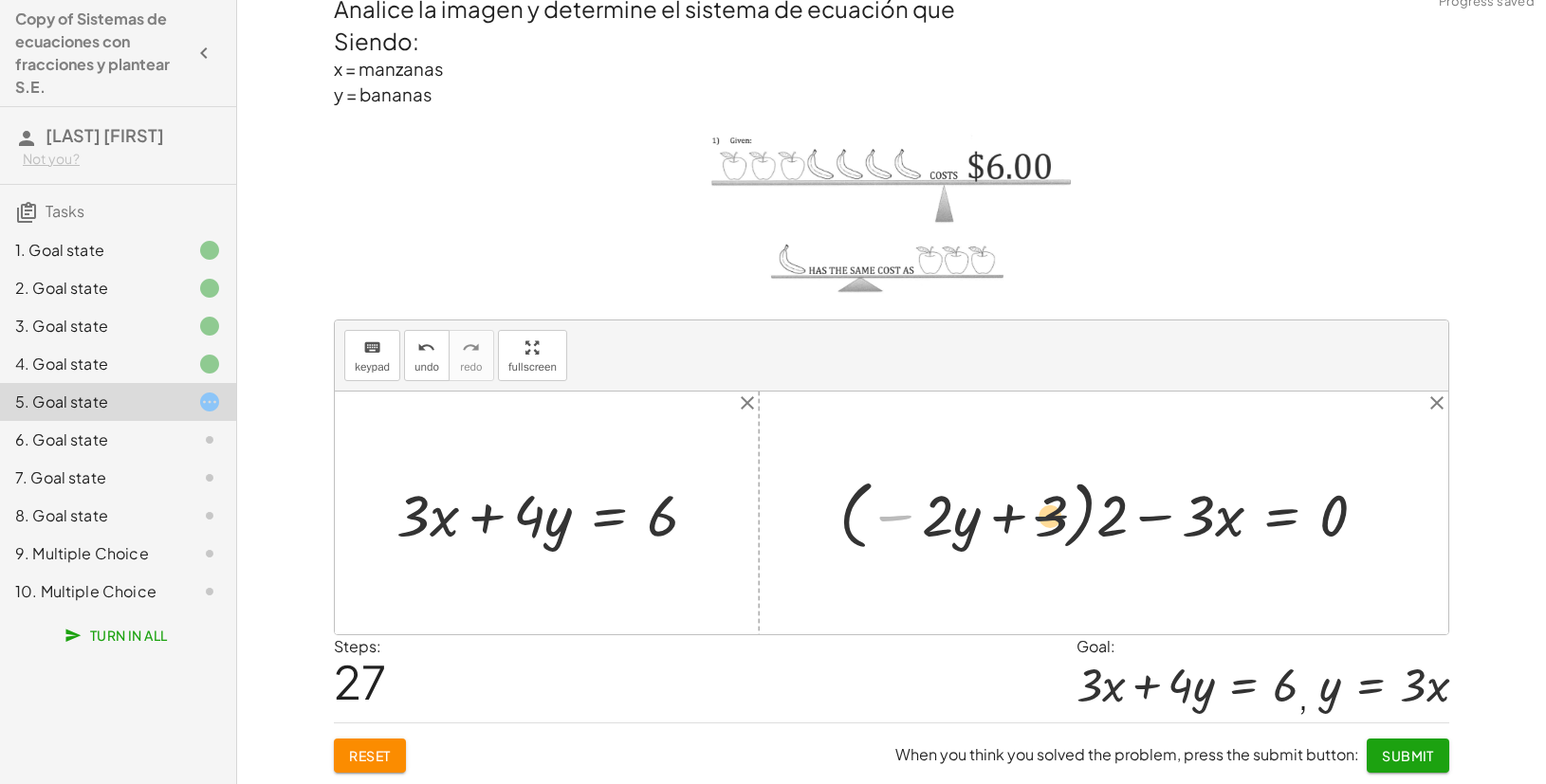 drag, startPoint x: 980, startPoint y: 503, endPoint x: 1087, endPoint y: 503, distance: 107 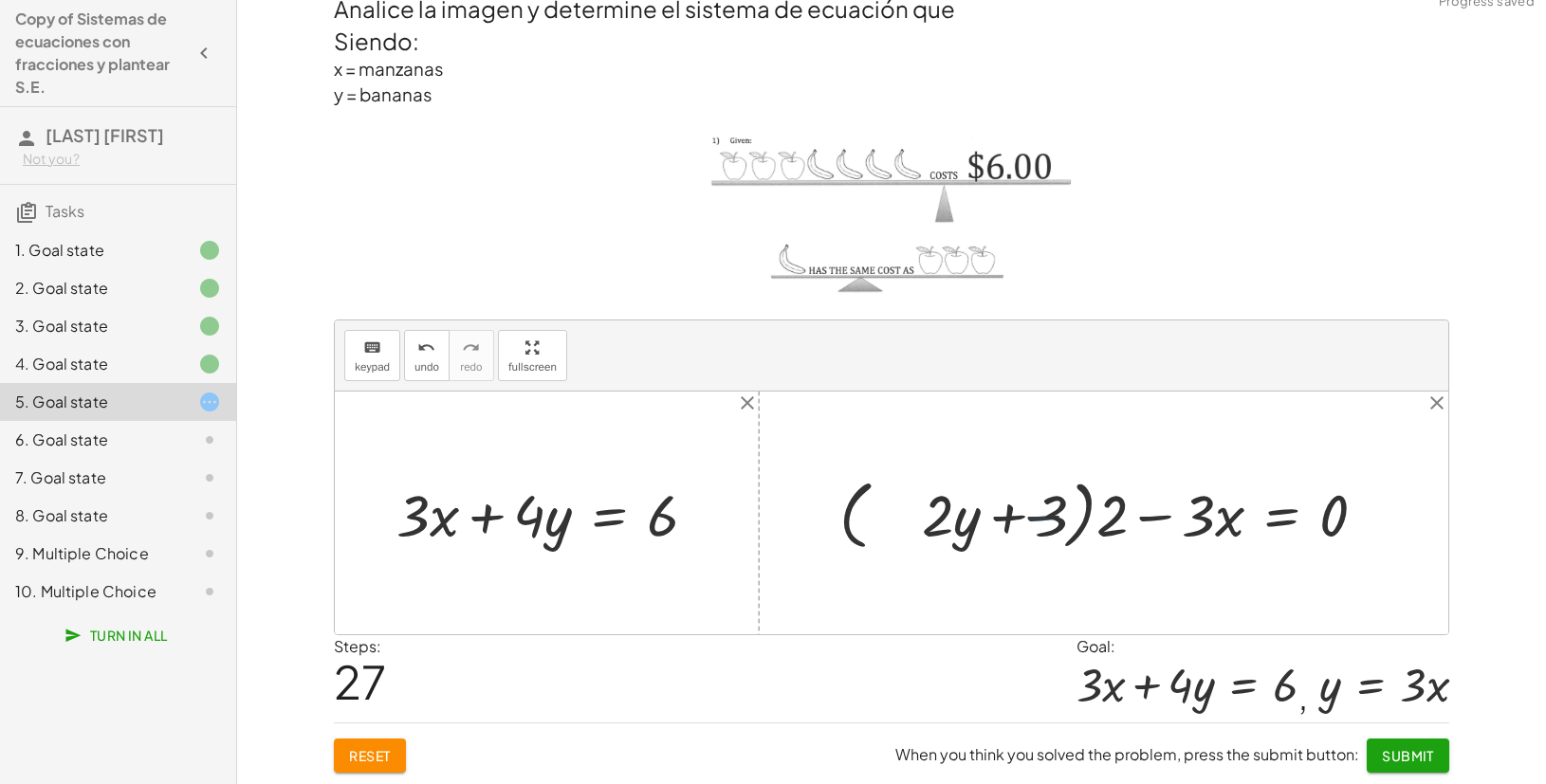 click at bounding box center (1110, 513) 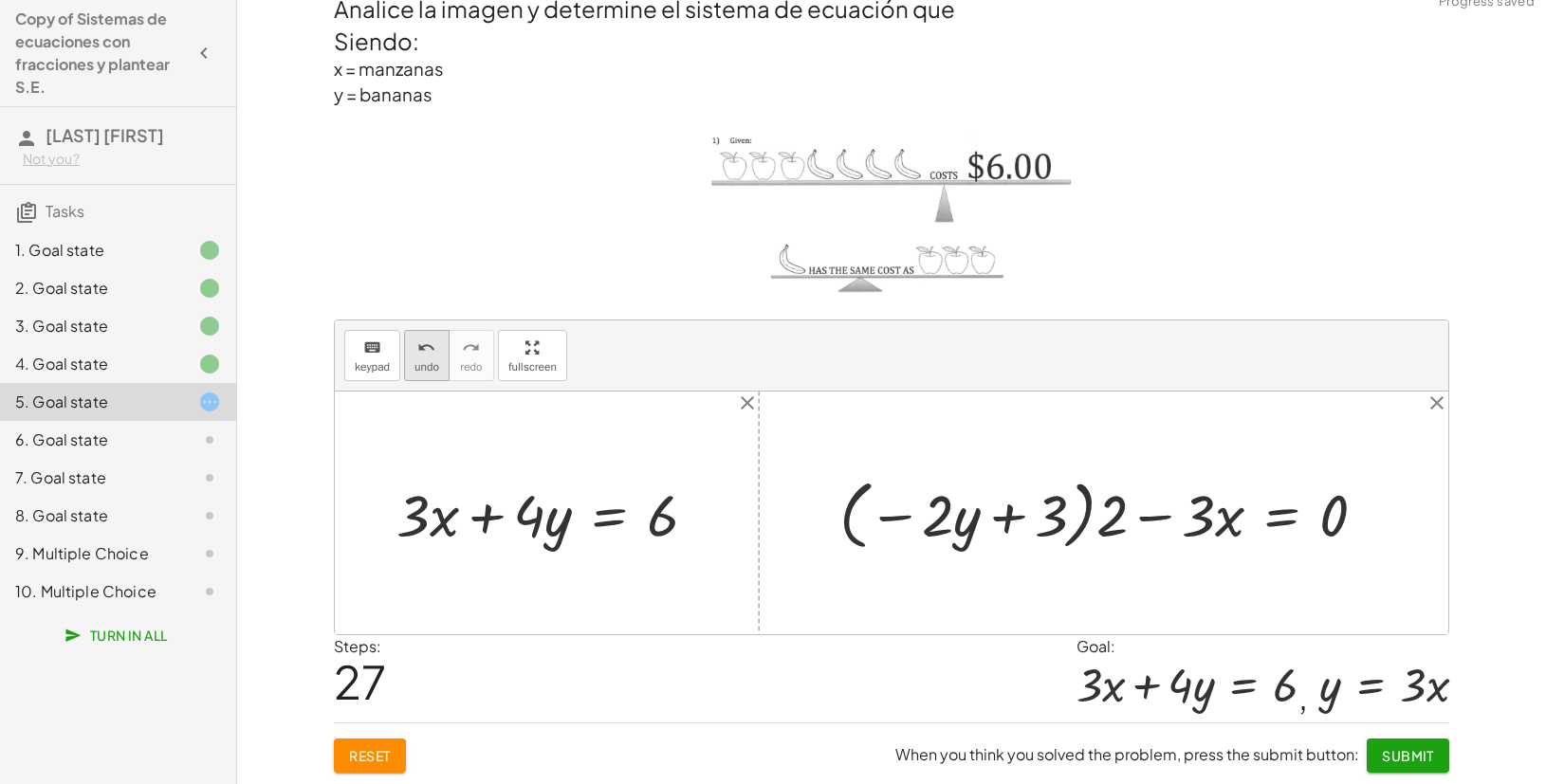 click on "undo undo" at bounding box center (427, 356) 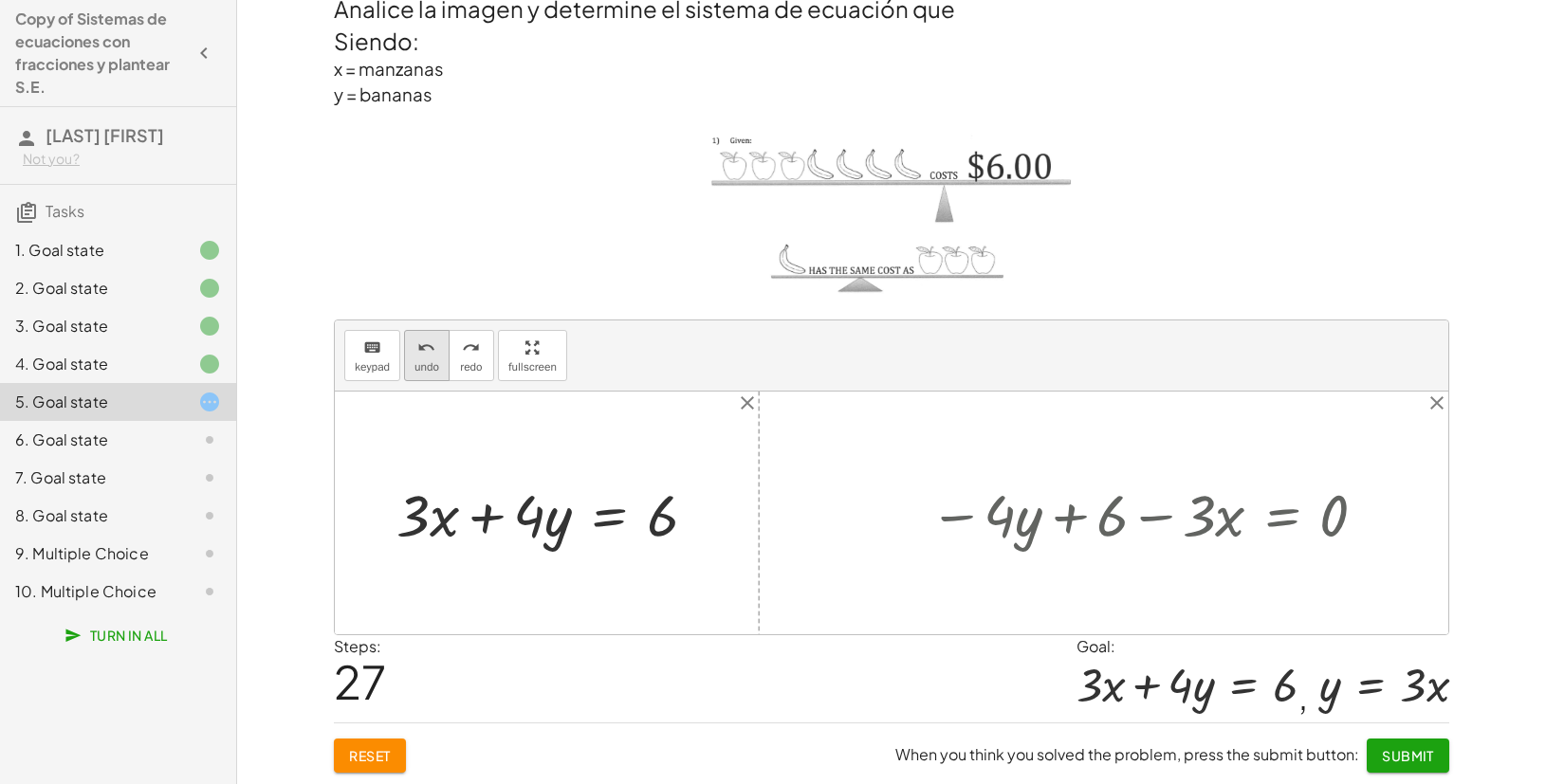click on "undo undo" at bounding box center (427, 356) 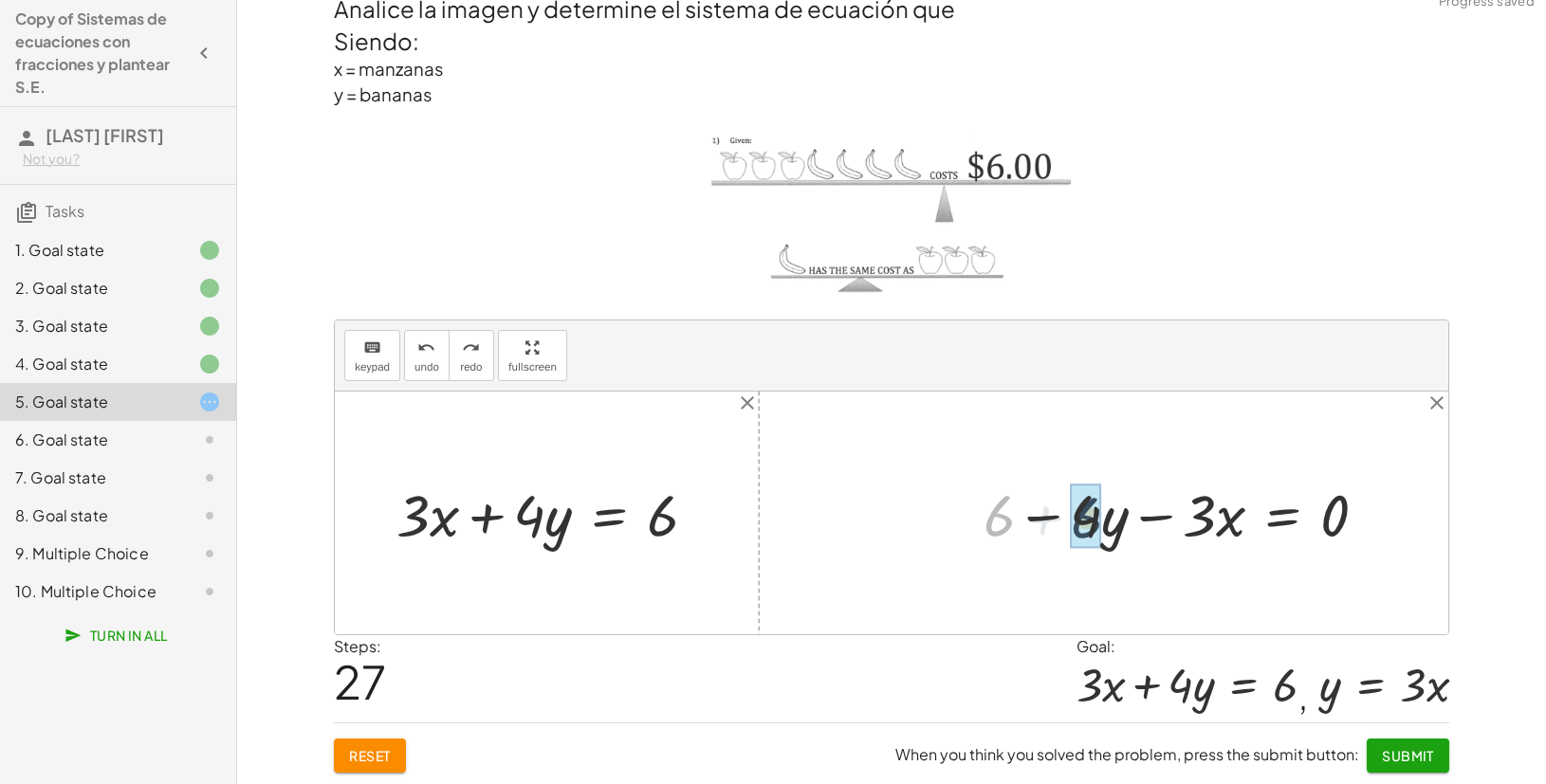 drag, startPoint x: 994, startPoint y: 502, endPoint x: 1086, endPoint y: 504, distance: 92.021737 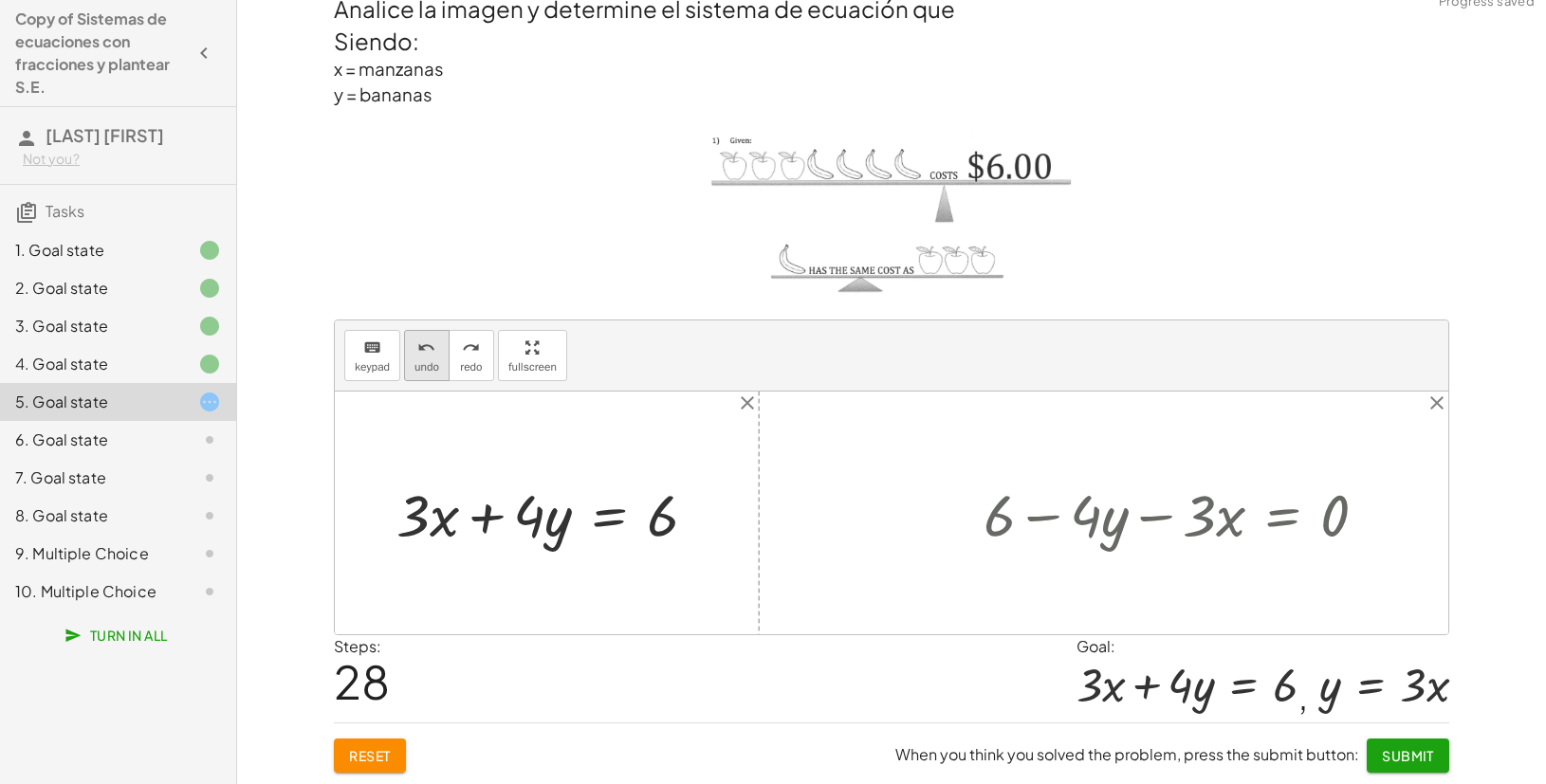 click on "undo" at bounding box center (426, 348) 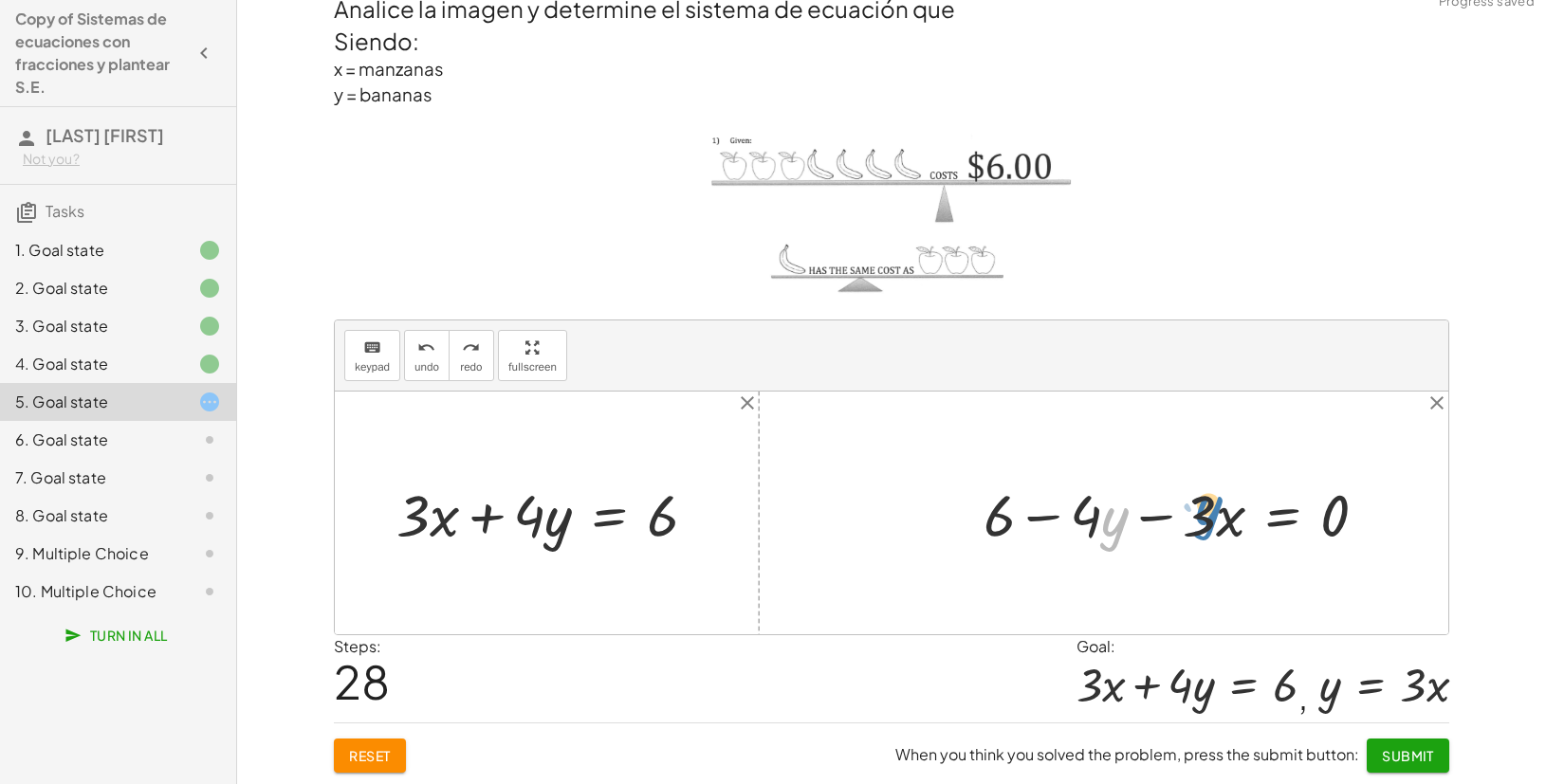 drag, startPoint x: 1149, startPoint y: 515, endPoint x: 1200, endPoint y: 502, distance: 52.630789 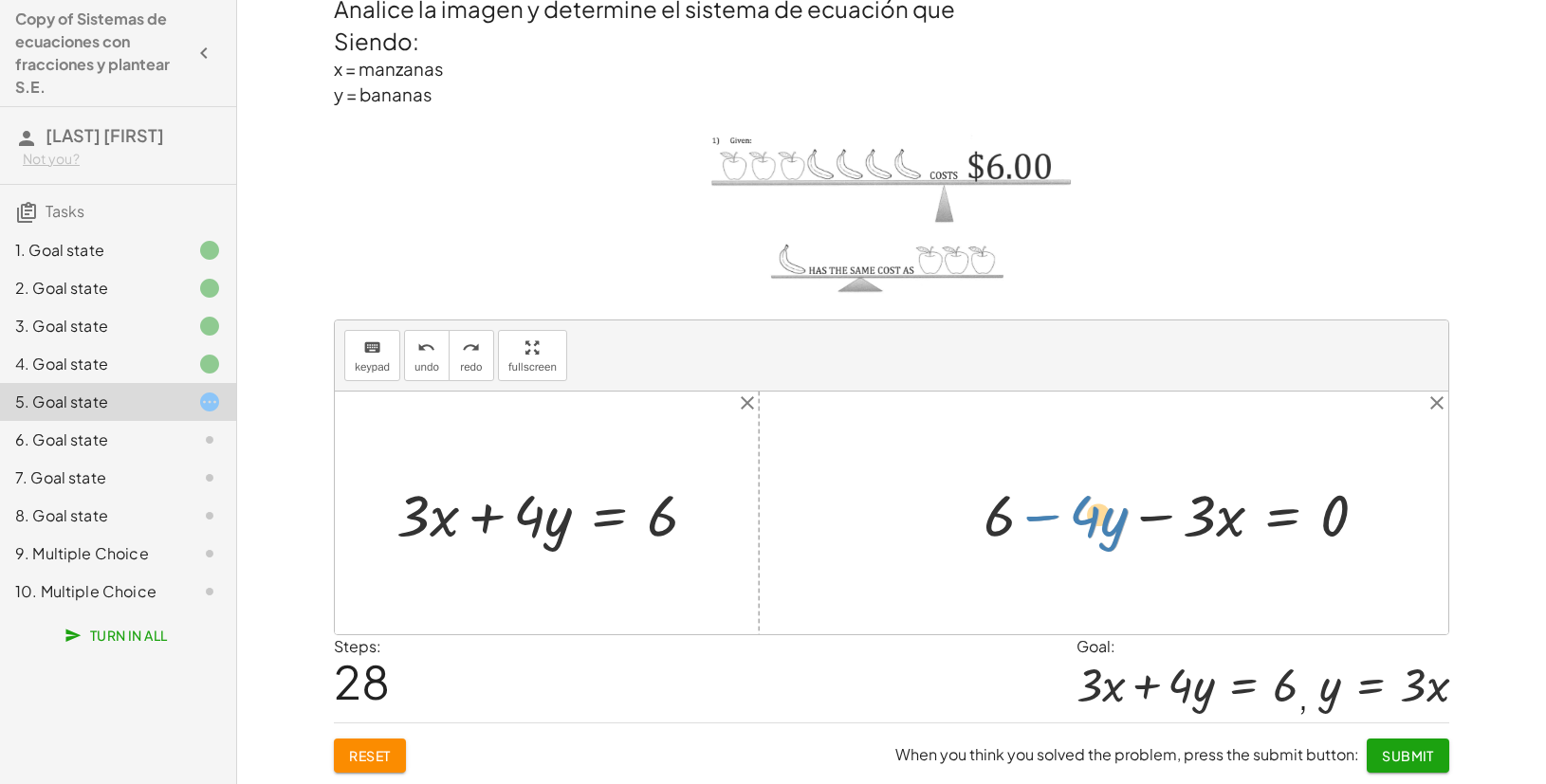 drag, startPoint x: 1035, startPoint y: 509, endPoint x: 1021, endPoint y: 509, distance: 14 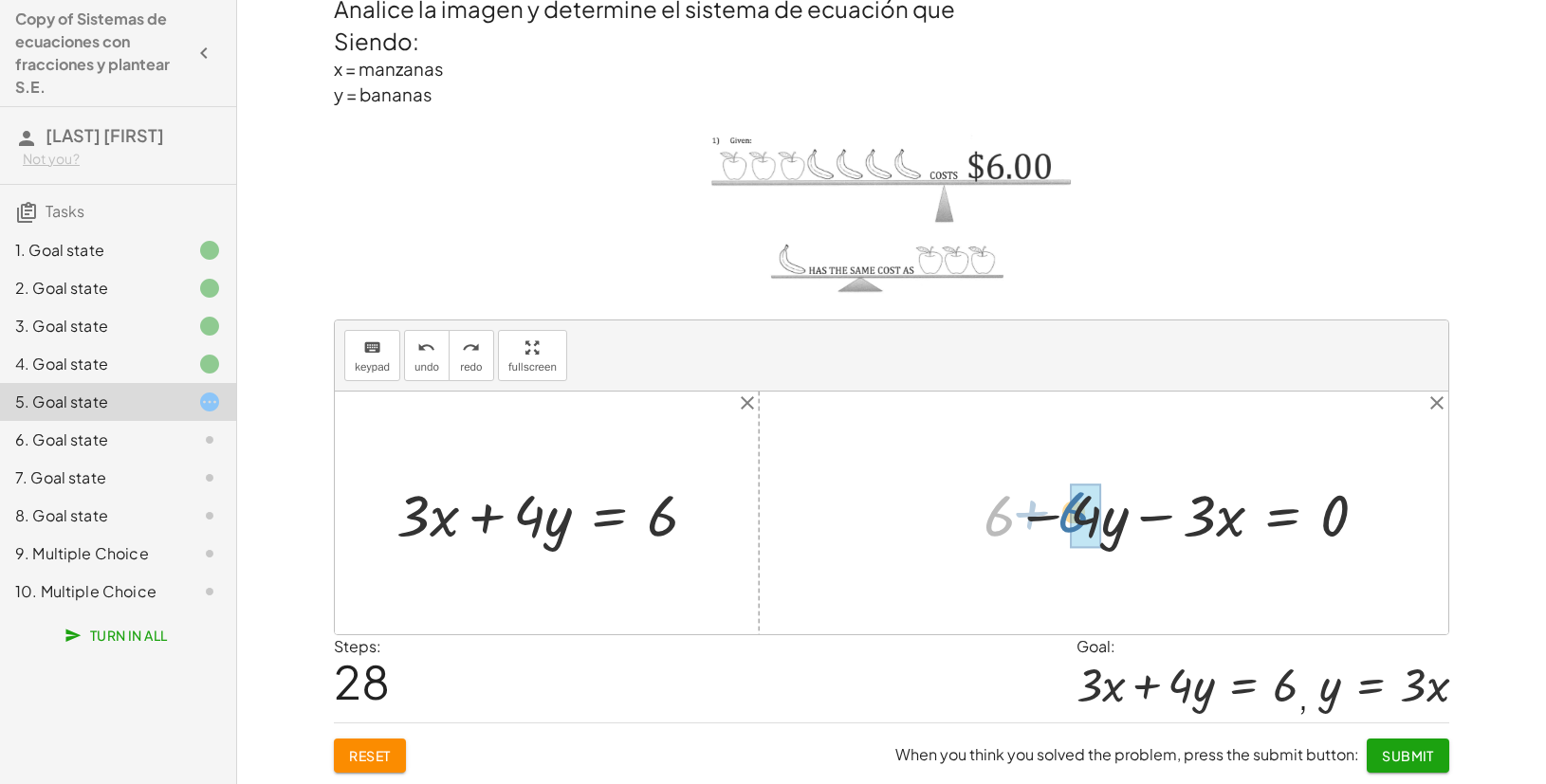 drag, startPoint x: 977, startPoint y: 509, endPoint x: 1051, endPoint y: 505, distance: 74.10803 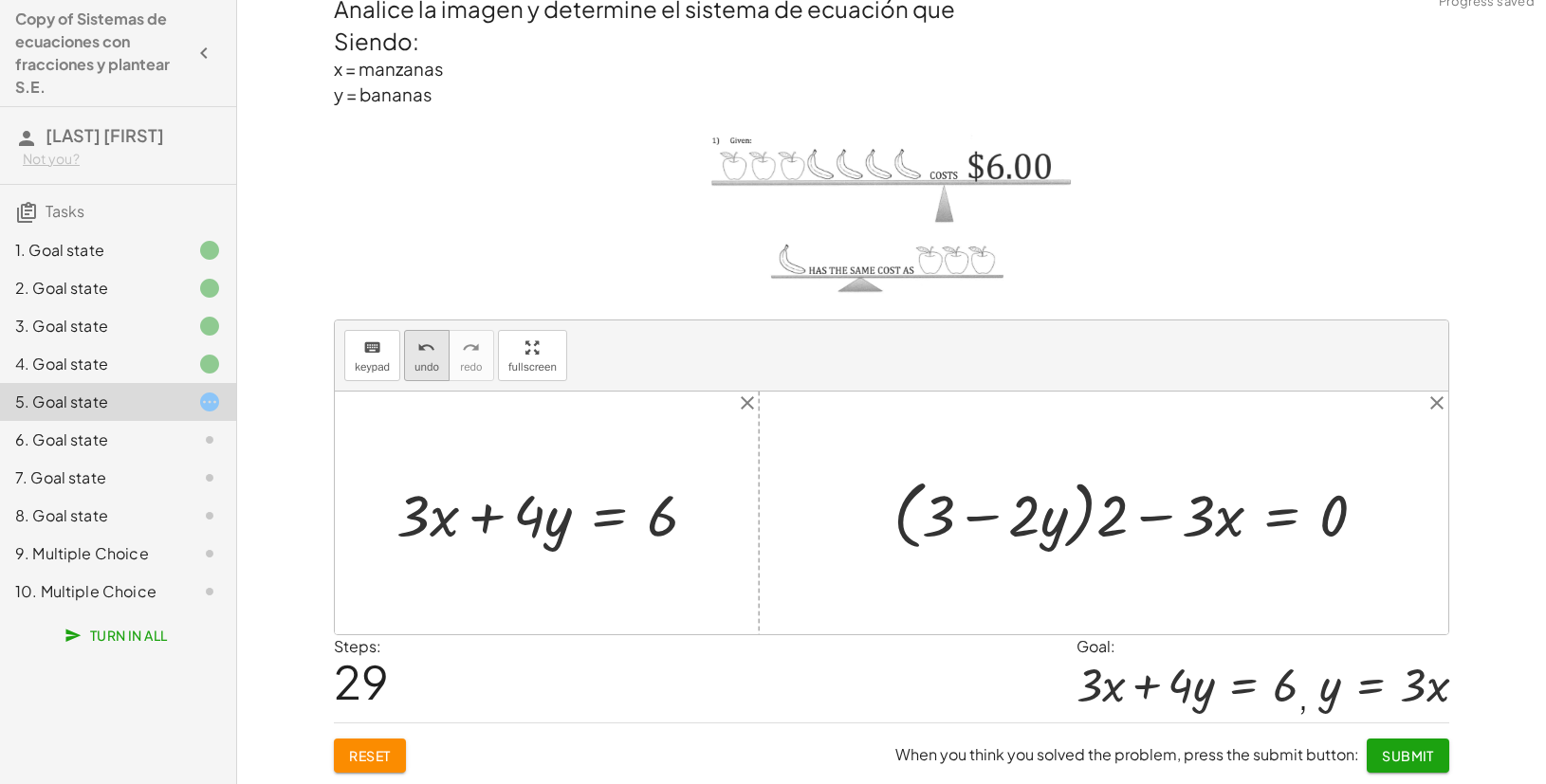 click on "undo" at bounding box center (427, 347) 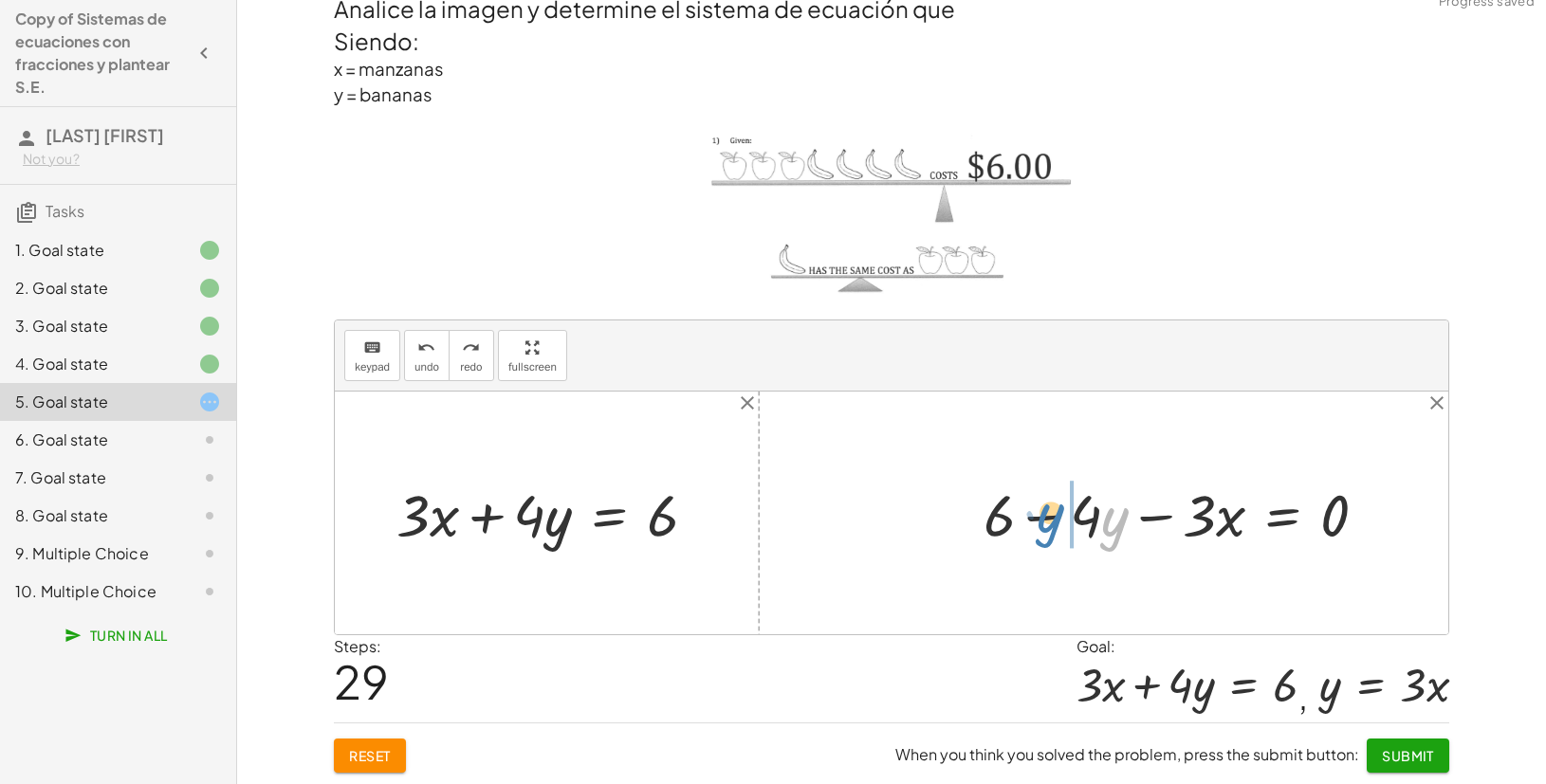 drag, startPoint x: 1115, startPoint y: 529, endPoint x: 1051, endPoint y: 524, distance: 64.19502 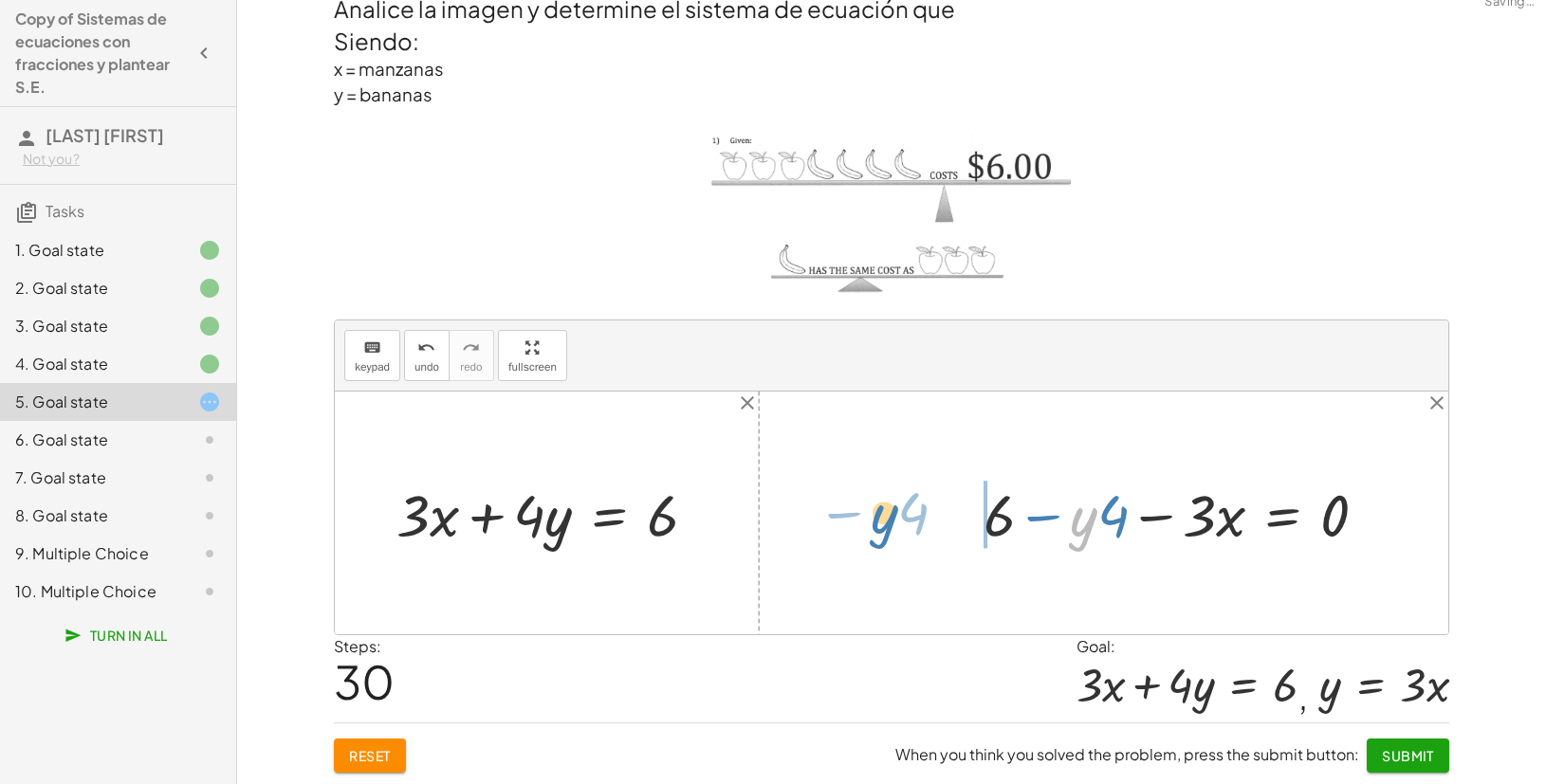 drag, startPoint x: 1079, startPoint y: 509, endPoint x: 861, endPoint y: 502, distance: 218.11236 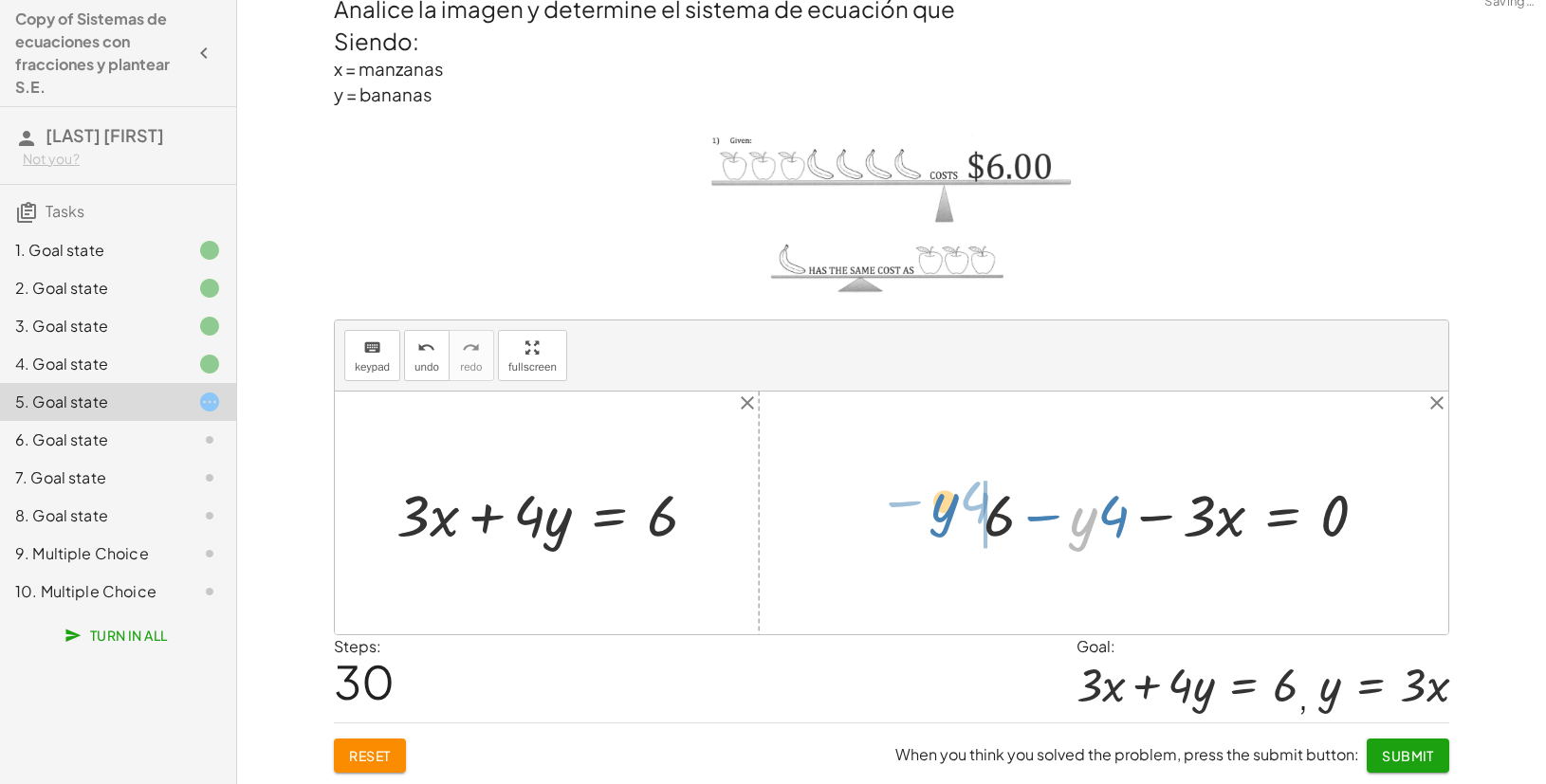 drag, startPoint x: 953, startPoint y: 517, endPoint x: 945, endPoint y: 509, distance: 11.3137085 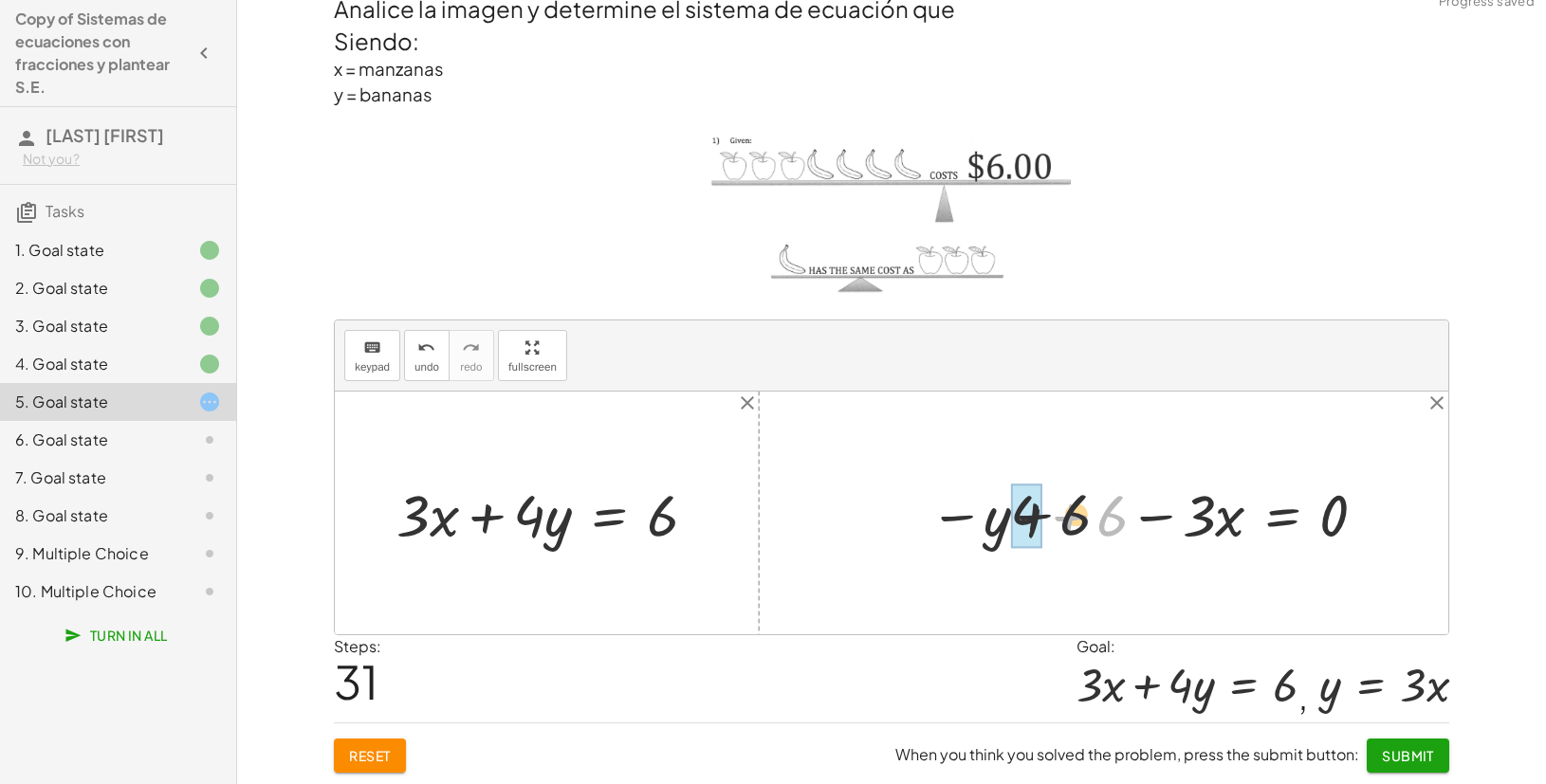 drag, startPoint x: 1108, startPoint y: 510, endPoint x: 1006, endPoint y: 509, distance: 102.0049 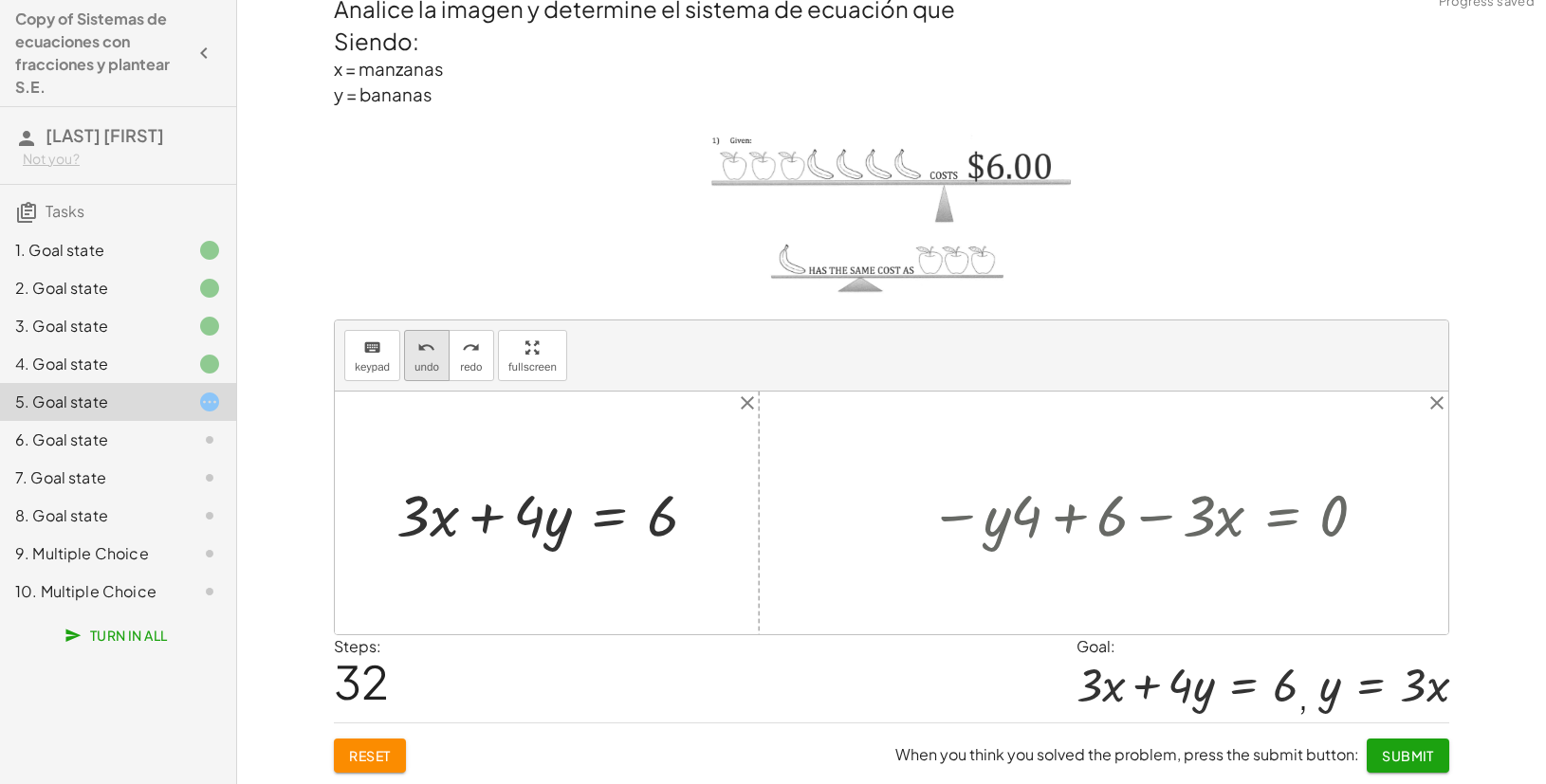 click on "undo undo" at bounding box center (427, 356) 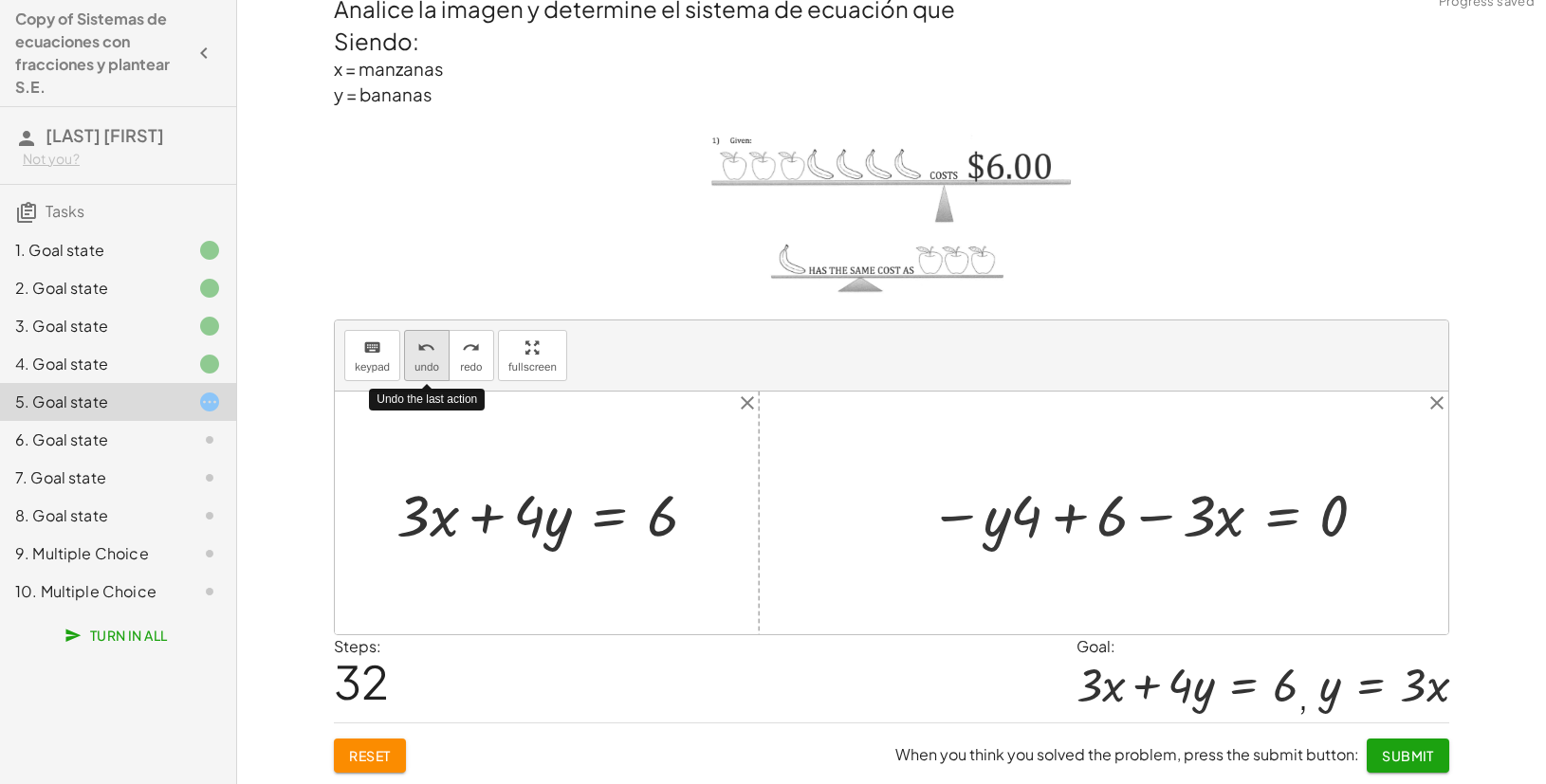 click on "undo" at bounding box center [427, 367] 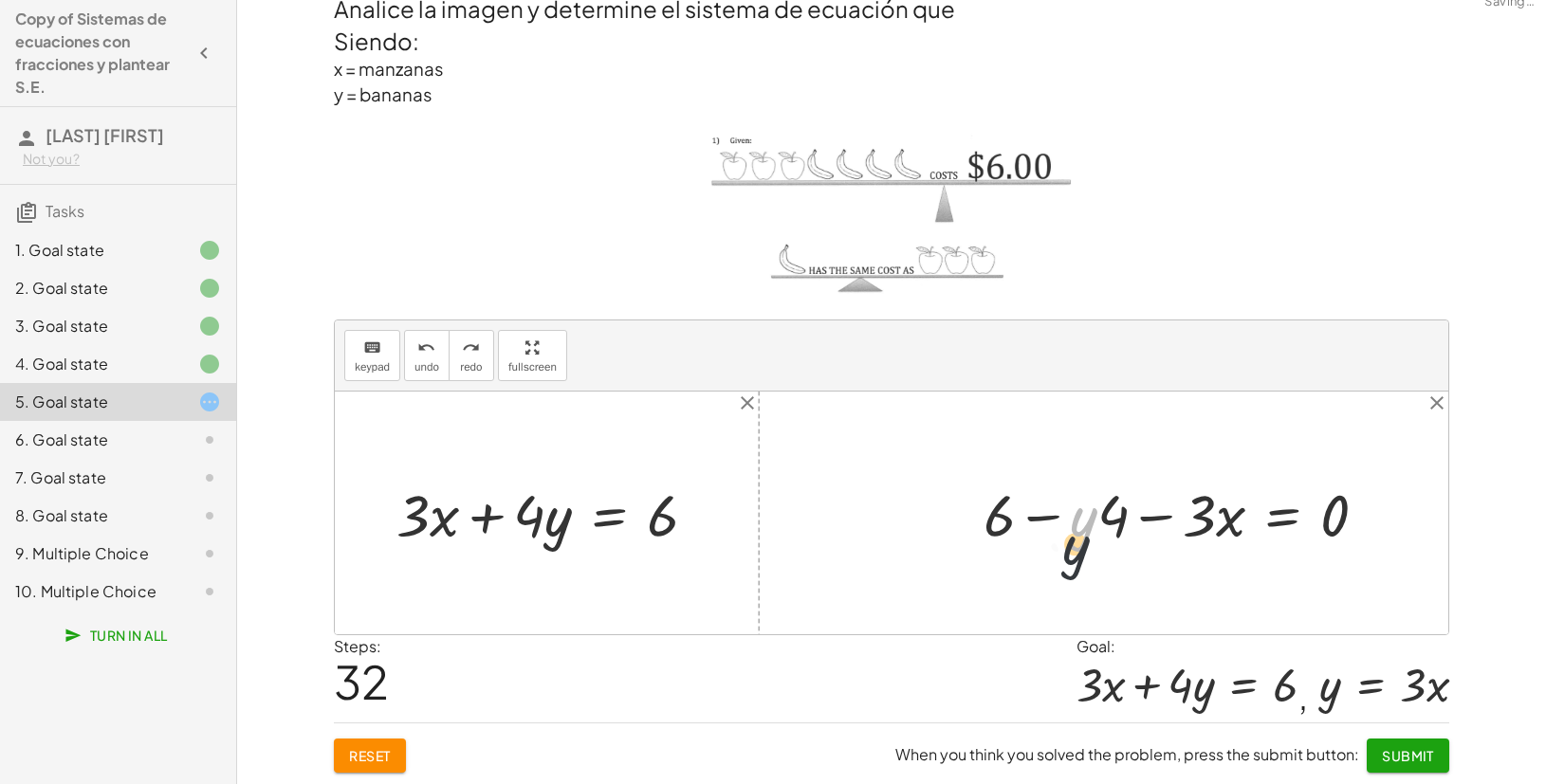 drag, startPoint x: 1087, startPoint y: 504, endPoint x: 1078, endPoint y: 536, distance: 33.24154 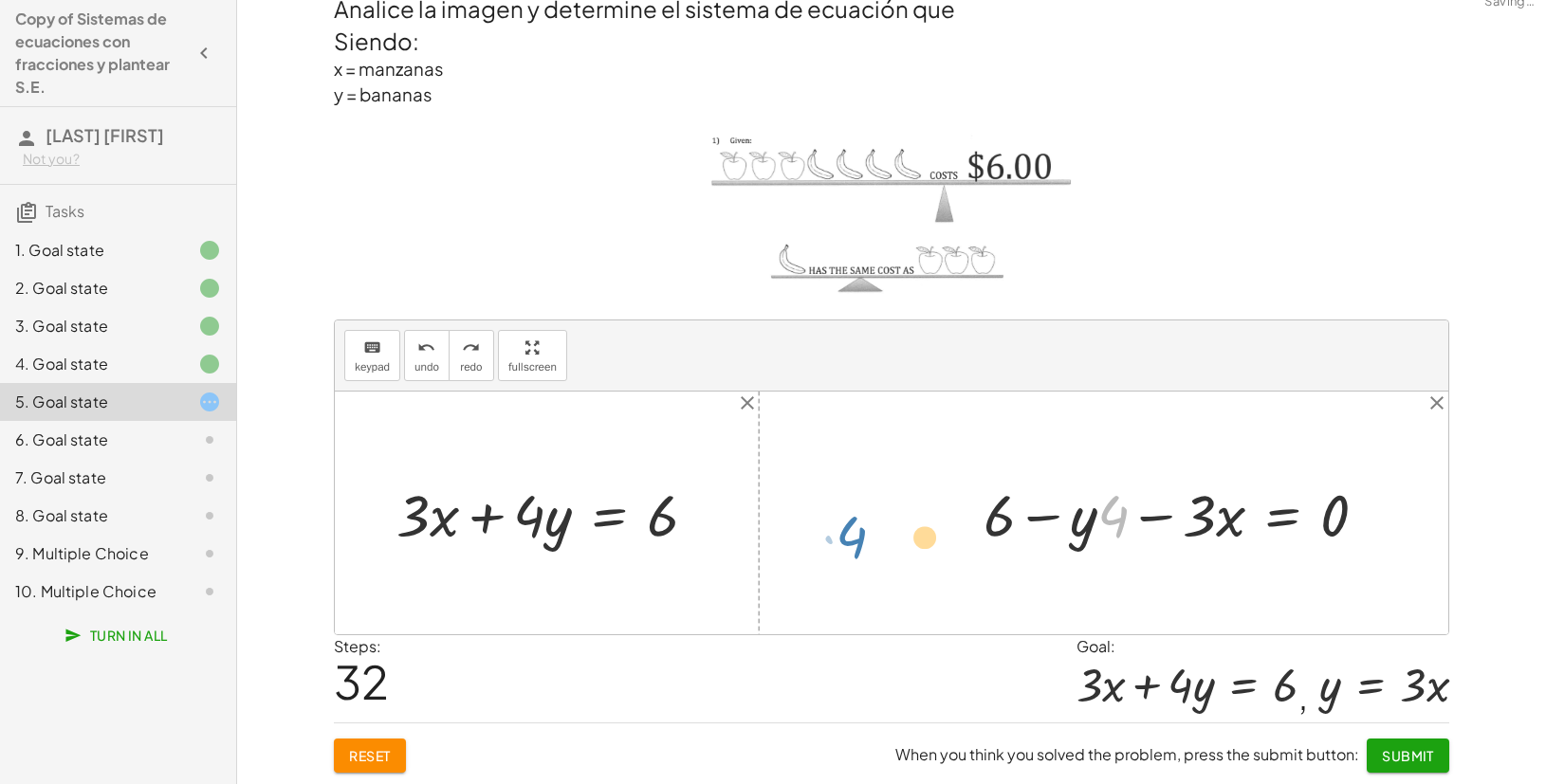 drag, startPoint x: 1112, startPoint y: 499, endPoint x: 707, endPoint y: 466, distance: 406.3422 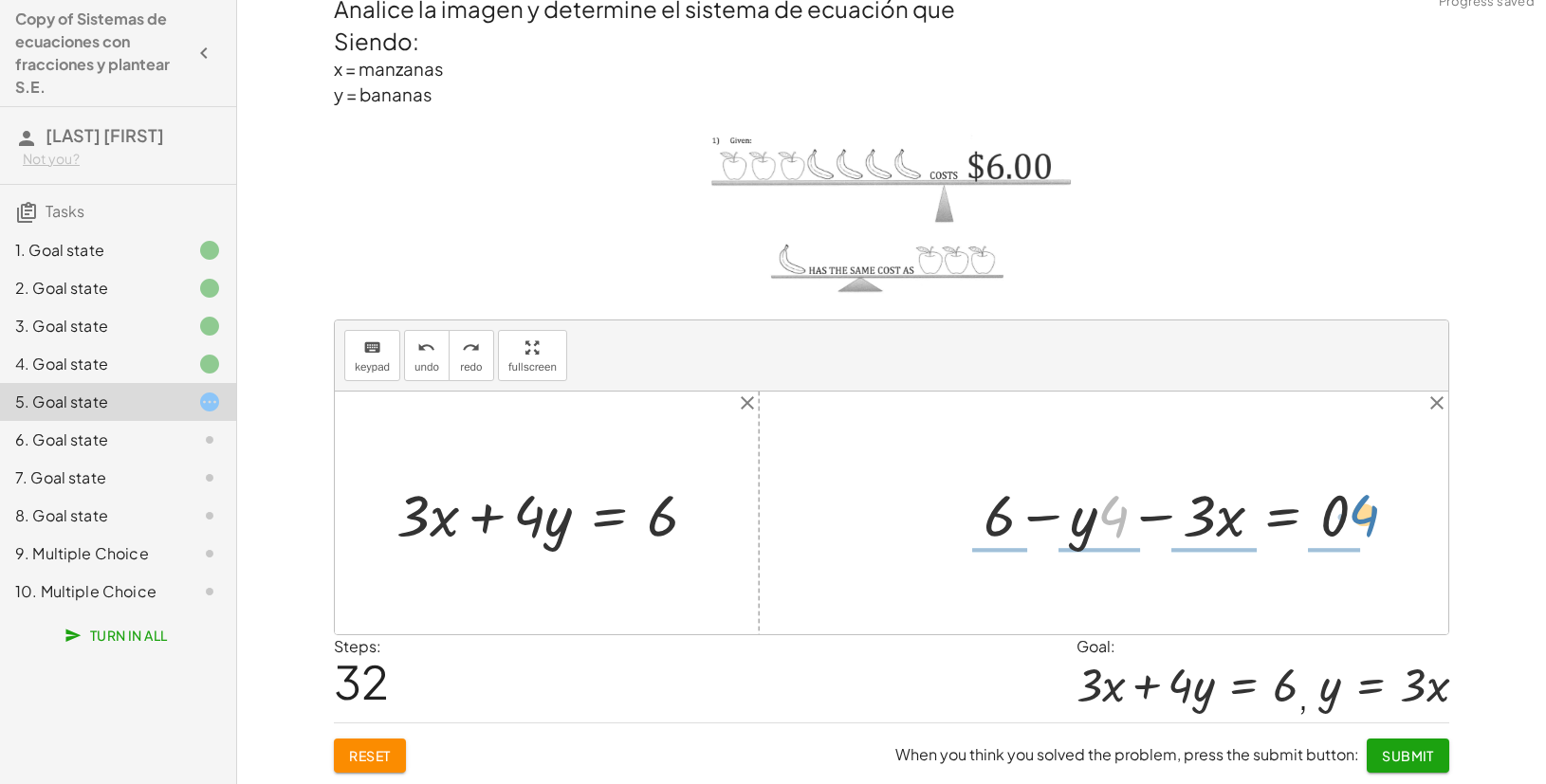 drag, startPoint x: 1105, startPoint y: 510, endPoint x: 1357, endPoint y: 508, distance: 252.0079 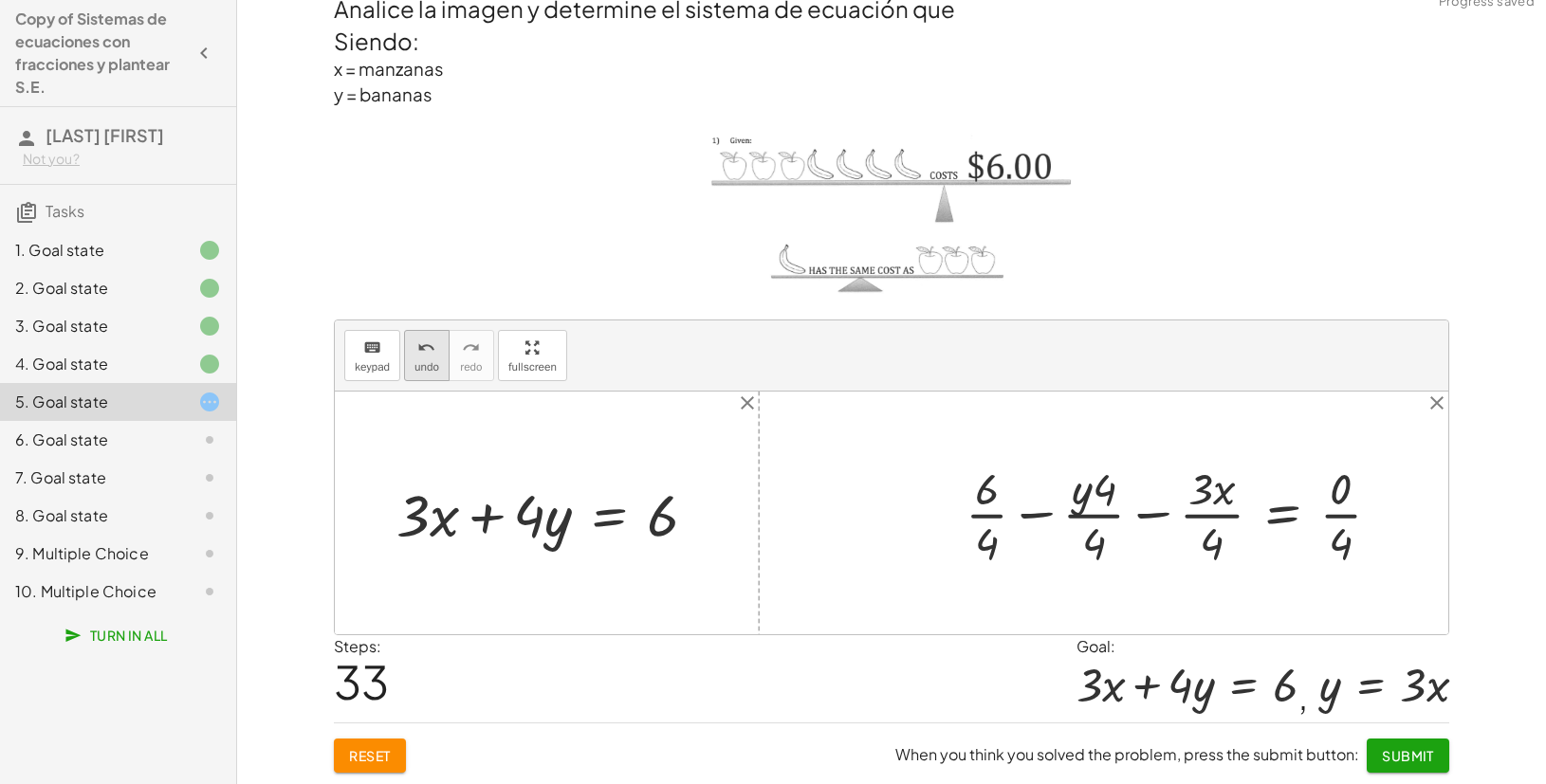 click on "undo" at bounding box center (427, 347) 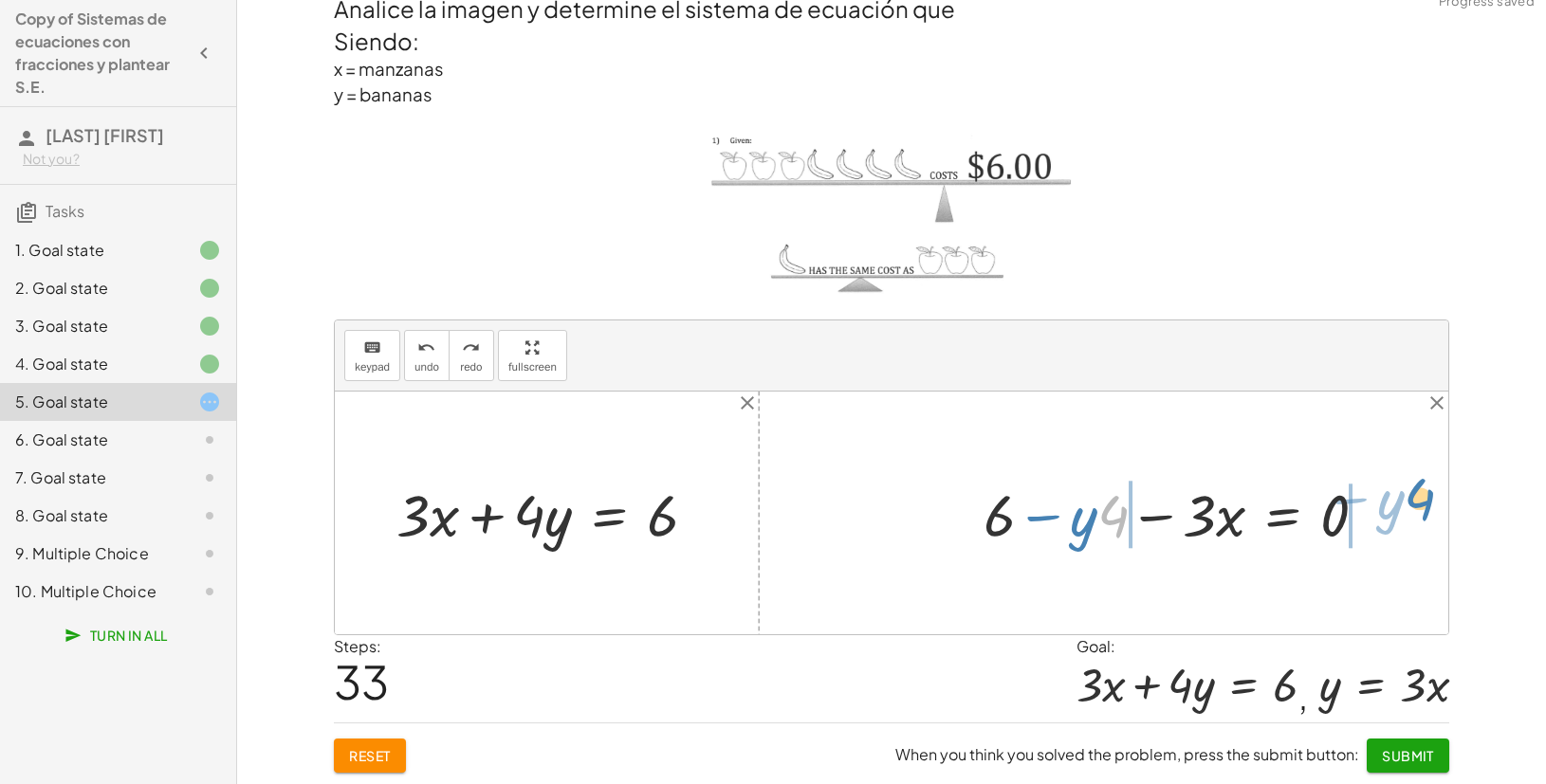 drag, startPoint x: 1101, startPoint y: 503, endPoint x: 1407, endPoint y: 485, distance: 306.52895 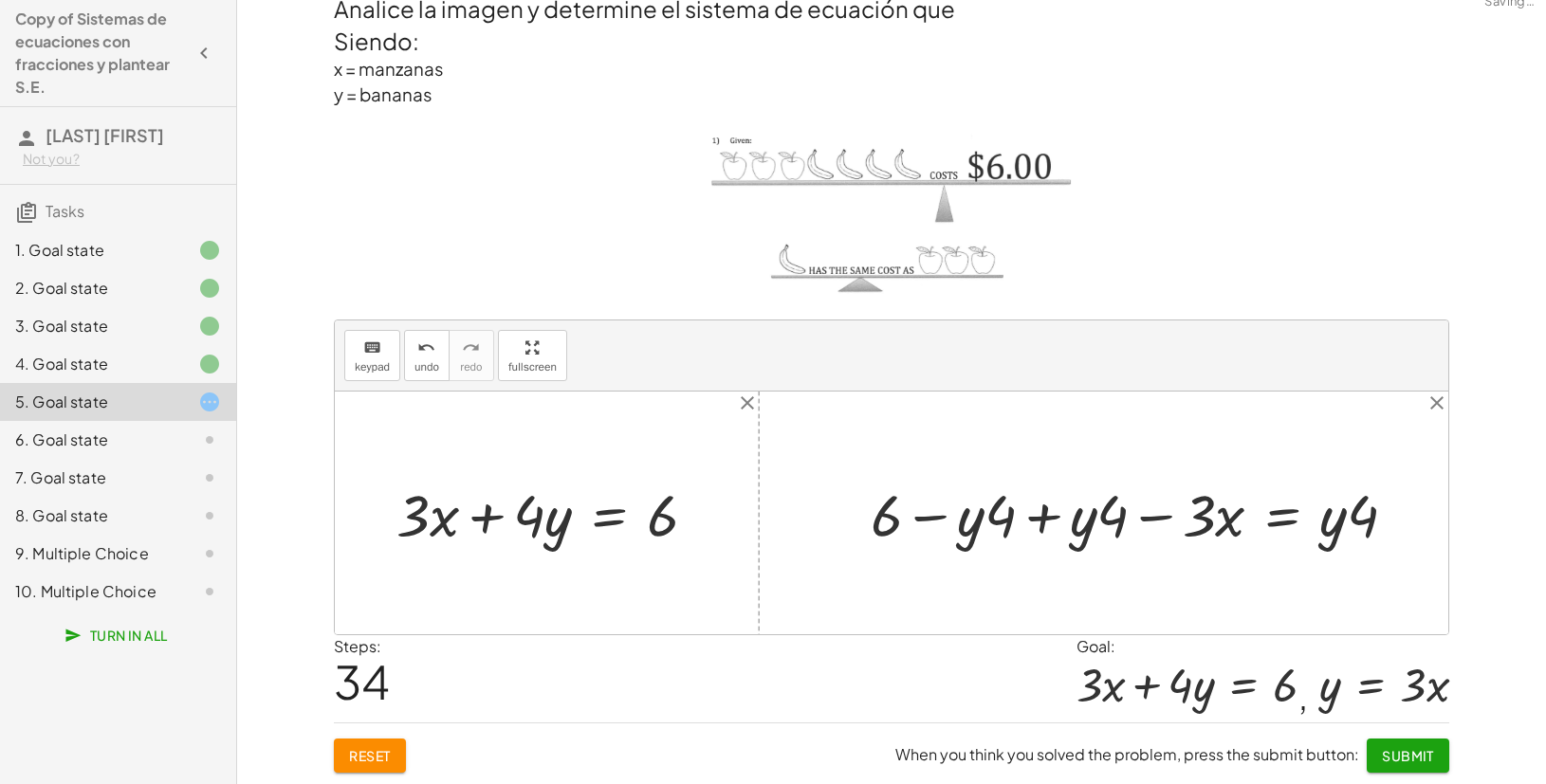 click at bounding box center (1141, 513) 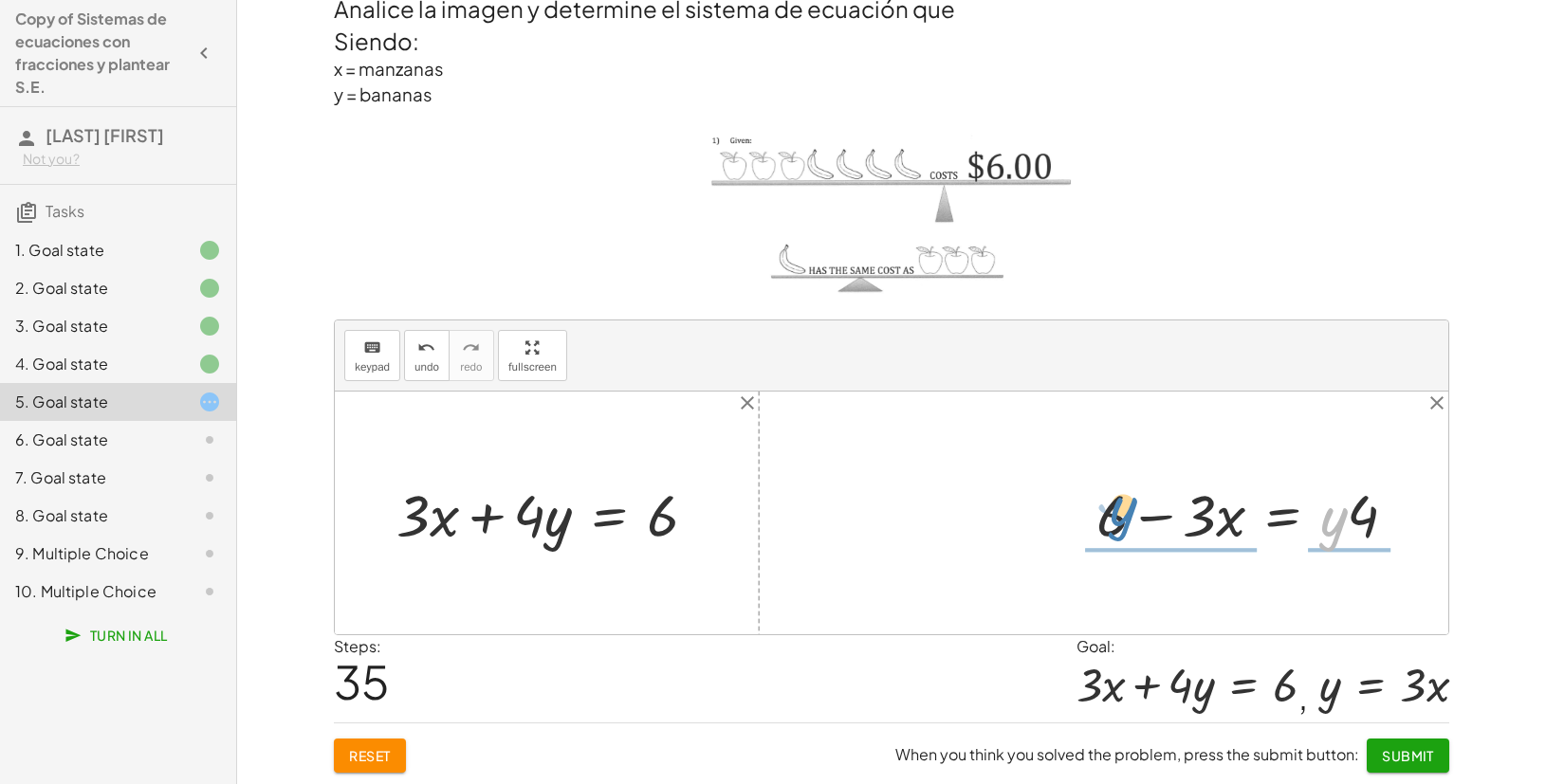 drag, startPoint x: 1326, startPoint y: 533, endPoint x: 1115, endPoint y: 522, distance: 211.28654 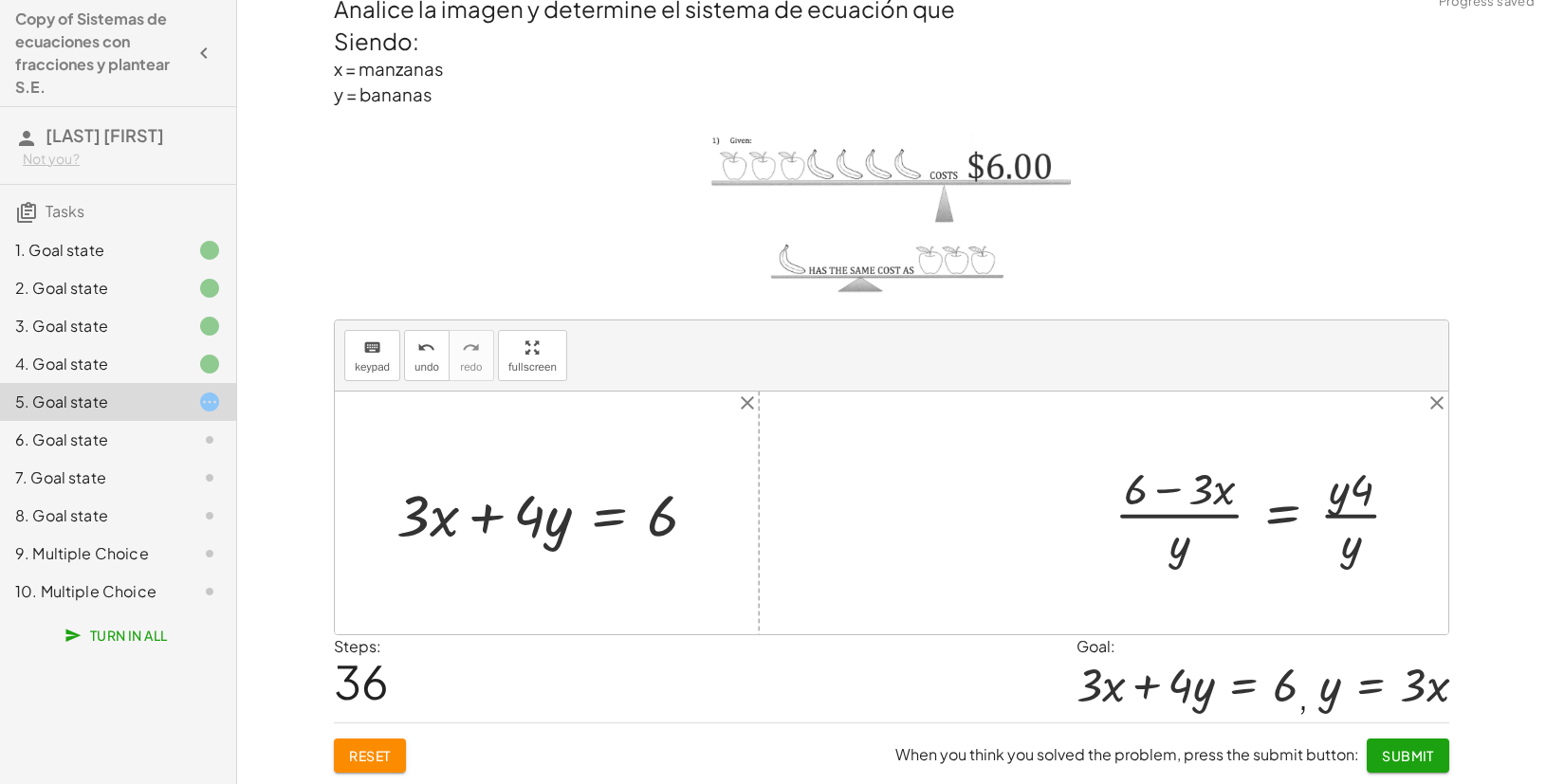 click at bounding box center (1265, 513) 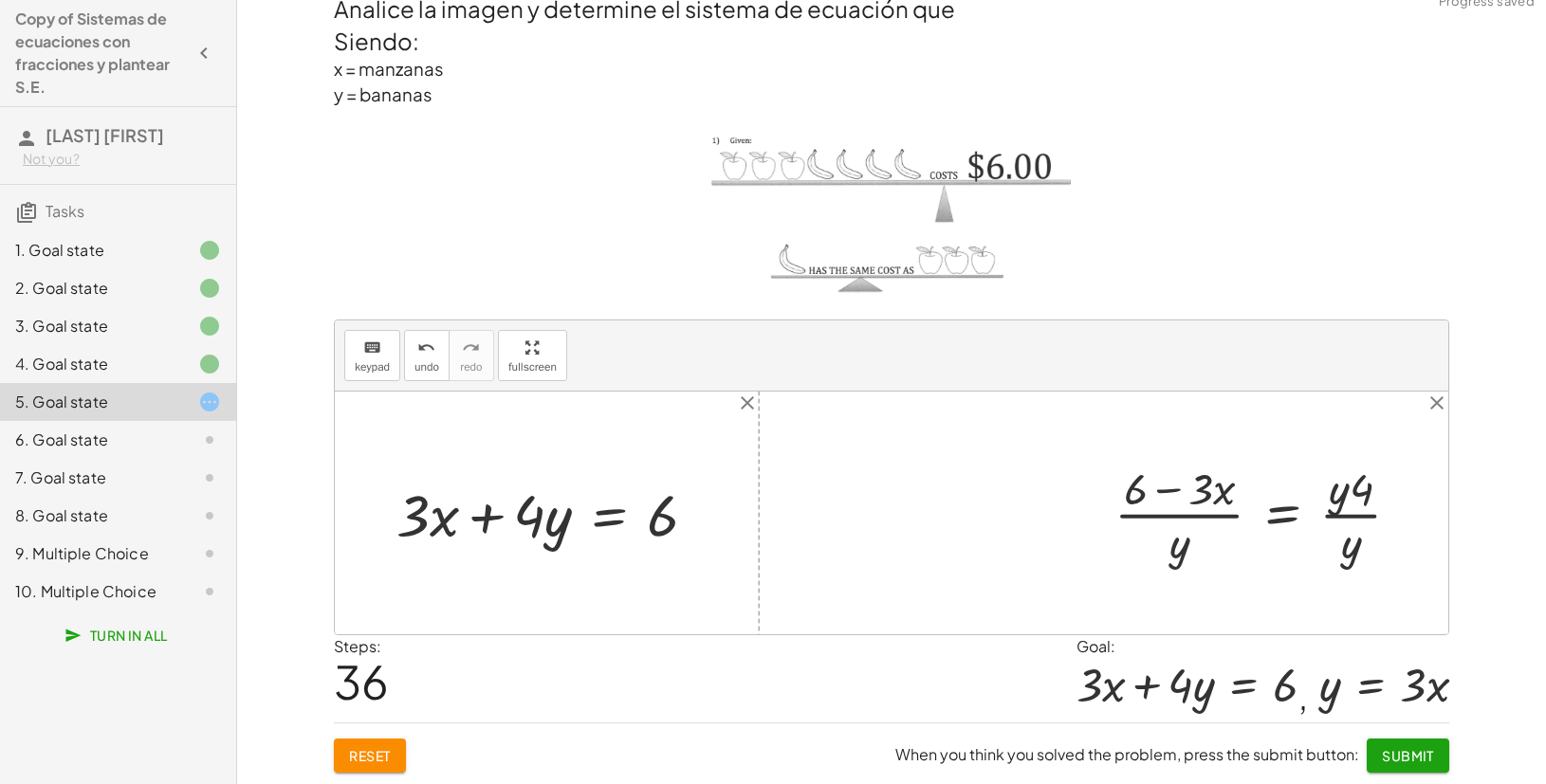click at bounding box center [1265, 513] 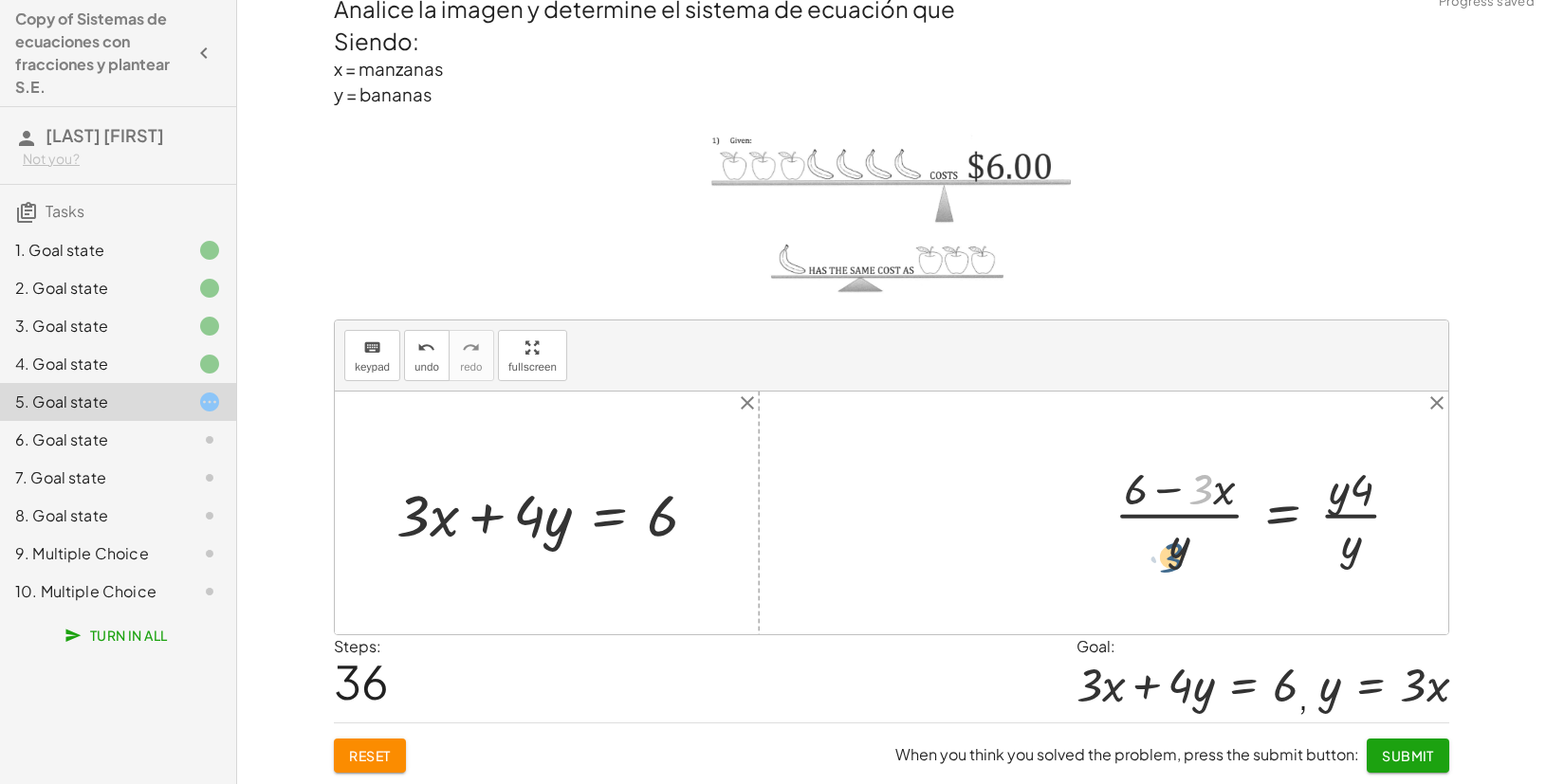 drag, startPoint x: 1206, startPoint y: 476, endPoint x: 1181, endPoint y: 552, distance: 80.00625 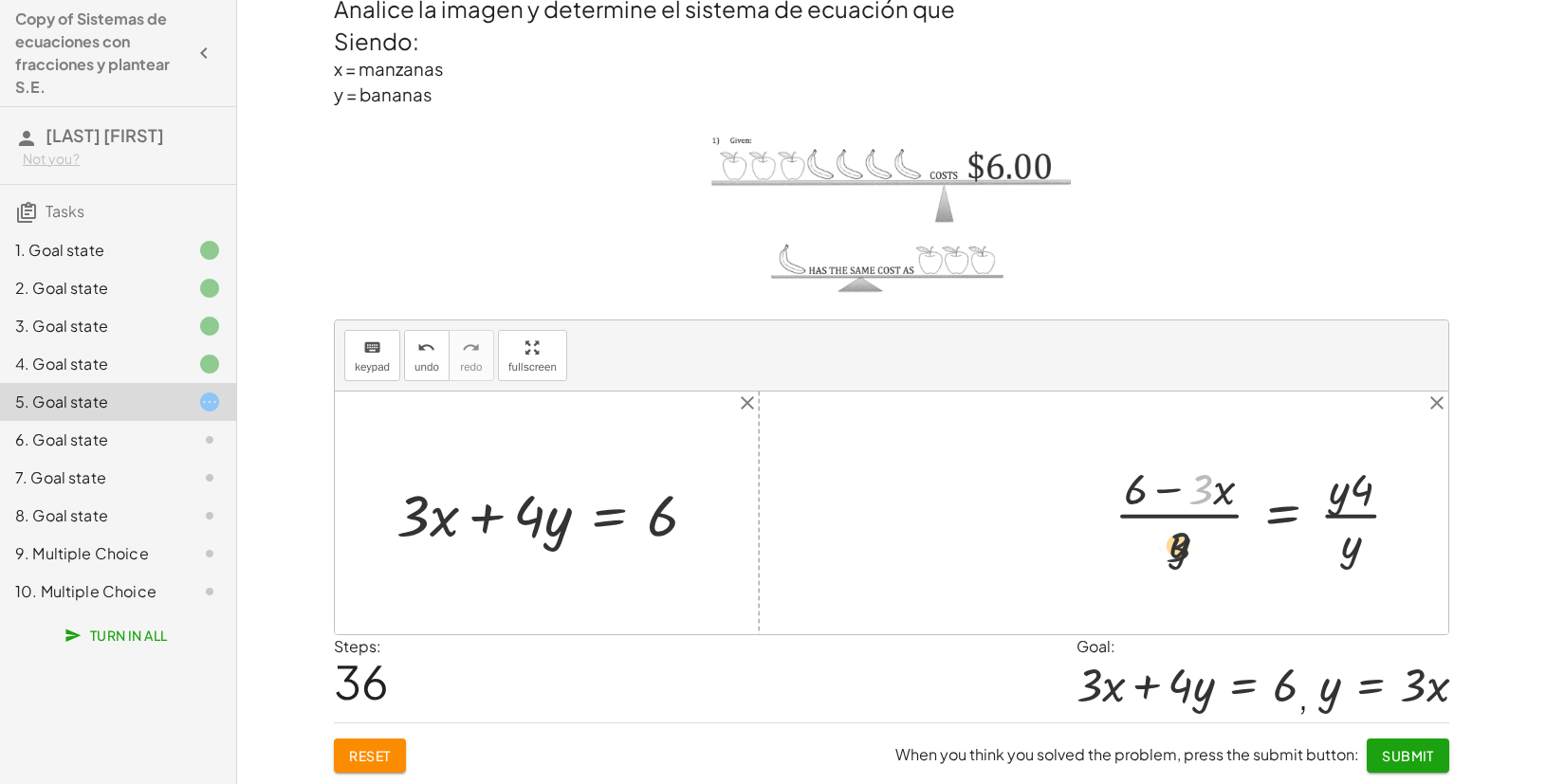 drag, startPoint x: 1212, startPoint y: 484, endPoint x: 1183, endPoint y: 561, distance: 82.28001 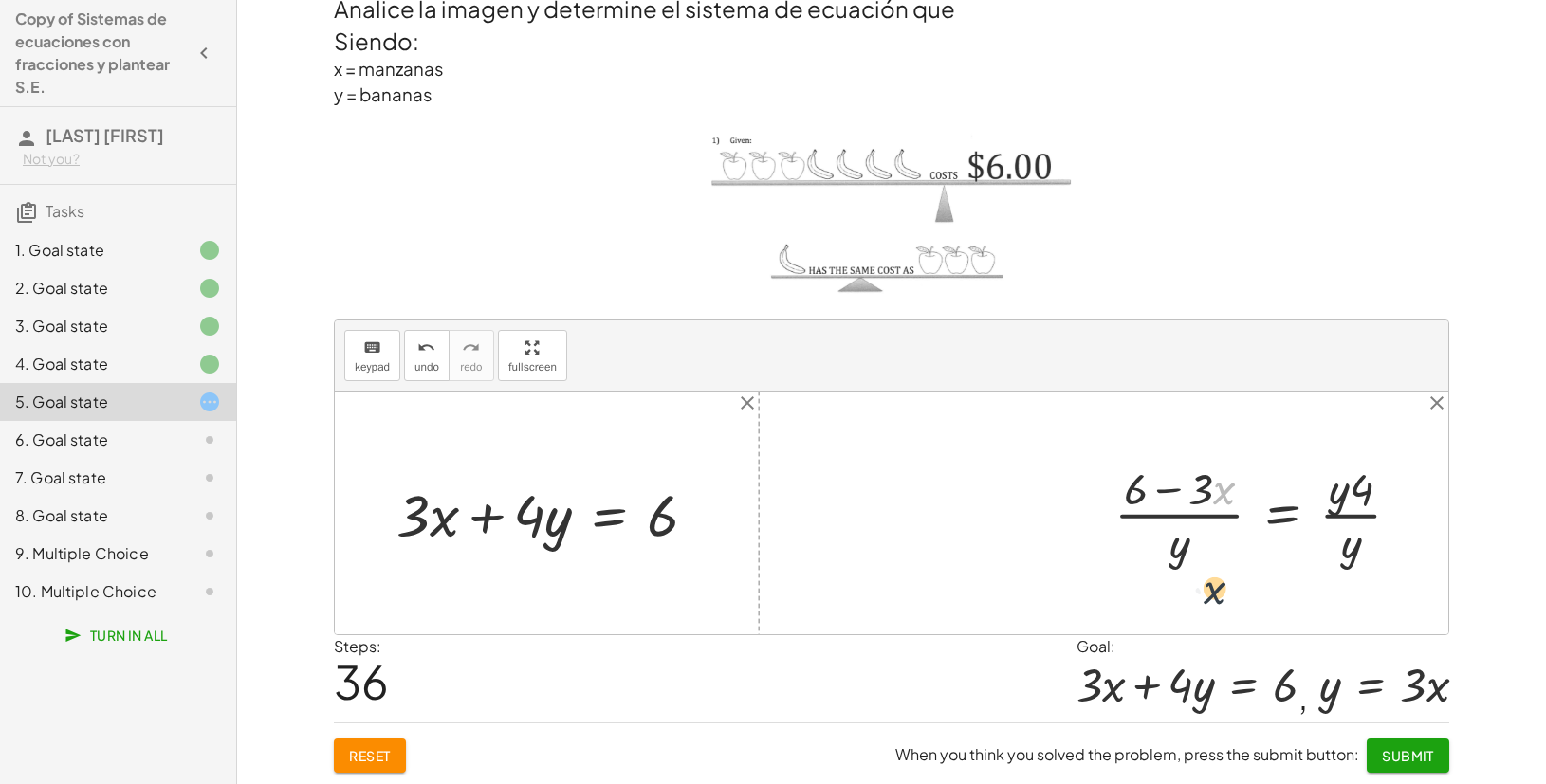 drag, startPoint x: 1222, startPoint y: 500, endPoint x: 1211, endPoint y: 609, distance: 109.55364 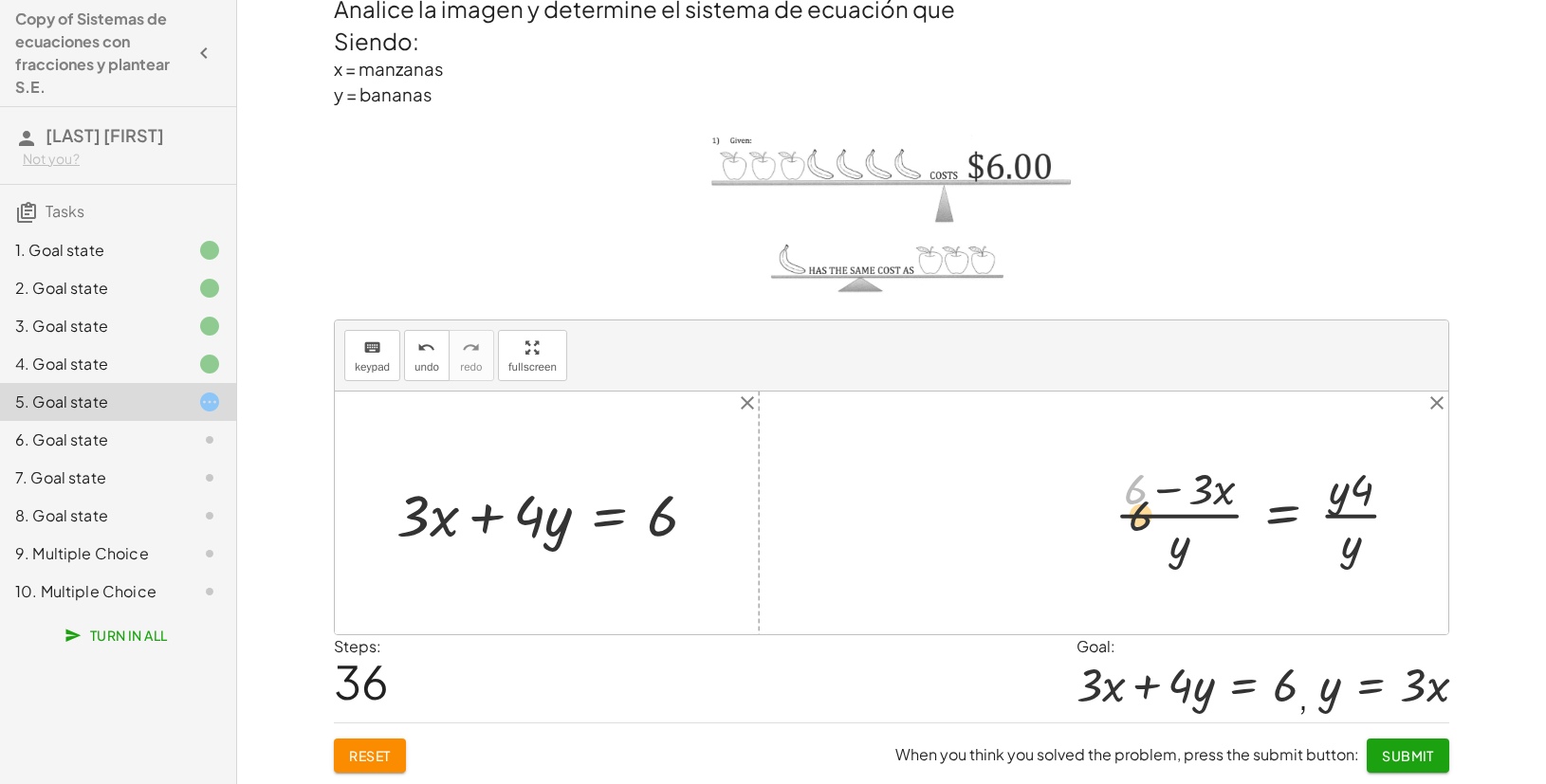 drag, startPoint x: 1134, startPoint y: 488, endPoint x: 1192, endPoint y: 586, distance: 113.87713 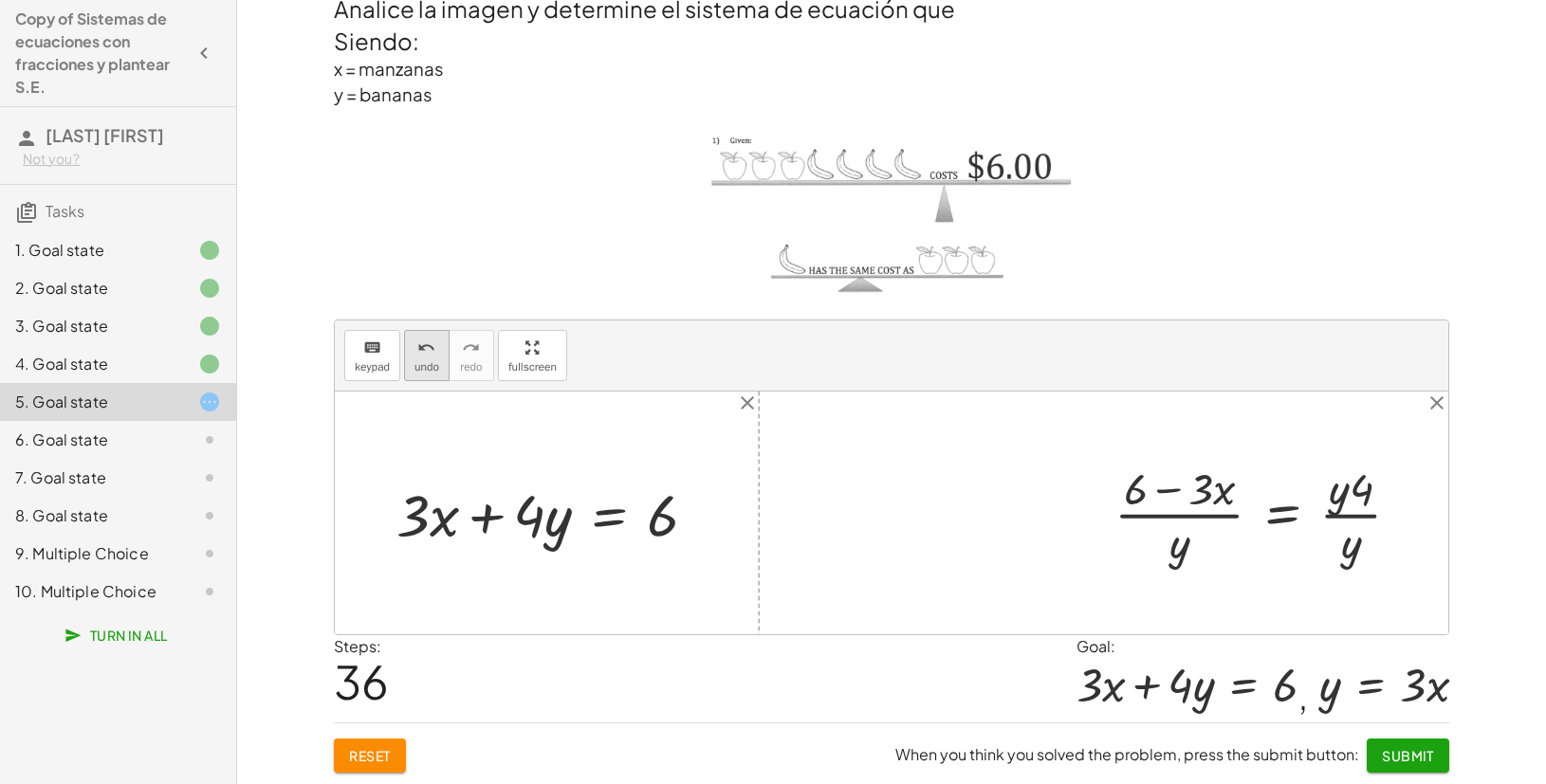 click on "undo" at bounding box center [427, 367] 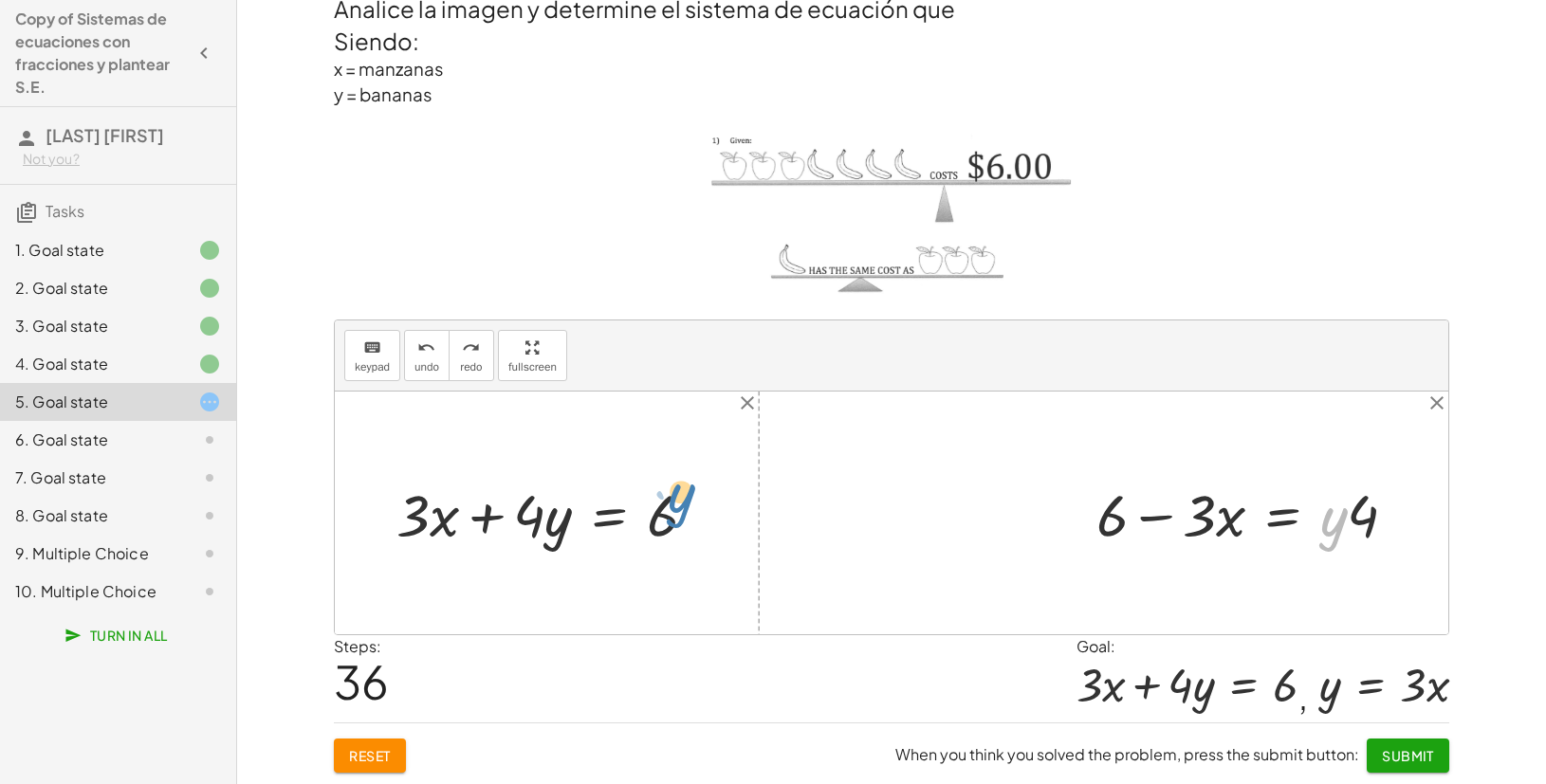 drag, startPoint x: 1325, startPoint y: 520, endPoint x: 671, endPoint y: 510, distance: 654.07645 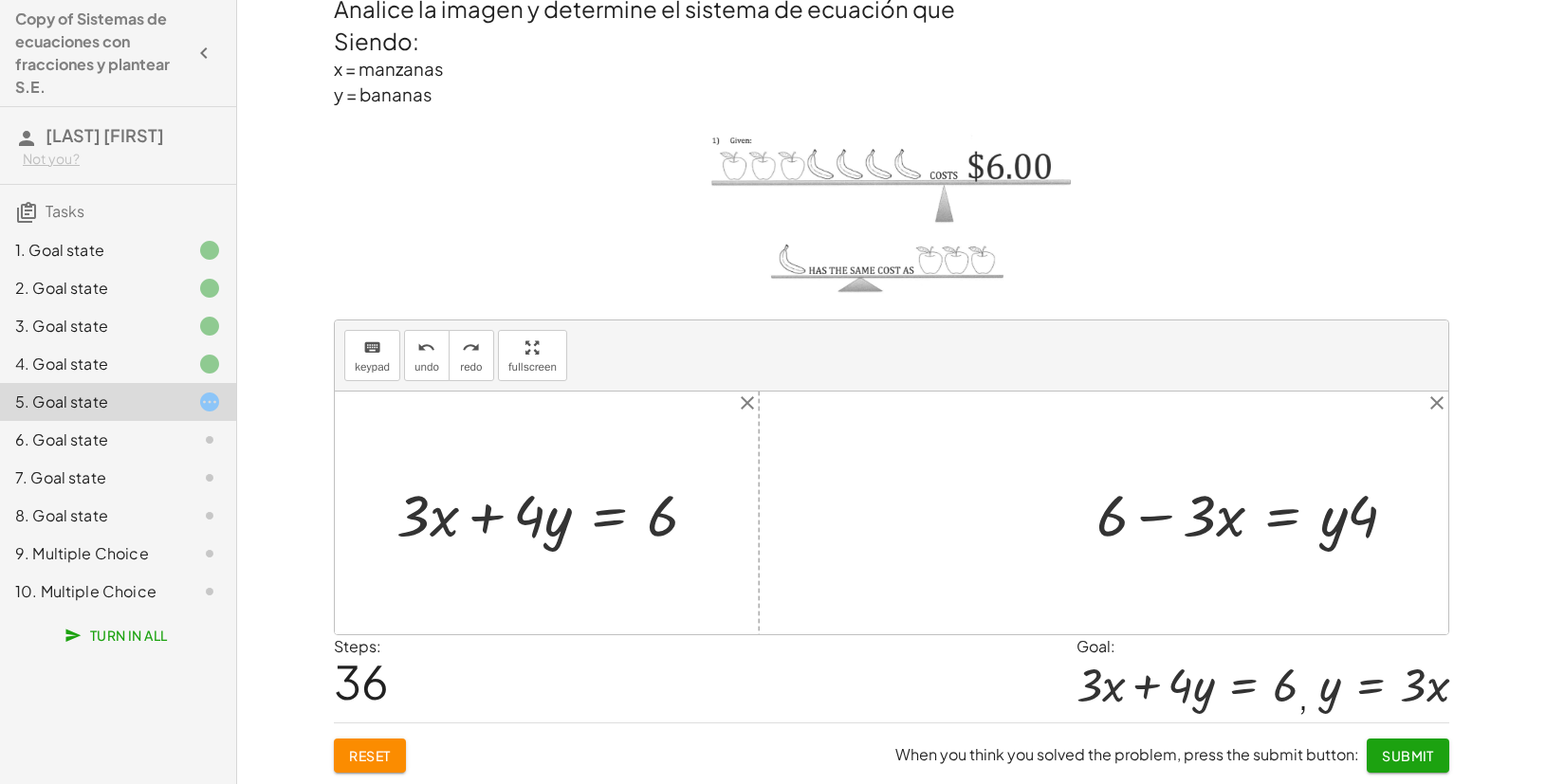click at bounding box center [1254, 513] 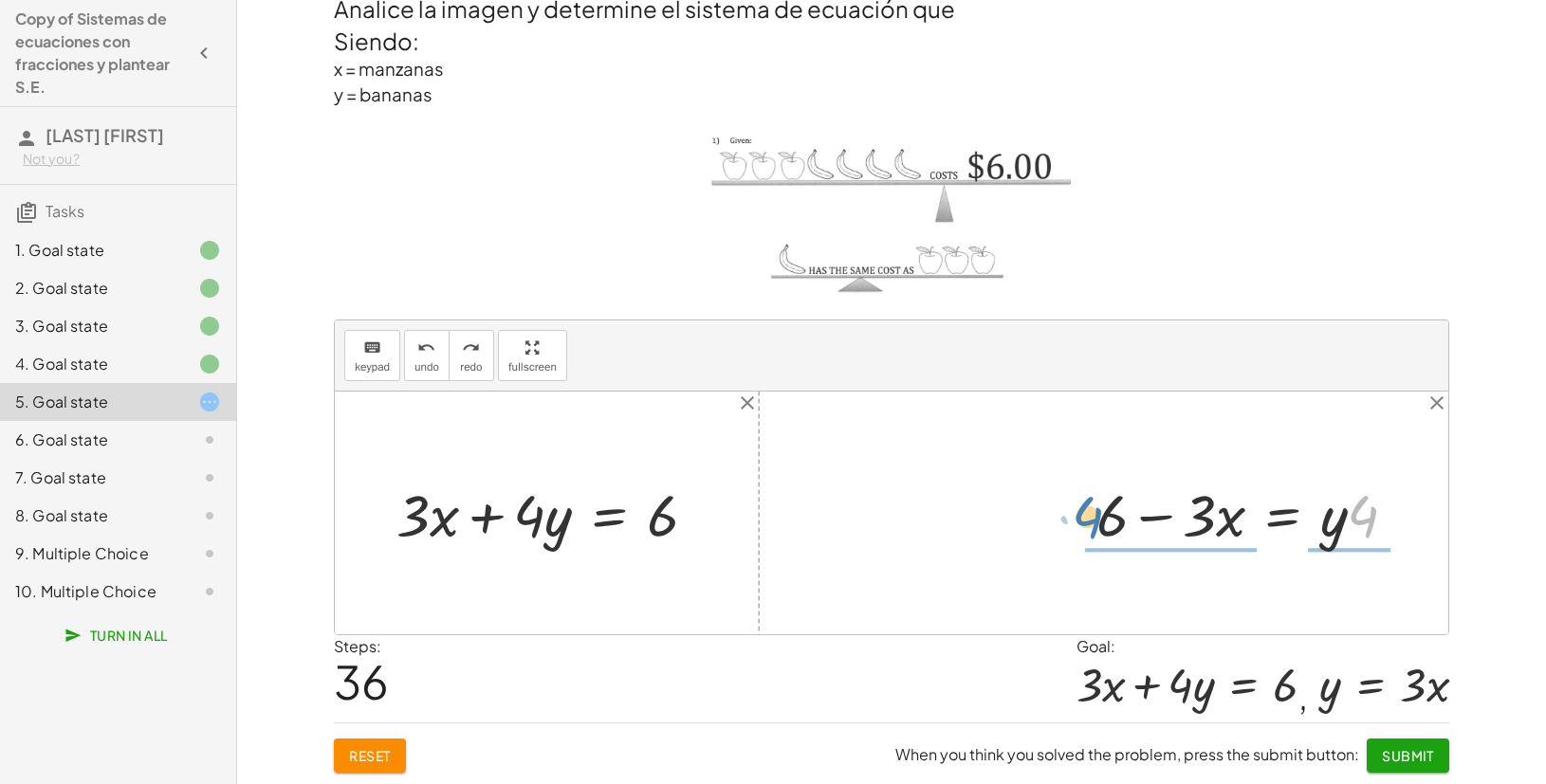 drag, startPoint x: 1356, startPoint y: 515, endPoint x: 1095, endPoint y: 507, distance: 261.12258 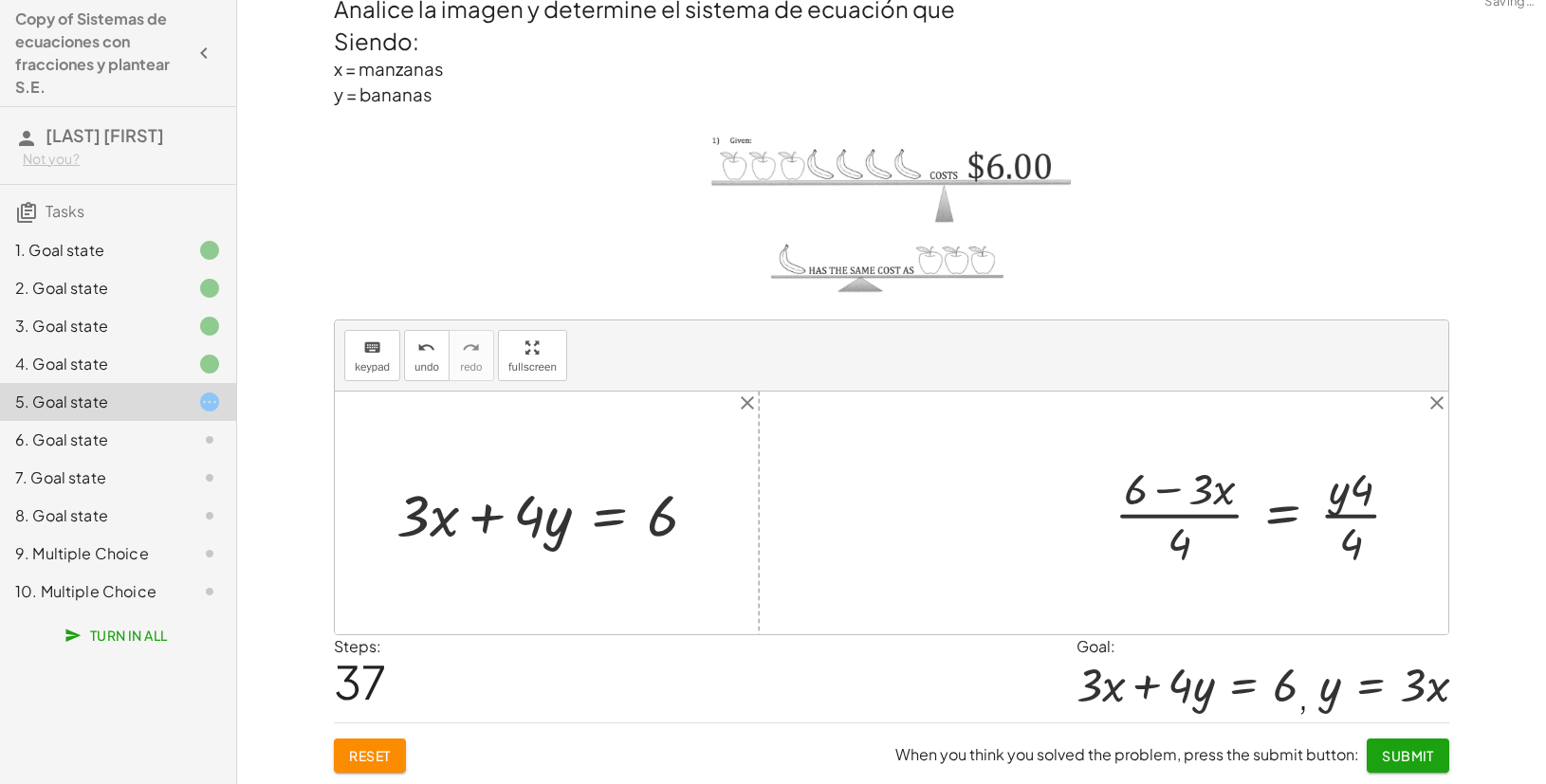 drag, startPoint x: 1095, startPoint y: 507, endPoint x: 984, endPoint y: 556, distance: 121.3342 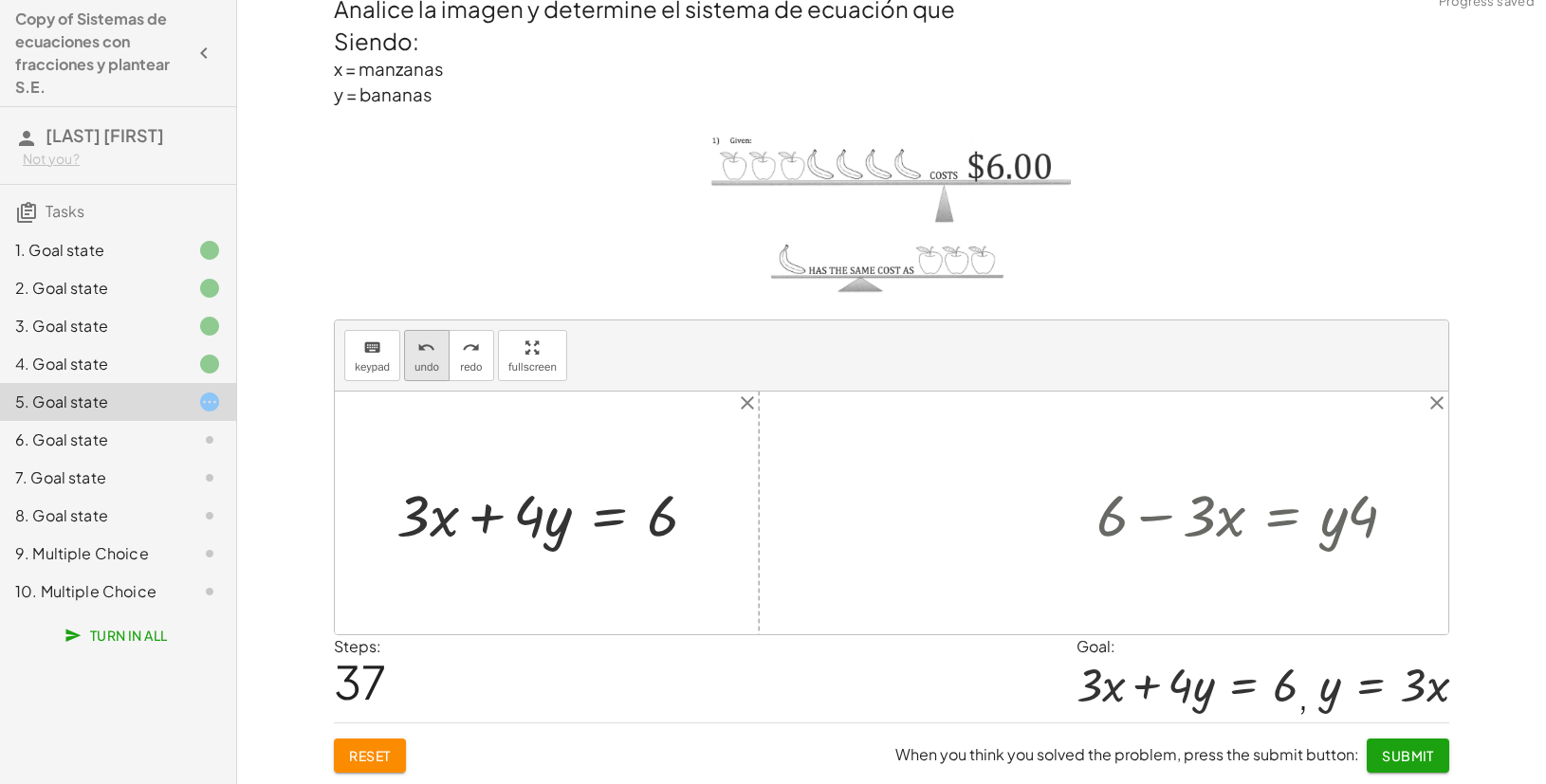 click on "undo undo" at bounding box center [427, 356] 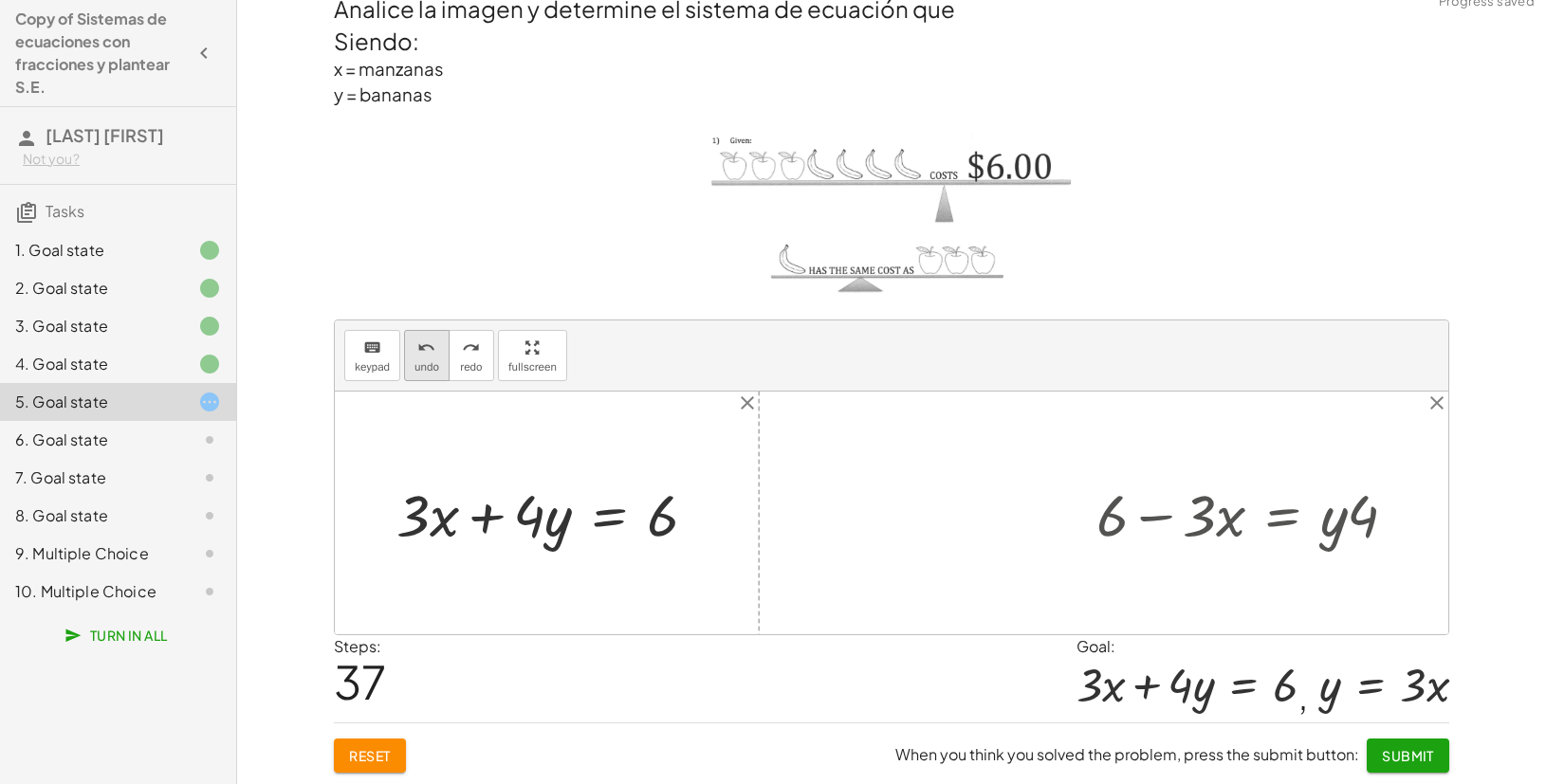 click on "undo" at bounding box center (427, 367) 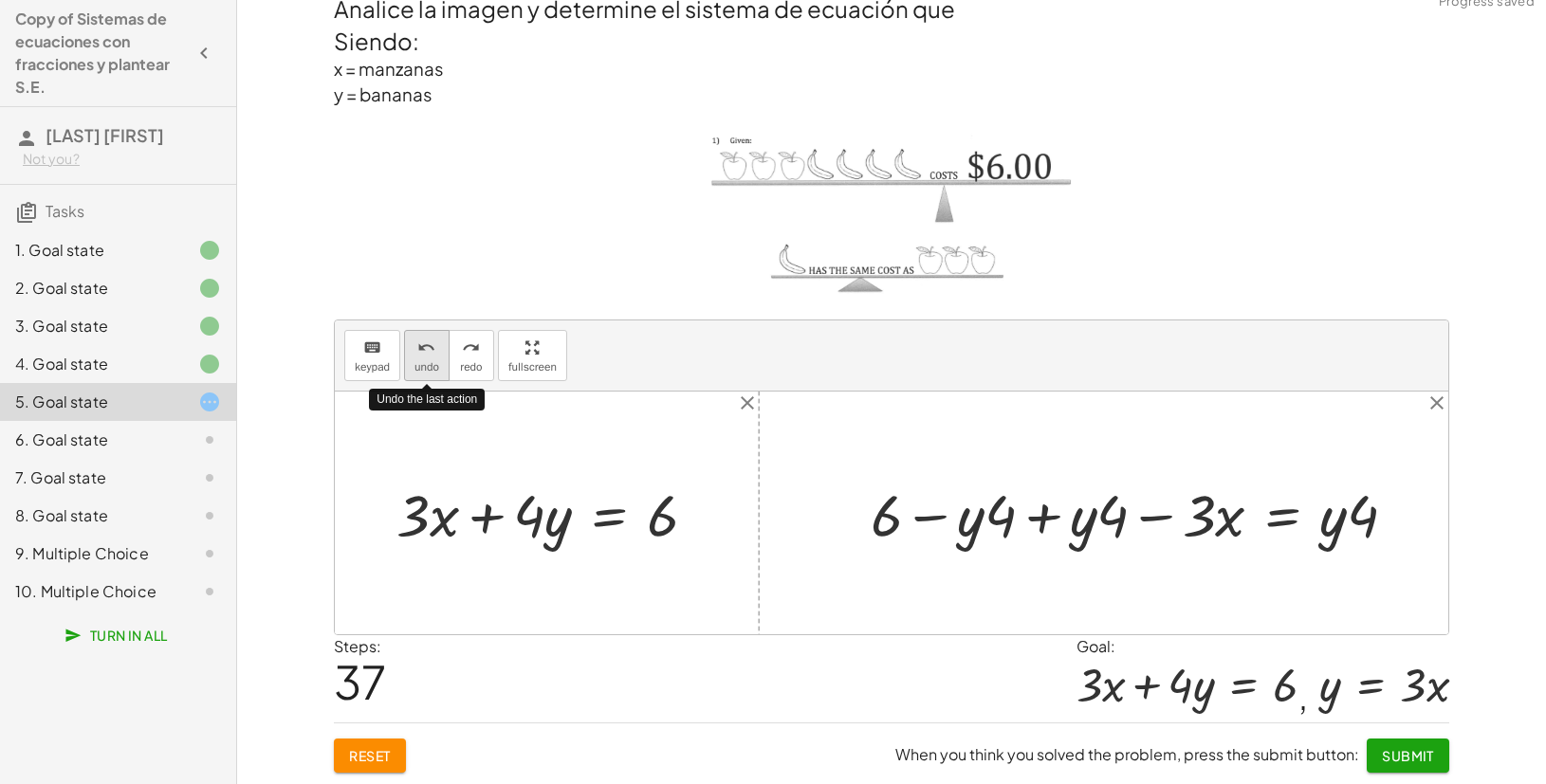 click on "undo" at bounding box center (427, 367) 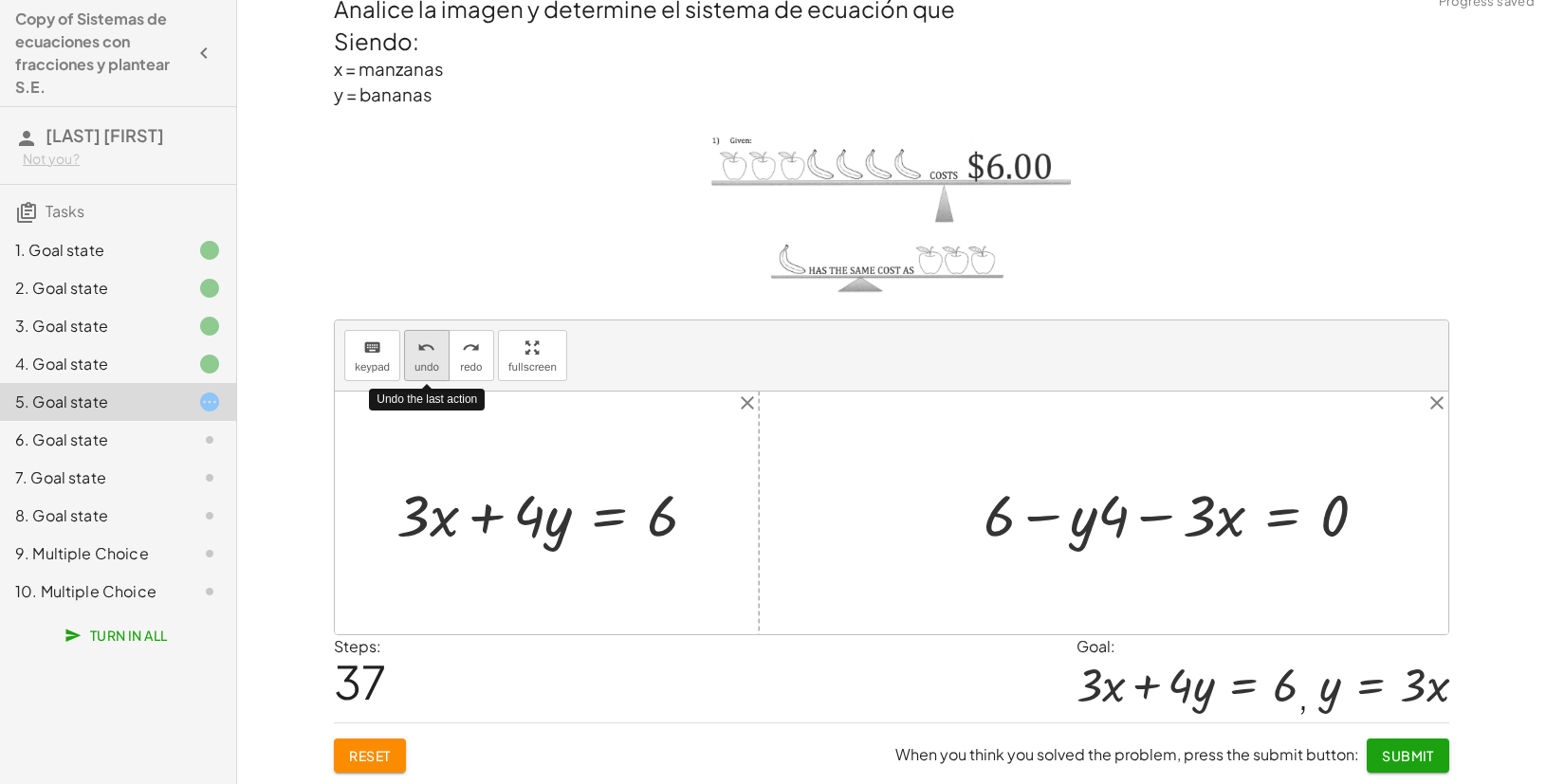 click on "undo" at bounding box center (427, 367) 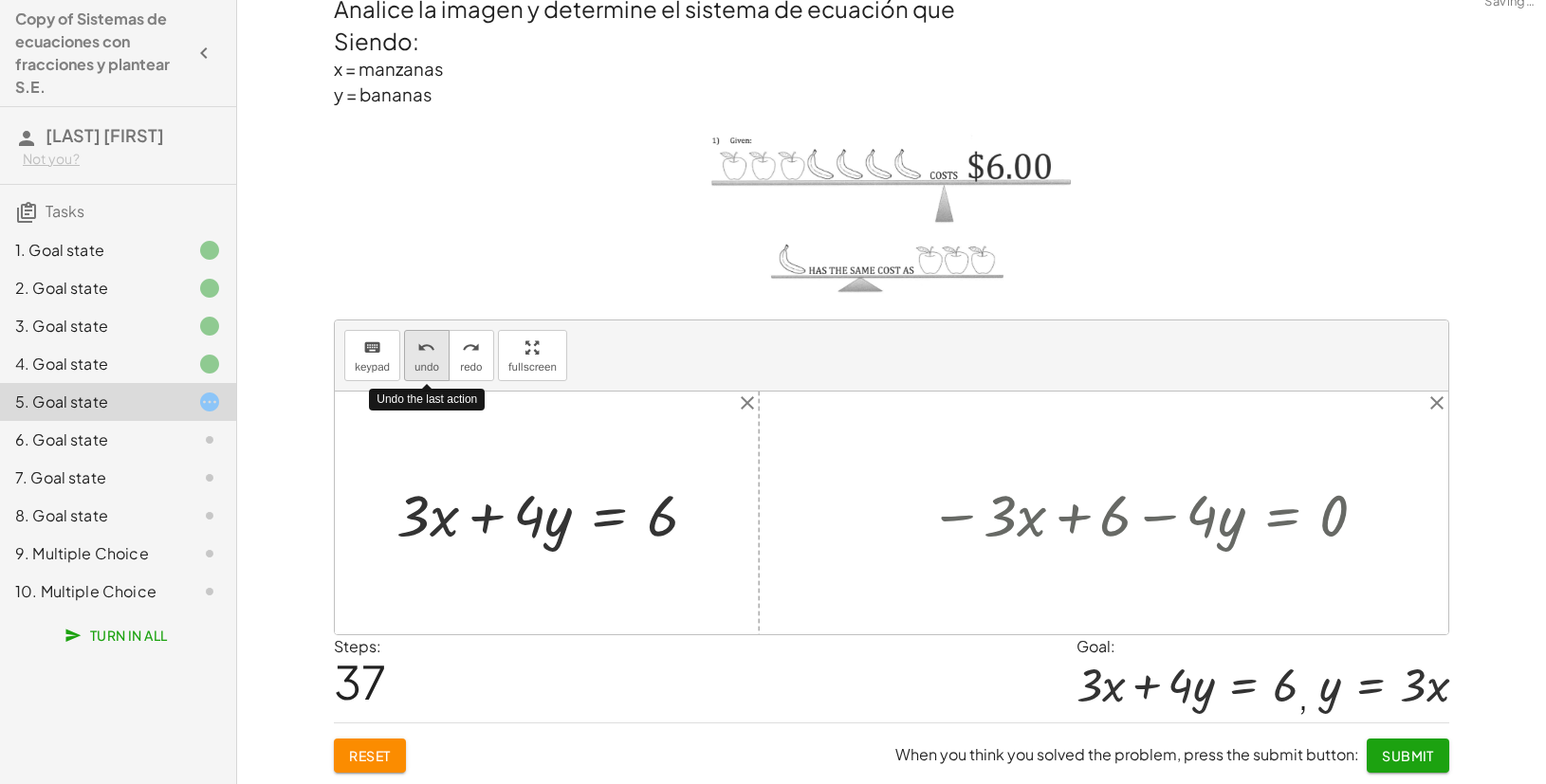 click on "undo" at bounding box center (427, 367) 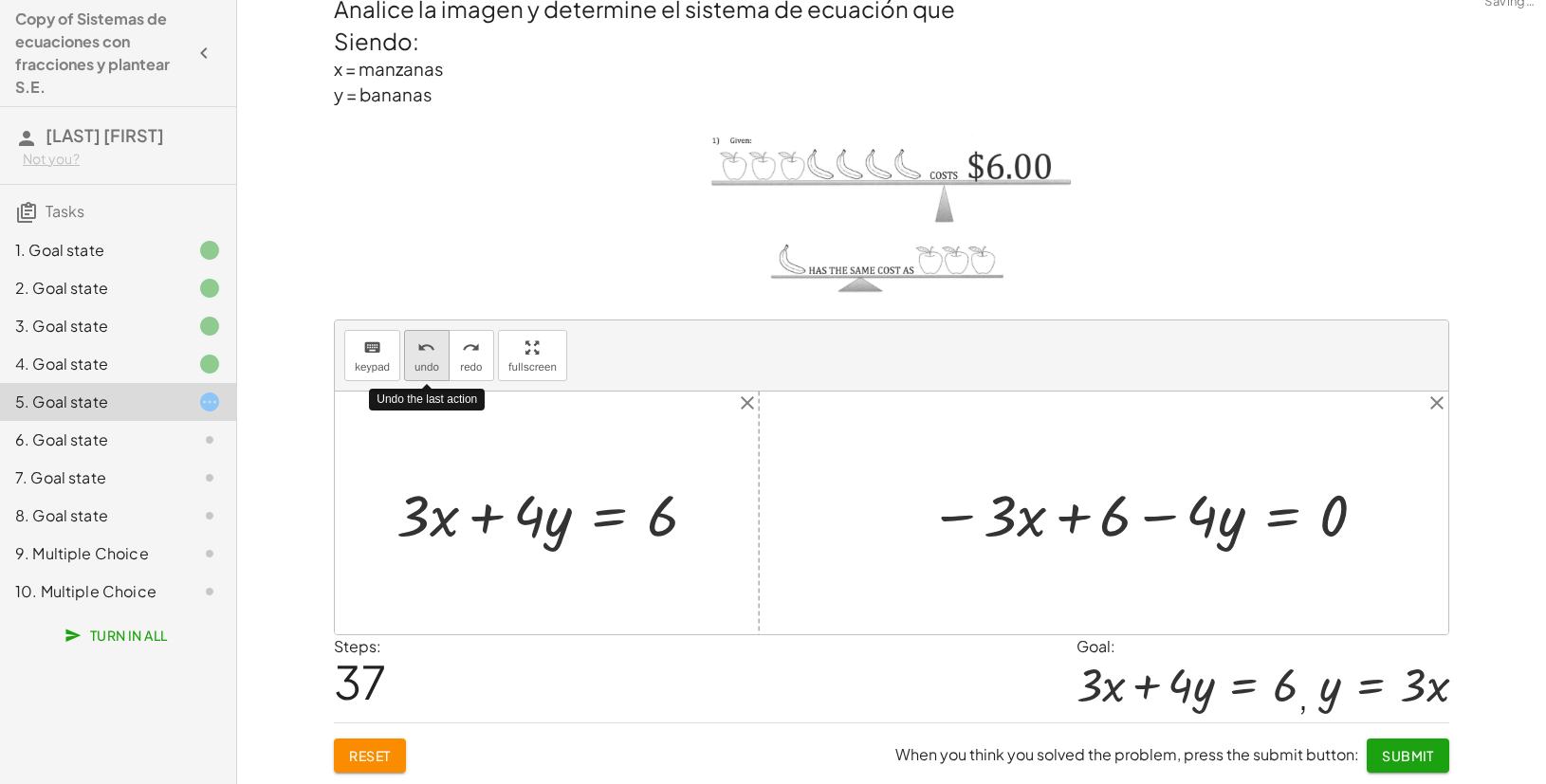 click on "undo" at bounding box center (427, 367) 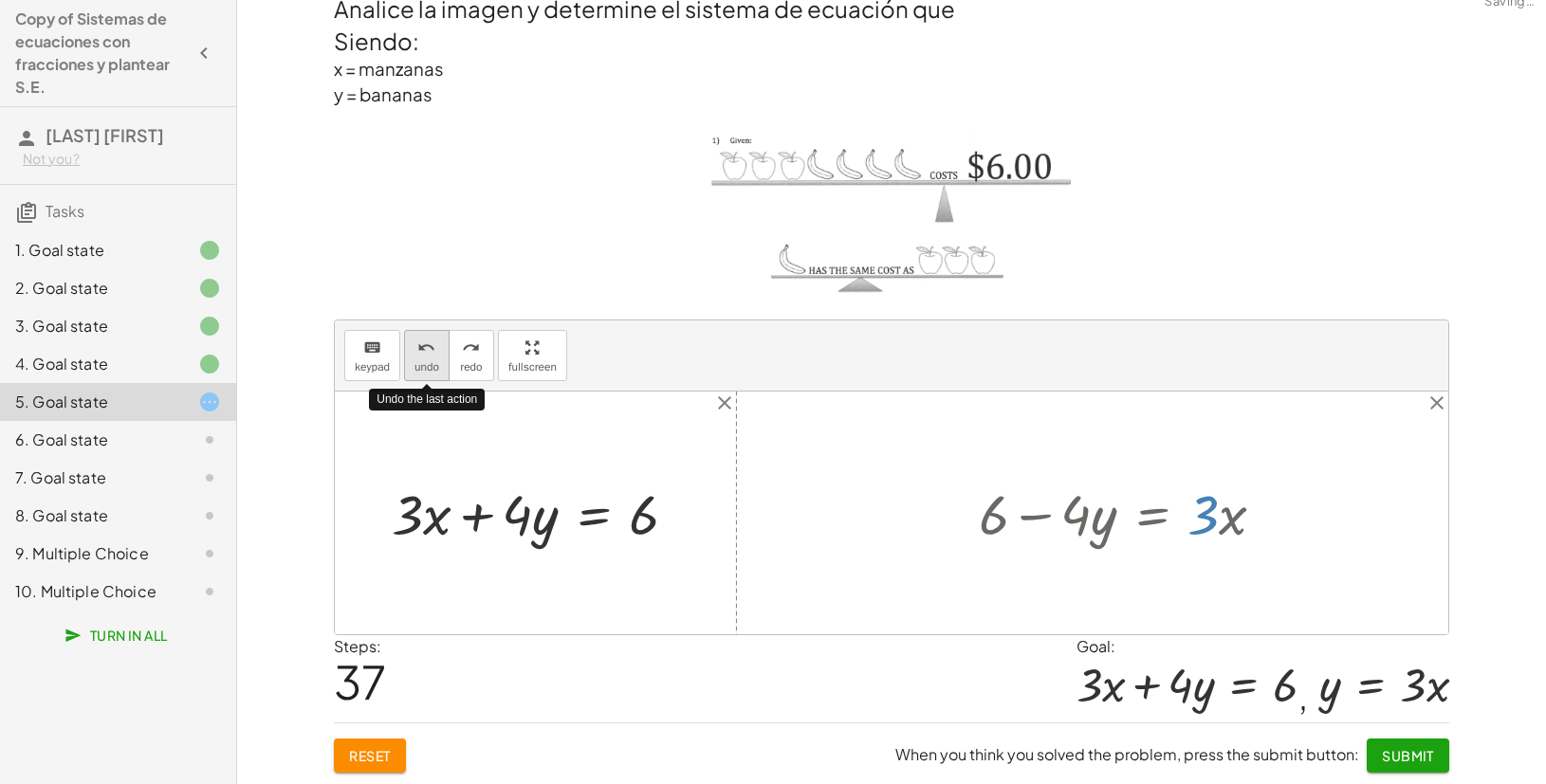 click on "undo" at bounding box center (427, 367) 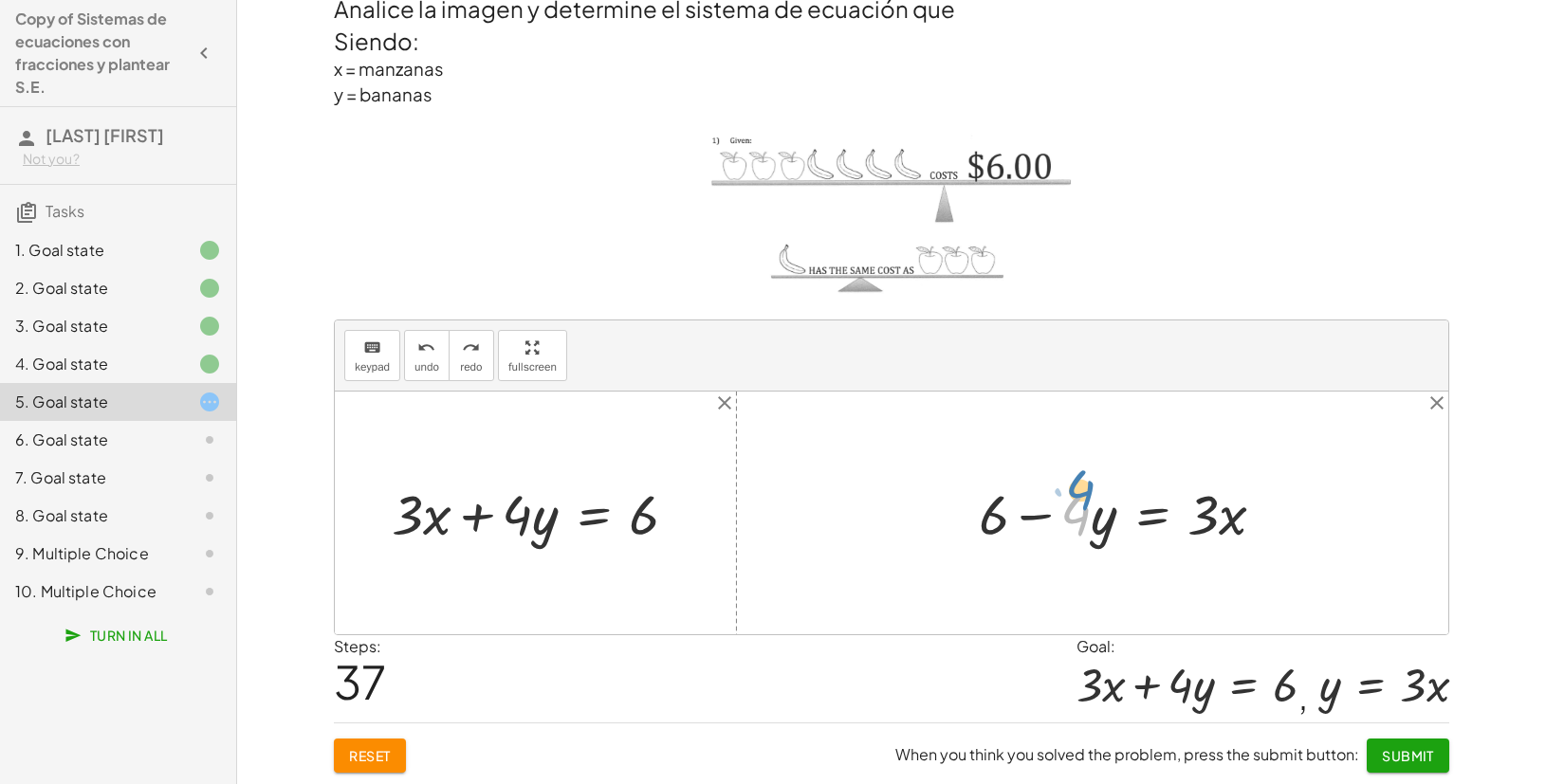 drag, startPoint x: 1084, startPoint y: 529, endPoint x: 1095, endPoint y: 533, distance: 11.7047 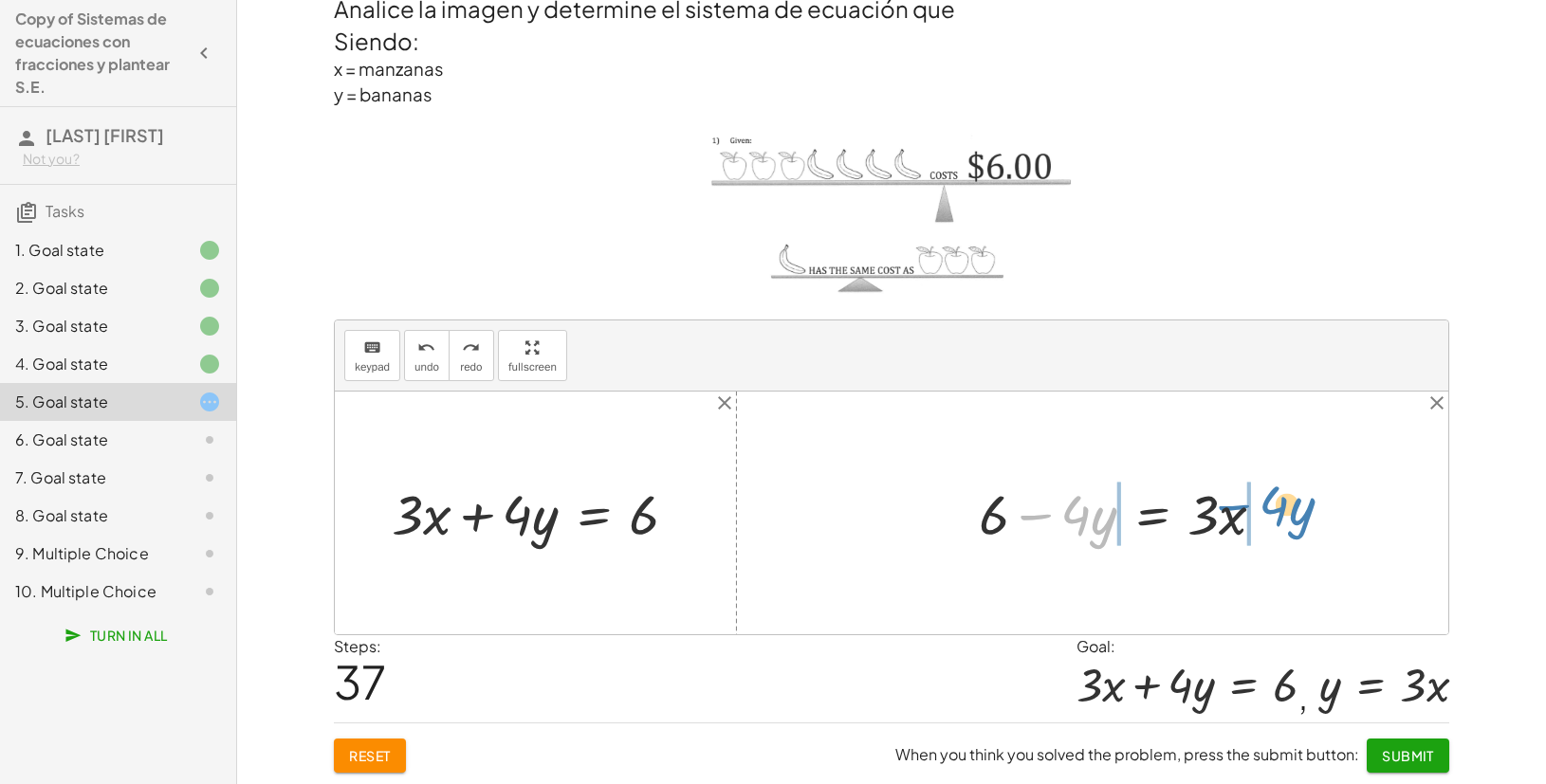 drag, startPoint x: 1040, startPoint y: 517, endPoint x: 1238, endPoint y: 514, distance: 198.02273 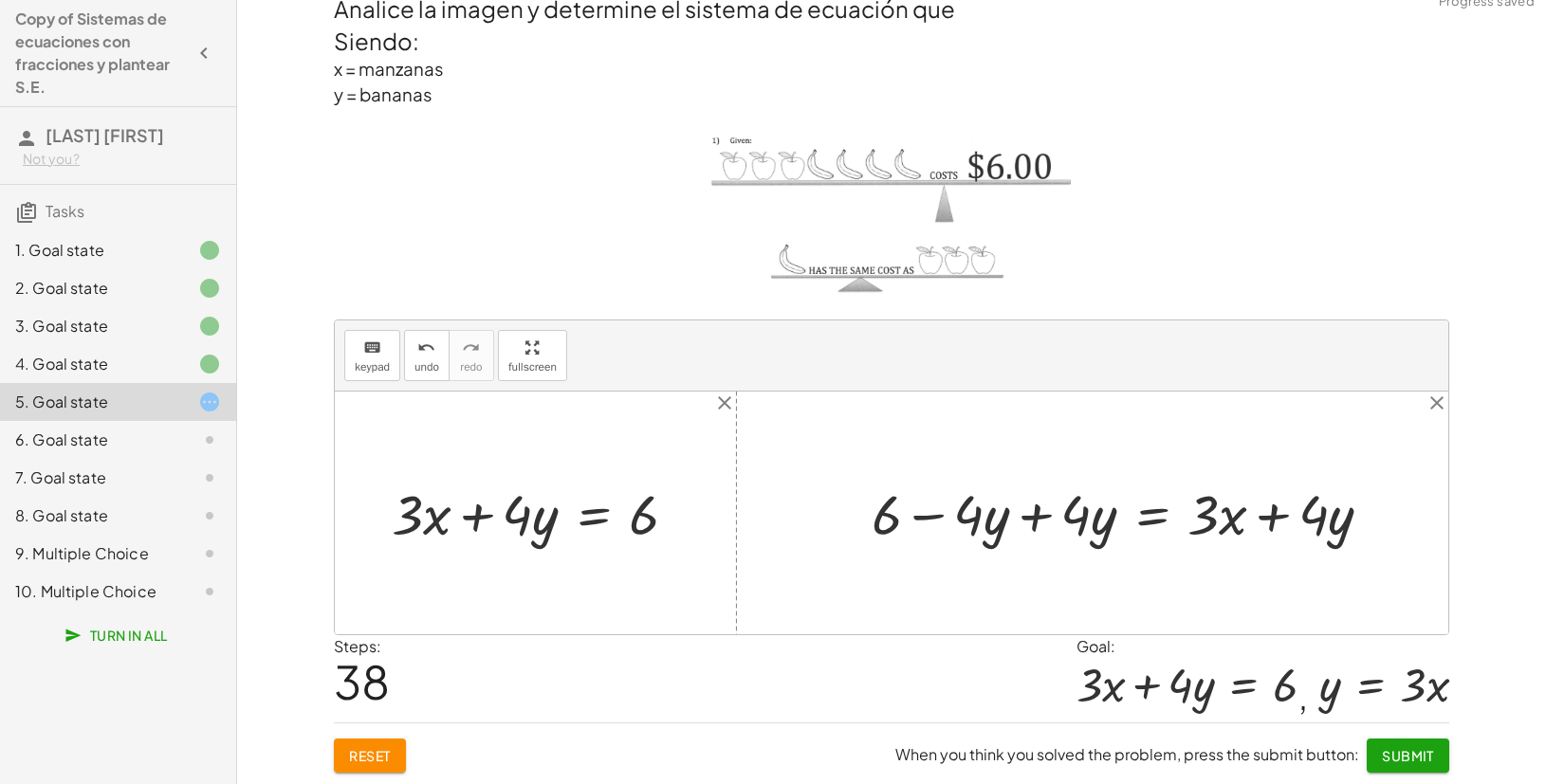 click at bounding box center [1130, 512] 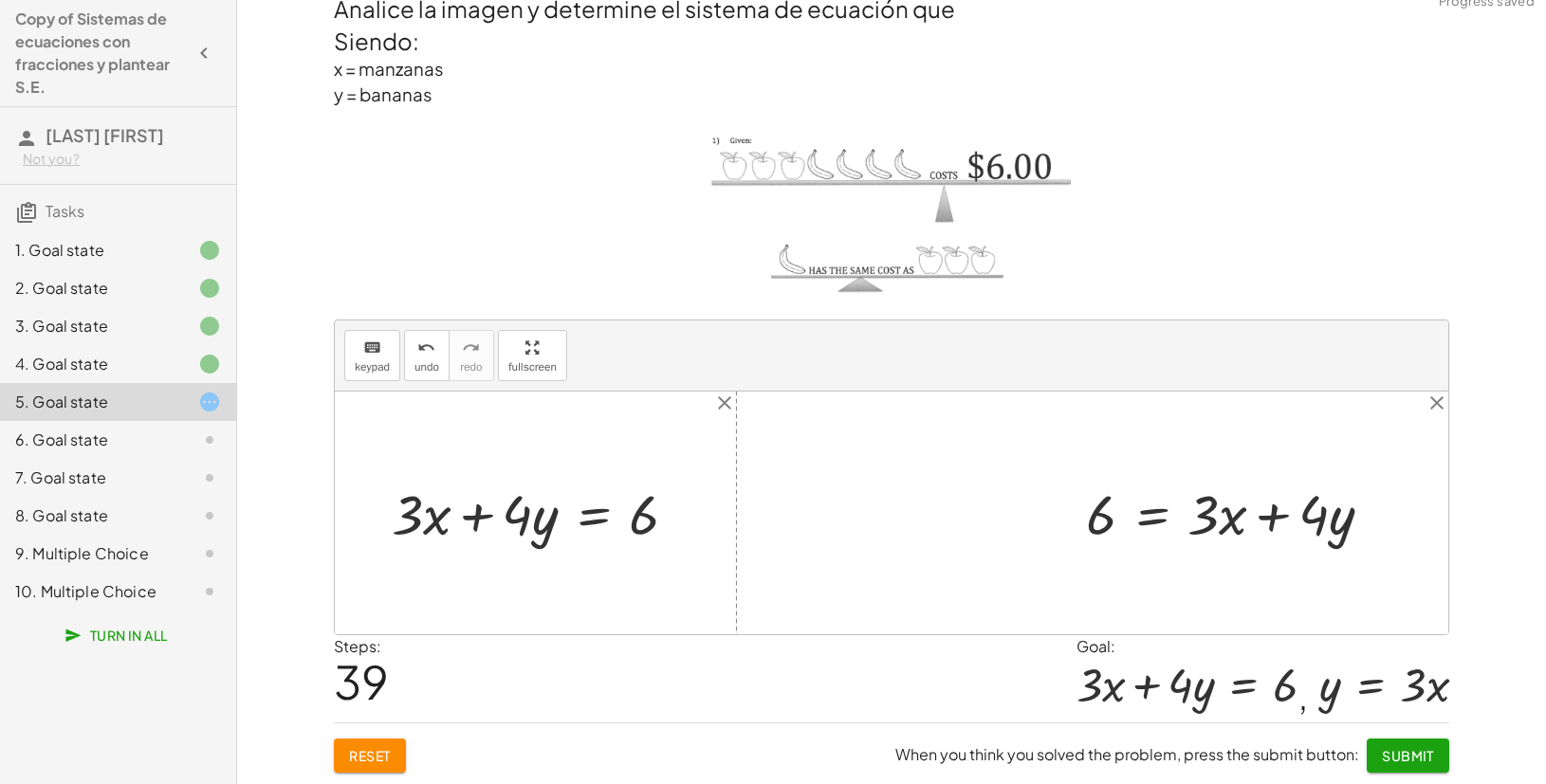 click at bounding box center (1237, 512) 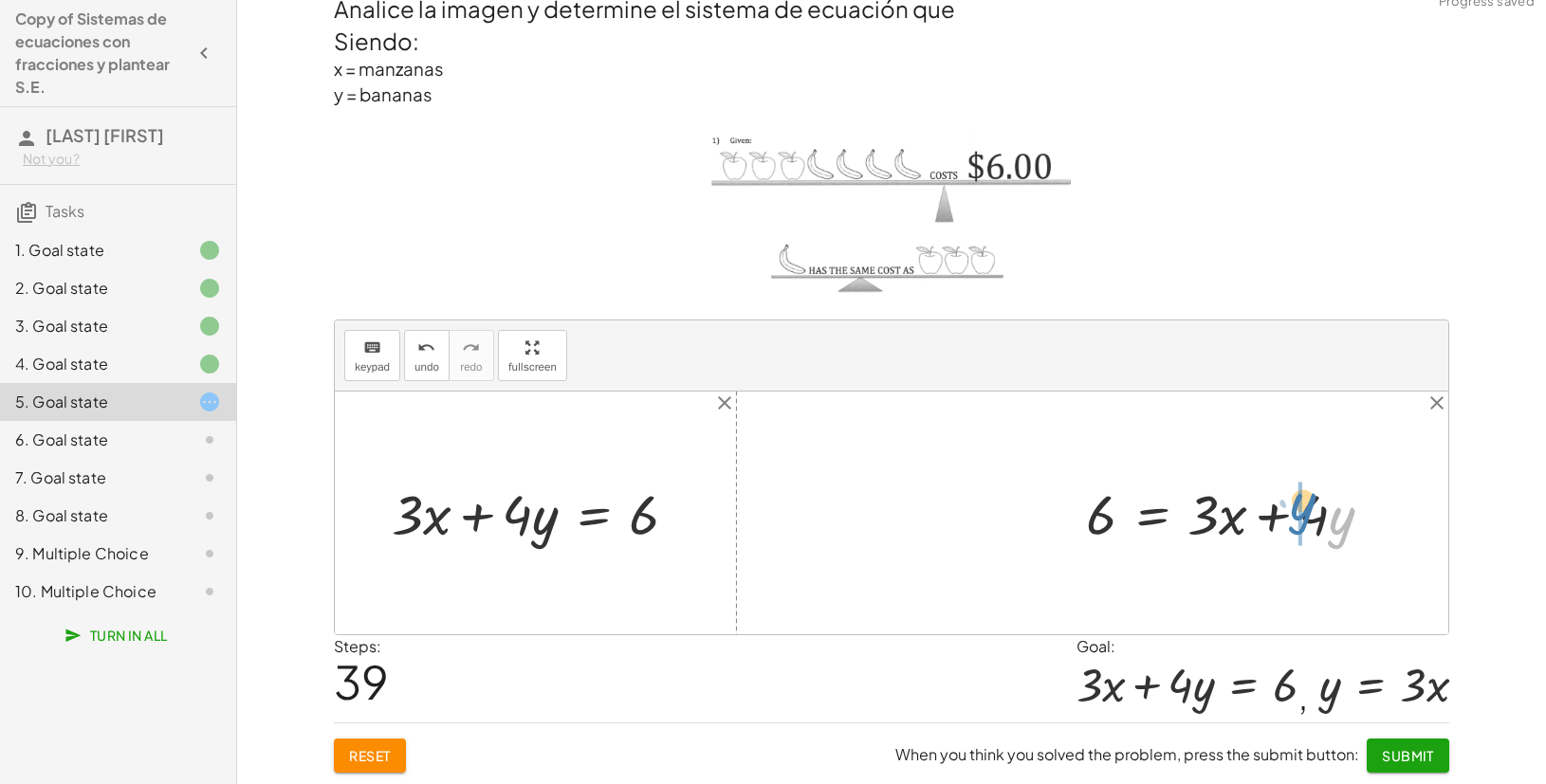 drag, startPoint x: 1350, startPoint y: 531, endPoint x: 1312, endPoint y: 517, distance: 40.49691 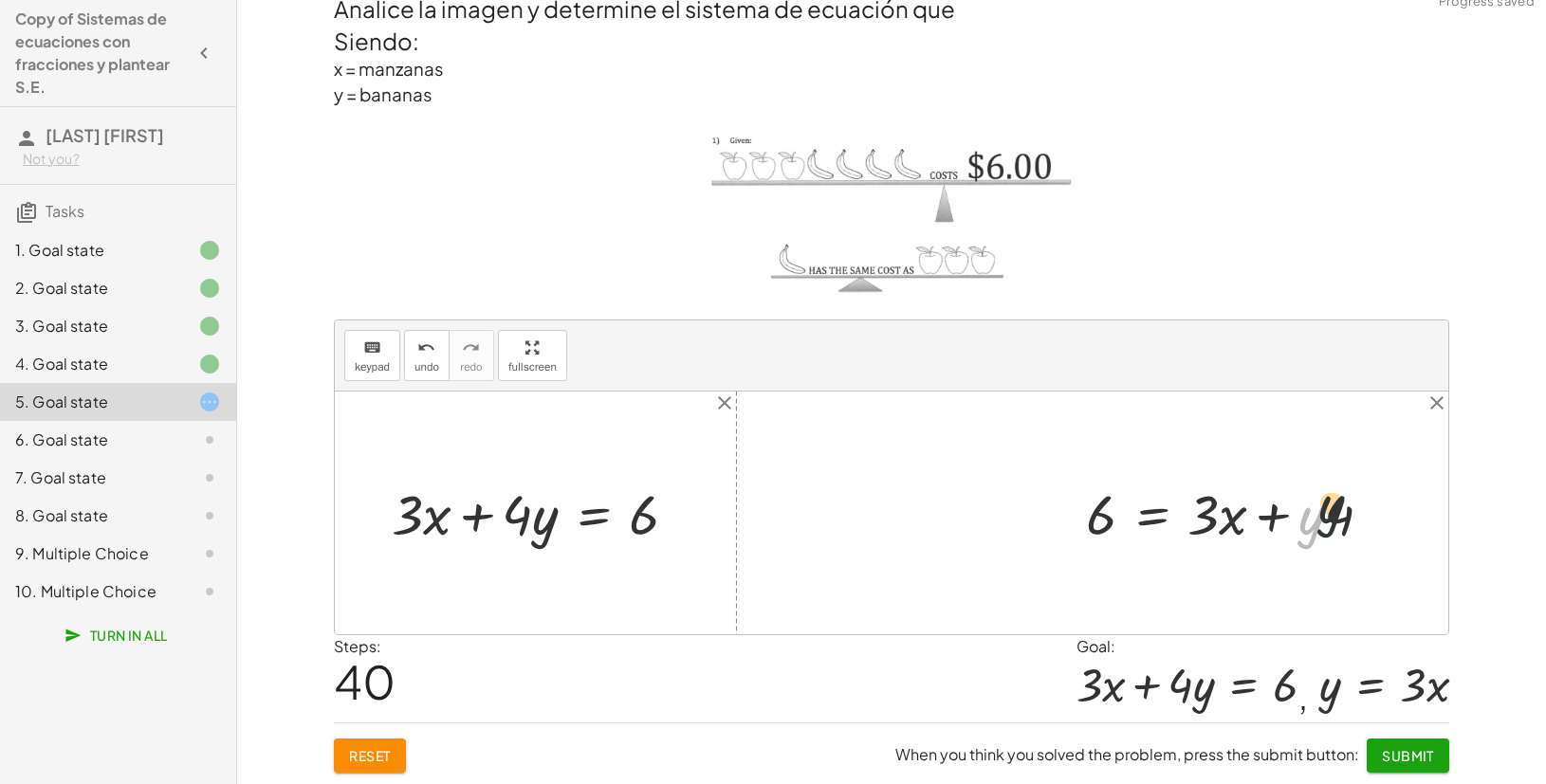 drag, startPoint x: 1301, startPoint y: 518, endPoint x: 1328, endPoint y: 509, distance: 28.460499 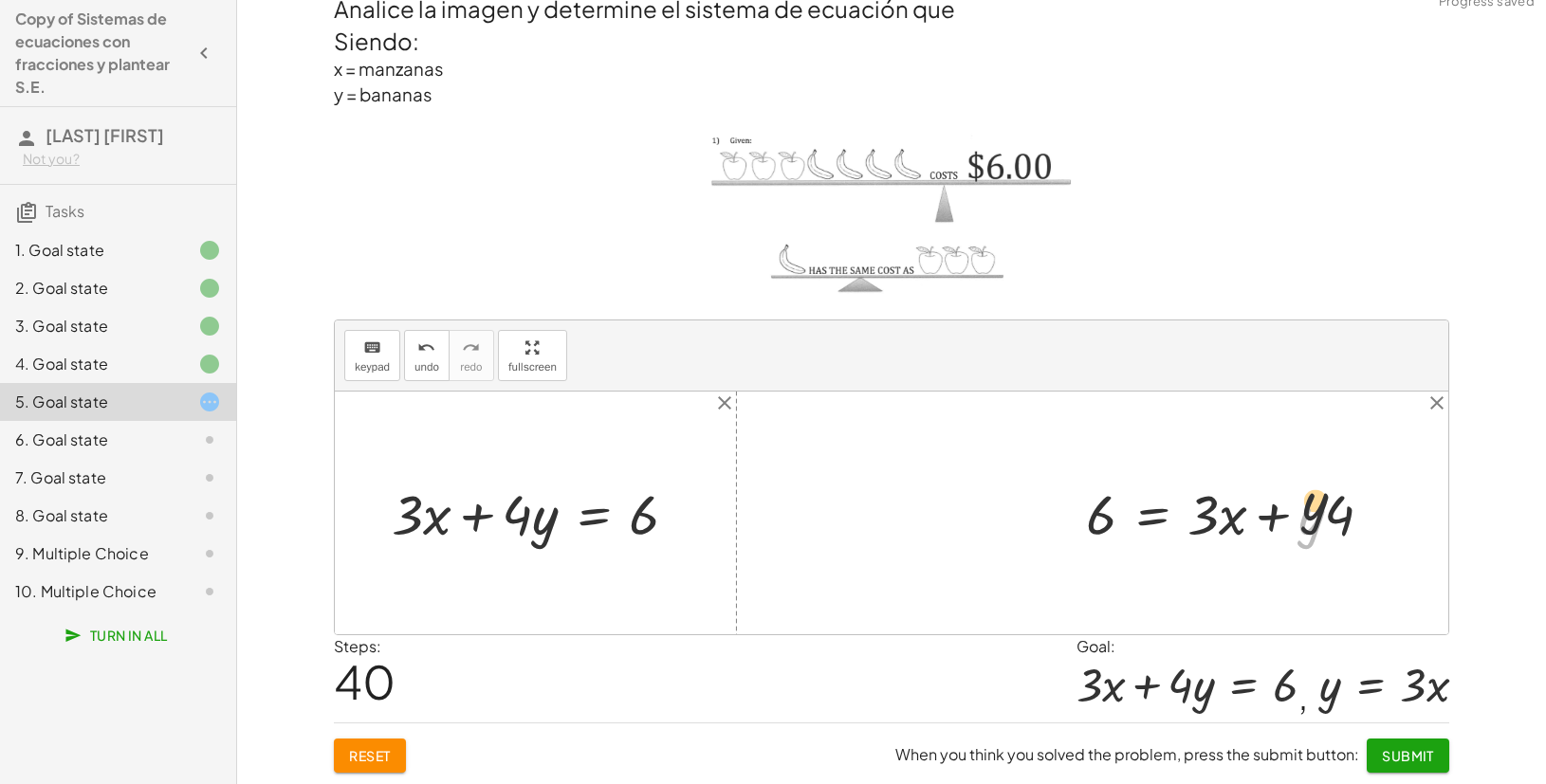 drag, startPoint x: 1314, startPoint y: 526, endPoint x: 1340, endPoint y: 477, distance: 55.47071 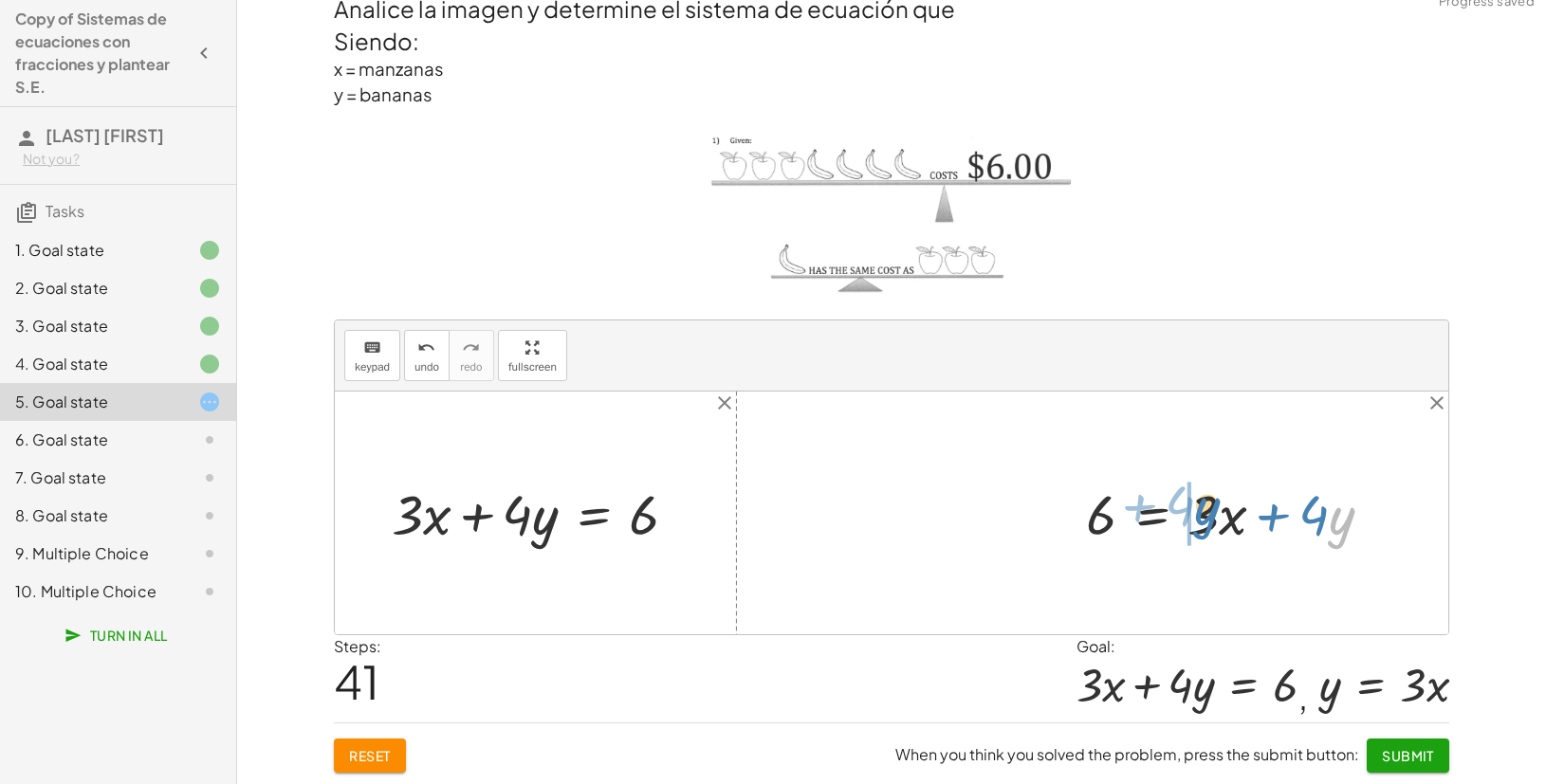 drag, startPoint x: 1335, startPoint y: 538, endPoint x: 1201, endPoint y: 528, distance: 134.37262 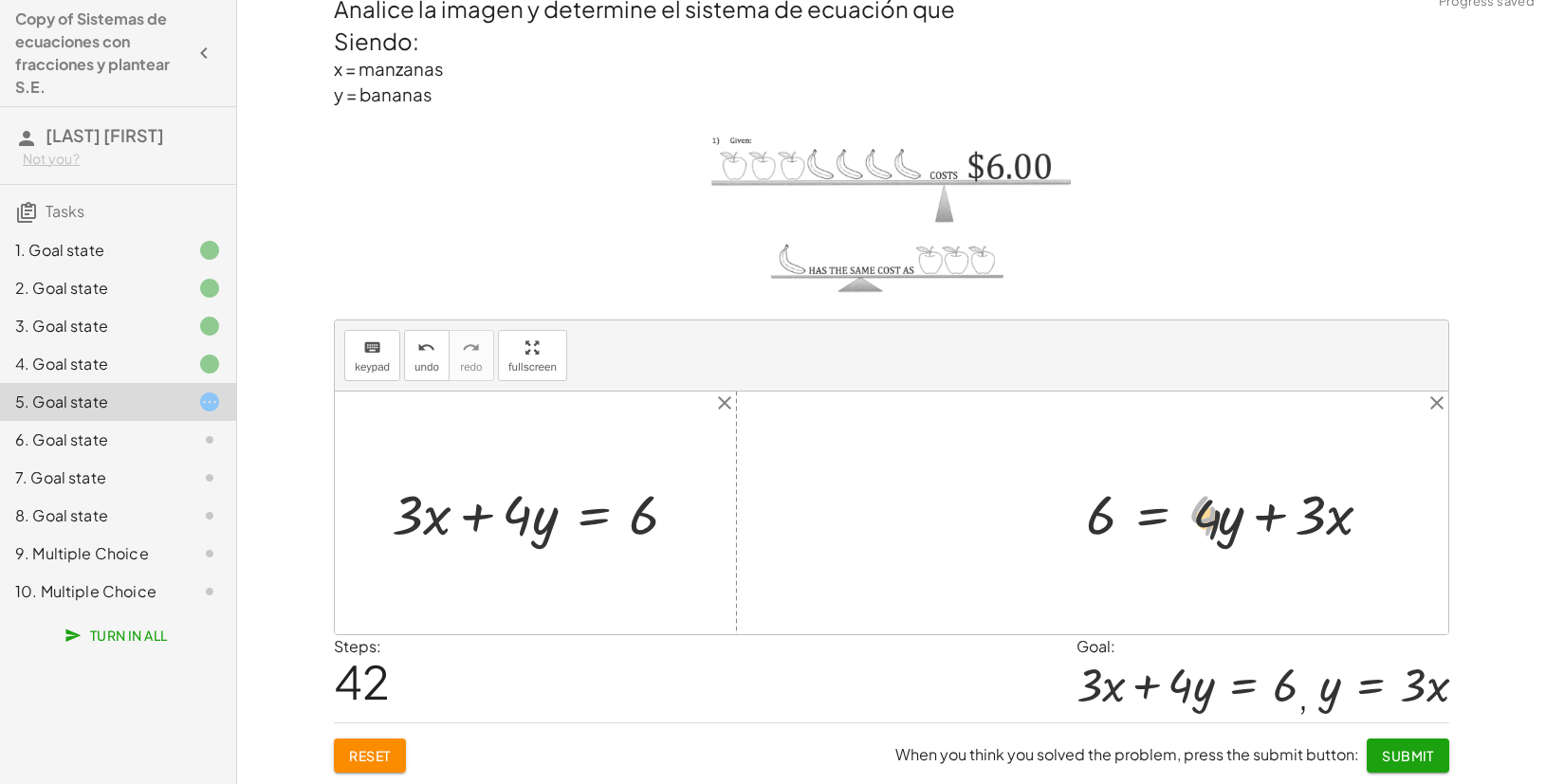 drag, startPoint x: 1215, startPoint y: 513, endPoint x: 1244, endPoint y: 550, distance: 47.010637 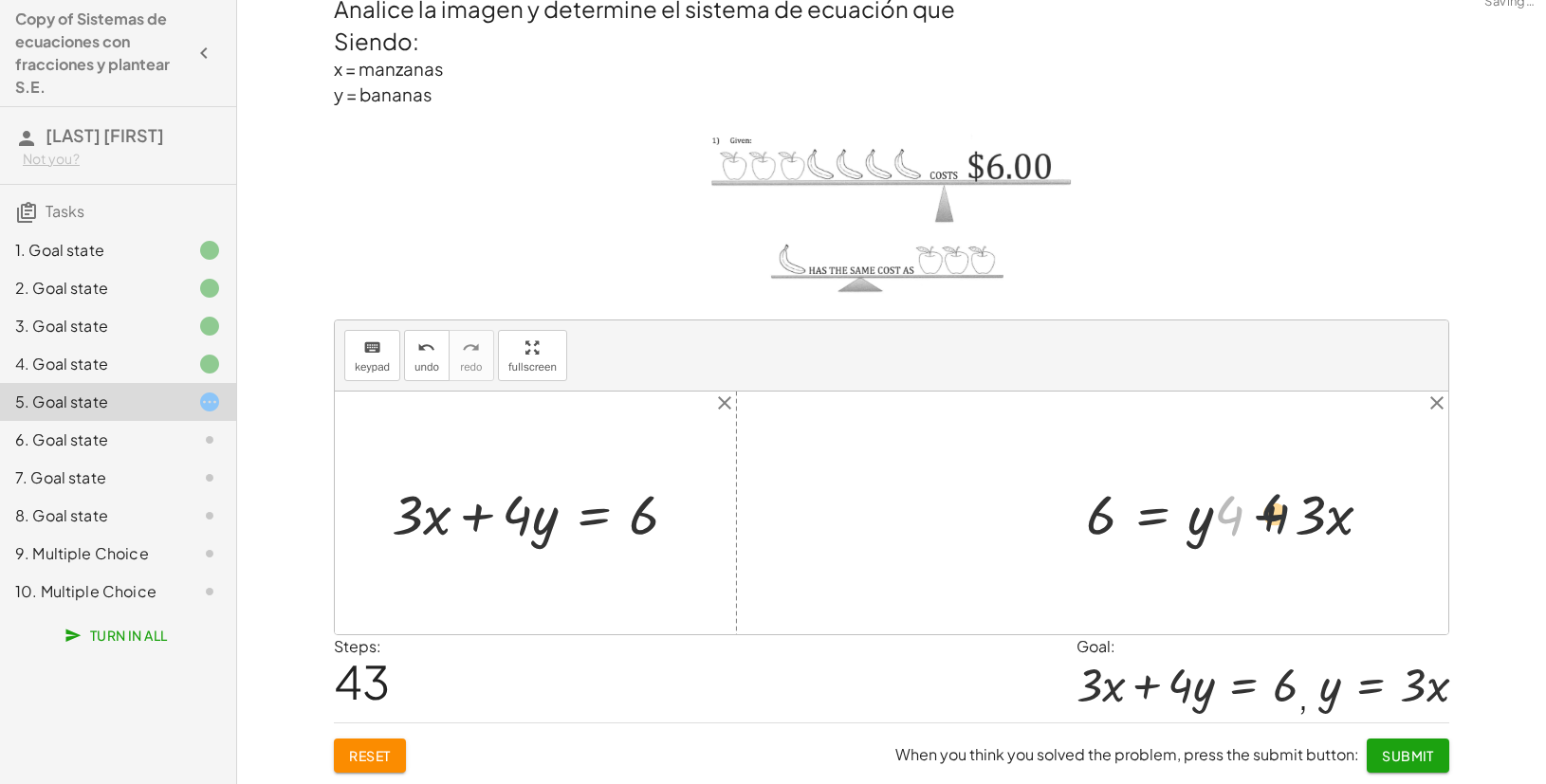 drag, startPoint x: 1220, startPoint y: 522, endPoint x: 1311, endPoint y: 502, distance: 93.171884 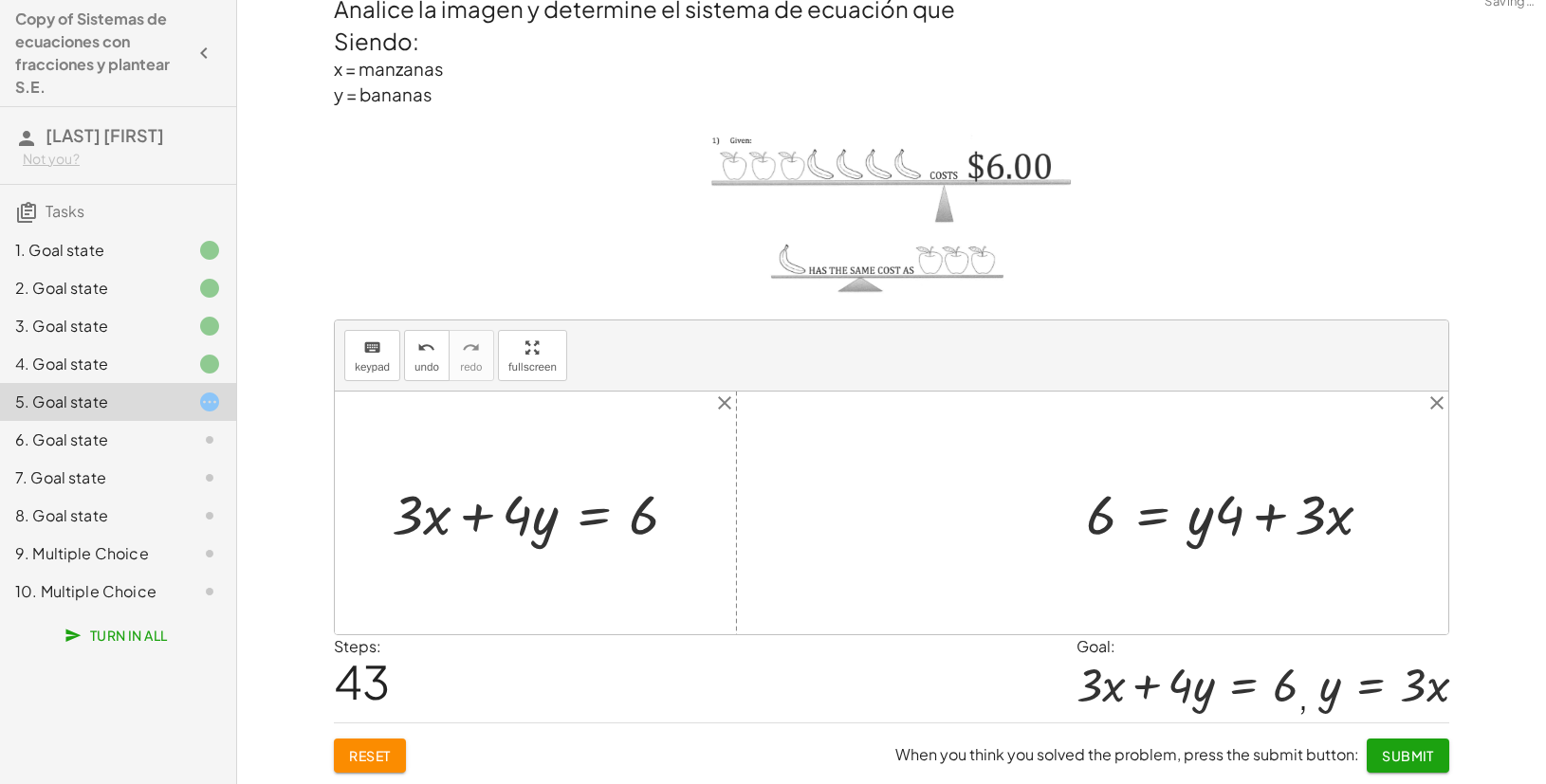 drag, startPoint x: 1226, startPoint y: 527, endPoint x: 1331, endPoint y: 523, distance: 105.0762 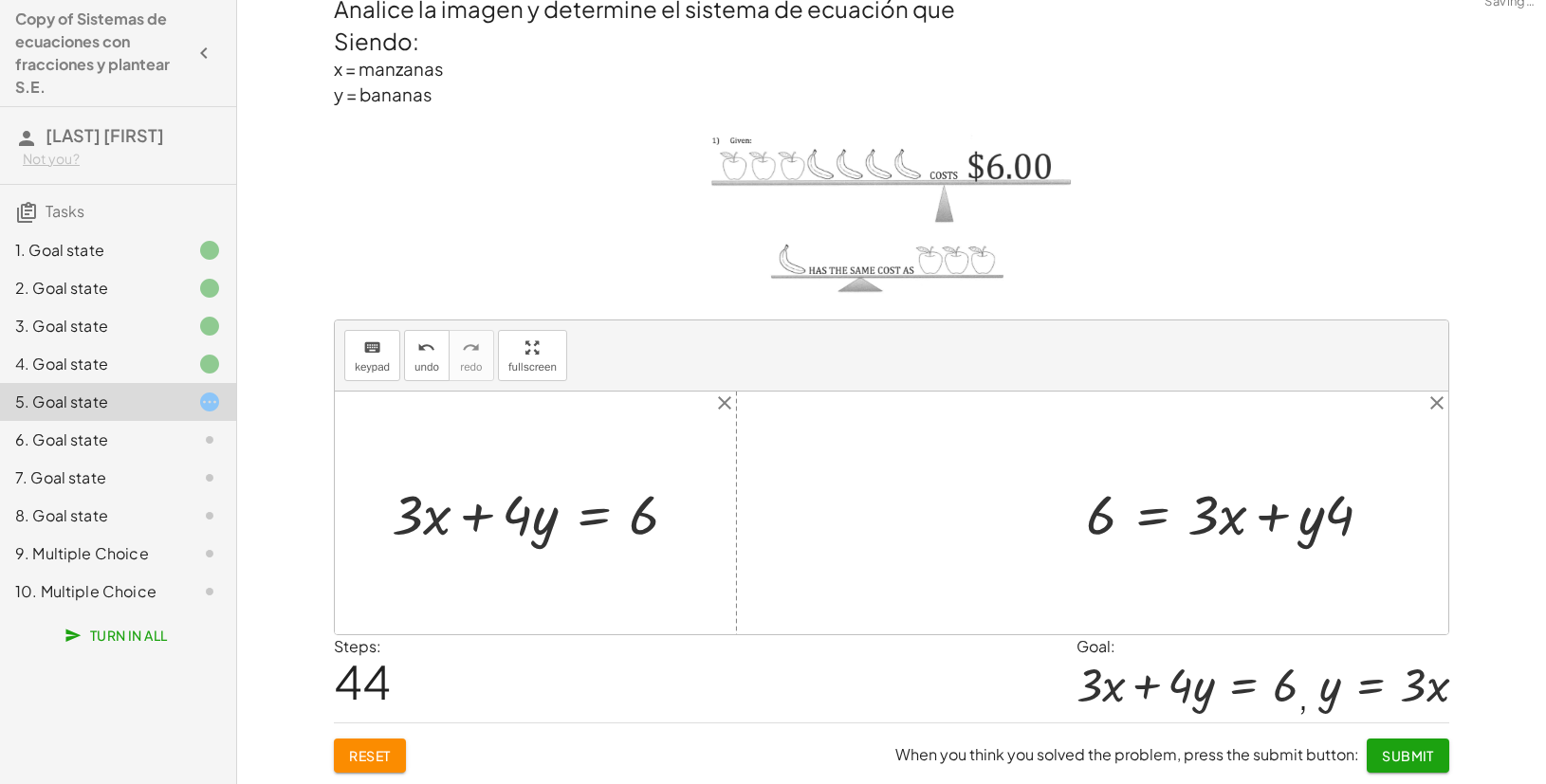 click at bounding box center (1237, 512) 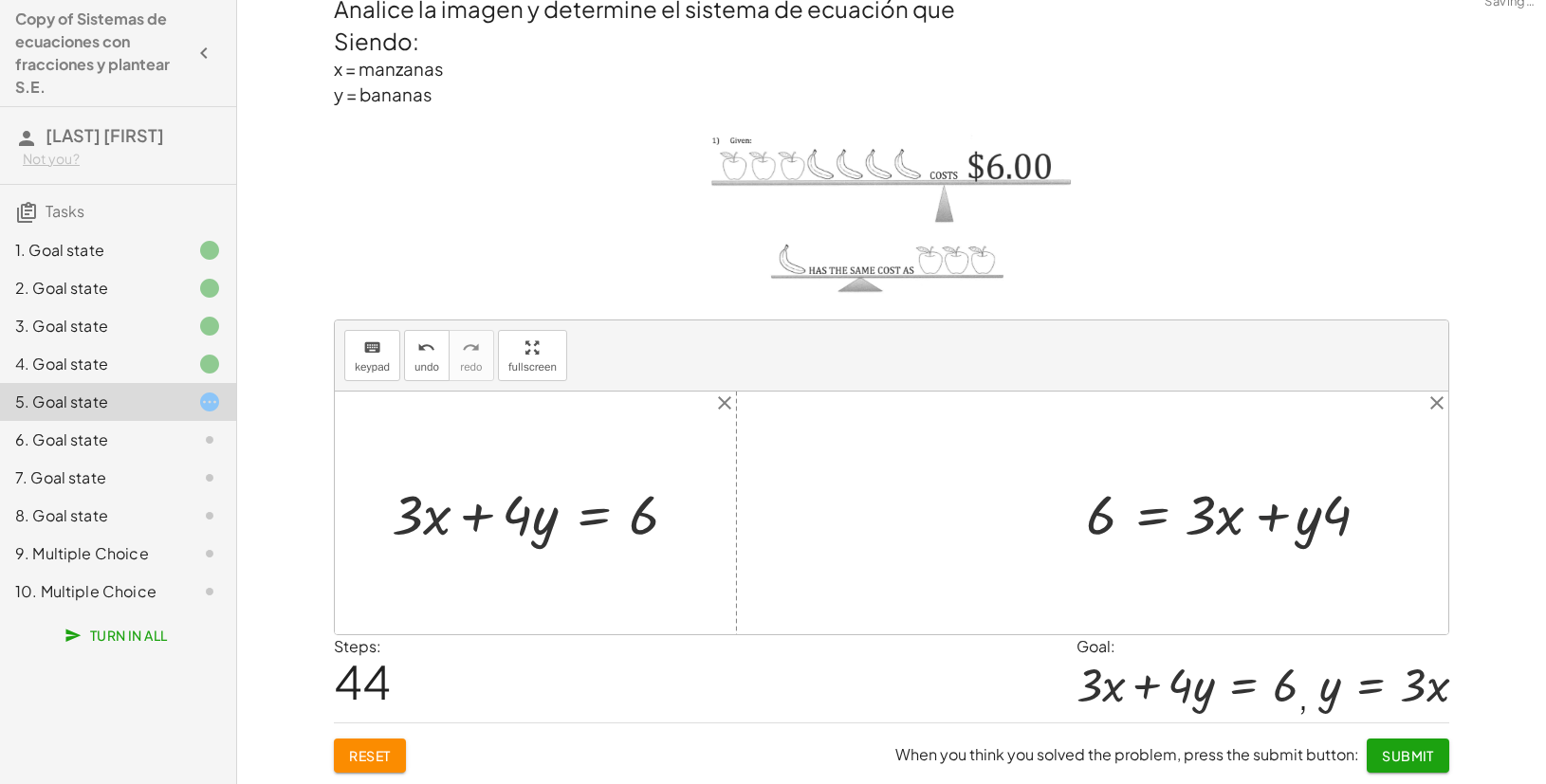 drag, startPoint x: 1298, startPoint y: 536, endPoint x: 1342, endPoint y: 531, distance: 44.28318 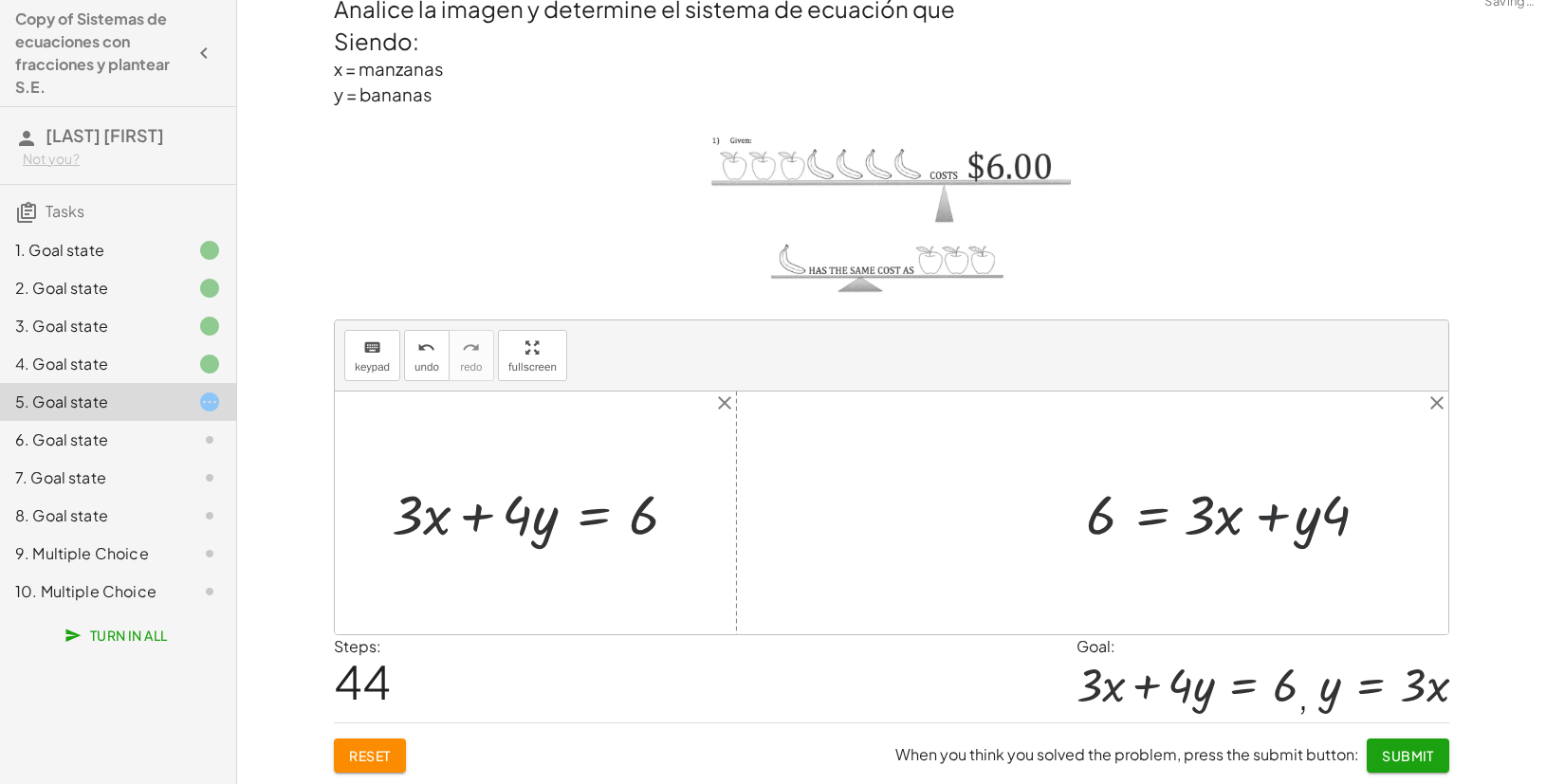 drag, startPoint x: 1273, startPoint y: 527, endPoint x: 1293, endPoint y: 517, distance: 22.36068 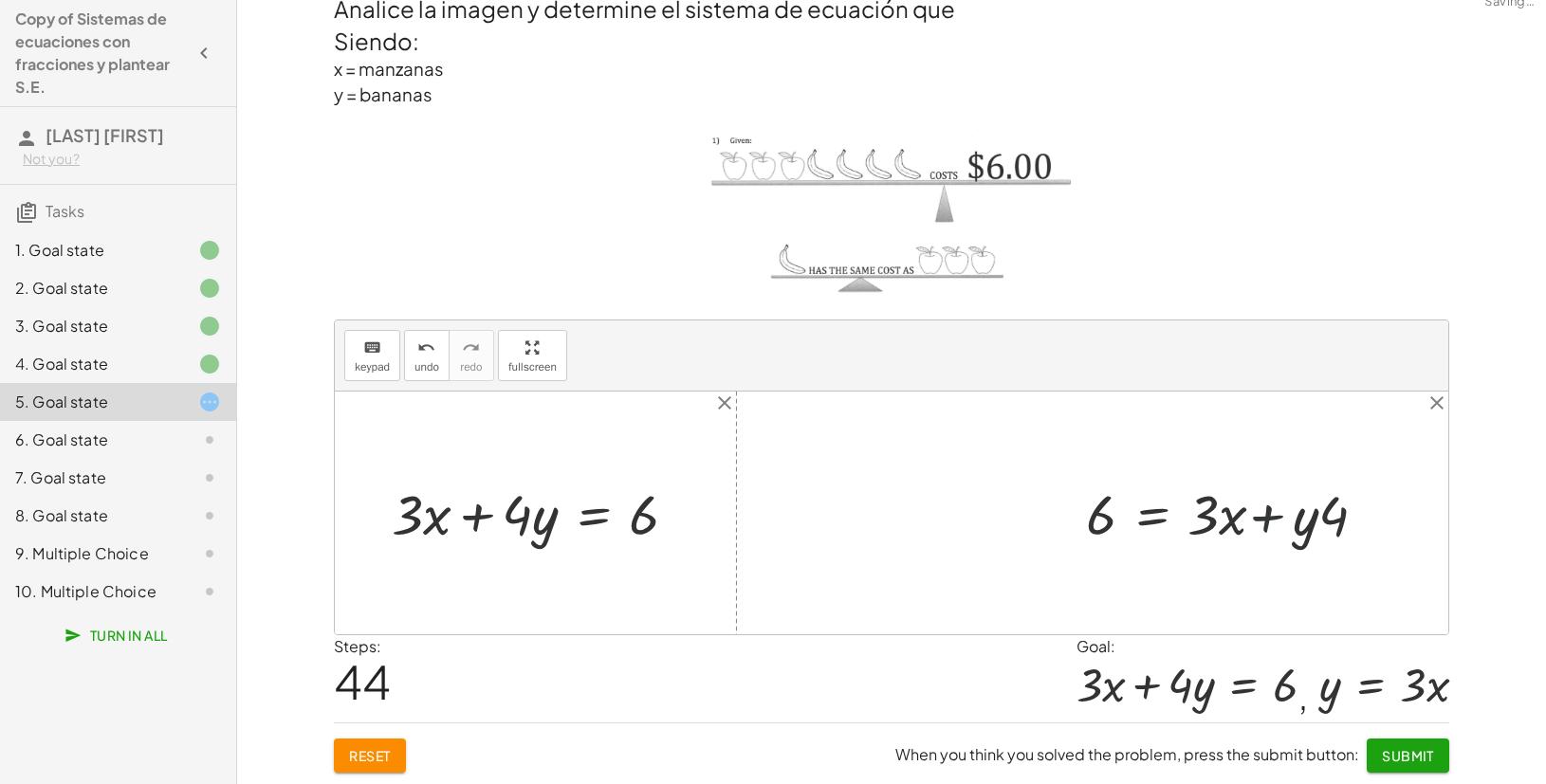click at bounding box center [1237, 512] 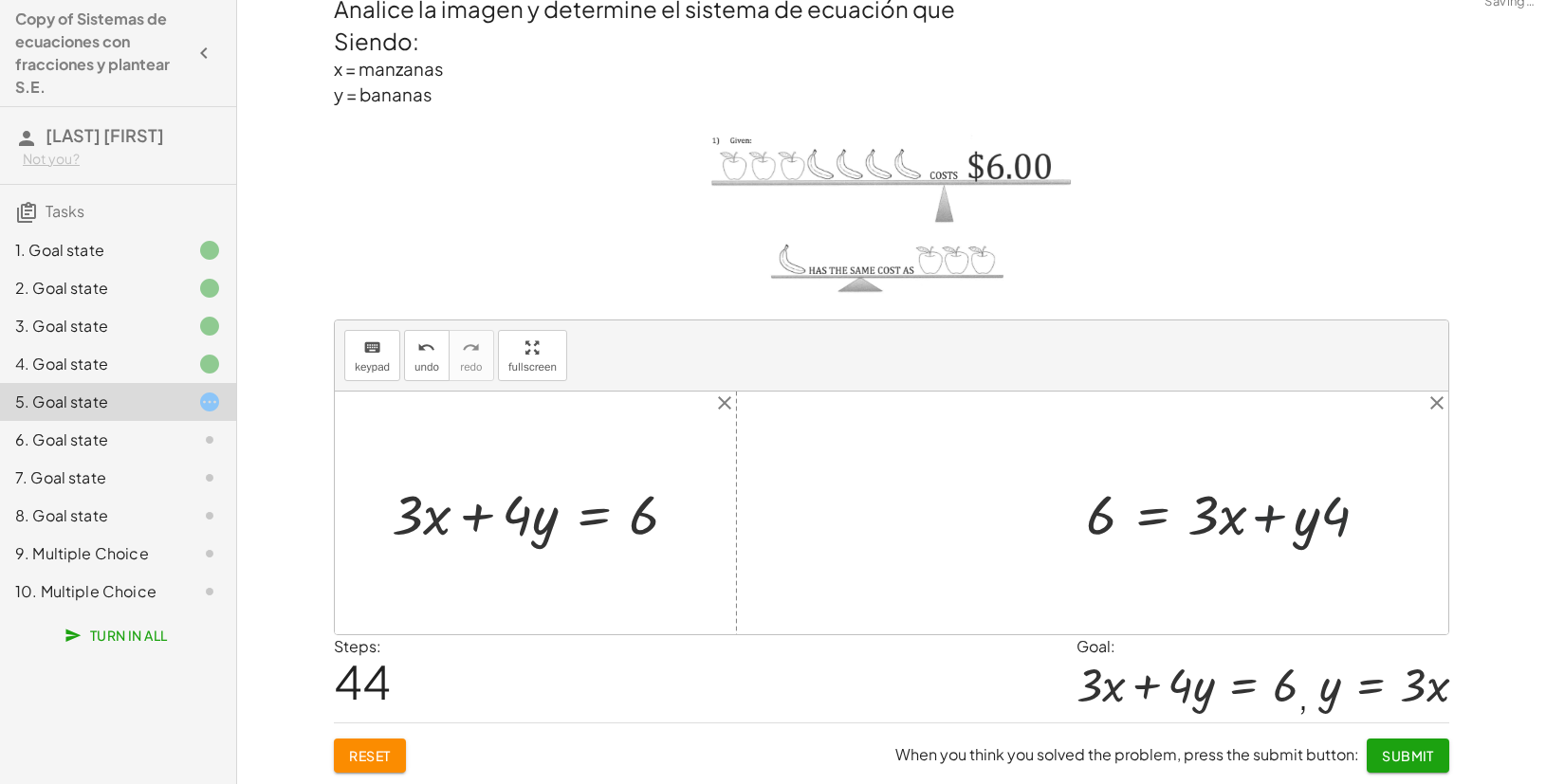 drag, startPoint x: 1190, startPoint y: 519, endPoint x: 1209, endPoint y: 518, distance: 19.026298 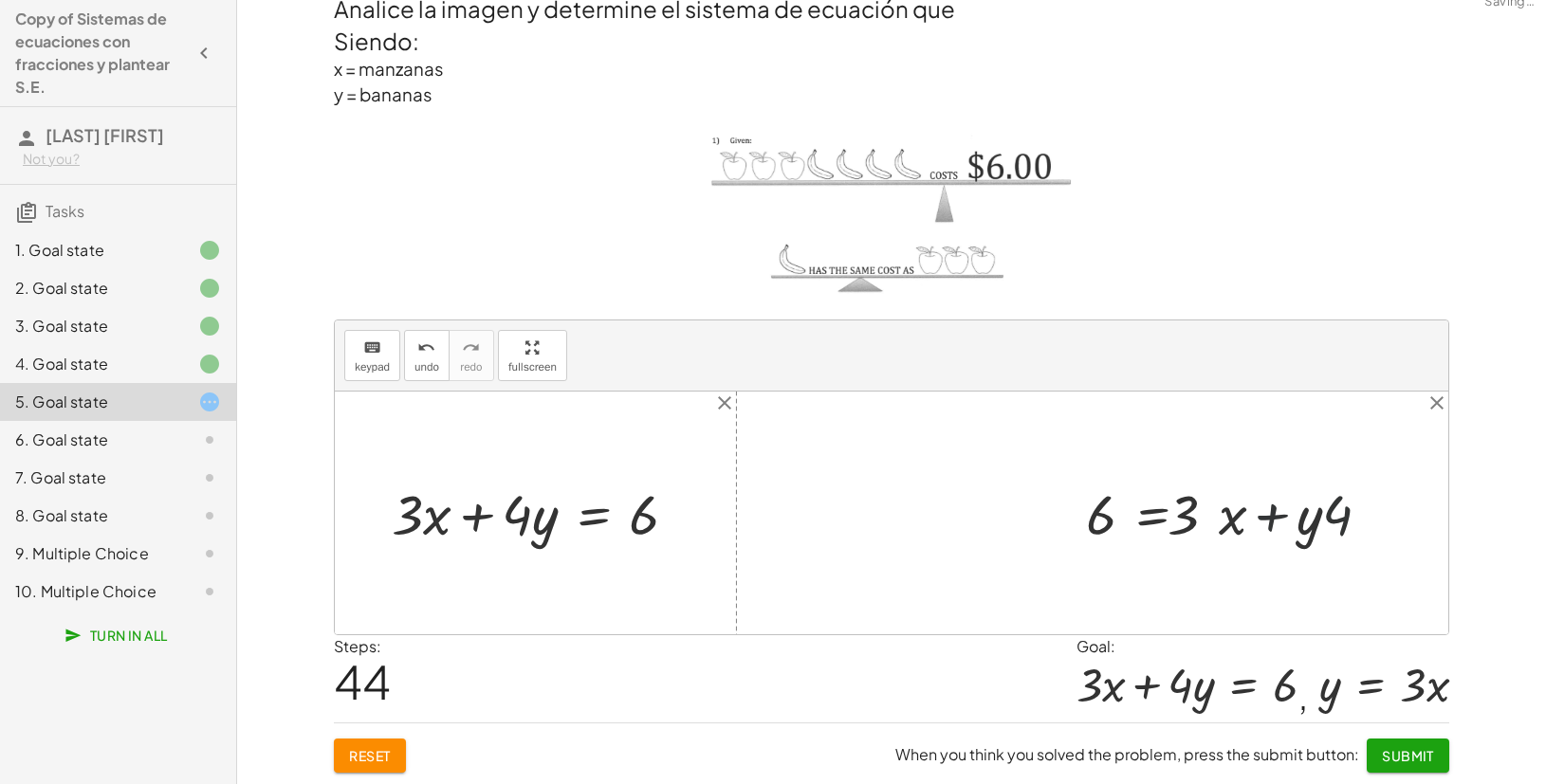 drag, startPoint x: 1209, startPoint y: 518, endPoint x: 1244, endPoint y: 524, distance: 35.51056 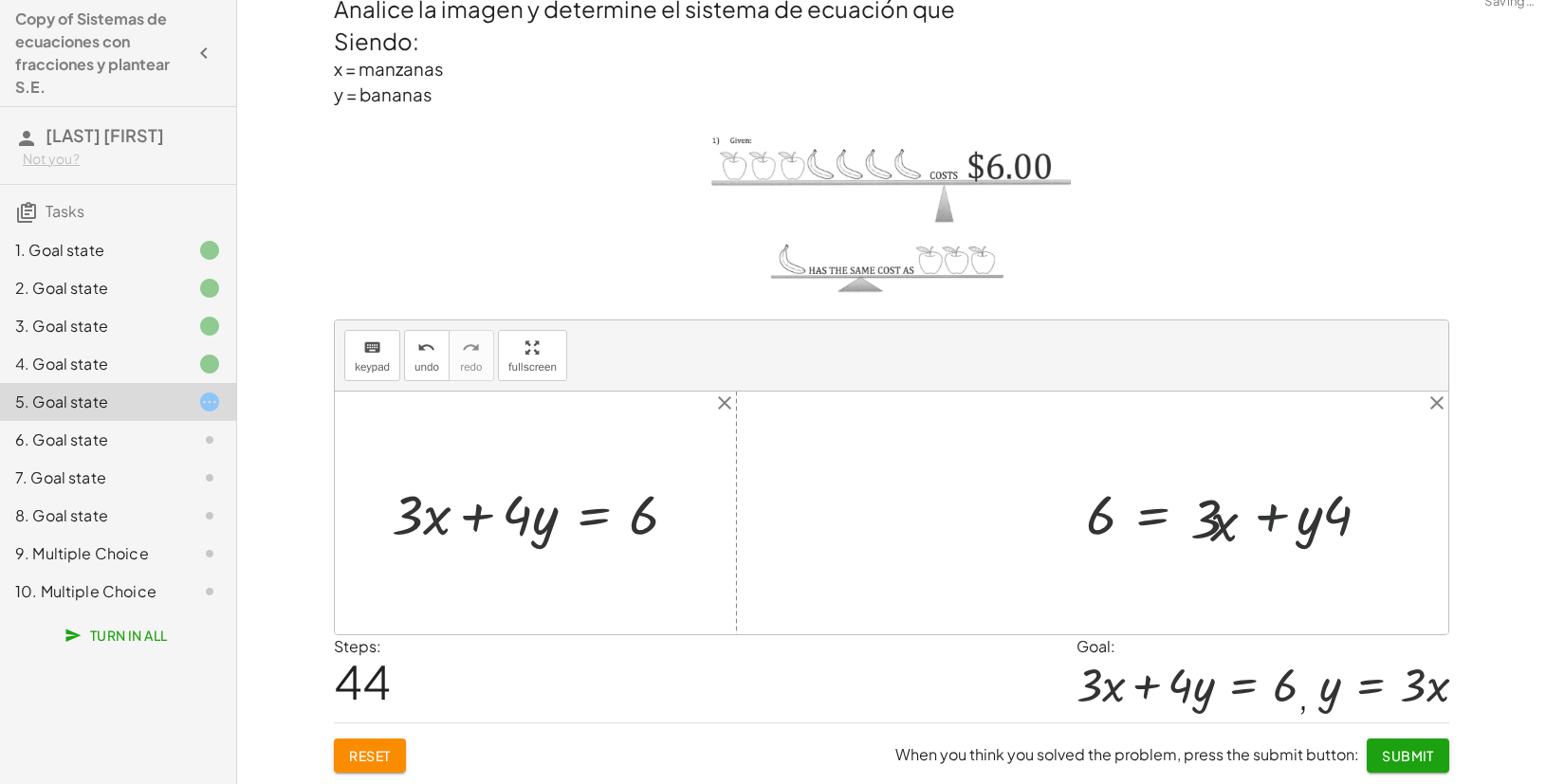 click at bounding box center [1237, 512] 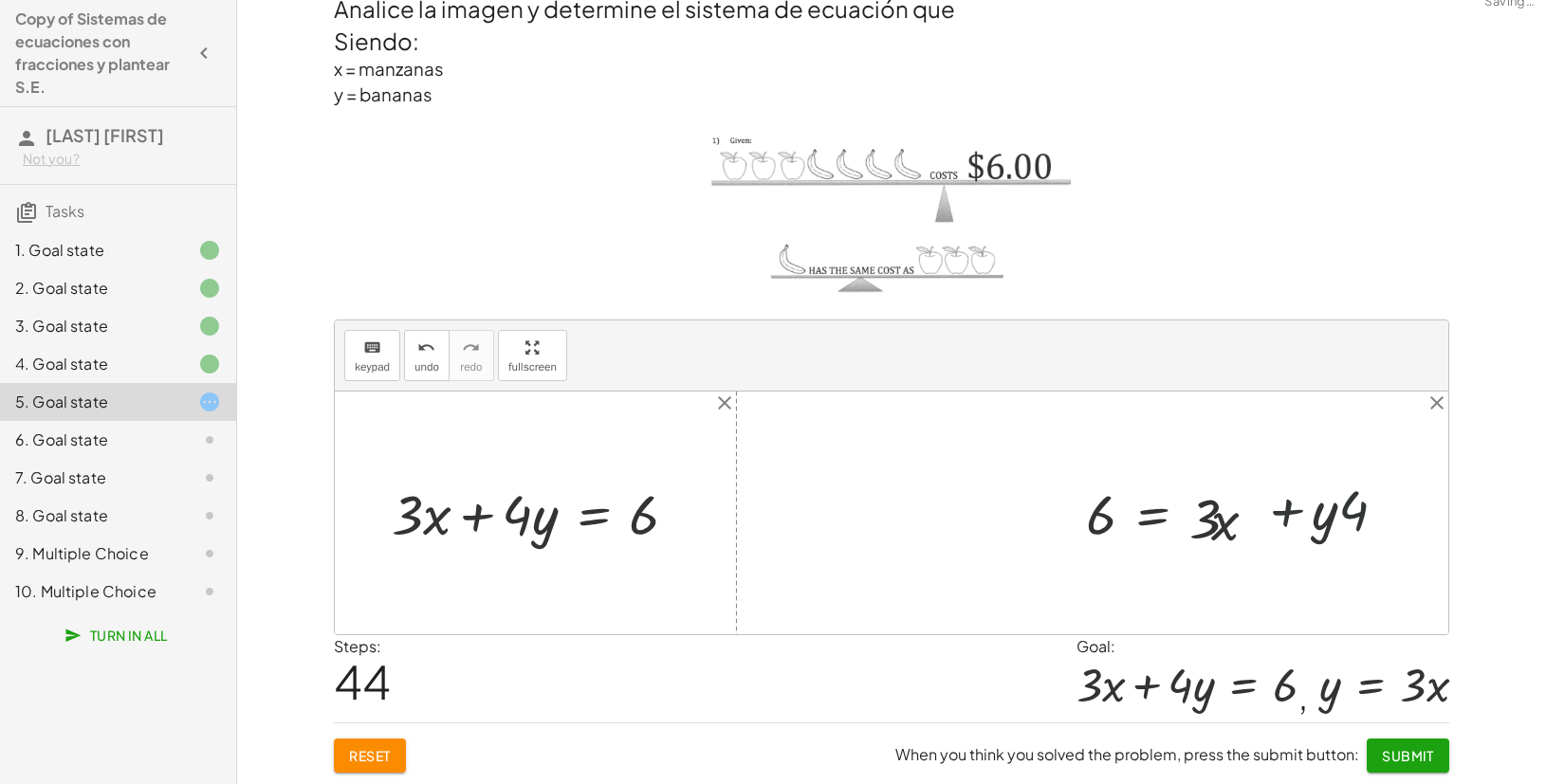 drag, startPoint x: 1293, startPoint y: 528, endPoint x: 1331, endPoint y: 527, distance: 38.013156 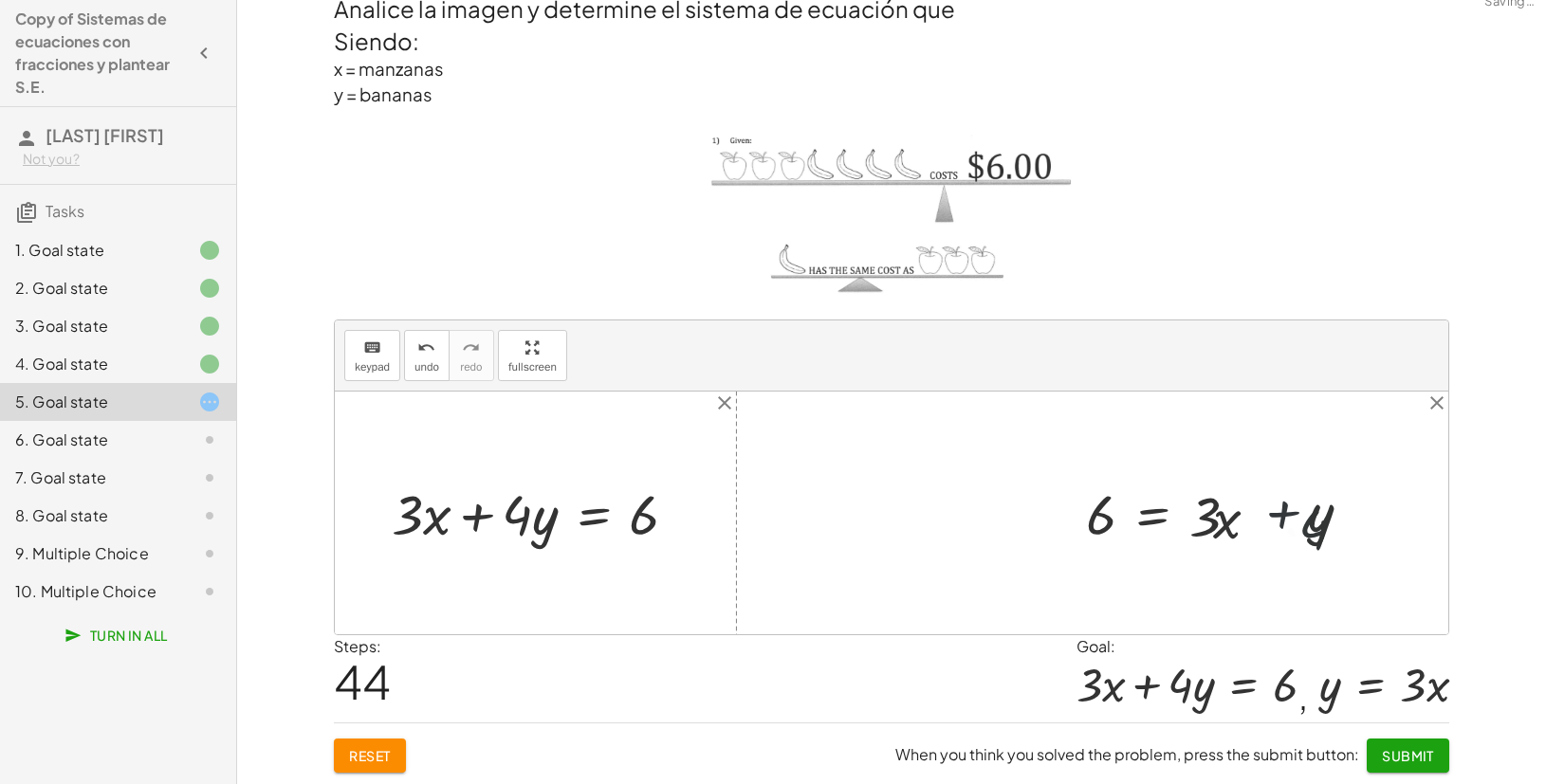 click at bounding box center [1237, 512] 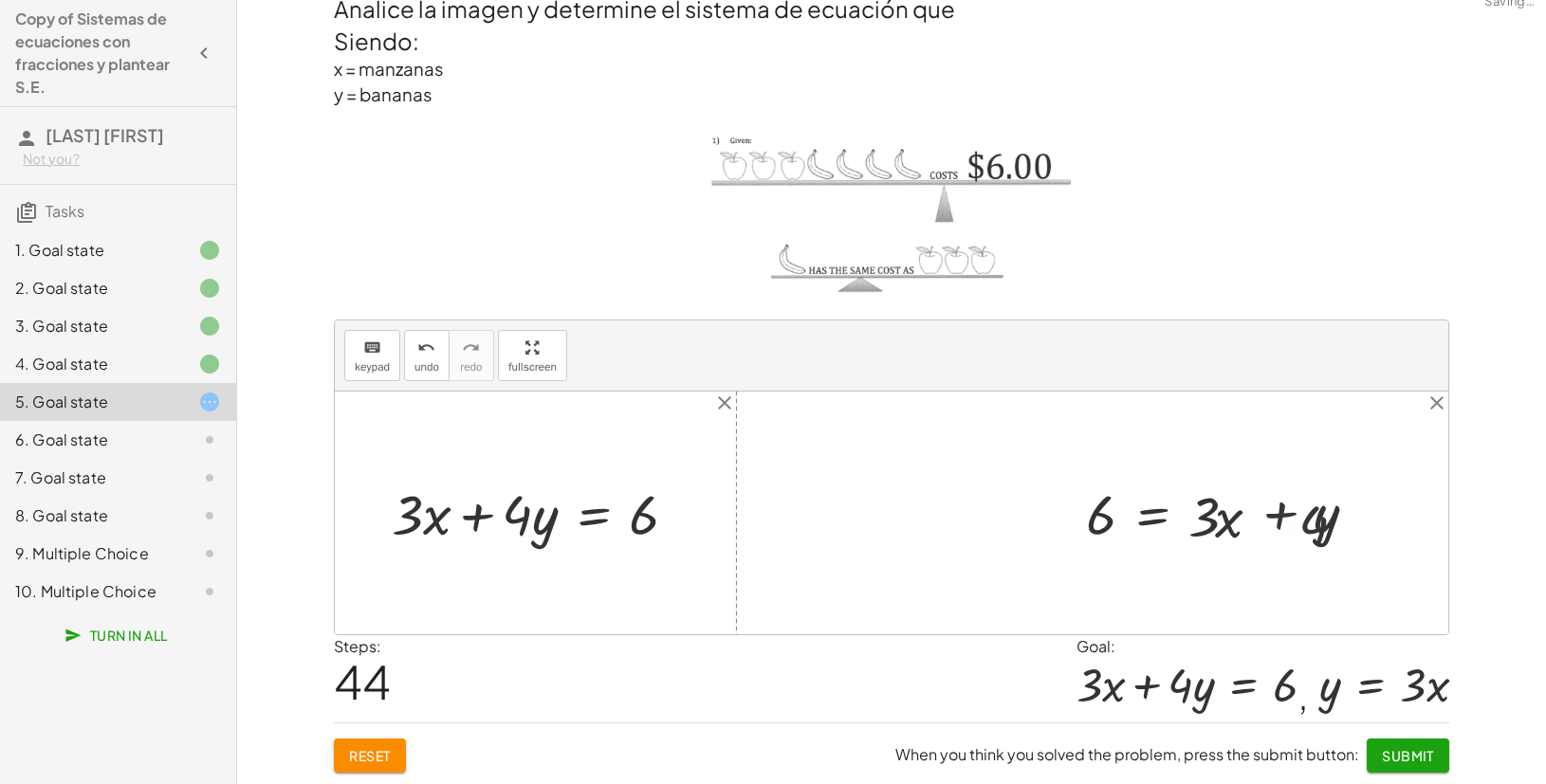 click at bounding box center [1237, 512] 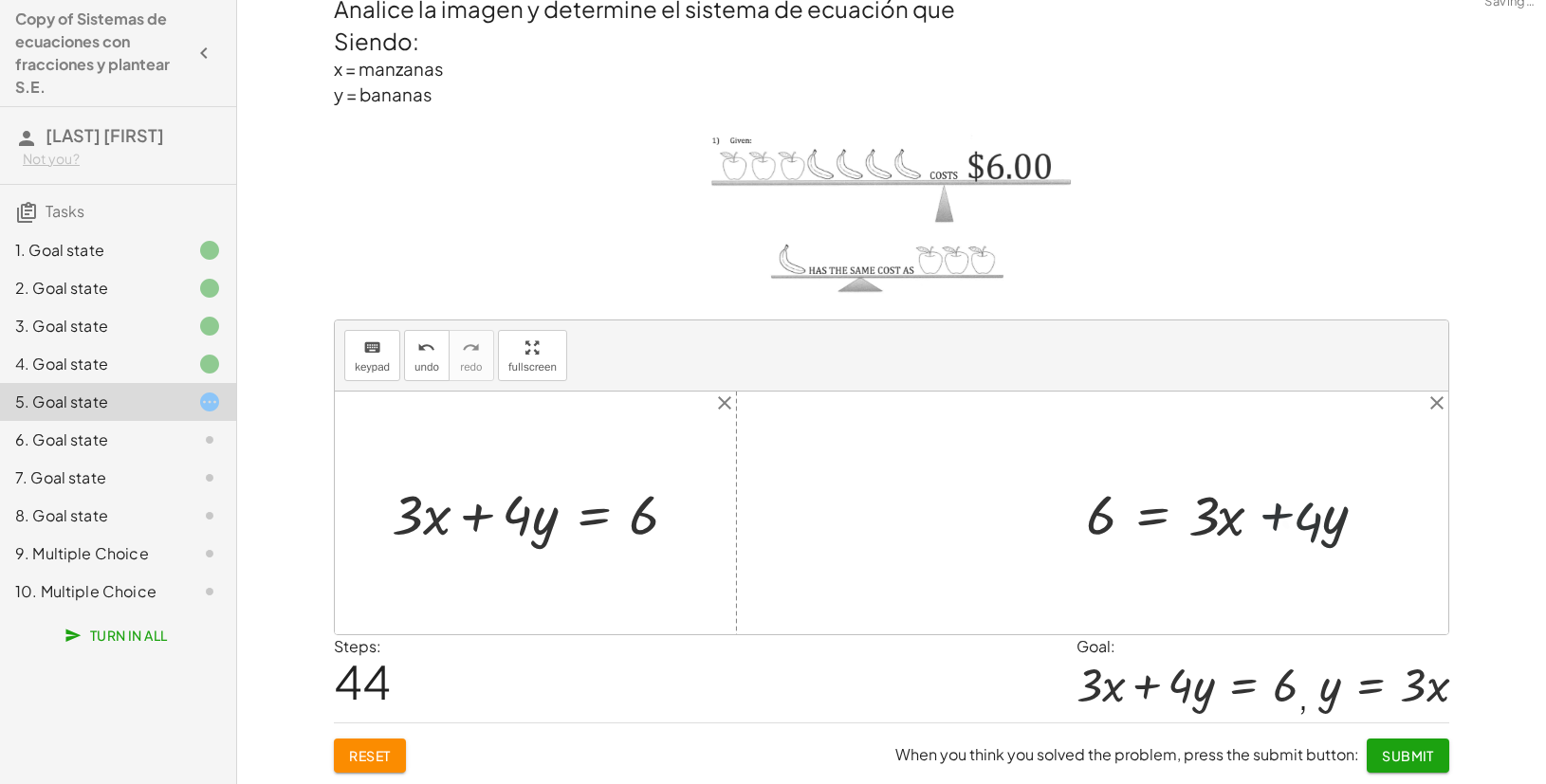 click at bounding box center [1237, 512] 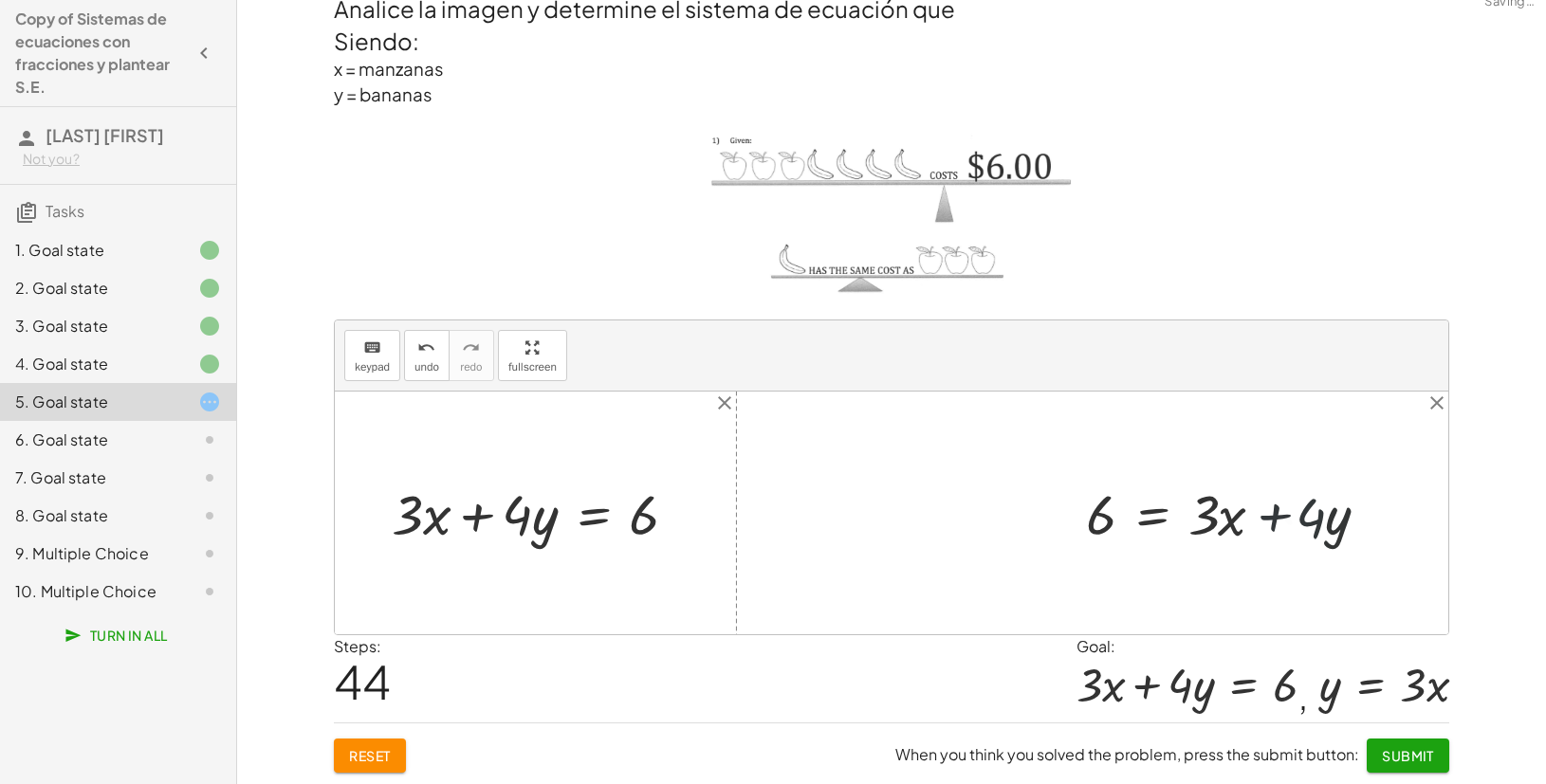 drag, startPoint x: 1307, startPoint y: 533, endPoint x: 1321, endPoint y: 513, distance: 24.413111 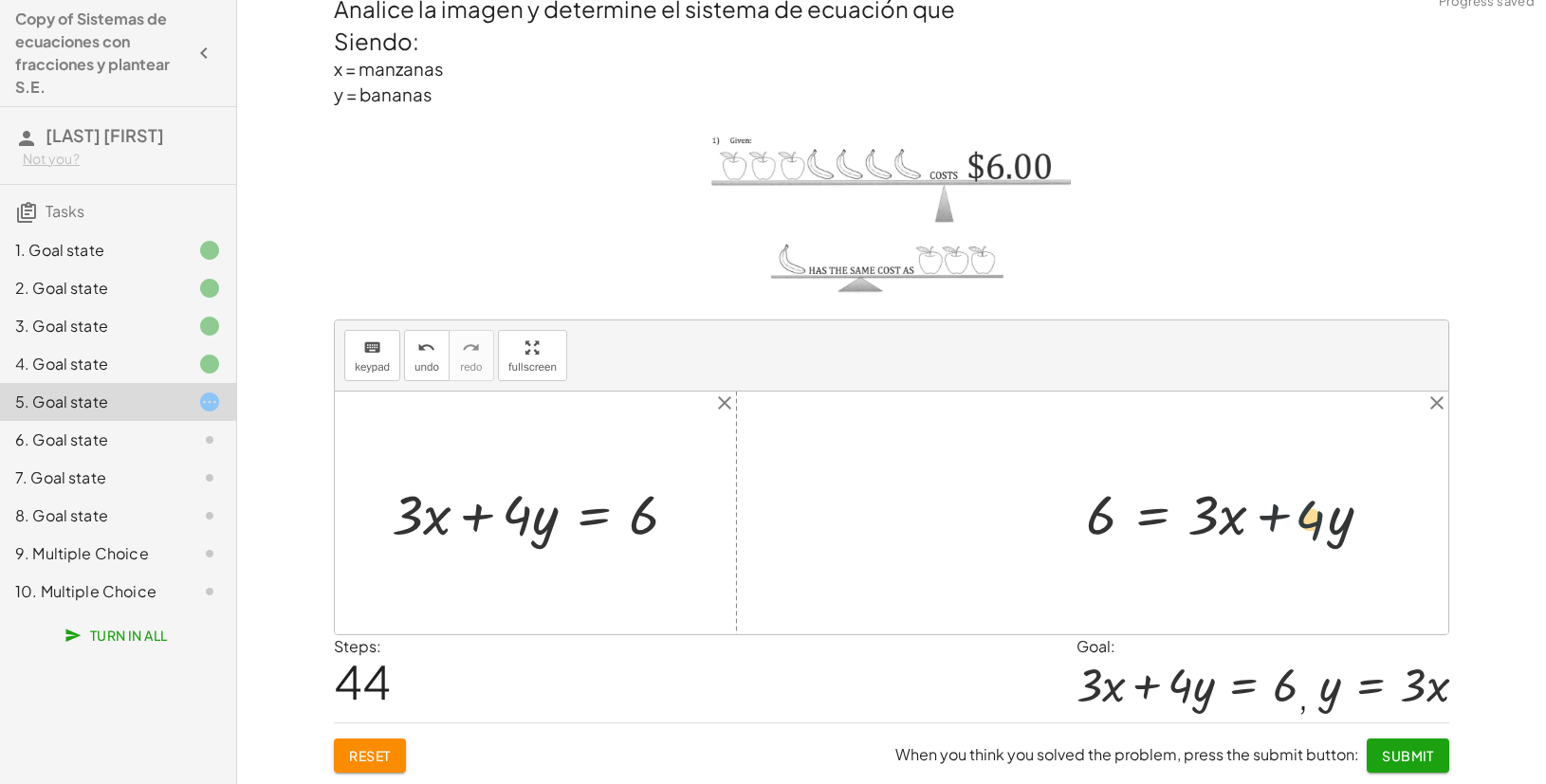 drag, startPoint x: 1321, startPoint y: 513, endPoint x: 1302, endPoint y: 534, distance: 28.319605 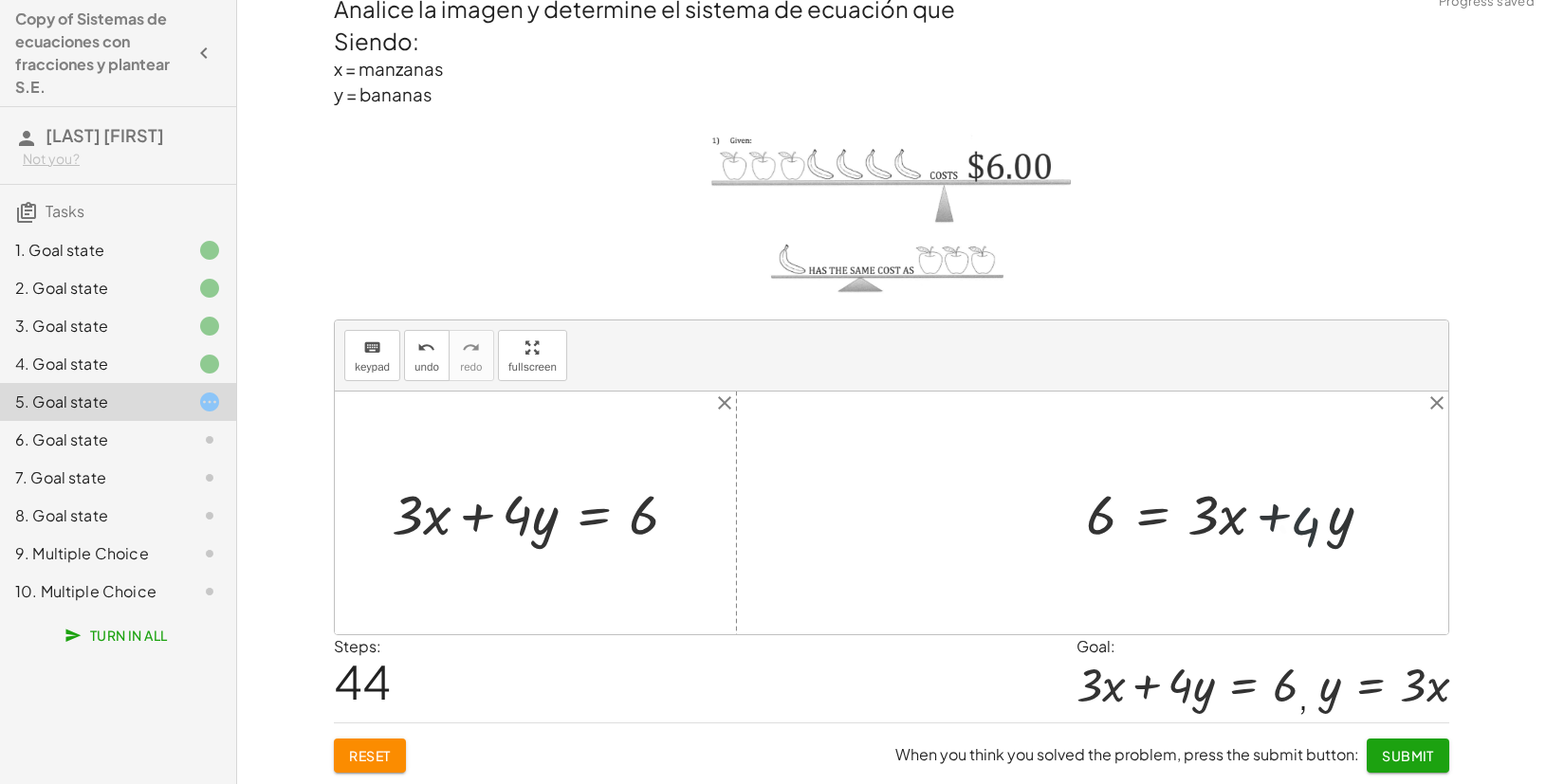 click at bounding box center [1237, 512] 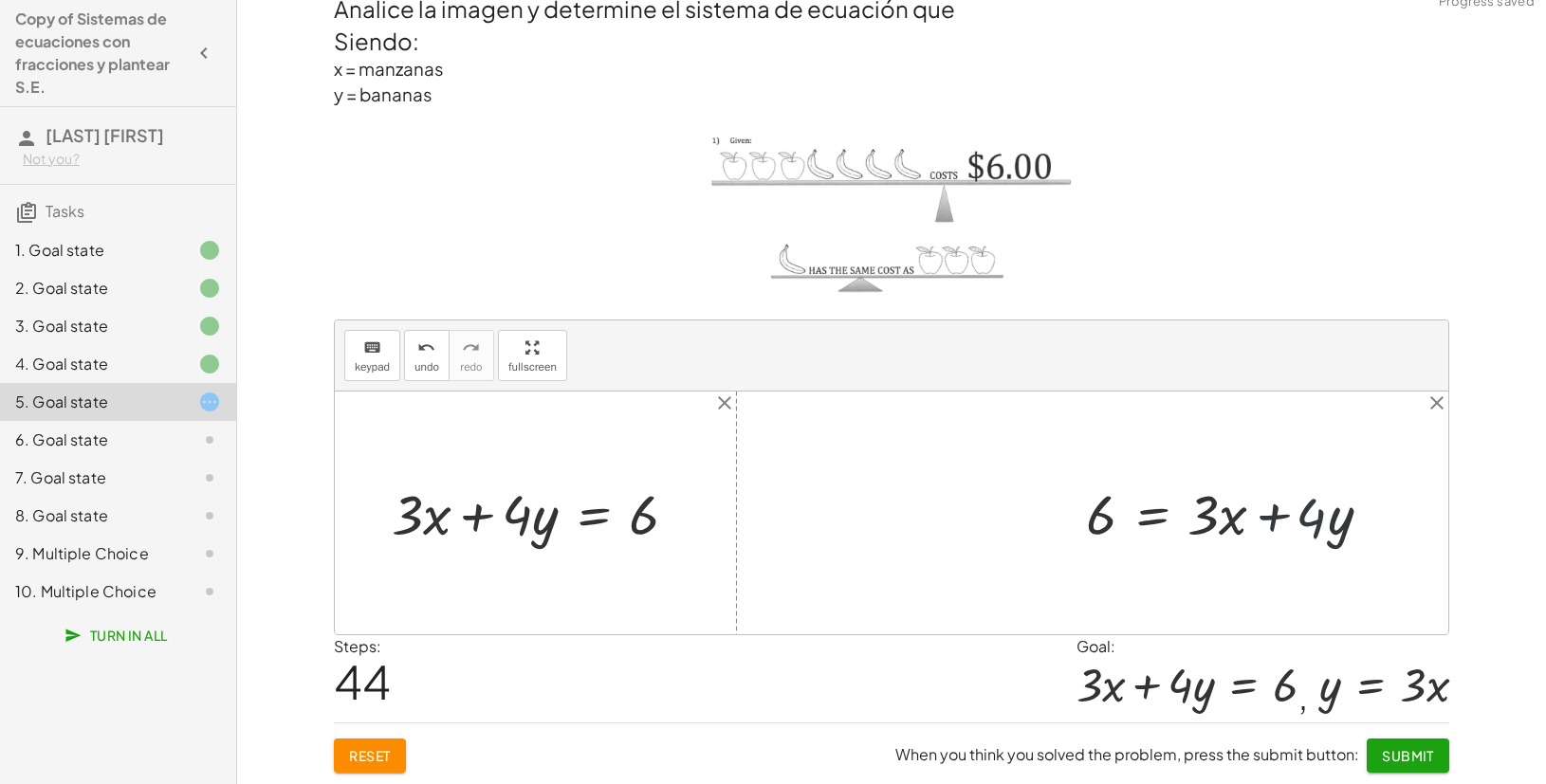 drag, startPoint x: 1343, startPoint y: 515, endPoint x: 1296, endPoint y: 536, distance: 51.478 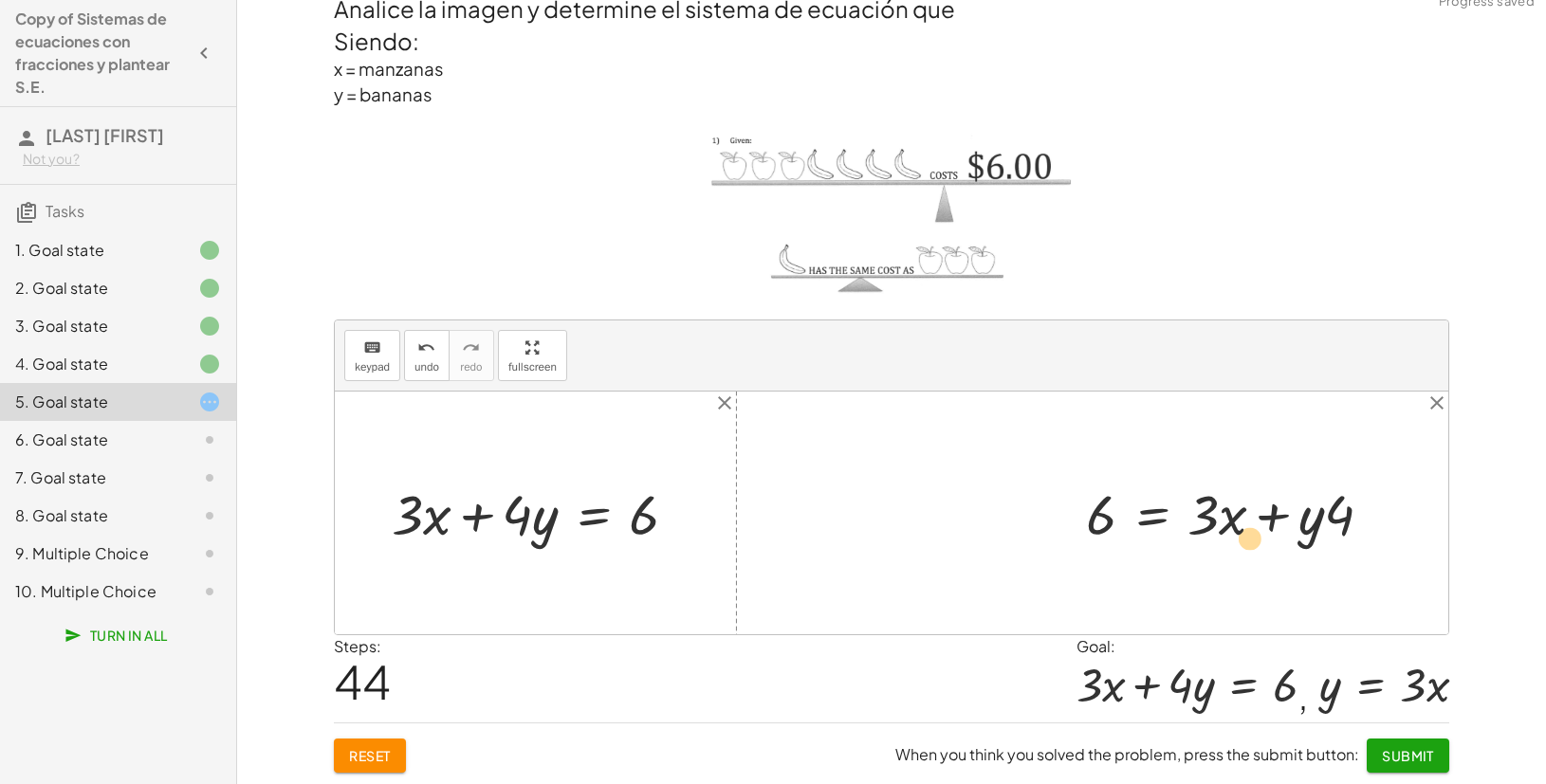 drag, startPoint x: 1333, startPoint y: 515, endPoint x: 1238, endPoint y: 529, distance: 96.026038 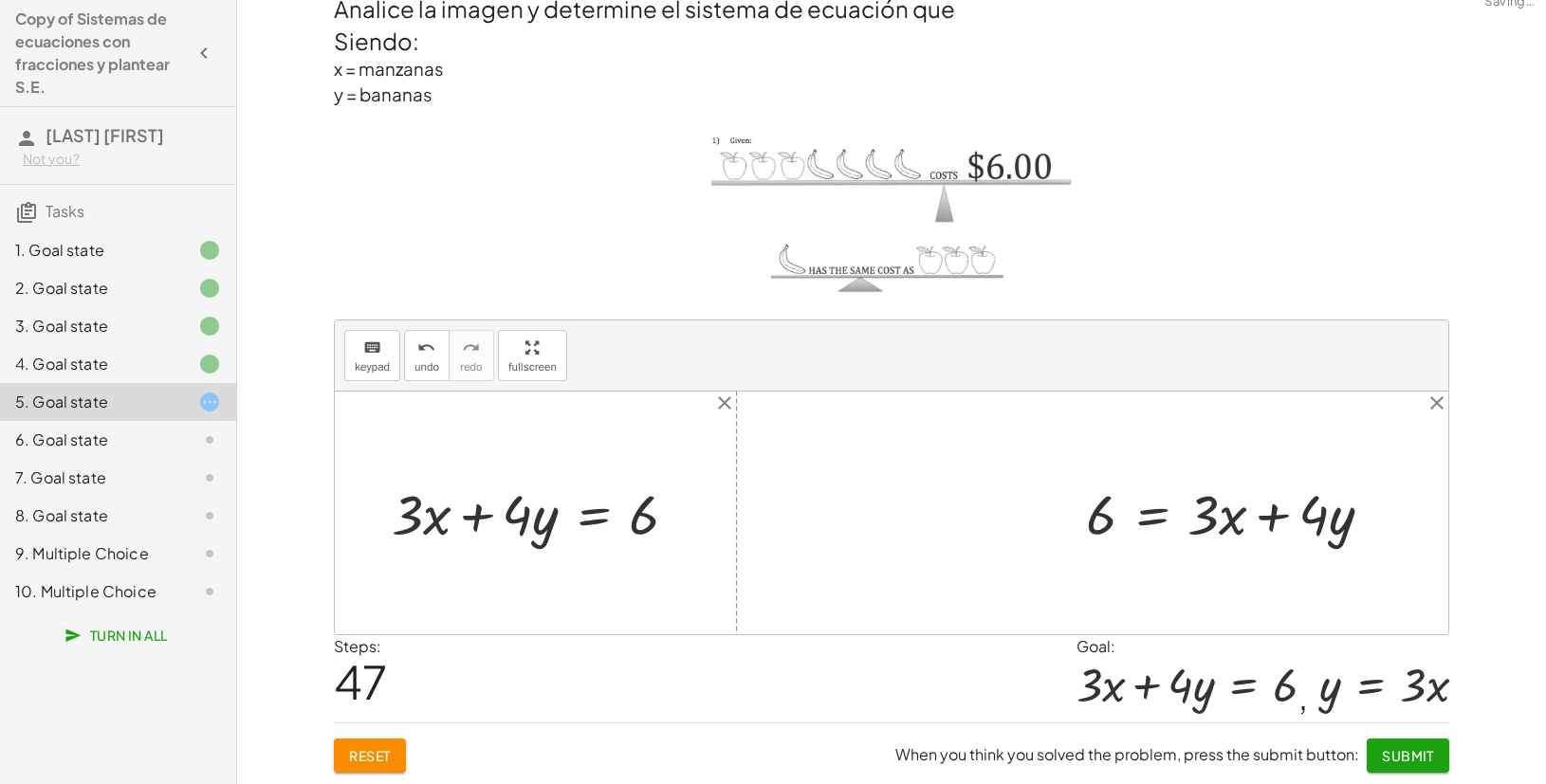 drag, startPoint x: 1353, startPoint y: 502, endPoint x: 1345, endPoint y: 520, distance: 19.697716 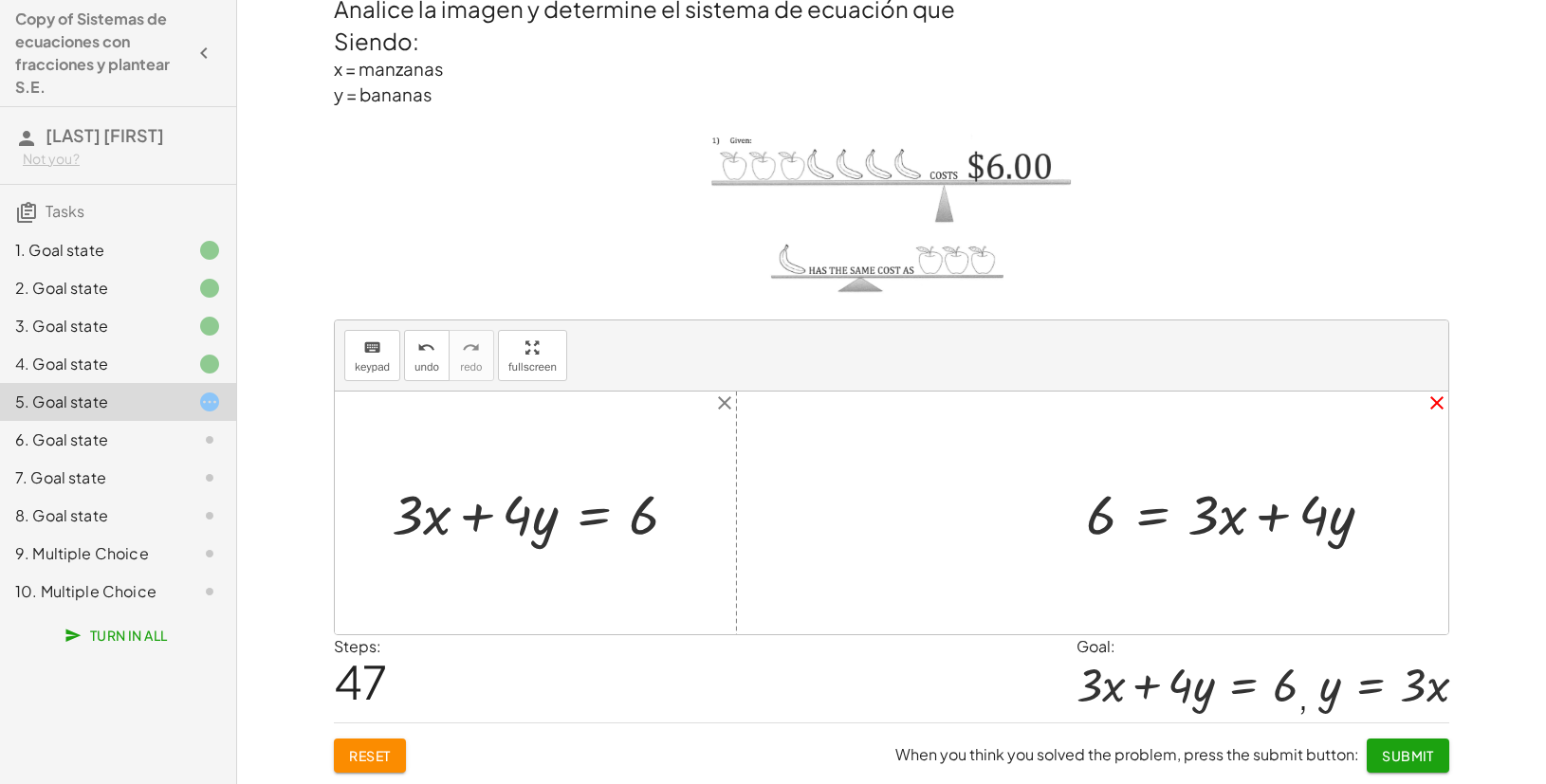 click on "close" at bounding box center (1437, 403) 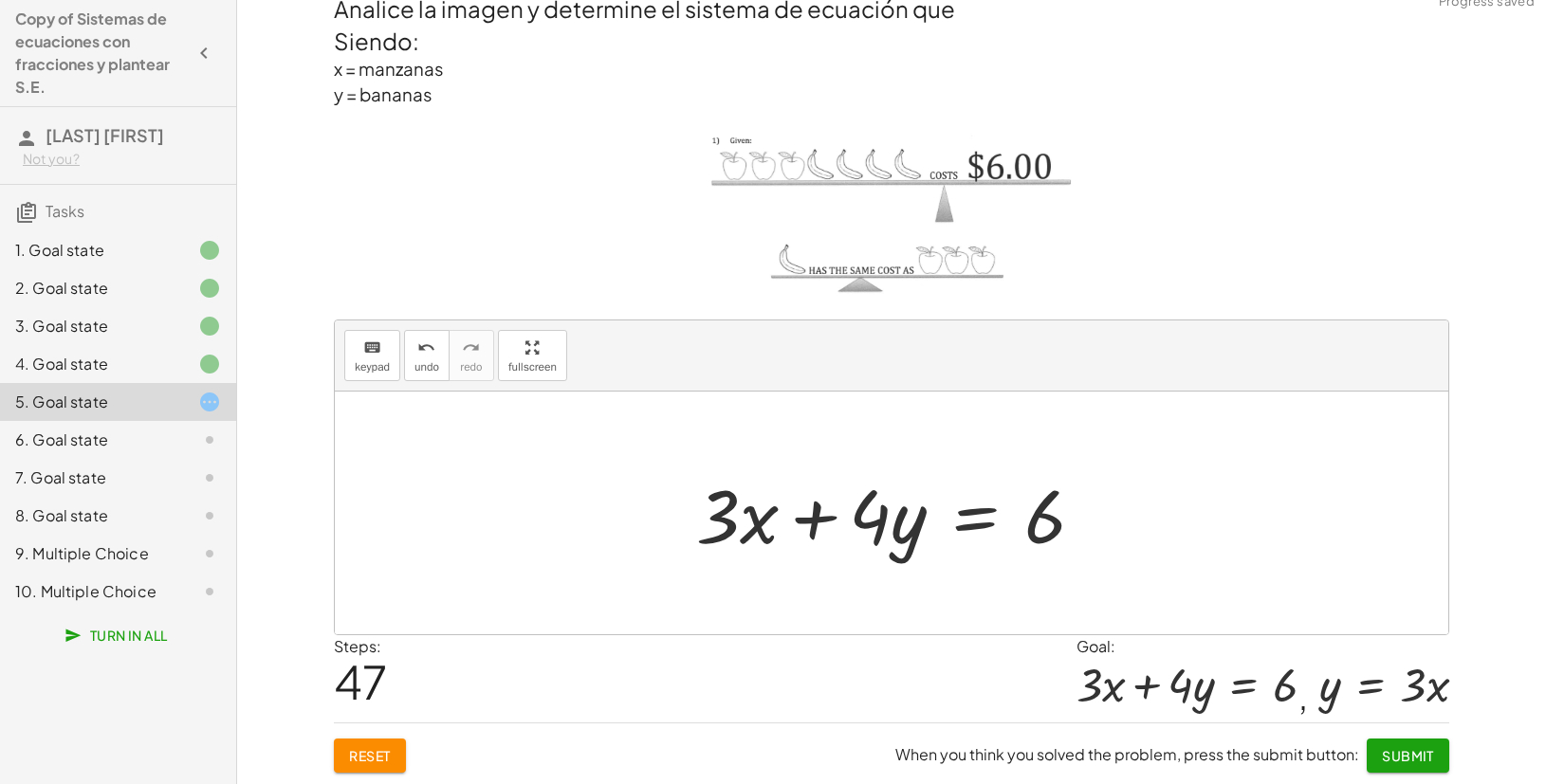 click on "Reset" 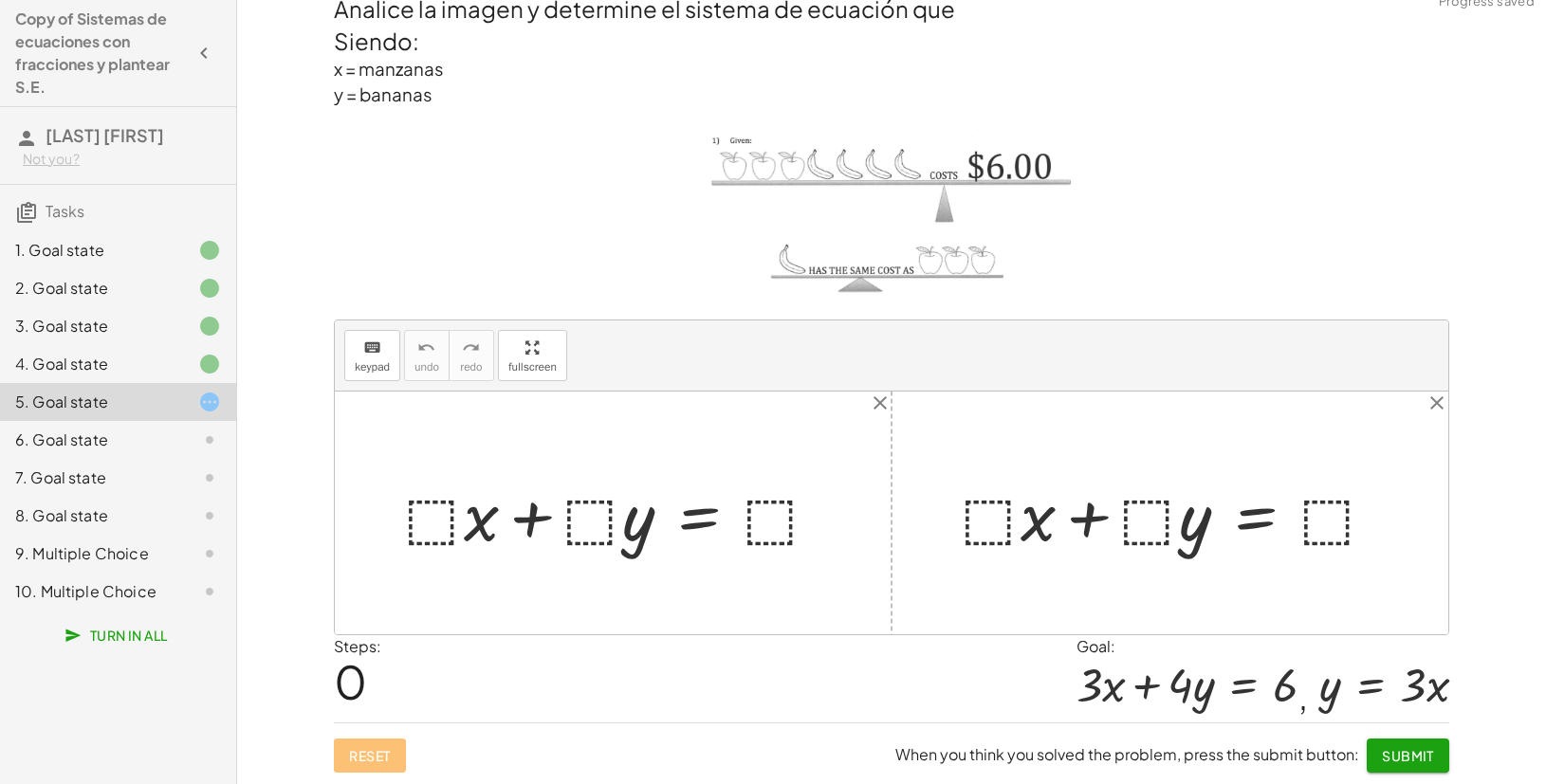 click at bounding box center (620, 513) 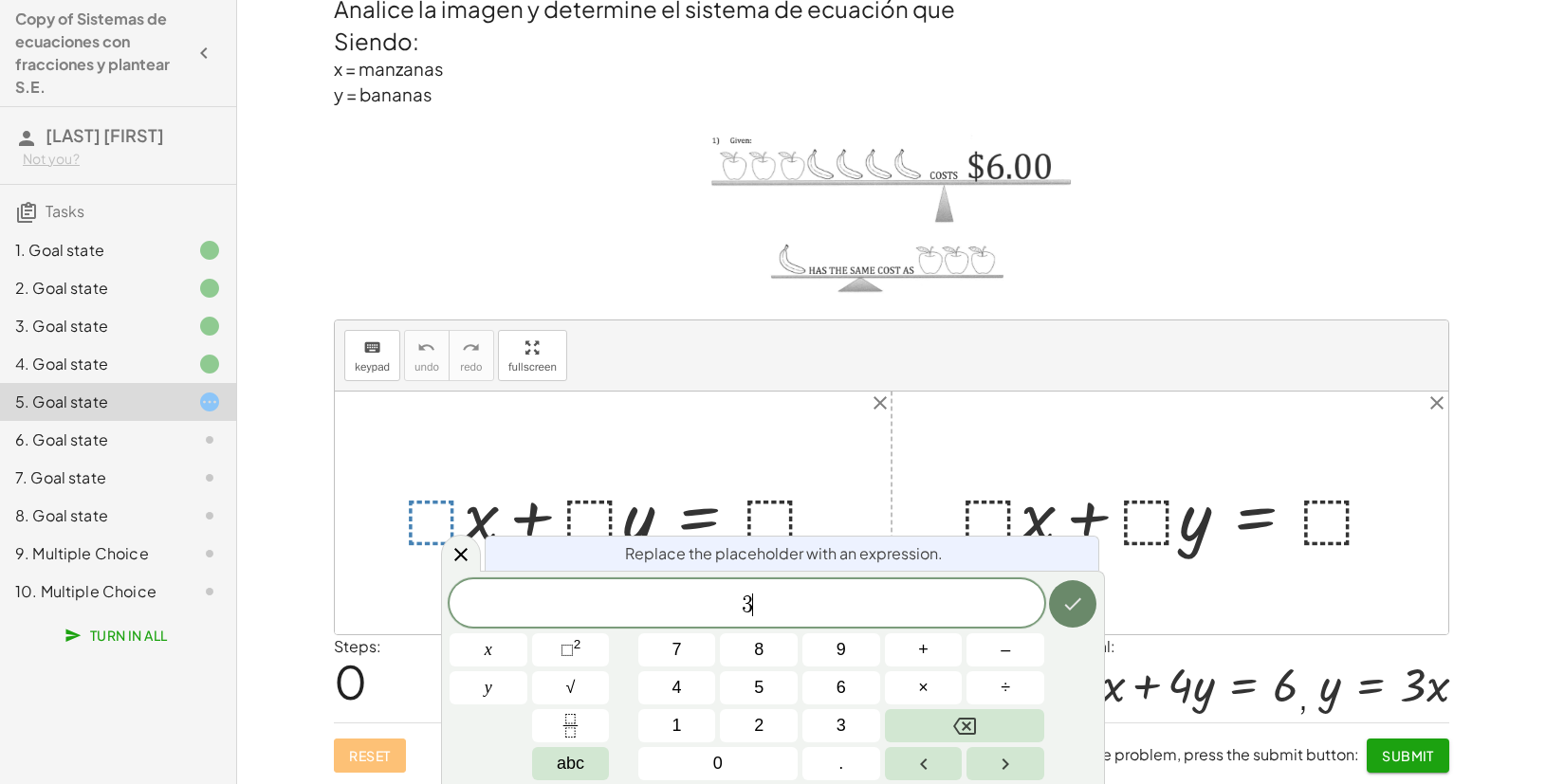 click 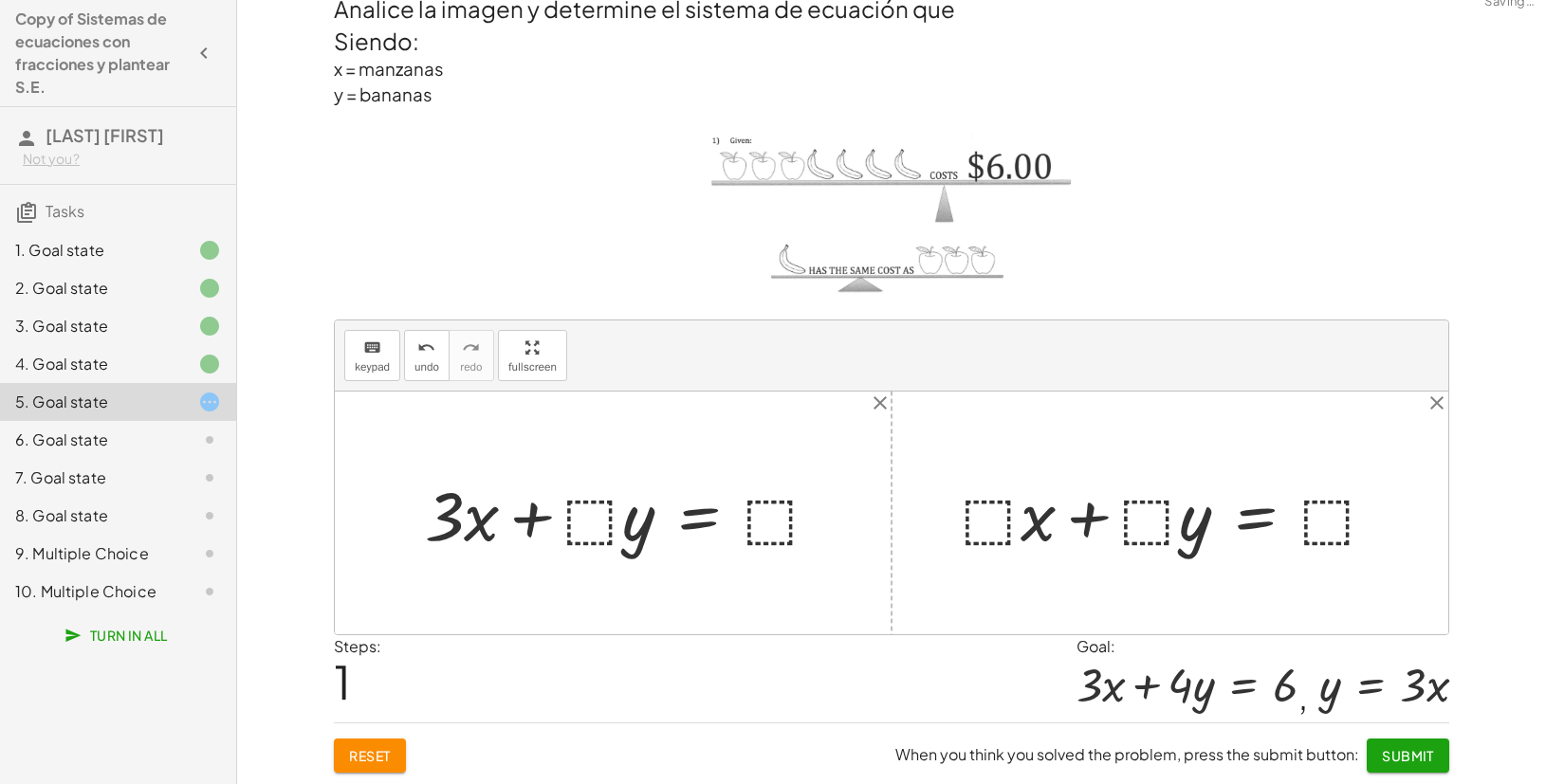 click at bounding box center (630, 513) 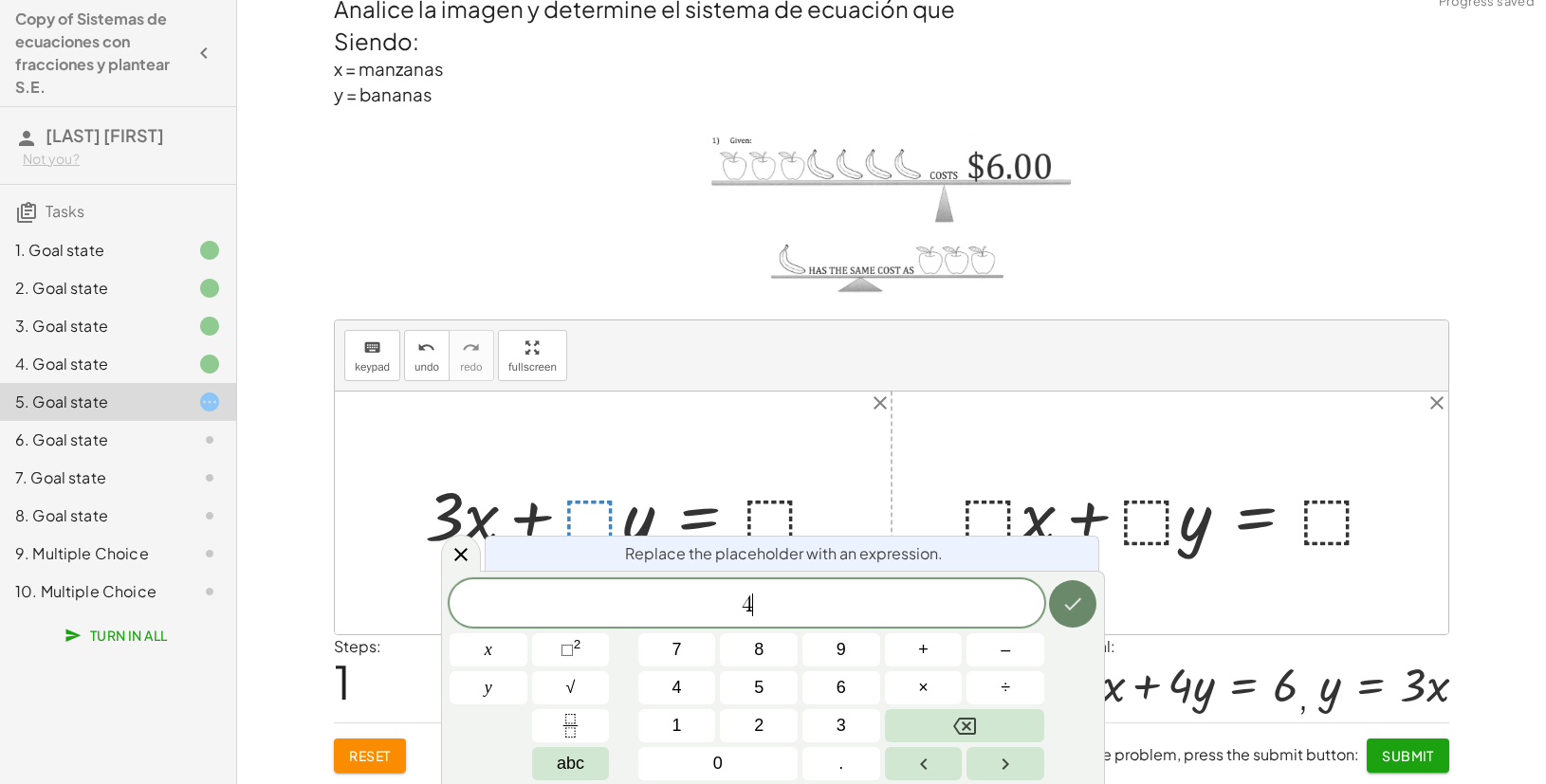 click 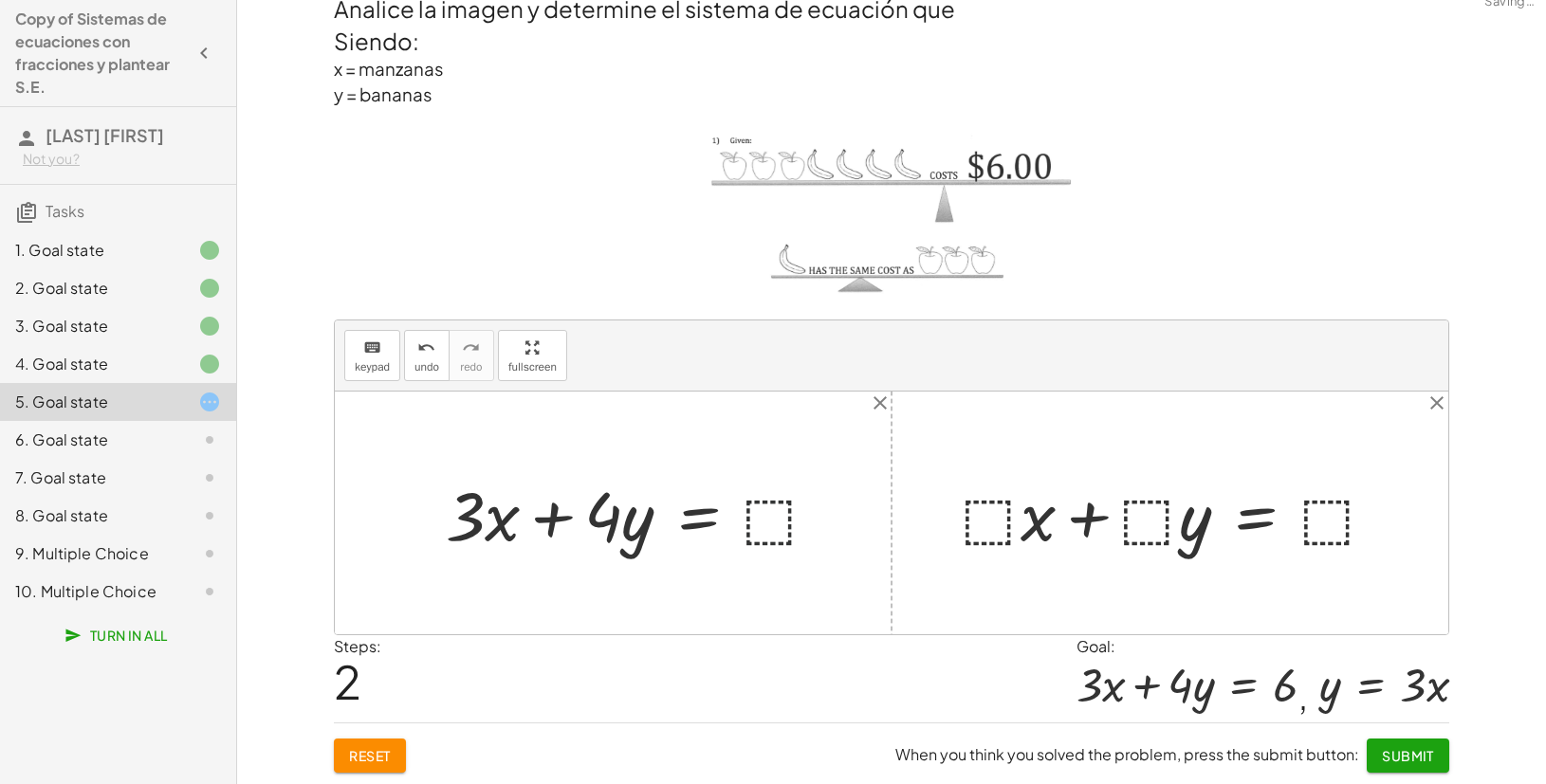 click at bounding box center (640, 513) 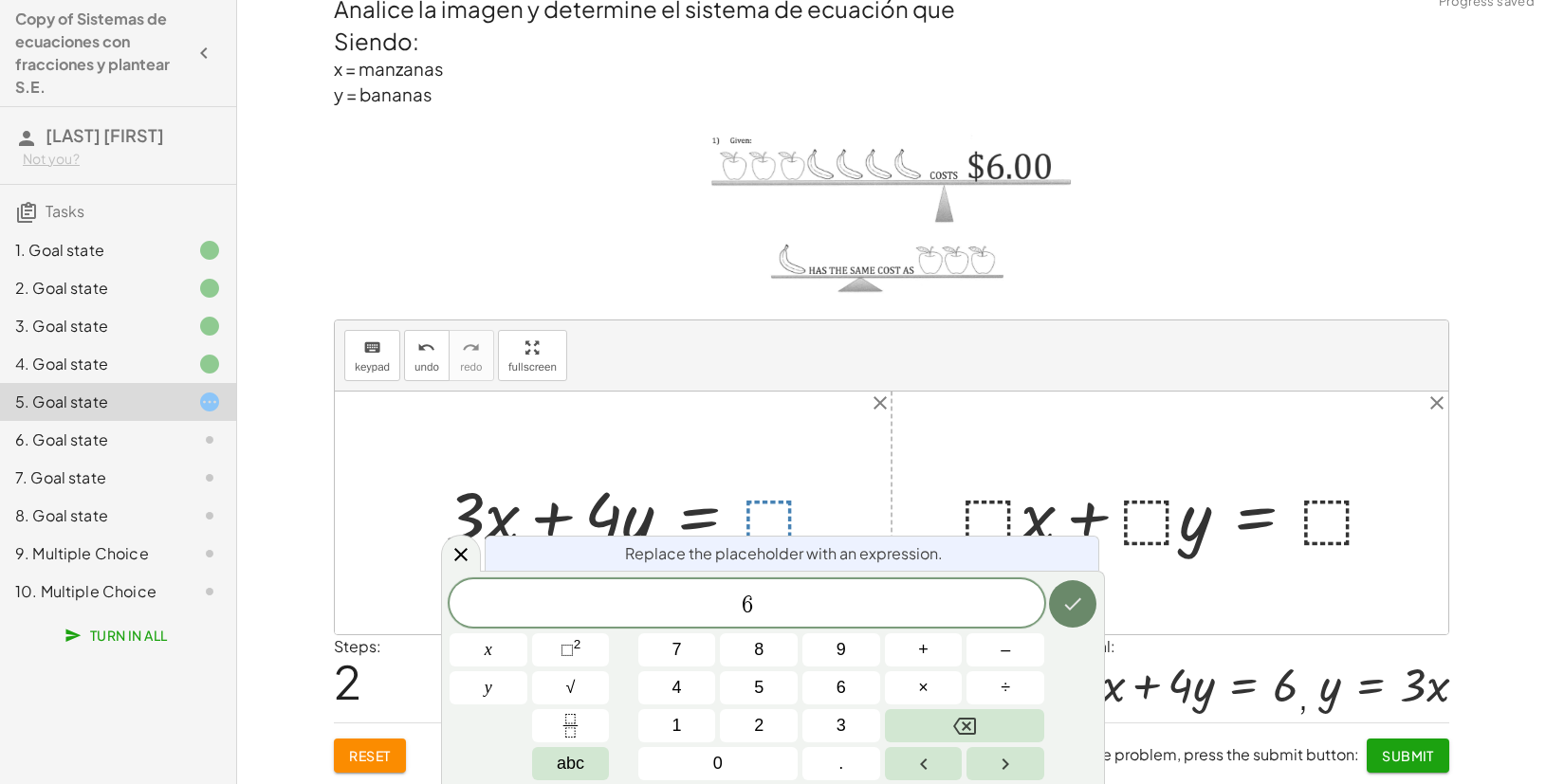 click 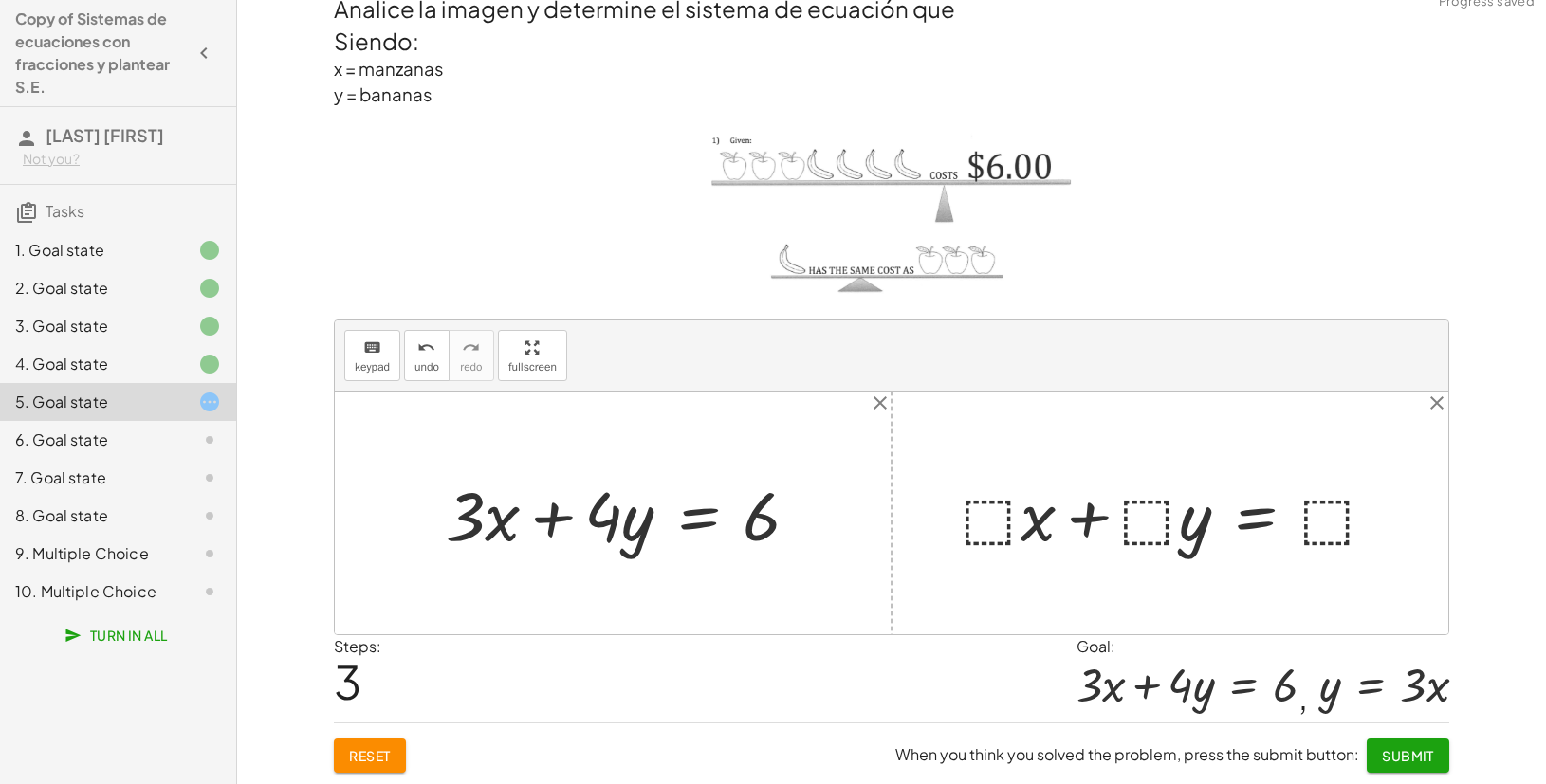 click on "Analice la imagen y determine el sistema de ecuación que Siendo:  x = manzanas y = bananas keyboard keypad undo undo redo redo fullscreen + · ⬚ · x + · ⬚ · y = ⬚ + · 3 · x + · ⬚ · y = ⬚ + · 3 · x + · 4 · y = ⬚ + · · x + · · y = 3 4 6 + · ⬚ · x + · ⬚ · y = ⬚ × close close Steps:  3 Goal: + · 3 · x + · 4 · y = 6 ,  y = · 3 · x Reset  When you think you solved the problem, press the submit button: Submit" 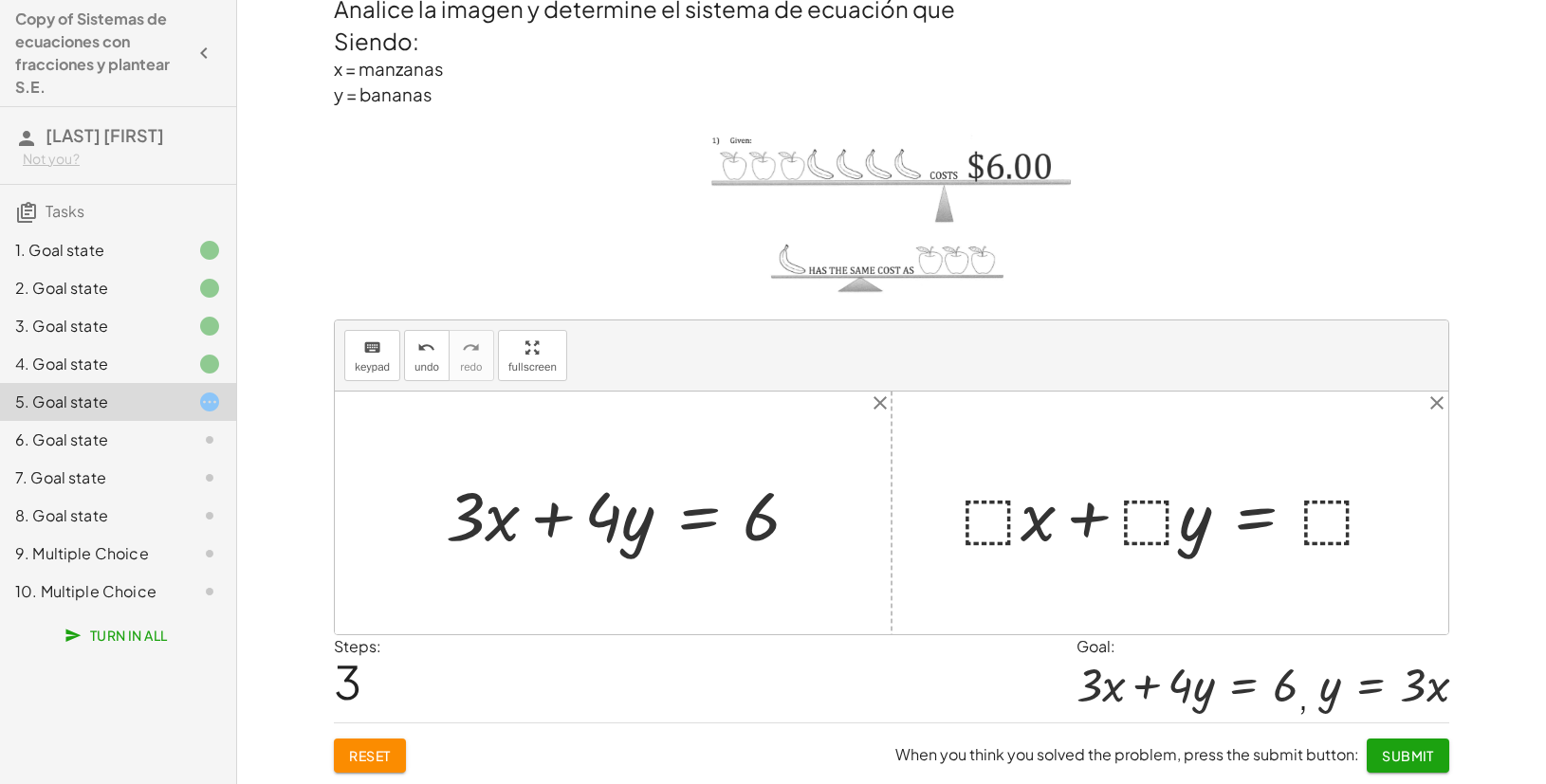 click at bounding box center (1177, 513) 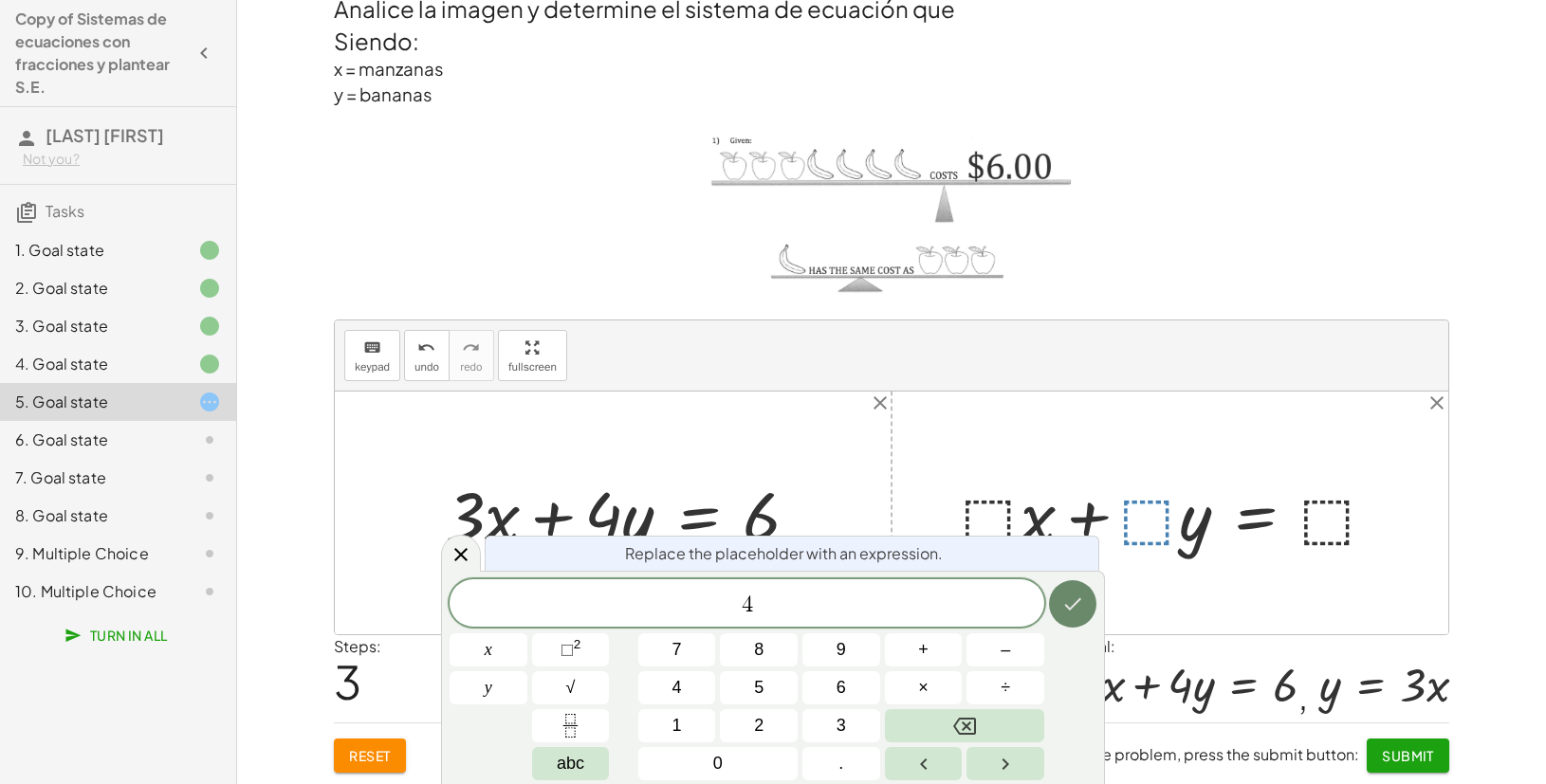 click at bounding box center [1073, 604] 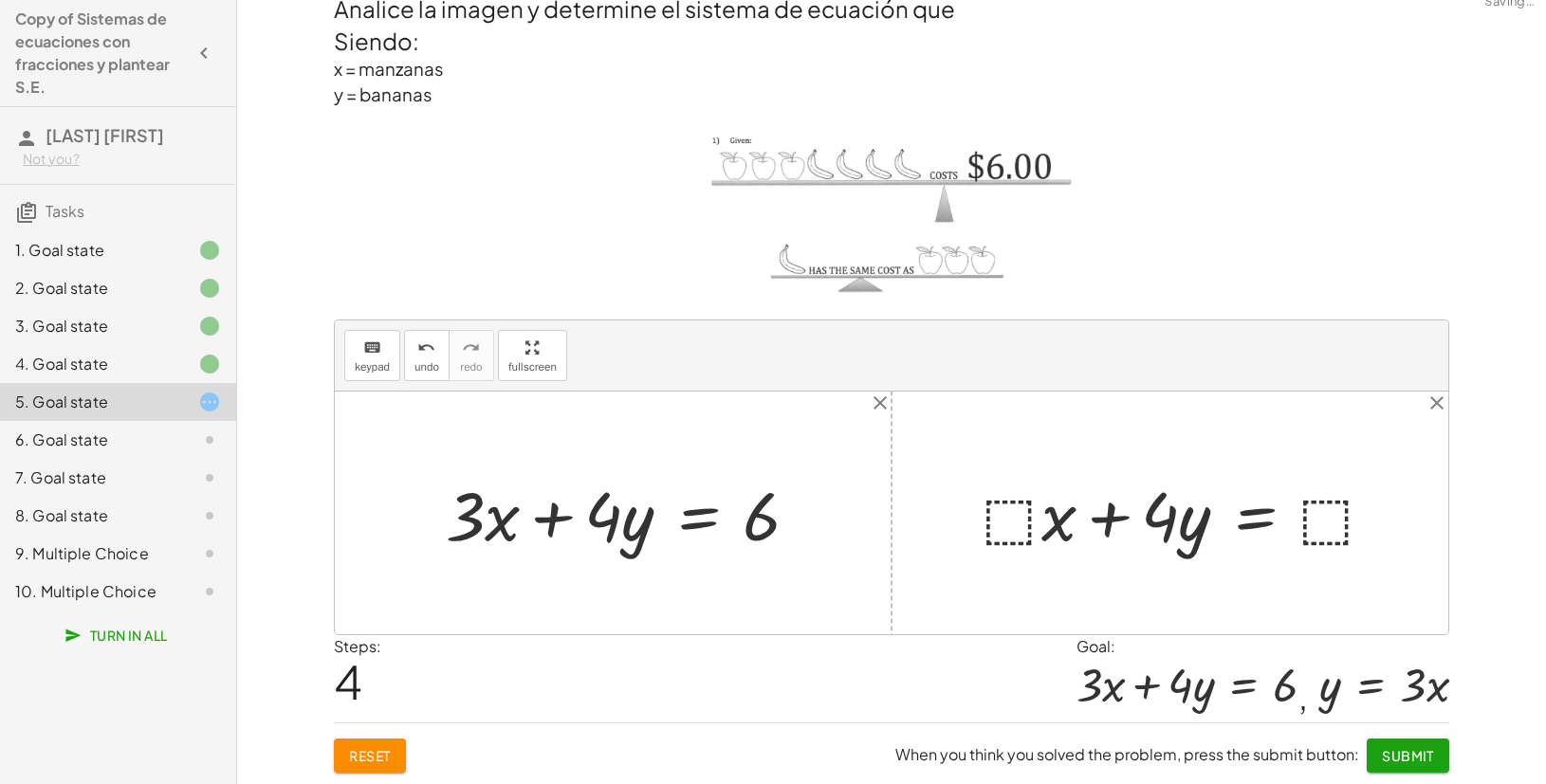 click at bounding box center [1187, 513] 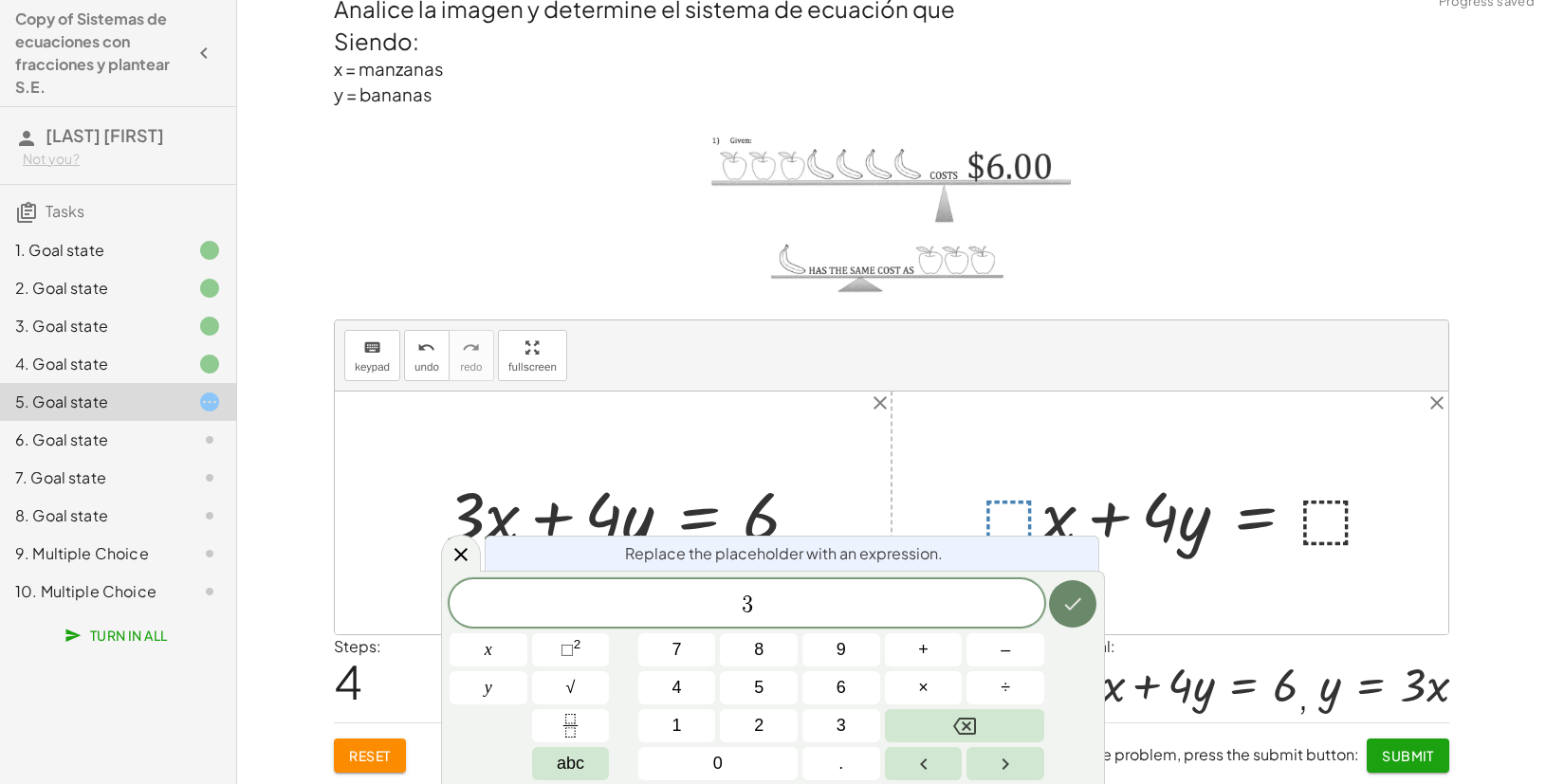 click 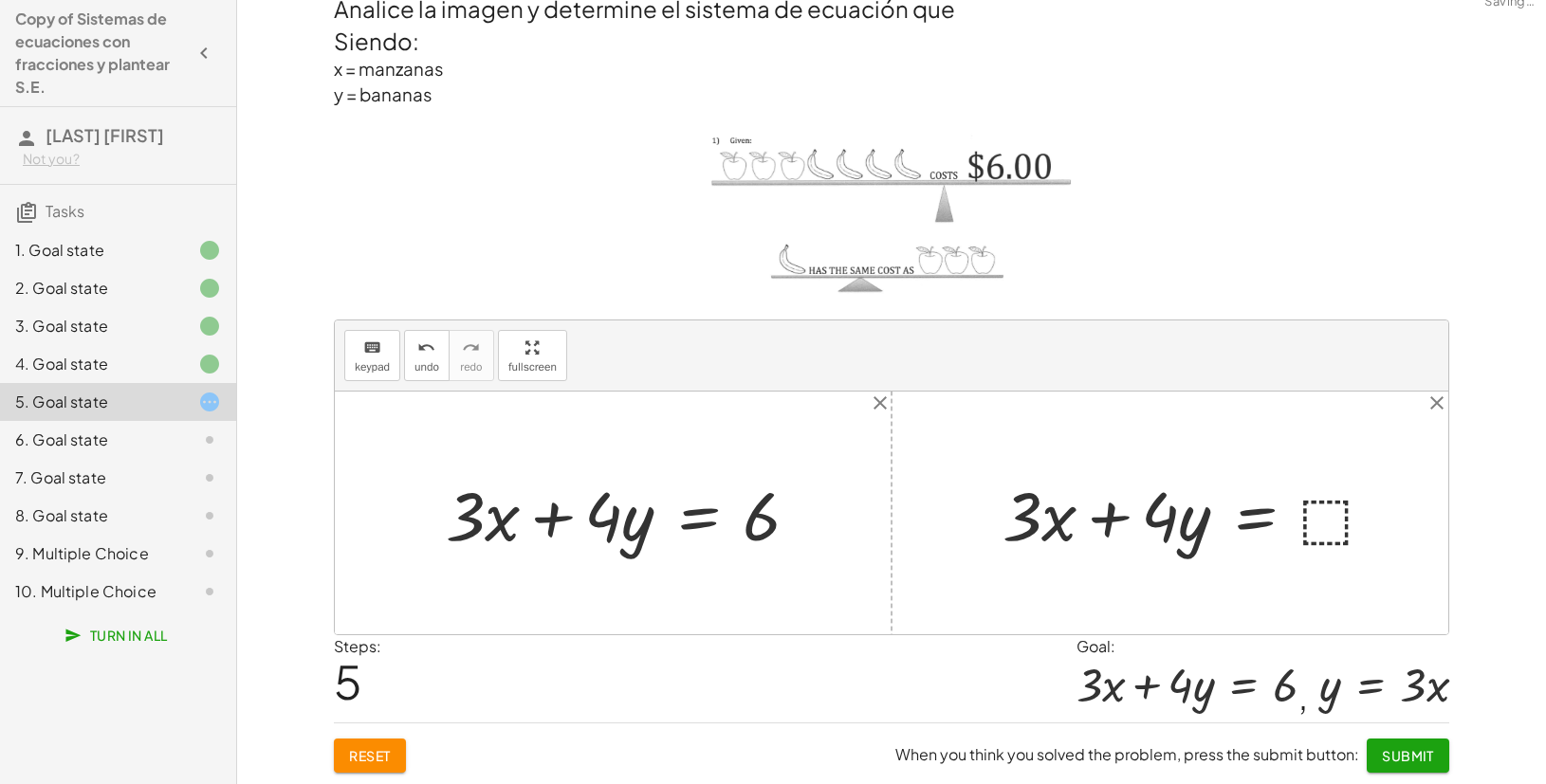 click at bounding box center [1197, 513] 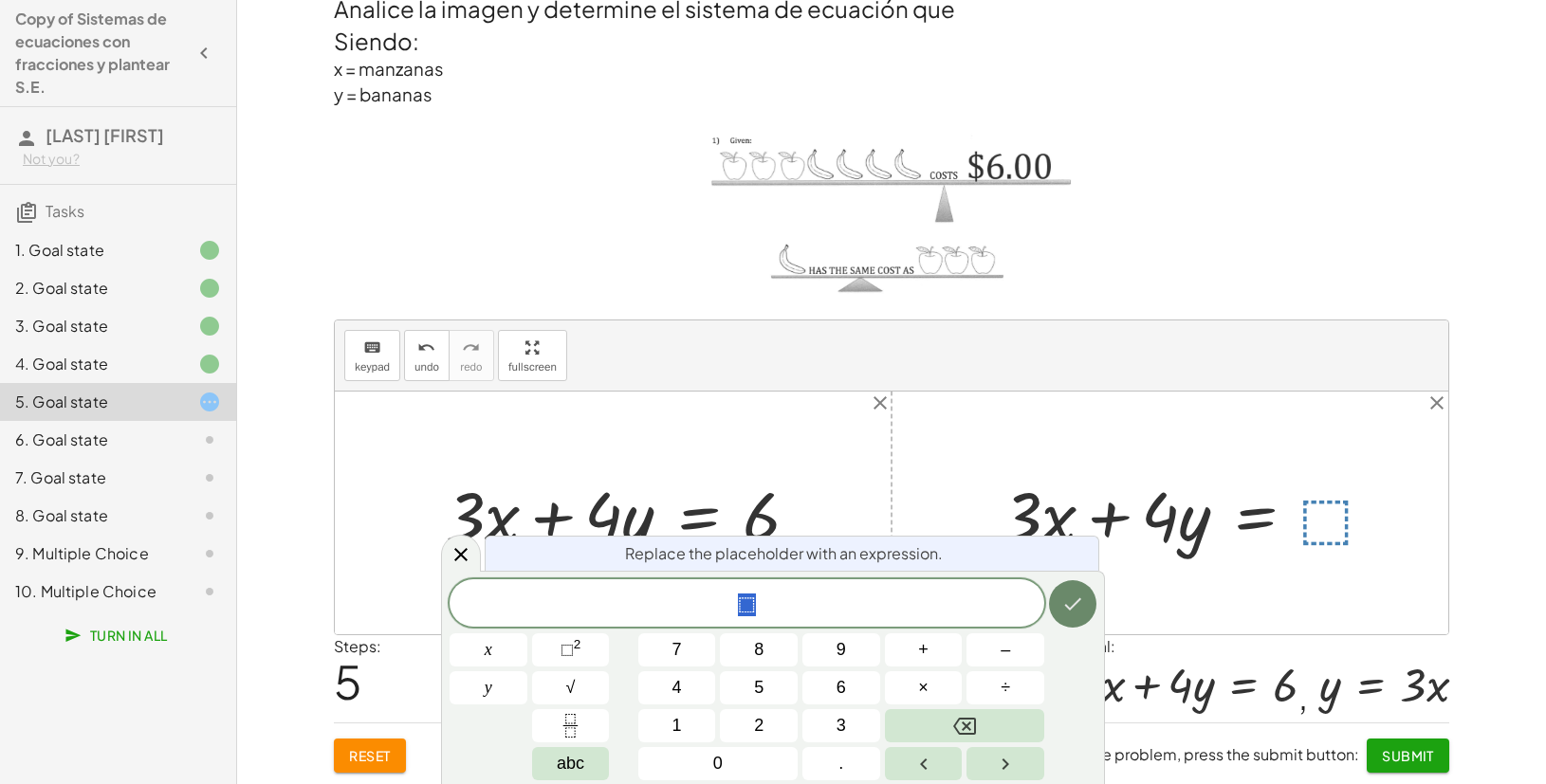 click 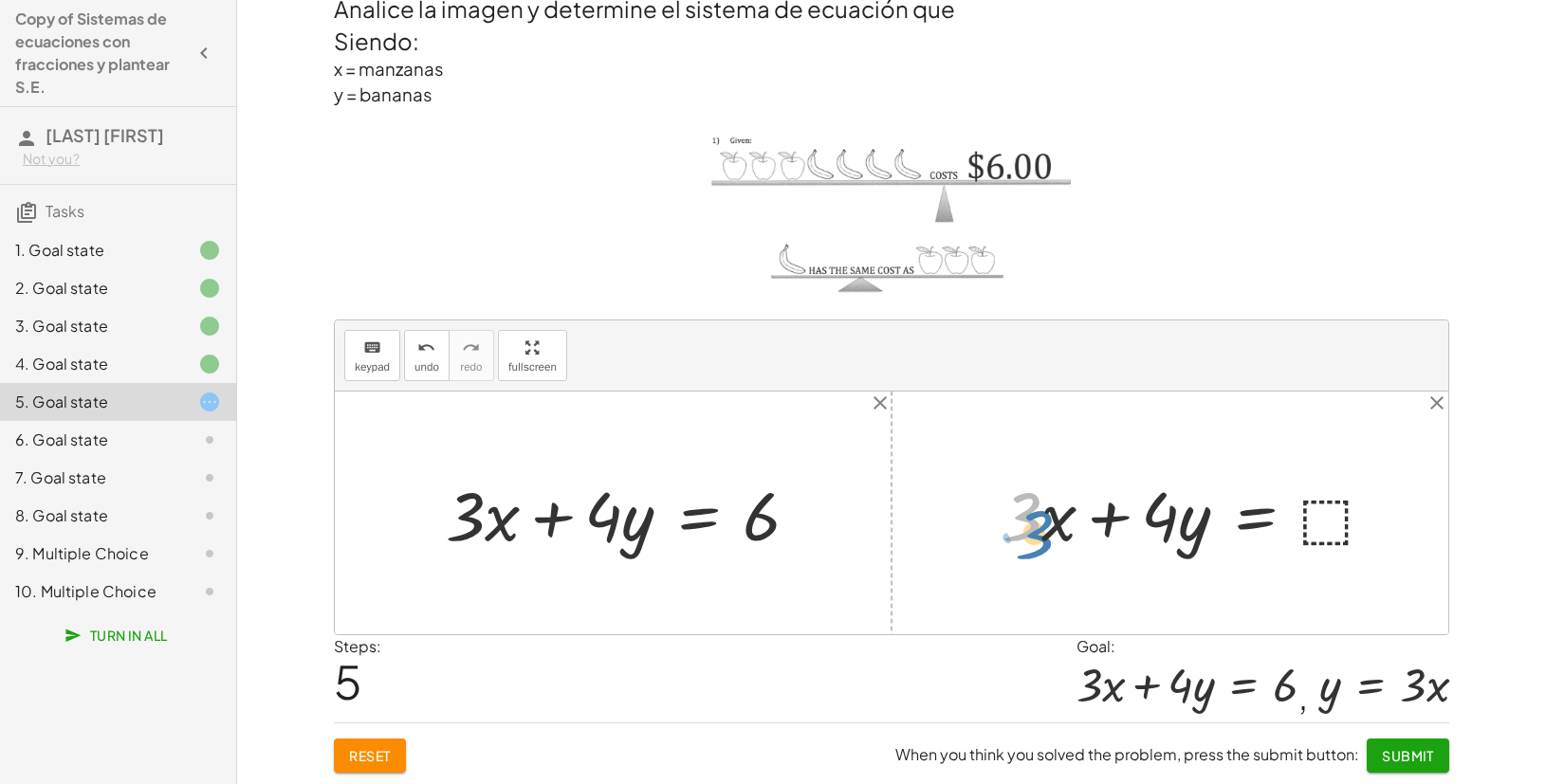 drag, startPoint x: 1022, startPoint y: 503, endPoint x: 1037, endPoint y: 519, distance: 21.931712 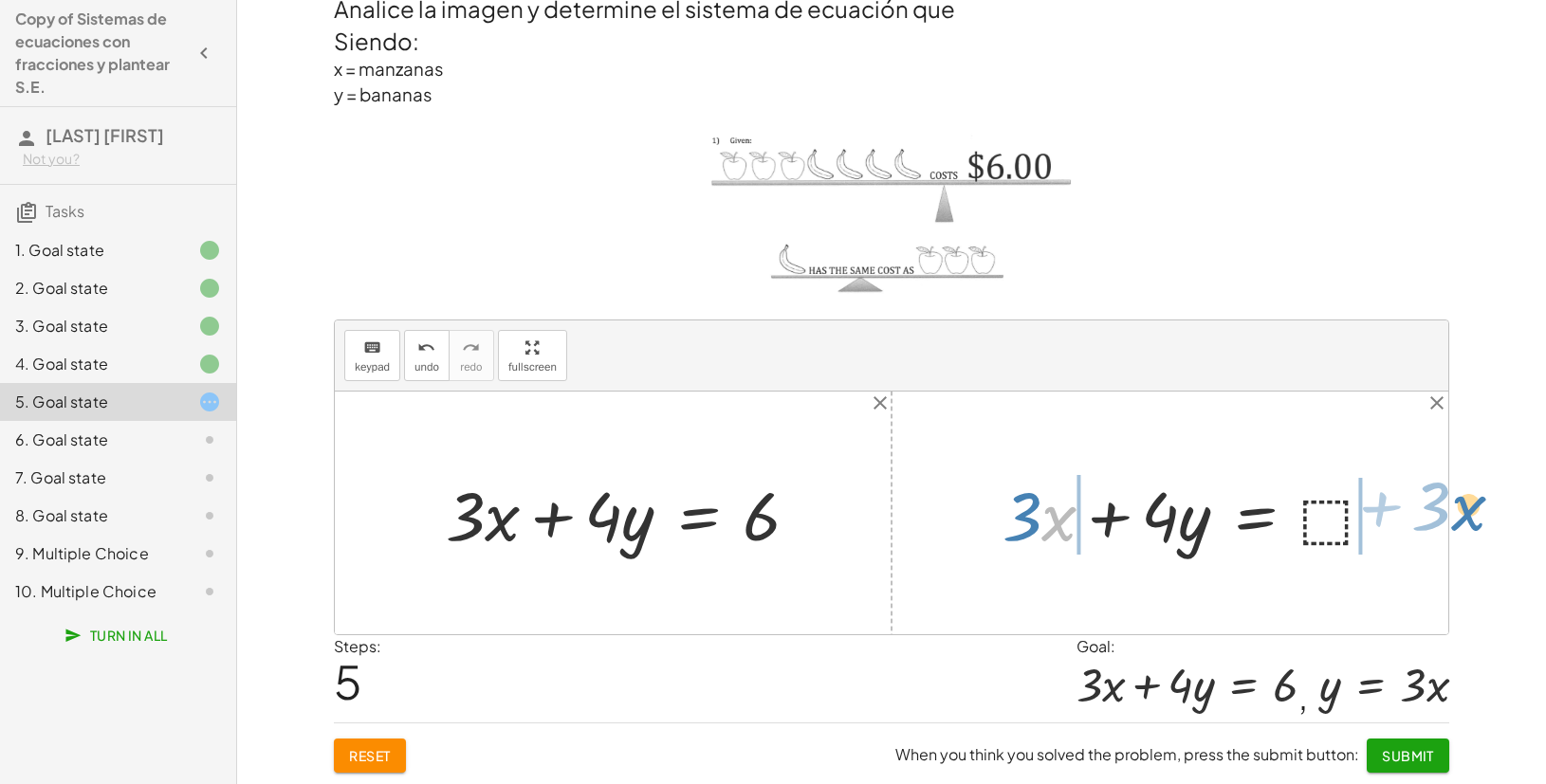 drag, startPoint x: 1049, startPoint y: 517, endPoint x: 1457, endPoint y: 504, distance: 408.20706 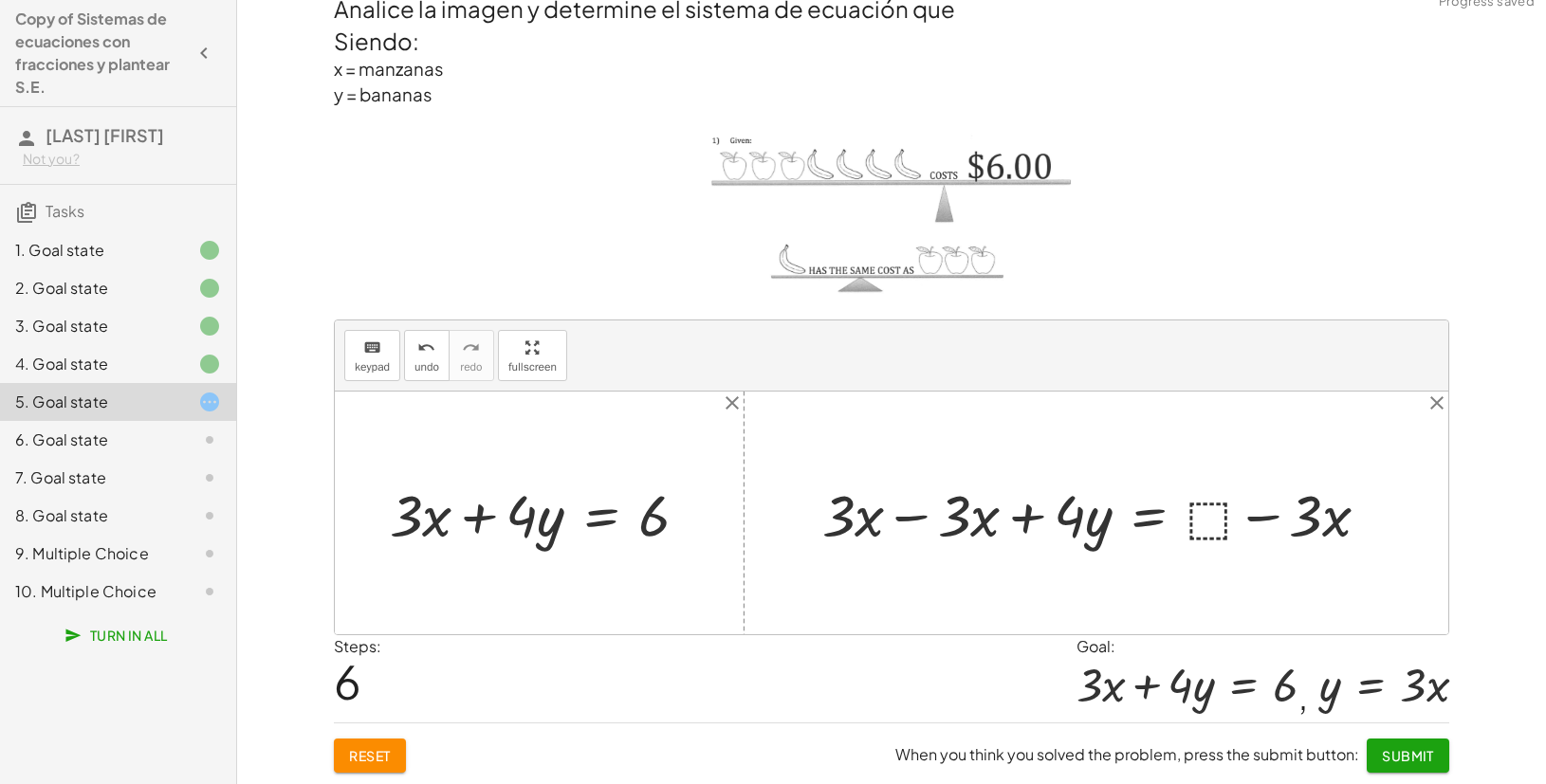 click at bounding box center (1103, 513) 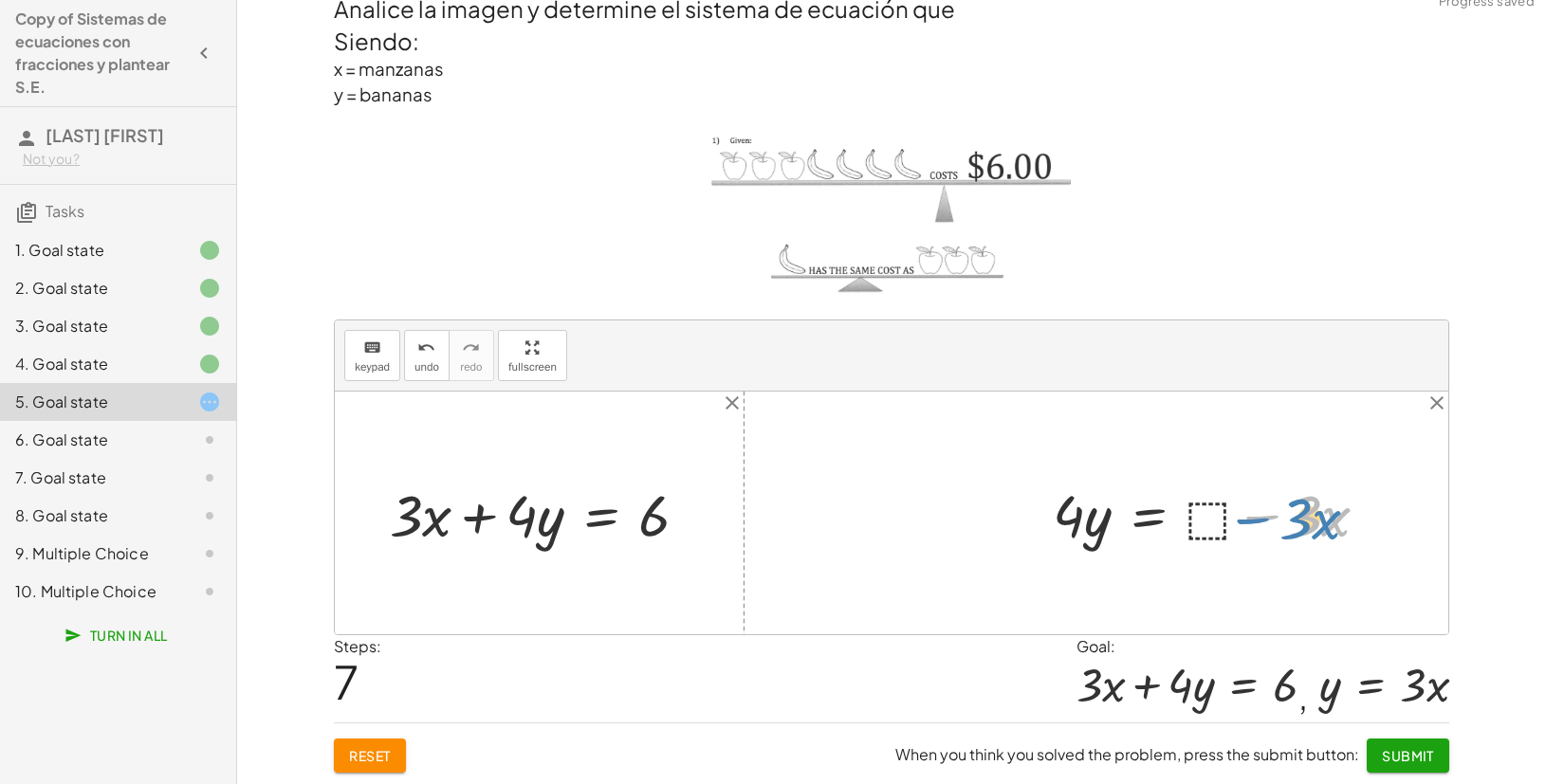 drag, startPoint x: 1259, startPoint y: 517, endPoint x: 1197, endPoint y: 518, distance: 62.00806 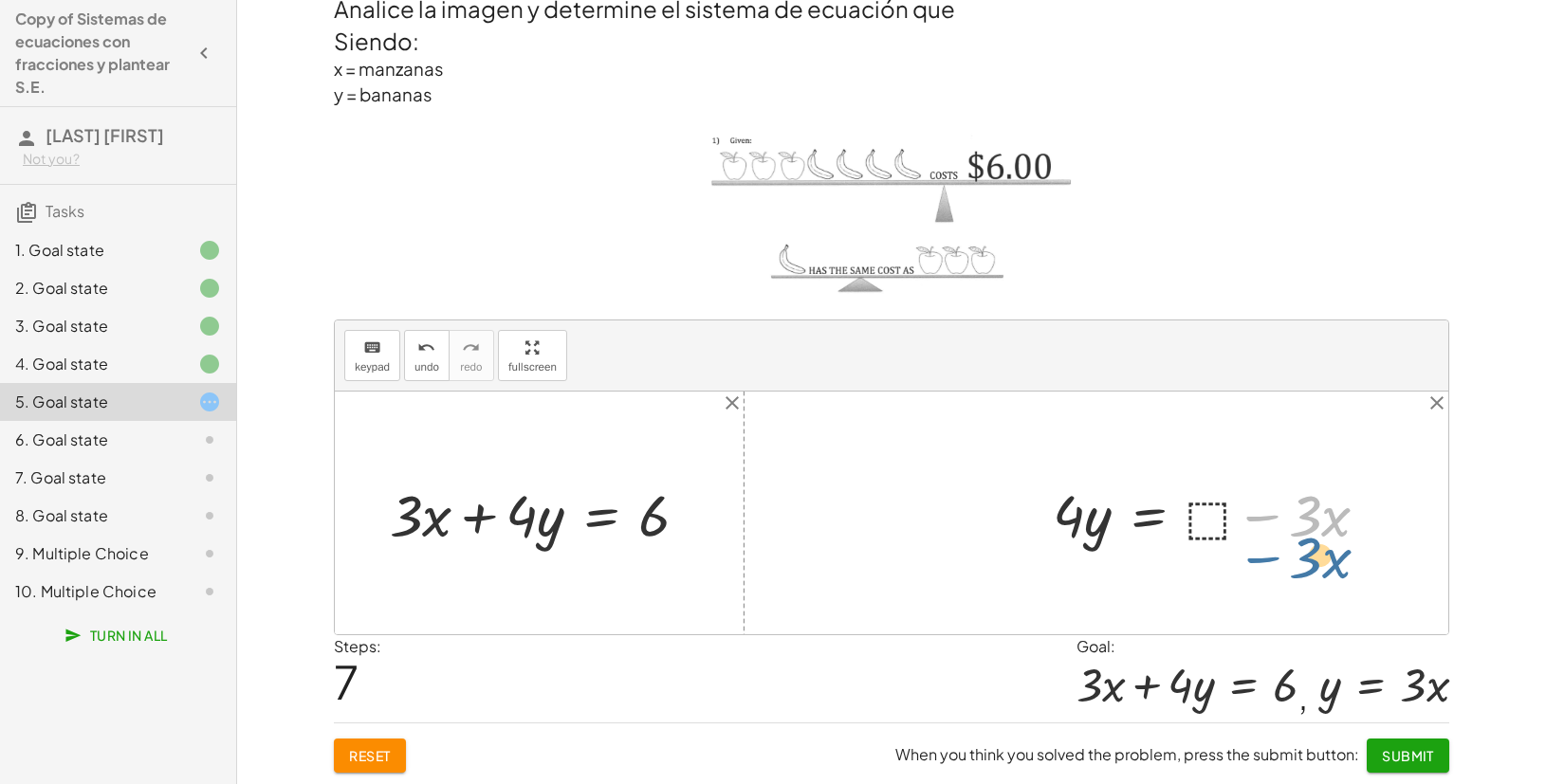 drag, startPoint x: 1264, startPoint y: 513, endPoint x: 1272, endPoint y: 522, distance: 12.041595 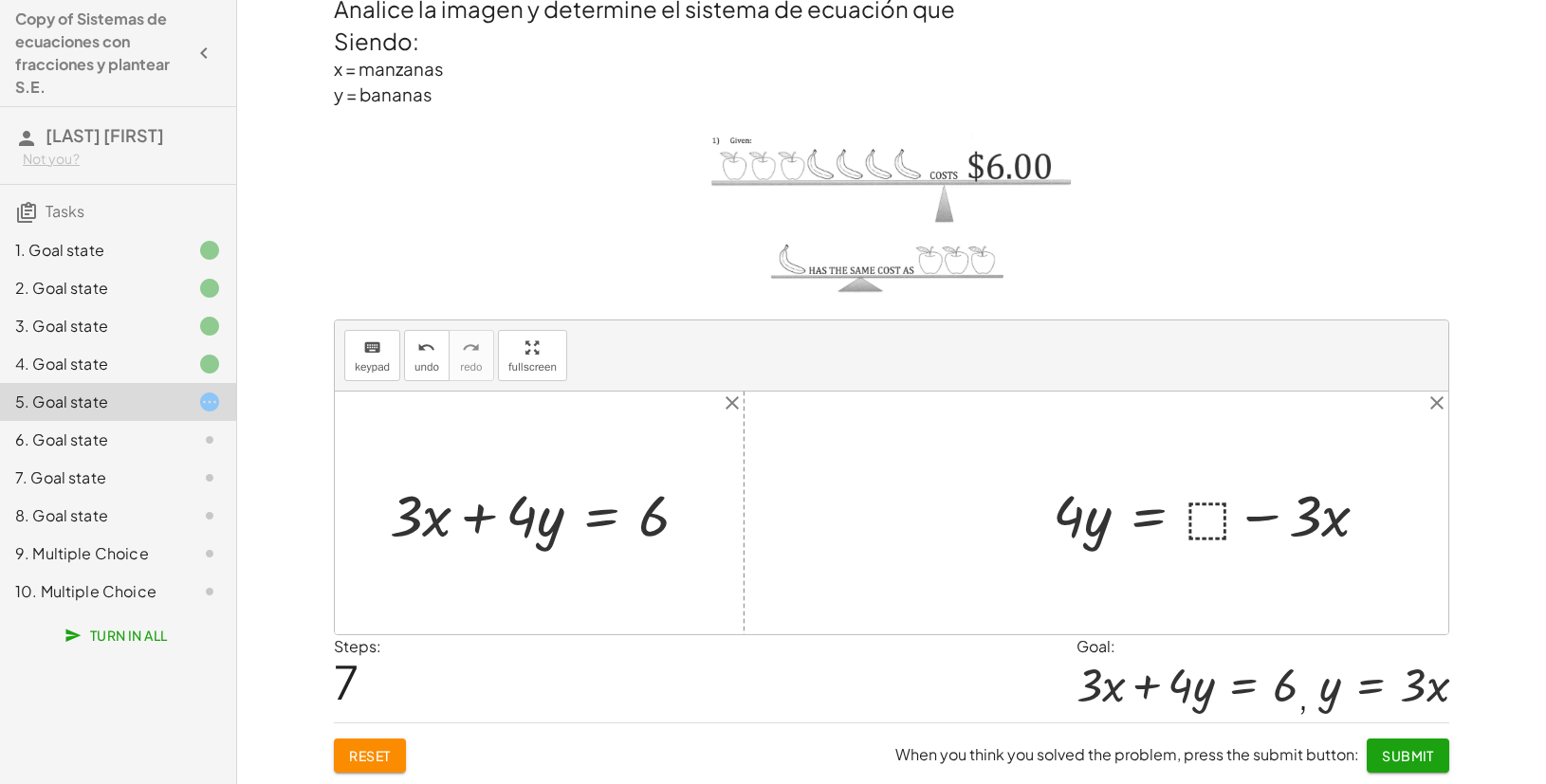 click at bounding box center (1218, 513) 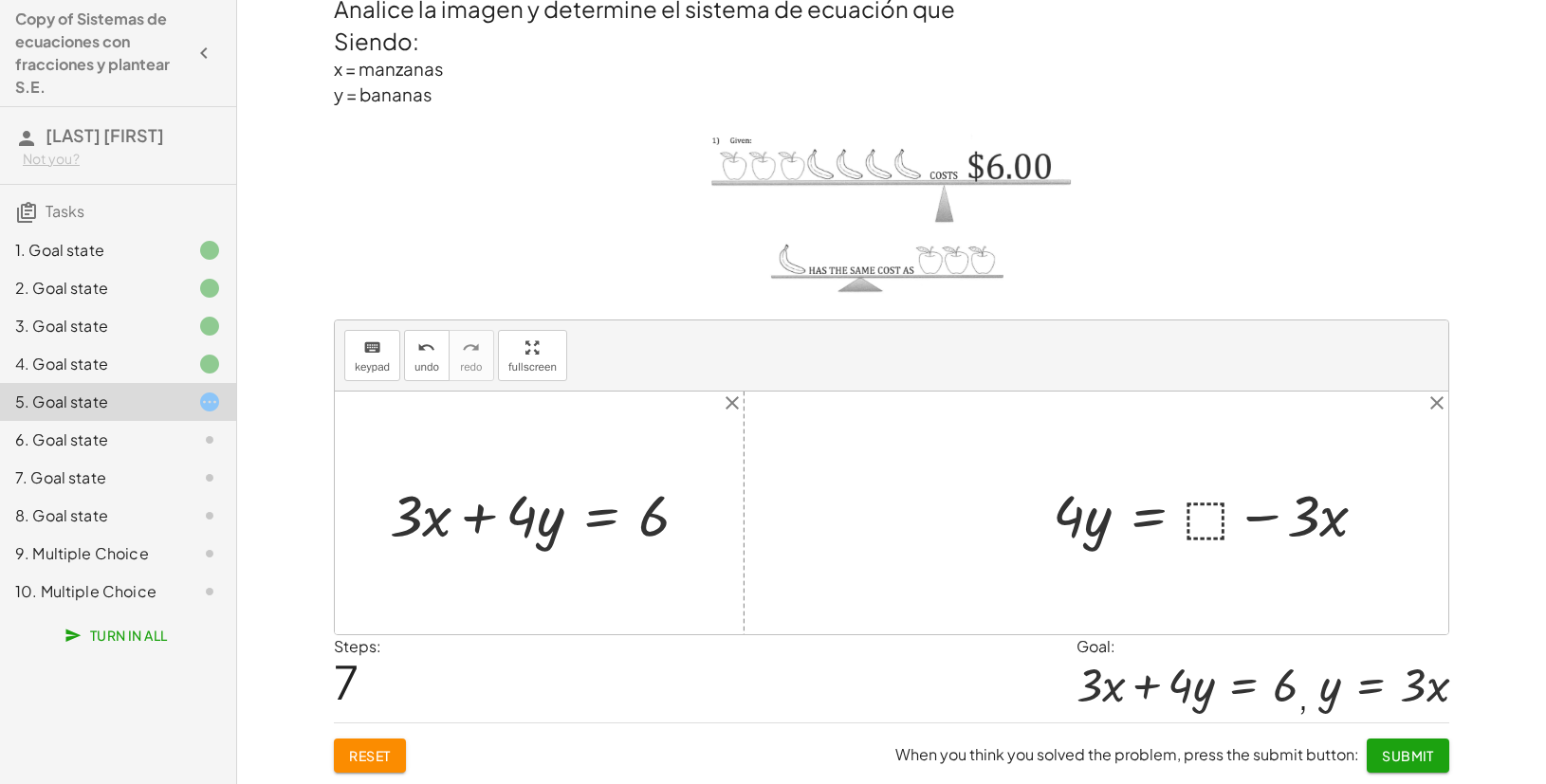 click at bounding box center (1218, 513) 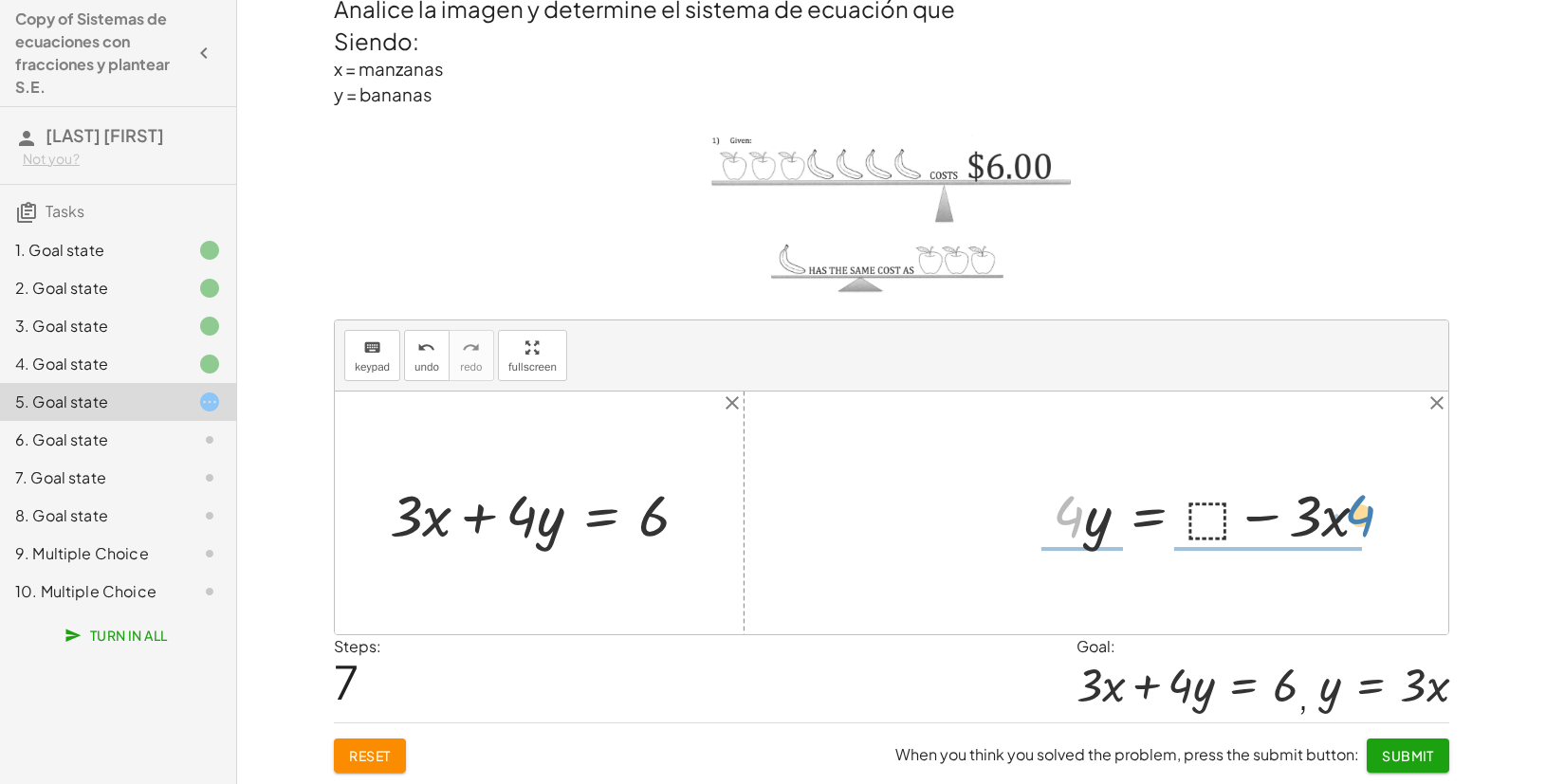 drag, startPoint x: 1059, startPoint y: 520, endPoint x: 1357, endPoint y: 519, distance: 298.0017 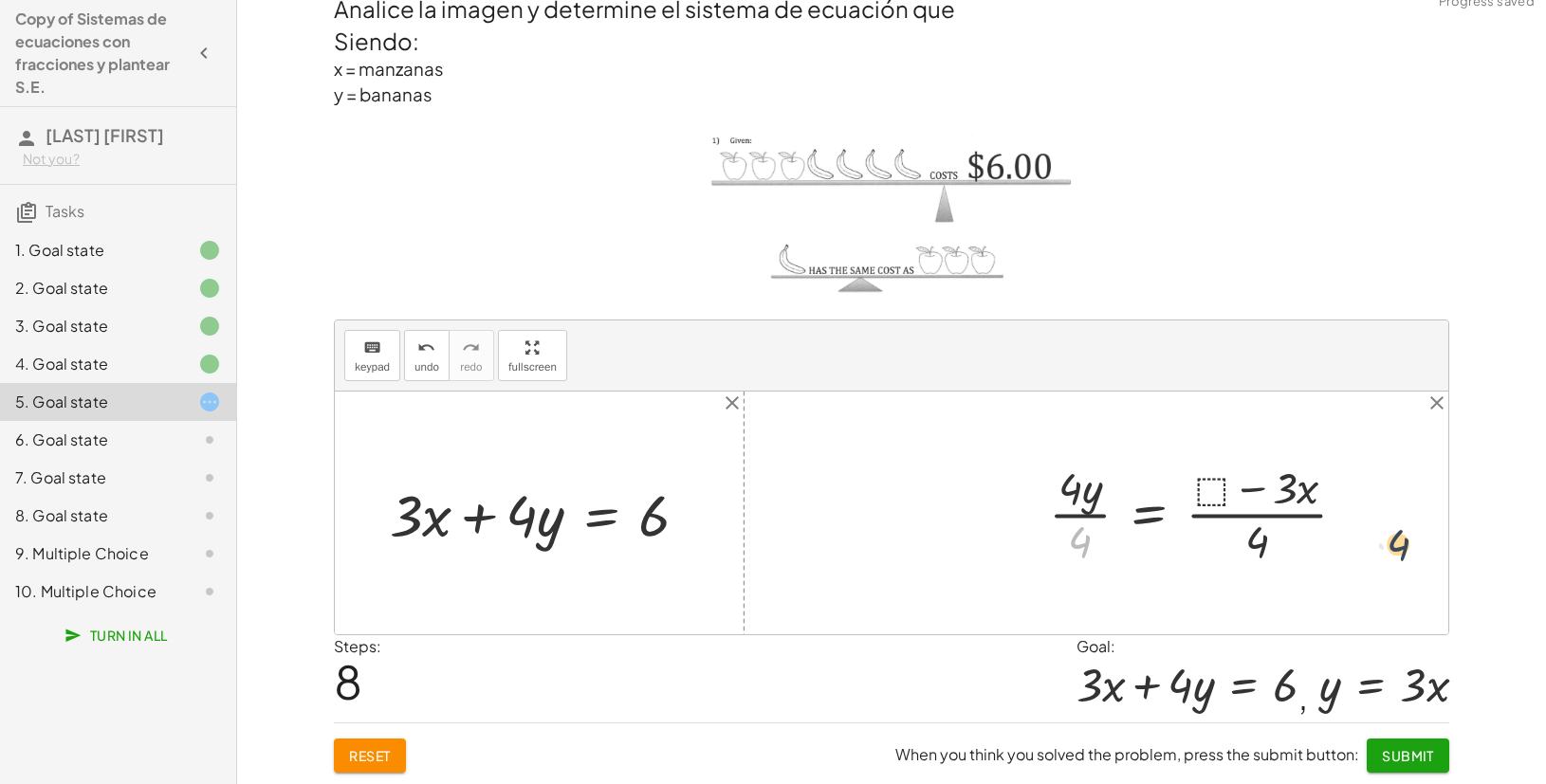 drag, startPoint x: 1119, startPoint y: 540, endPoint x: 1449, endPoint y: 541, distance: 330.00152 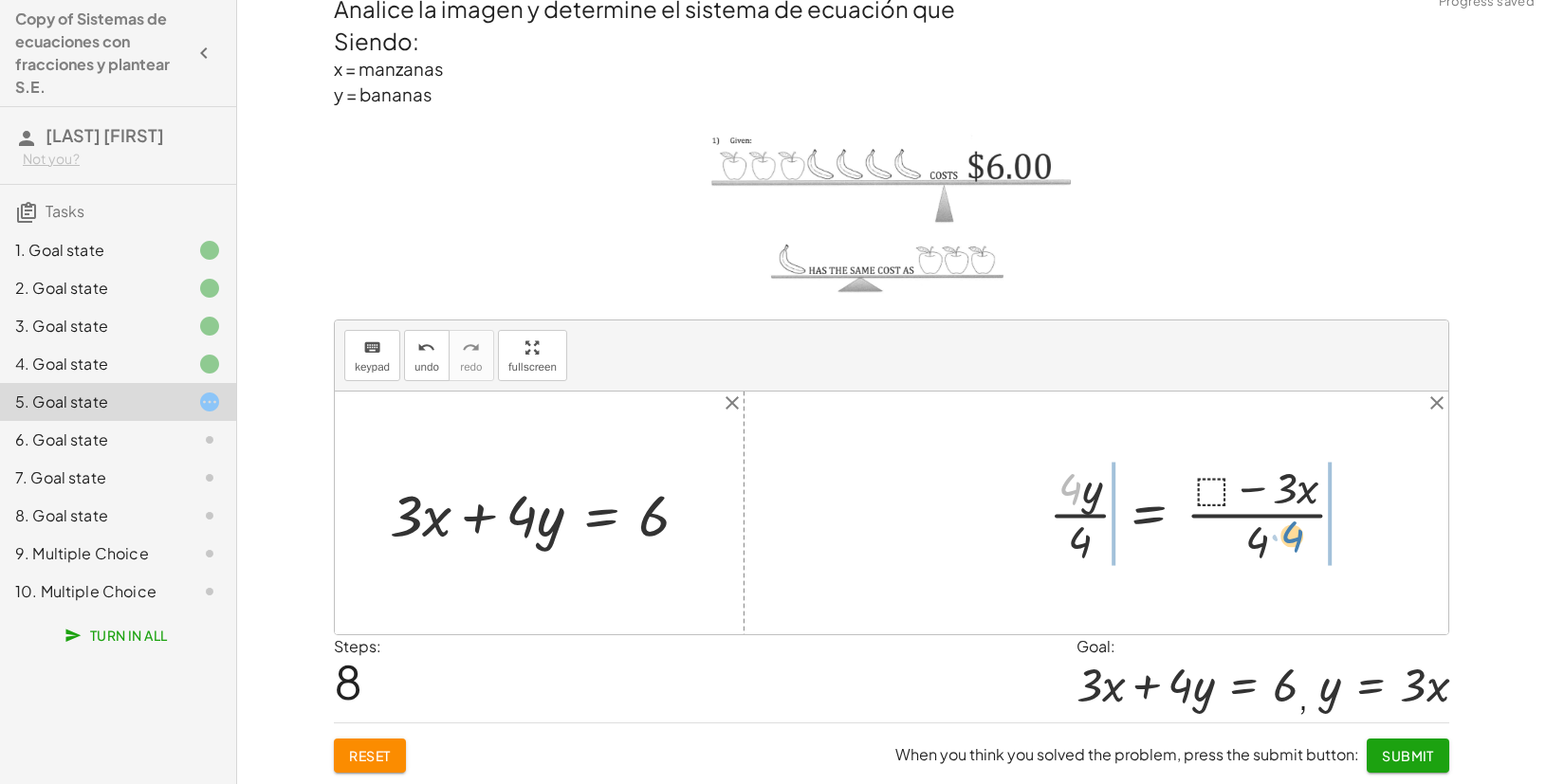drag, startPoint x: 1078, startPoint y: 500, endPoint x: 1293, endPoint y: 556, distance: 222.1734 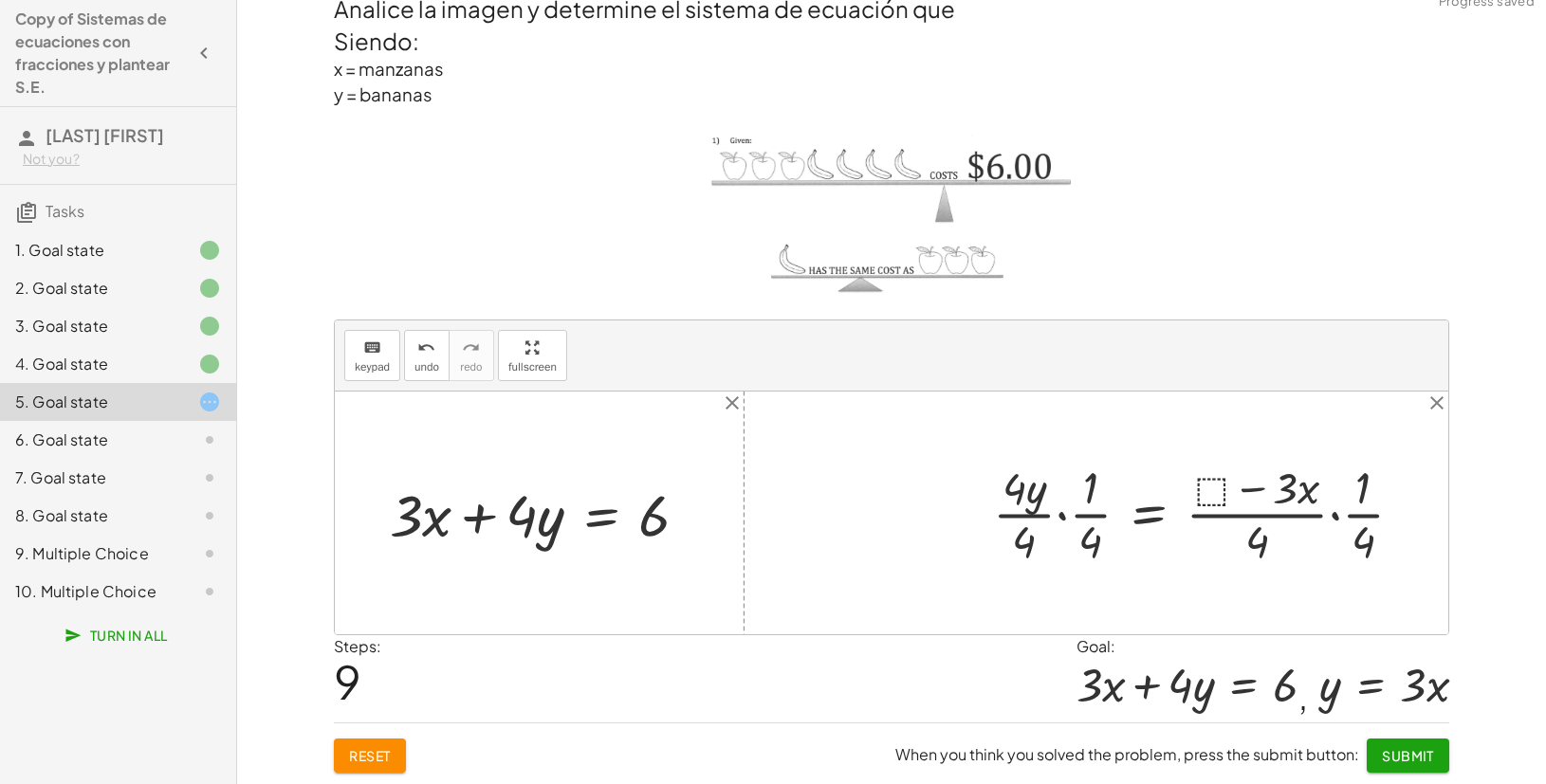 click at bounding box center [1206, 512] 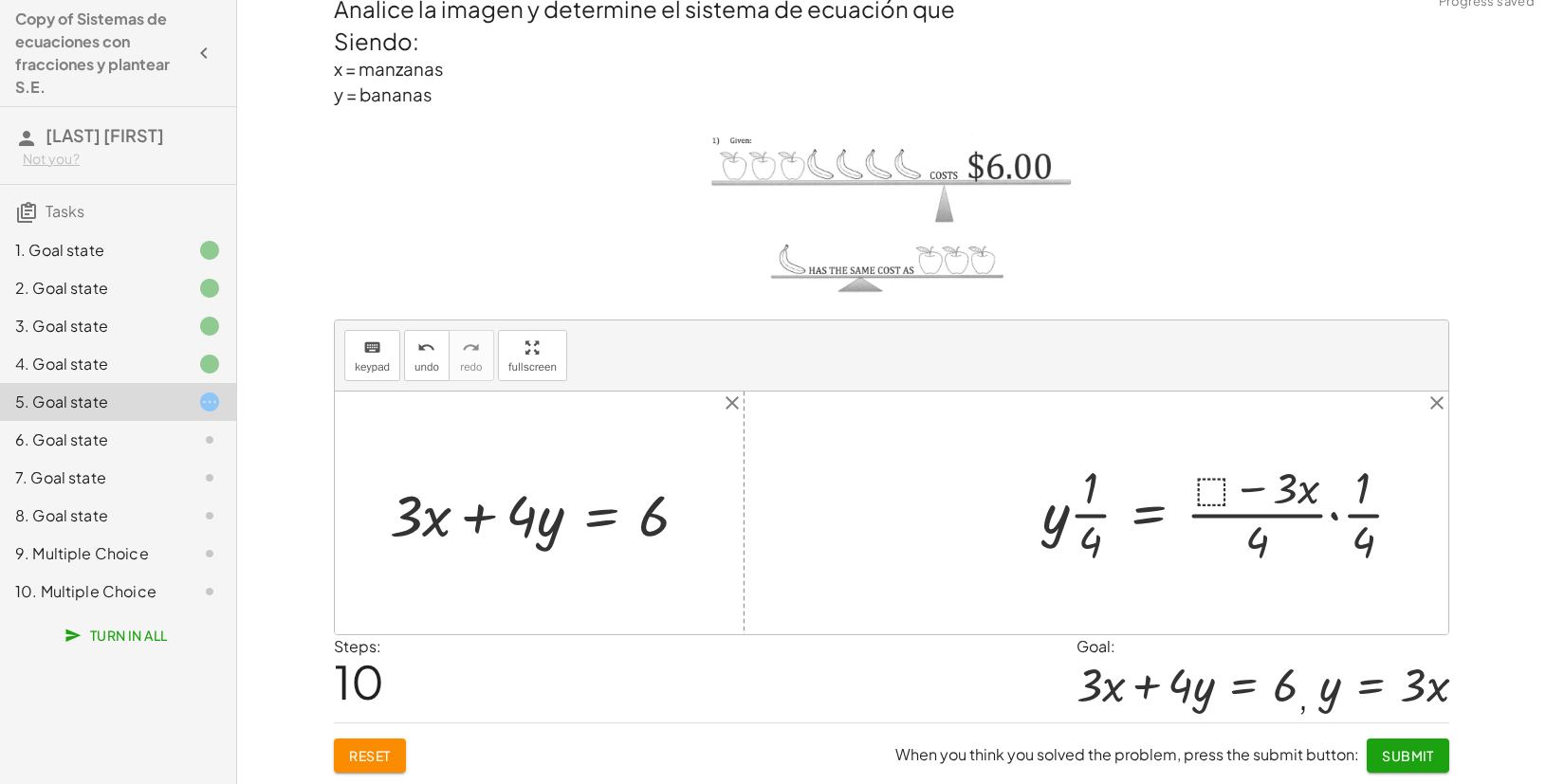 click at bounding box center [1230, 512] 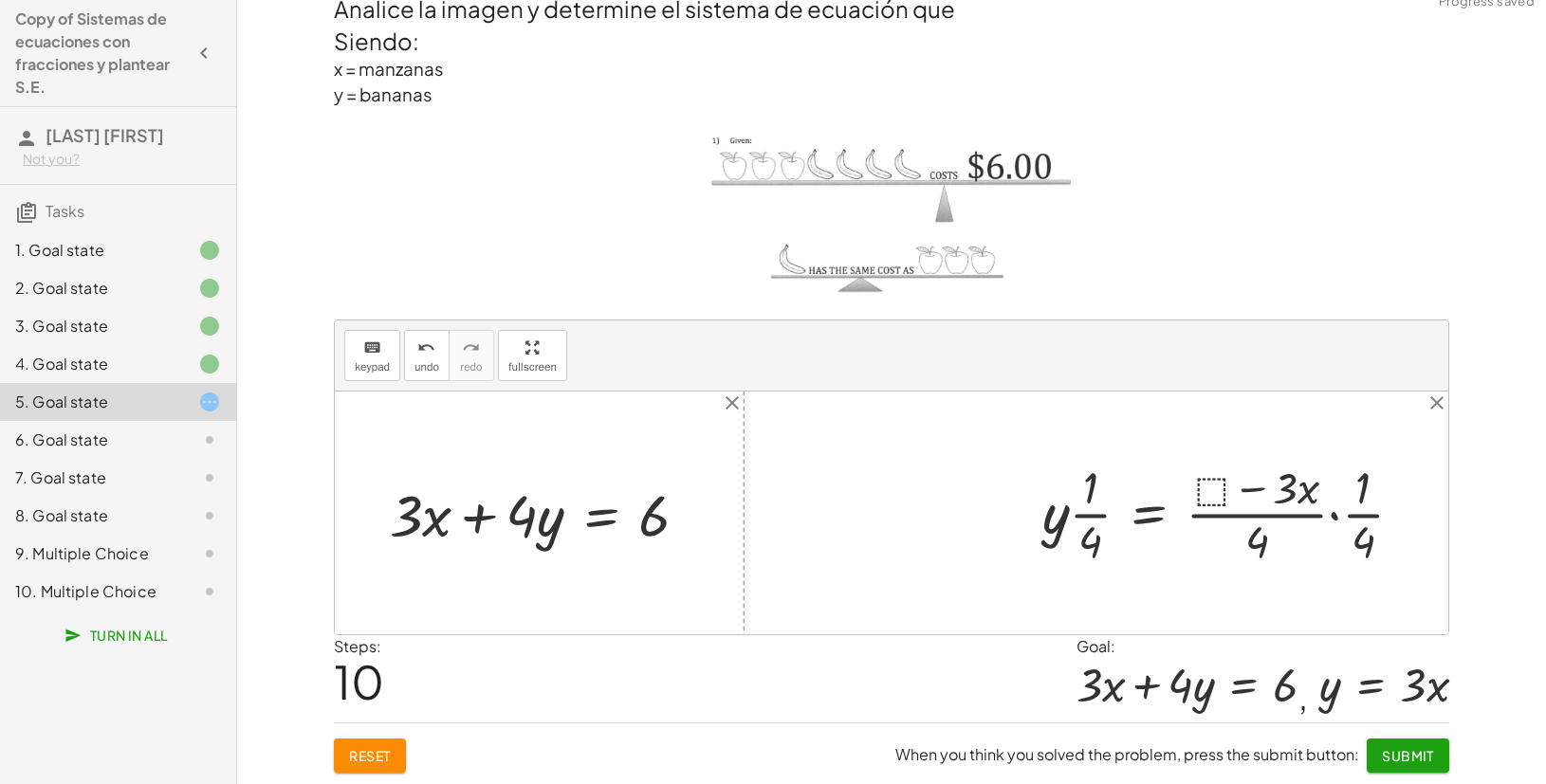 click at bounding box center [1230, 512] 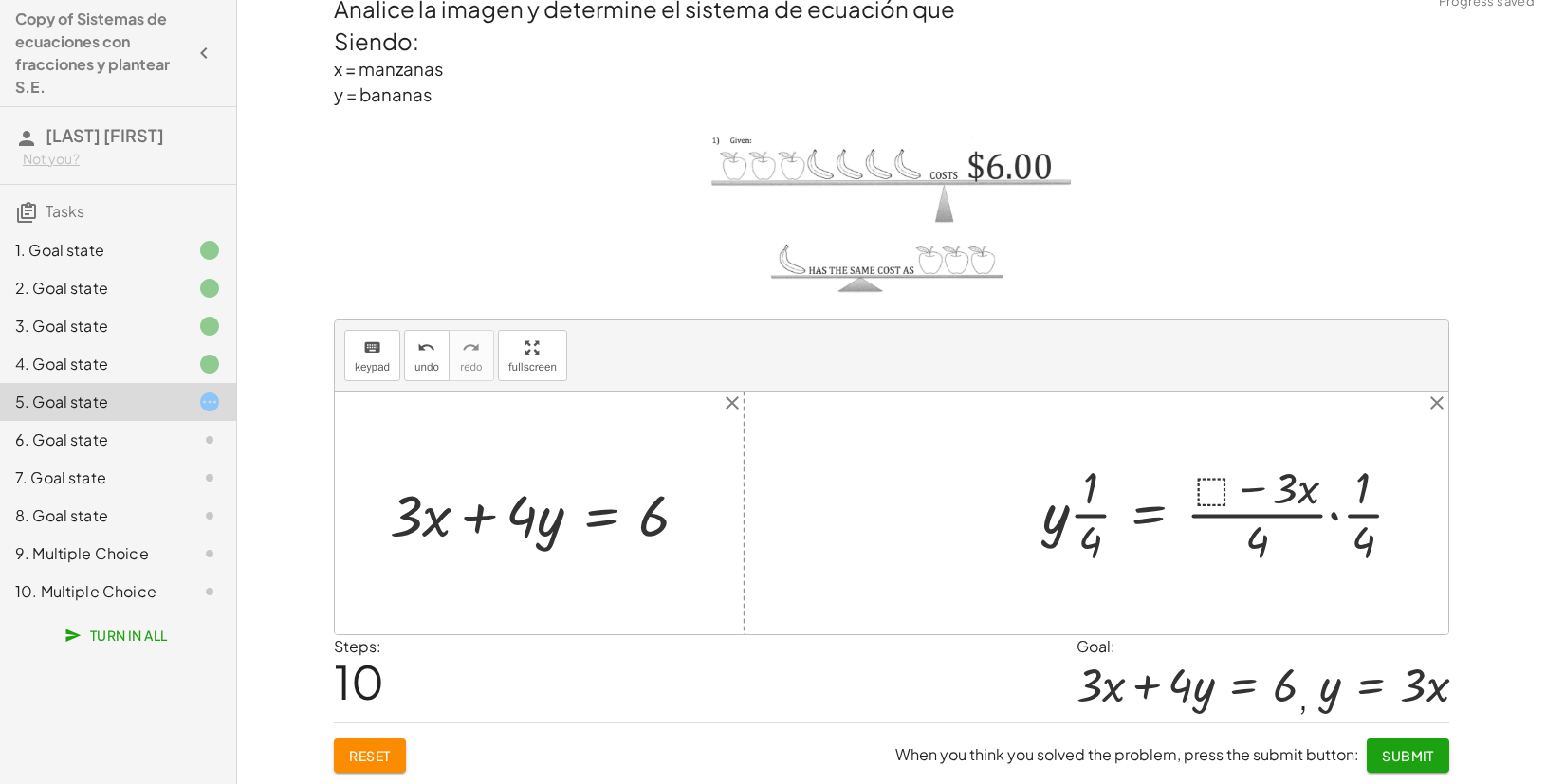 drag, startPoint x: 1098, startPoint y: 513, endPoint x: 1098, endPoint y: 529, distance: 16 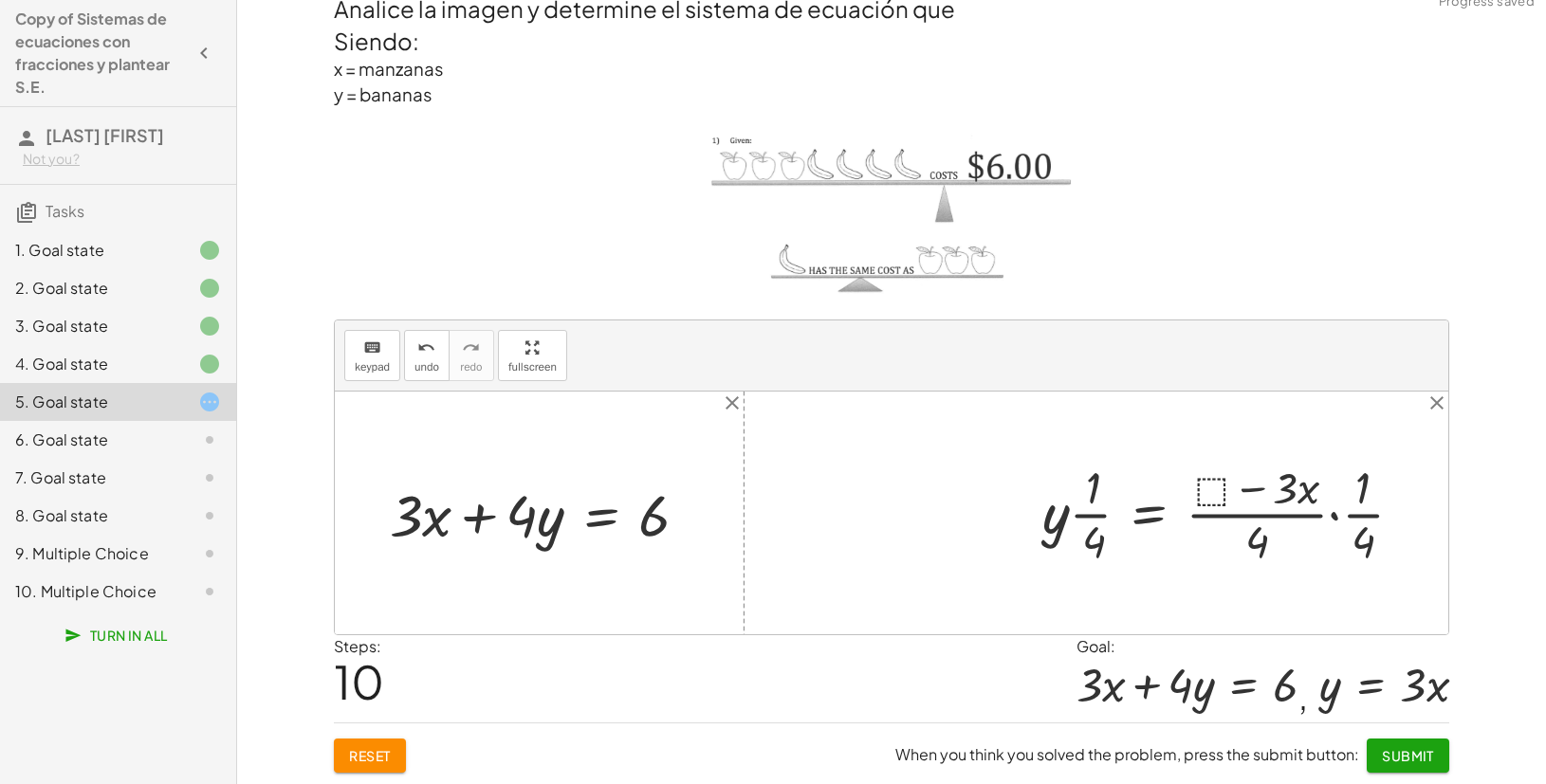 drag, startPoint x: 1095, startPoint y: 550, endPoint x: 1092, endPoint y: 476, distance: 74.06079 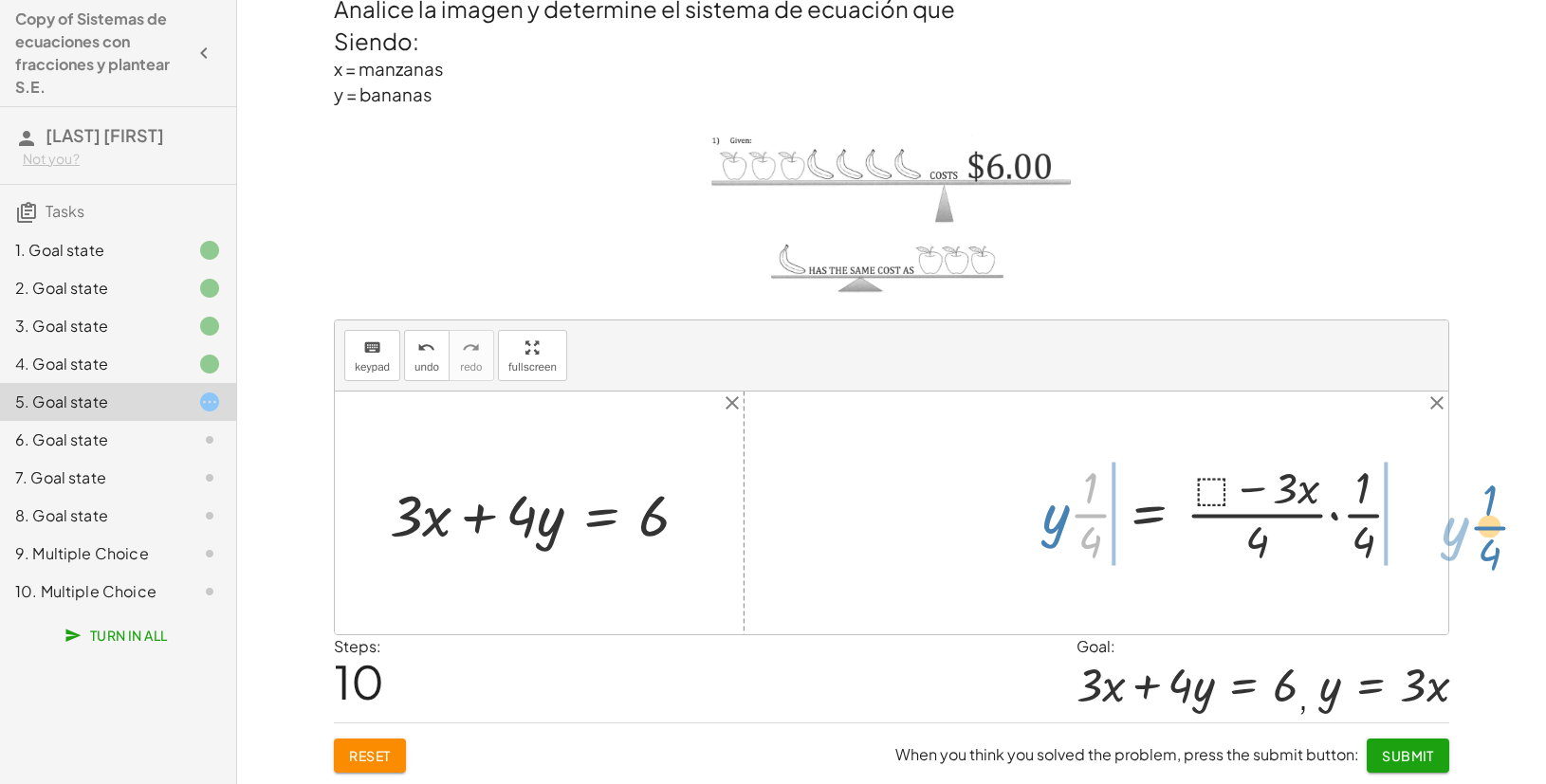 drag, startPoint x: 1094, startPoint y: 528, endPoint x: 1472, endPoint y: 540, distance: 378.19043 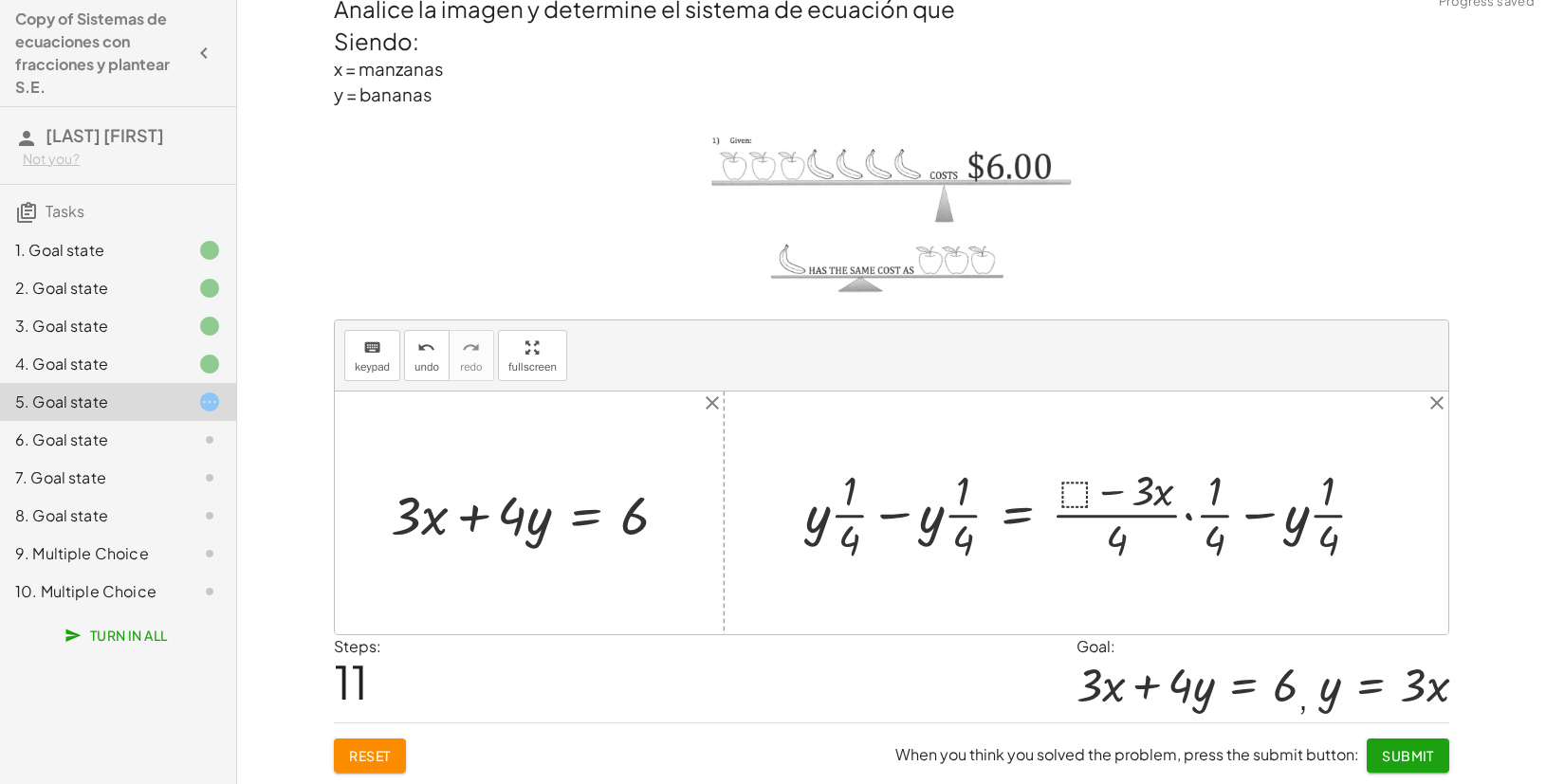 click at bounding box center (1093, 513) 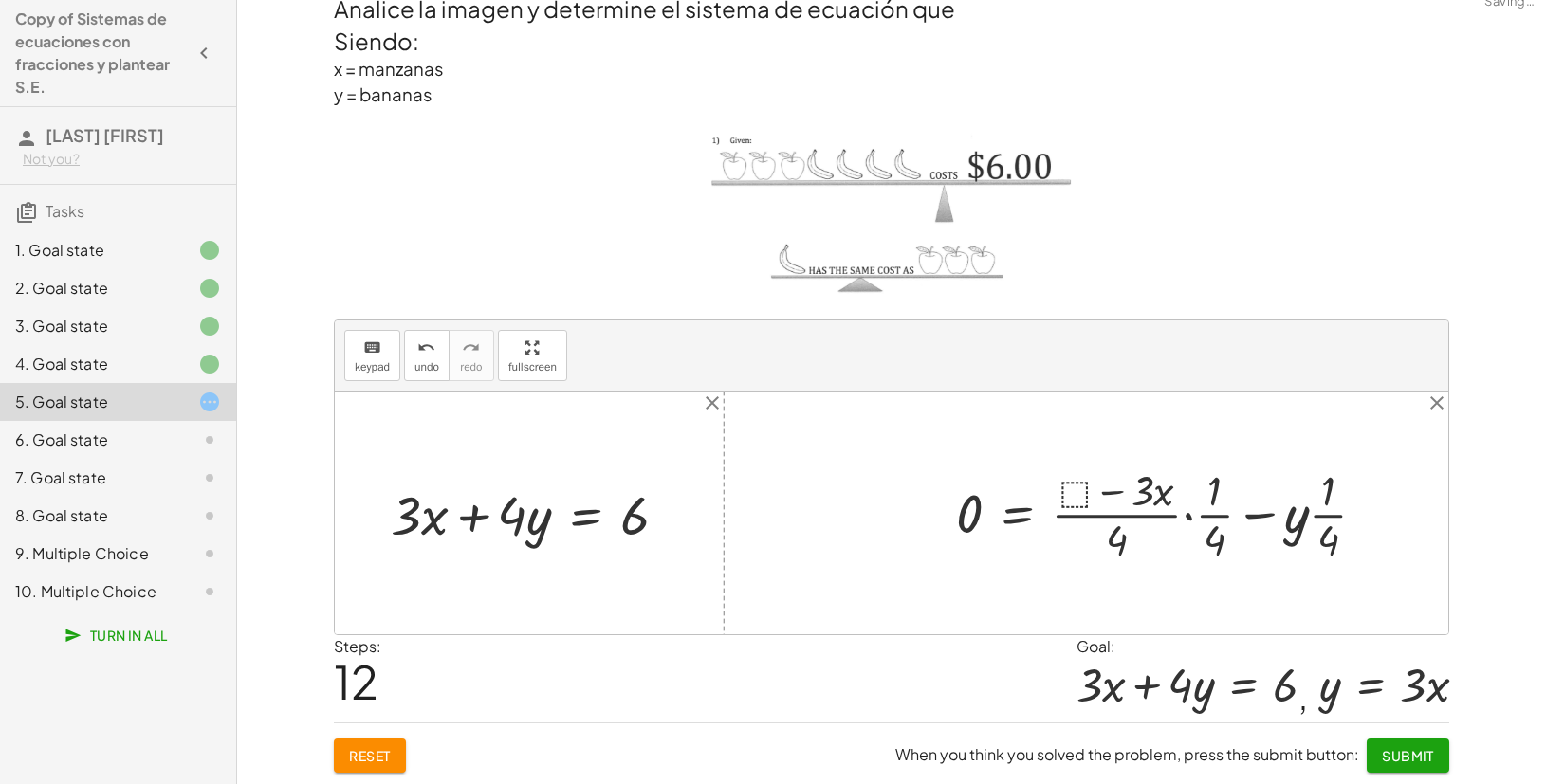 click at bounding box center (1169, 513) 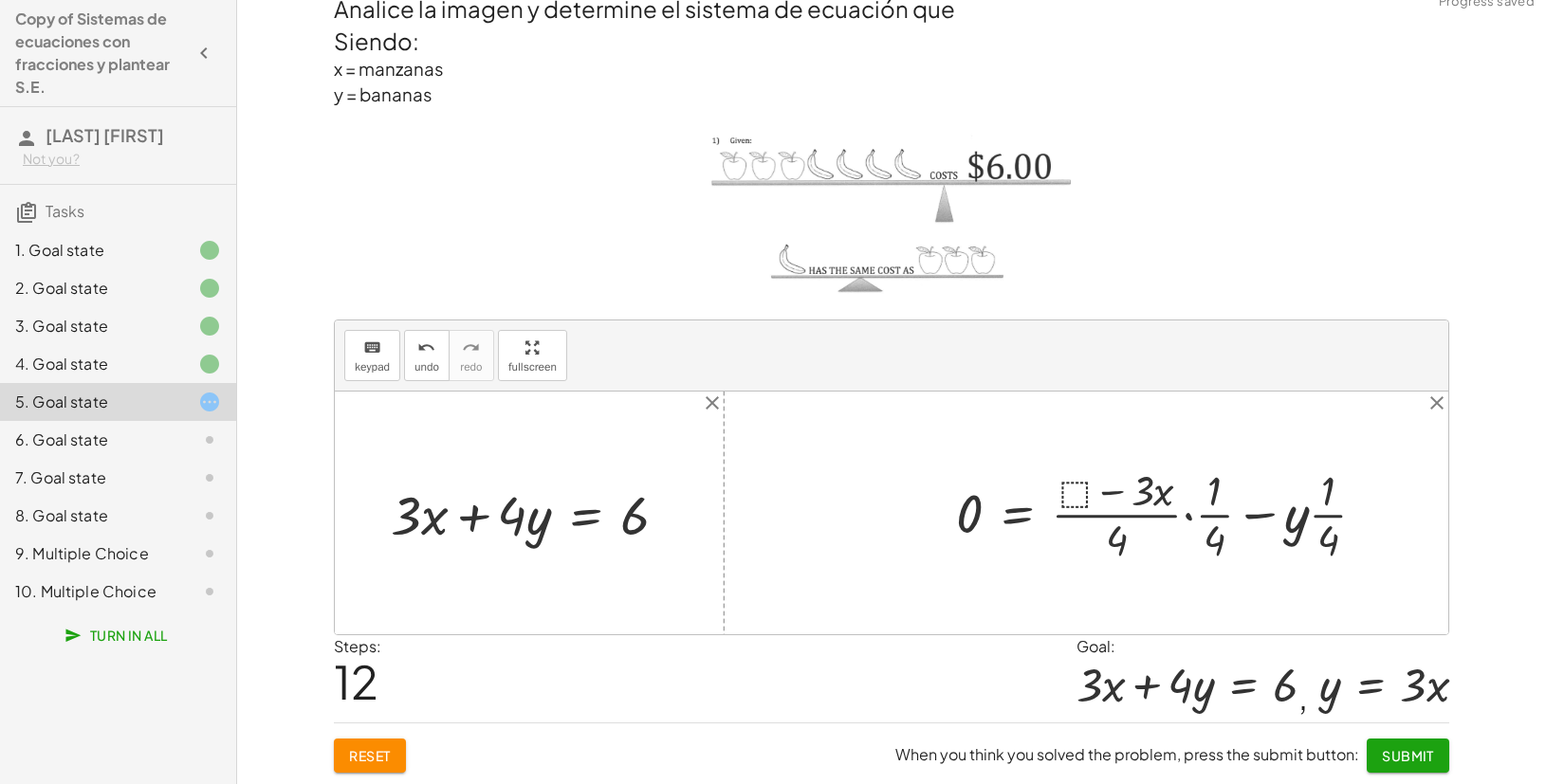 drag, startPoint x: 1188, startPoint y: 537, endPoint x: 1101, endPoint y: 533, distance: 87.091905 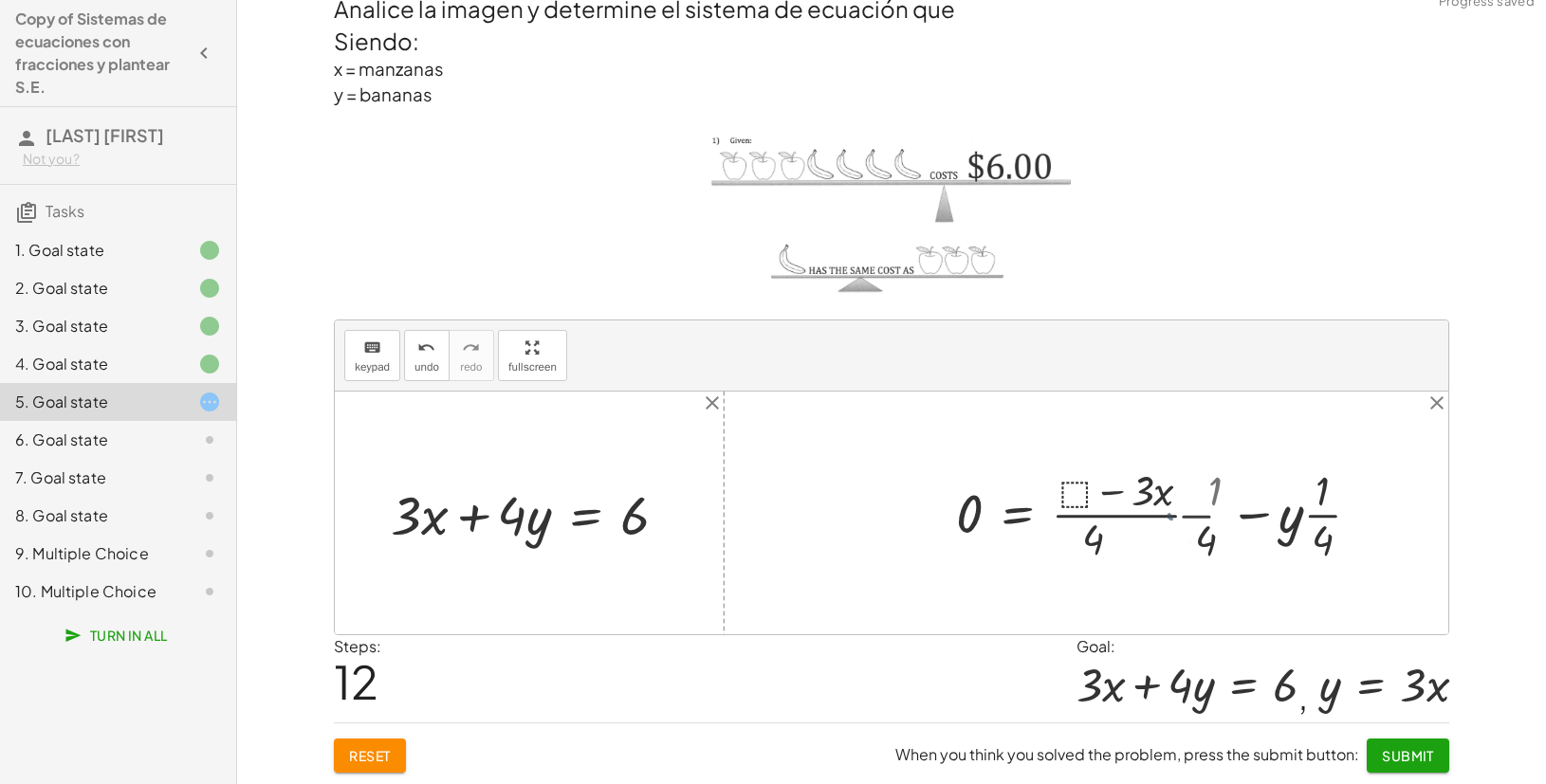 click on "+ · ⬚ · x + · ⬚ · y = ⬚ + · ⬚ · x + · 4 · y = ⬚ + · 3 · x + · 4 · y = ⬚ + · 3 · x − · 3 · x + · 4 · y = + ⬚ − · 3 · x + 0 + · 4 · y = + ⬚ − · 3 · x · 4 · y = + ⬚ − · 3 · x · 4 · y · 4 = · ( + ⬚ − · 3 · x ) · 4 · · 4 · y · 4 · · 1 · 4 = · · ( + ⬚ − · 3 · x ) · 4 · · 1 · 4 · y · · 1 · 4 = · · ( + ⬚ − · 3 · x ) · 4 · · 1 · 4 + · y · · 1 · 4 − · y · · 1 · 4 = + · · ( + ⬚ − · 3 · x ) · 4 · · 1 · 4 − · y · · 1 · 4 · 4 = ⬚ + − · 3 · x · ( ) · 4 · · · 1 · 4 + − · y · · 1 · 4 0 0 = + · · ( + ⬚ − · 3 · x ) · 4 · · 1 · 4 − · y · · 1 · 4 0 = + · ( + ⬚ − · 3 · x ) · 1 · 4 · 4 − · y · · 1 · 4" at bounding box center (1135, 513) 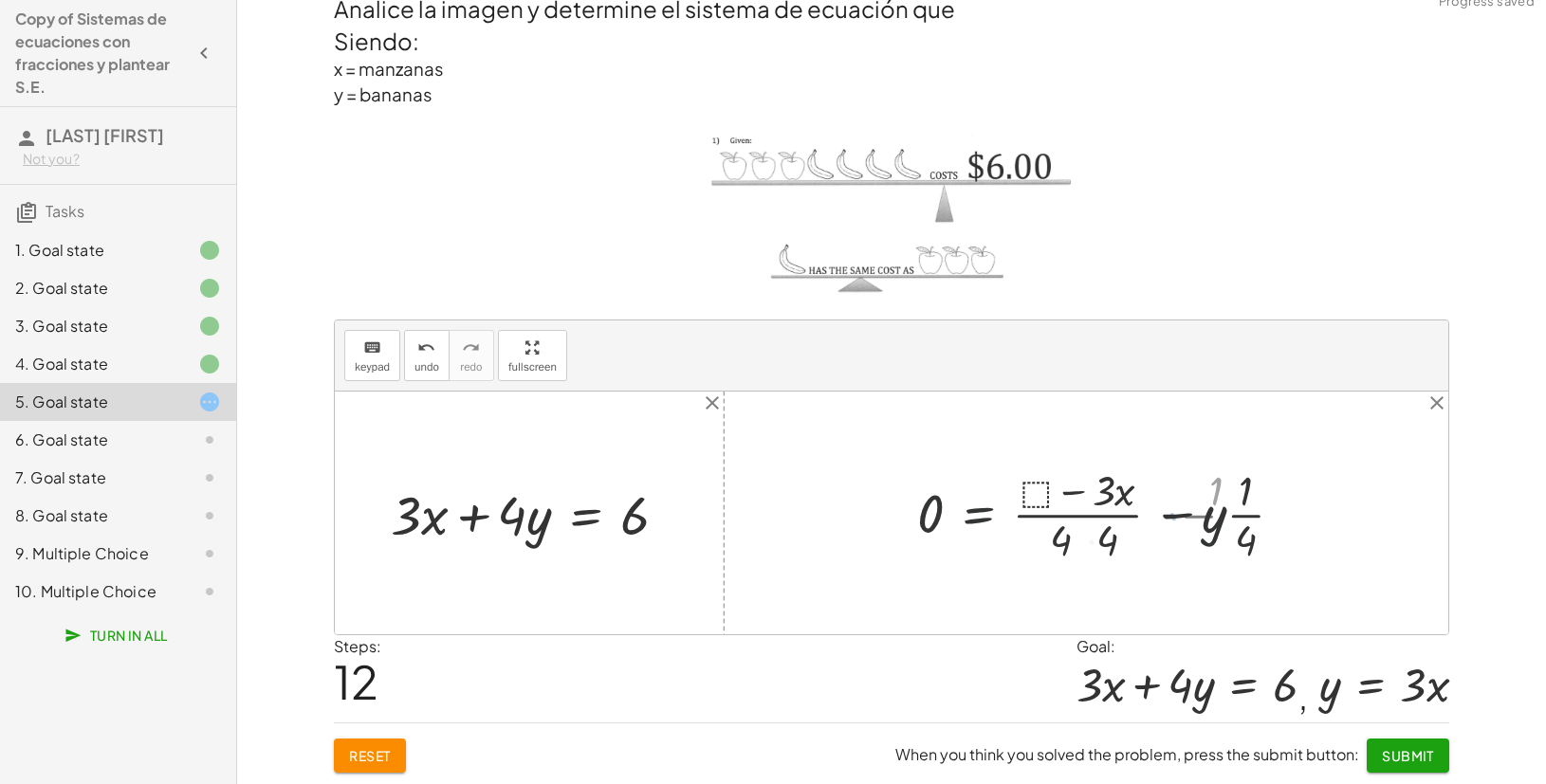click at bounding box center [892, 513] 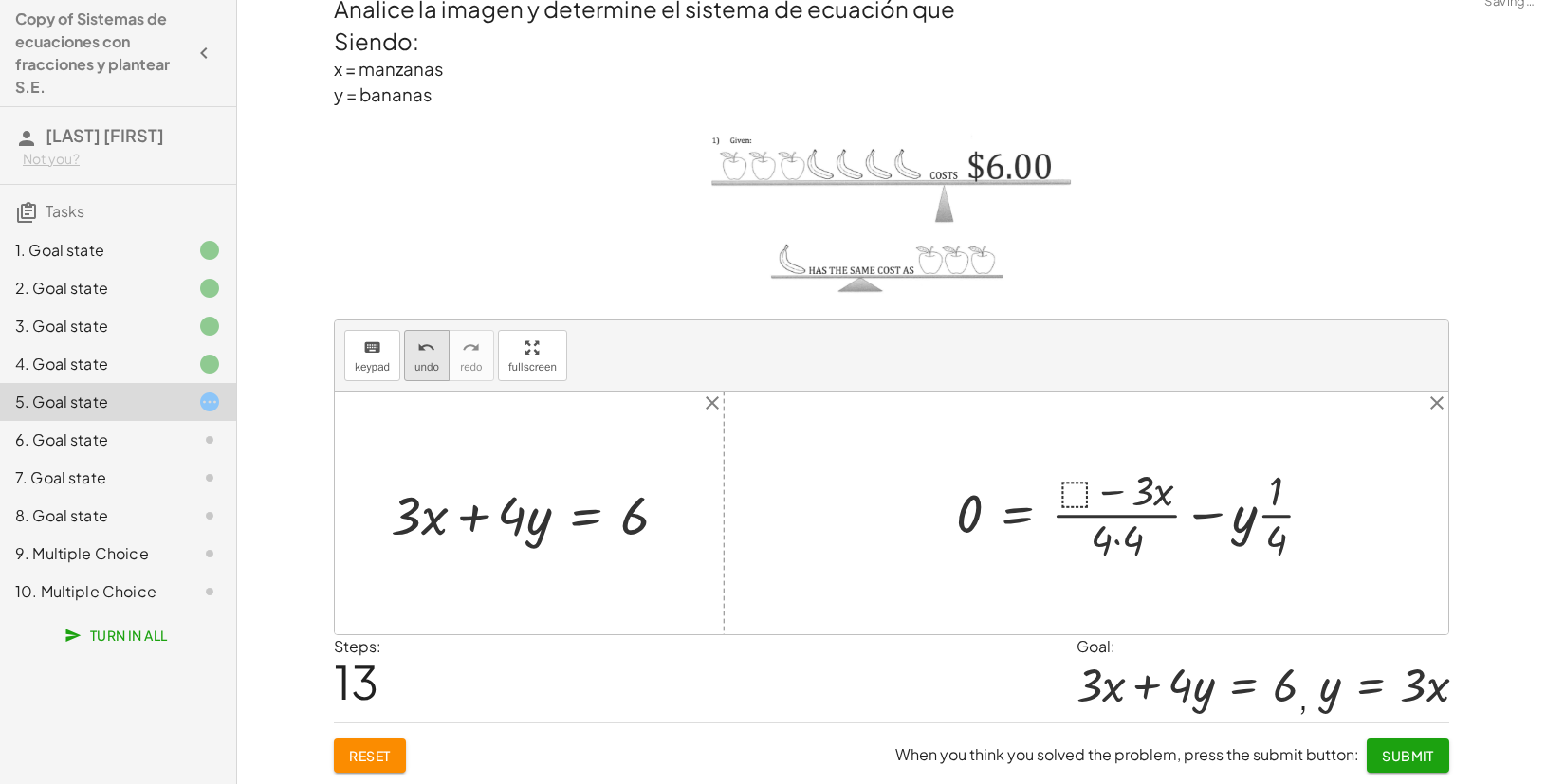 click on "undo" at bounding box center (427, 367) 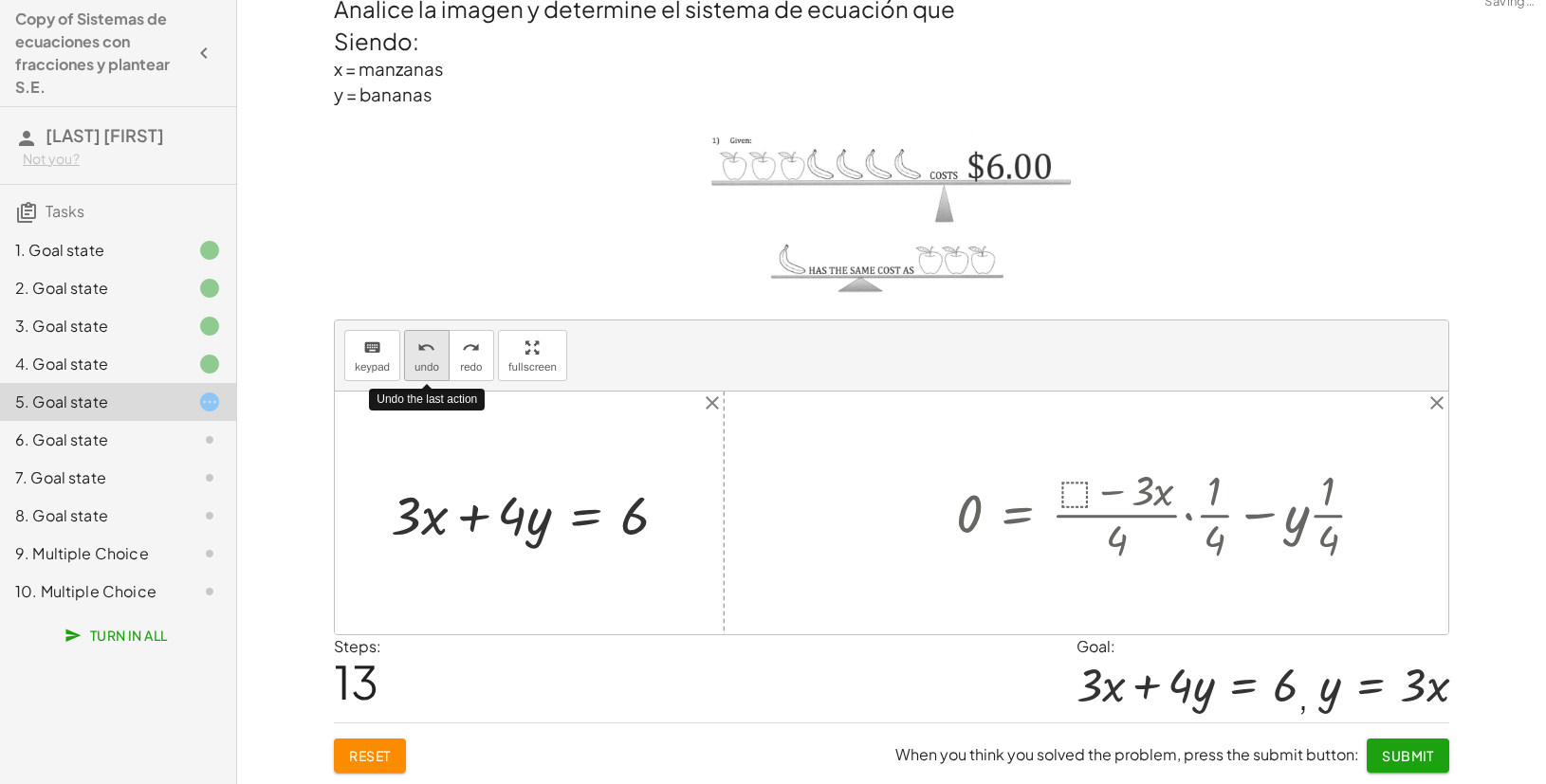 click on "undo" at bounding box center (427, 367) 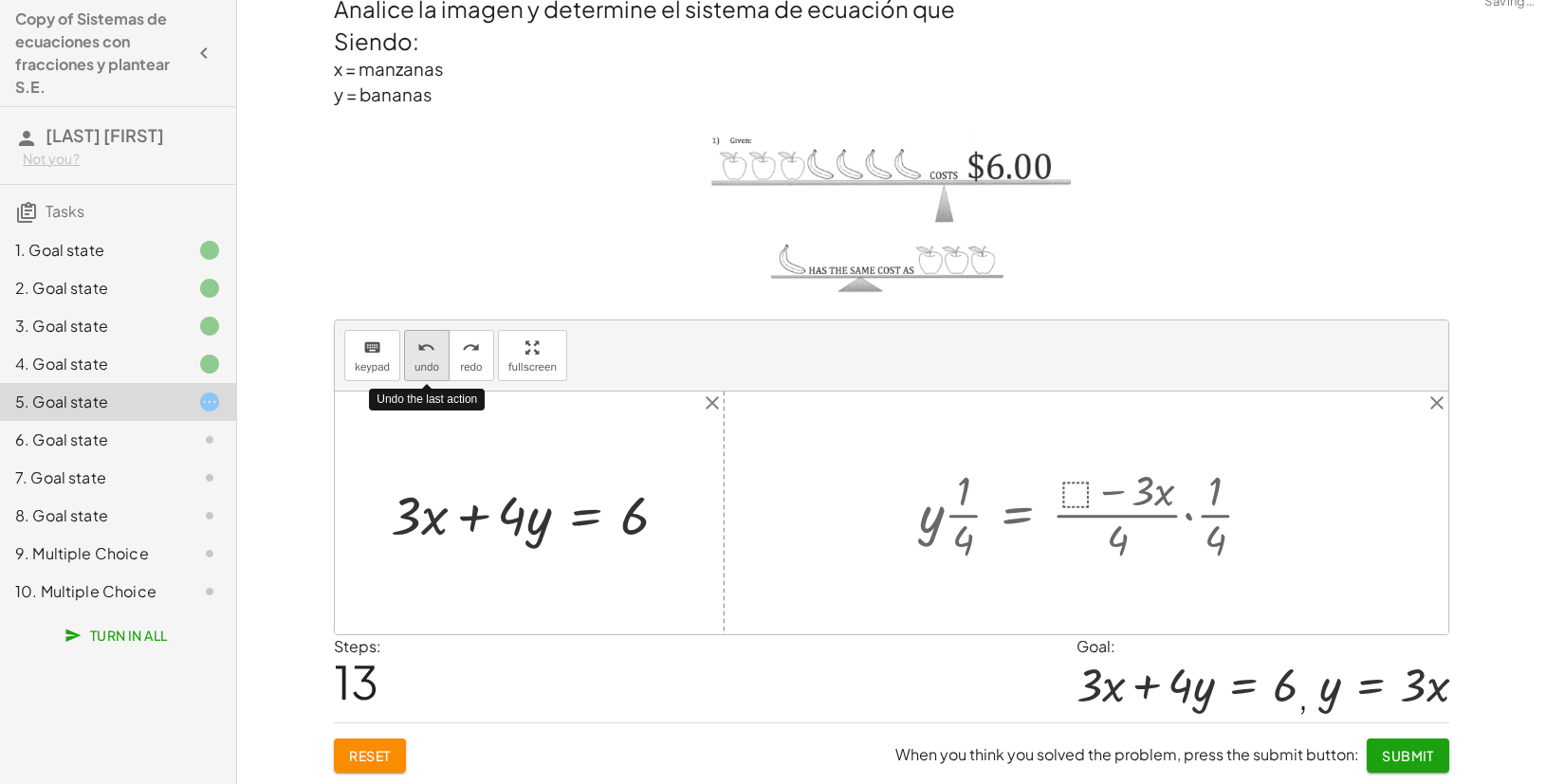 click on "undo" at bounding box center [427, 367] 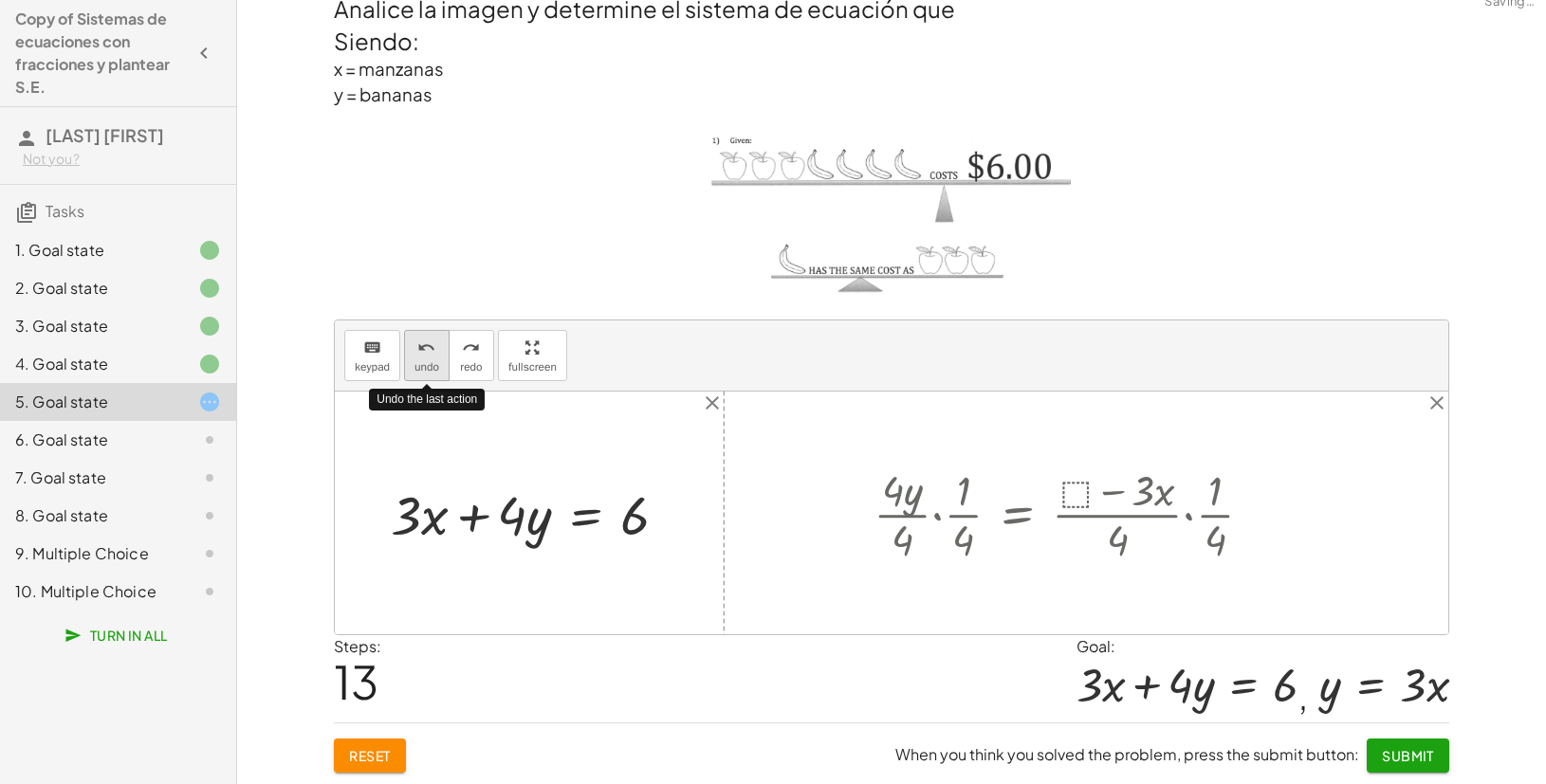 click on "undo" at bounding box center (427, 367) 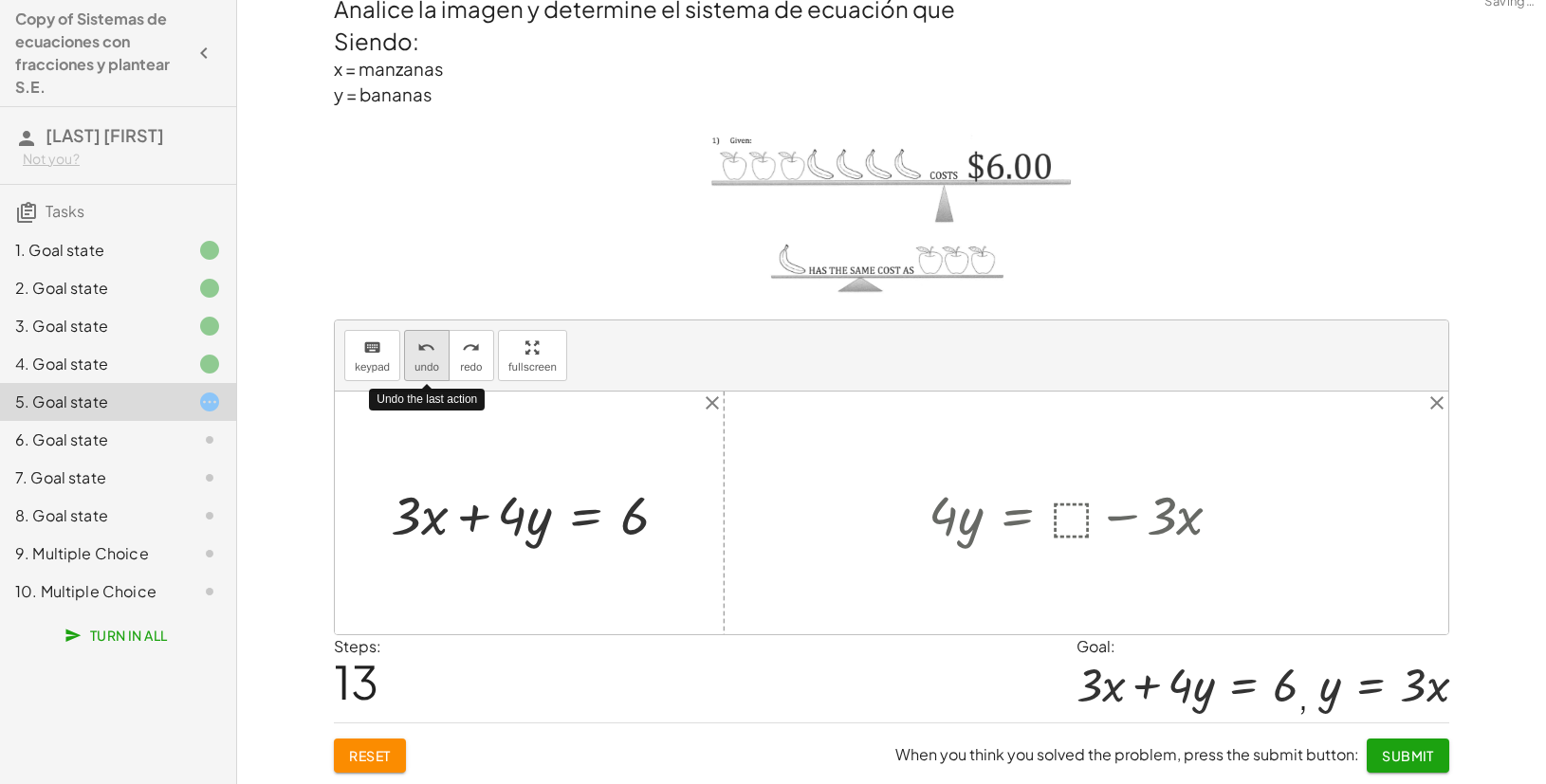 click on "undo" at bounding box center (427, 367) 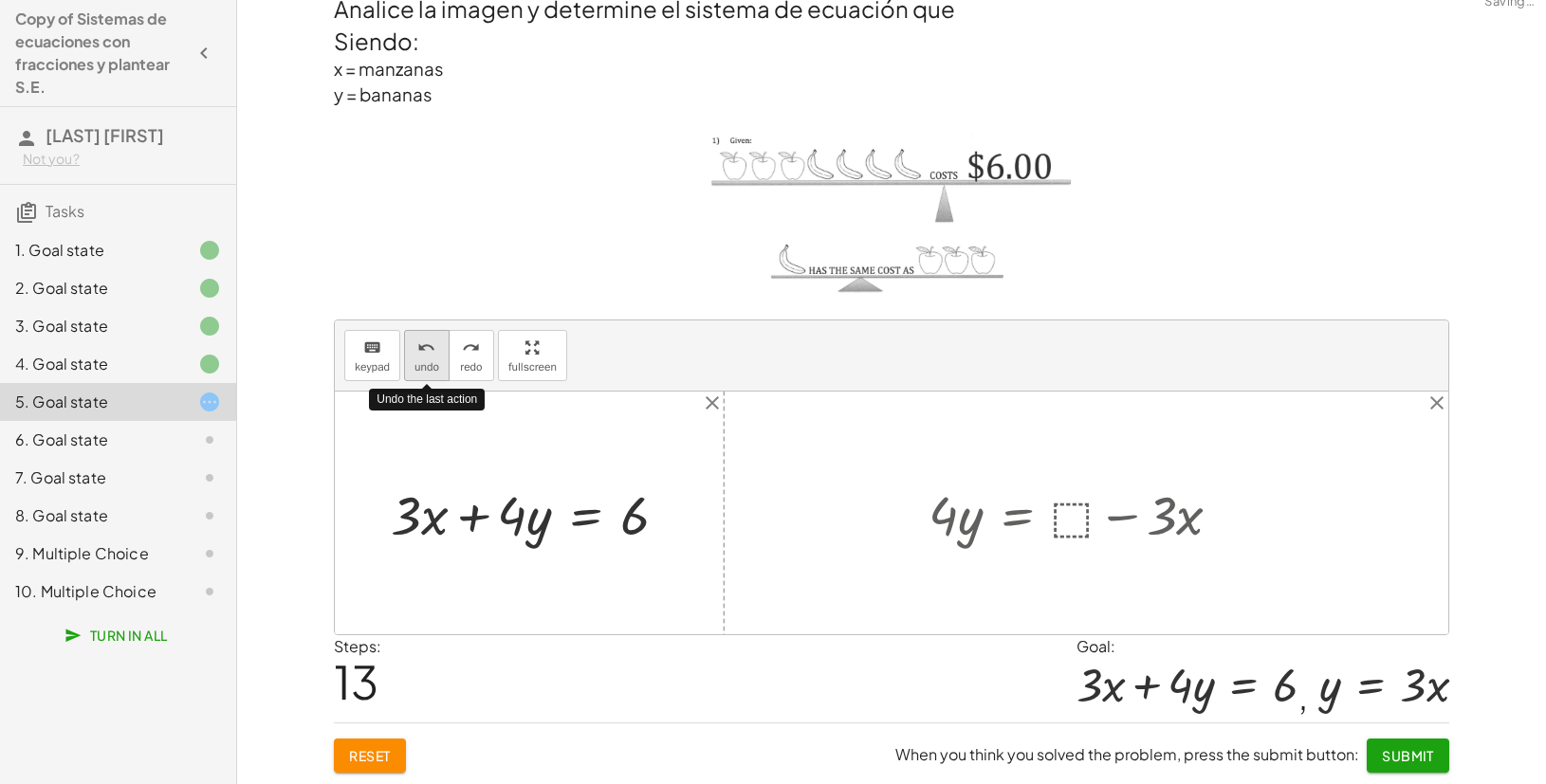 click on "undo" at bounding box center [427, 367] 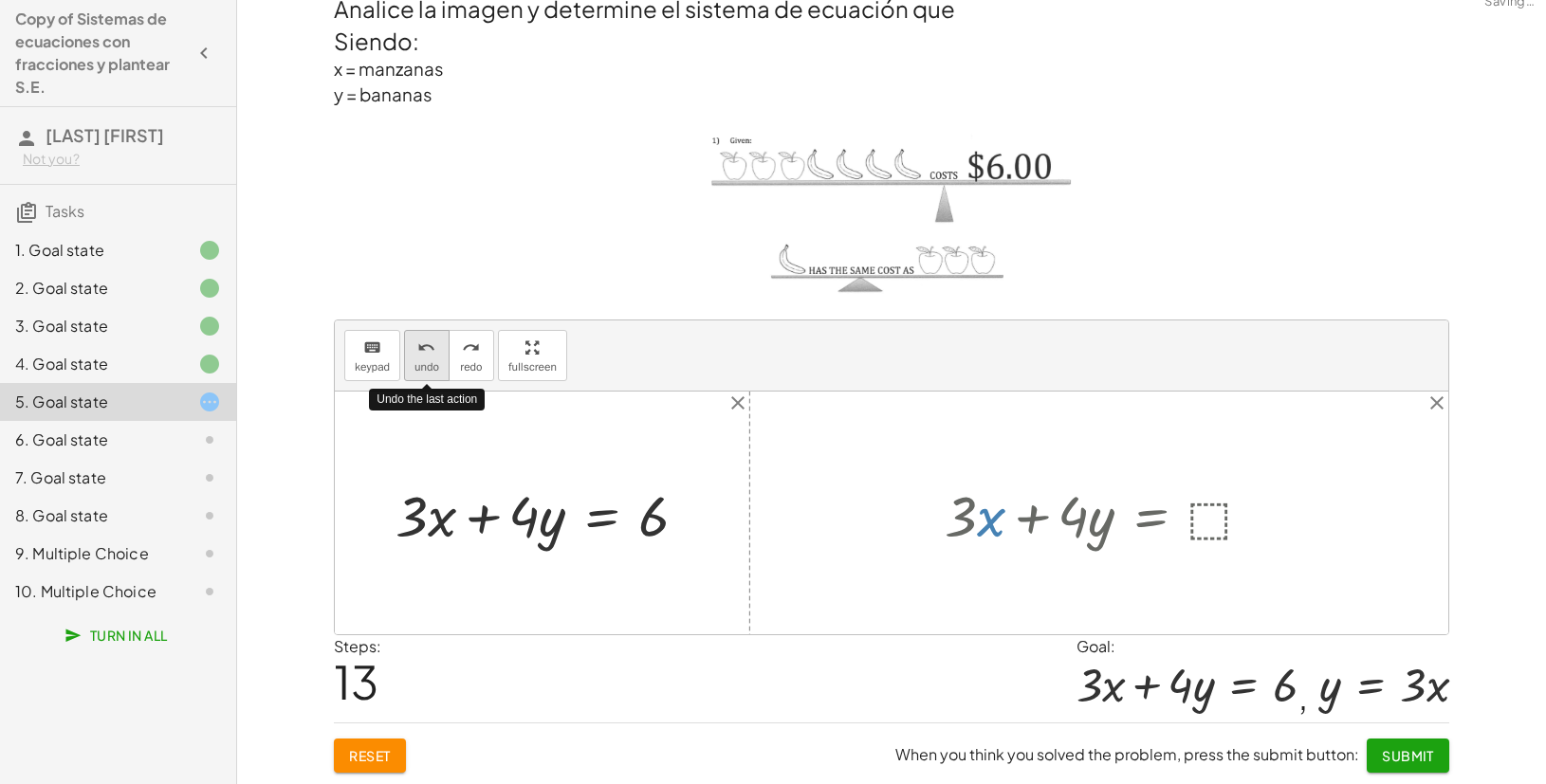 click on "undo" at bounding box center [427, 367] 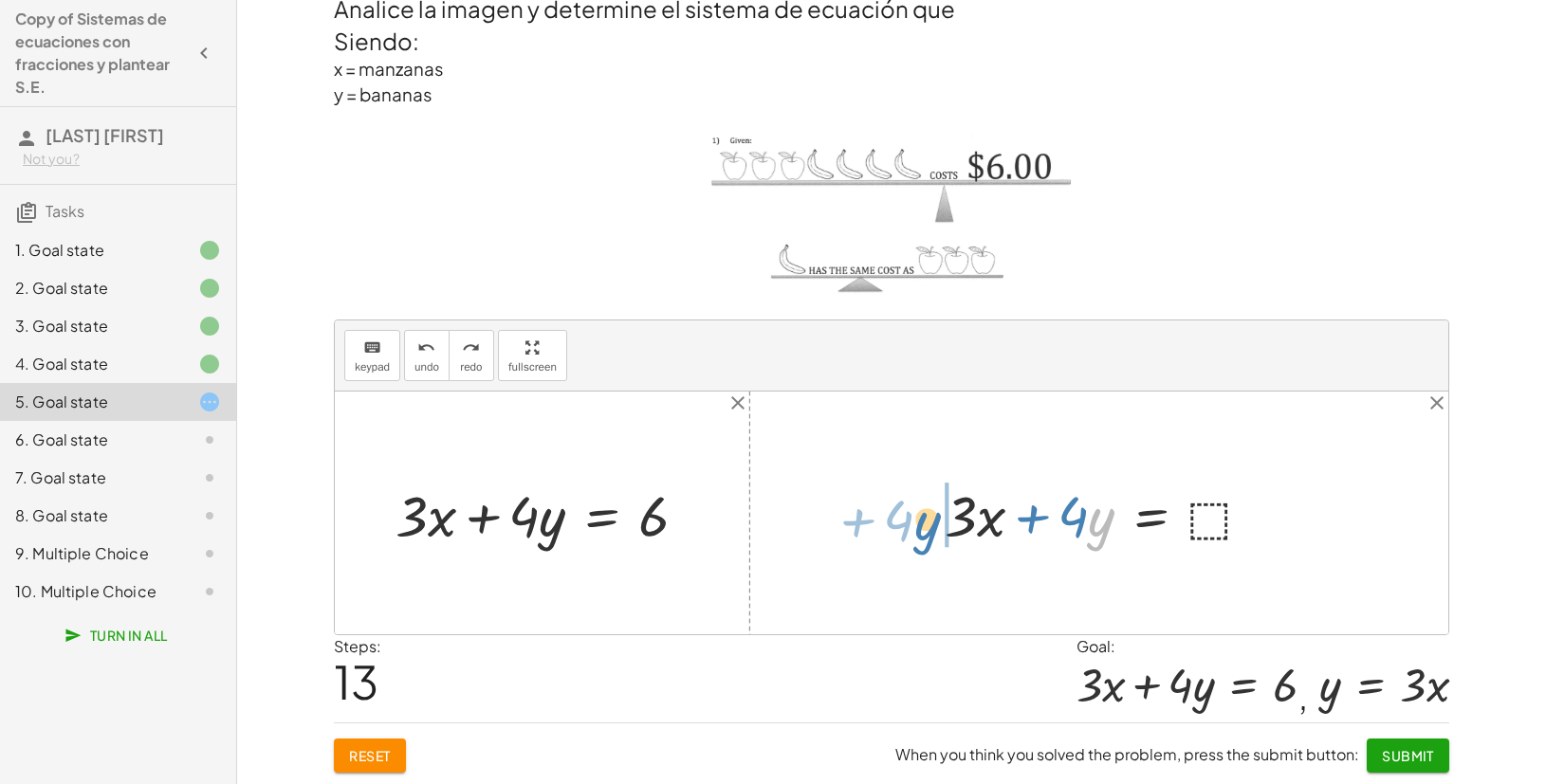 drag, startPoint x: 1108, startPoint y: 515, endPoint x: 930, endPoint y: 517, distance: 178.0112 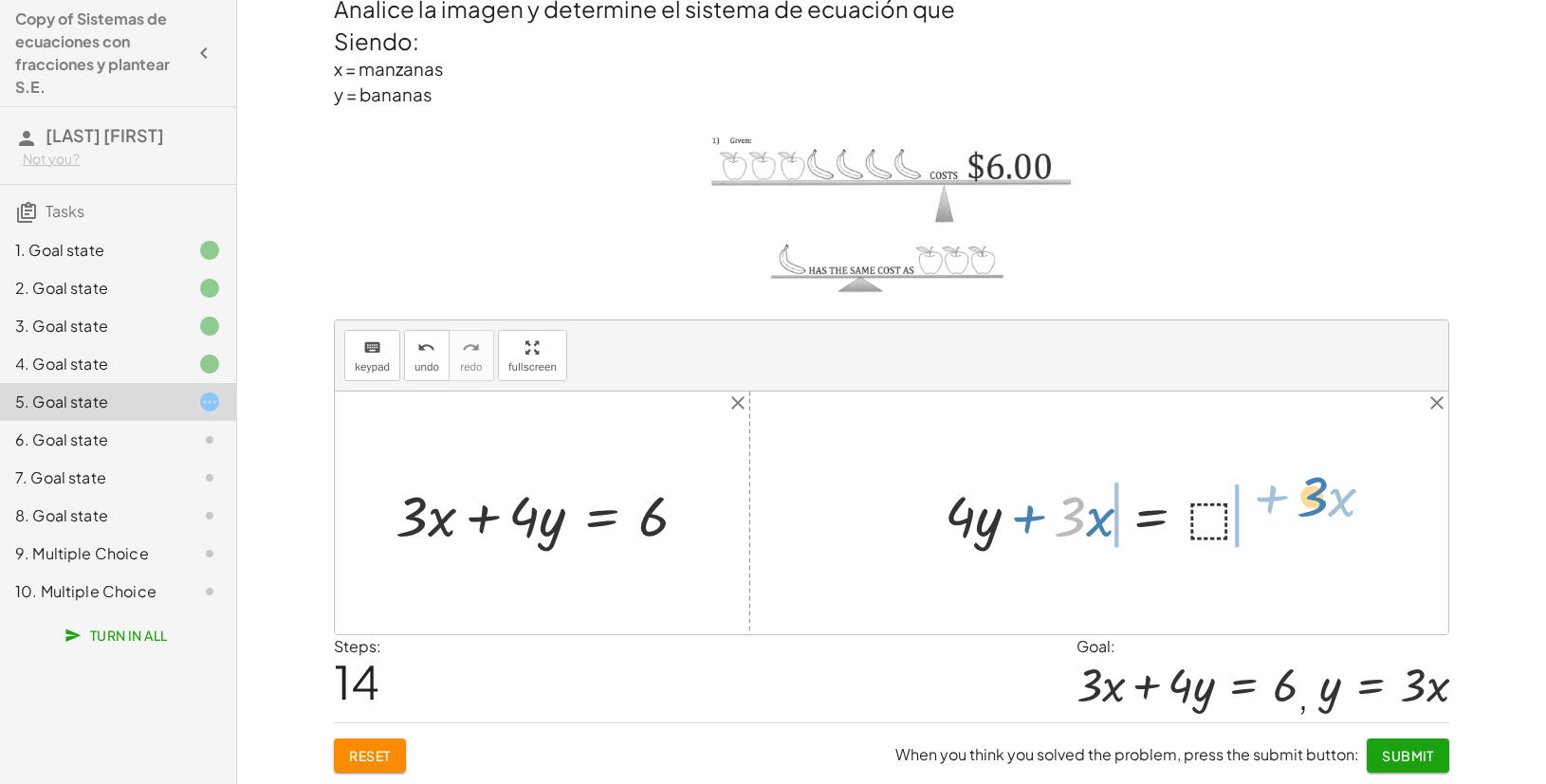 drag, startPoint x: 1075, startPoint y: 515, endPoint x: 1333, endPoint y: 495, distance: 258.77403 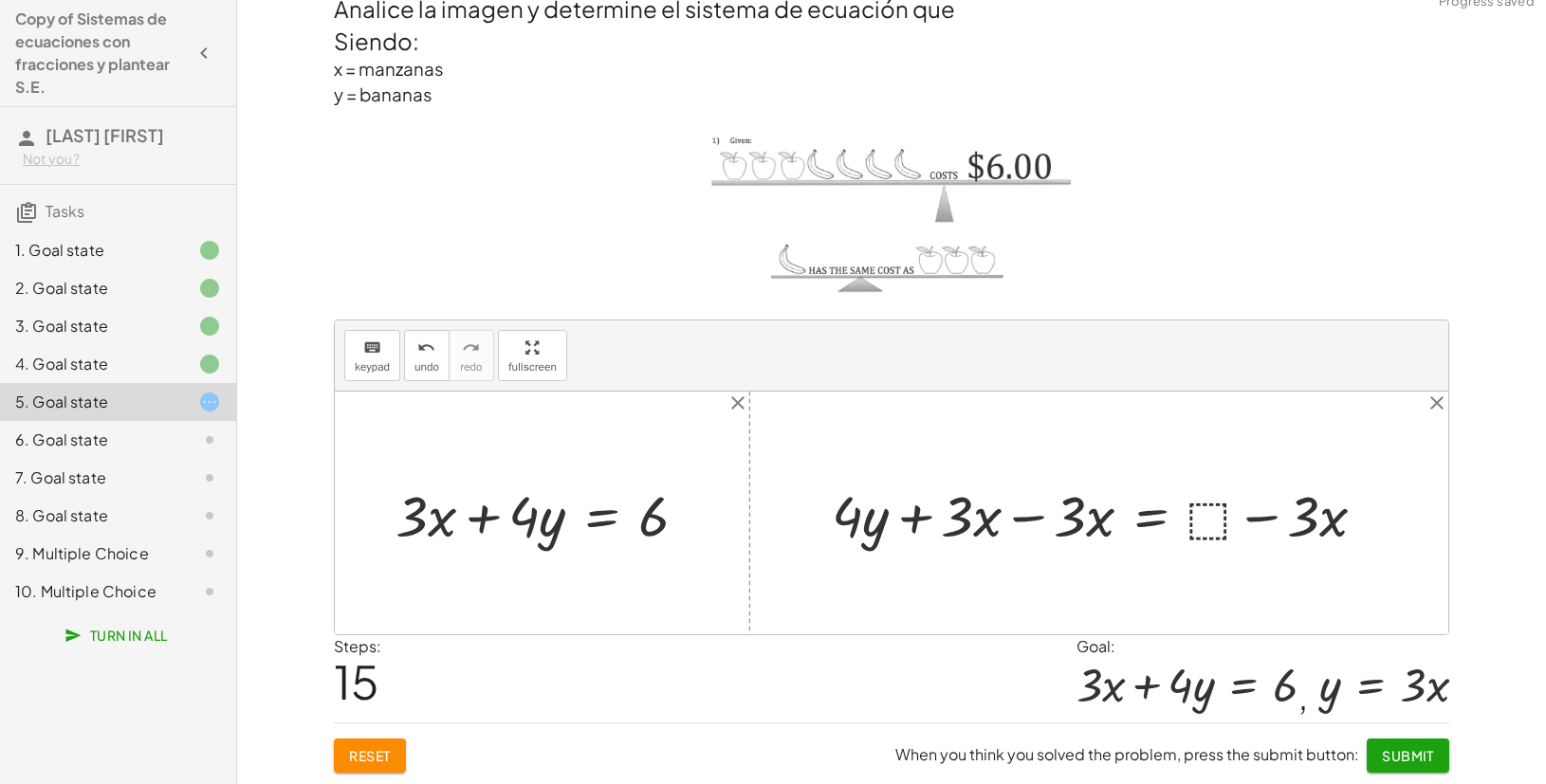 click at bounding box center [1106, 513] 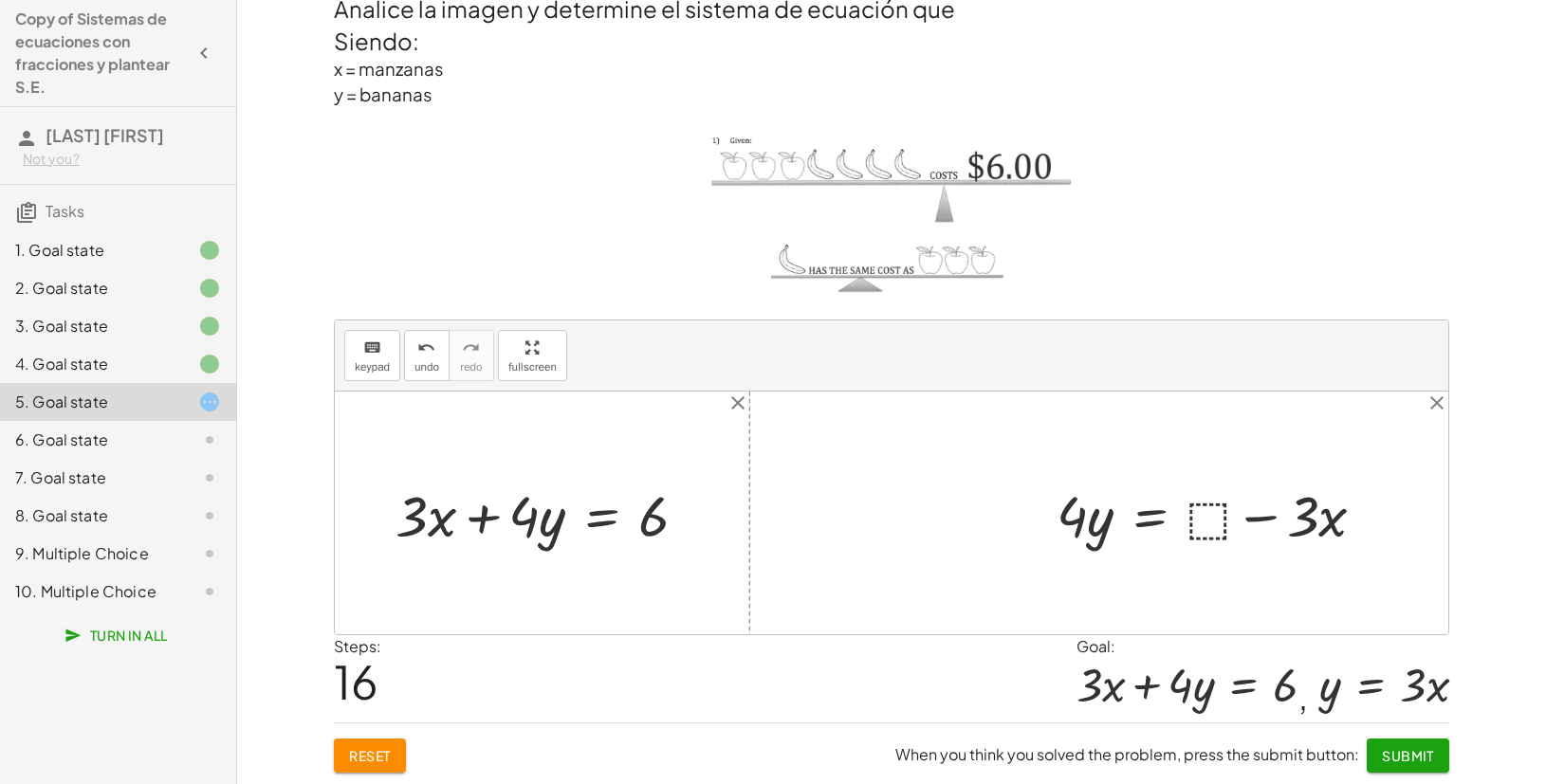 click at bounding box center [1218, 513] 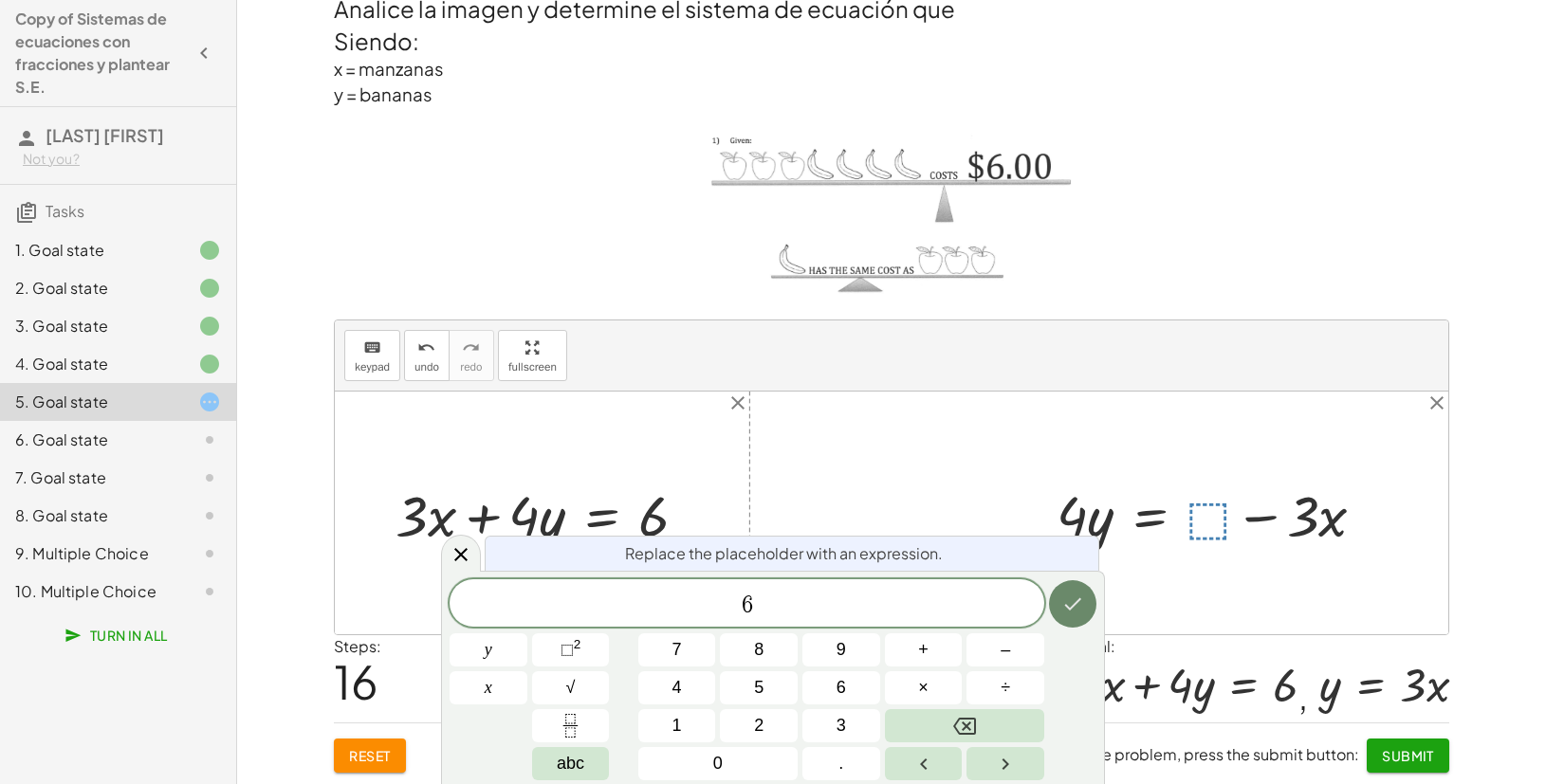 click 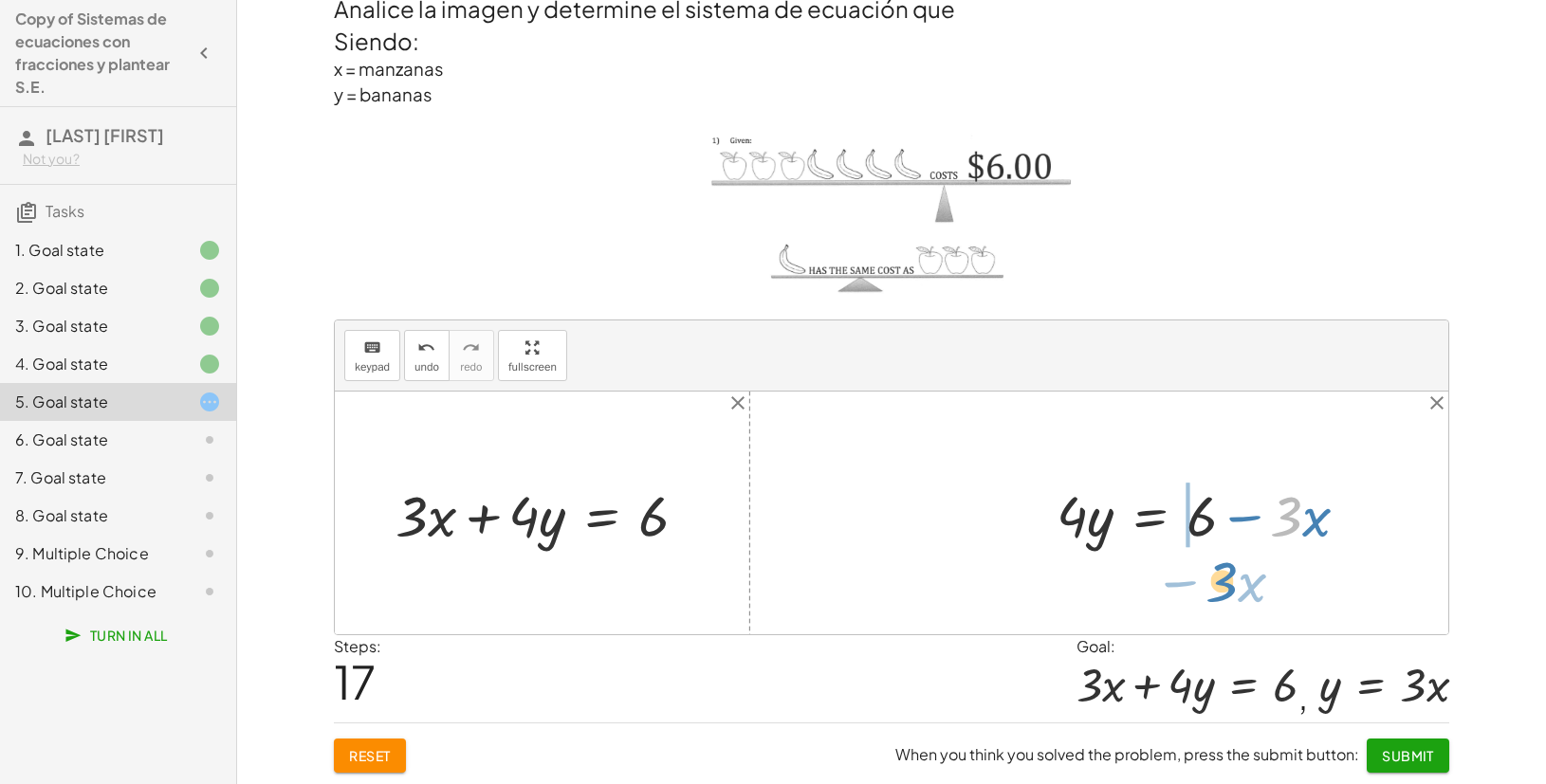 drag, startPoint x: 1255, startPoint y: 517, endPoint x: 1215, endPoint y: 580, distance: 74.62573 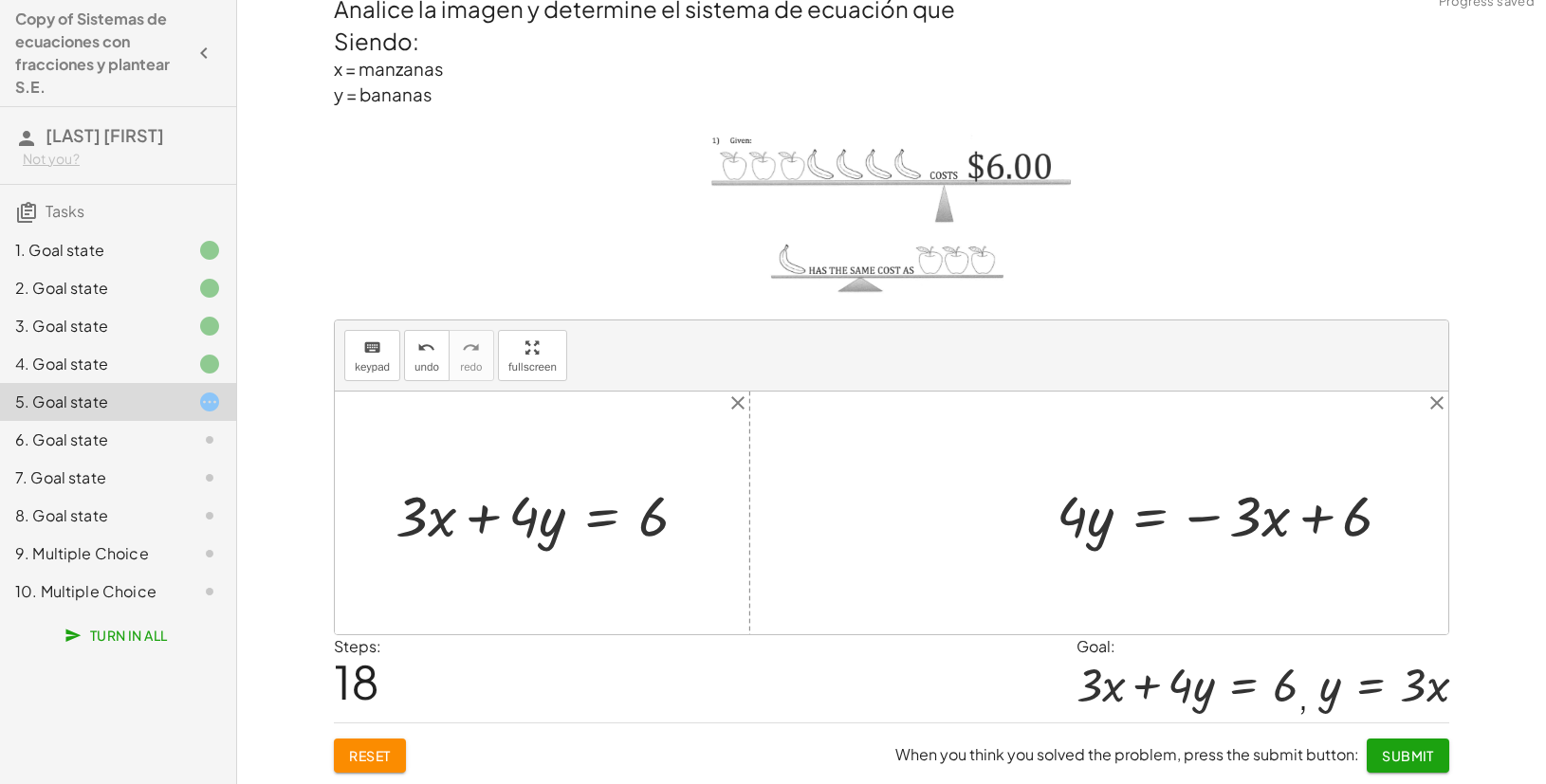 click at bounding box center [1231, 513] 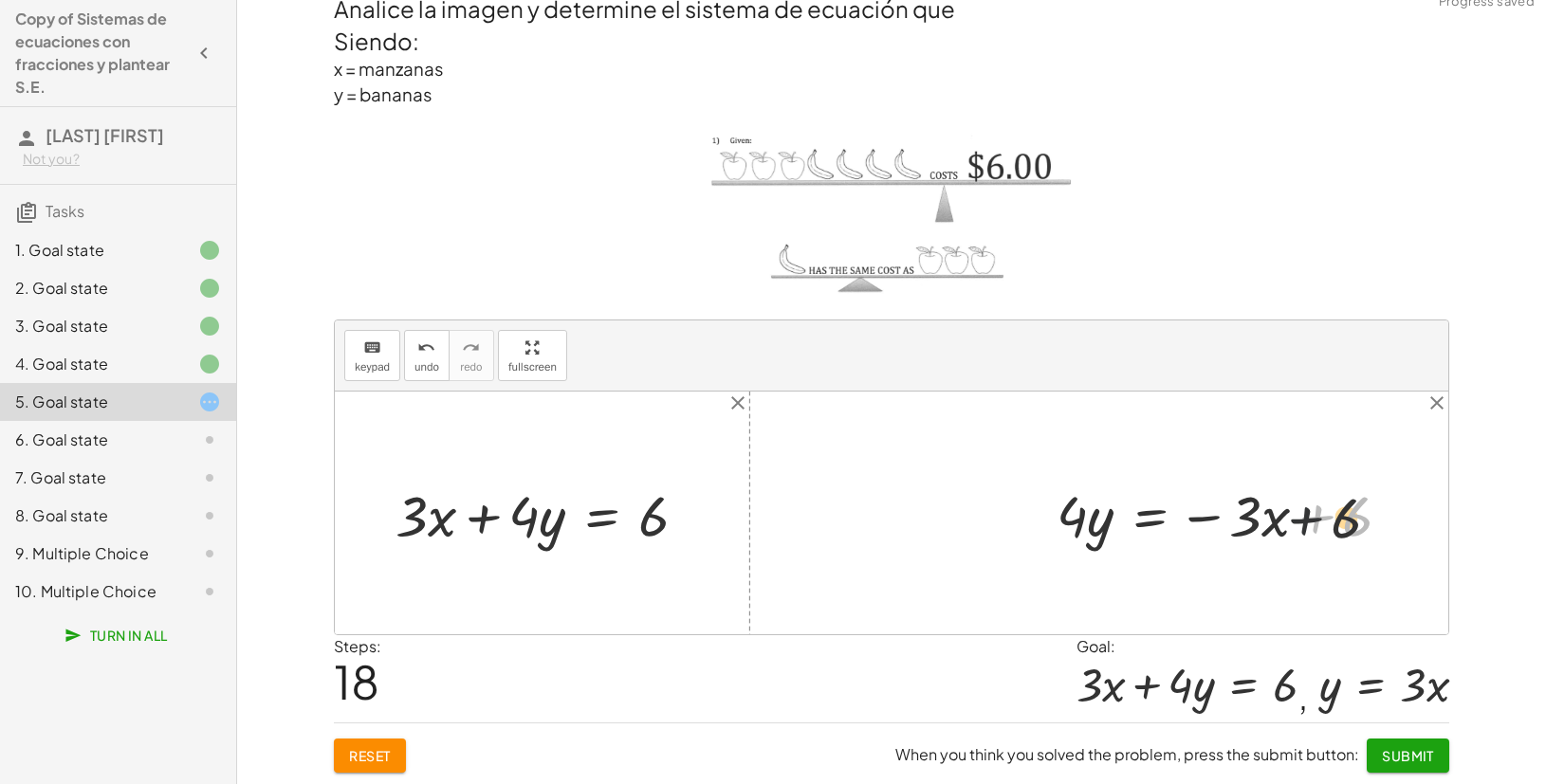 drag, startPoint x: 1339, startPoint y: 513, endPoint x: 1259, endPoint y: 523, distance: 80.62258 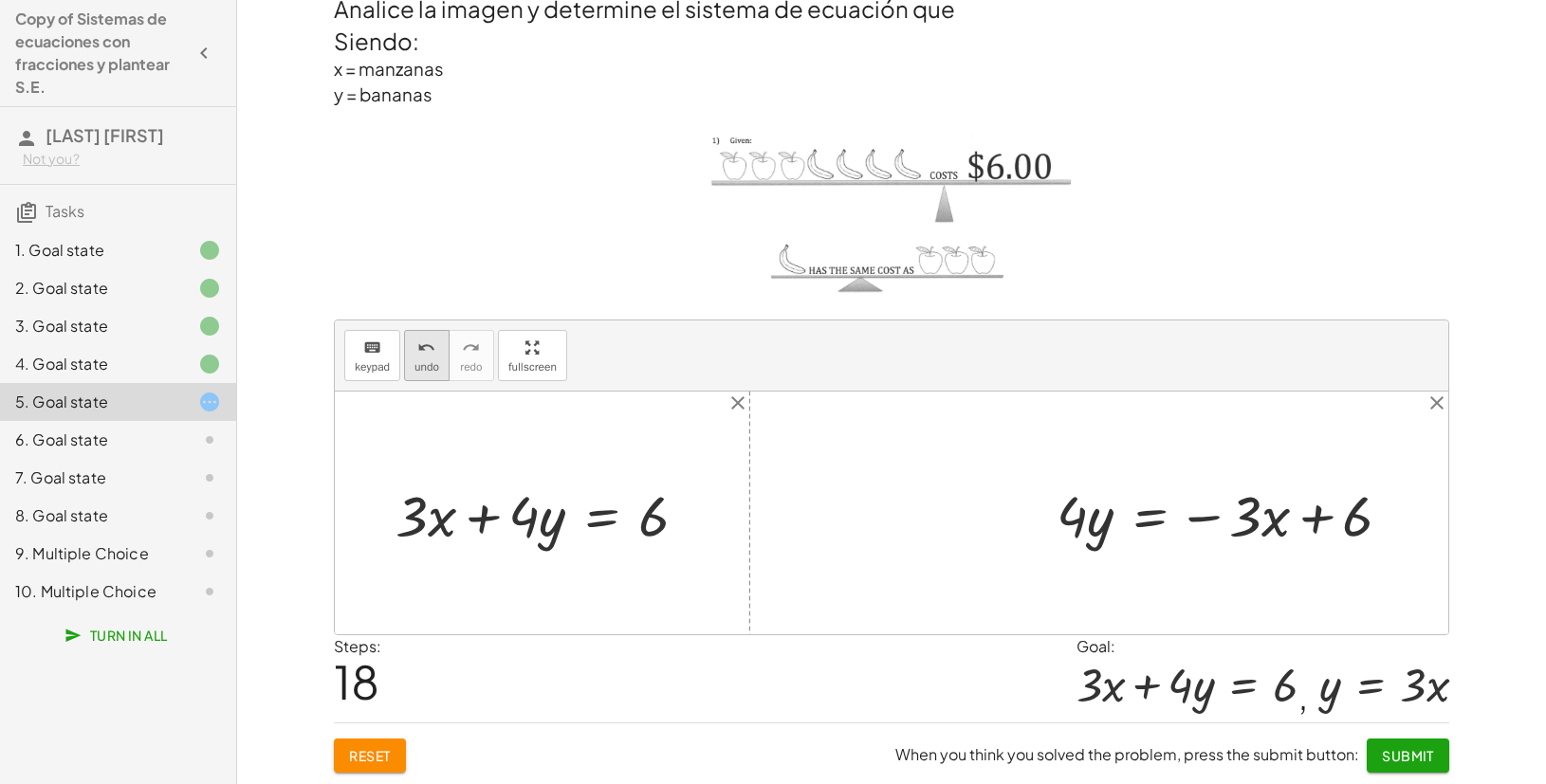 click on "undo" at bounding box center [427, 367] 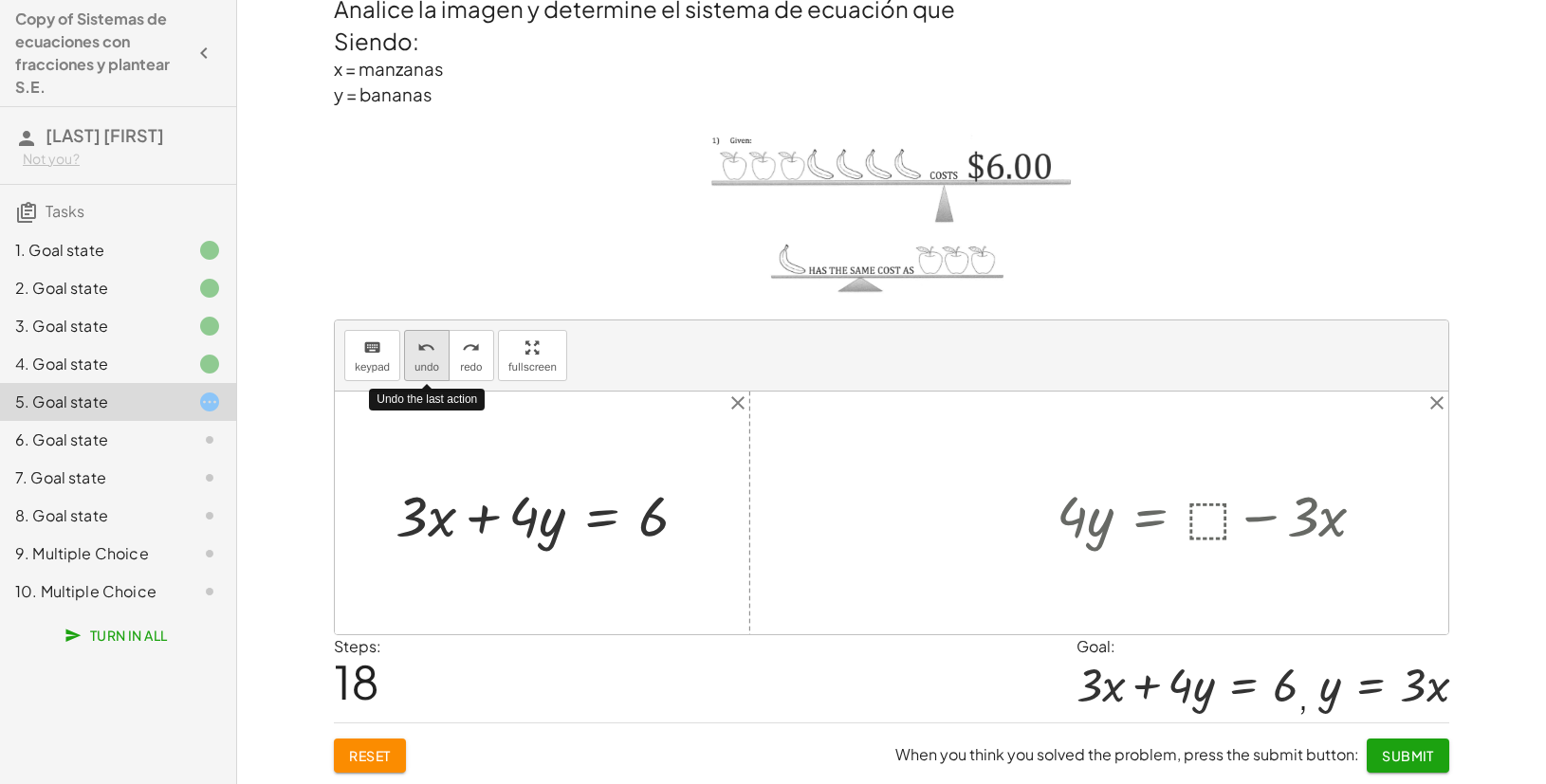 click on "undo" at bounding box center (427, 367) 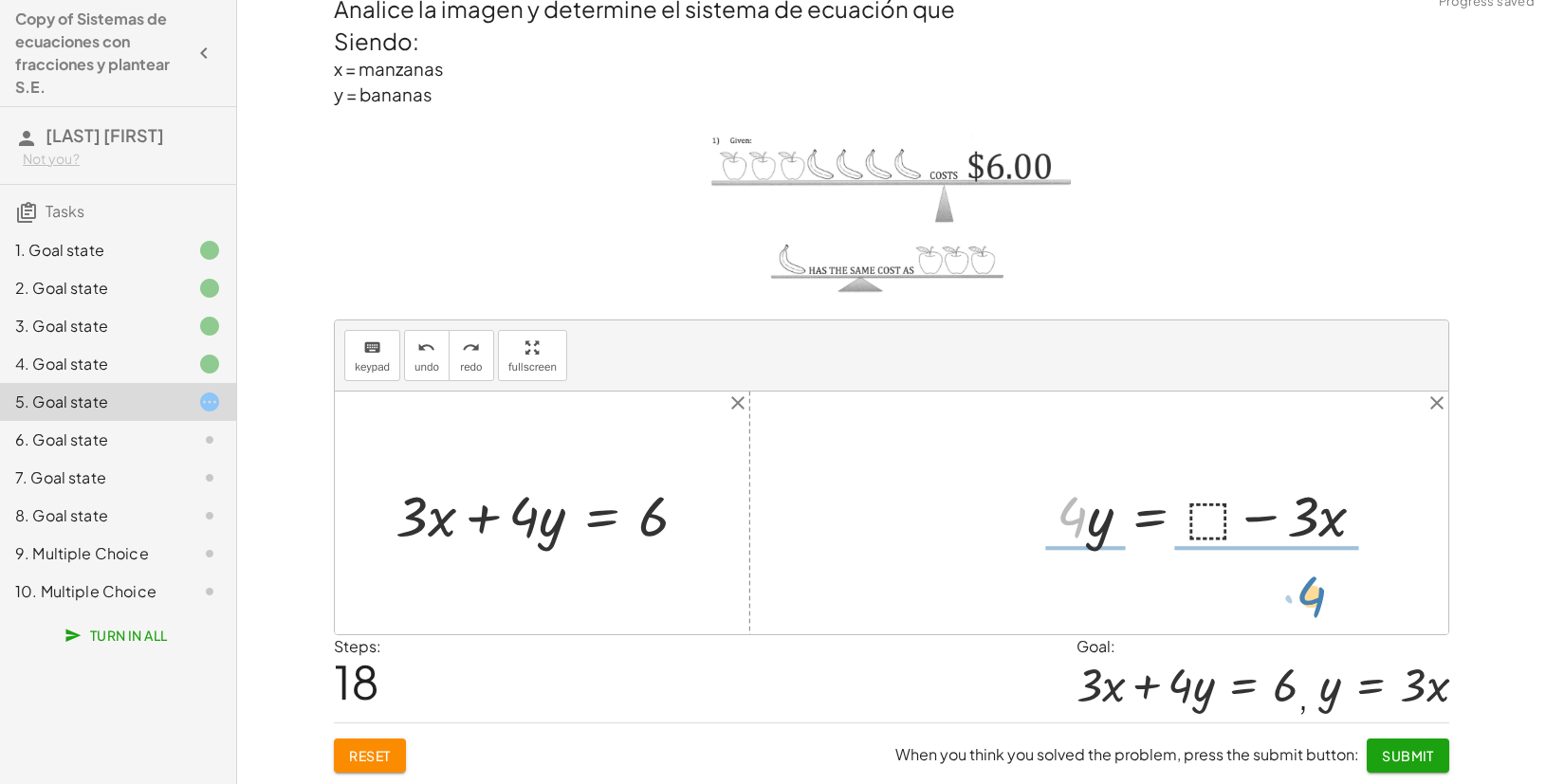 drag, startPoint x: 1074, startPoint y: 527, endPoint x: 1311, endPoint y: 610, distance: 251.1135 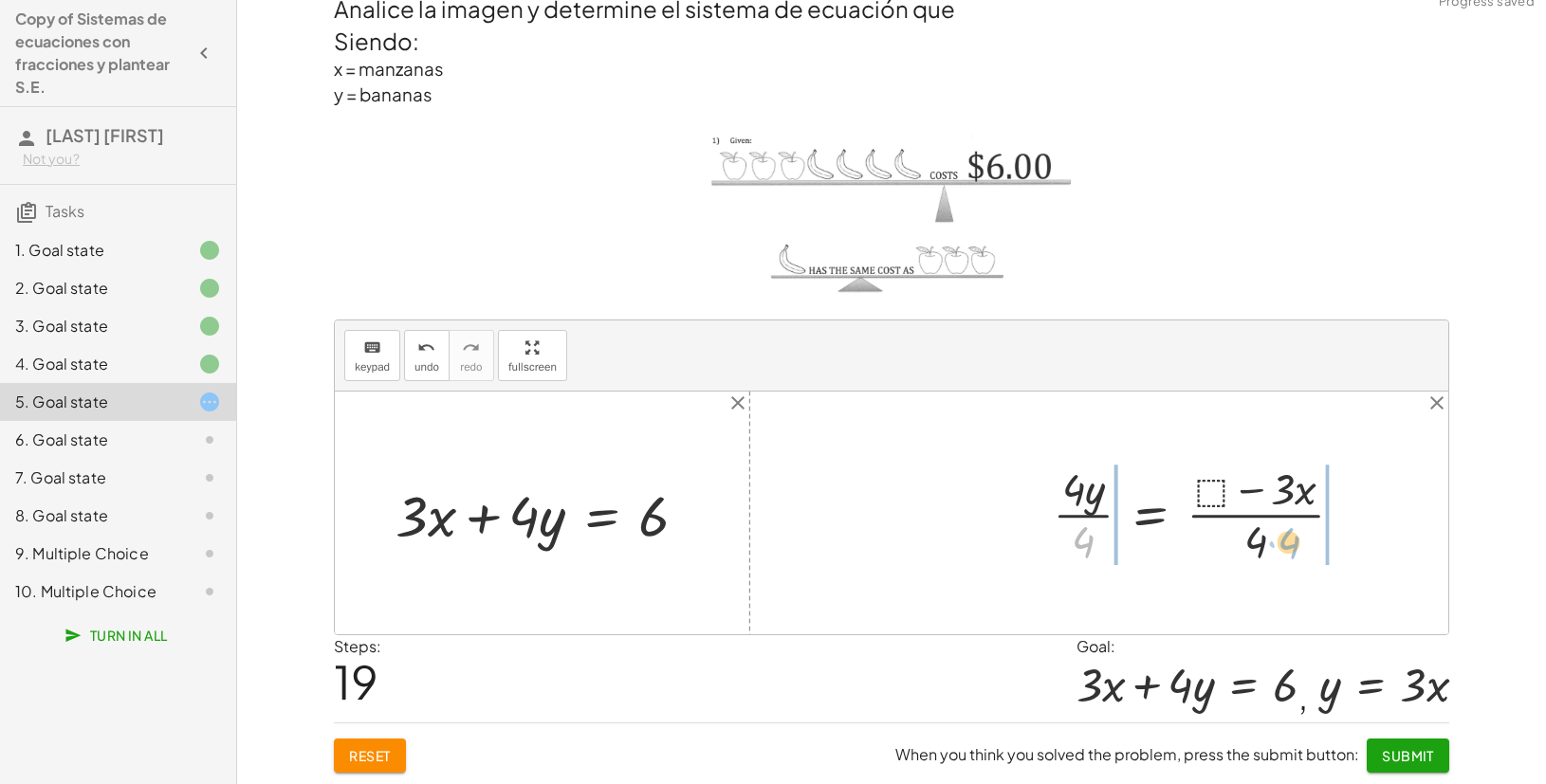 drag, startPoint x: 1130, startPoint y: 550, endPoint x: 1293, endPoint y: 551, distance: 163.00307 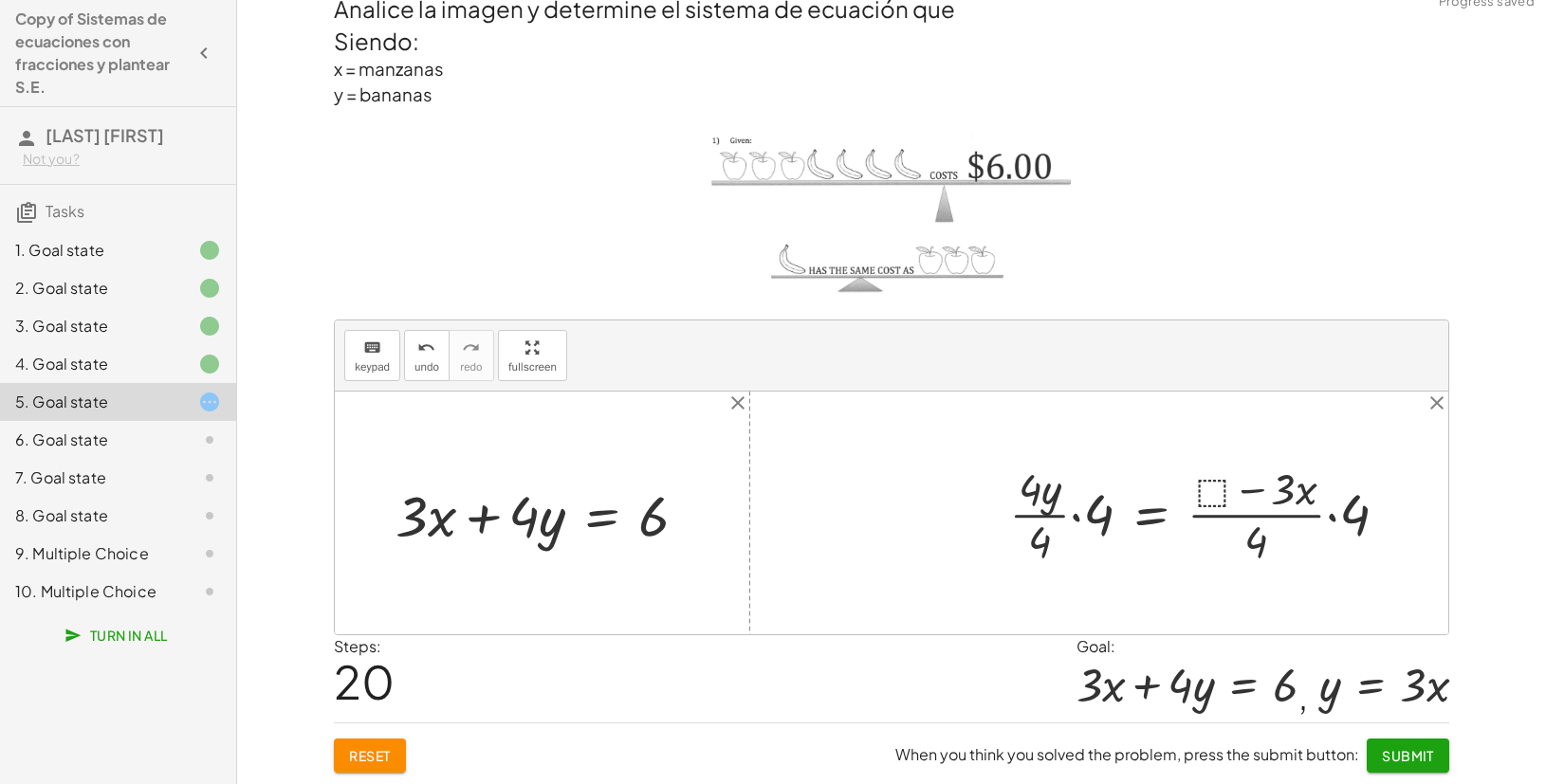 click at bounding box center [1206, 513] 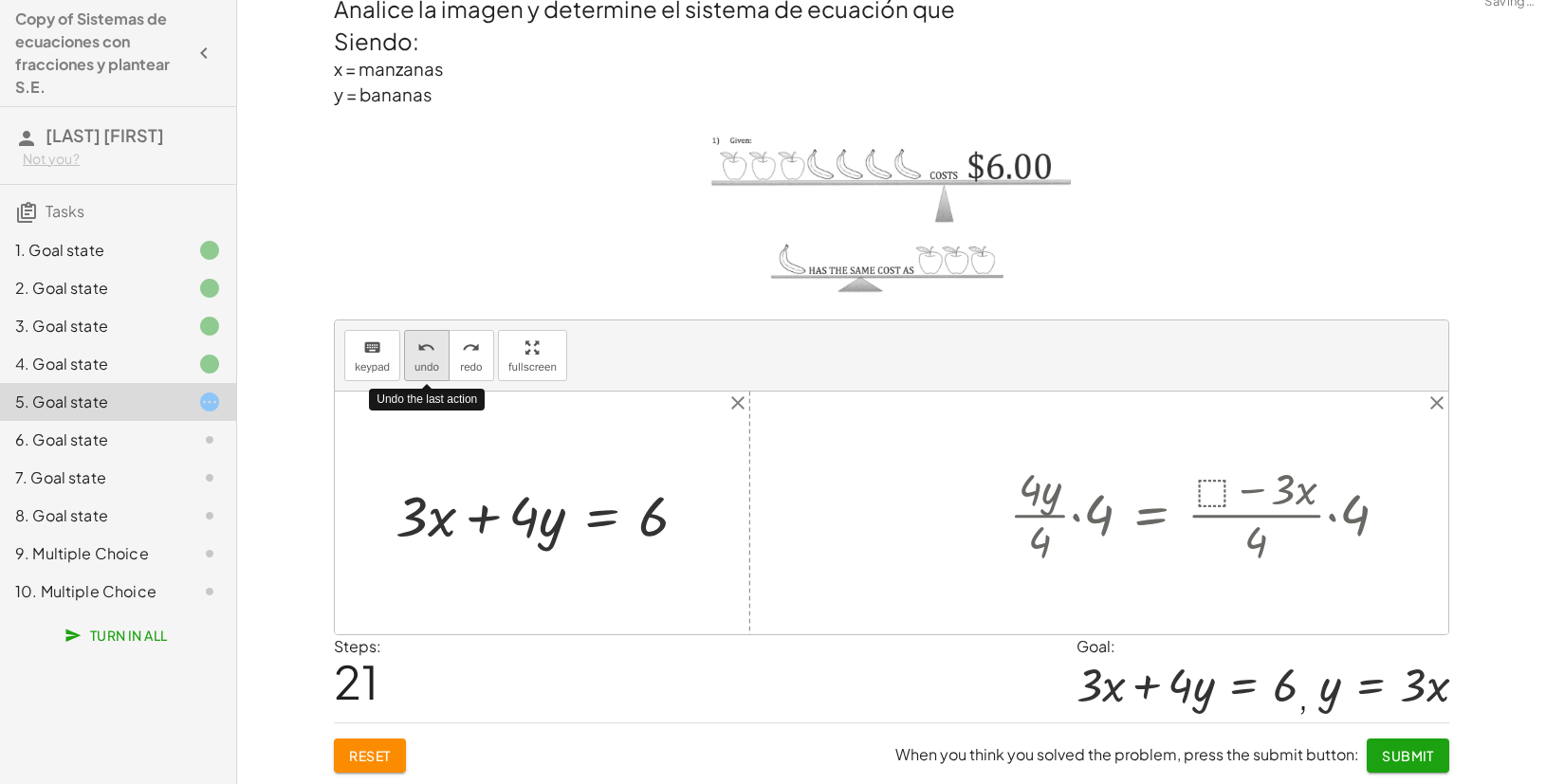 click on "undo" at bounding box center (427, 367) 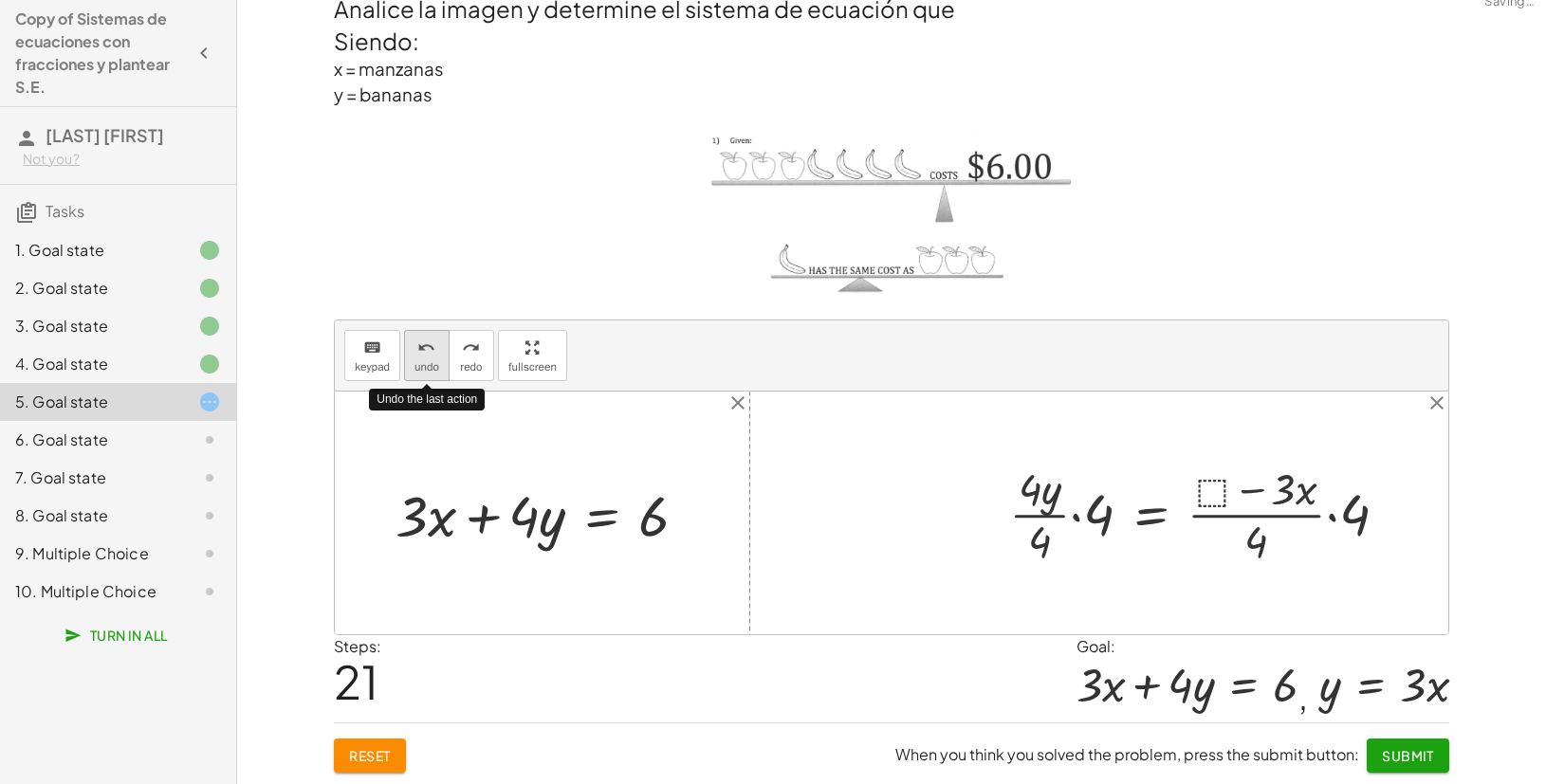 click on "undo" at bounding box center (427, 367) 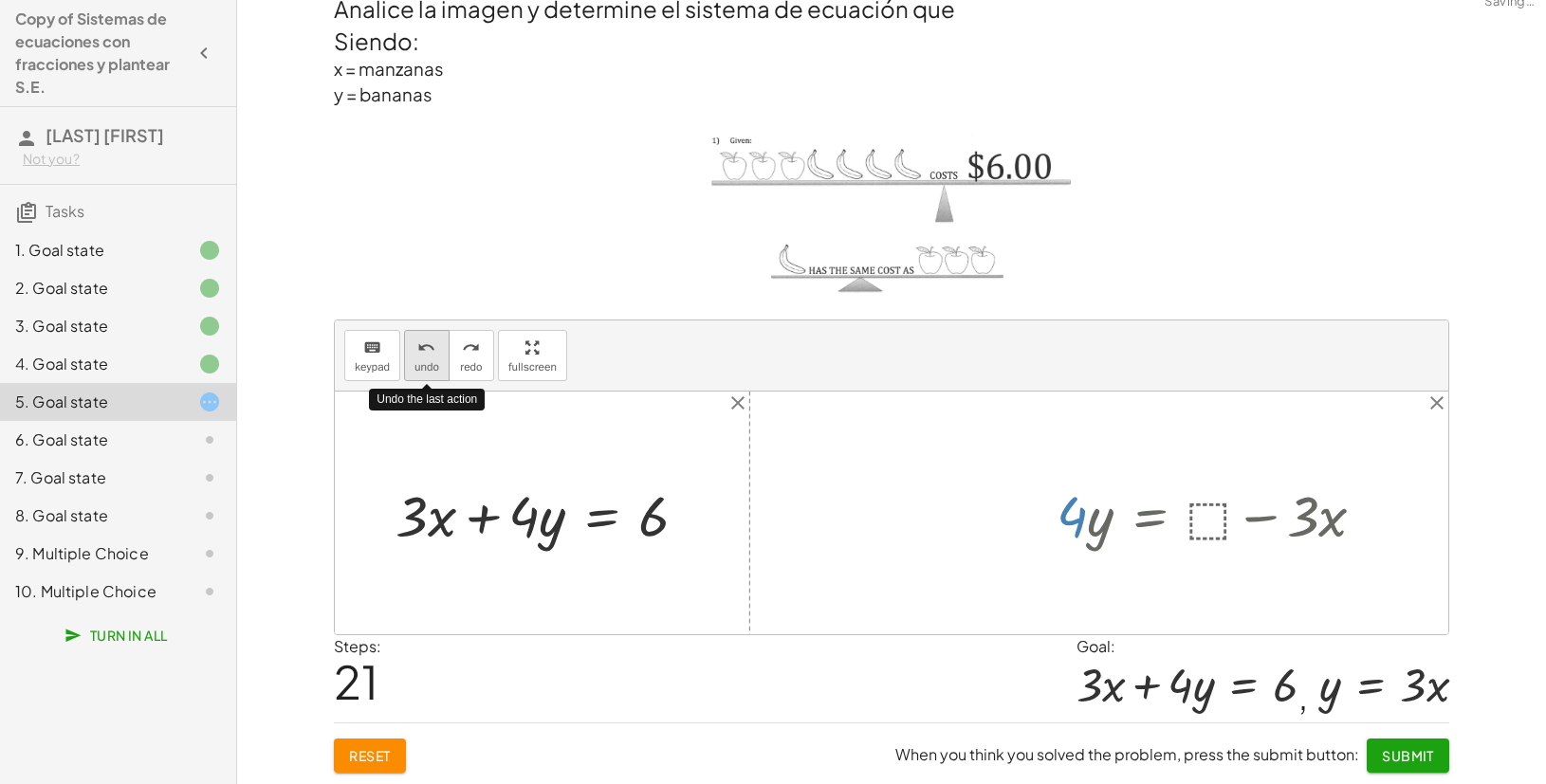 click on "undo" at bounding box center (427, 367) 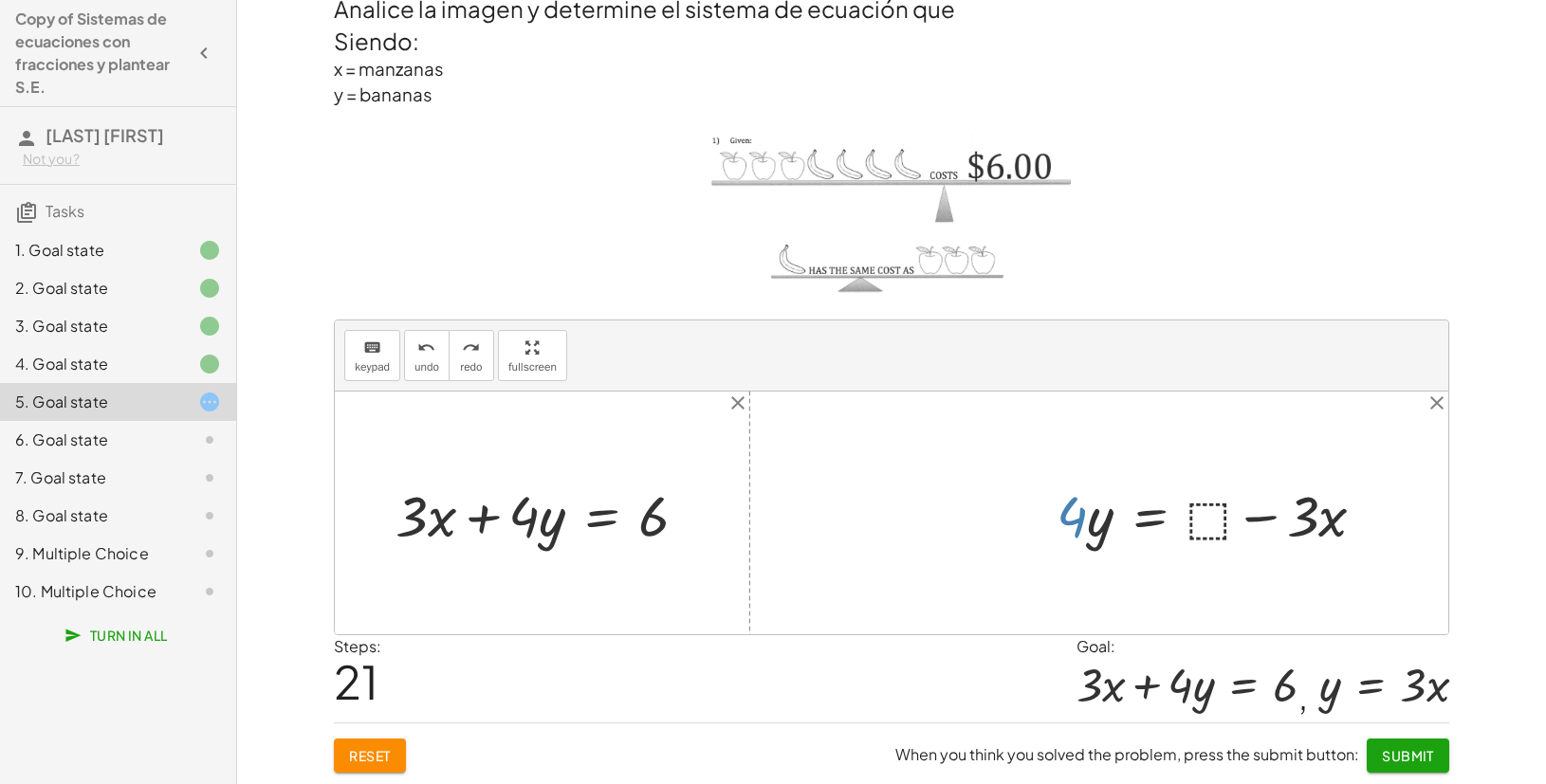 click at bounding box center [1218, 513] 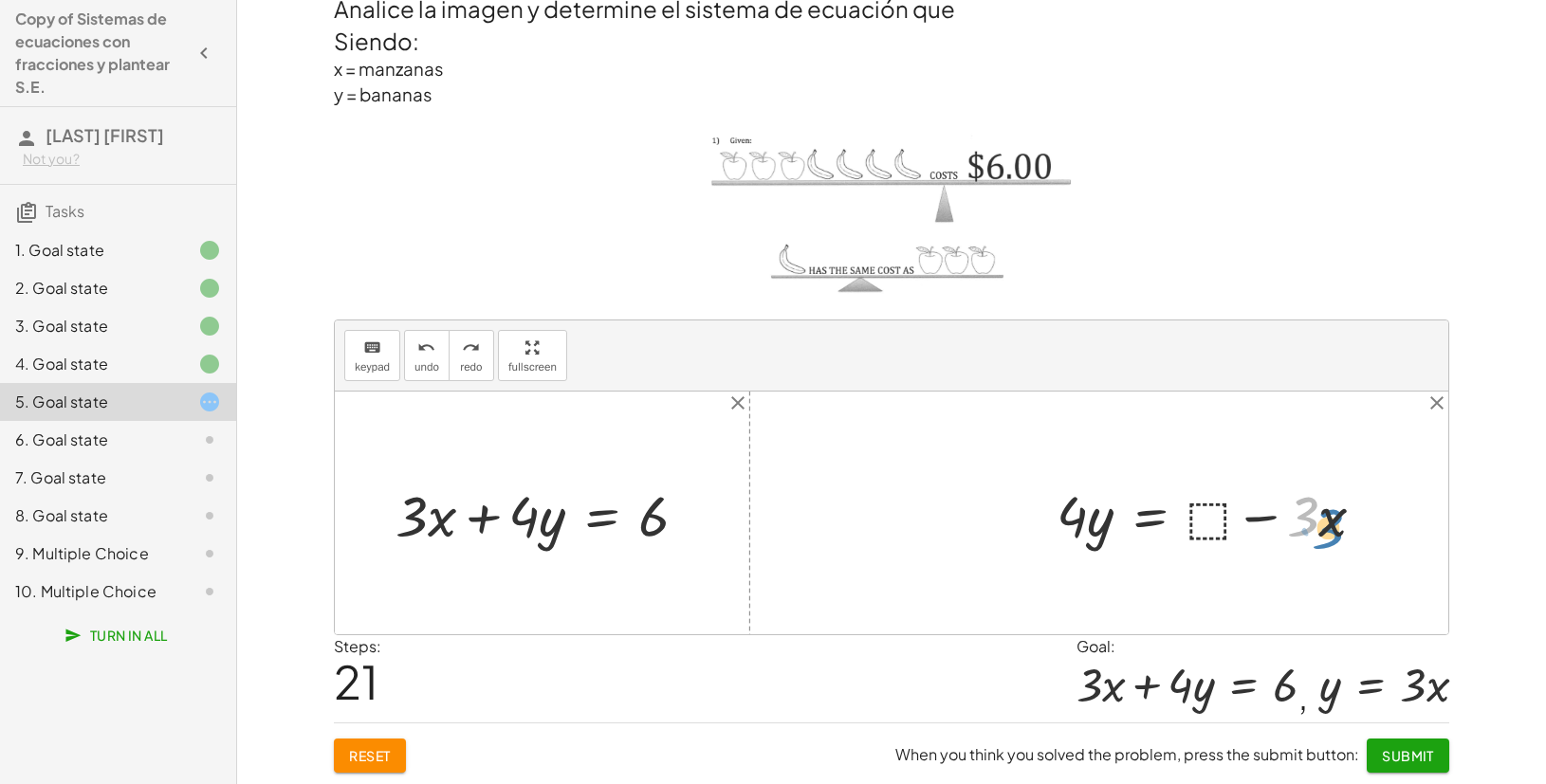 drag, startPoint x: 1301, startPoint y: 512, endPoint x: 1328, endPoint y: 524, distance: 29.546573 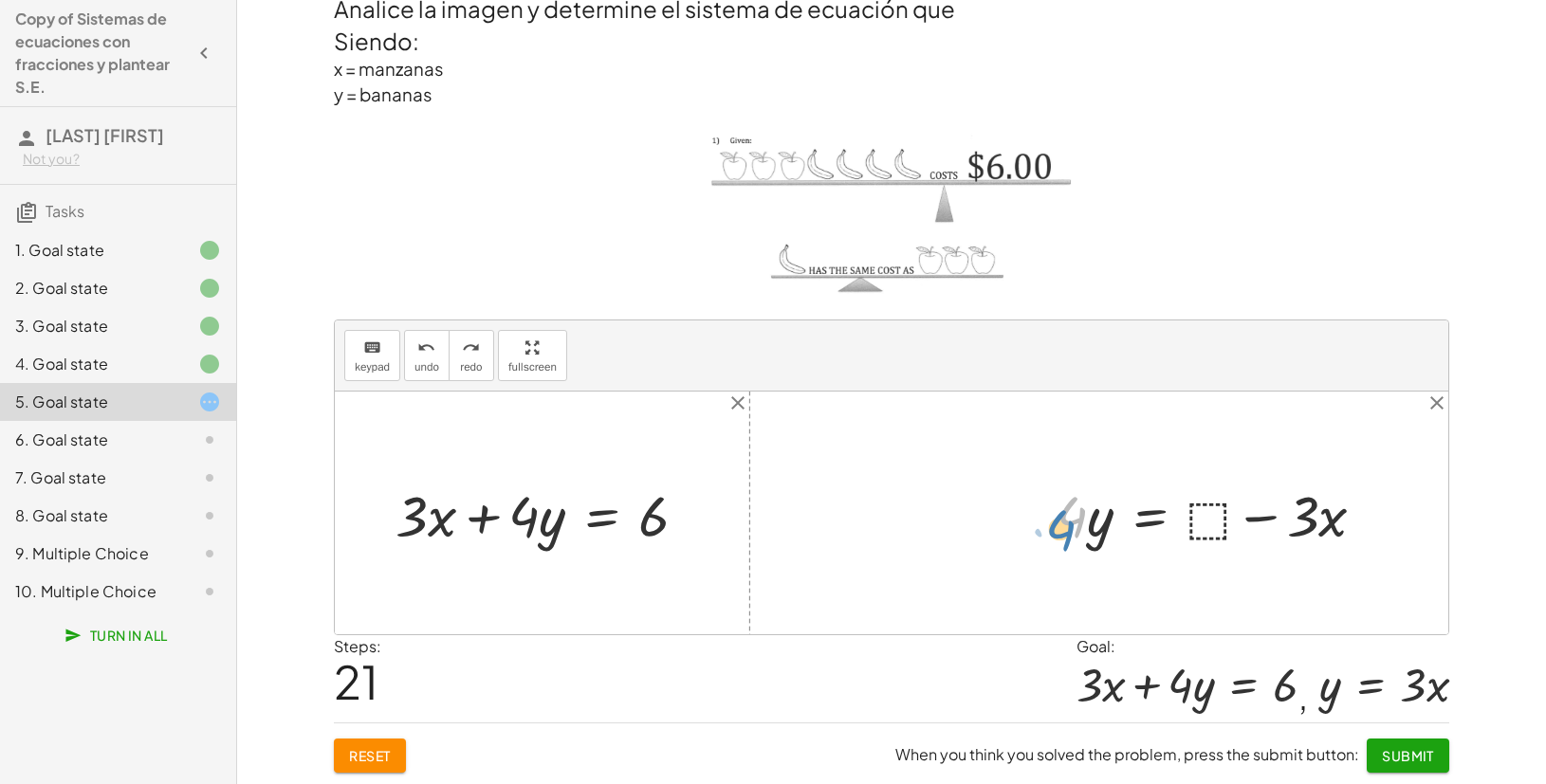 drag, startPoint x: 1075, startPoint y: 503, endPoint x: 1058, endPoint y: 517, distance: 22.022716 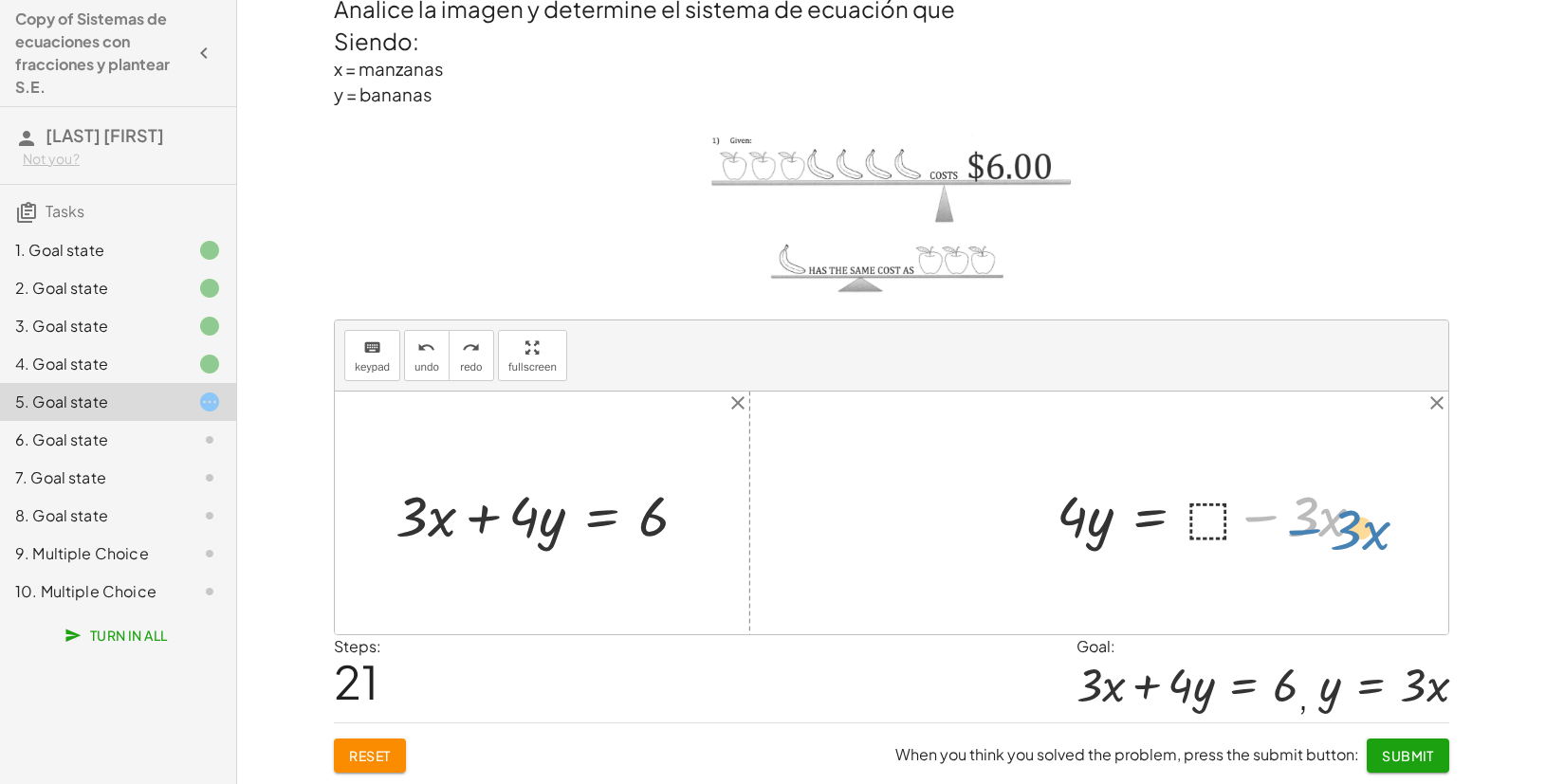 drag, startPoint x: 1249, startPoint y: 523, endPoint x: 1307, endPoint y: 537, distance: 59.66574 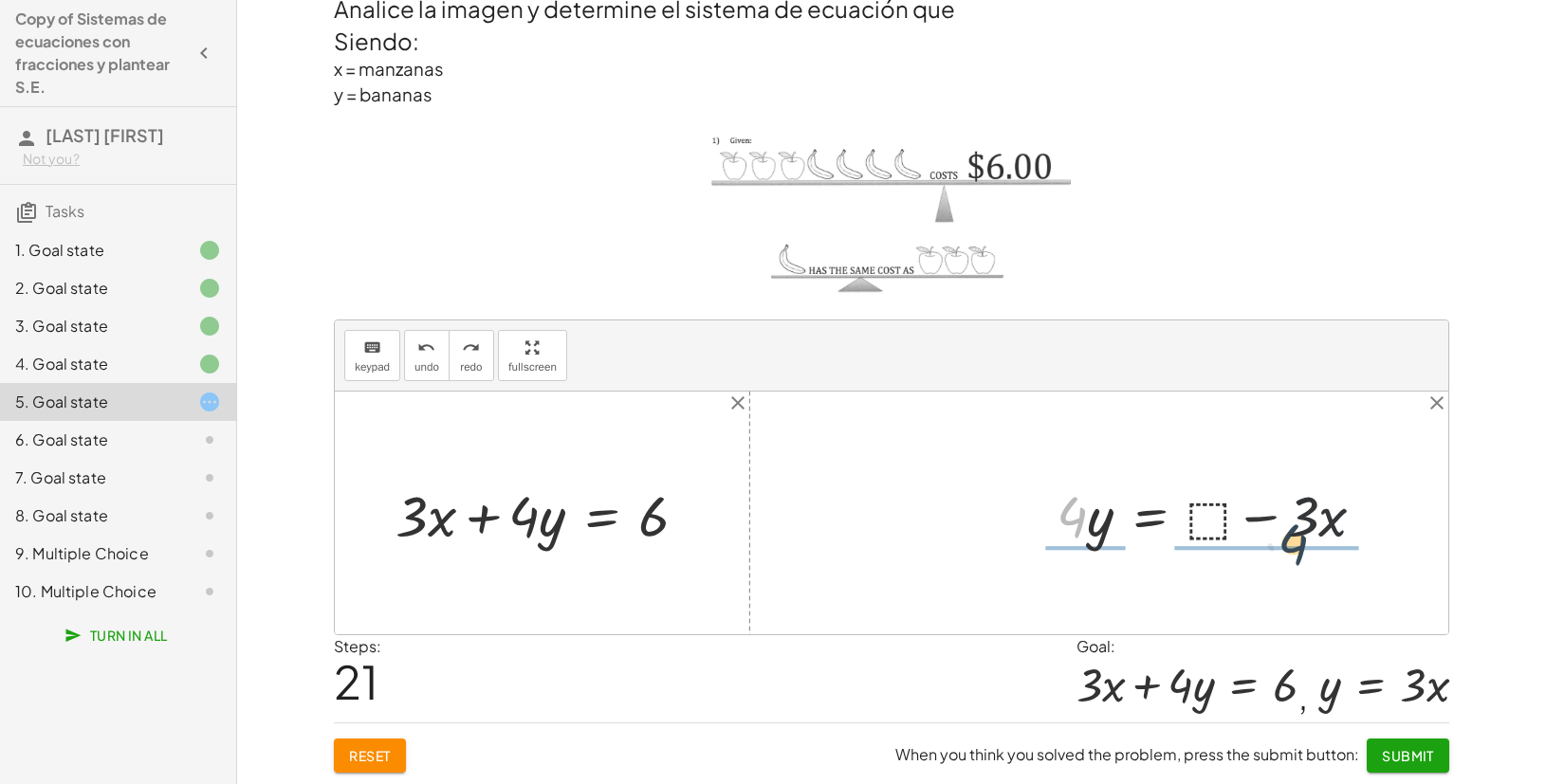 drag, startPoint x: 1111, startPoint y: 528, endPoint x: 1307, endPoint y: 557, distance: 198.13379 